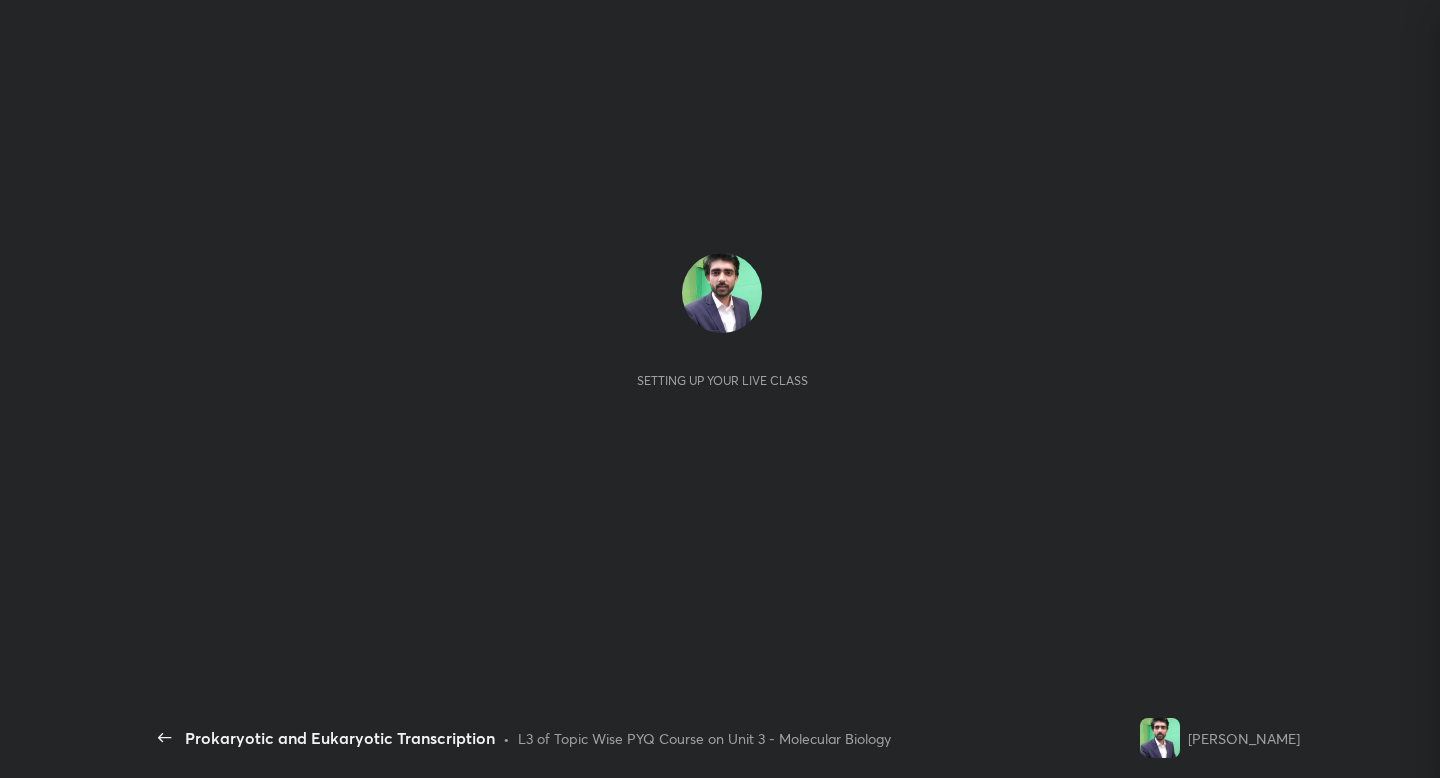 scroll, scrollTop: 0, scrollLeft: 0, axis: both 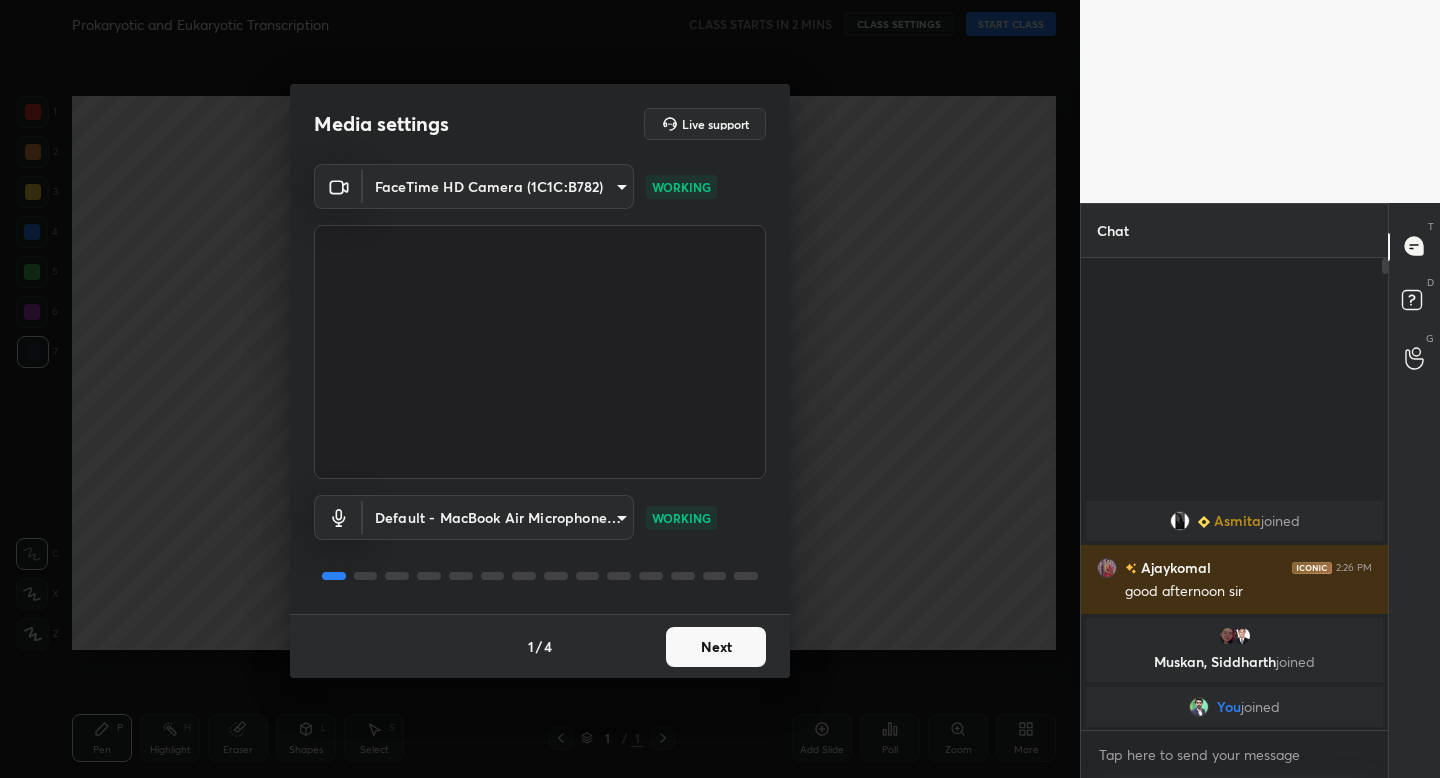 click on "Next" at bounding box center [716, 647] 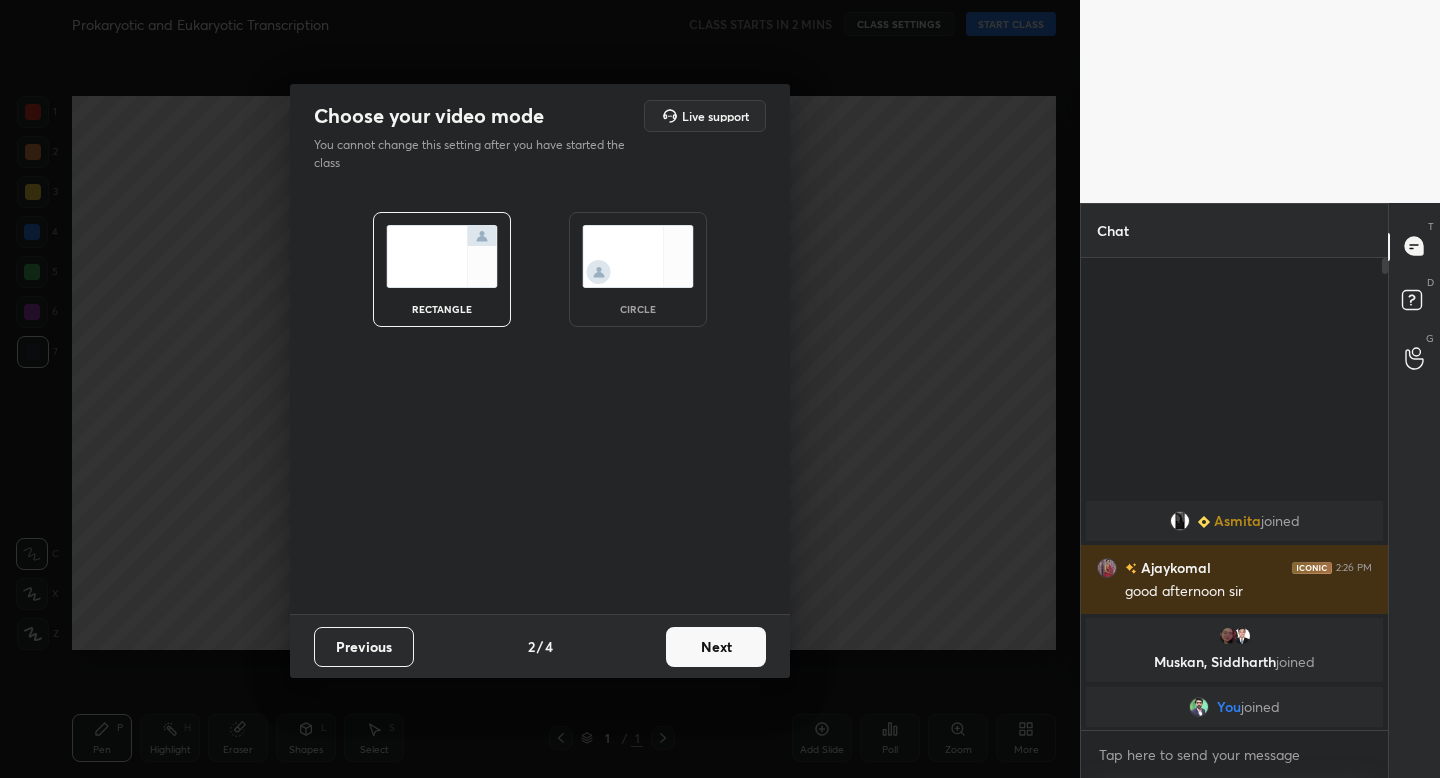 click on "circle" at bounding box center (638, 269) 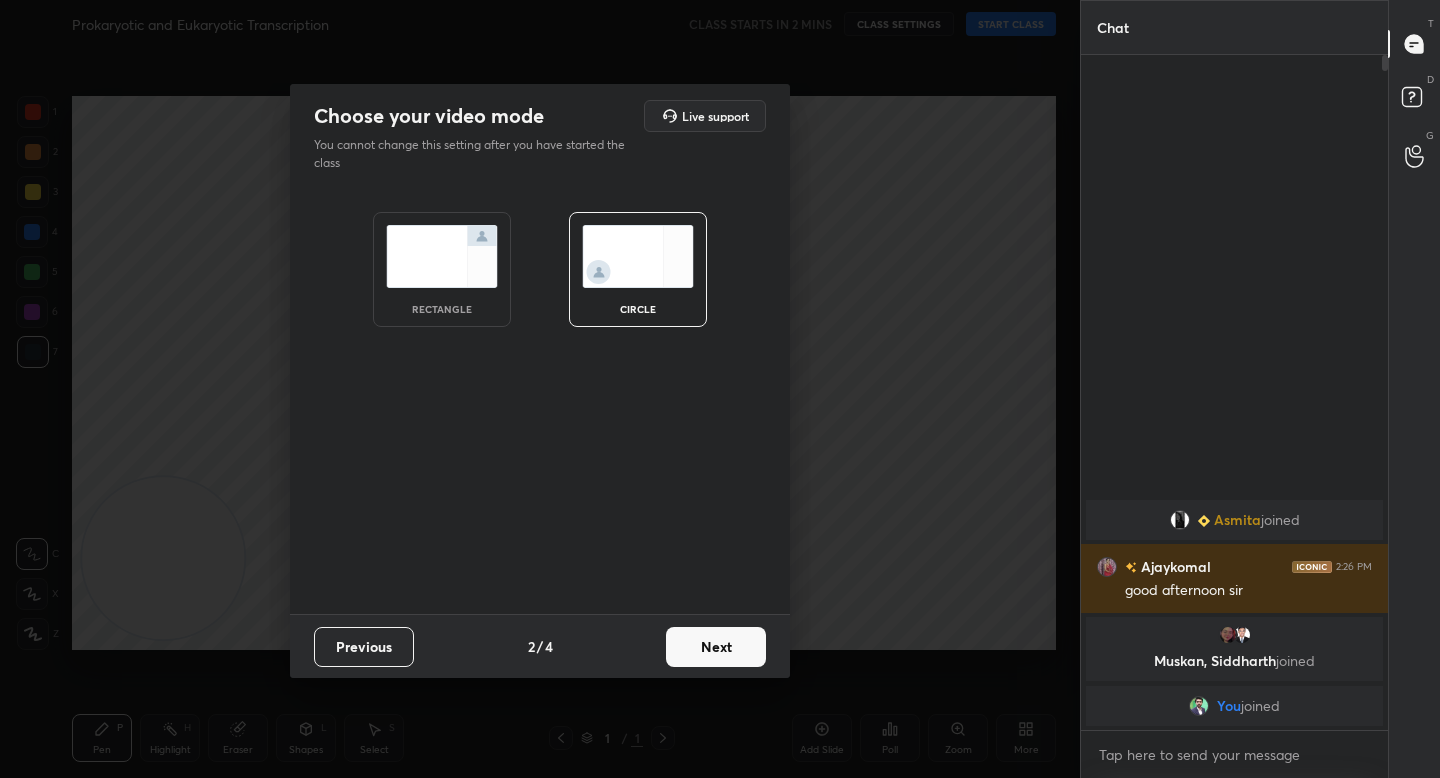 scroll, scrollTop: 7, scrollLeft: 7, axis: both 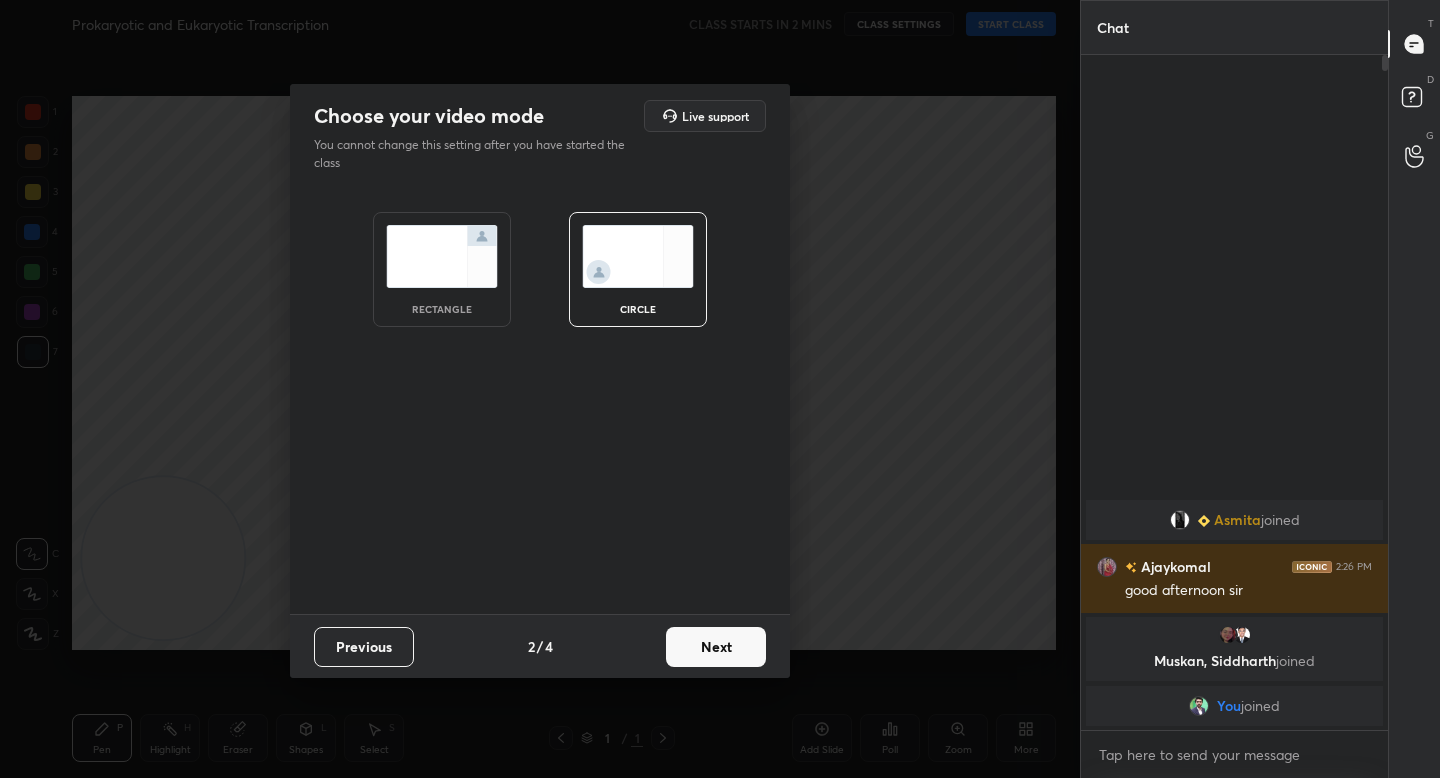 click on "Next" at bounding box center (716, 647) 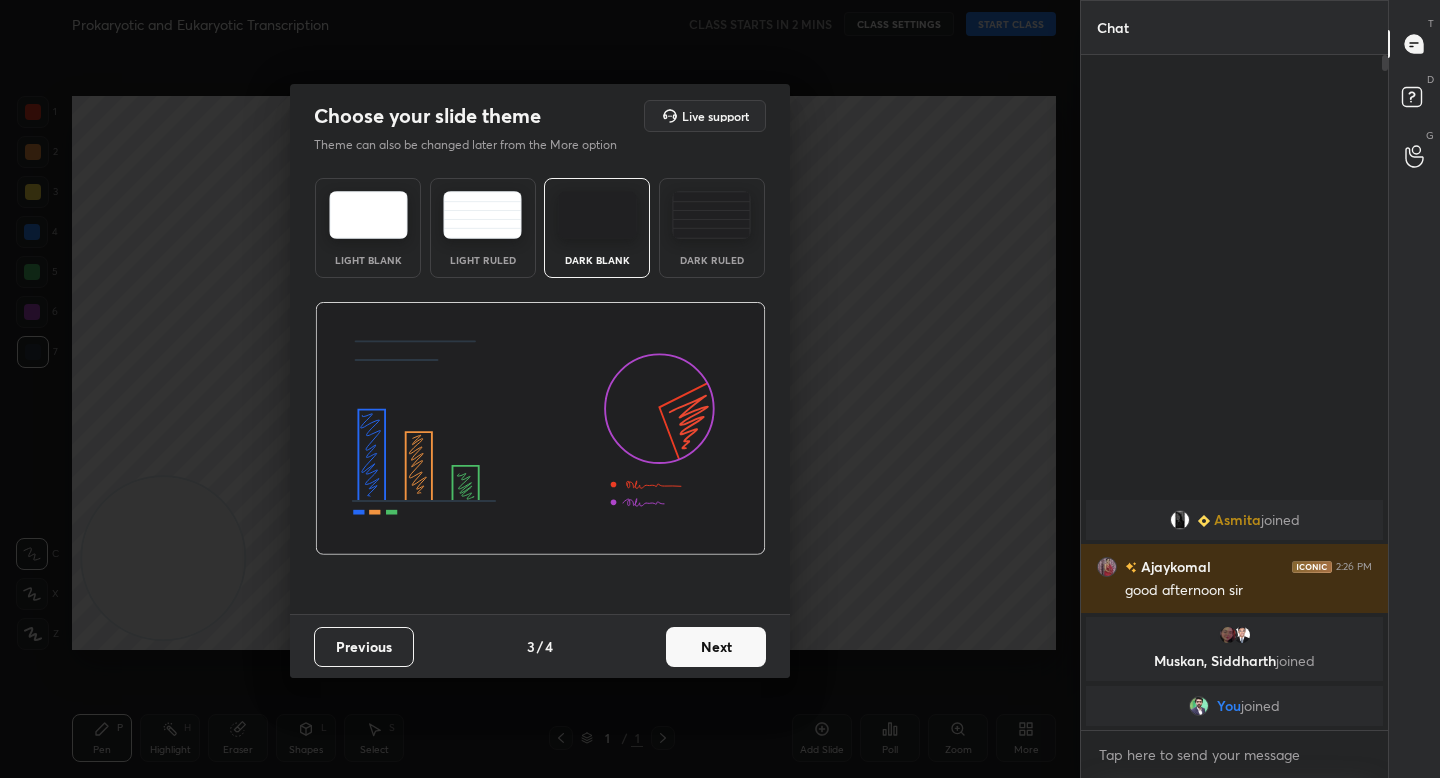 click on "Next" at bounding box center (716, 647) 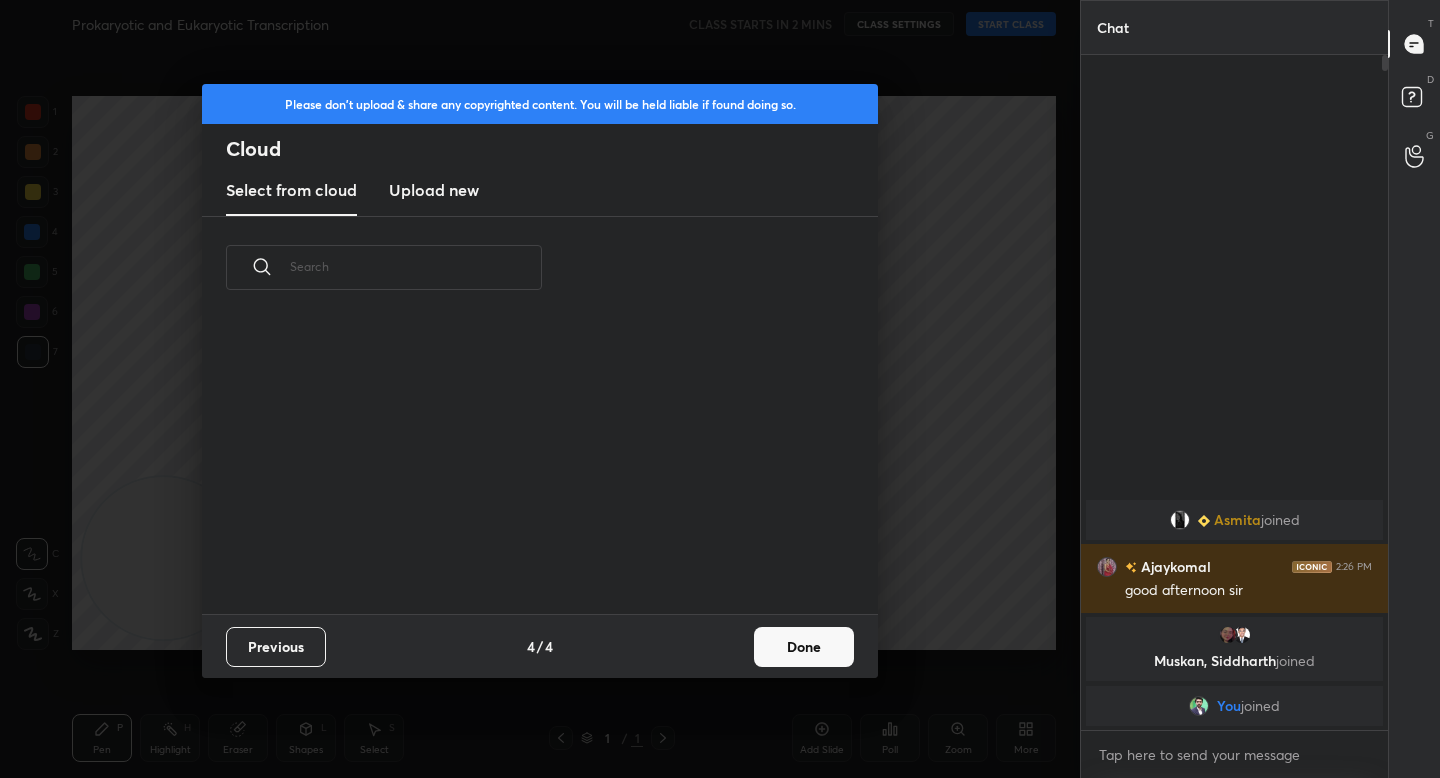 scroll, scrollTop: 295, scrollLeft: 642, axis: both 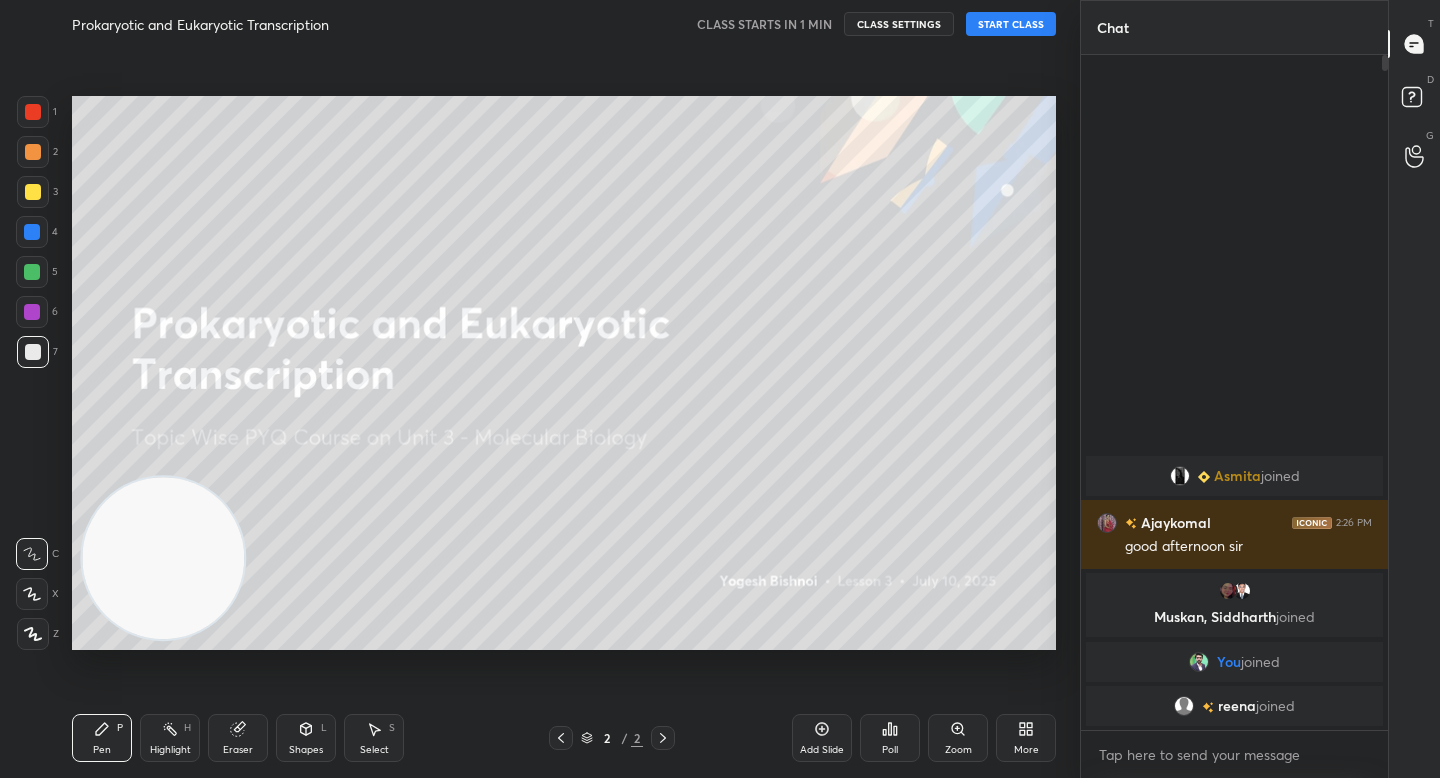 click on "More" at bounding box center (1026, 738) 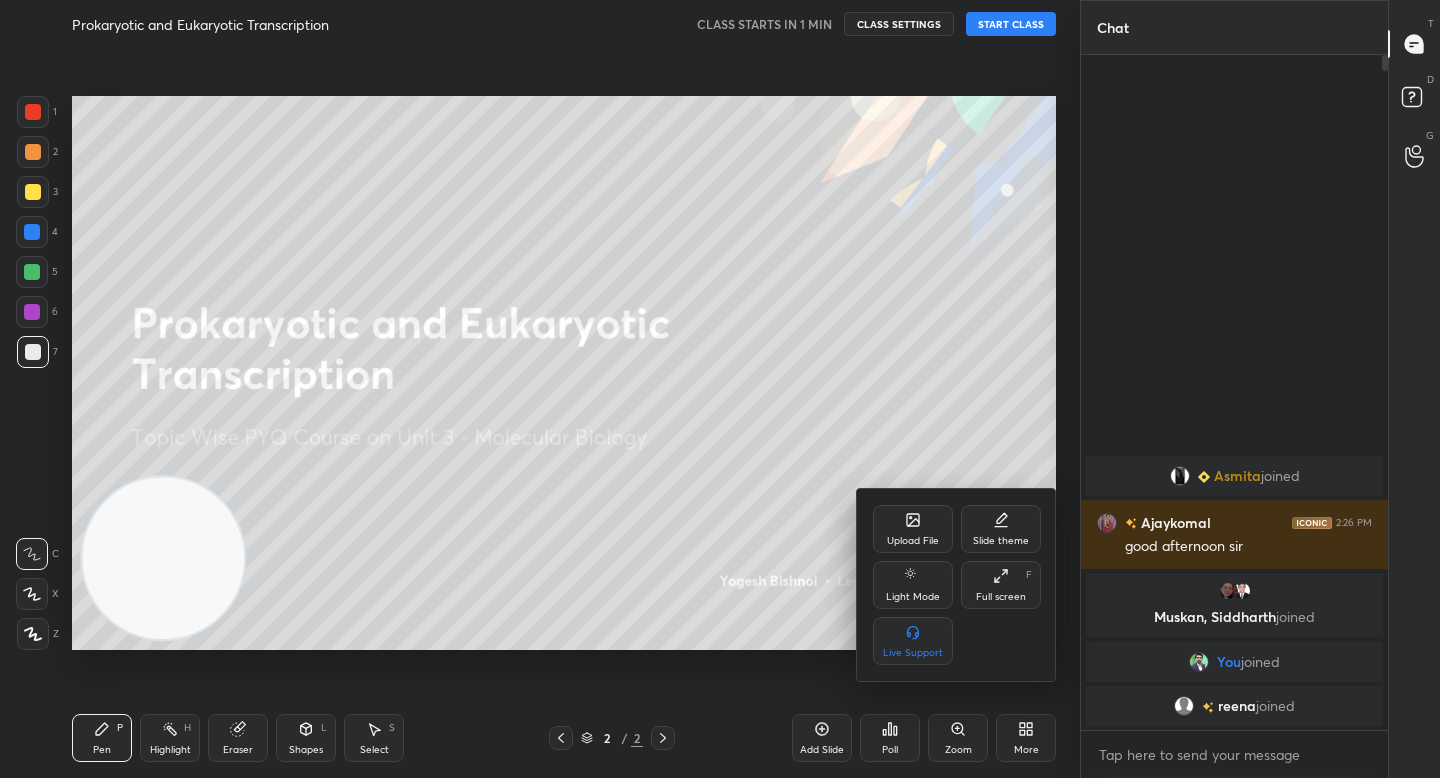click on "Upload File" at bounding box center [913, 529] 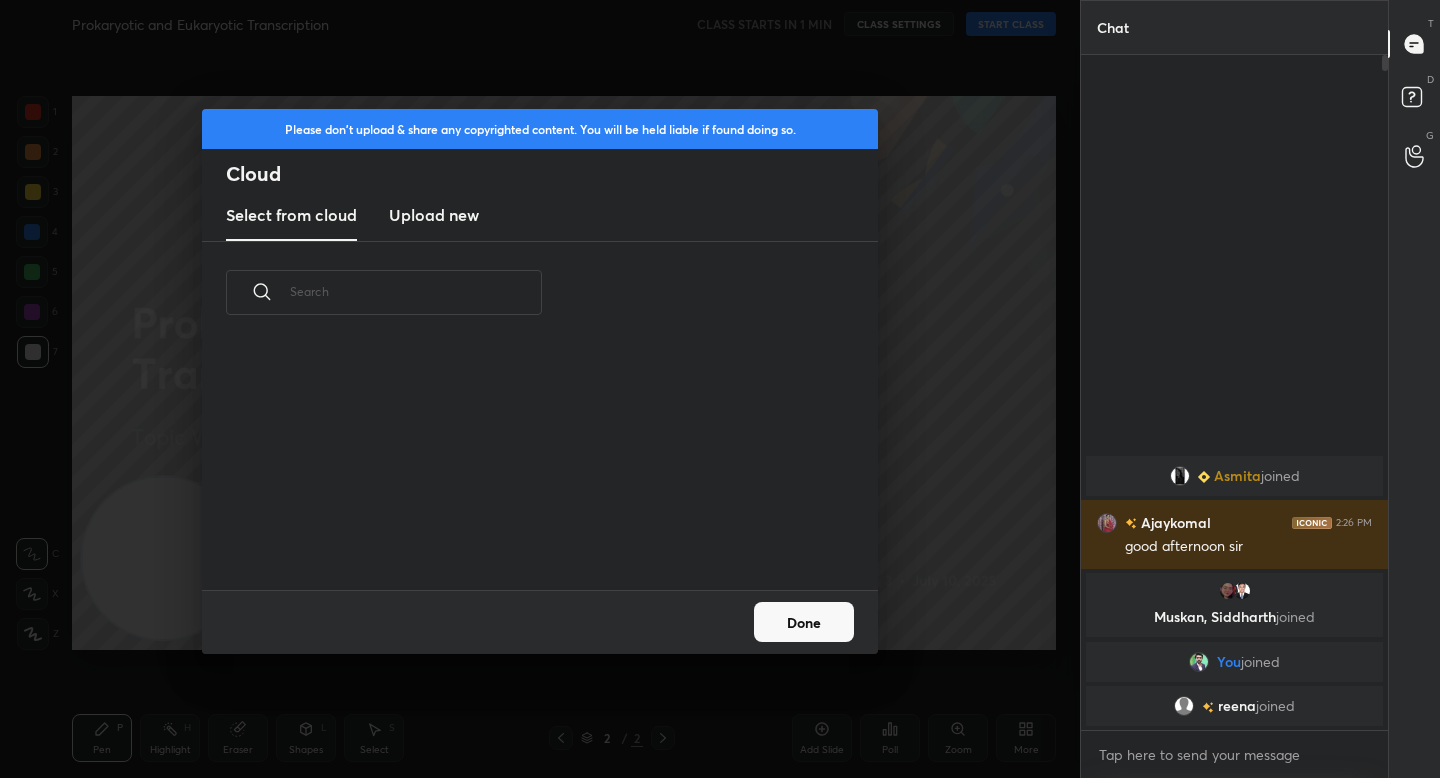 scroll, scrollTop: 7, scrollLeft: 11, axis: both 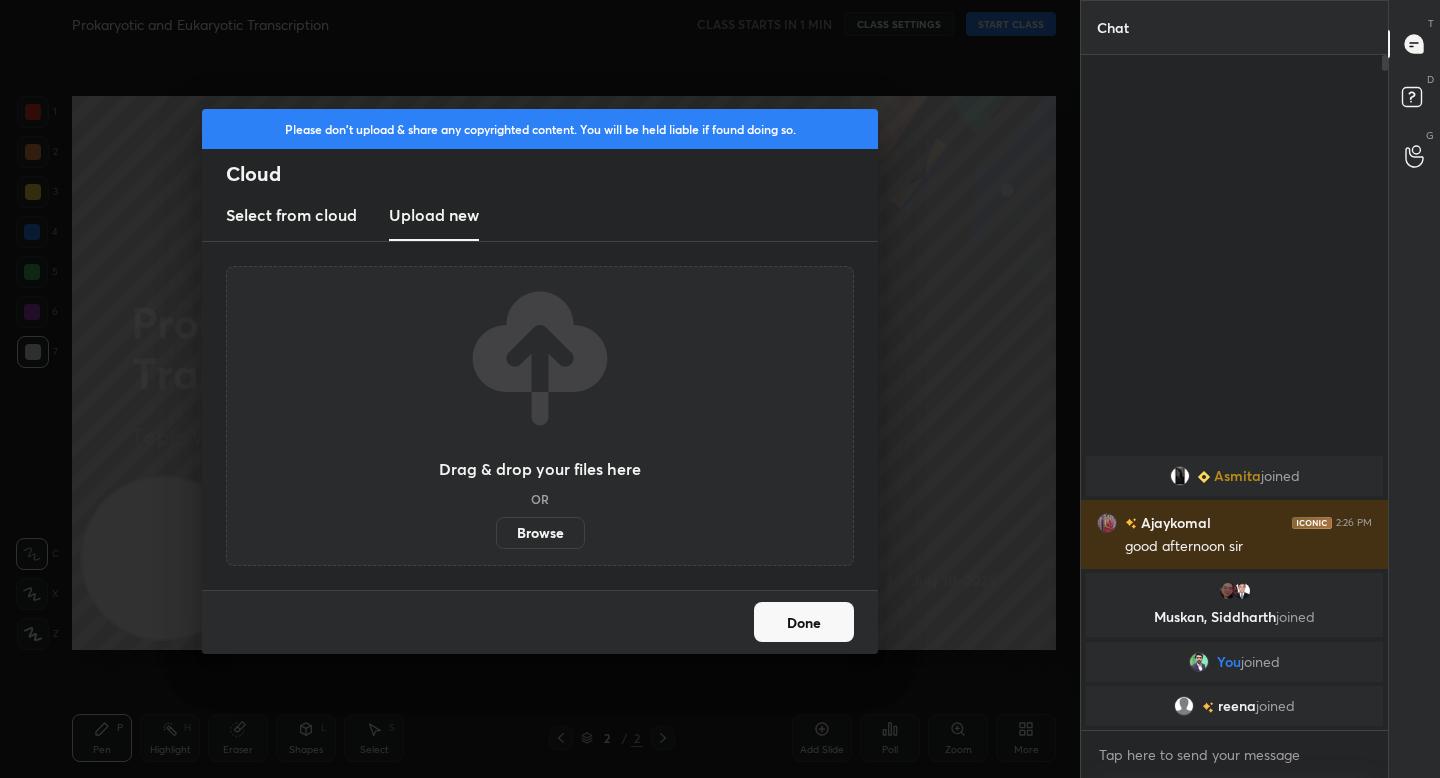 click on "Browse" at bounding box center (540, 533) 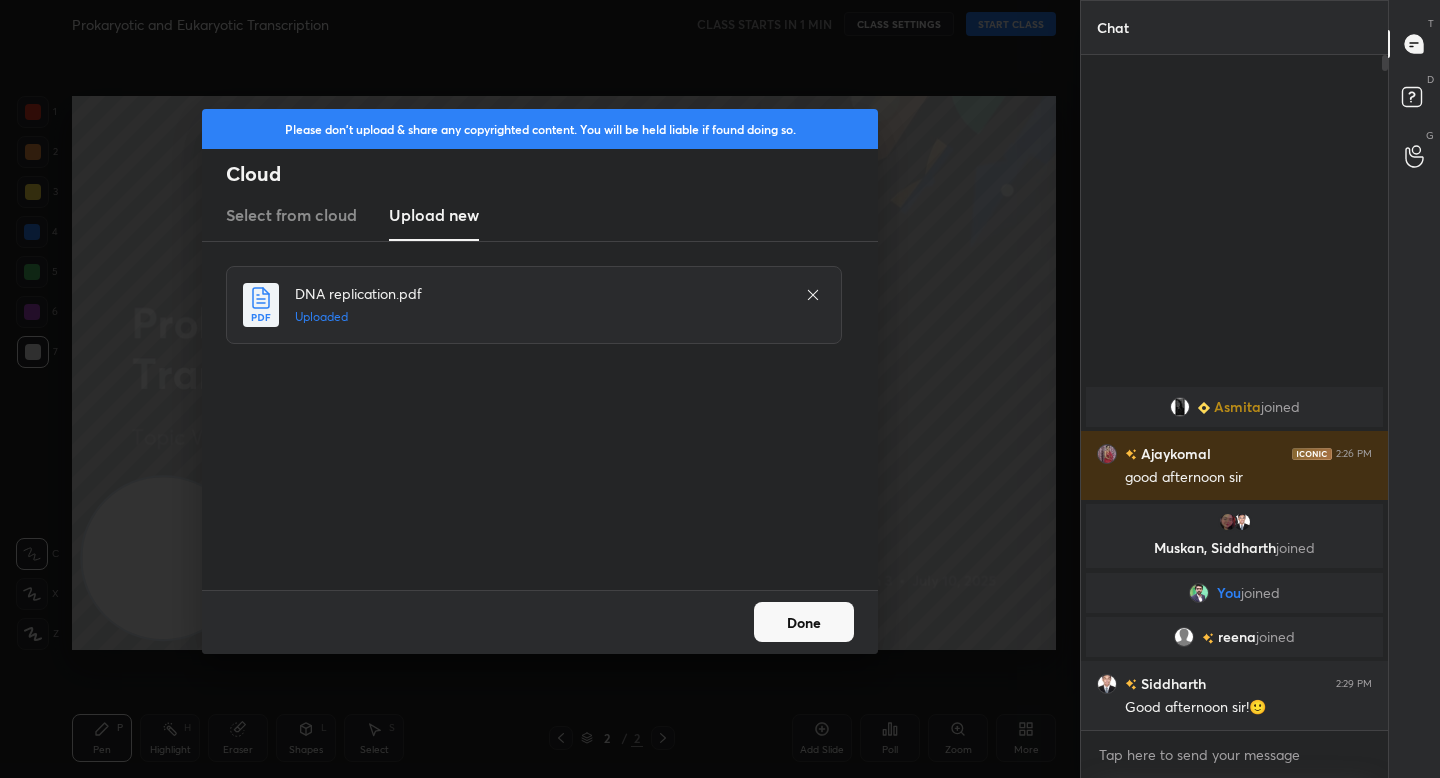 click on "Done" at bounding box center (804, 622) 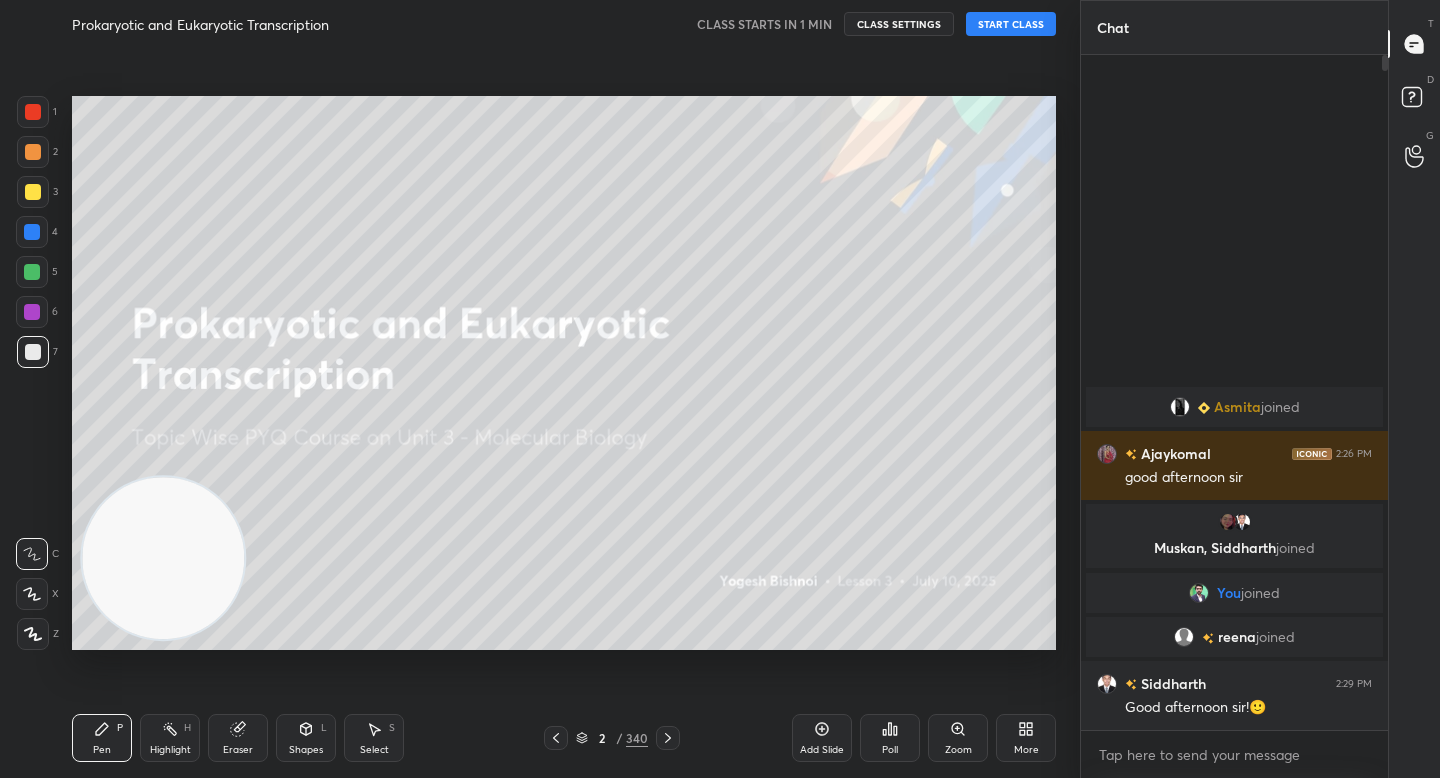 click on "START CLASS" at bounding box center [1011, 24] 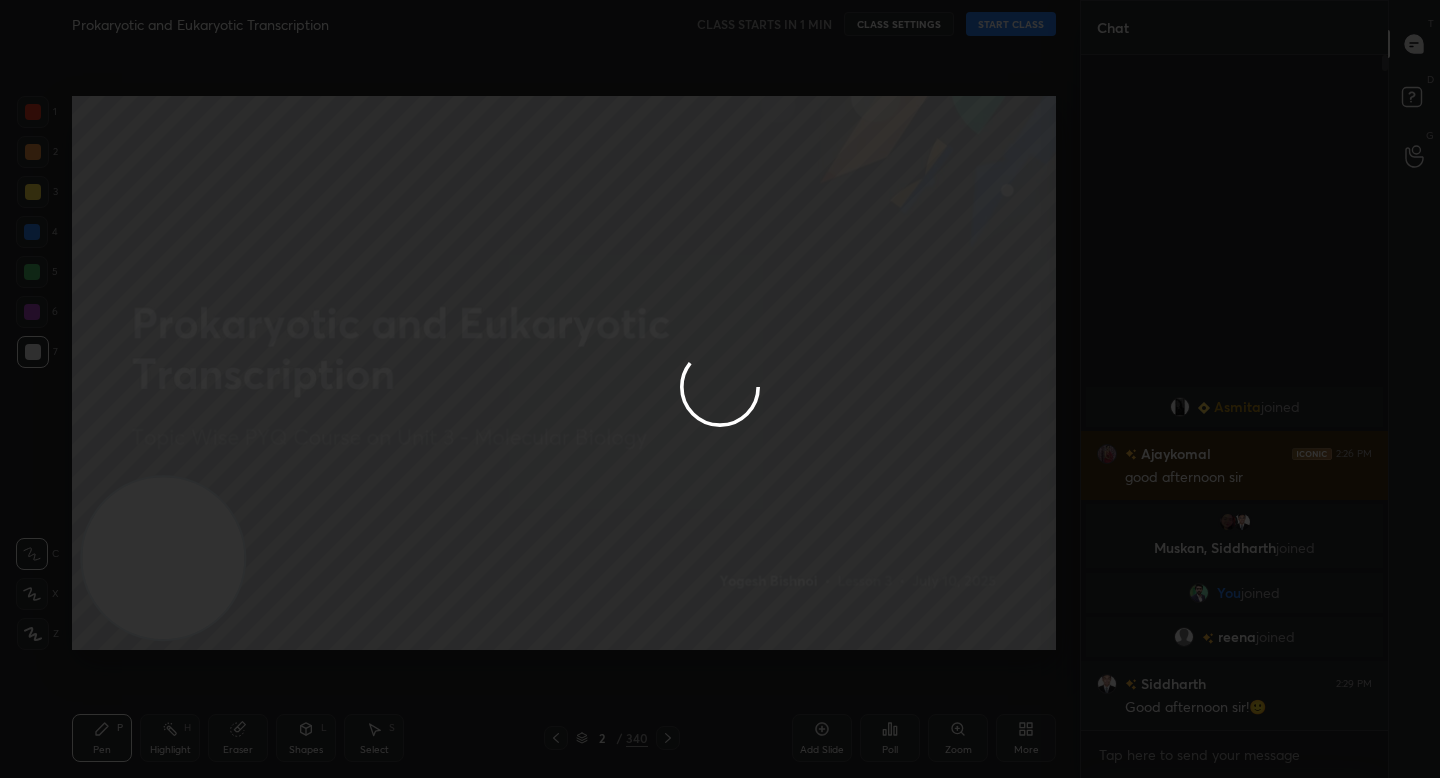 type on "x" 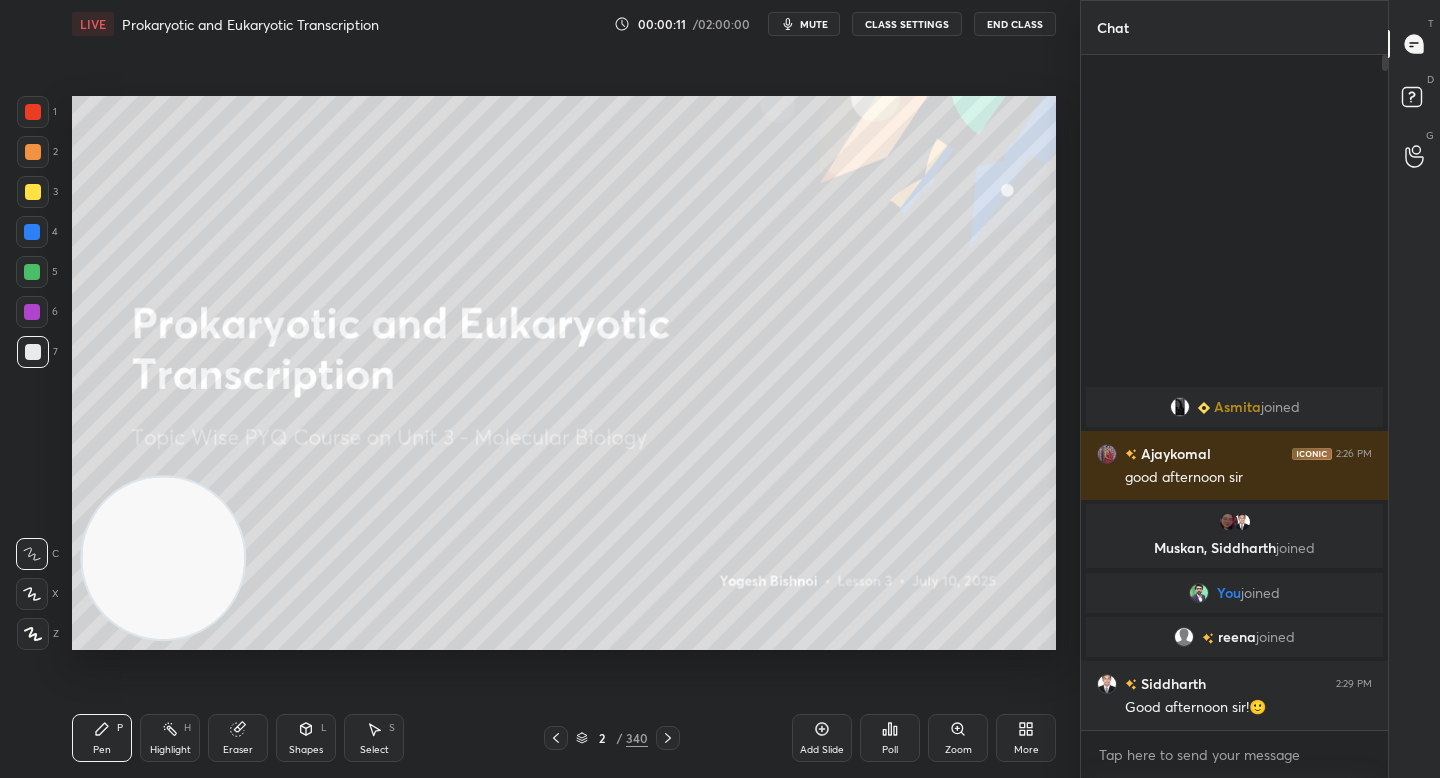 drag, startPoint x: 35, startPoint y: 635, endPoint x: 40, endPoint y: 579, distance: 56.22277 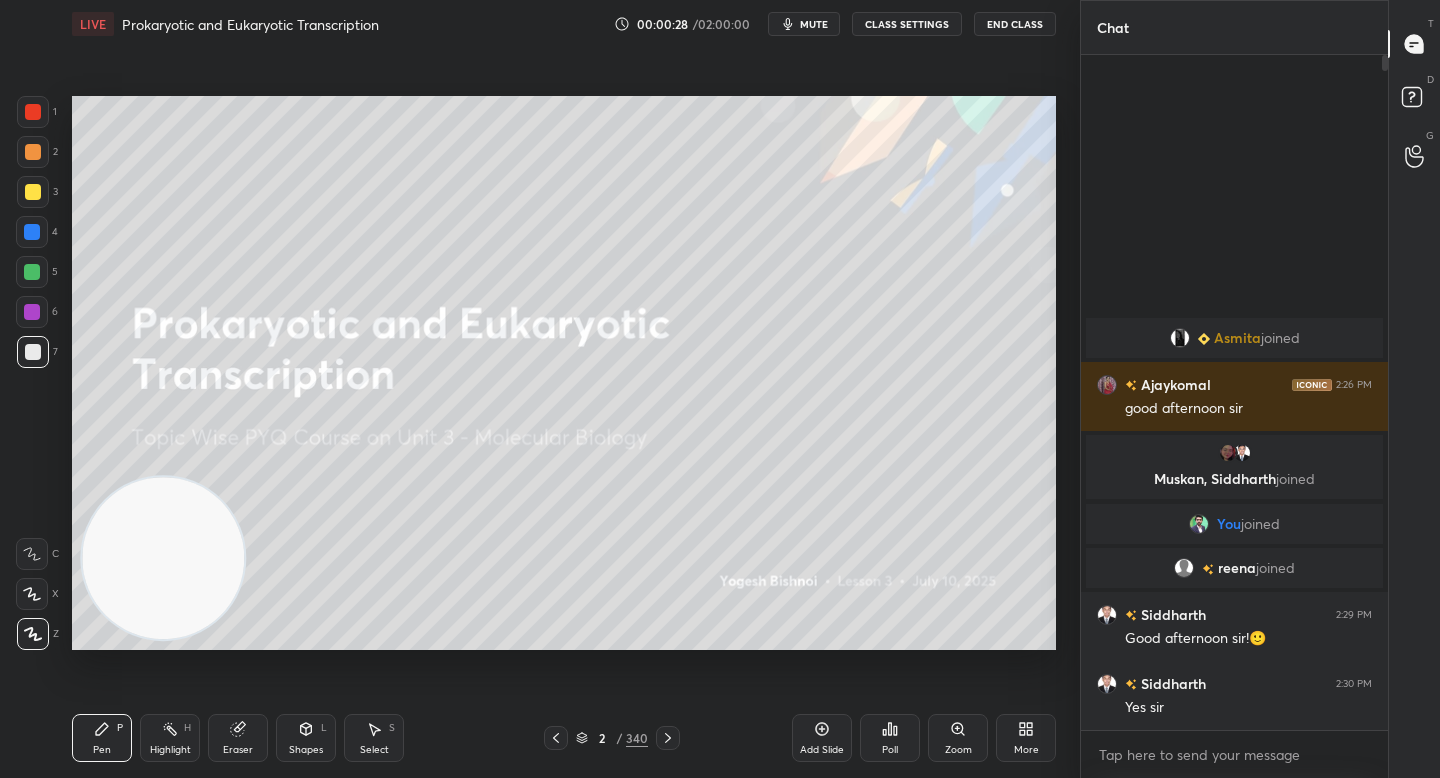 drag, startPoint x: 35, startPoint y: 263, endPoint x: 47, endPoint y: 256, distance: 13.892444 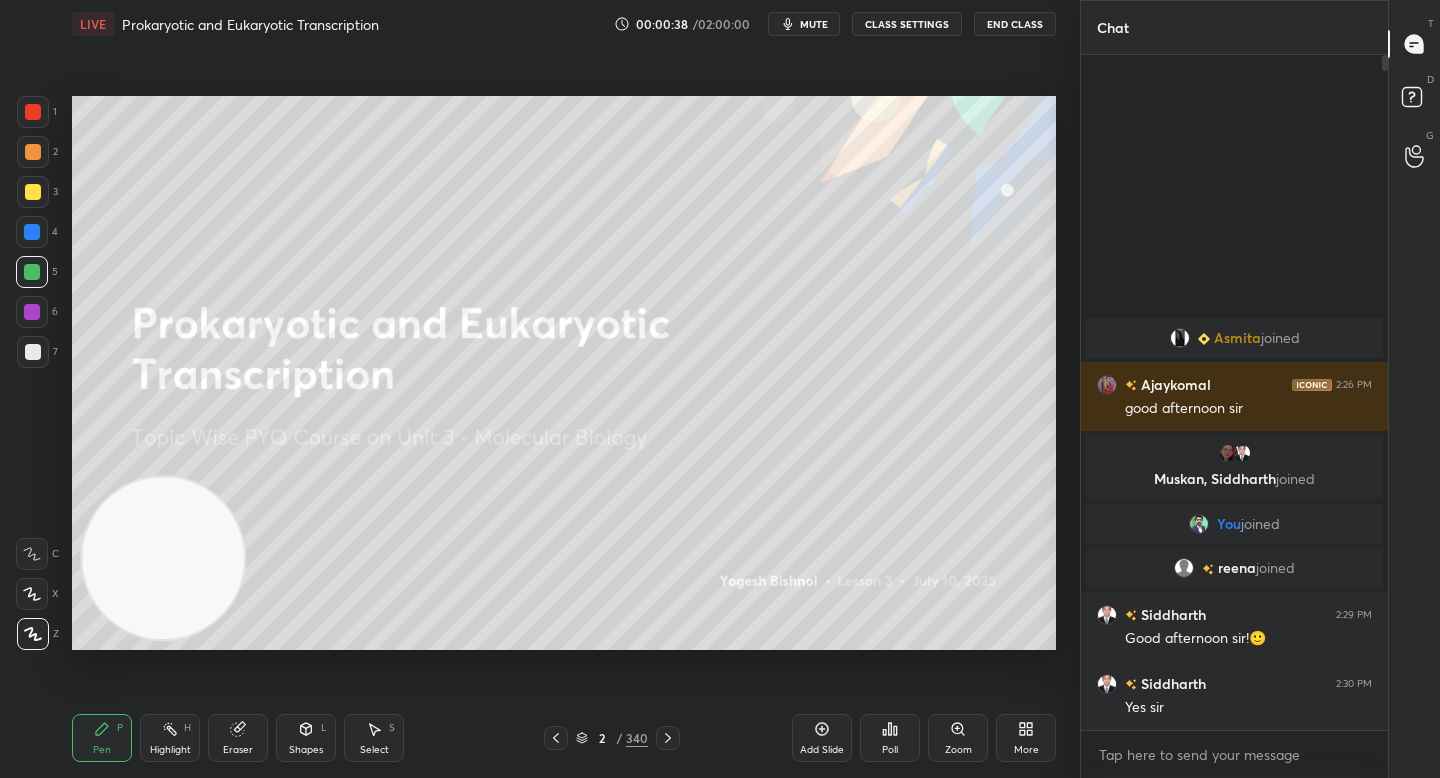 drag, startPoint x: 38, startPoint y: 191, endPoint x: 62, endPoint y: 191, distance: 24 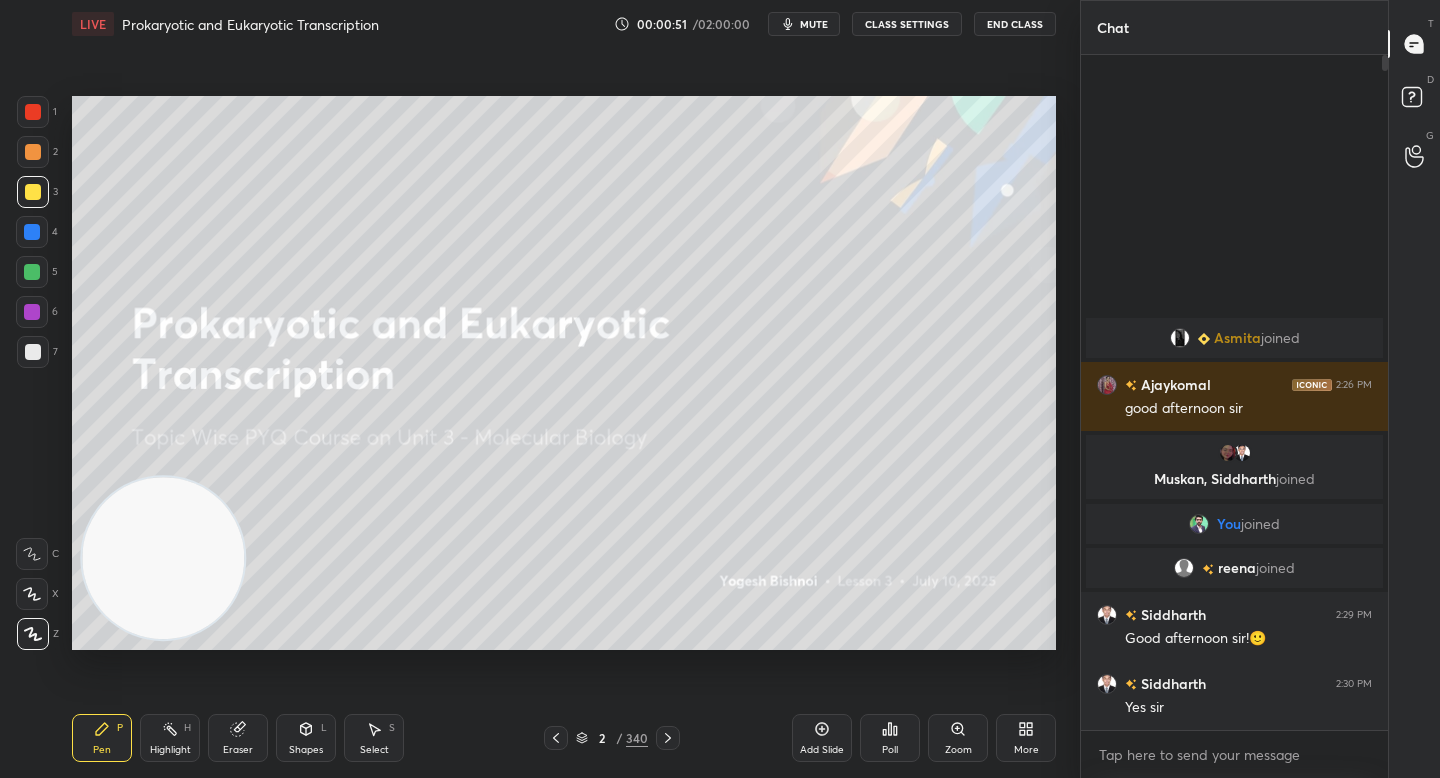 click at bounding box center [33, 152] 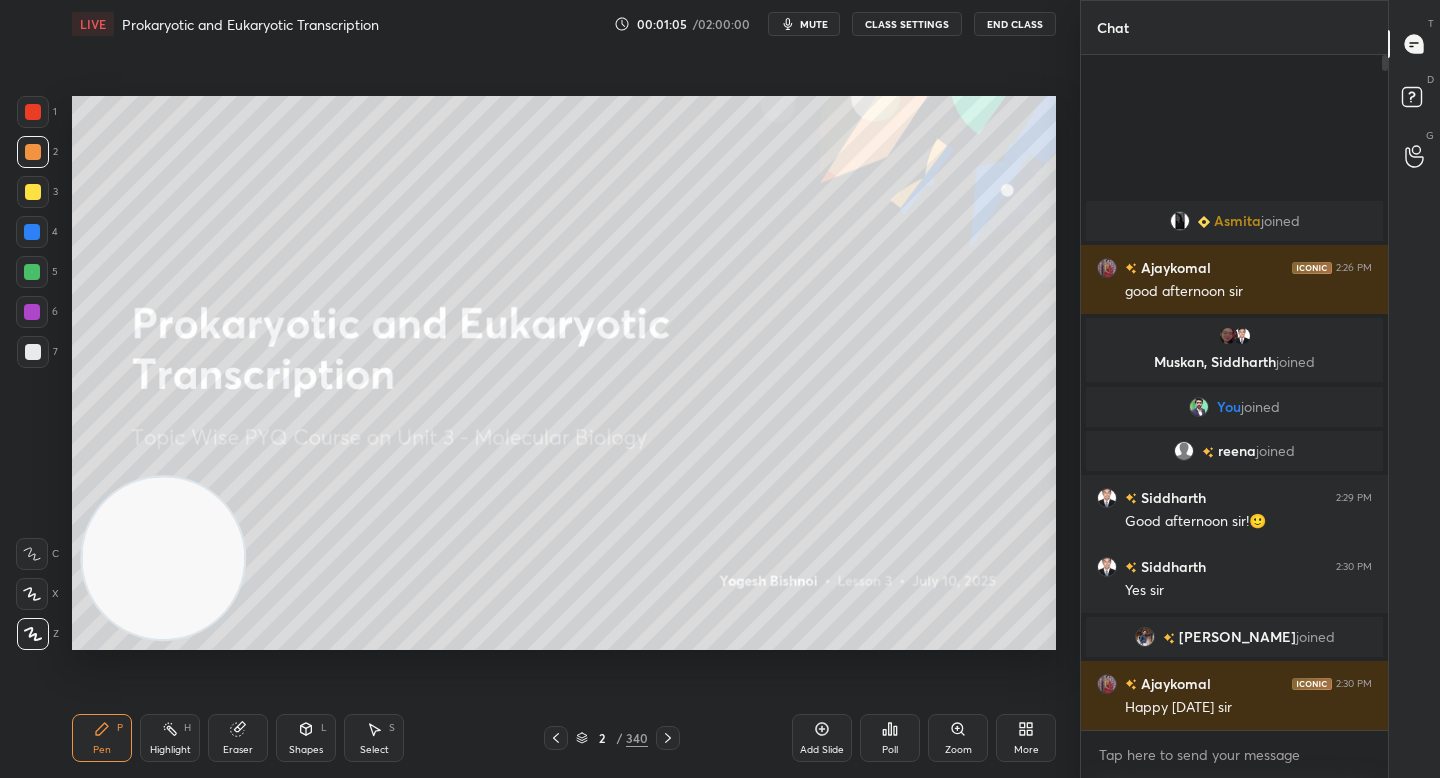 click on "Eraser" at bounding box center (238, 738) 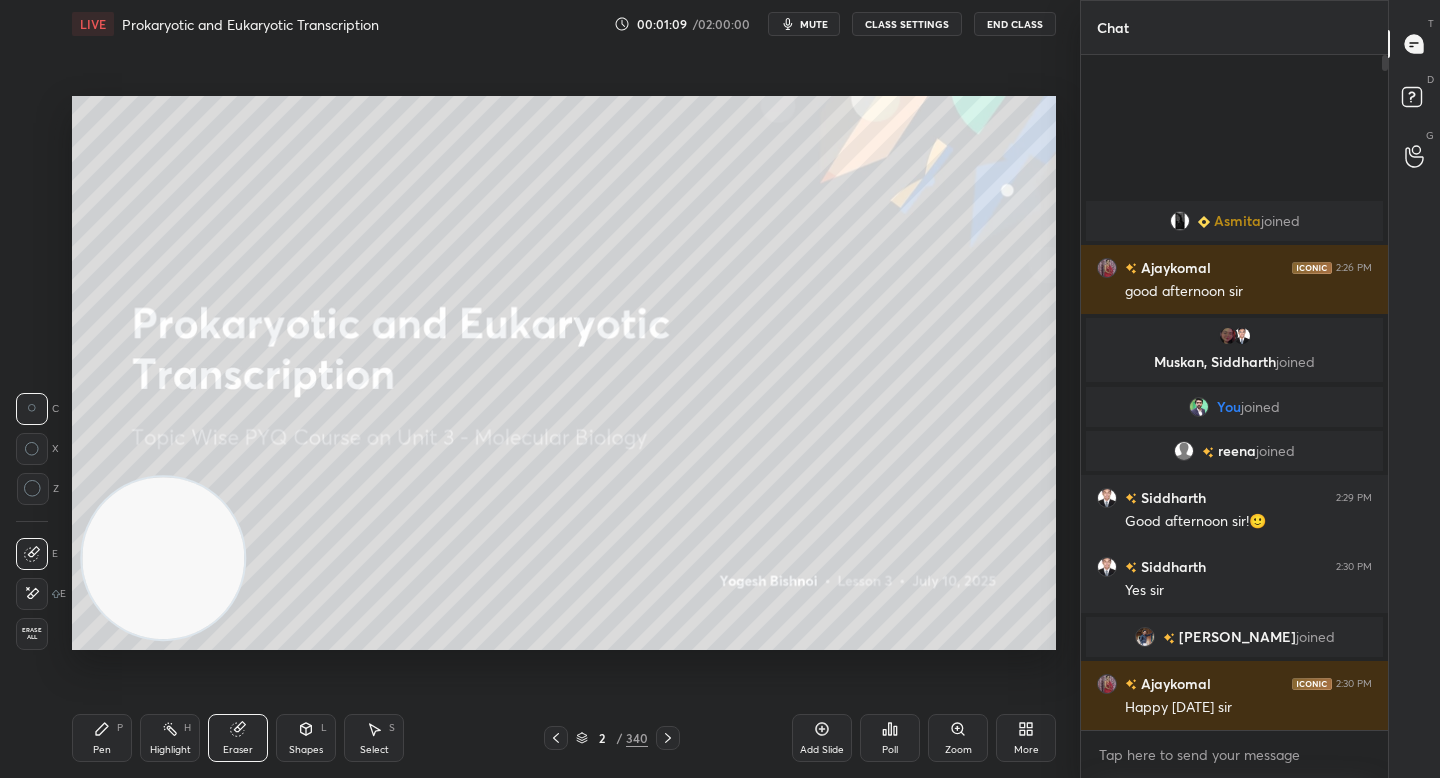 click on "Pen P" at bounding box center [102, 738] 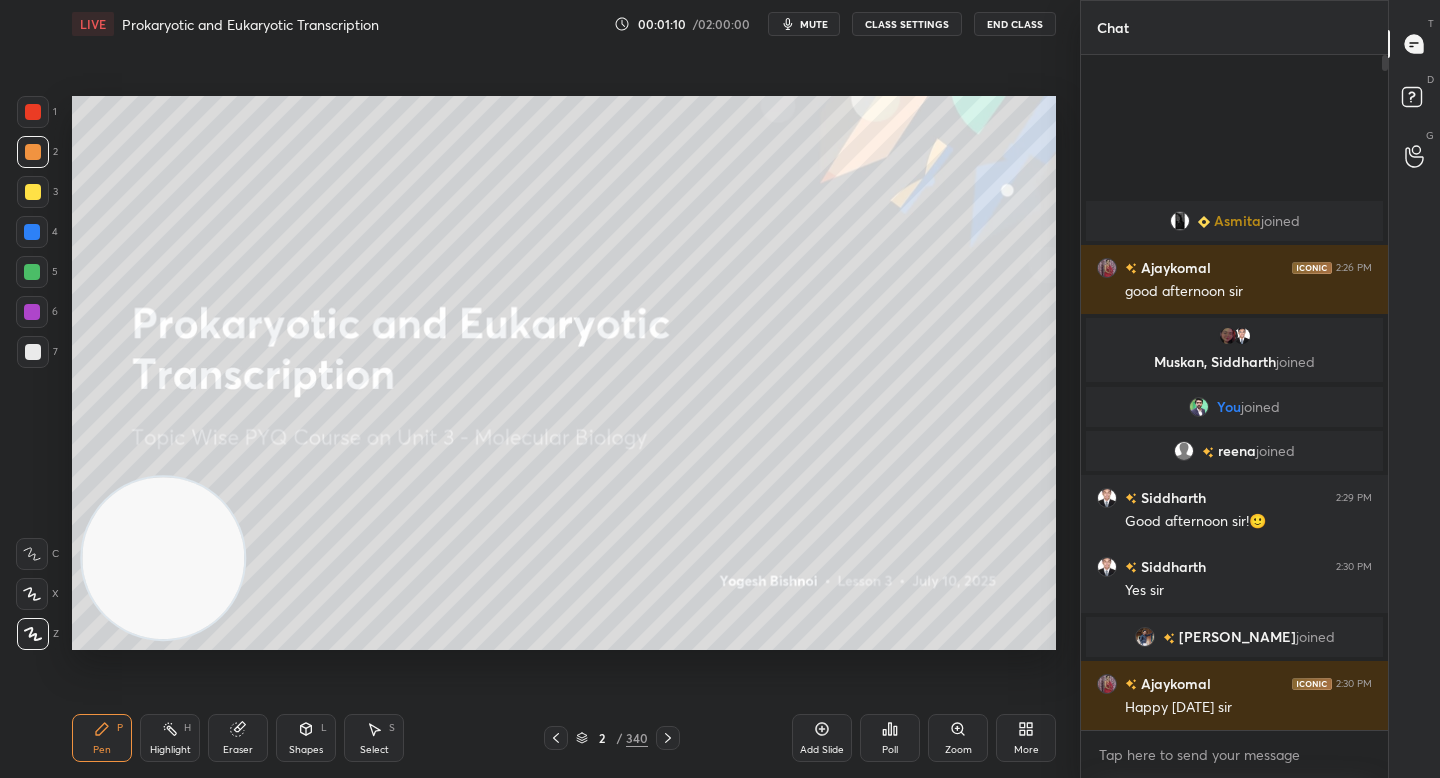 click at bounding box center [163, 558] 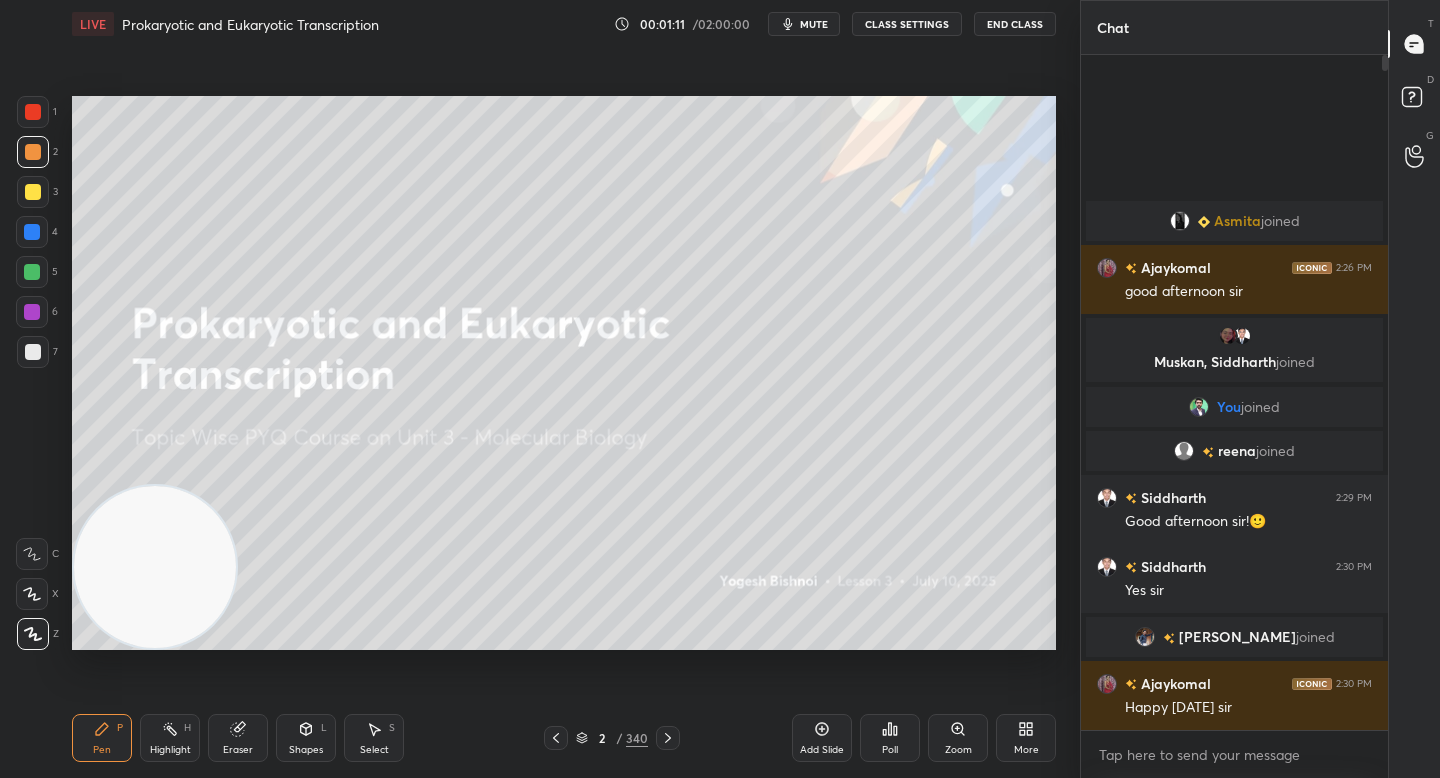 click at bounding box center [33, 352] 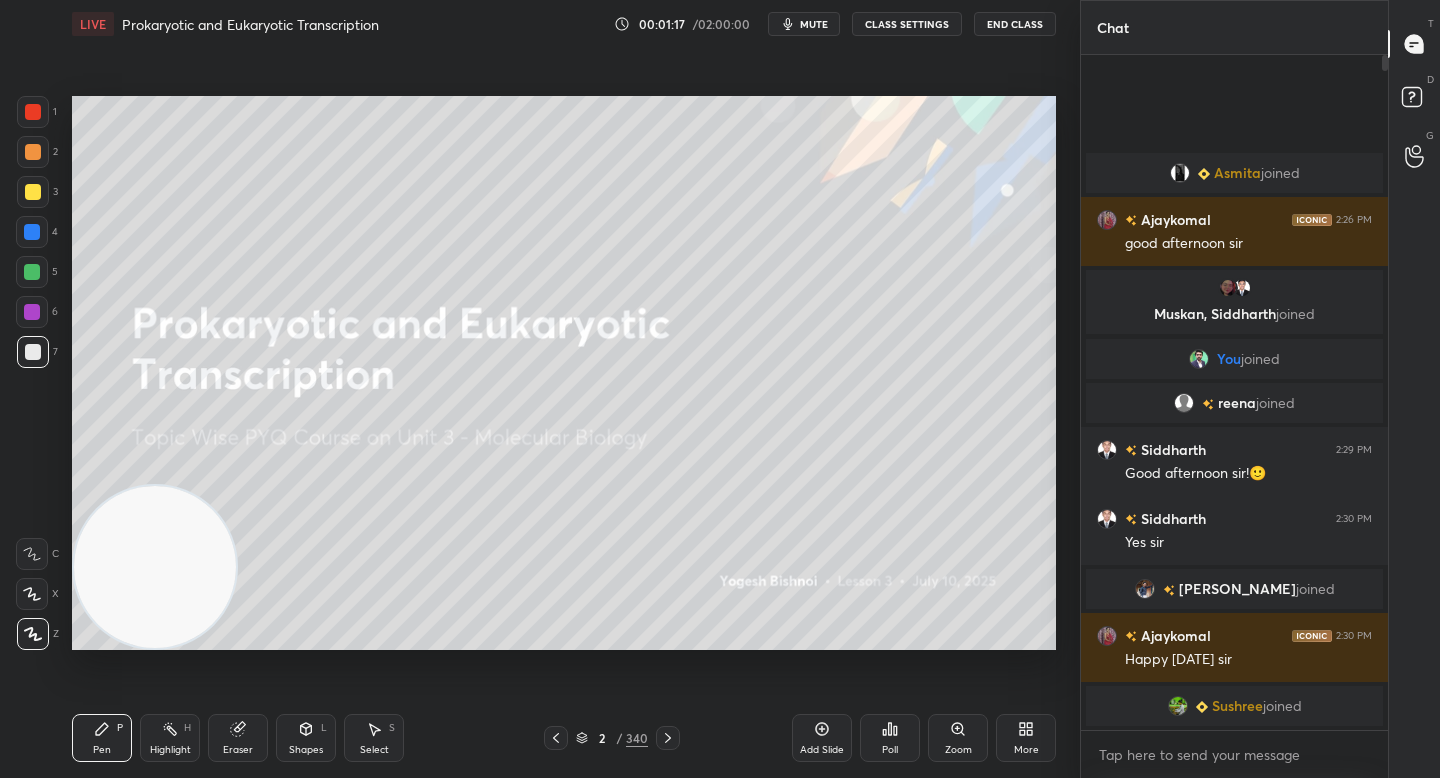 click at bounding box center [32, 272] 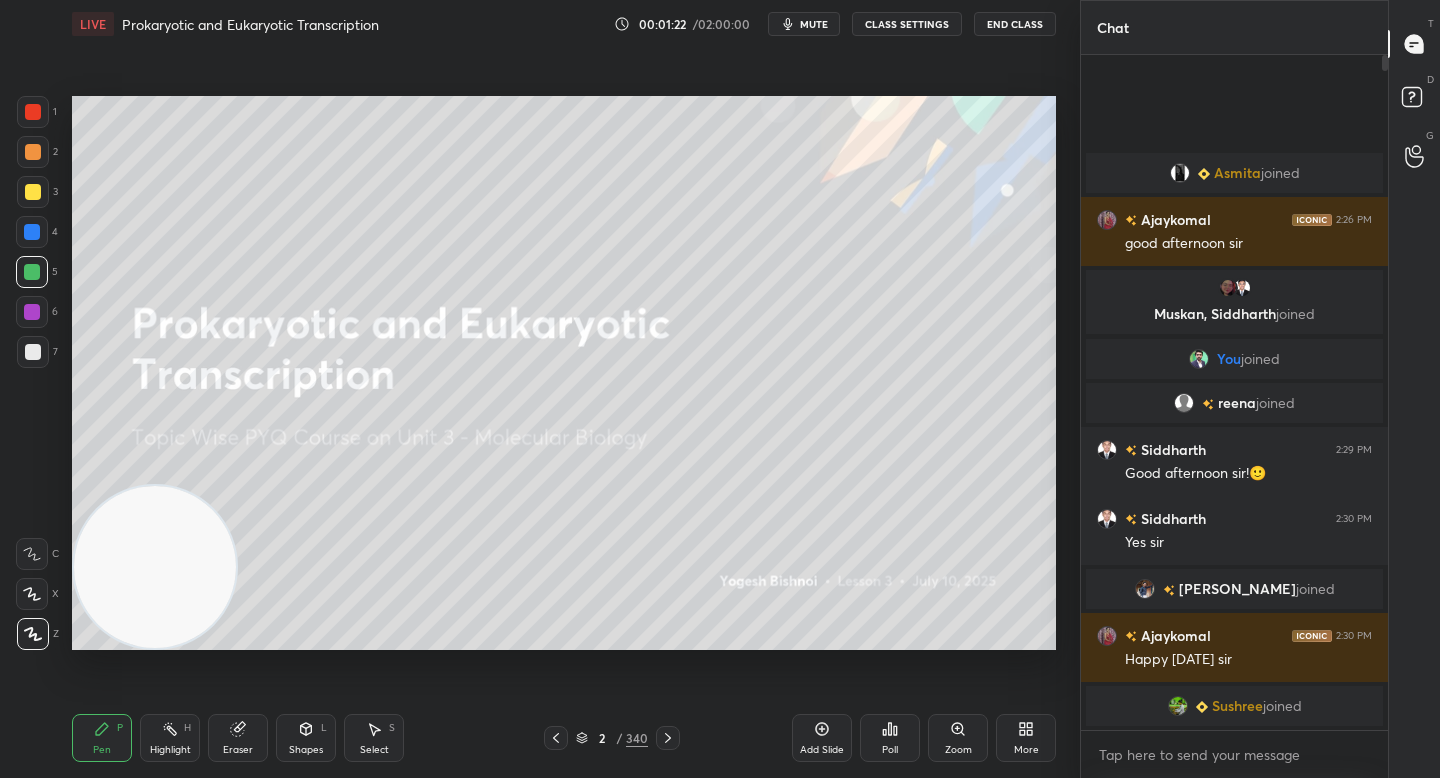 drag, startPoint x: 37, startPoint y: 192, endPoint x: 50, endPoint y: 193, distance: 13.038404 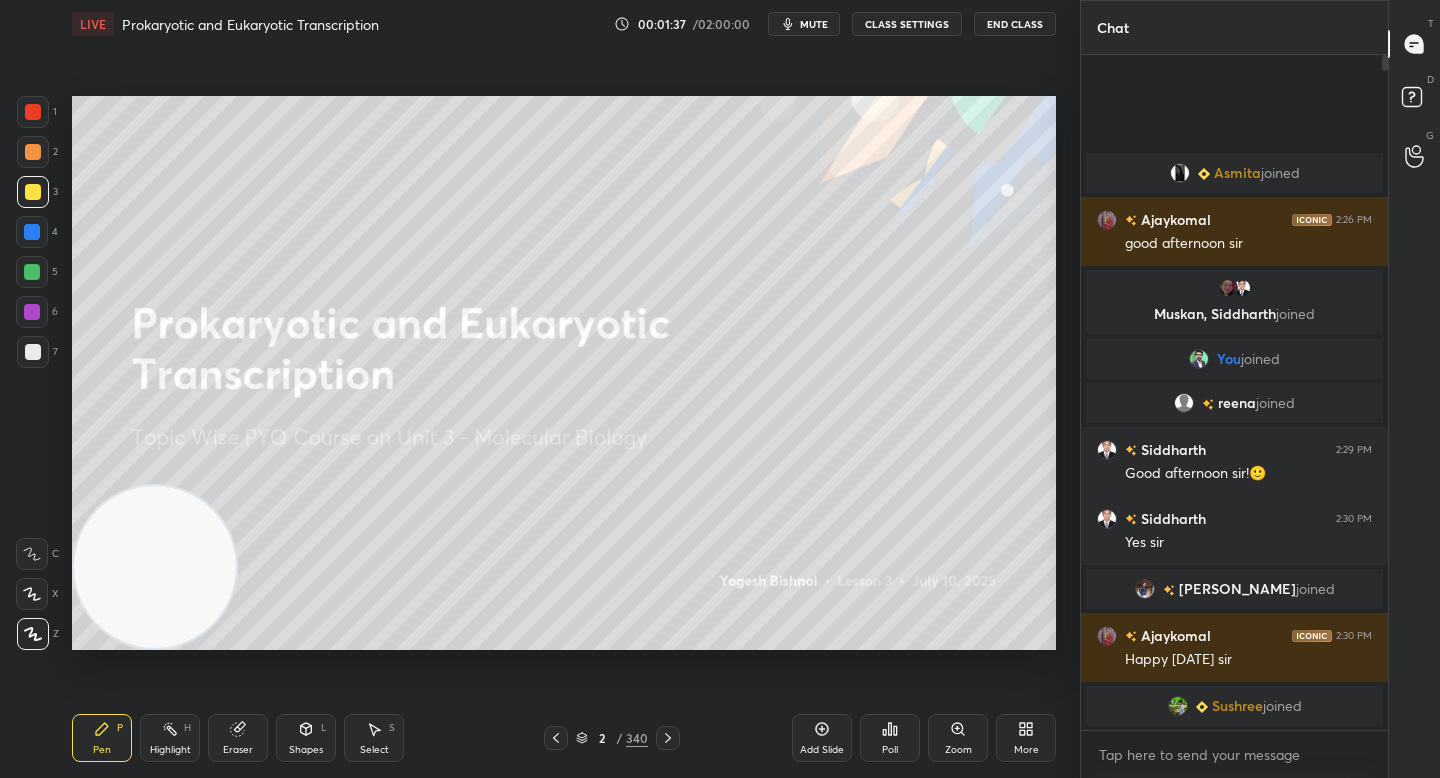 click on "Eraser" at bounding box center [238, 738] 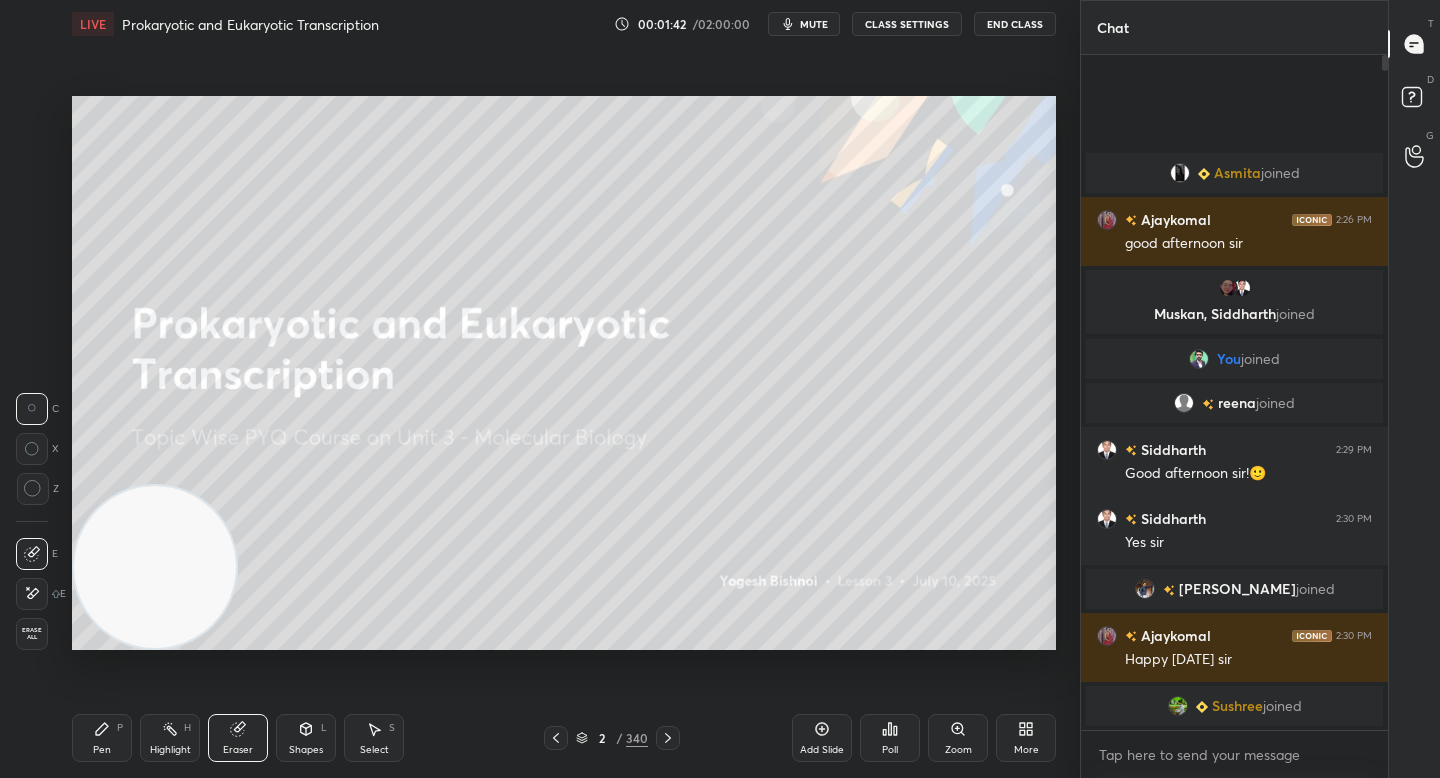 drag, startPoint x: 95, startPoint y: 737, endPoint x: 172, endPoint y: 712, distance: 80.95678 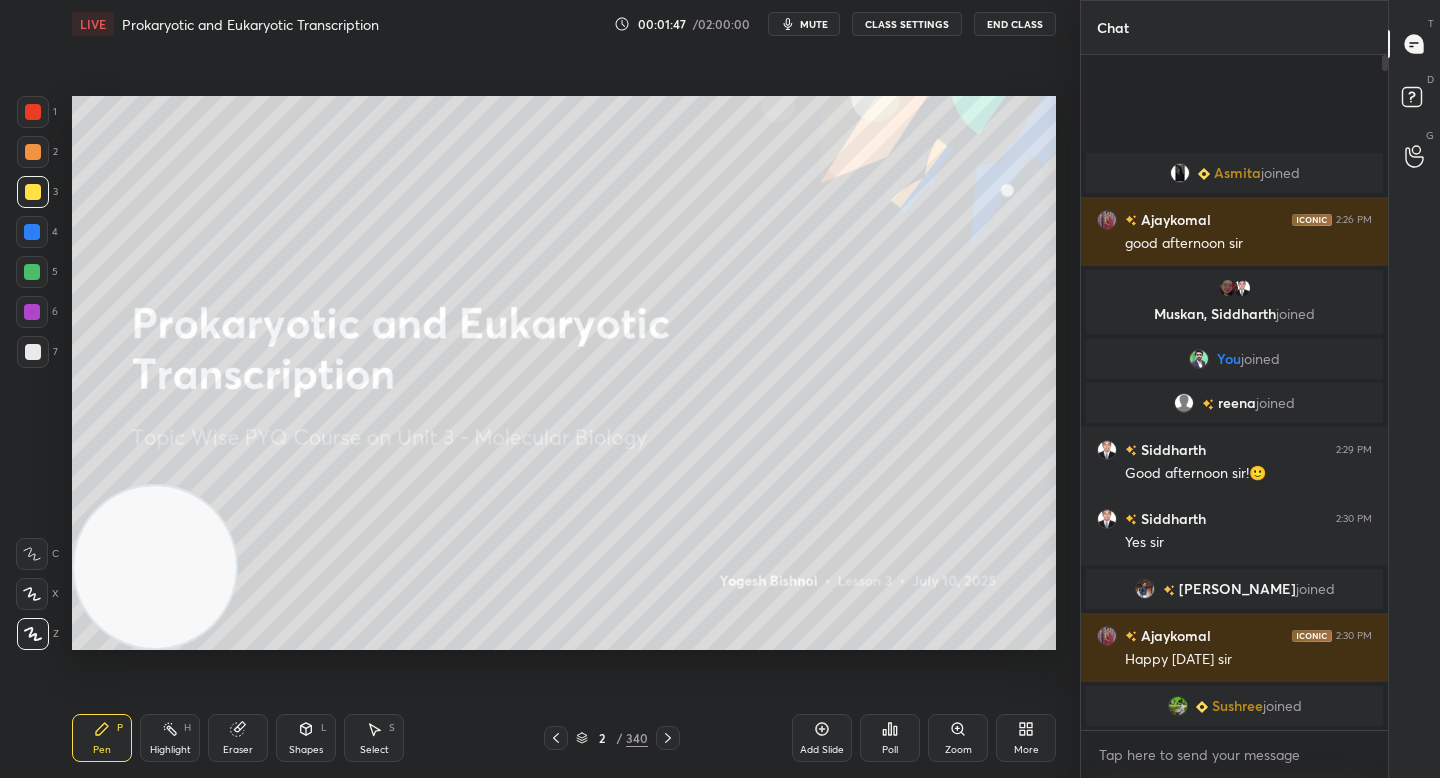 click at bounding box center [155, 567] 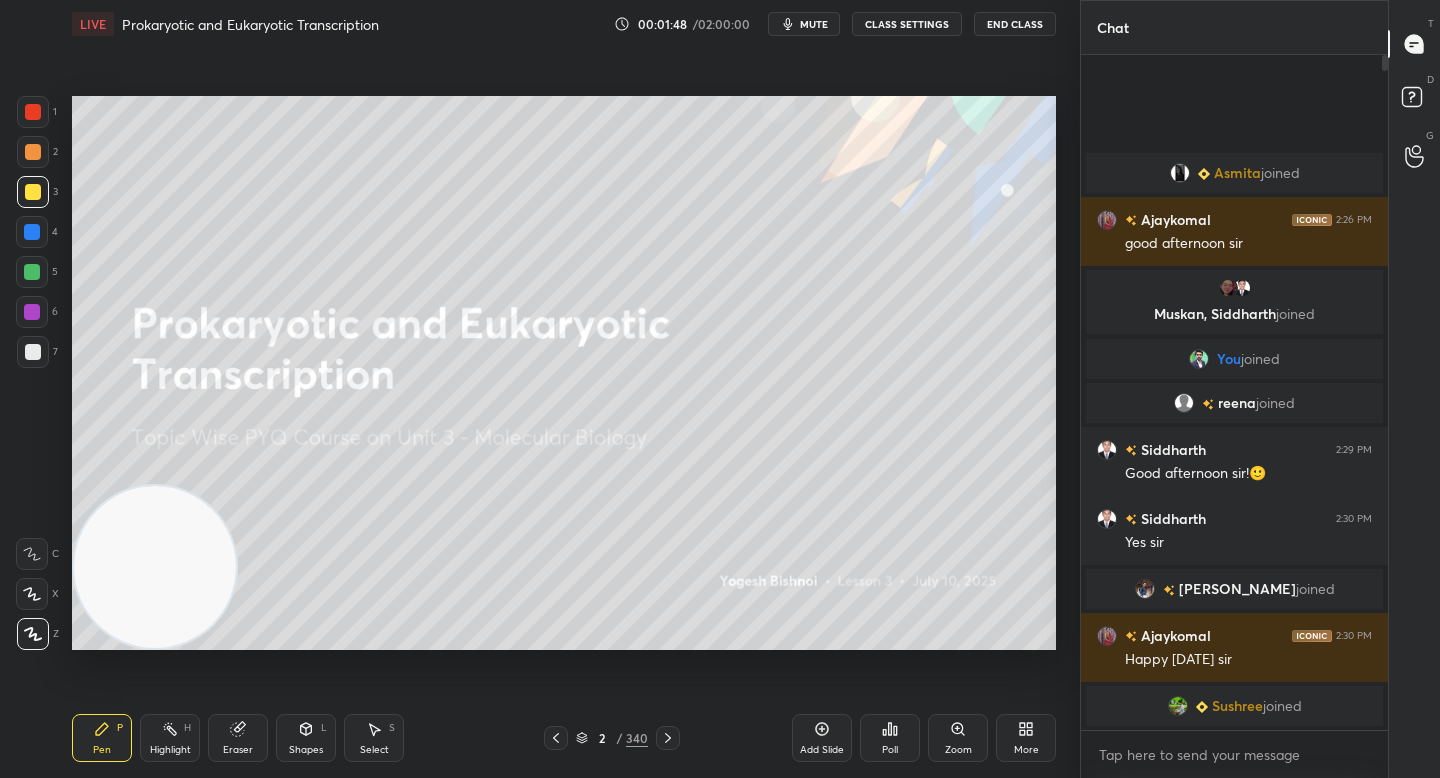 drag, startPoint x: 34, startPoint y: 258, endPoint x: 37, endPoint y: 226, distance: 32.140316 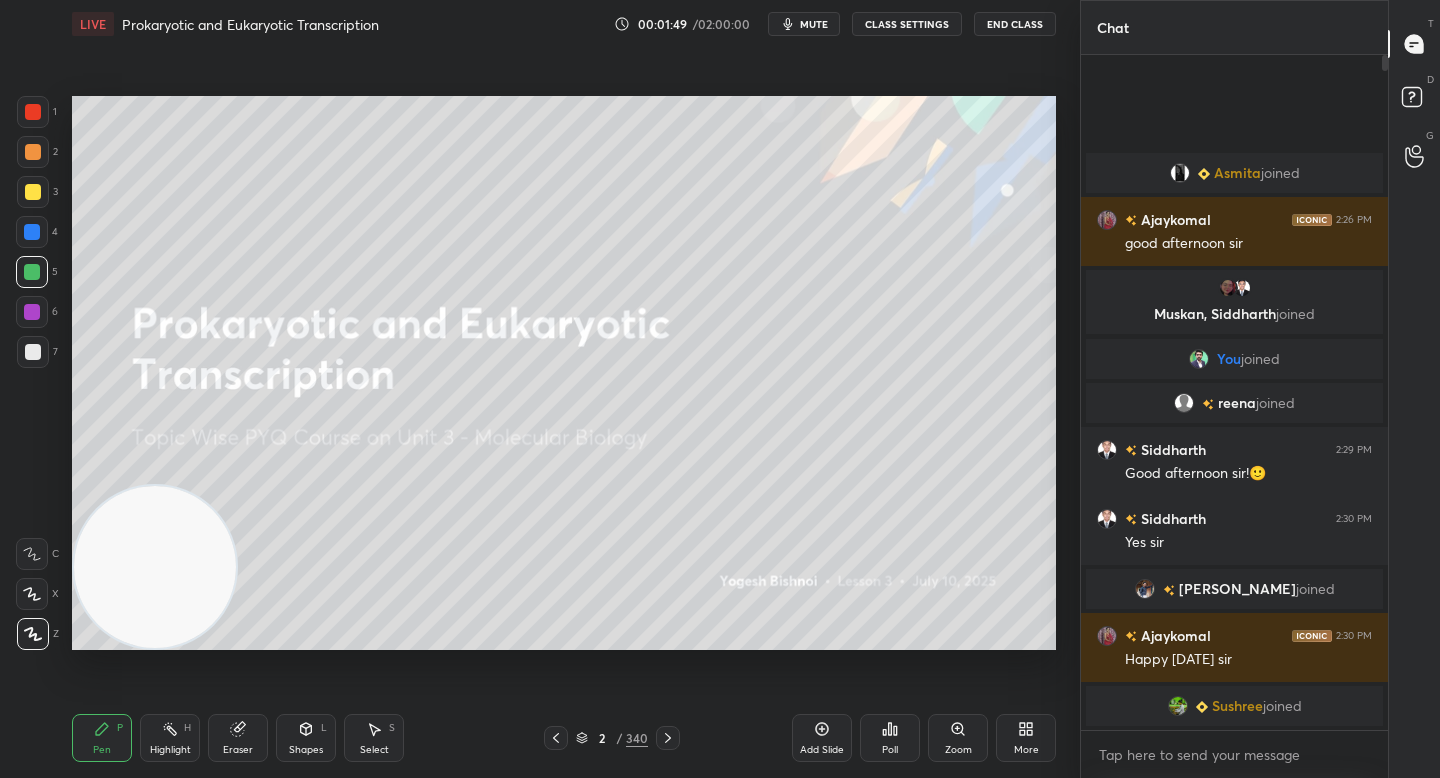 click at bounding box center [32, 232] 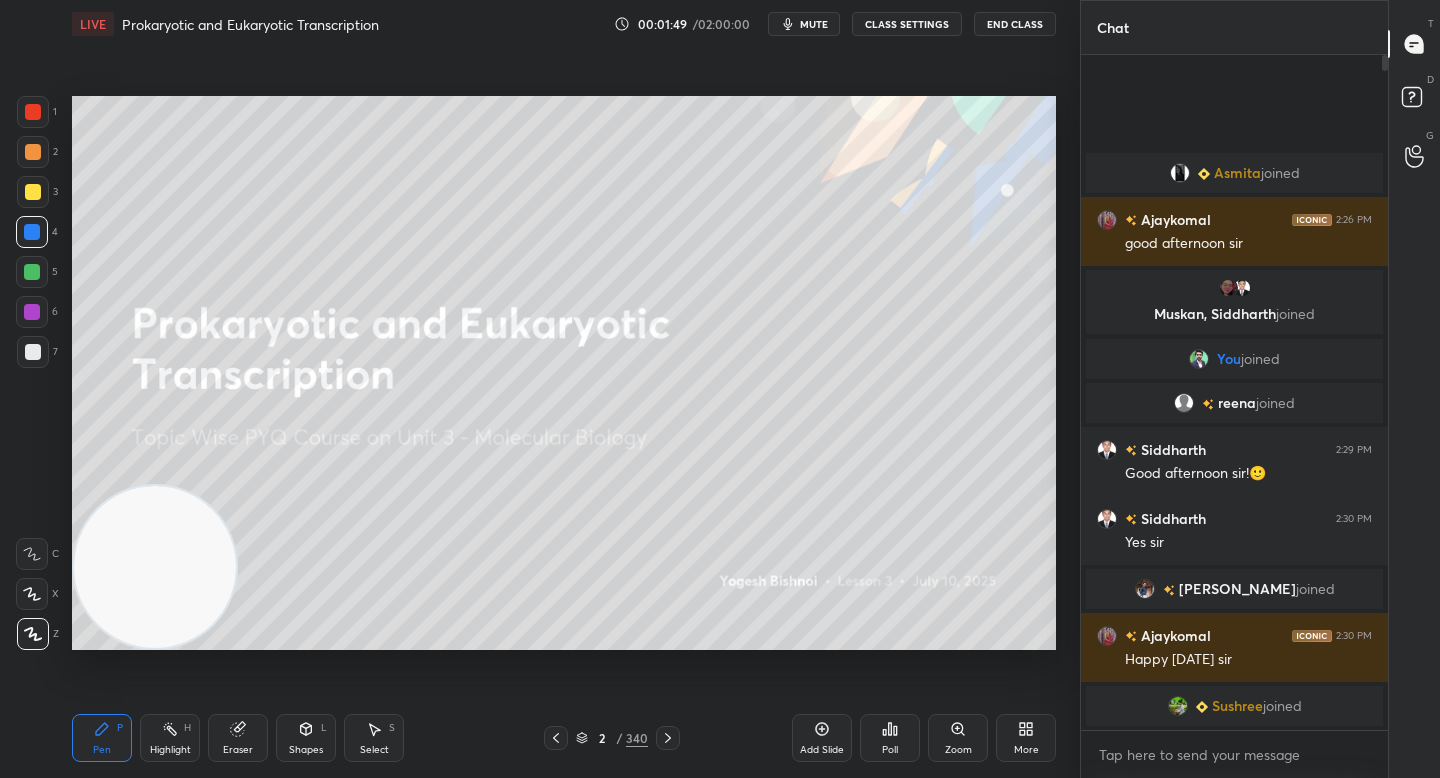 drag, startPoint x: 42, startPoint y: 179, endPoint x: 44, endPoint y: 126, distance: 53.037724 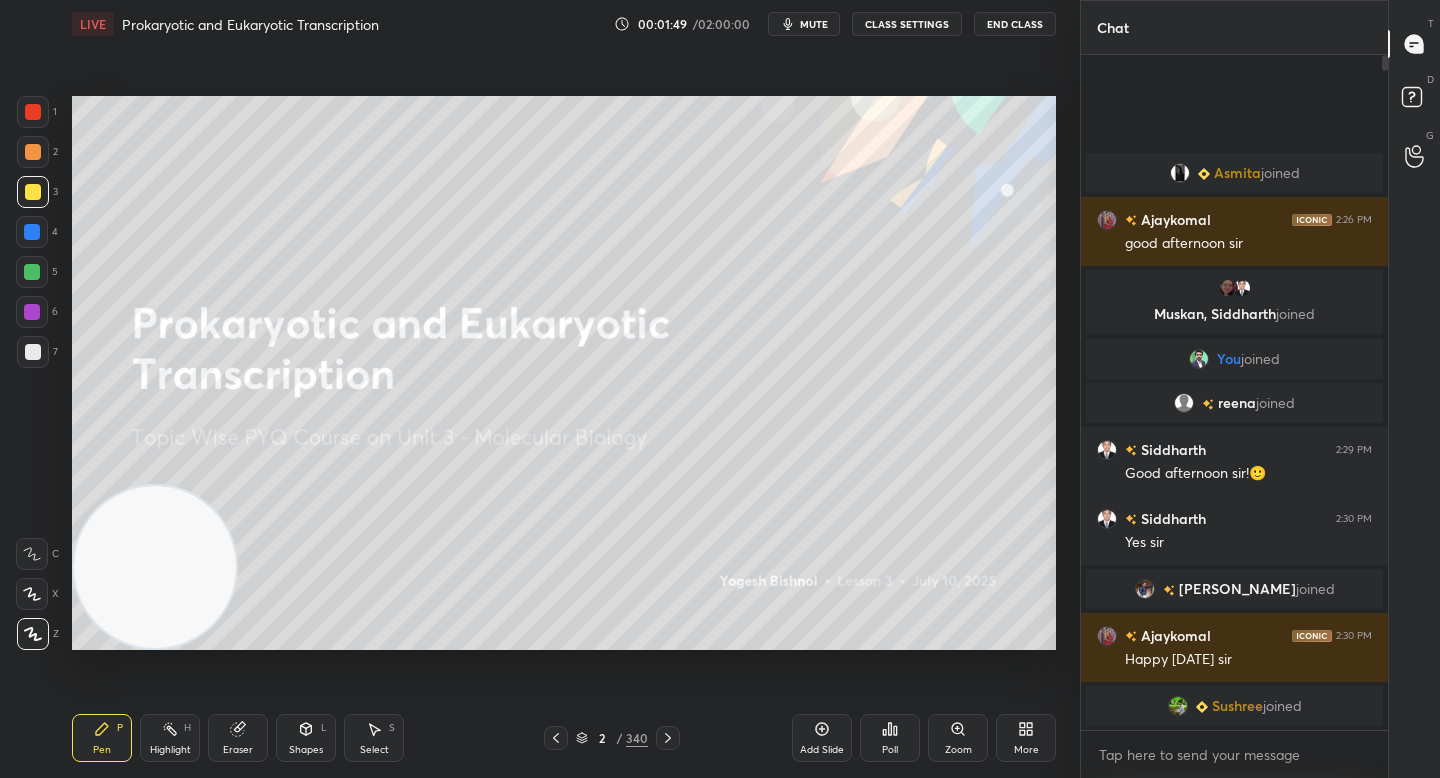 click at bounding box center [33, 112] 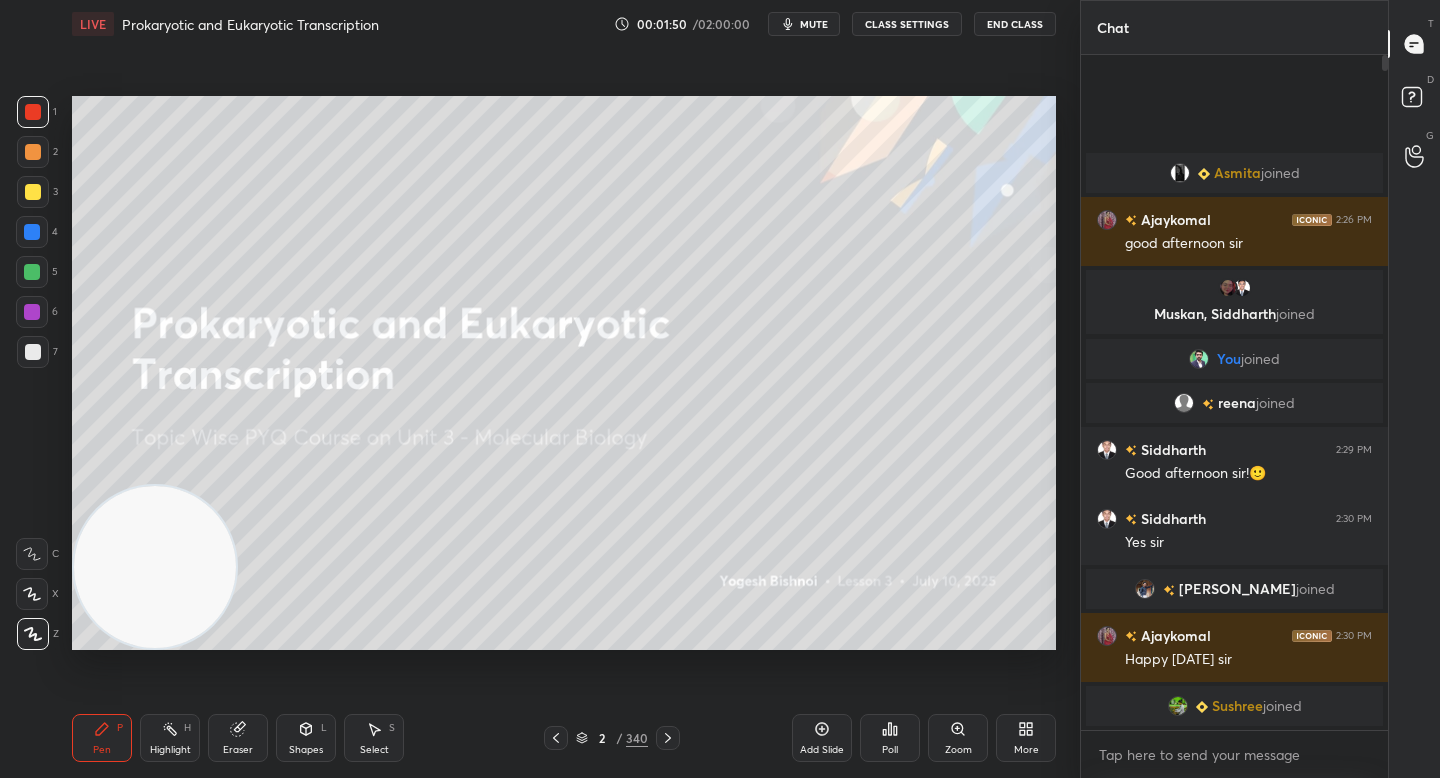 click at bounding box center (33, 152) 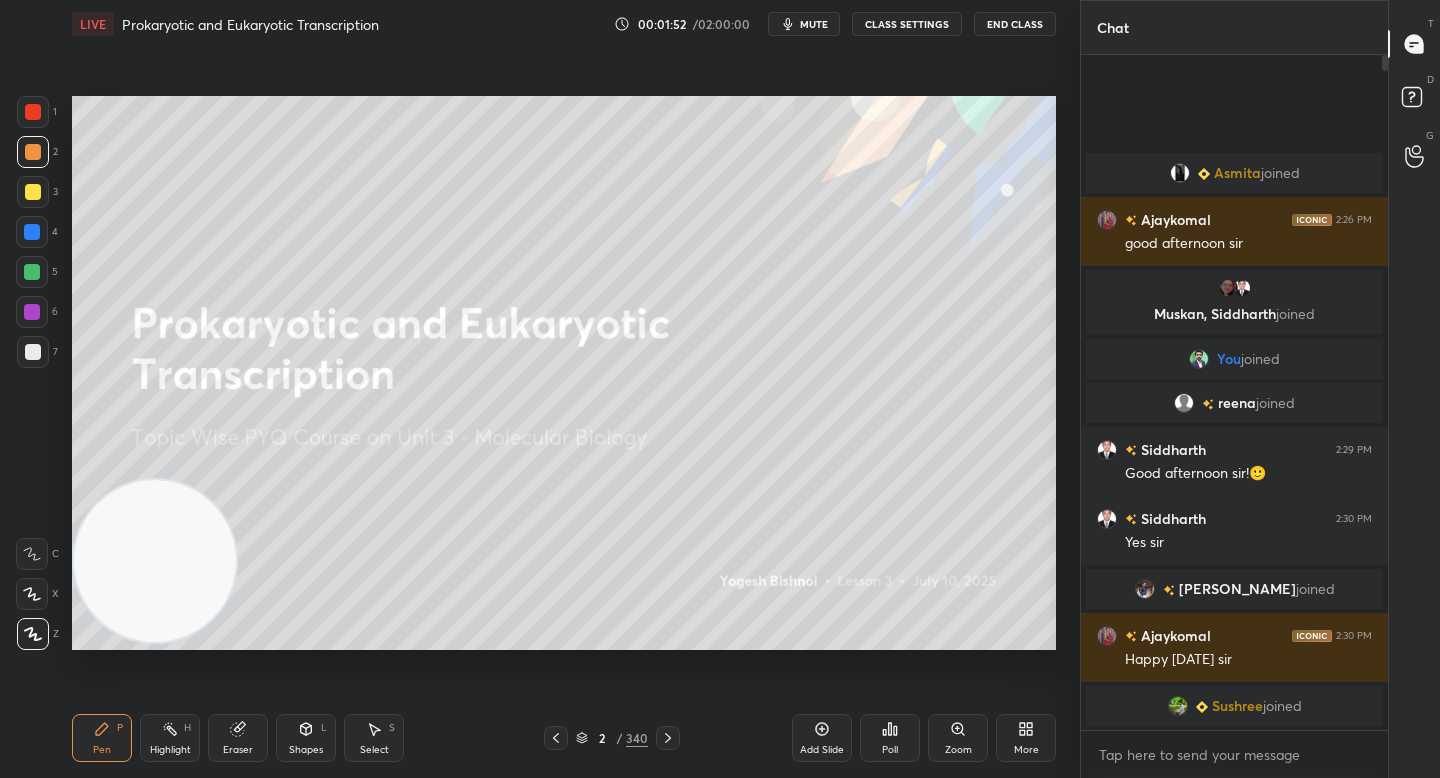 drag, startPoint x: 127, startPoint y: 557, endPoint x: 115, endPoint y: 229, distance: 328.21945 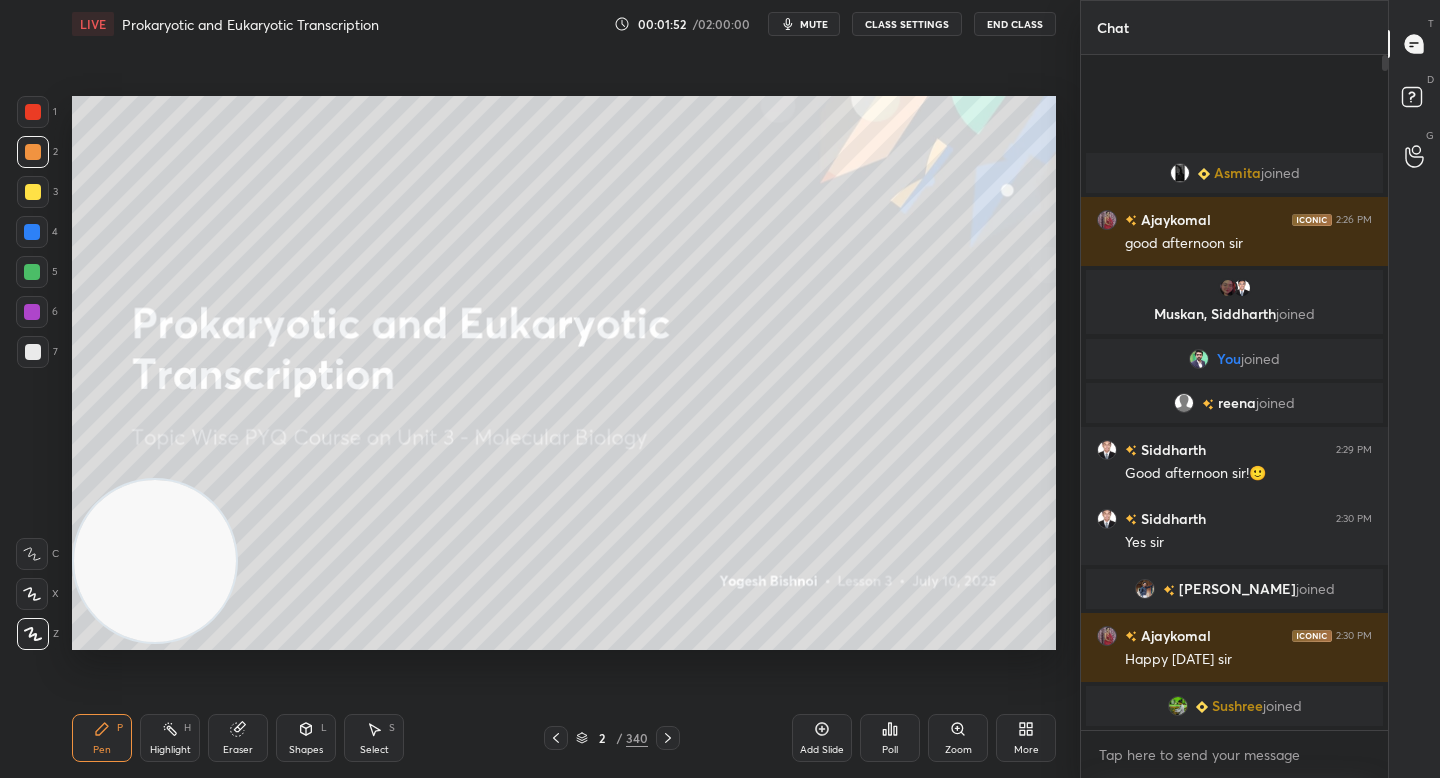 click at bounding box center [155, 561] 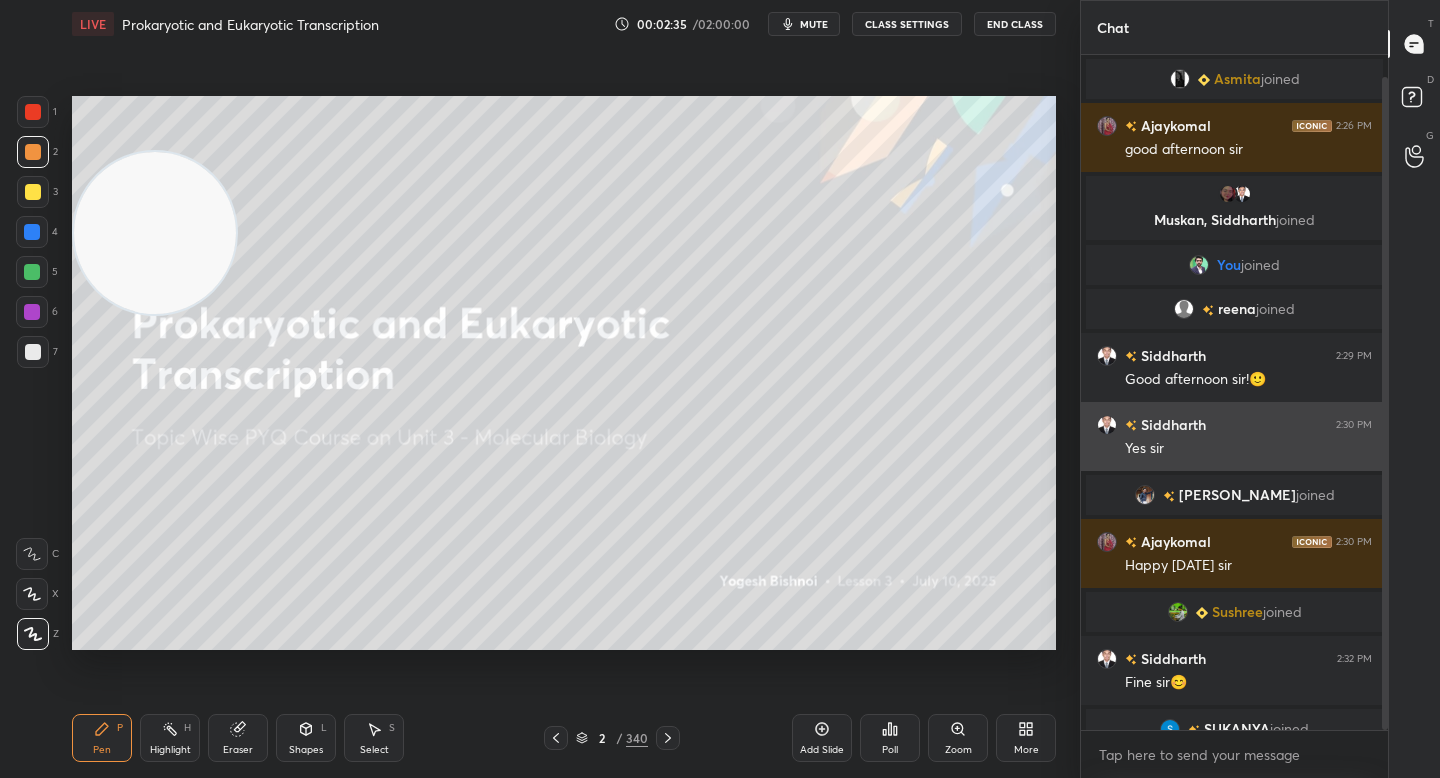 scroll, scrollTop: 23, scrollLeft: 0, axis: vertical 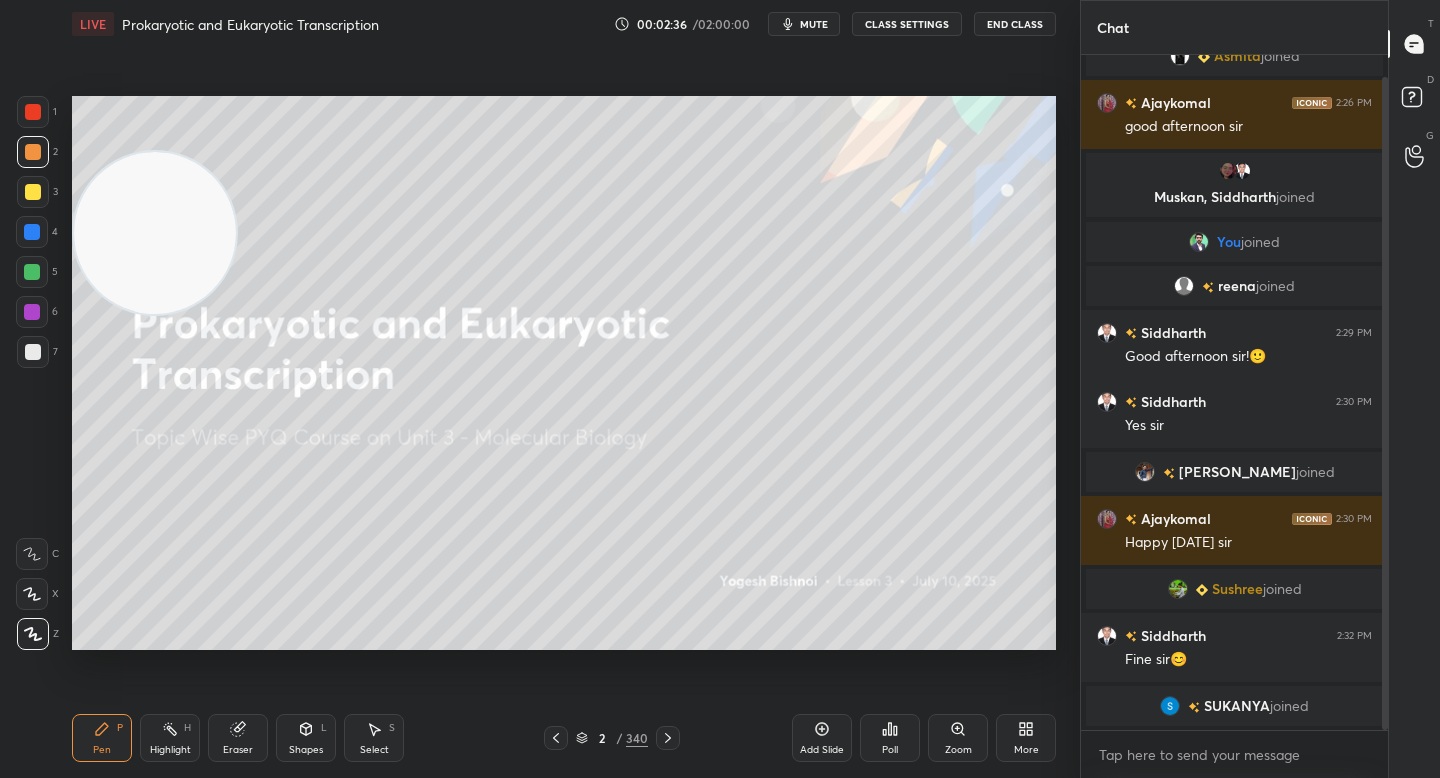 click on "More" at bounding box center [1026, 738] 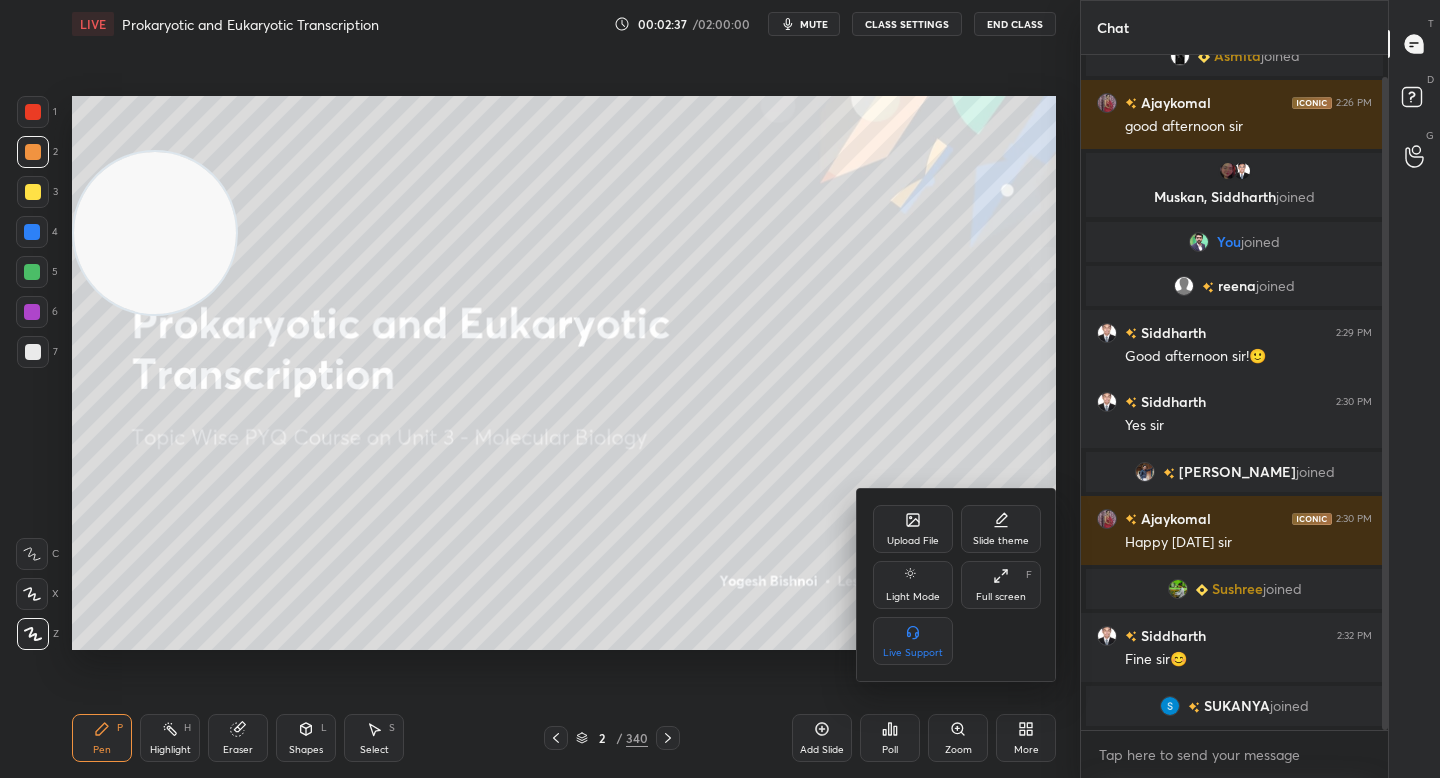 click at bounding box center (720, 389) 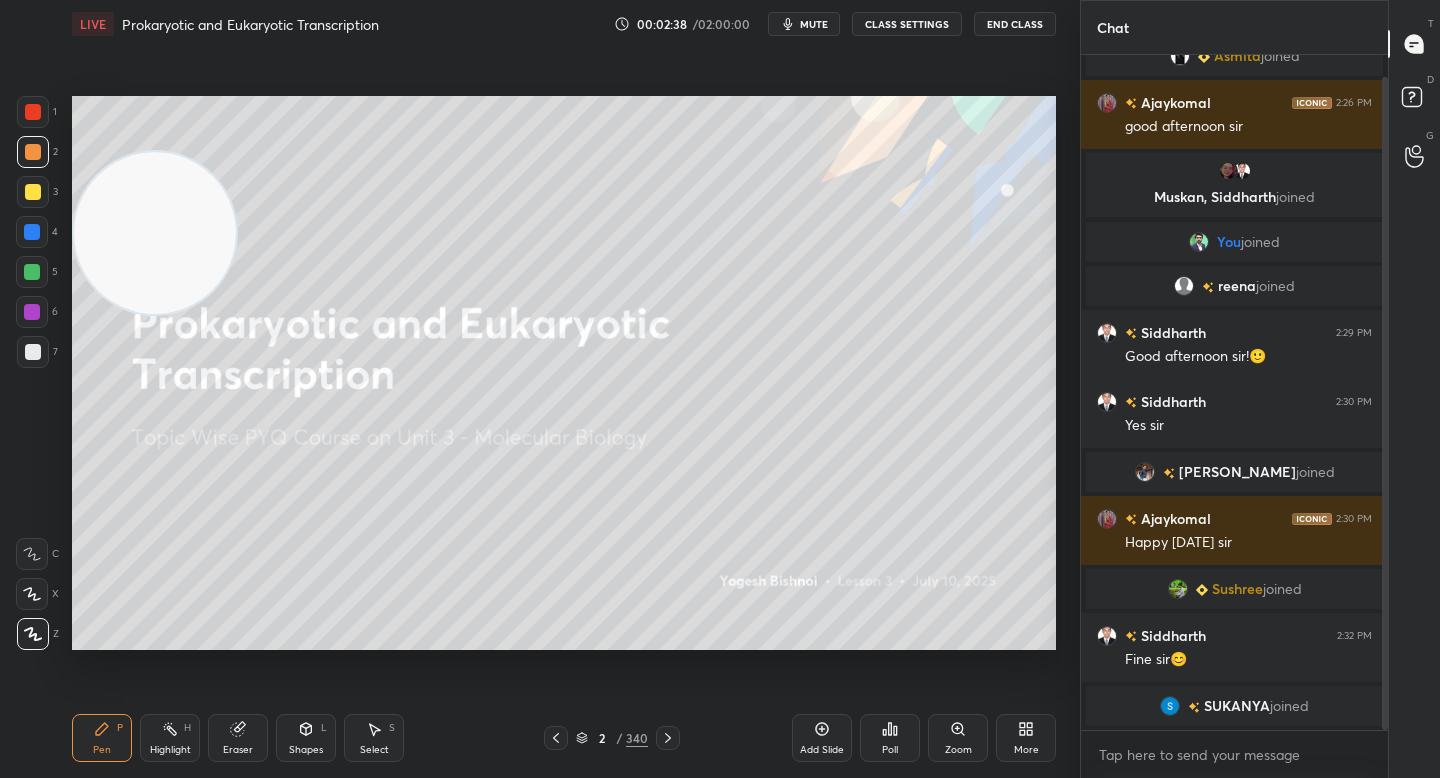 click 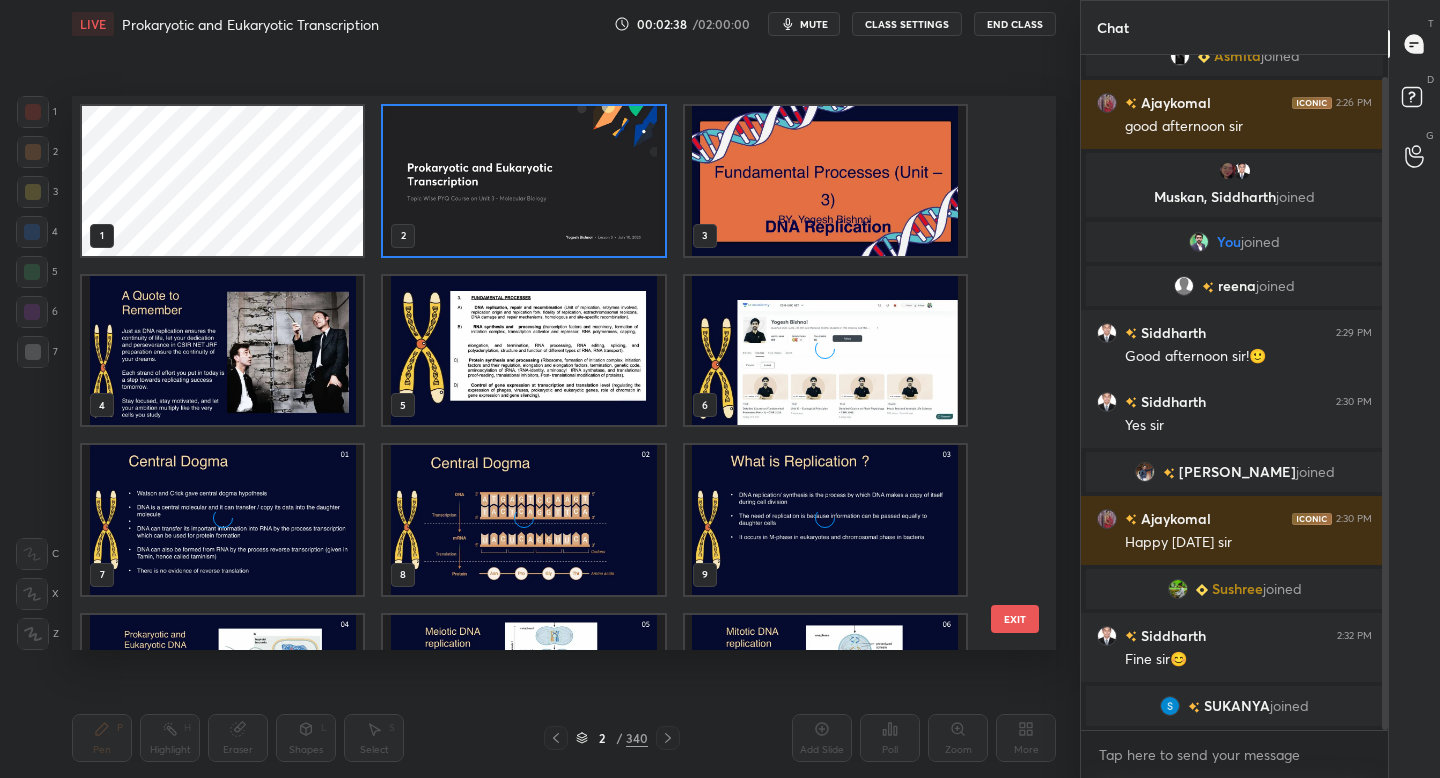 scroll, scrollTop: 7, scrollLeft: 11, axis: both 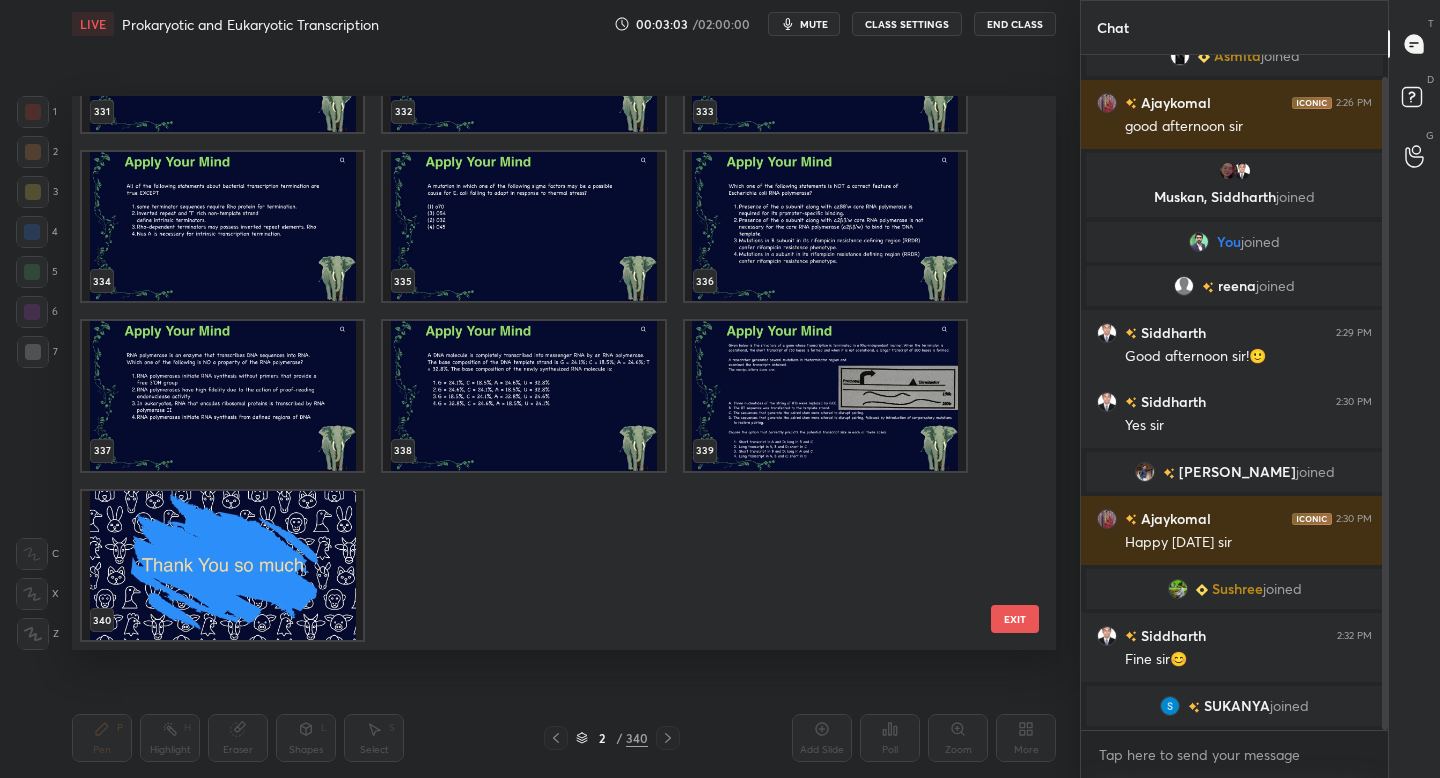 click at bounding box center [825, 396] 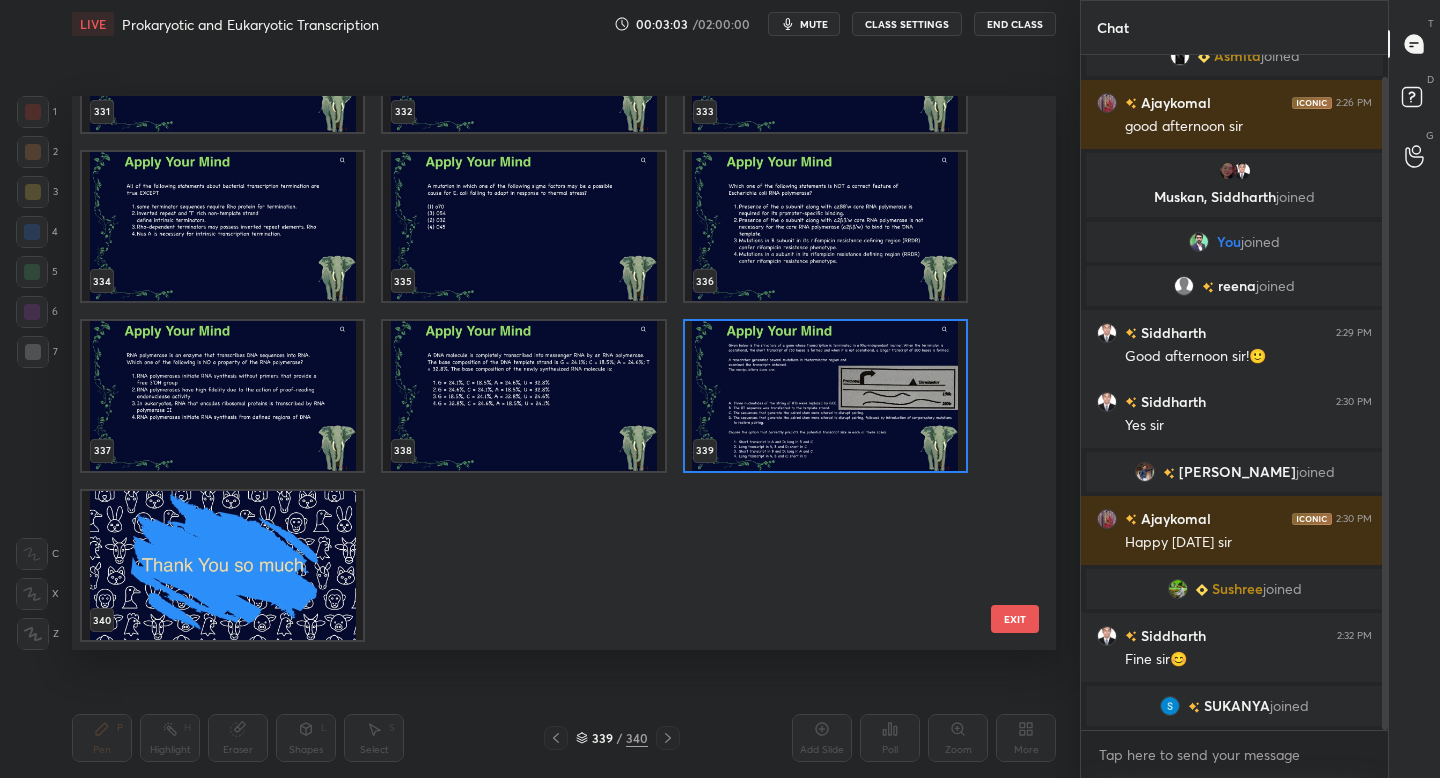 click at bounding box center [825, 396] 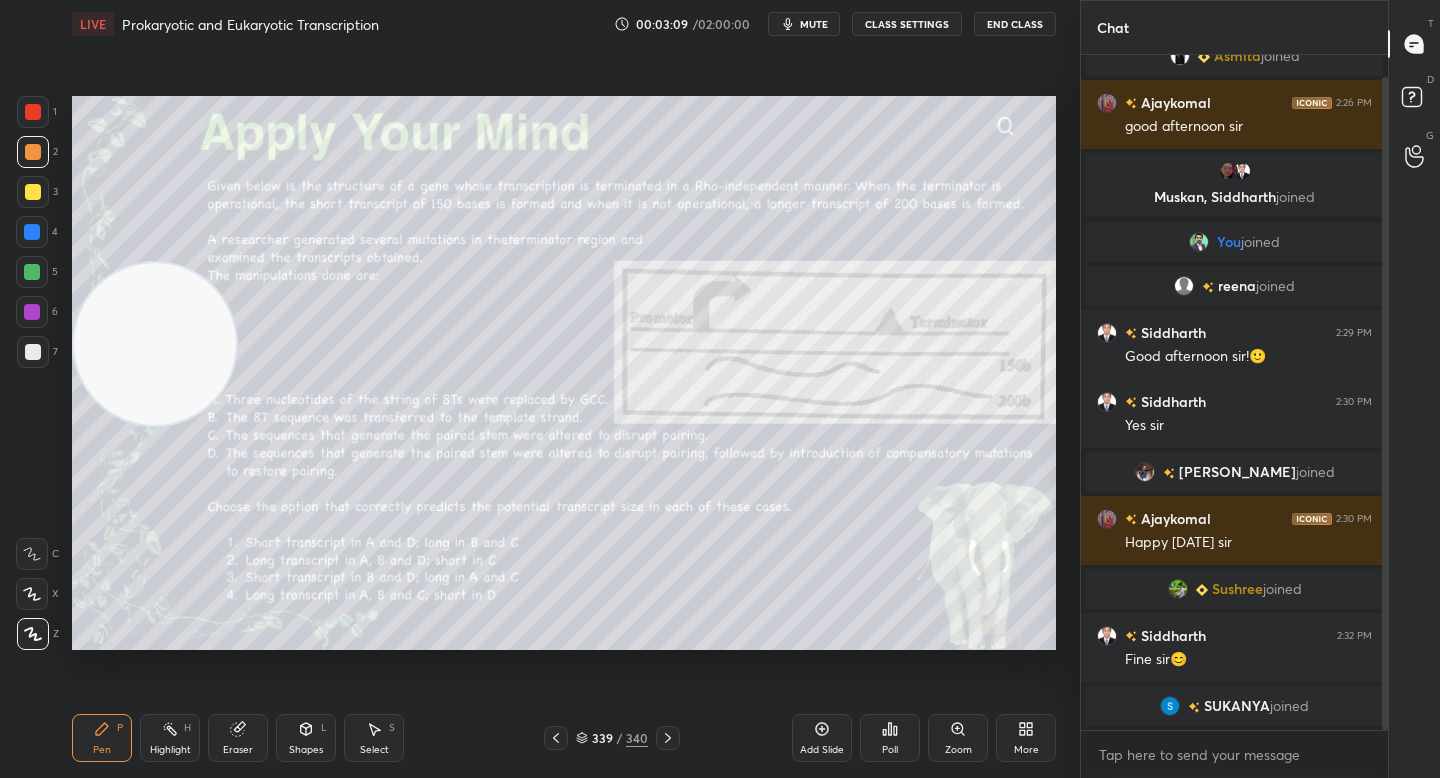 drag, startPoint x: 175, startPoint y: 273, endPoint x: 155, endPoint y: 384, distance: 112.78741 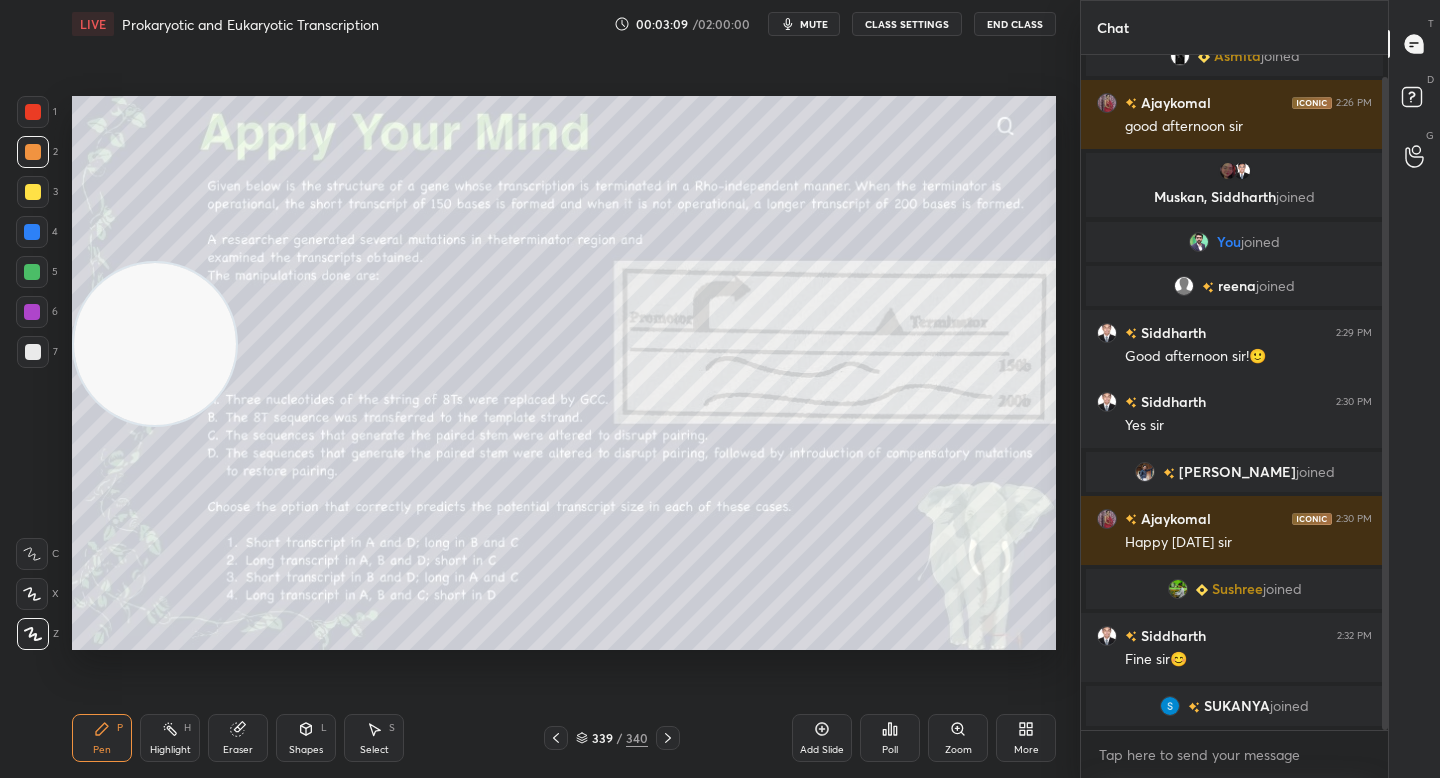 click at bounding box center (155, 344) 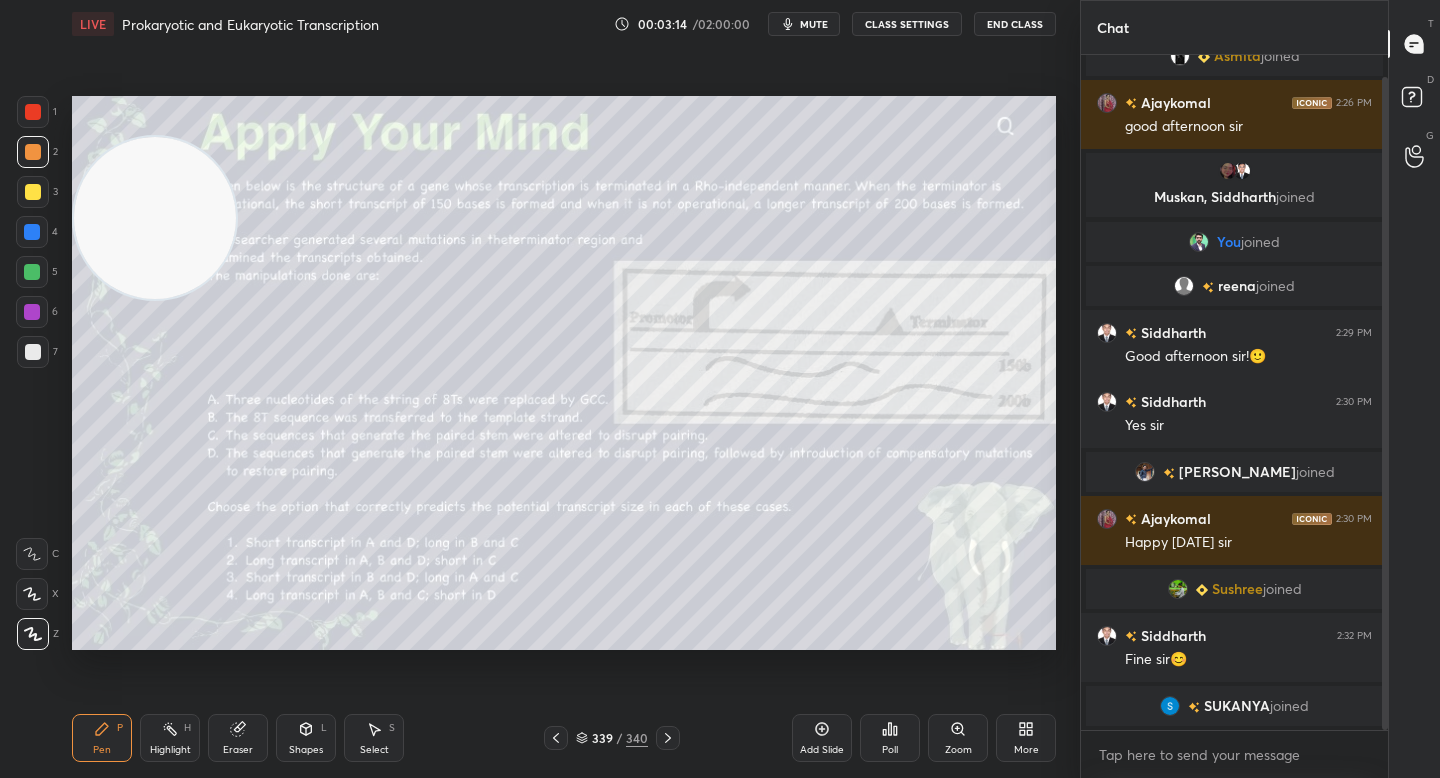 drag, startPoint x: 159, startPoint y: 331, endPoint x: 135, endPoint y: 197, distance: 136.1323 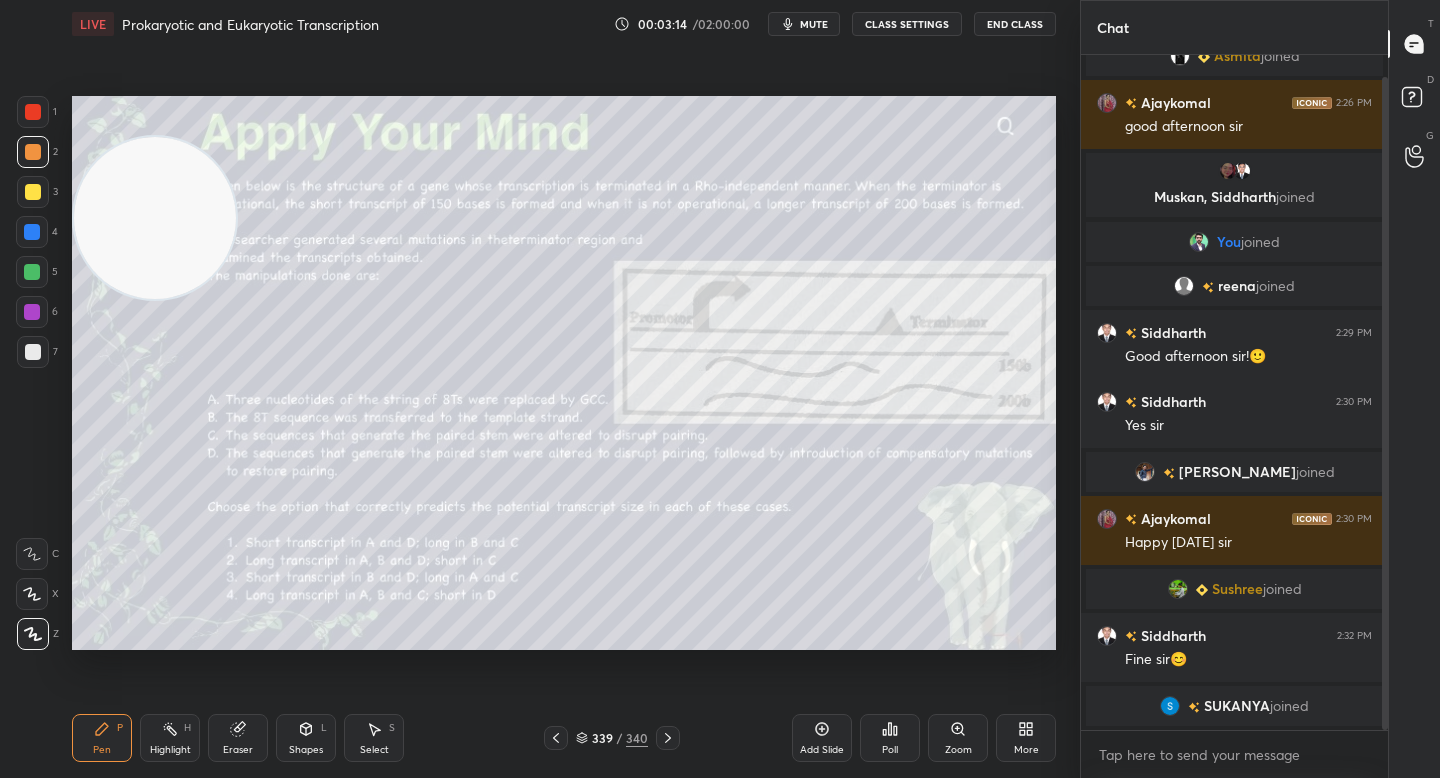 click at bounding box center [155, 218] 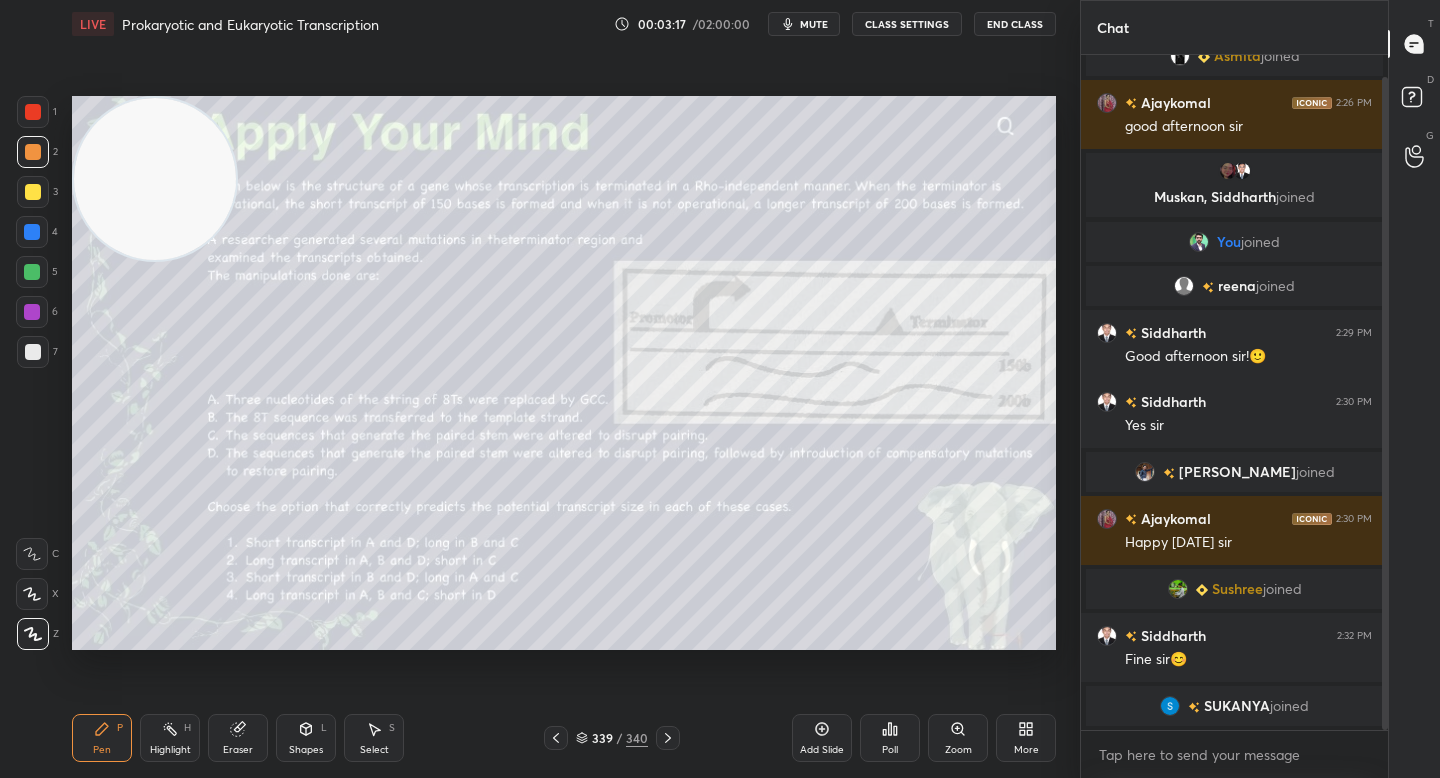 drag, startPoint x: 125, startPoint y: 210, endPoint x: 120, endPoint y: 168, distance: 42.296574 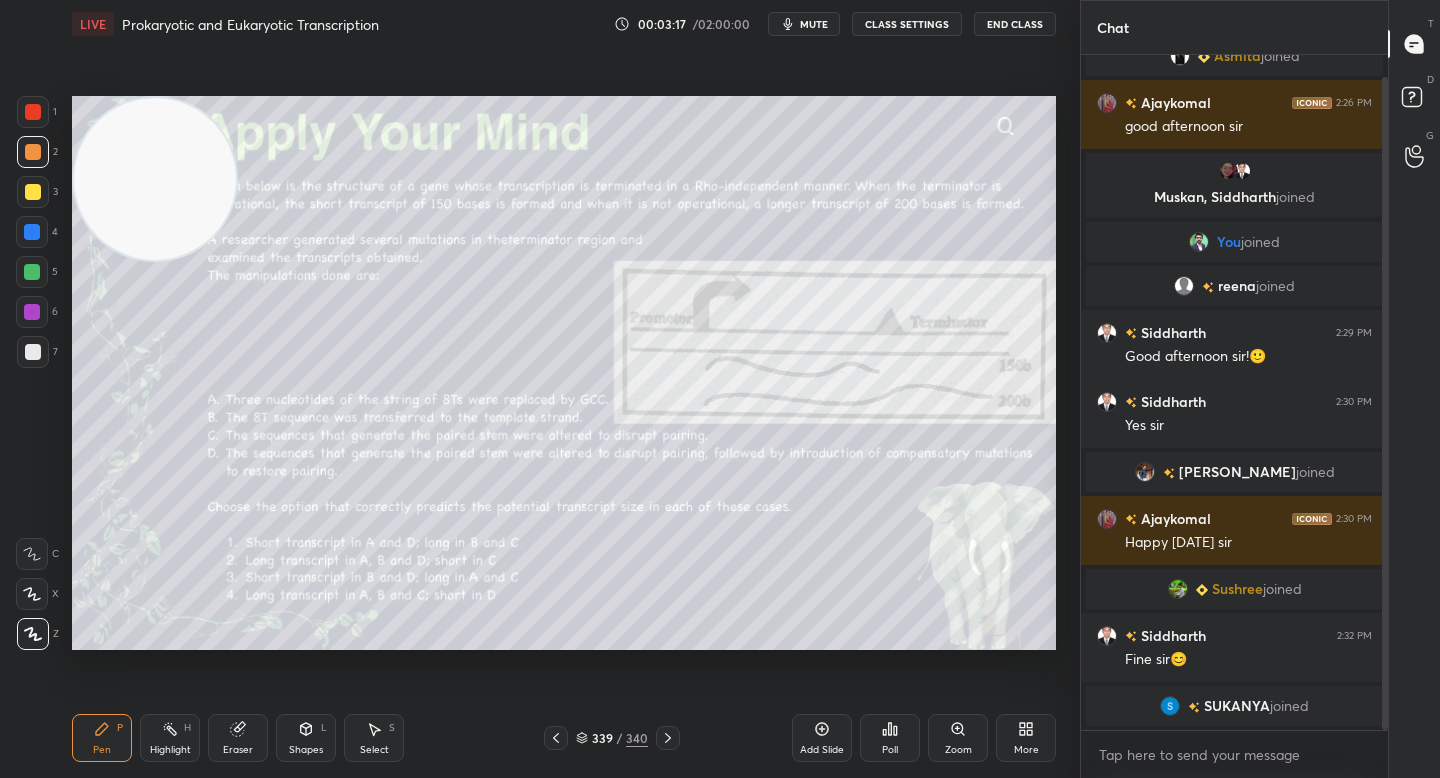 click at bounding box center [155, 179] 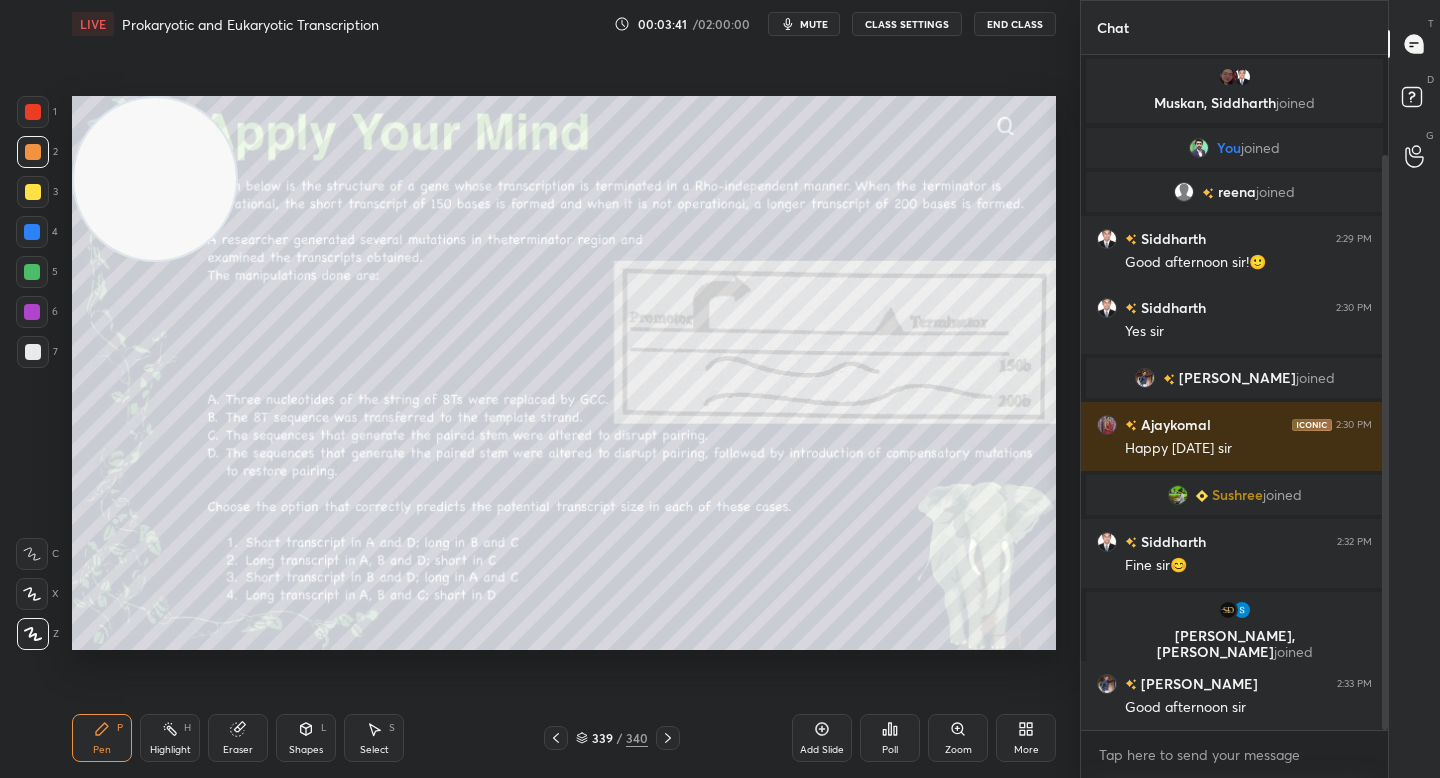 scroll, scrollTop: 186, scrollLeft: 0, axis: vertical 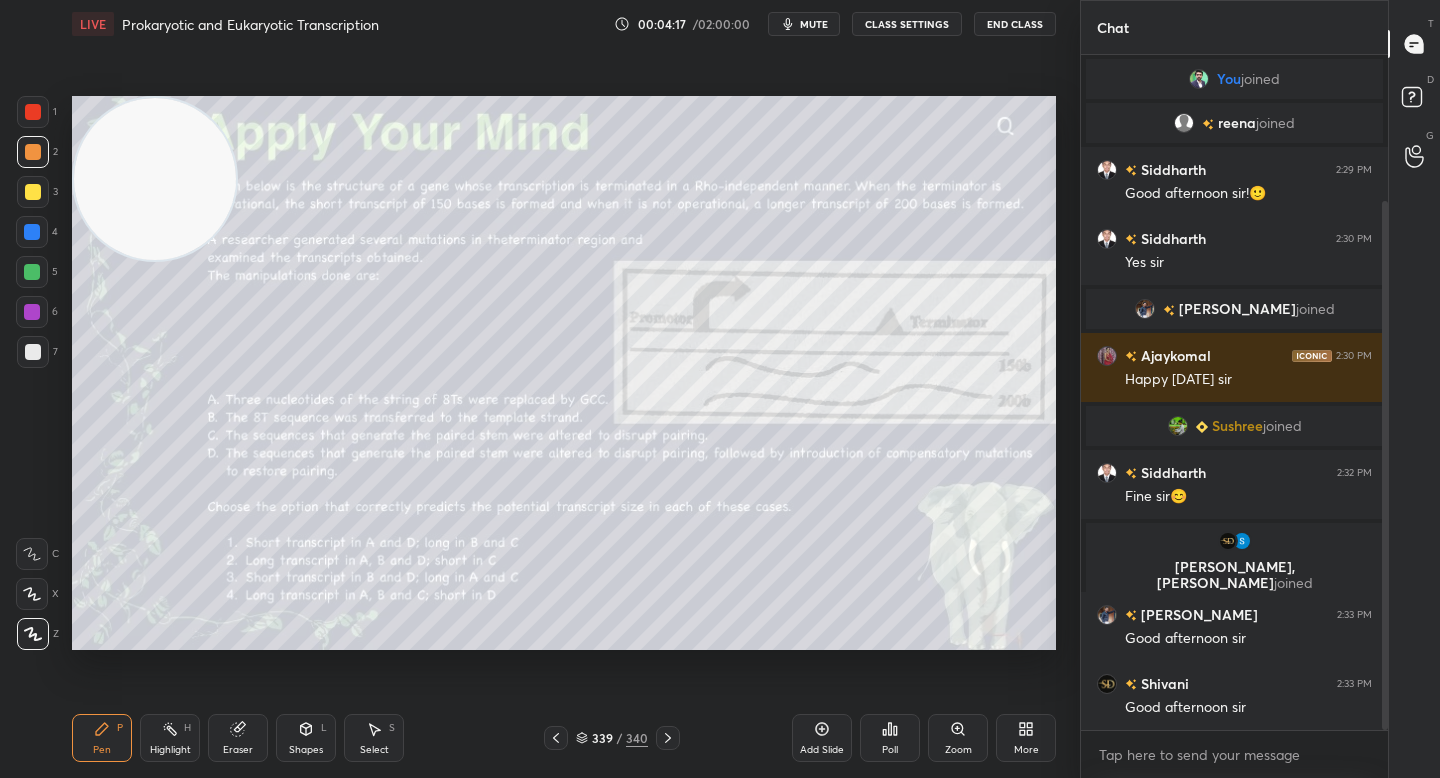 click on "Poll" at bounding box center [890, 738] 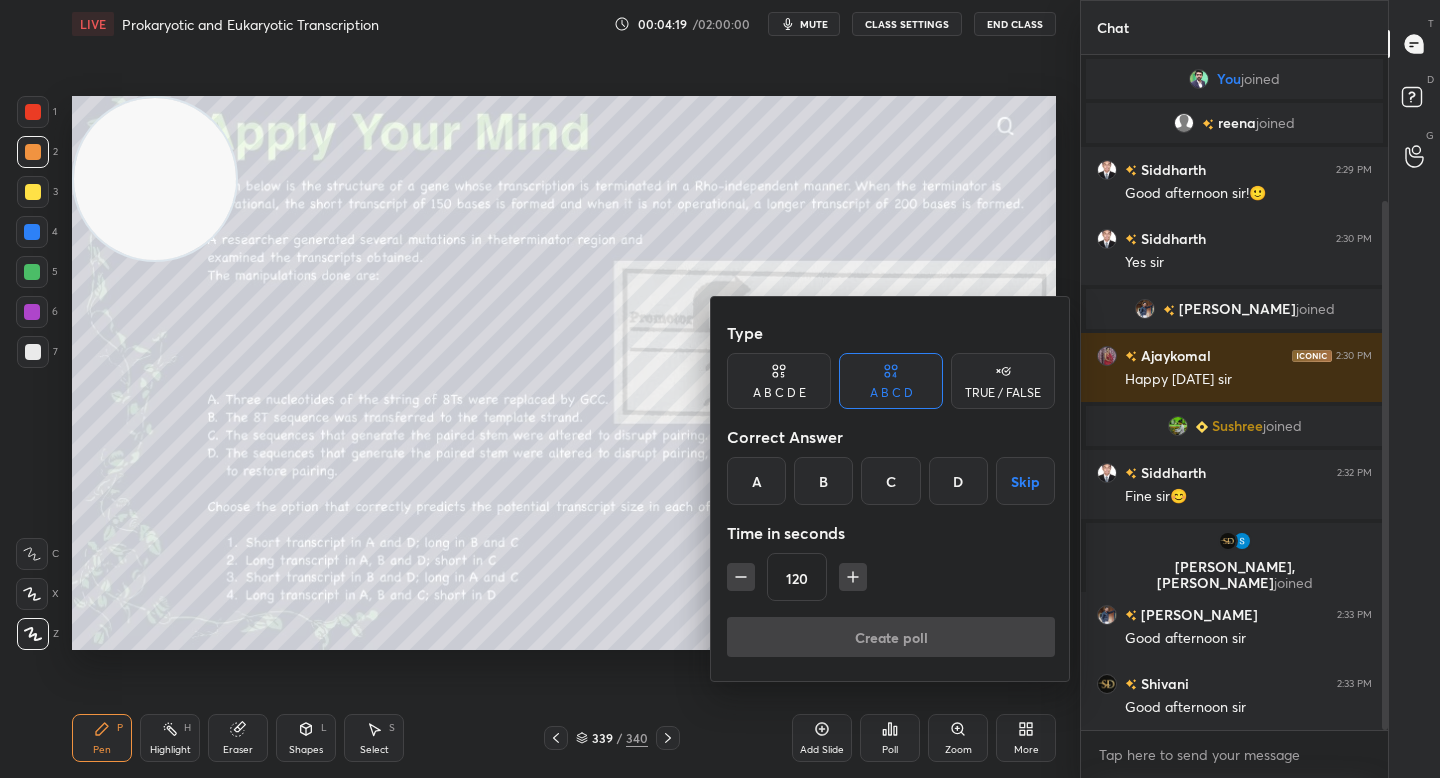 click on "D" at bounding box center (958, 481) 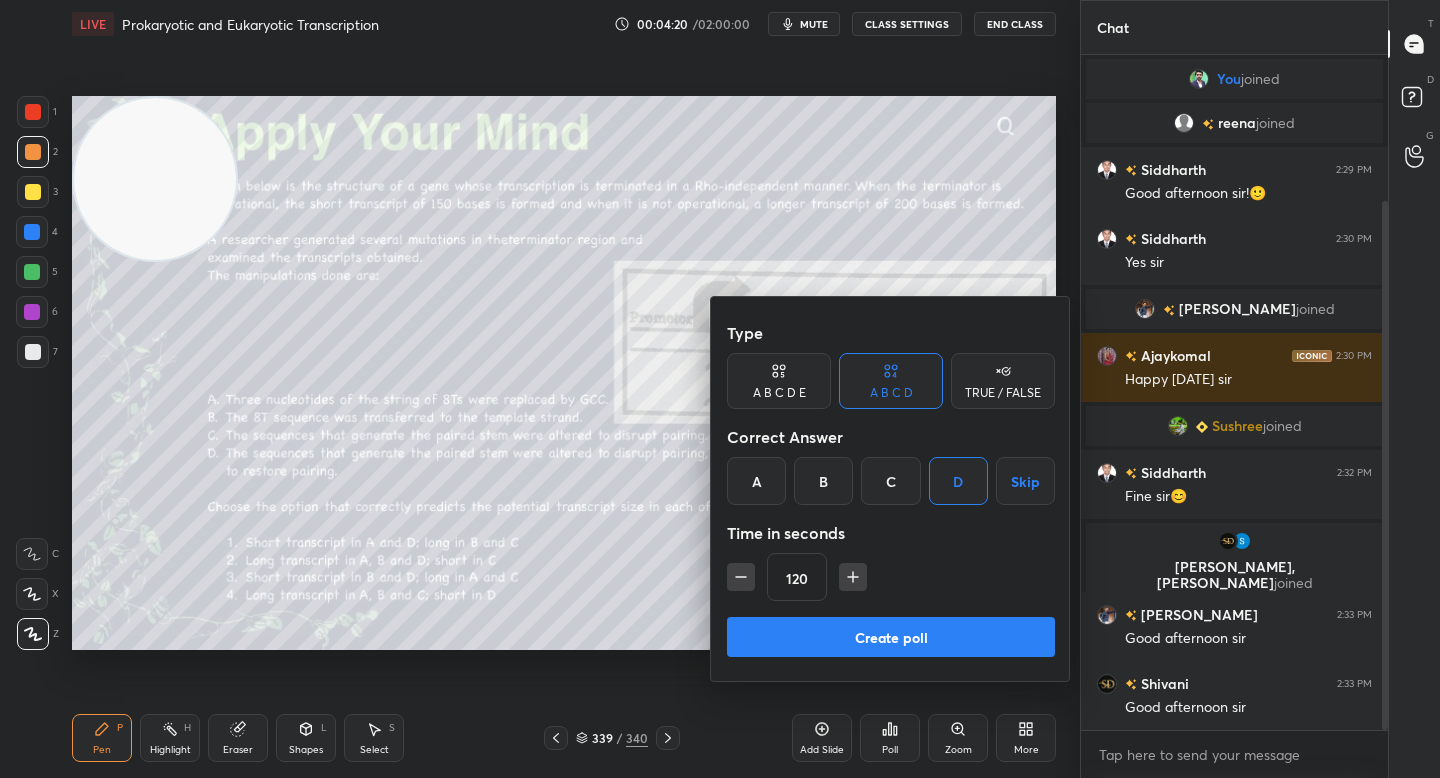 click 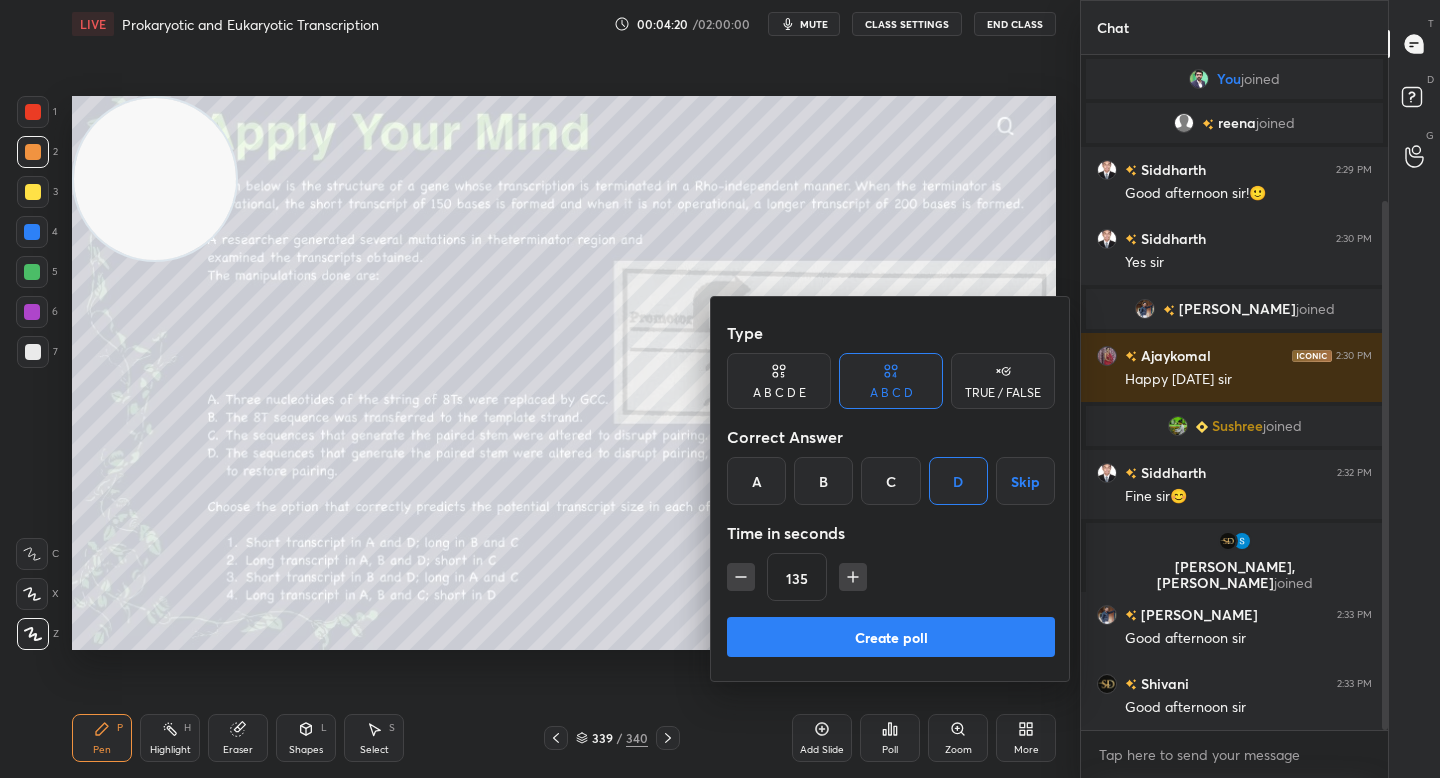 click 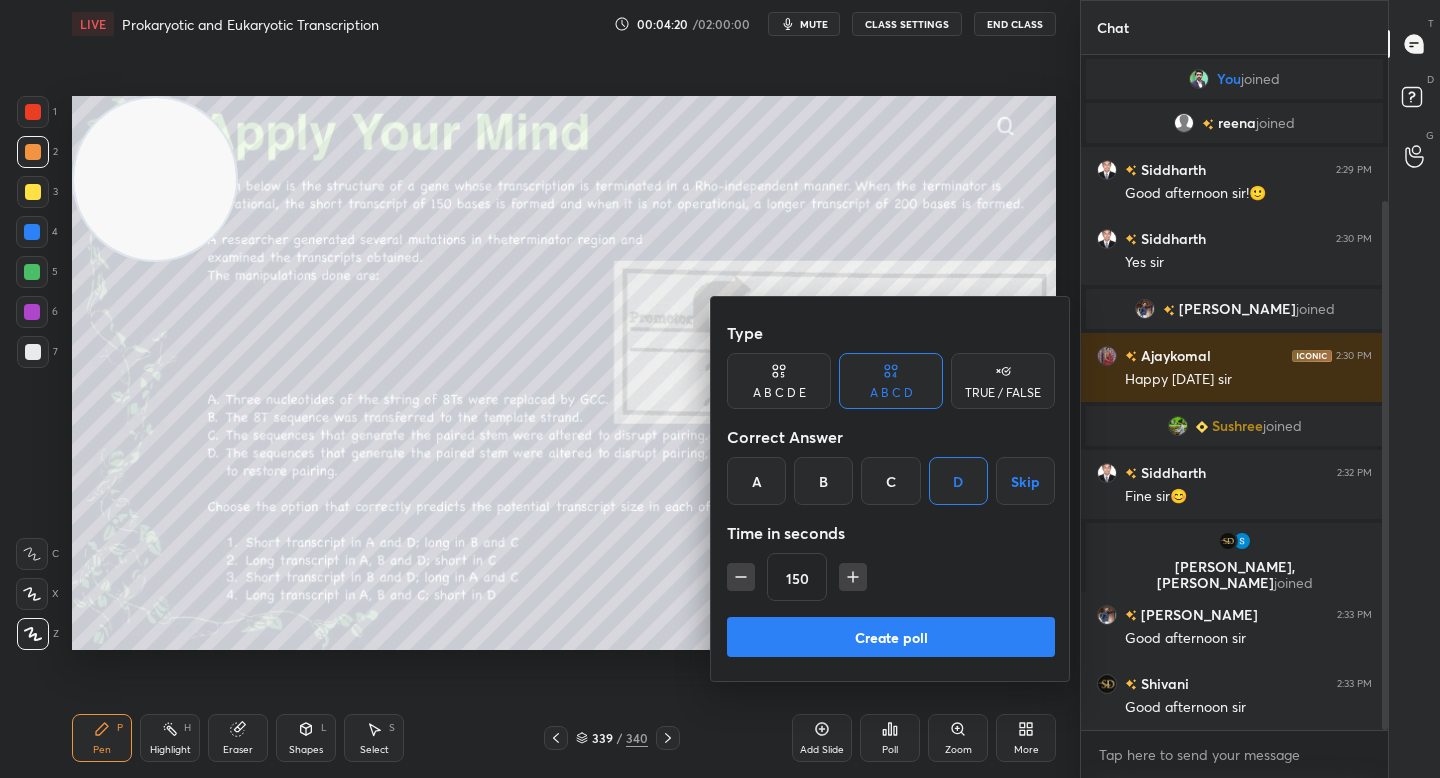 click 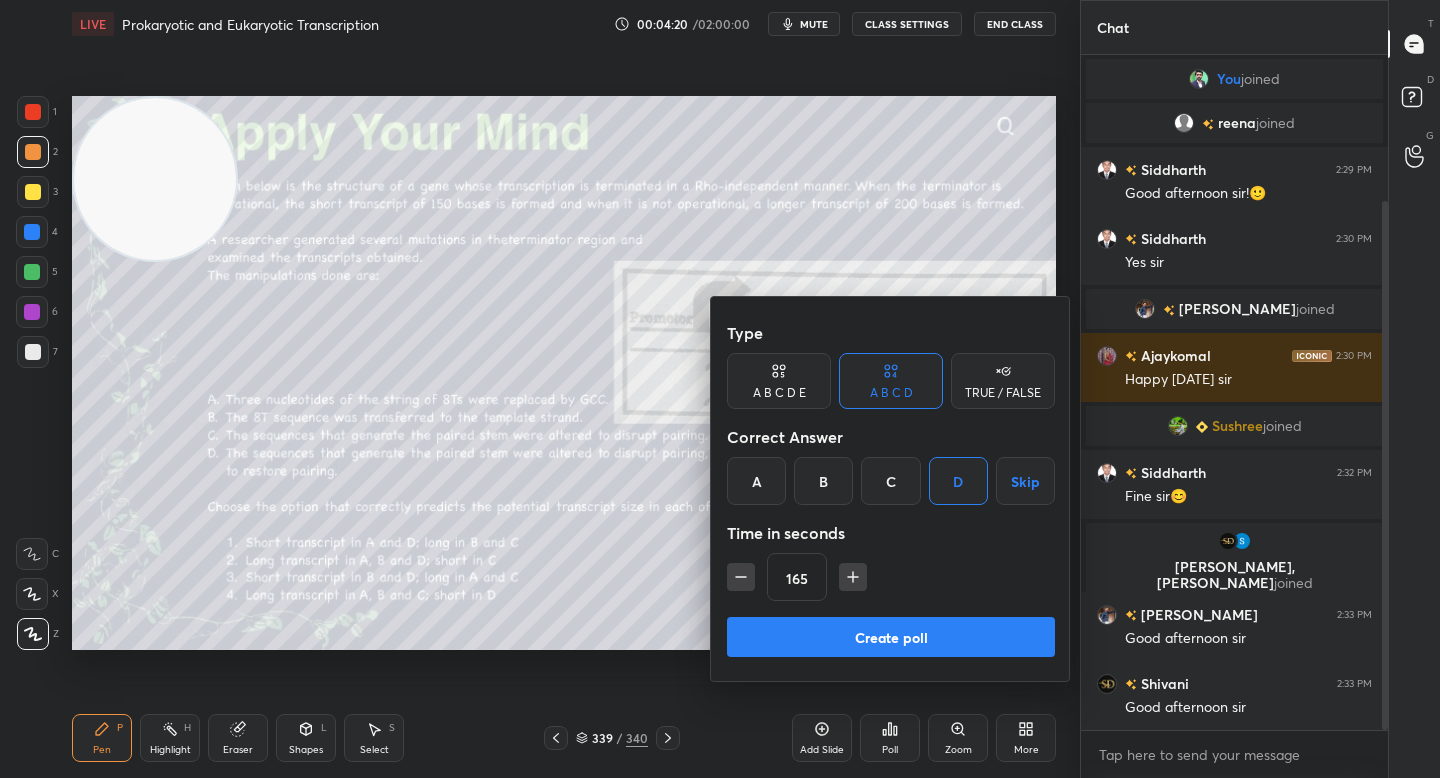 click 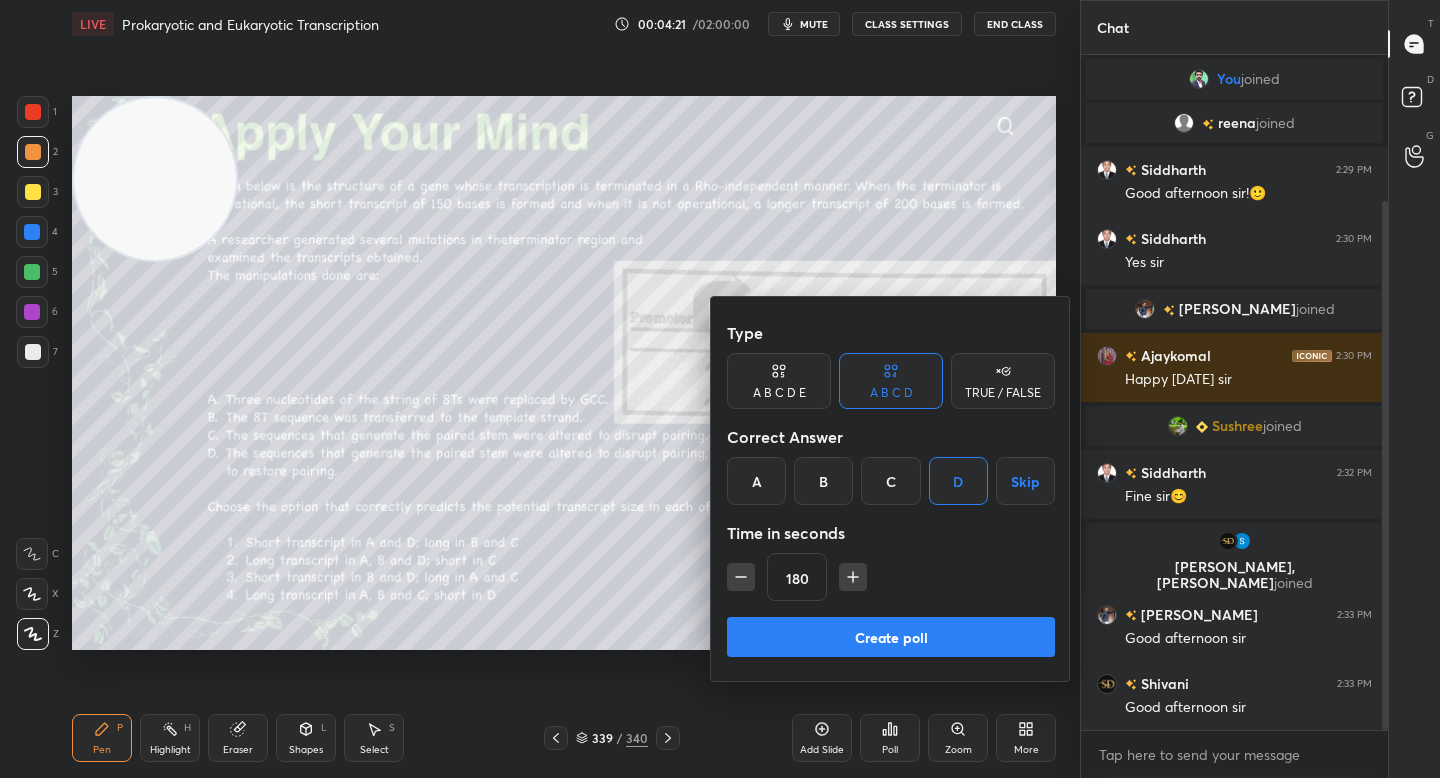 click on "Create poll" at bounding box center (891, 637) 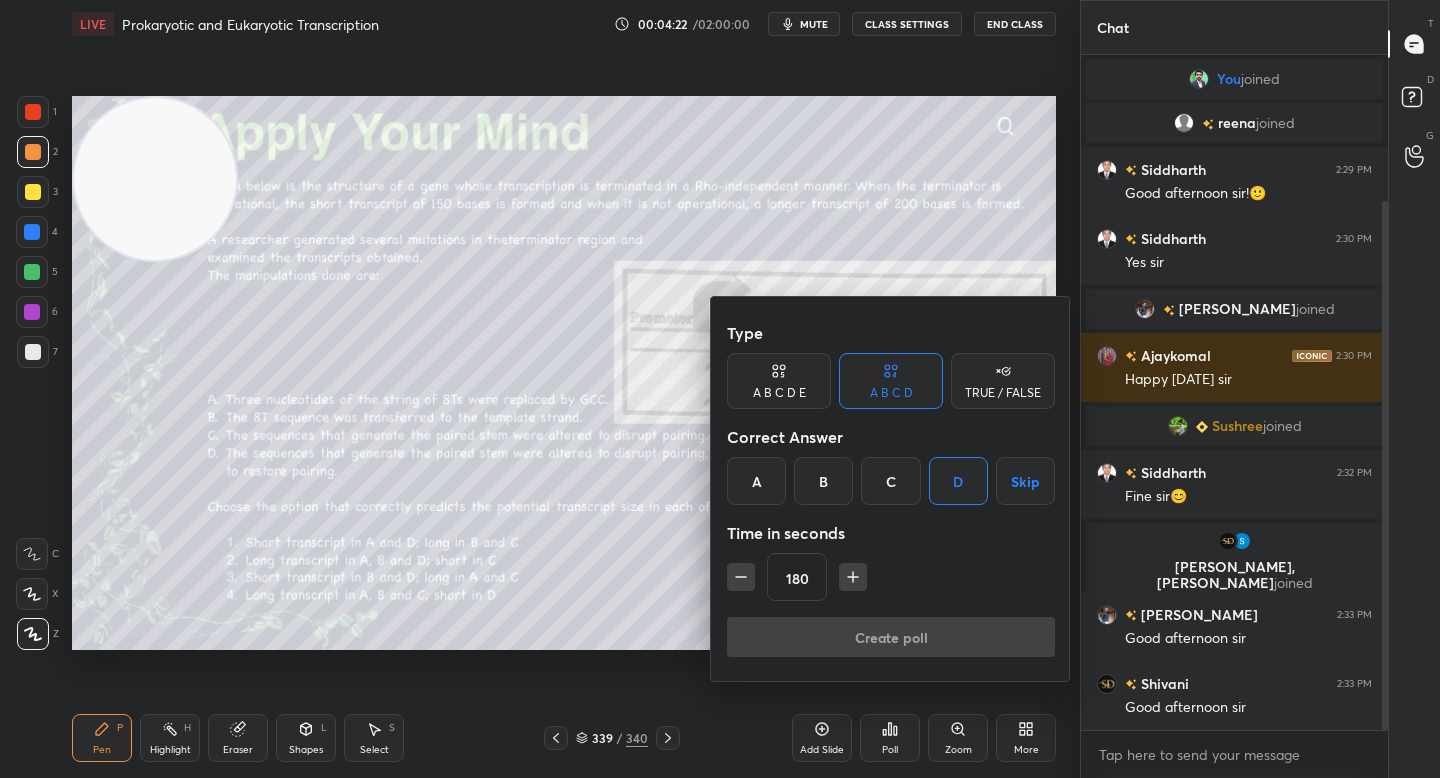 scroll, scrollTop: 627, scrollLeft: 301, axis: both 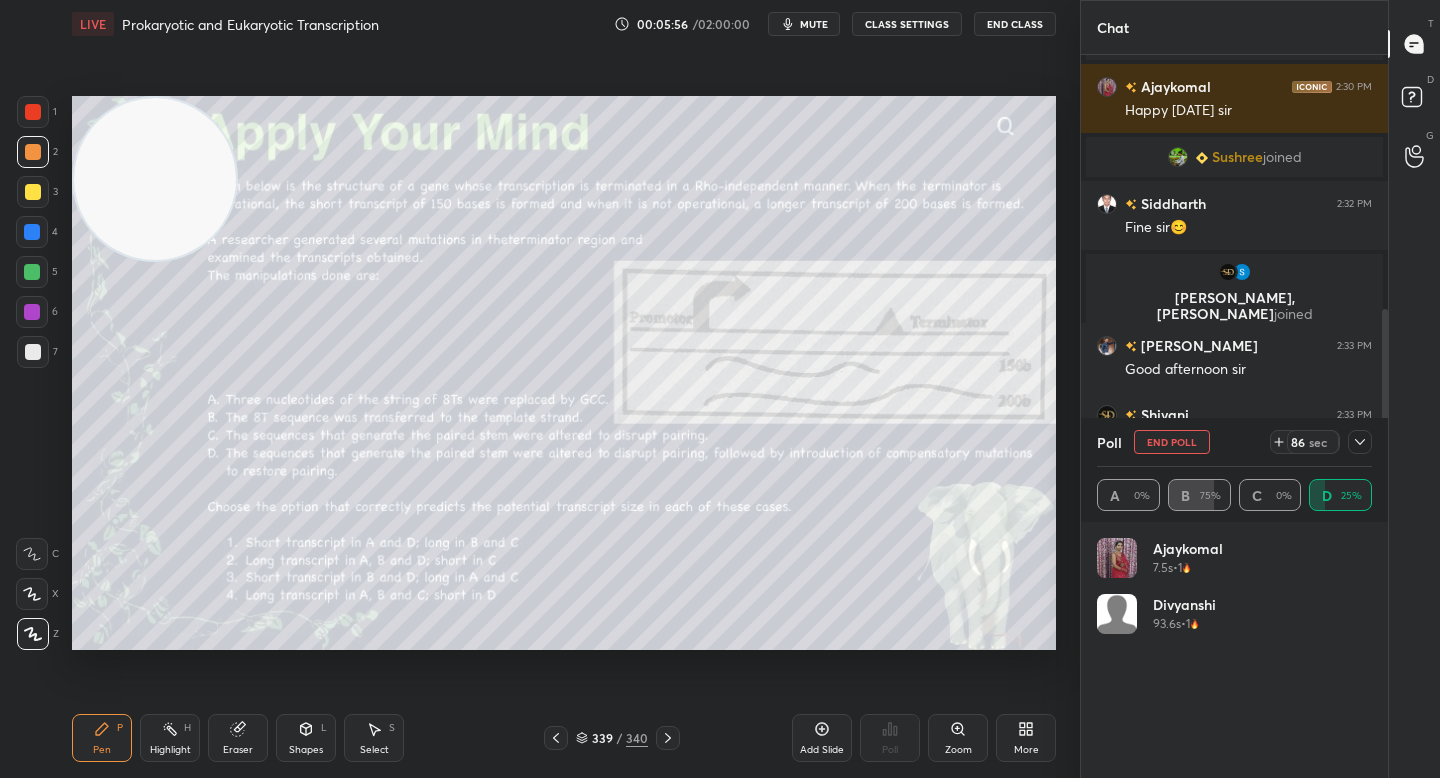 click 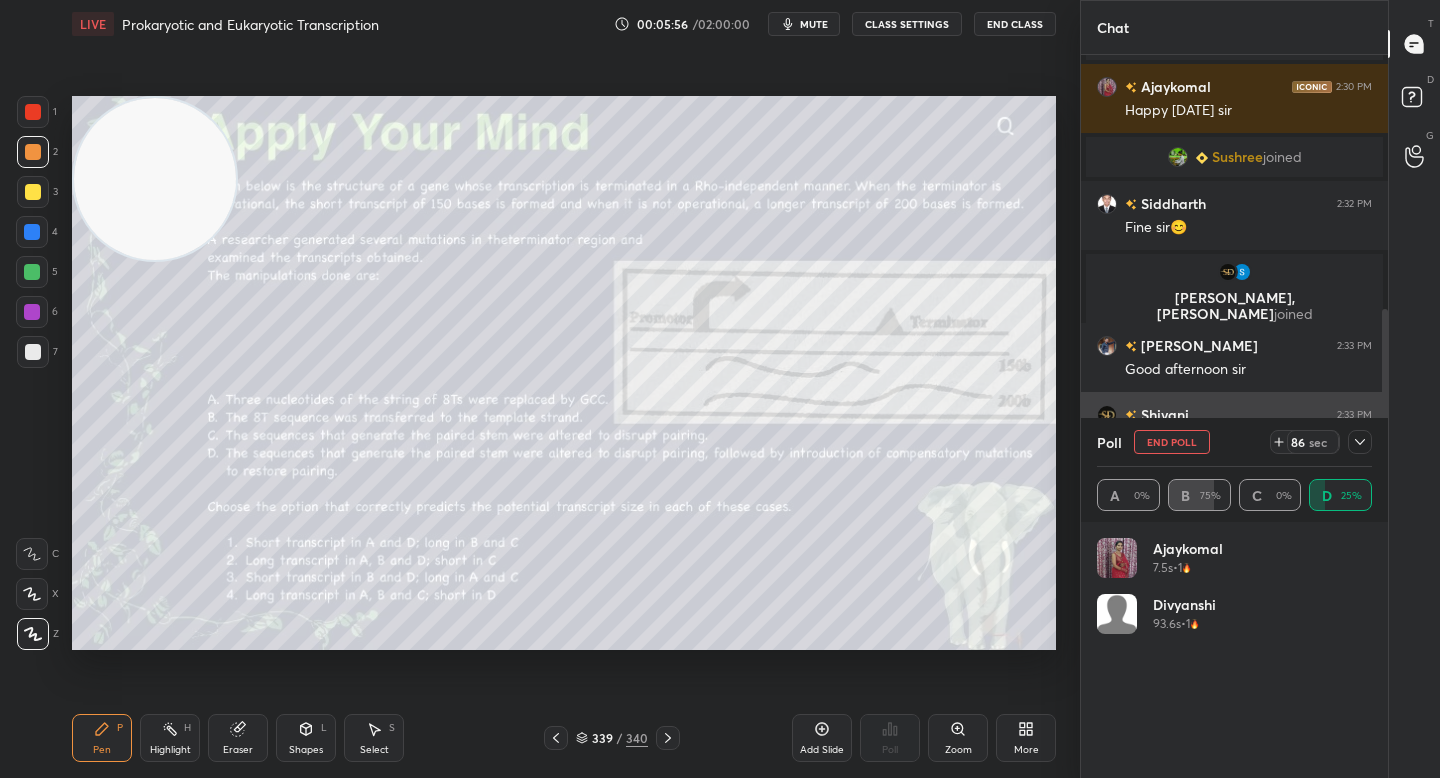 scroll, scrollTop: 130, scrollLeft: 269, axis: both 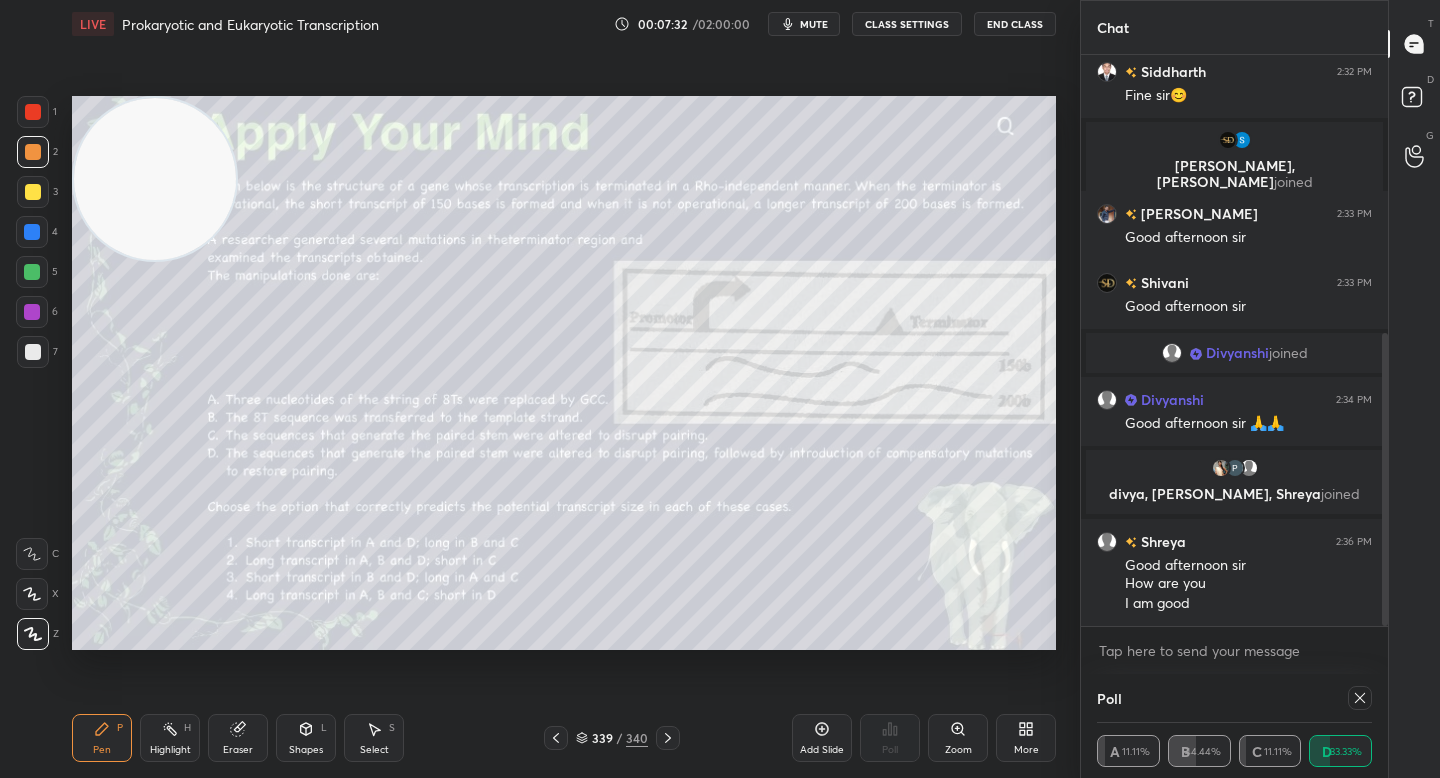 click 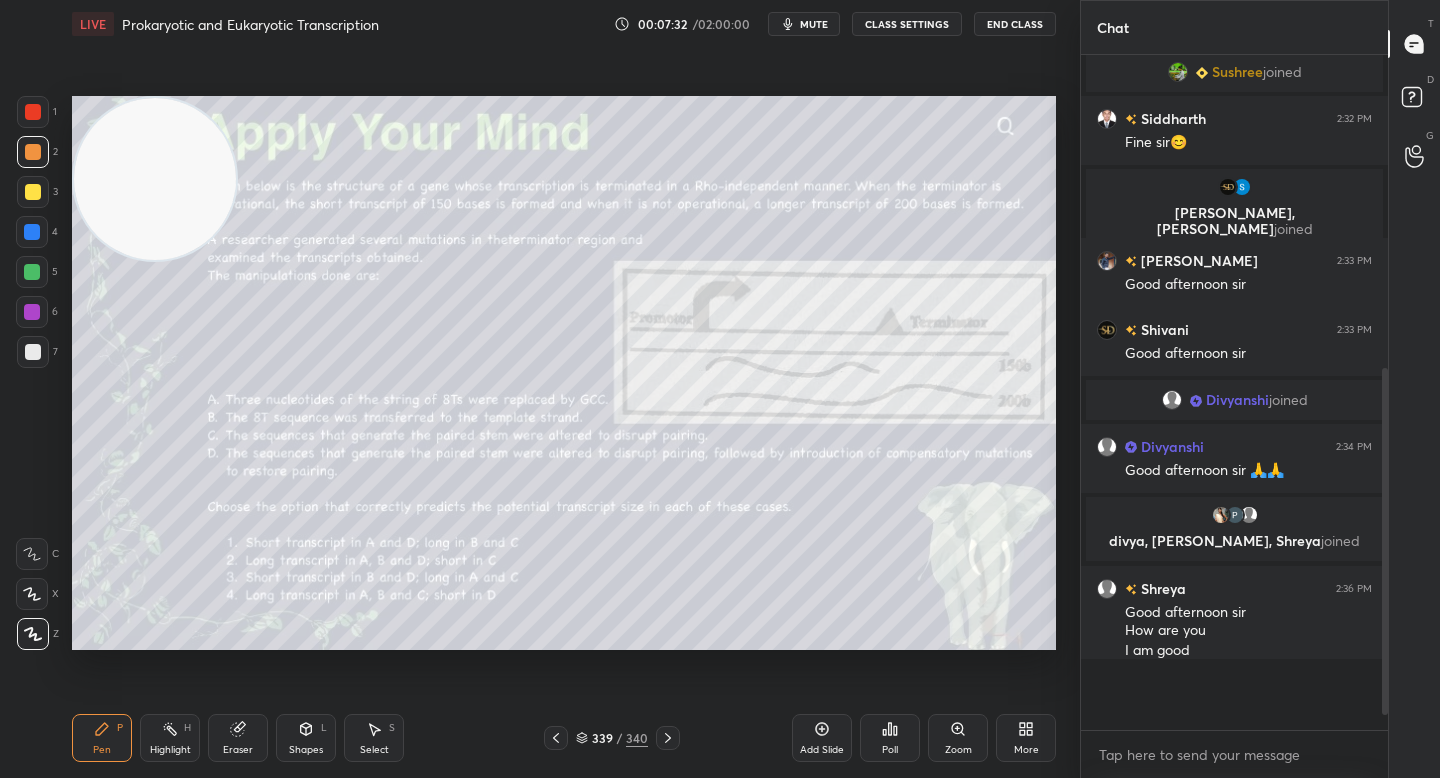 scroll, scrollTop: 7, scrollLeft: 7, axis: both 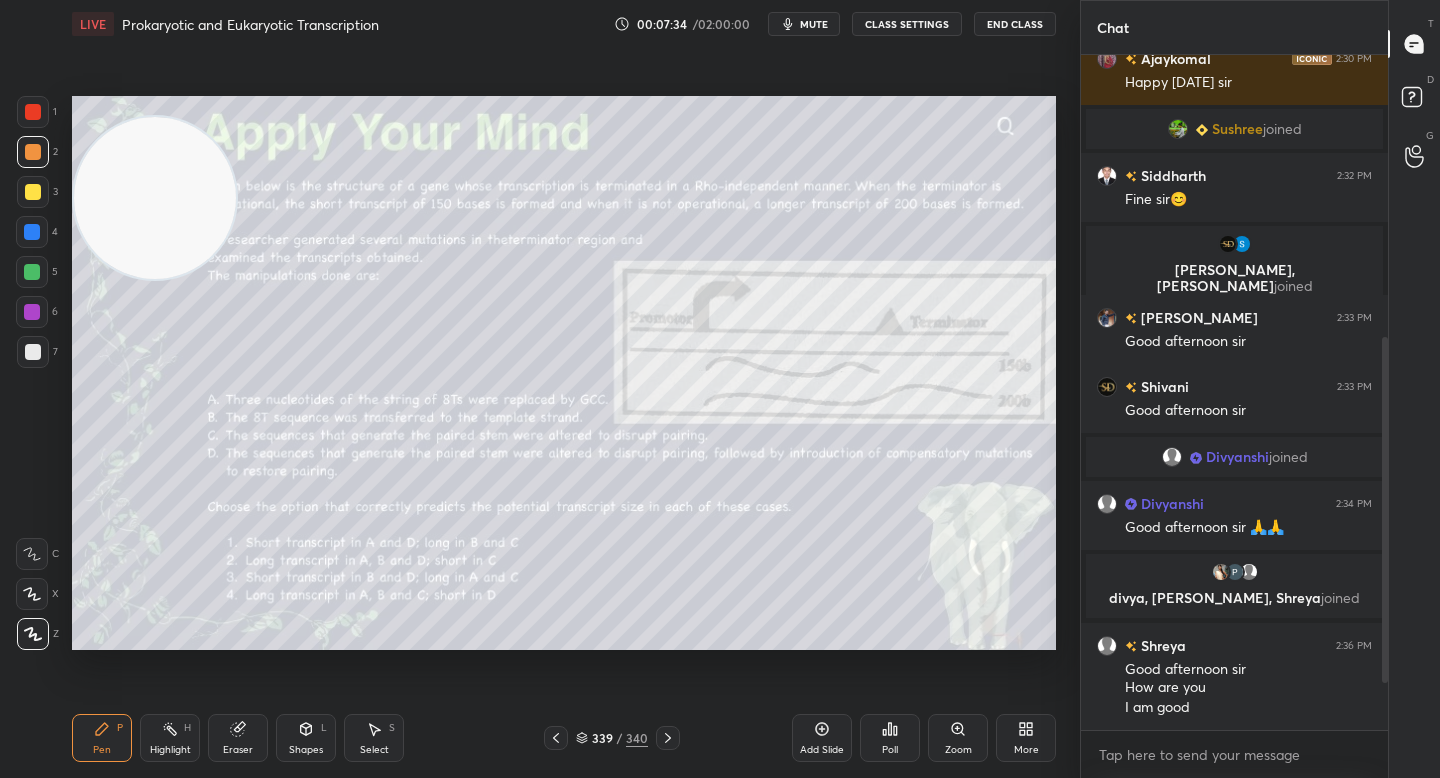 drag, startPoint x: 154, startPoint y: 237, endPoint x: 138, endPoint y: 196, distance: 44.011364 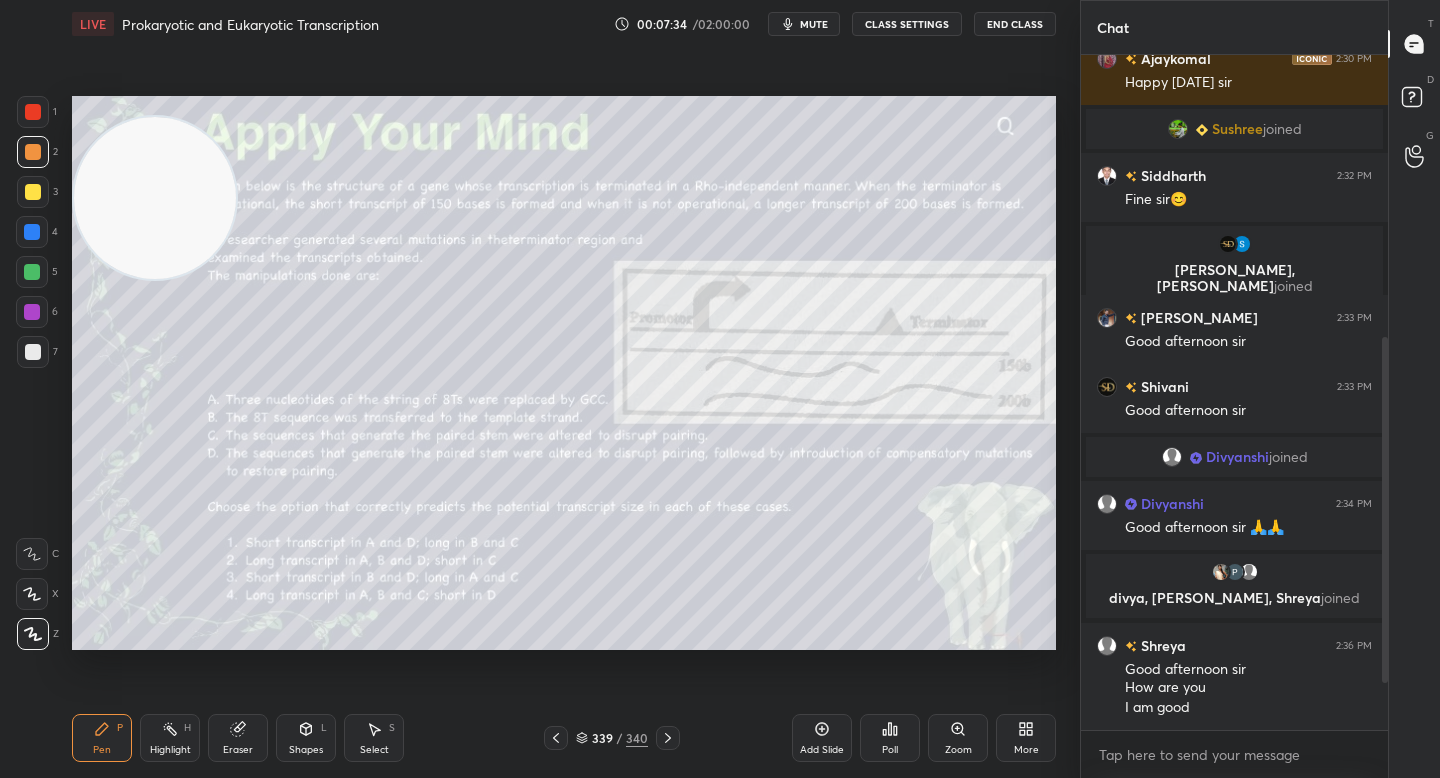 click at bounding box center (155, 198) 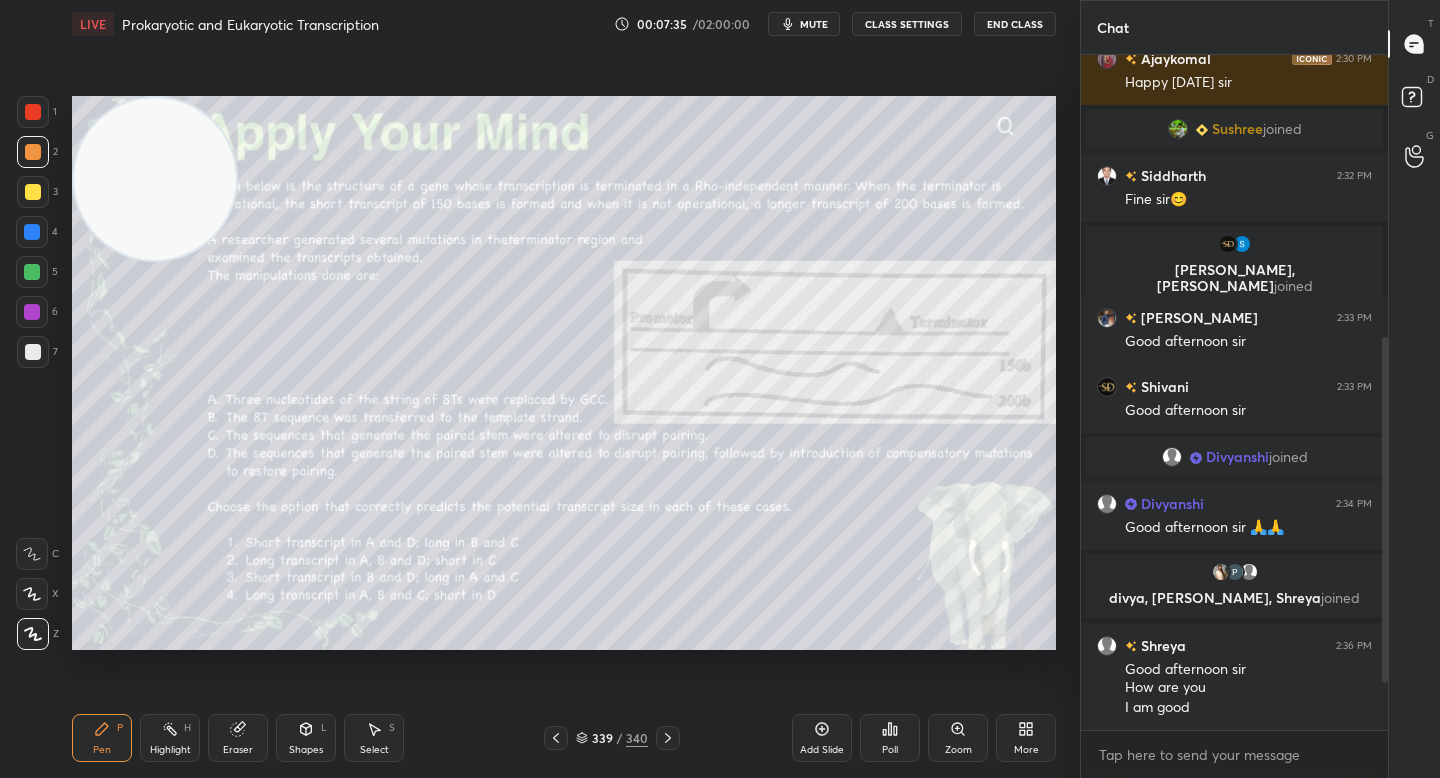 drag, startPoint x: 168, startPoint y: 194, endPoint x: 160, endPoint y: 372, distance: 178.17969 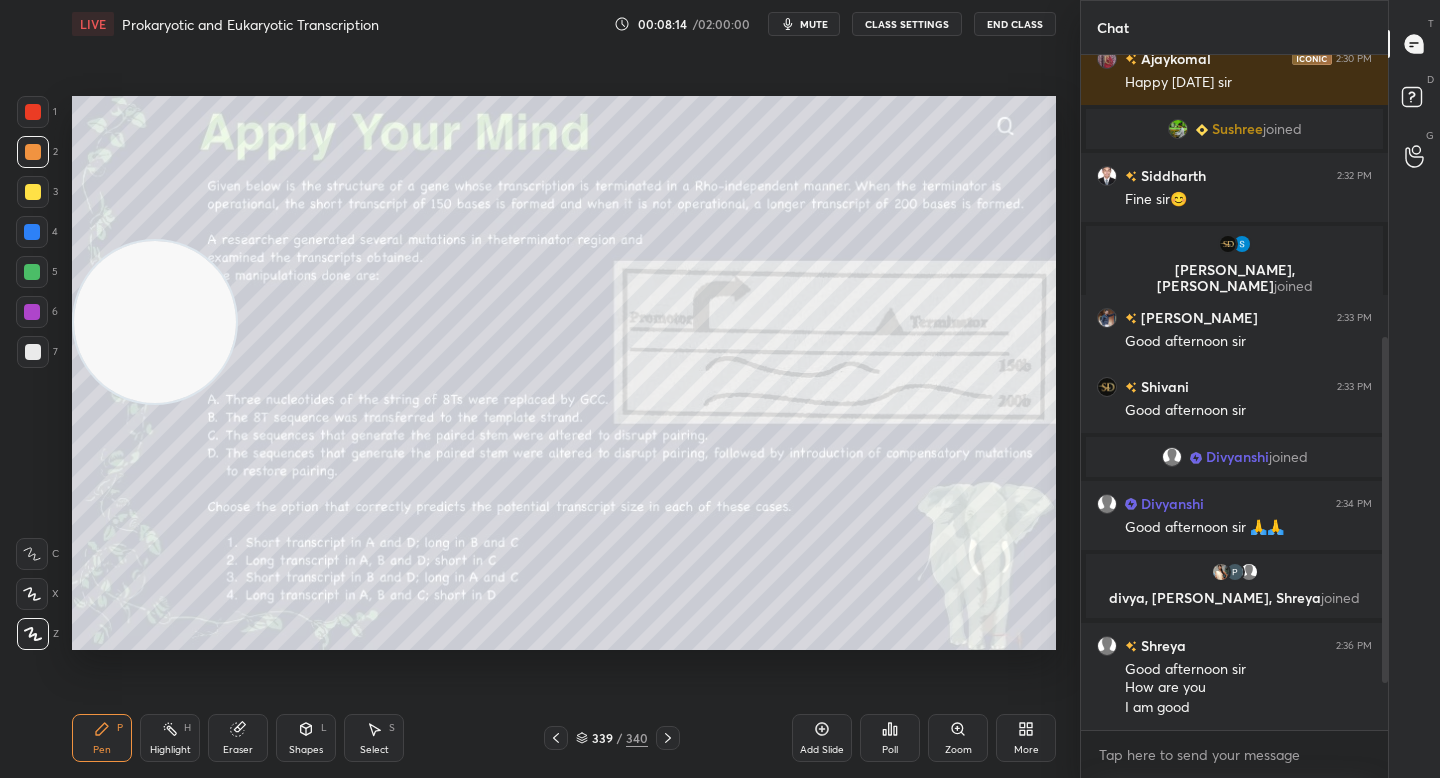 drag, startPoint x: 151, startPoint y: 329, endPoint x: 138, endPoint y: 202, distance: 127.66362 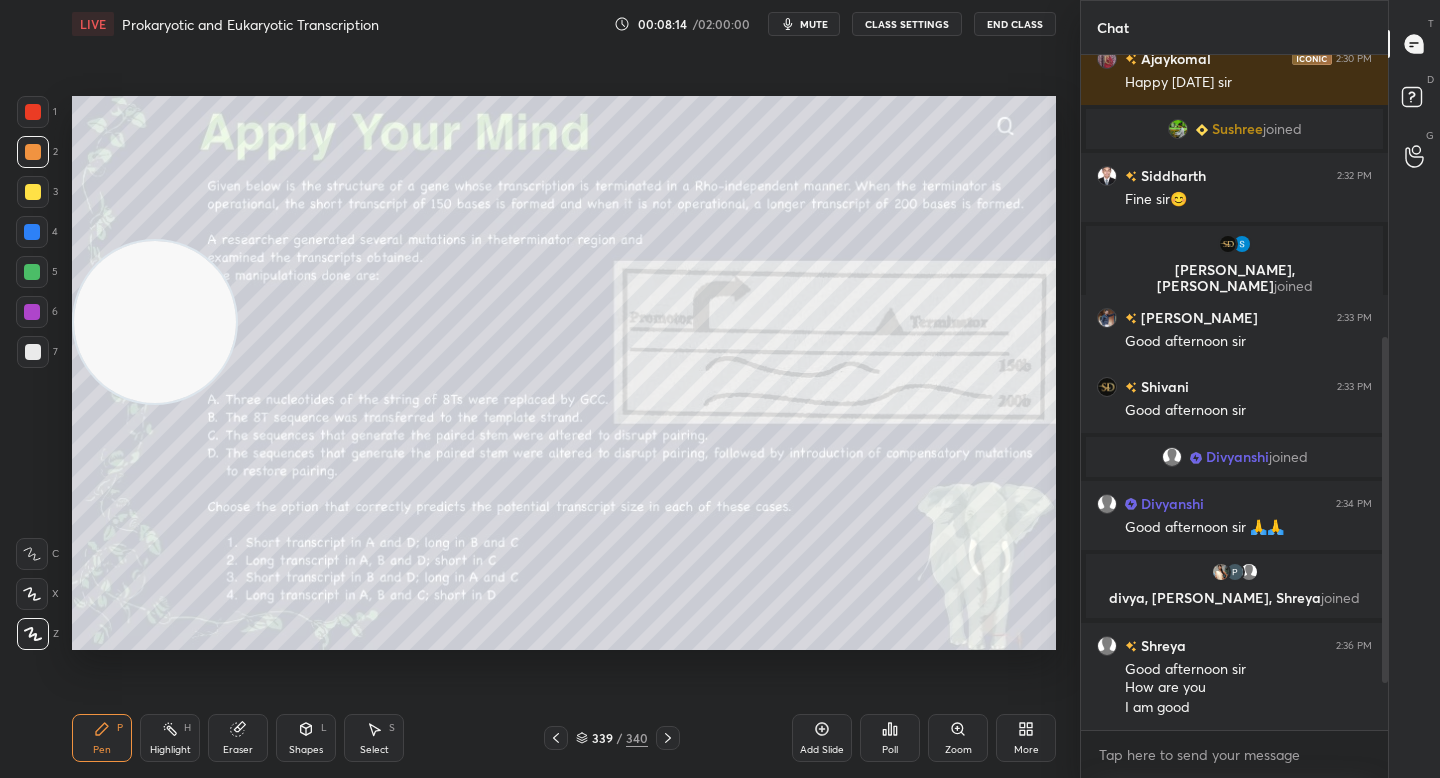click at bounding box center (155, 322) 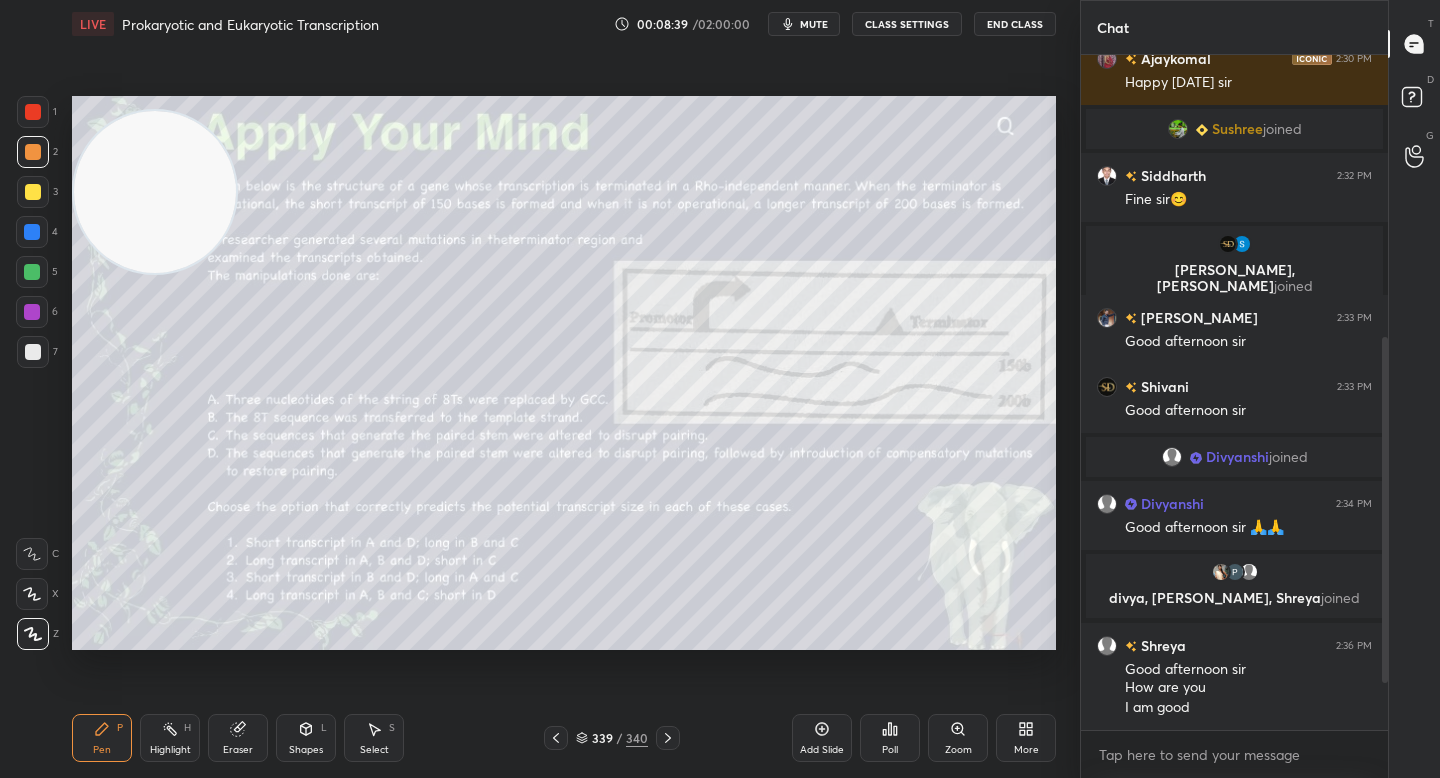 click at bounding box center [33, 112] 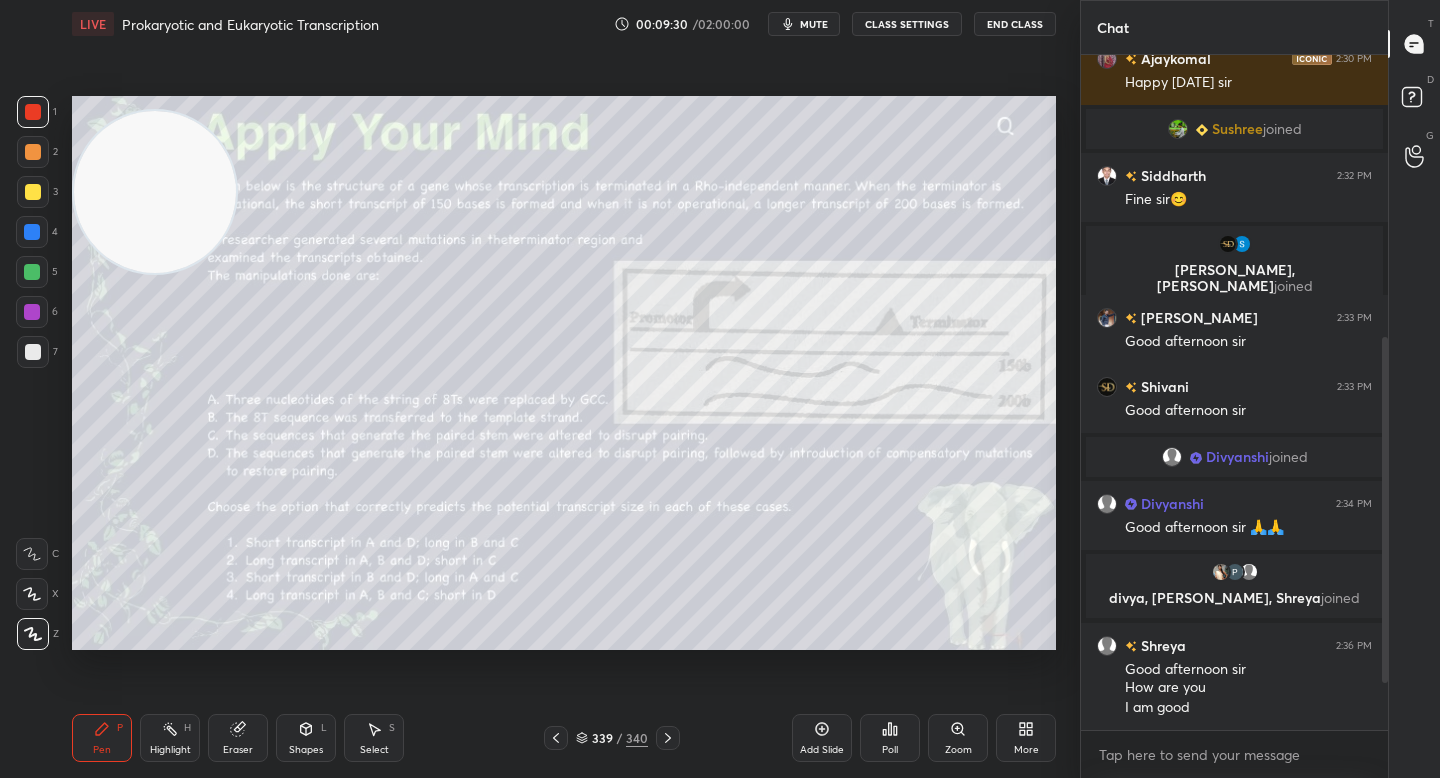 click at bounding box center [33, 152] 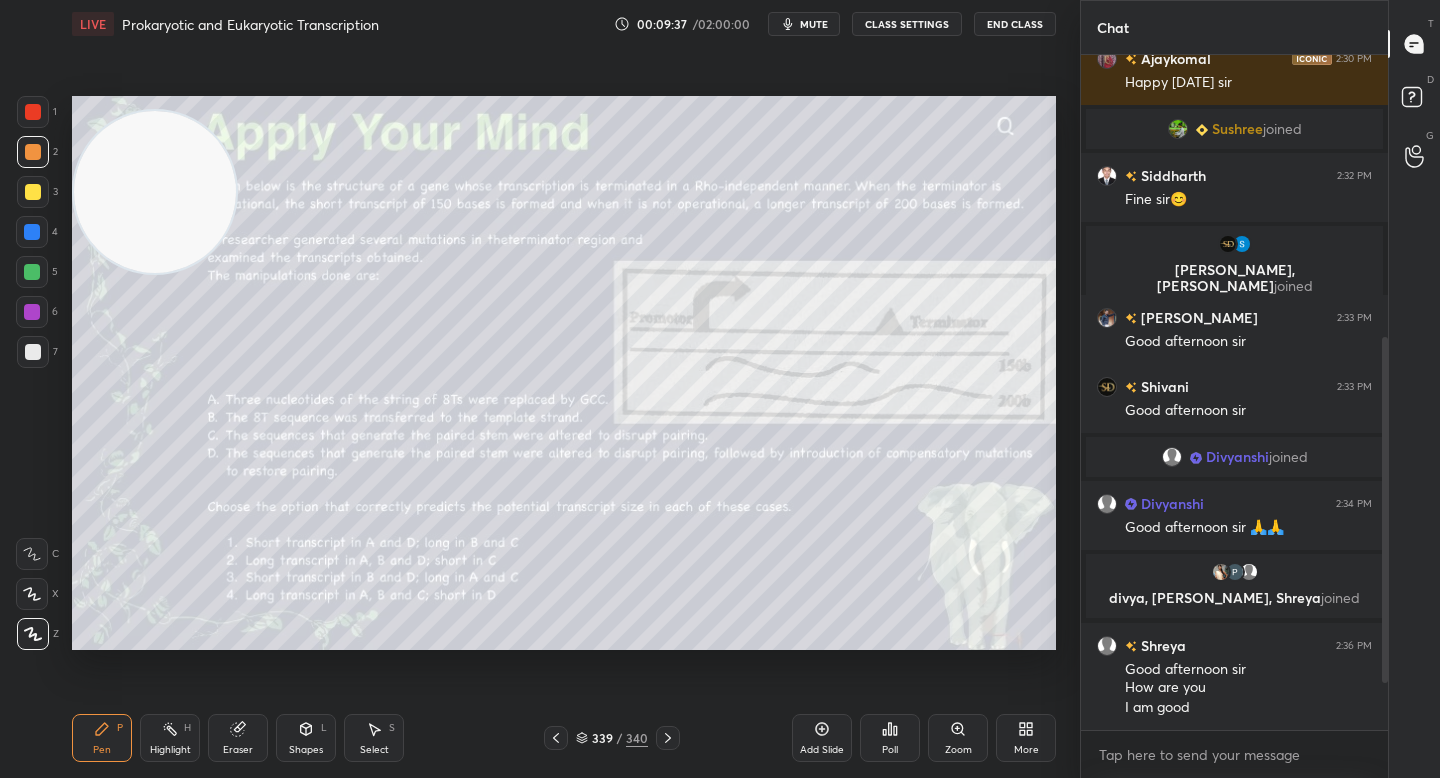 click at bounding box center (33, 112) 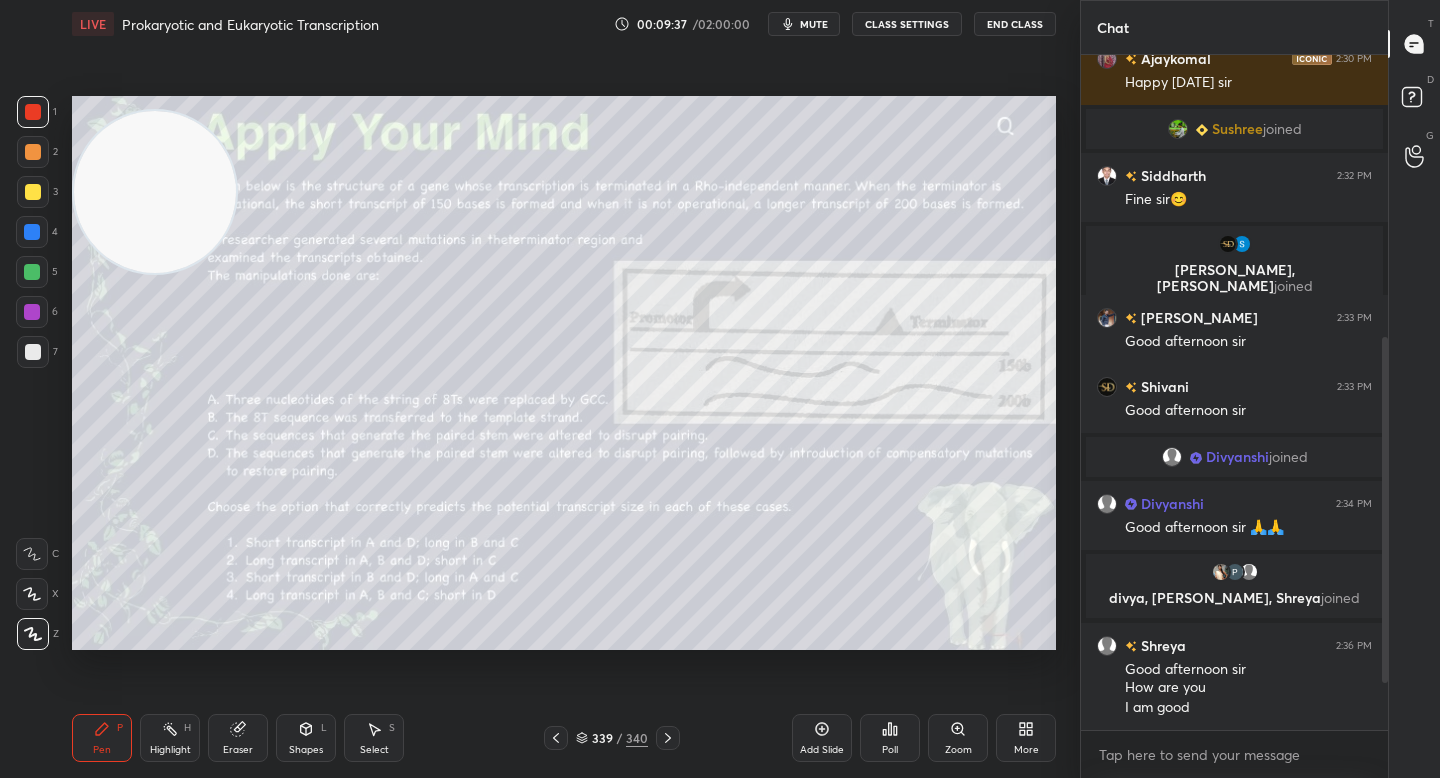 click at bounding box center [33, 192] 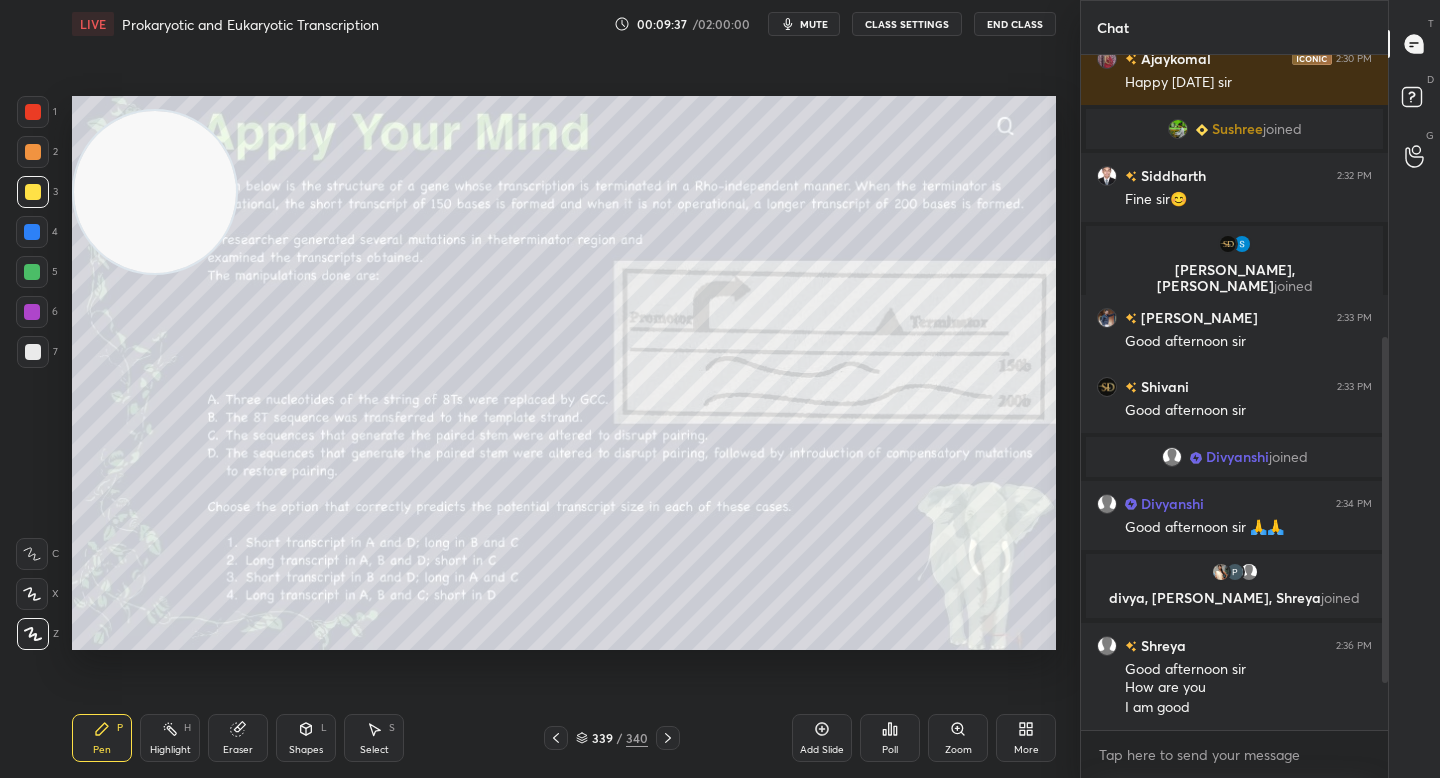 click at bounding box center (32, 232) 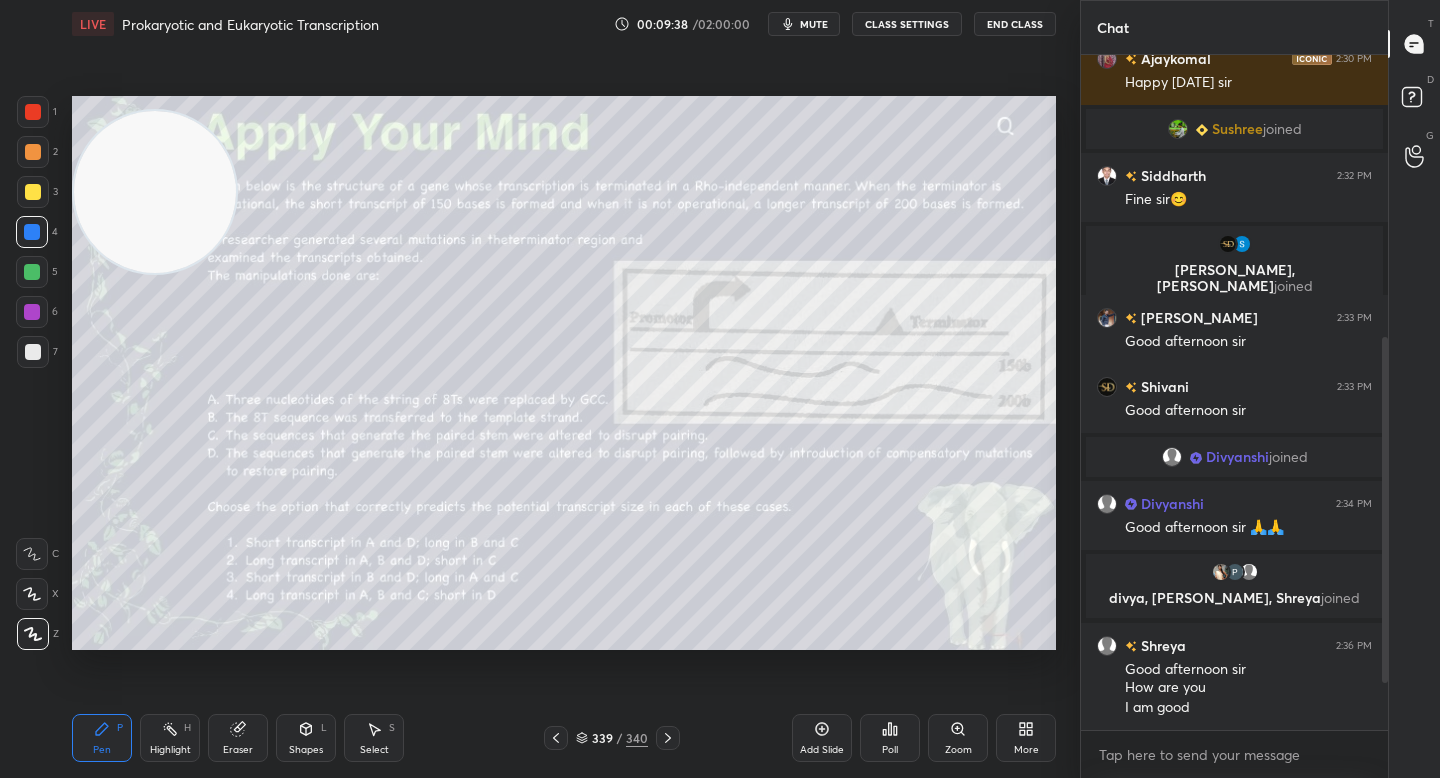 click at bounding box center [32, 272] 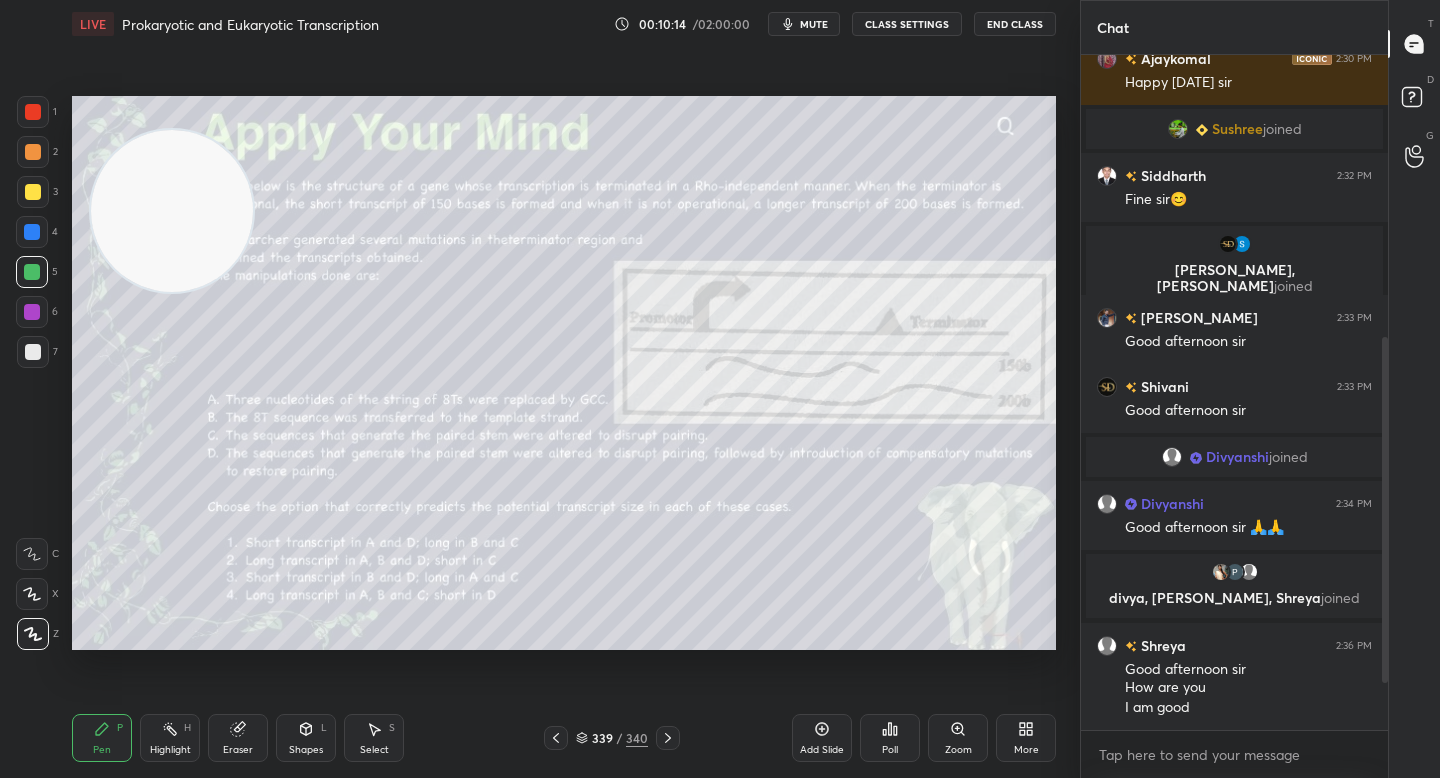 drag, startPoint x: 175, startPoint y: 233, endPoint x: 190, endPoint y: 230, distance: 15.297058 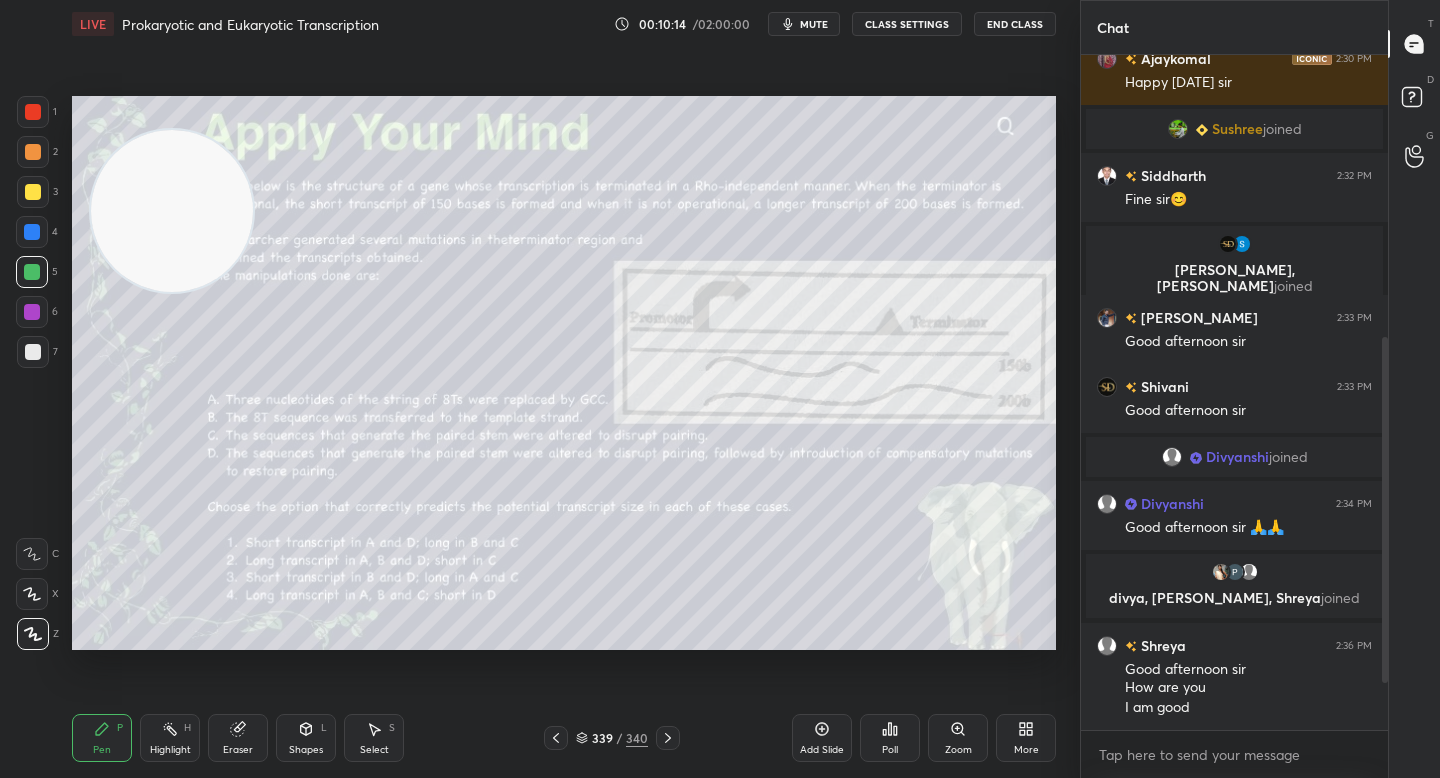 click at bounding box center [172, 211] 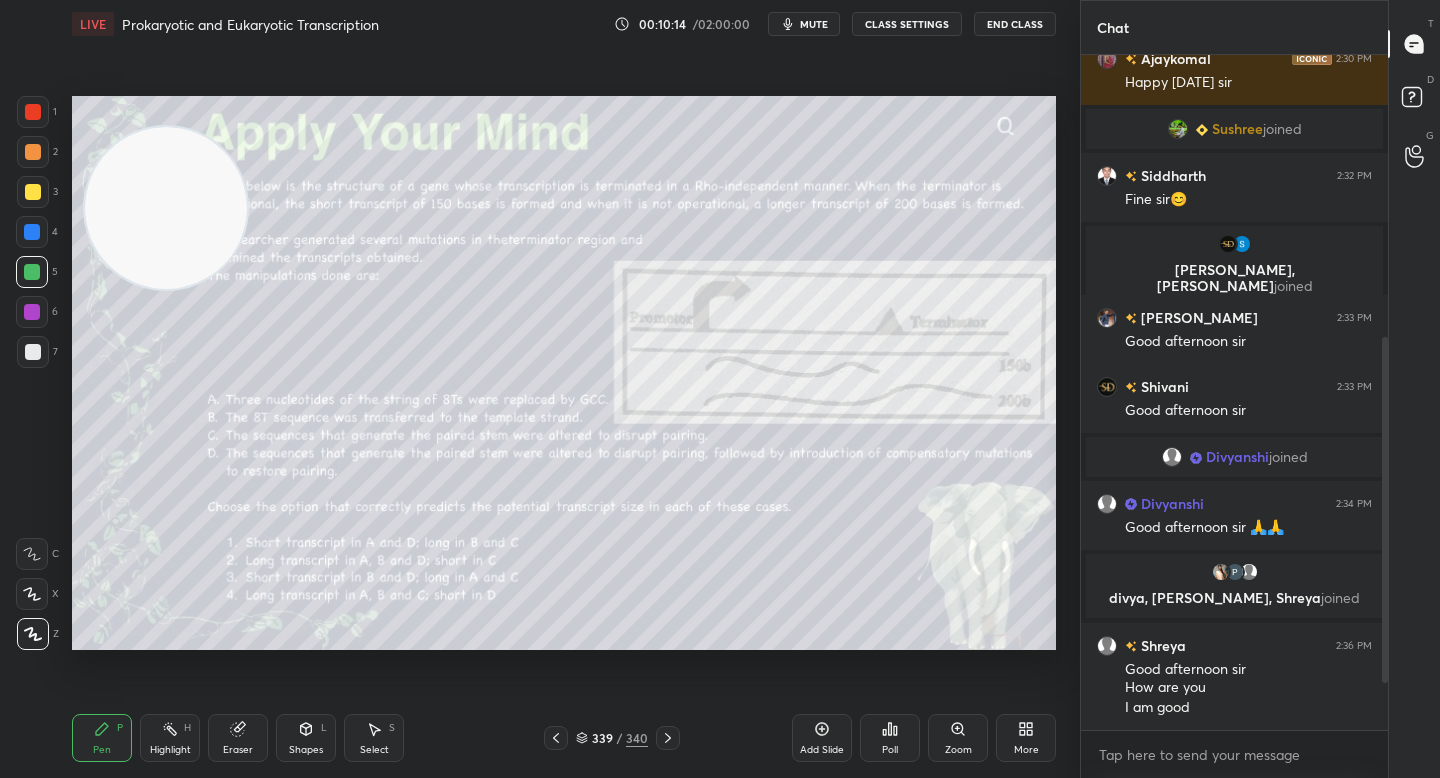 drag, startPoint x: 188, startPoint y: 206, endPoint x: 197, endPoint y: 200, distance: 10.816654 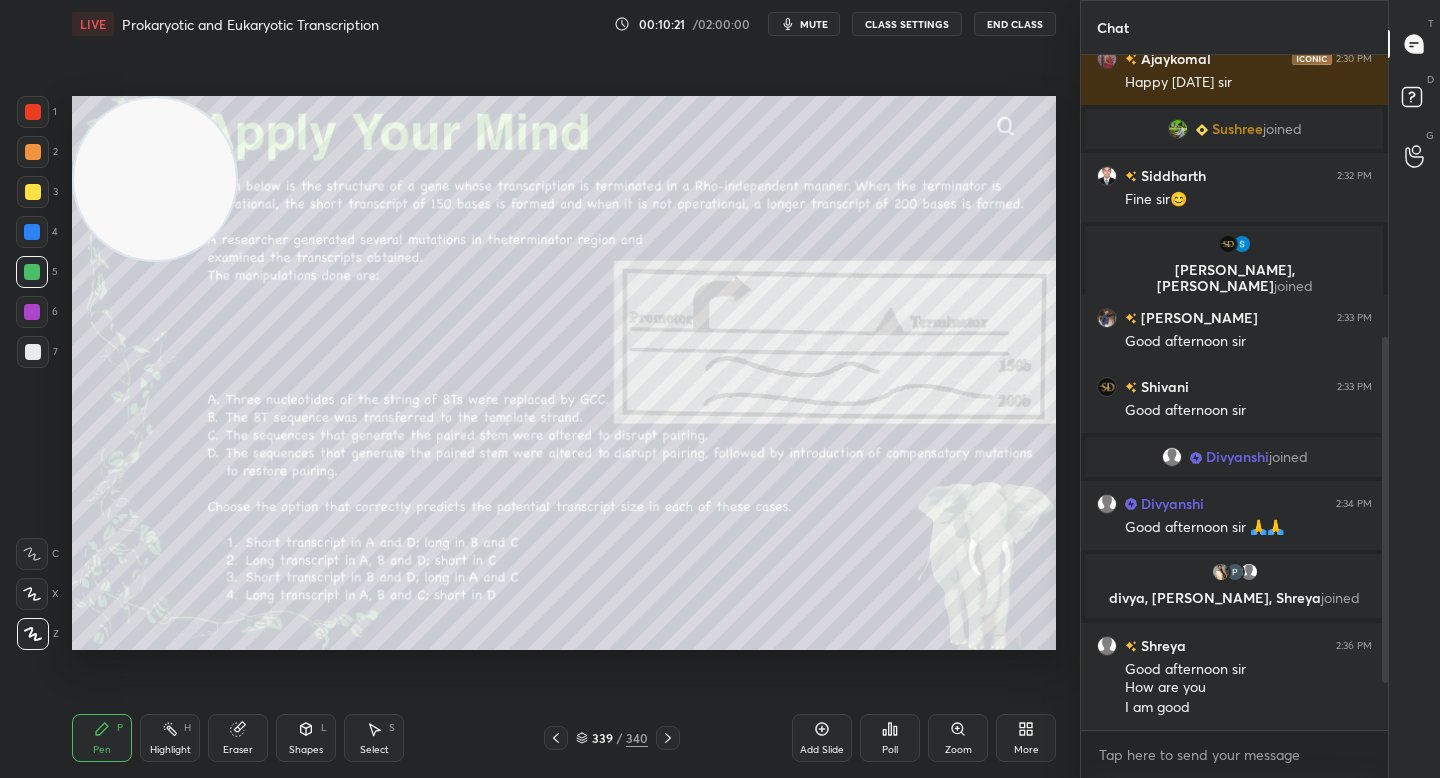 drag, startPoint x: 172, startPoint y: 194, endPoint x: 164, endPoint y: 161, distance: 33.955853 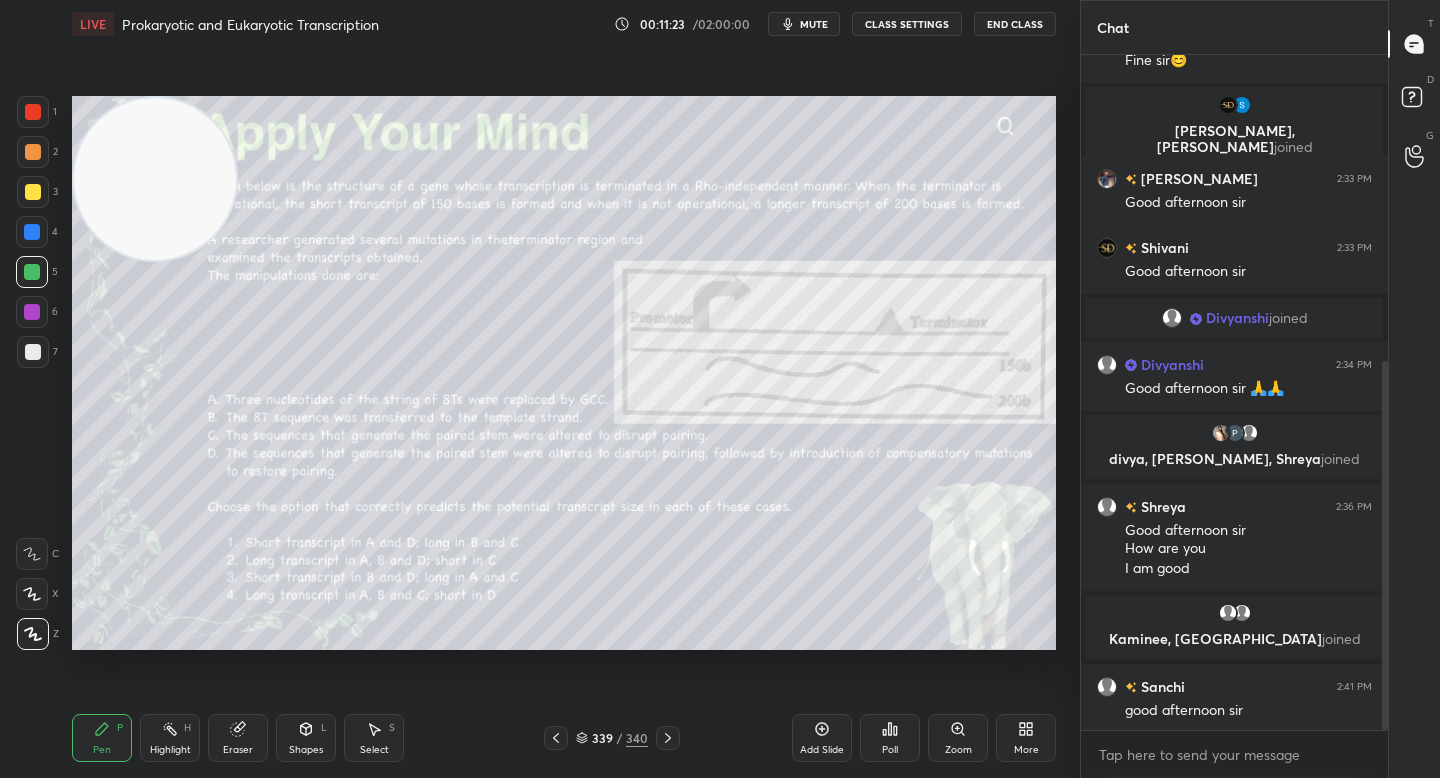 scroll, scrollTop: 559, scrollLeft: 0, axis: vertical 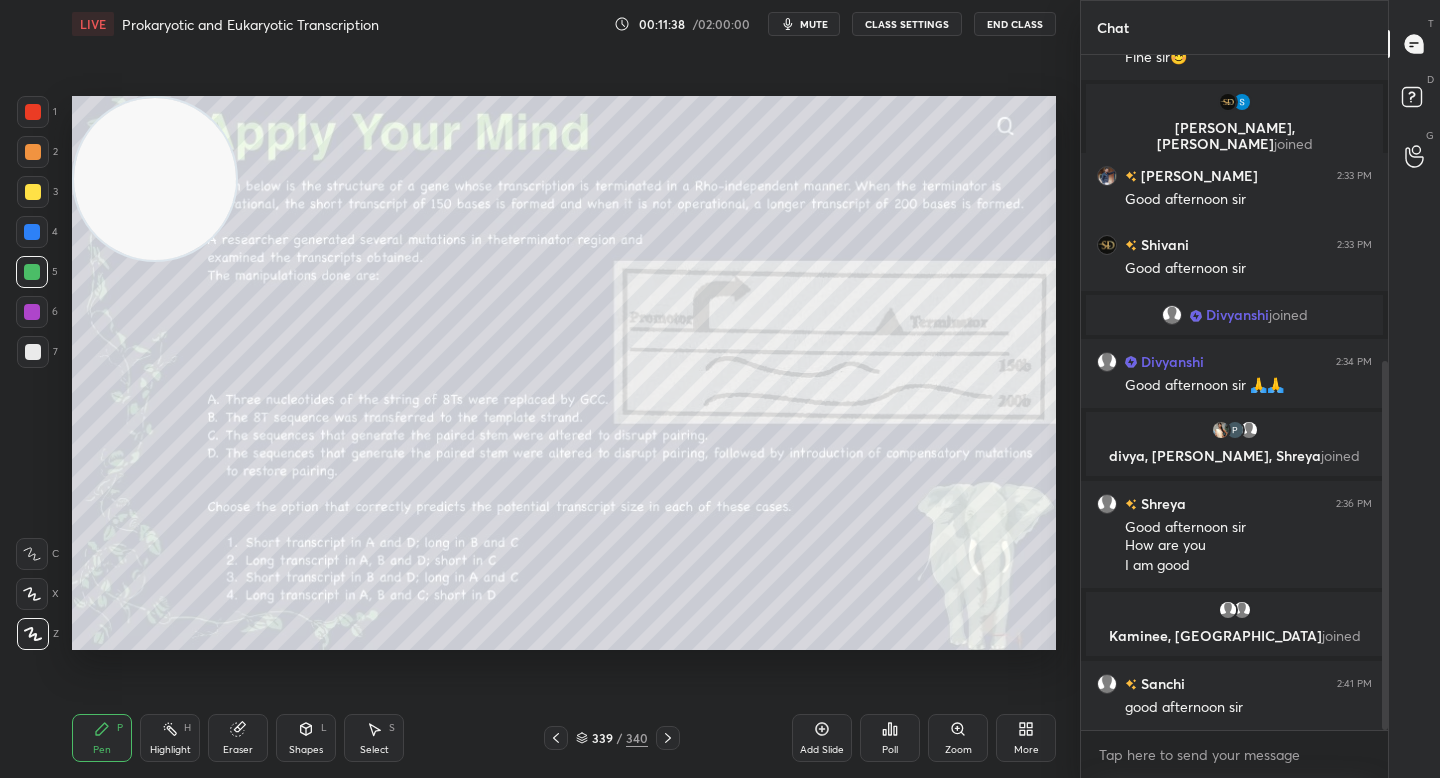 click on "2" at bounding box center (37, 156) 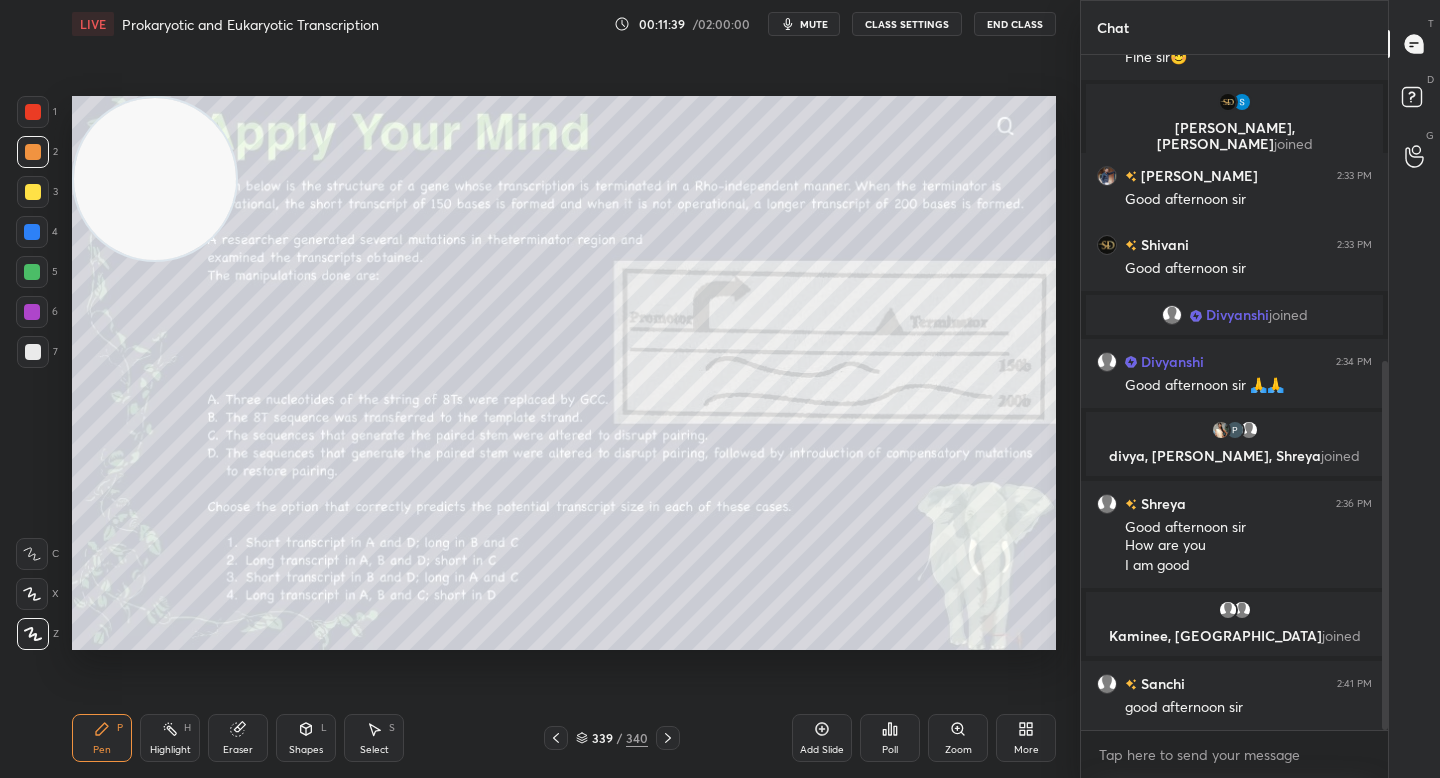 click at bounding box center (33, 152) 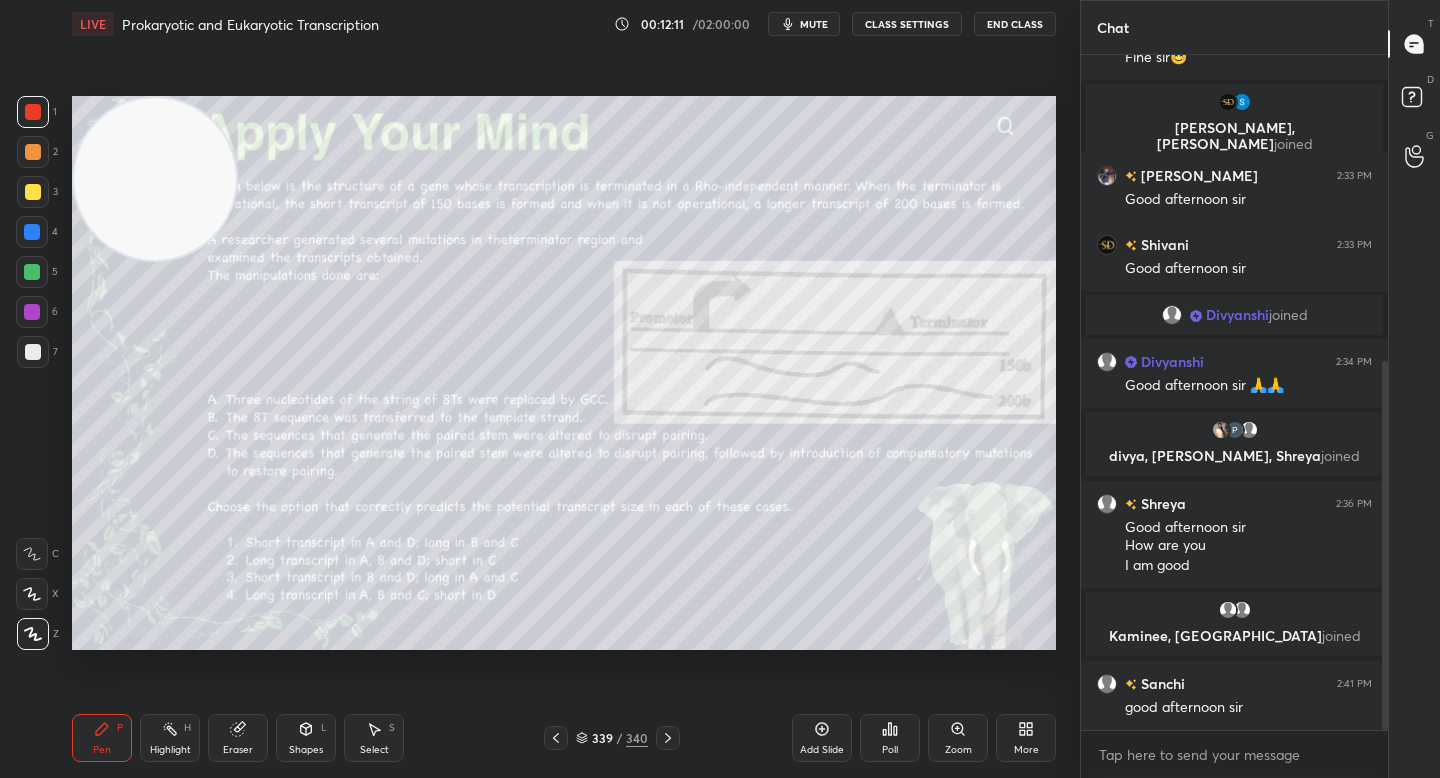 click on "Eraser" at bounding box center (238, 738) 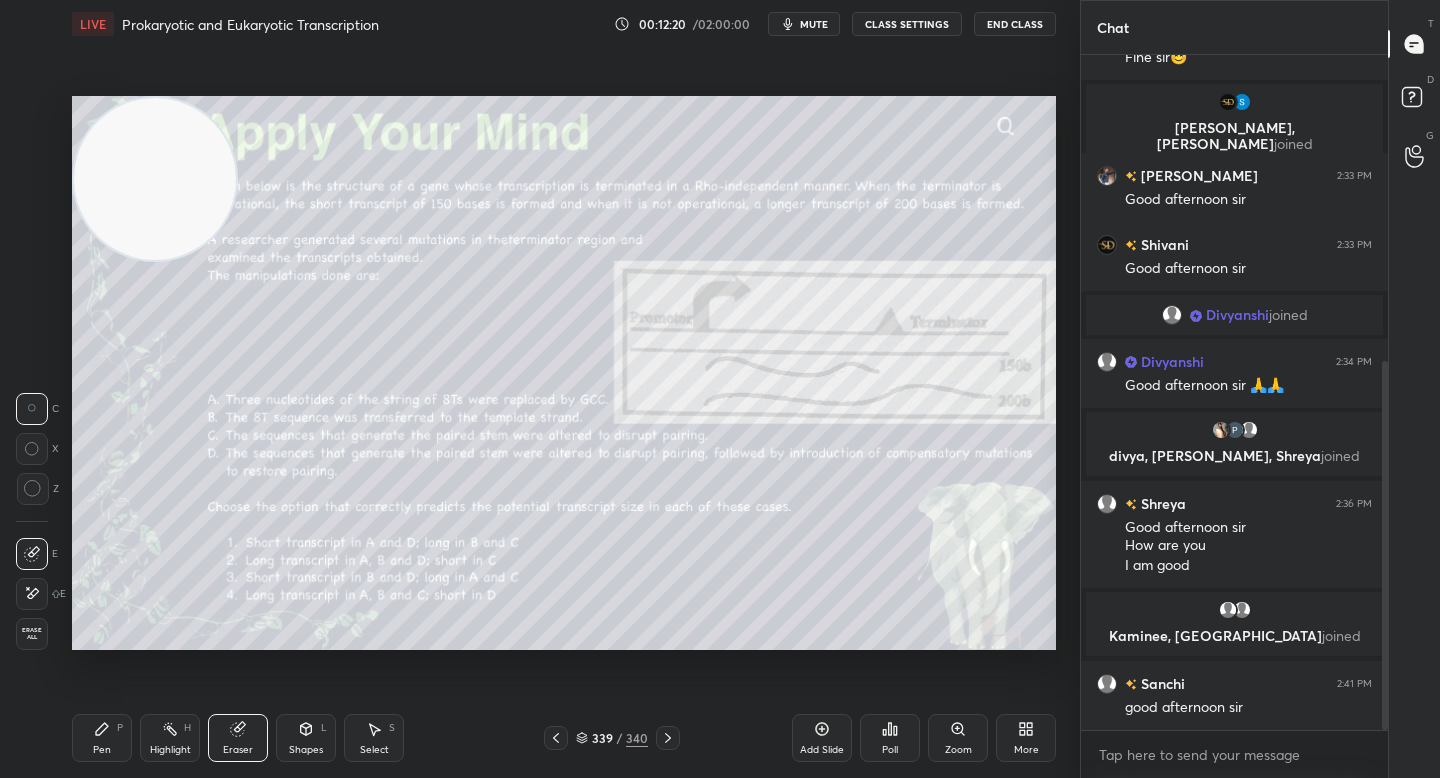 click 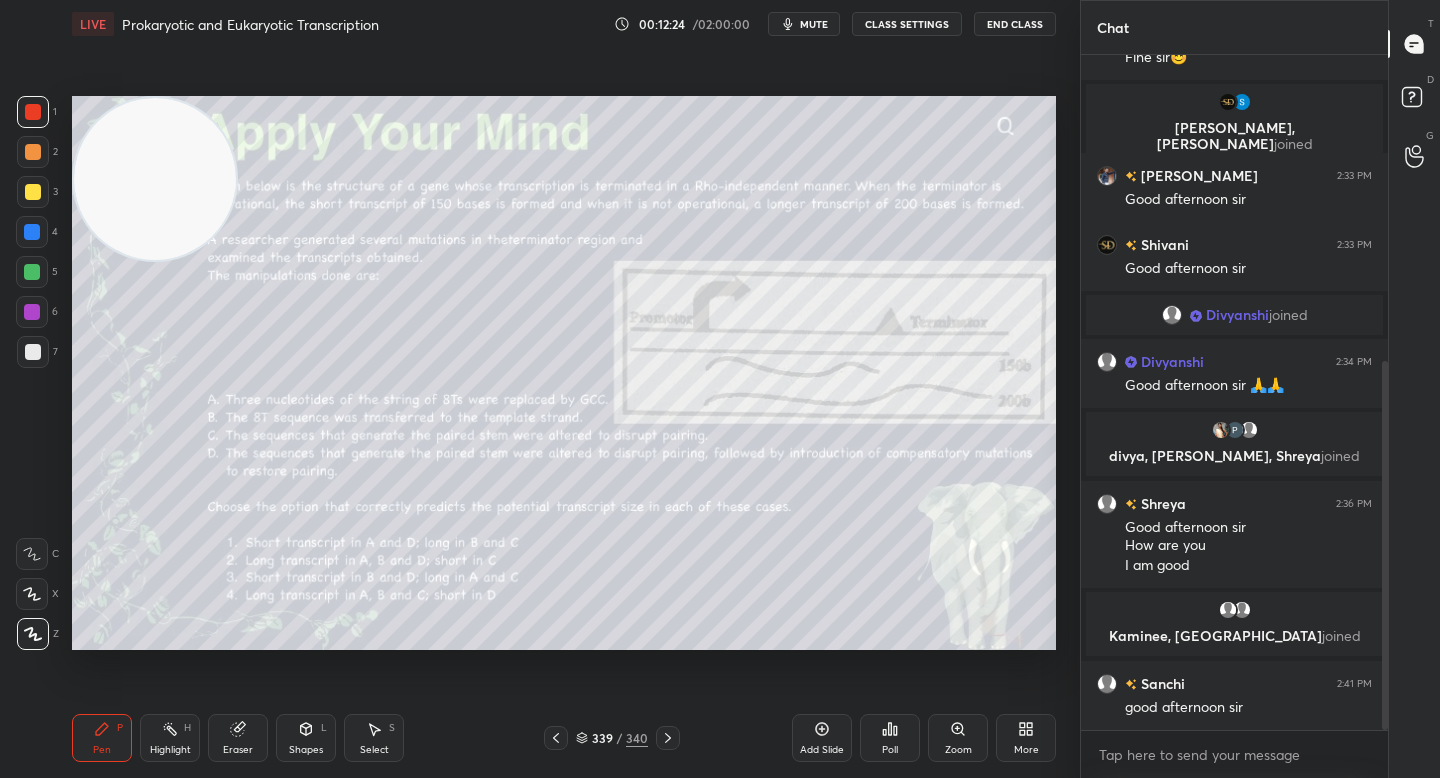 click on "Eraser" at bounding box center (238, 738) 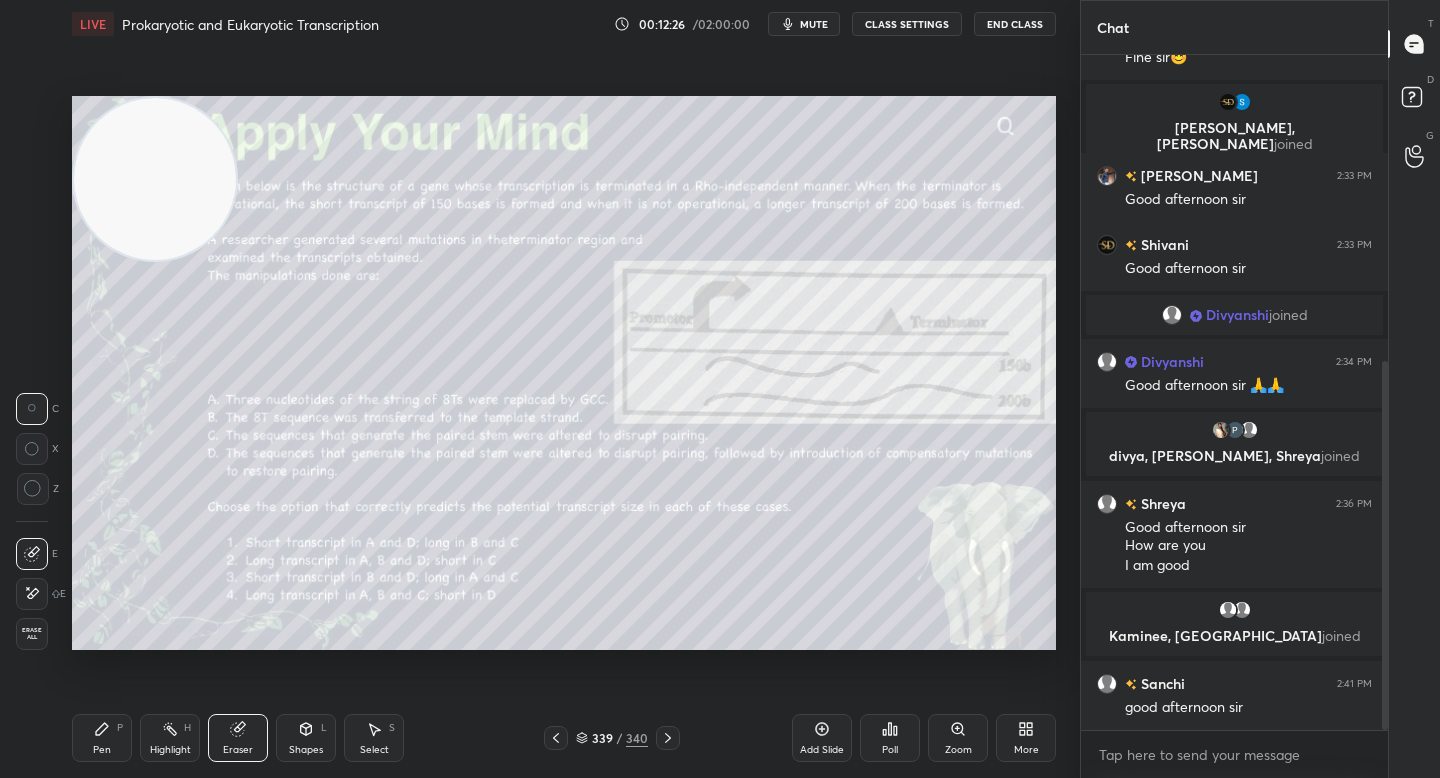 click on "Pen P" at bounding box center [102, 738] 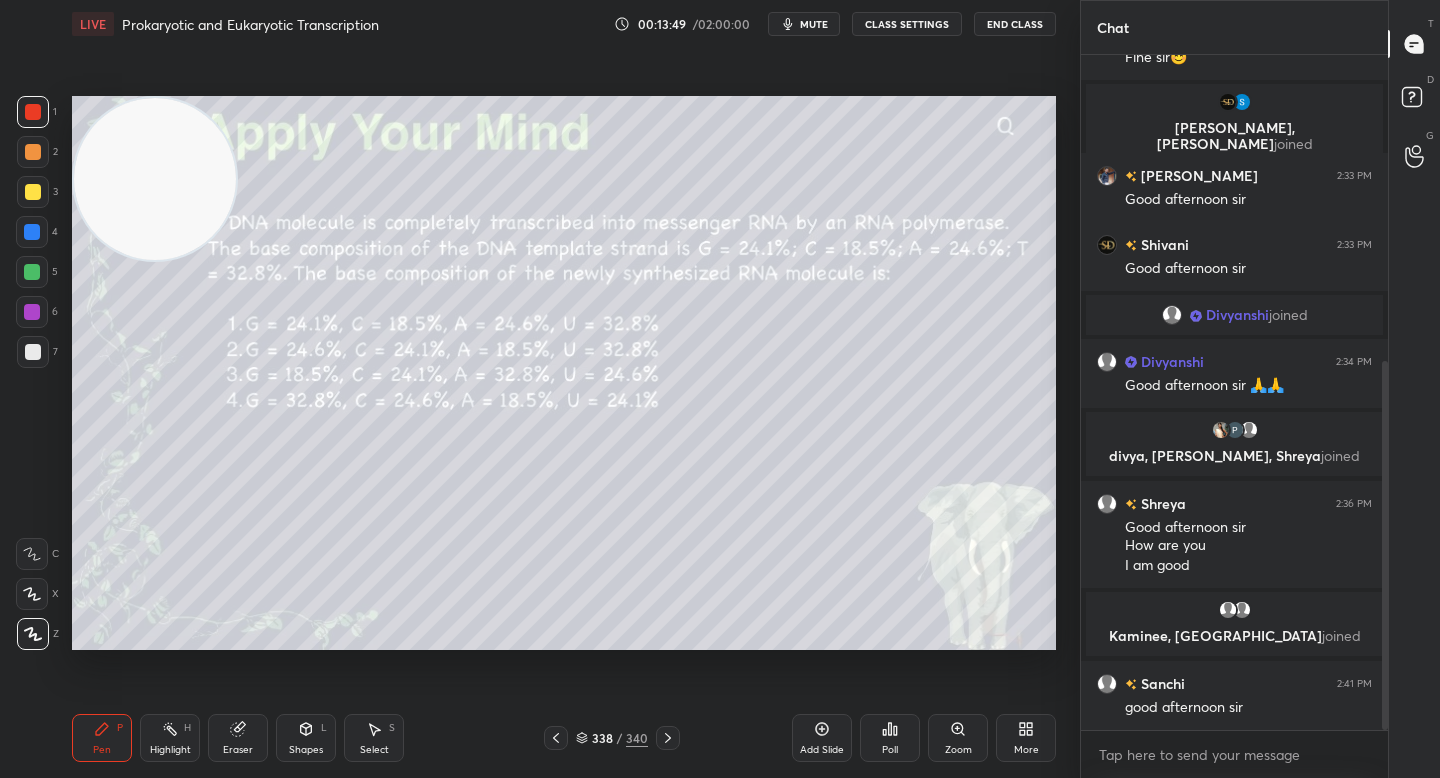 click 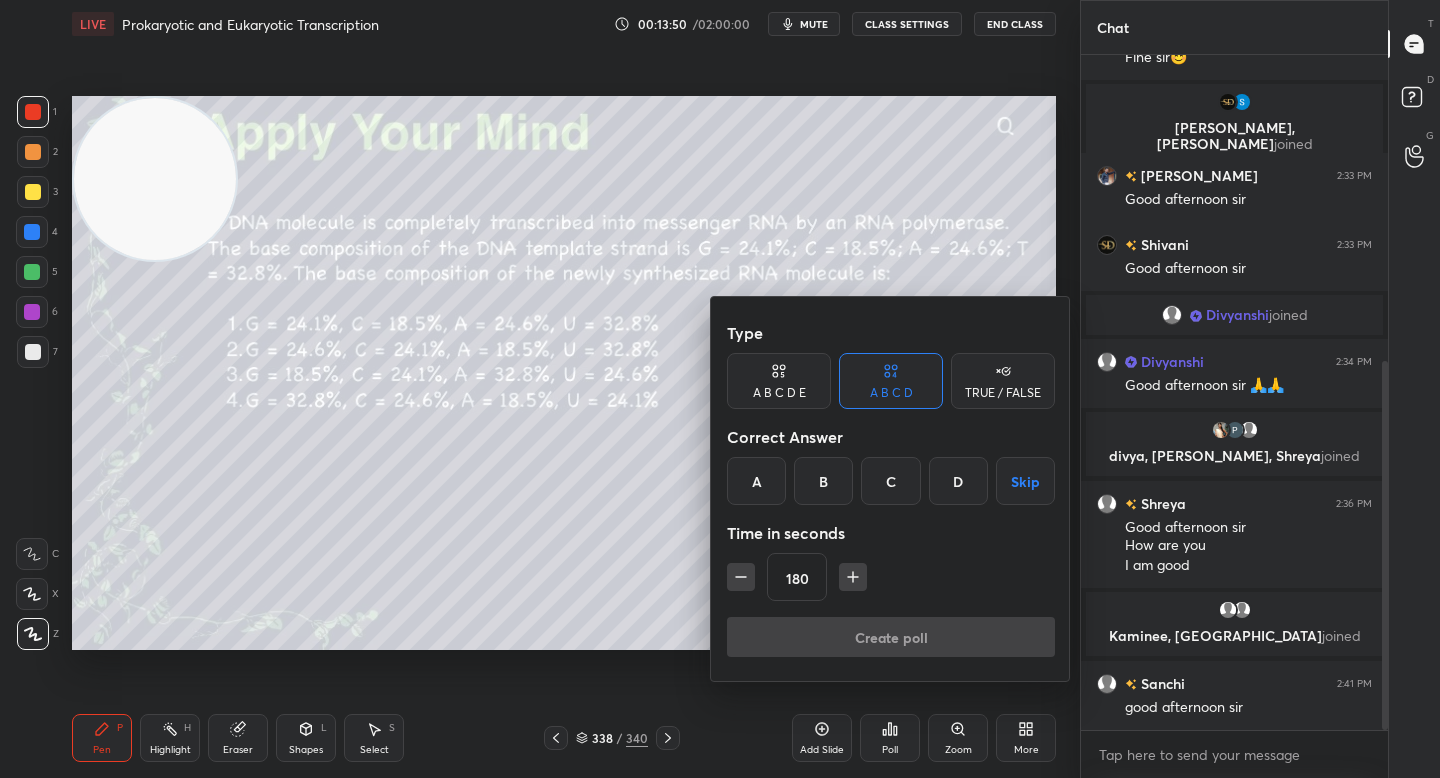 click on "C" at bounding box center [890, 481] 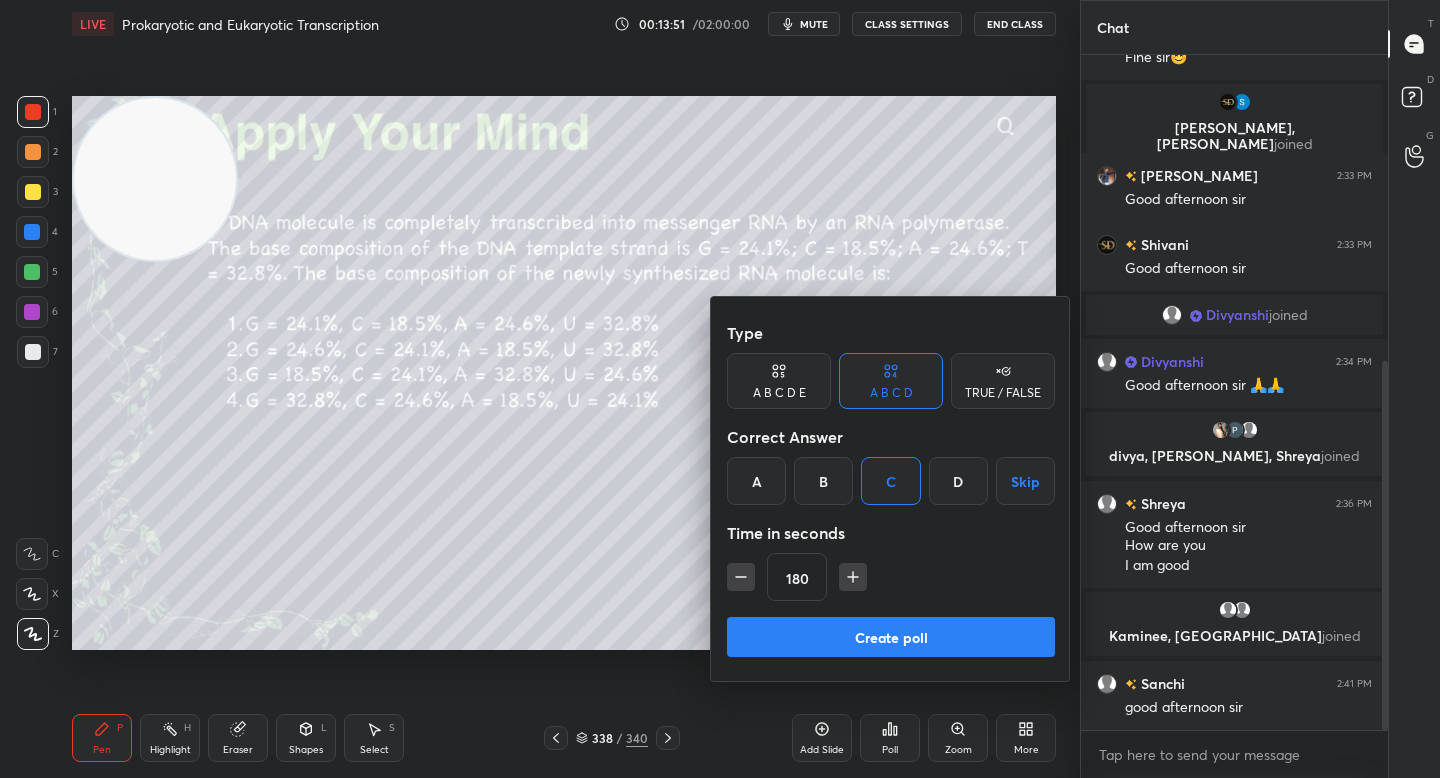 click on "Create poll" at bounding box center (891, 637) 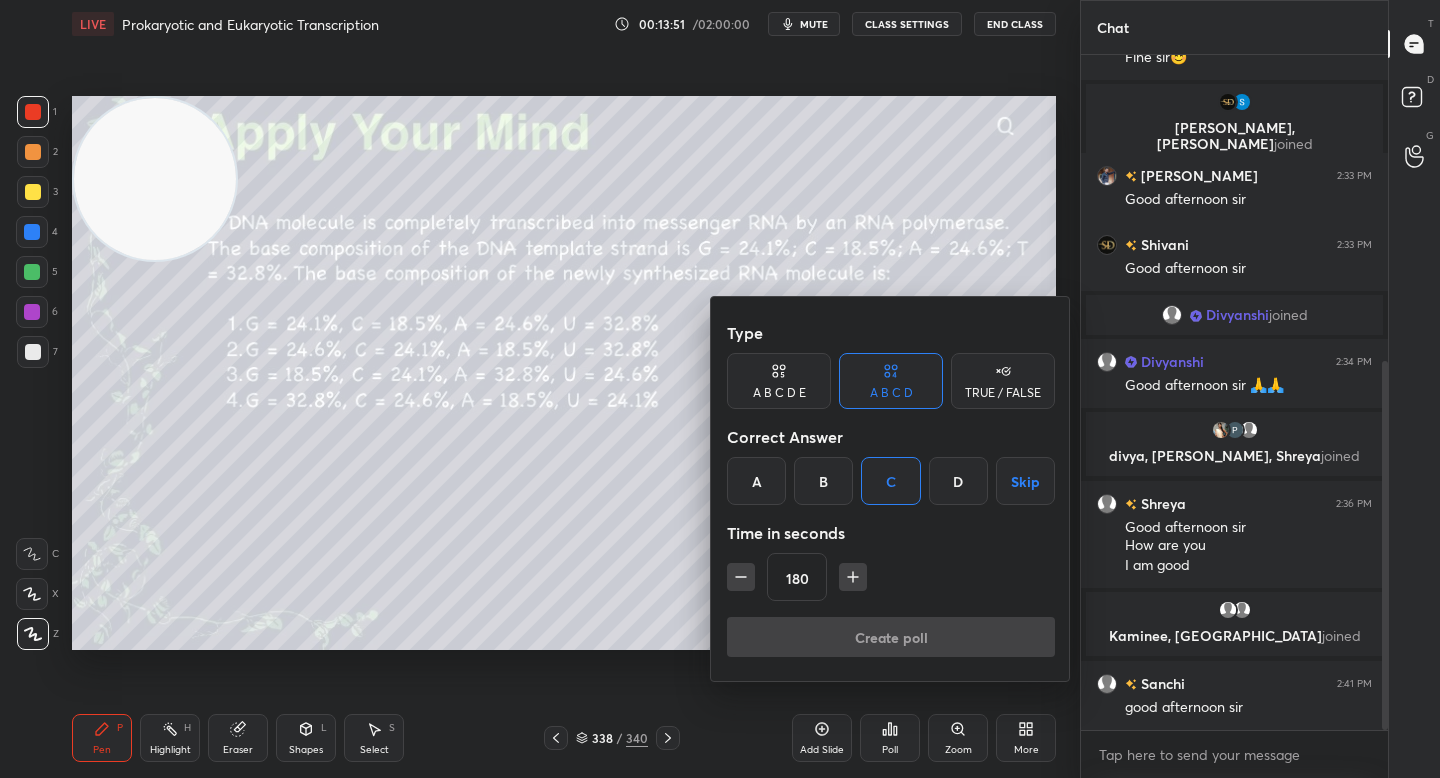 scroll, scrollTop: 626, scrollLeft: 301, axis: both 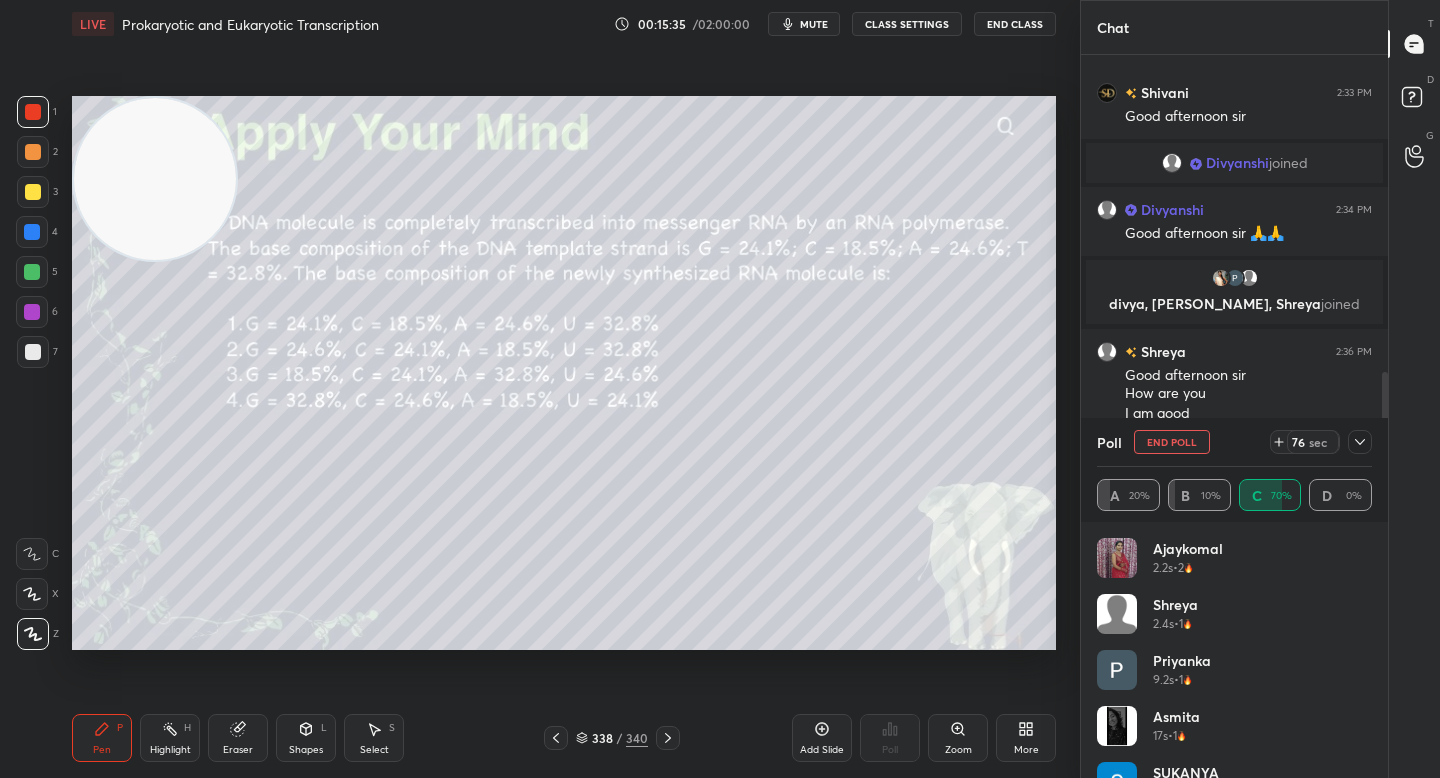 click at bounding box center [1360, 442] 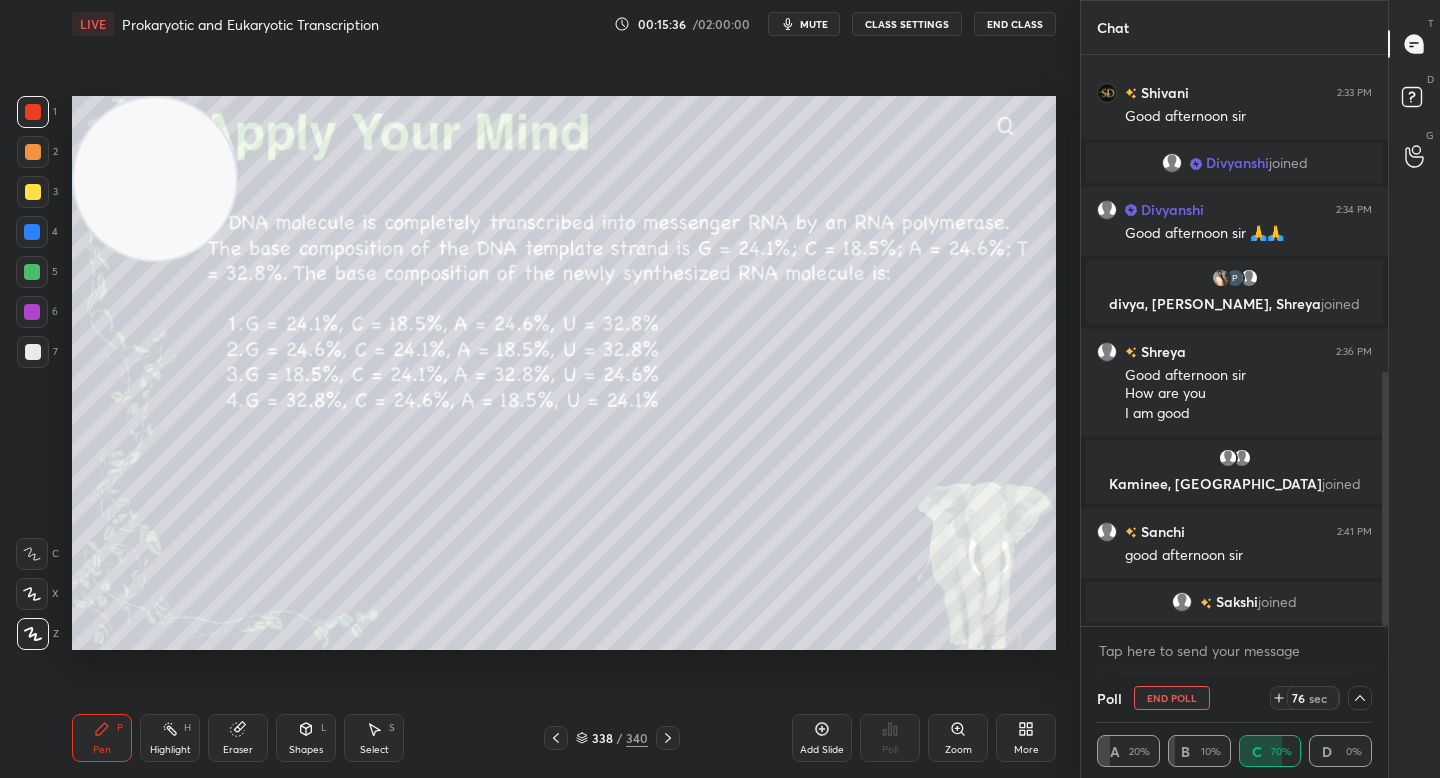 scroll, scrollTop: 0, scrollLeft: 0, axis: both 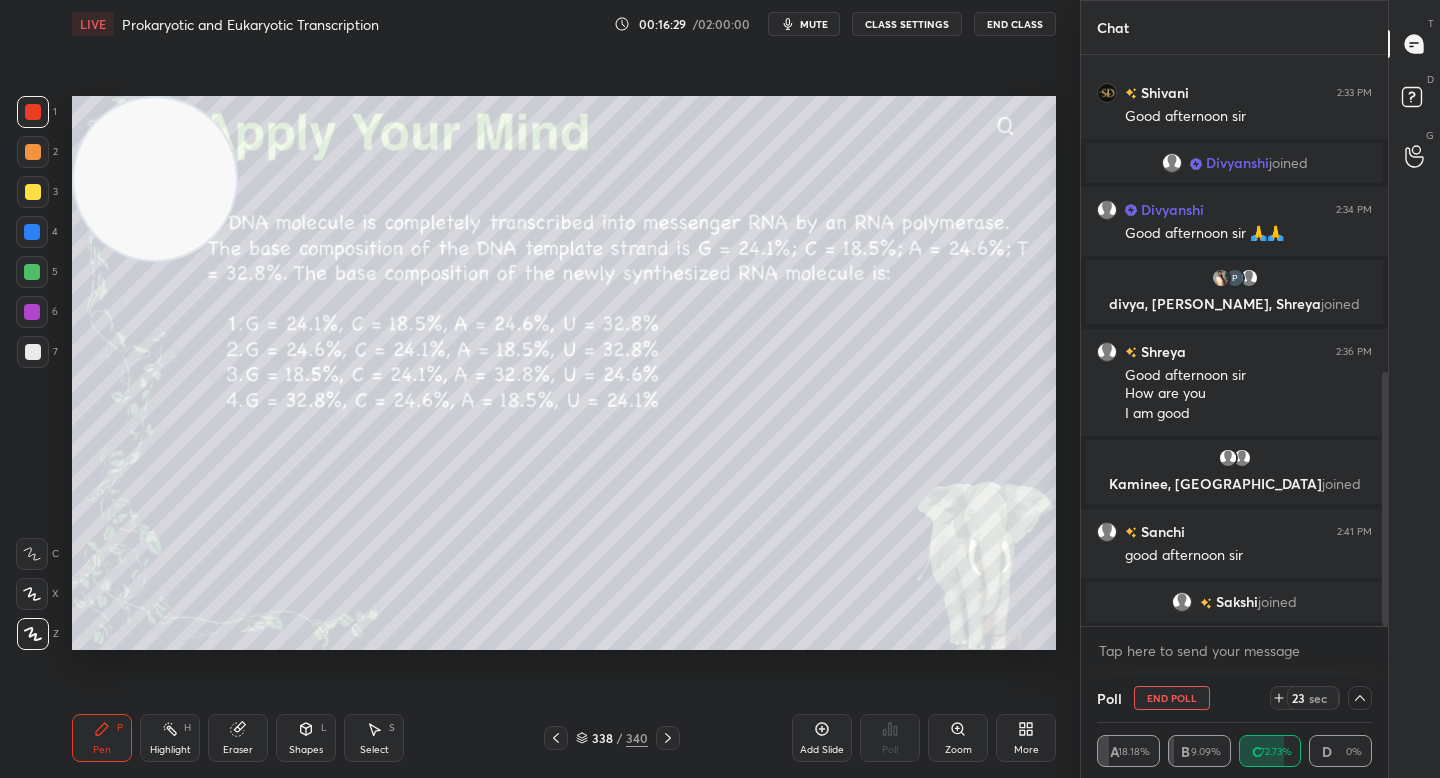 click at bounding box center (33, 152) 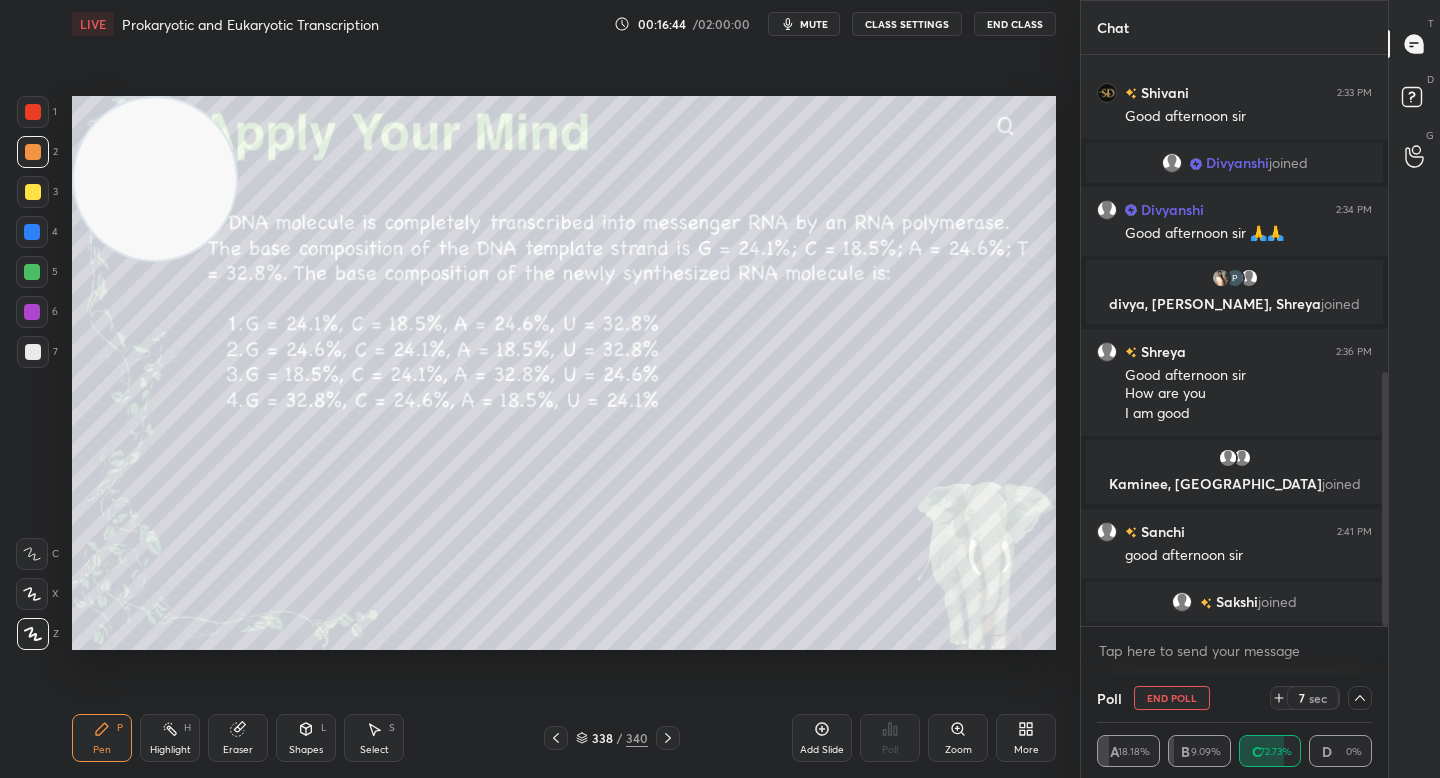 click on "Eraser" at bounding box center [238, 738] 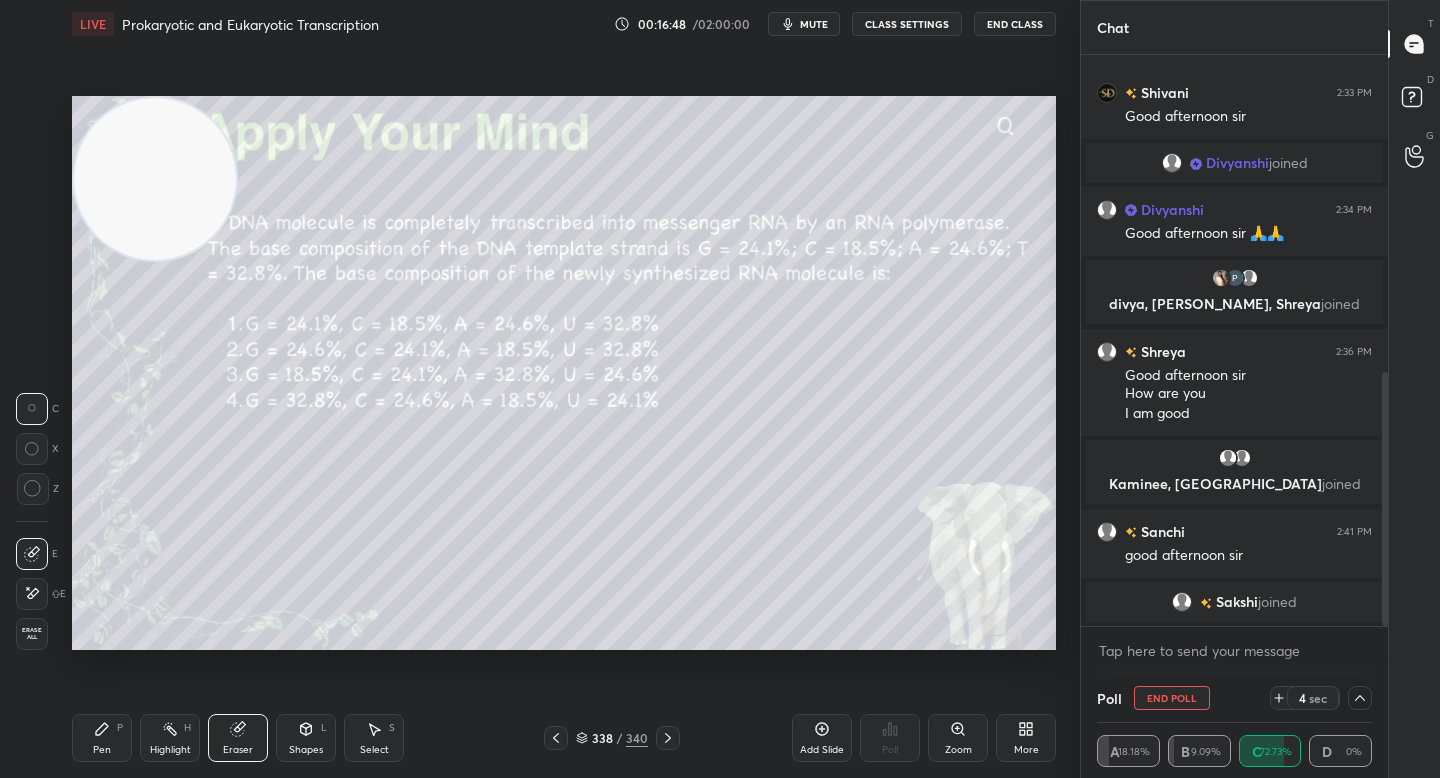 click on "Pen P" at bounding box center (102, 738) 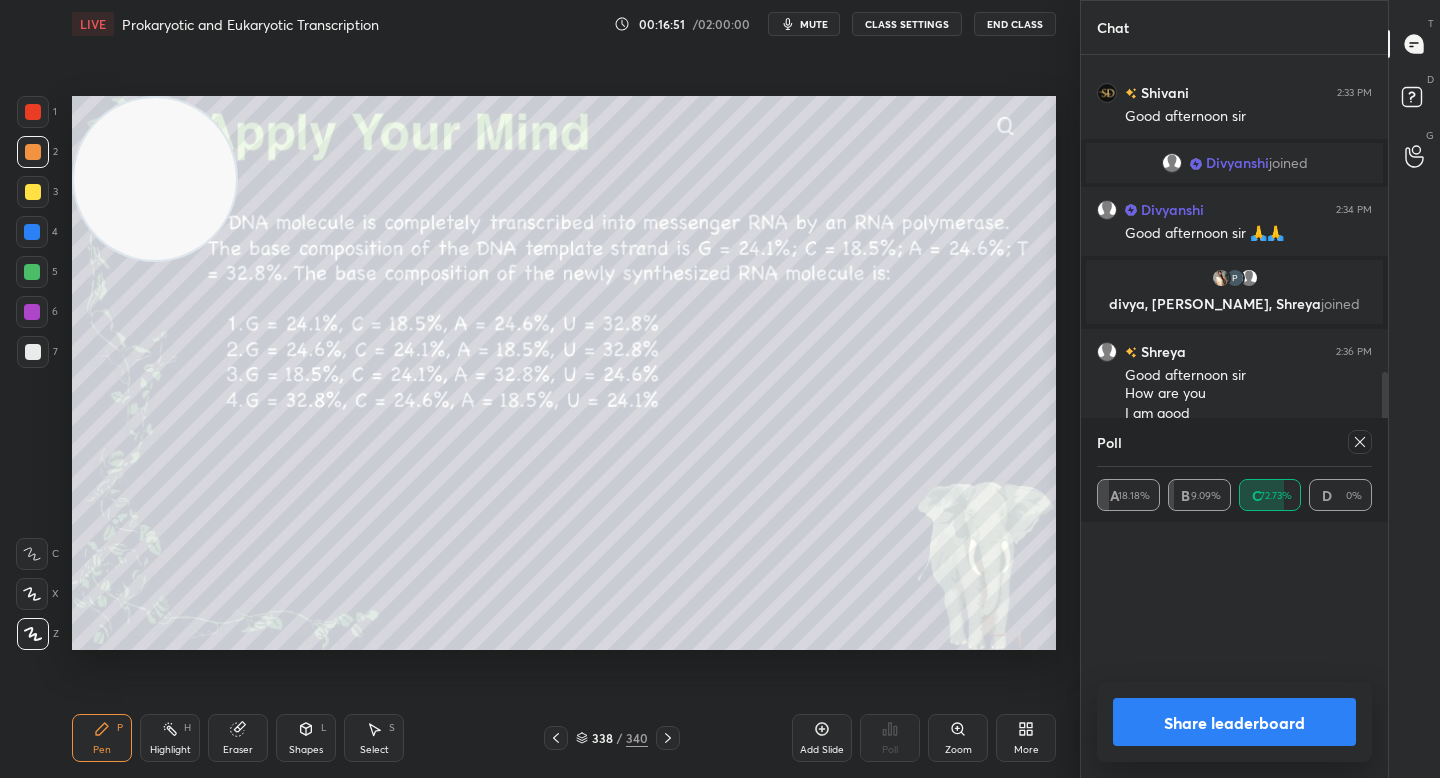 scroll, scrollTop: 7, scrollLeft: 7, axis: both 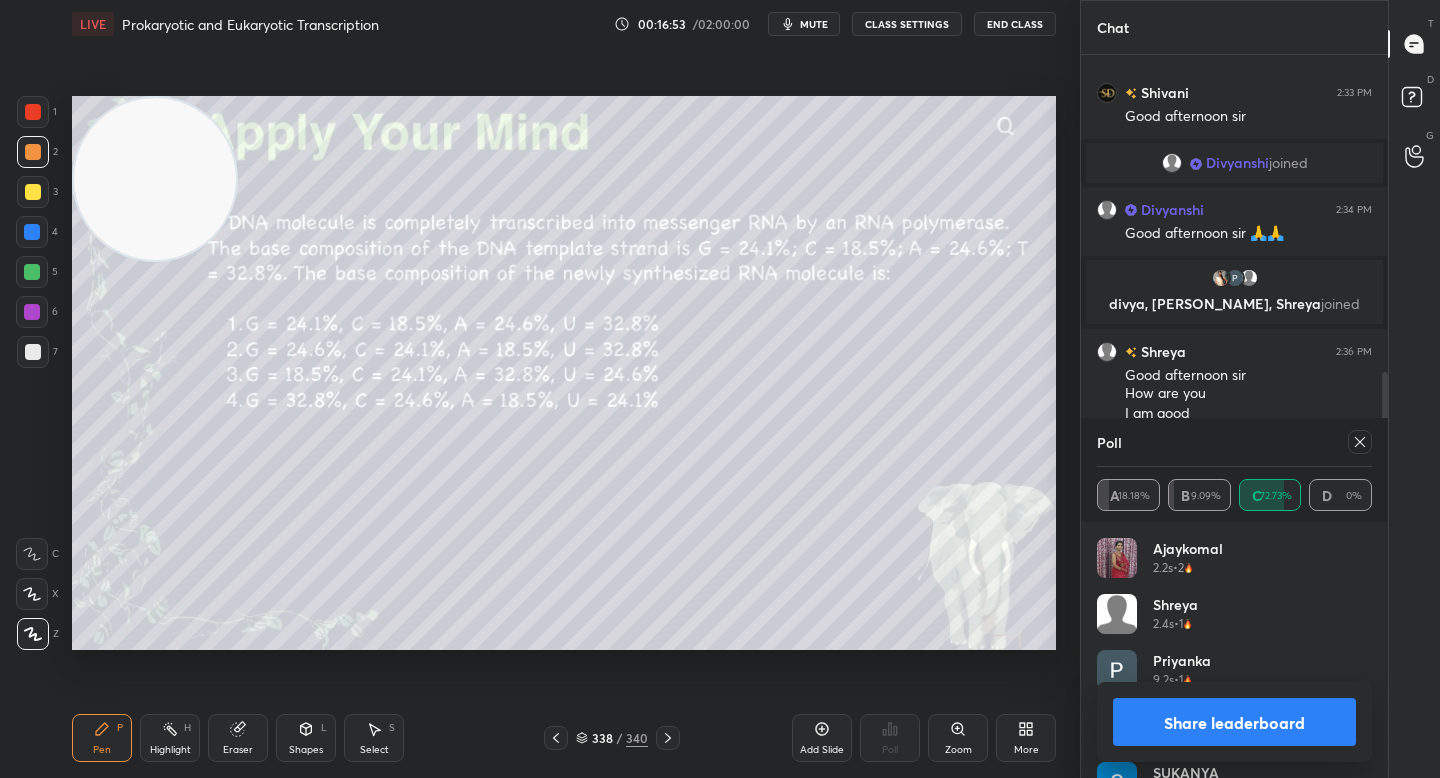 click on "Share leaderboard" at bounding box center (1234, 722) 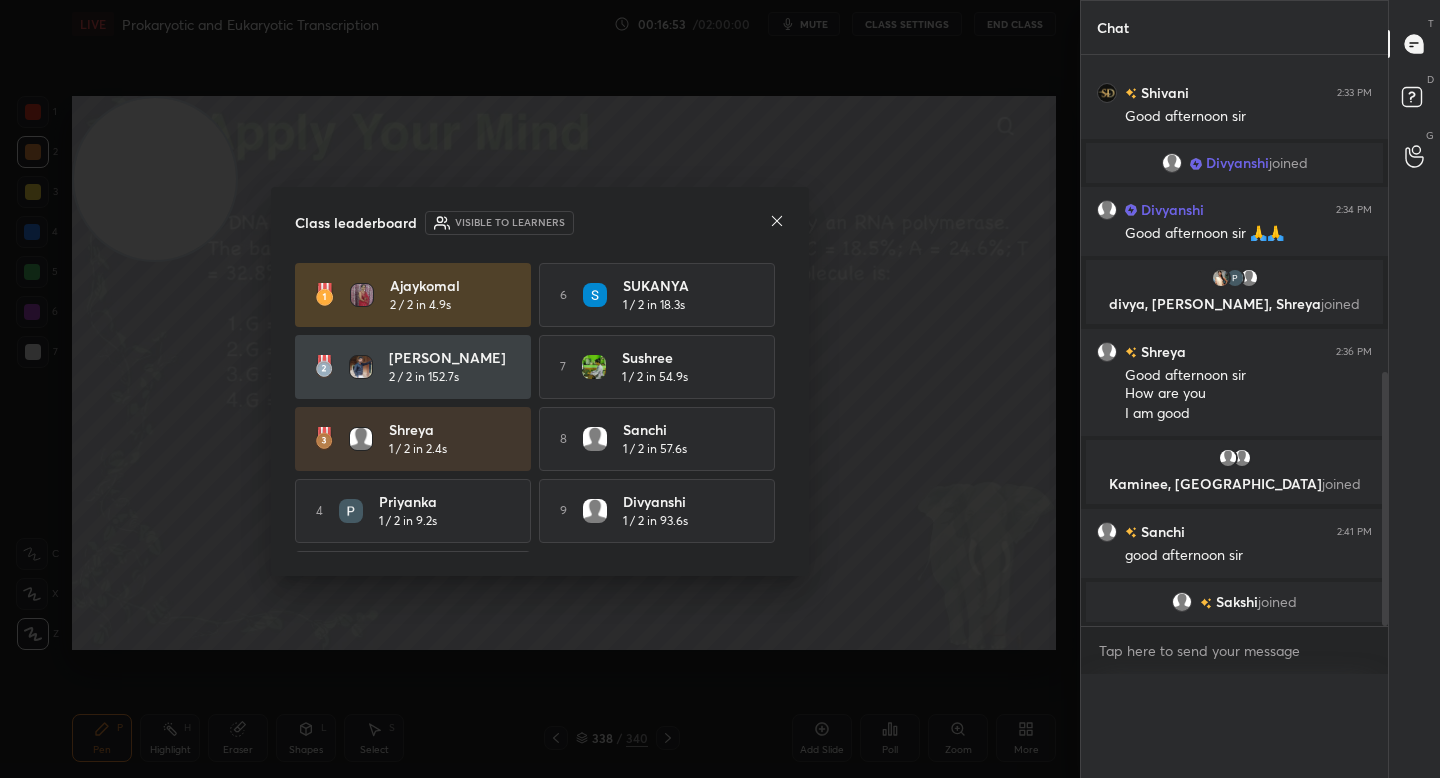 scroll, scrollTop: 120, scrollLeft: 269, axis: both 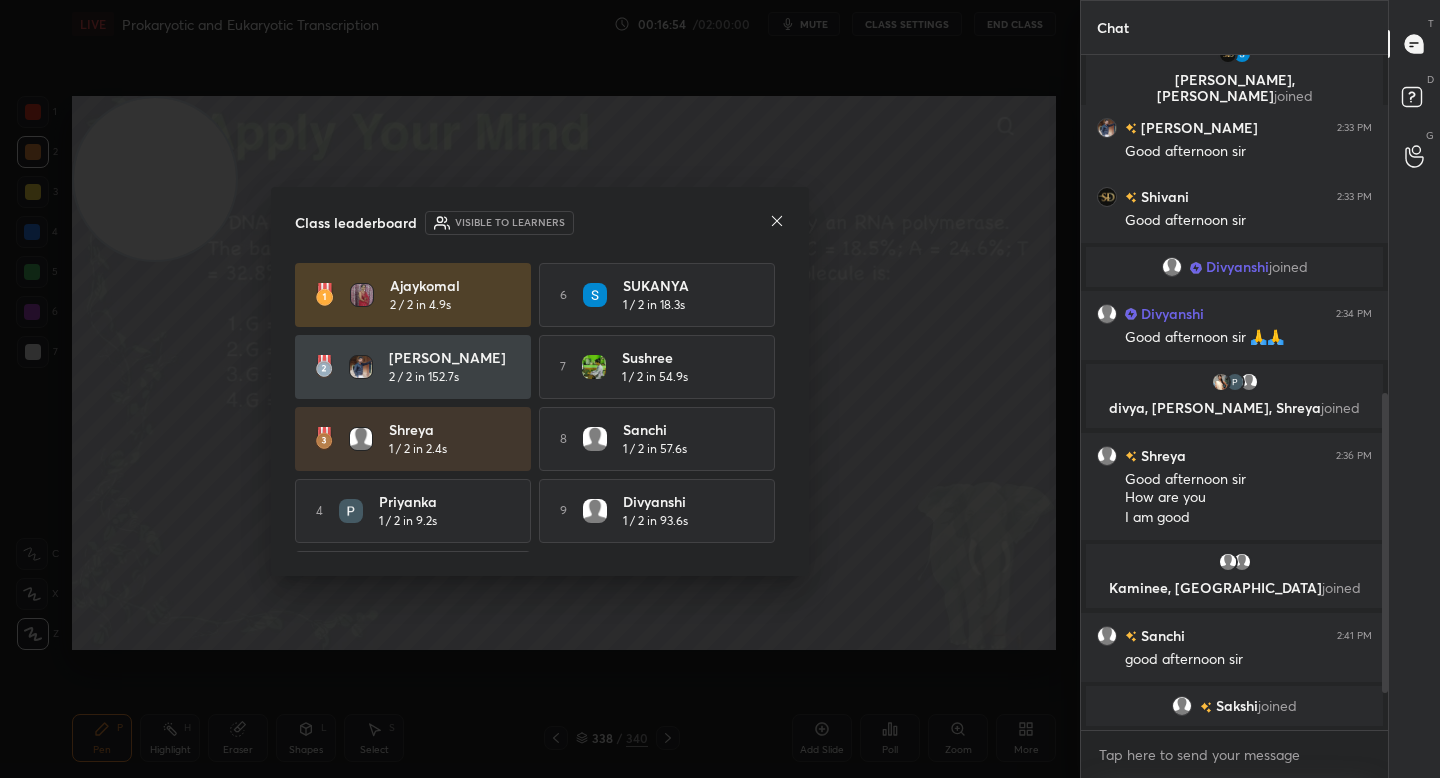 click 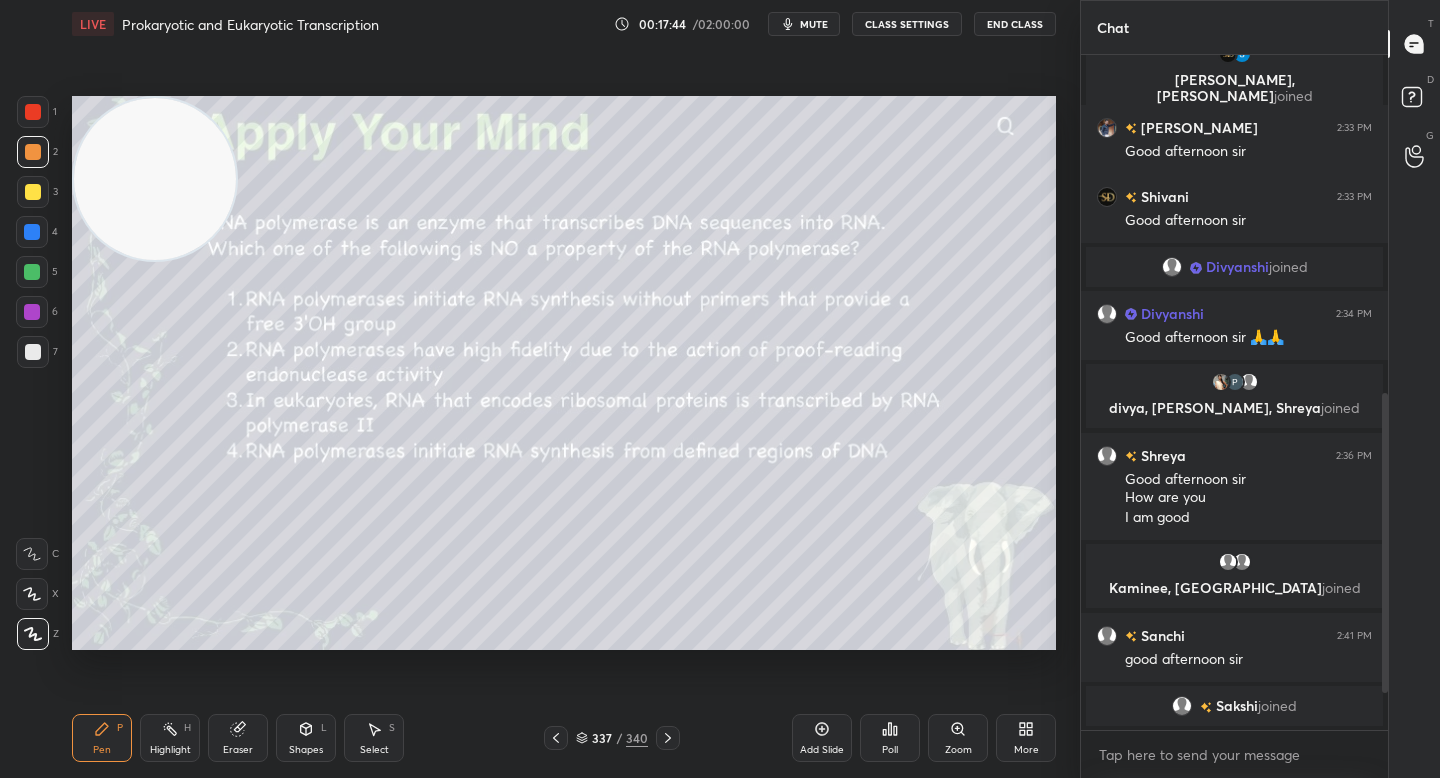 click on "Poll" at bounding box center (890, 738) 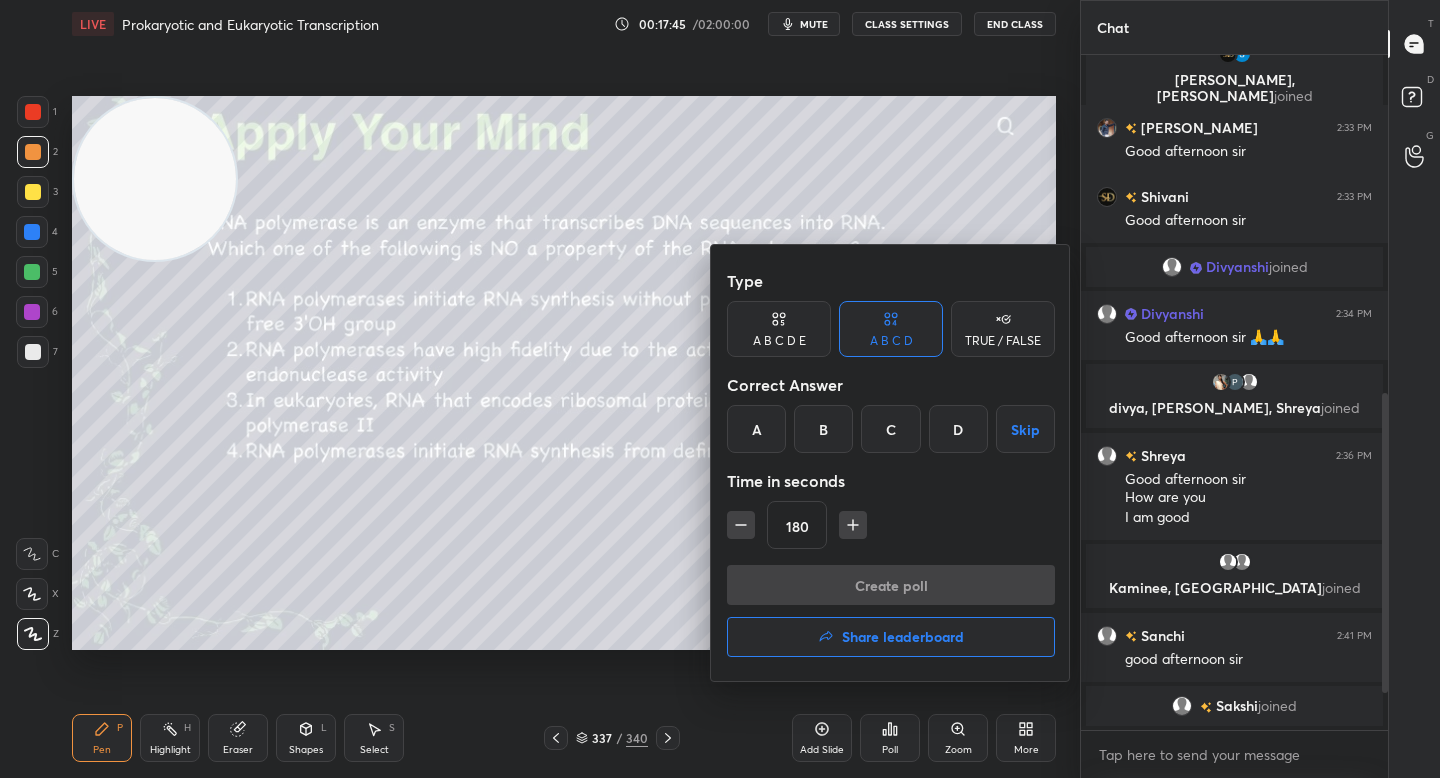 click on "Correct Answer" at bounding box center [891, 385] 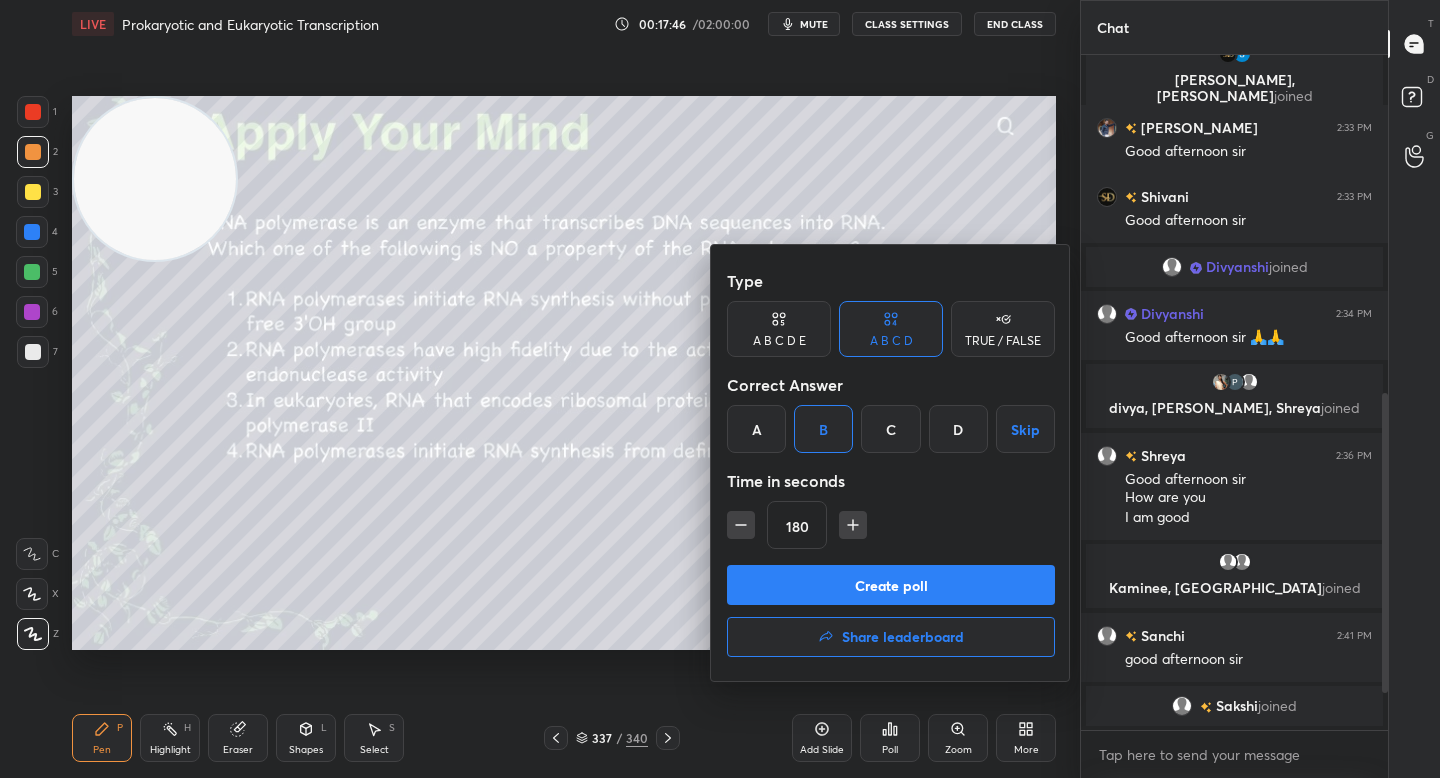 click 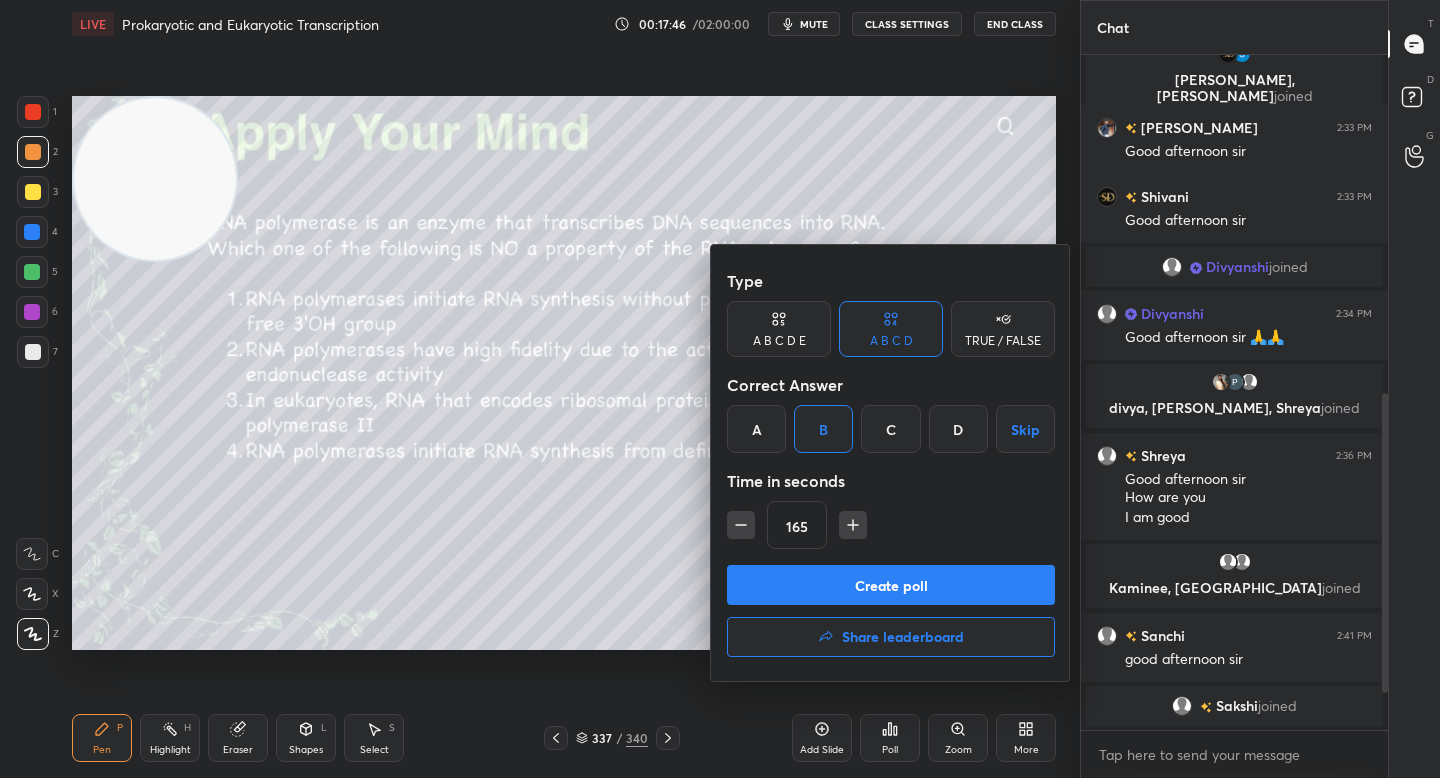 click 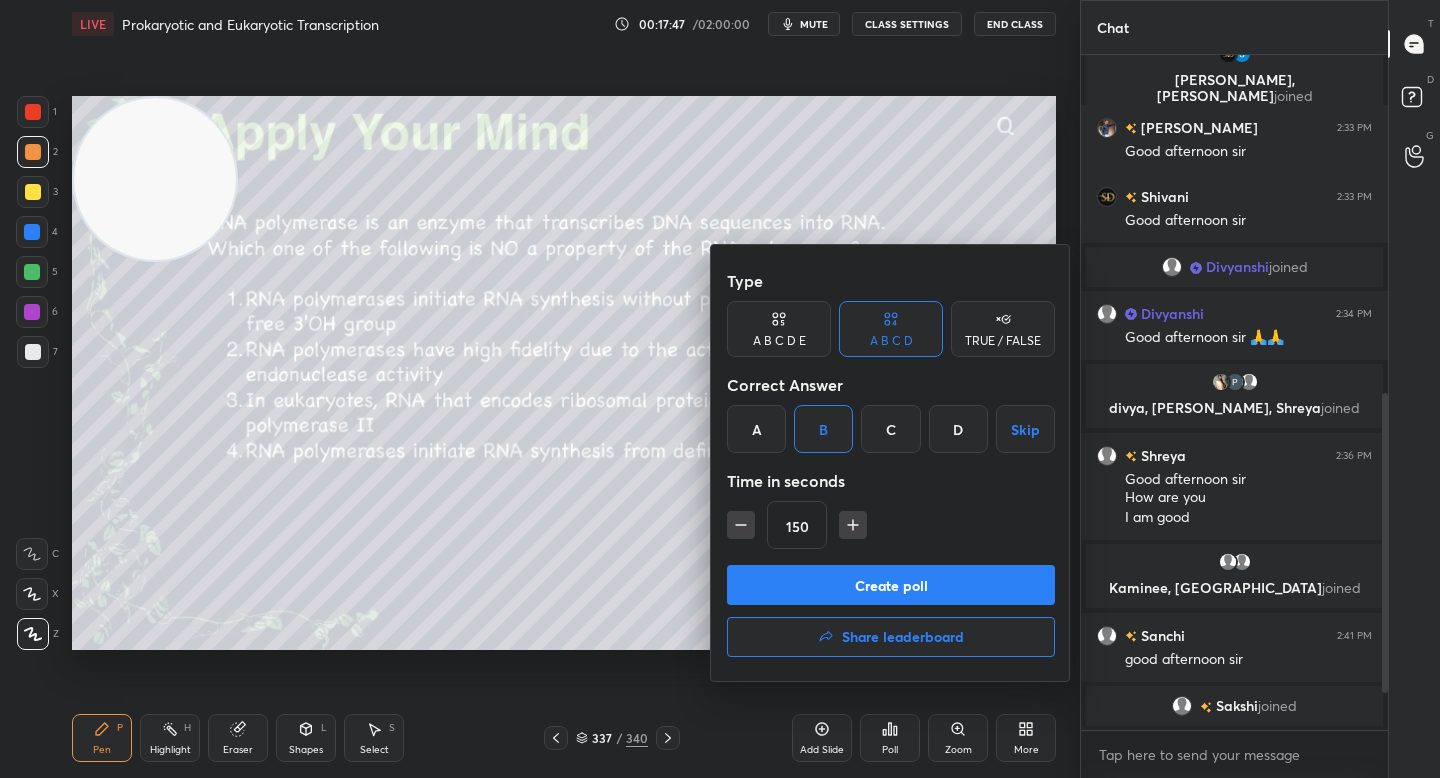 click on "Create poll" at bounding box center [891, 585] 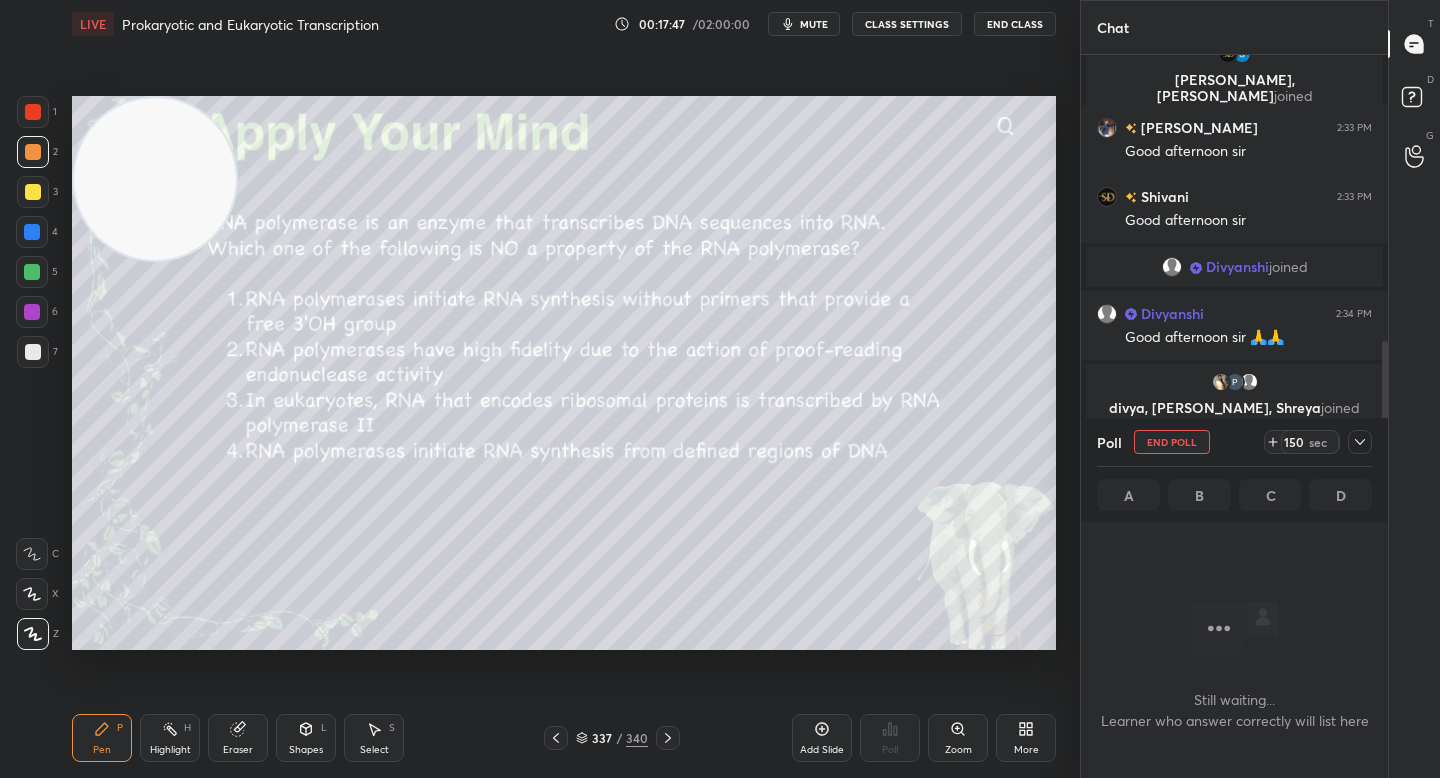 scroll, scrollTop: 570, scrollLeft: 301, axis: both 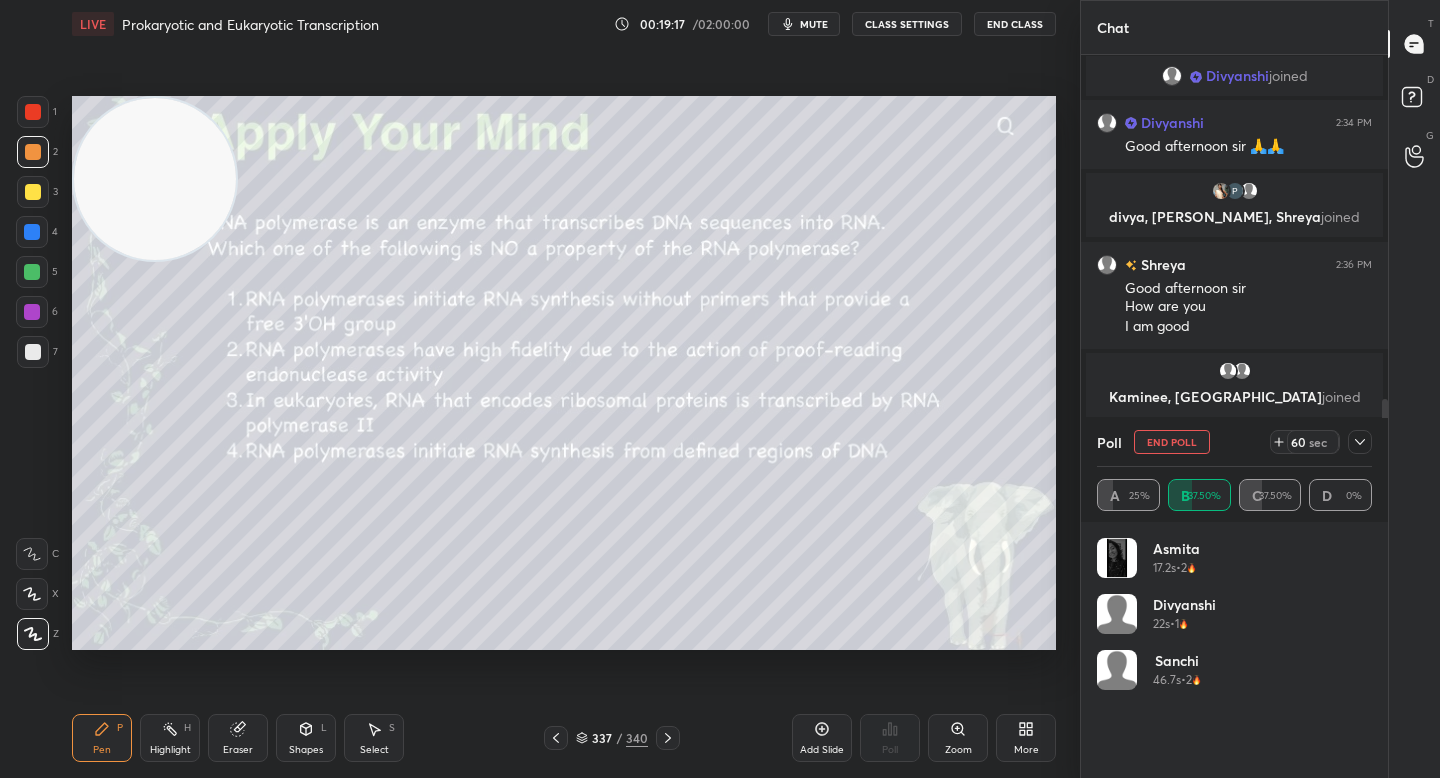 click 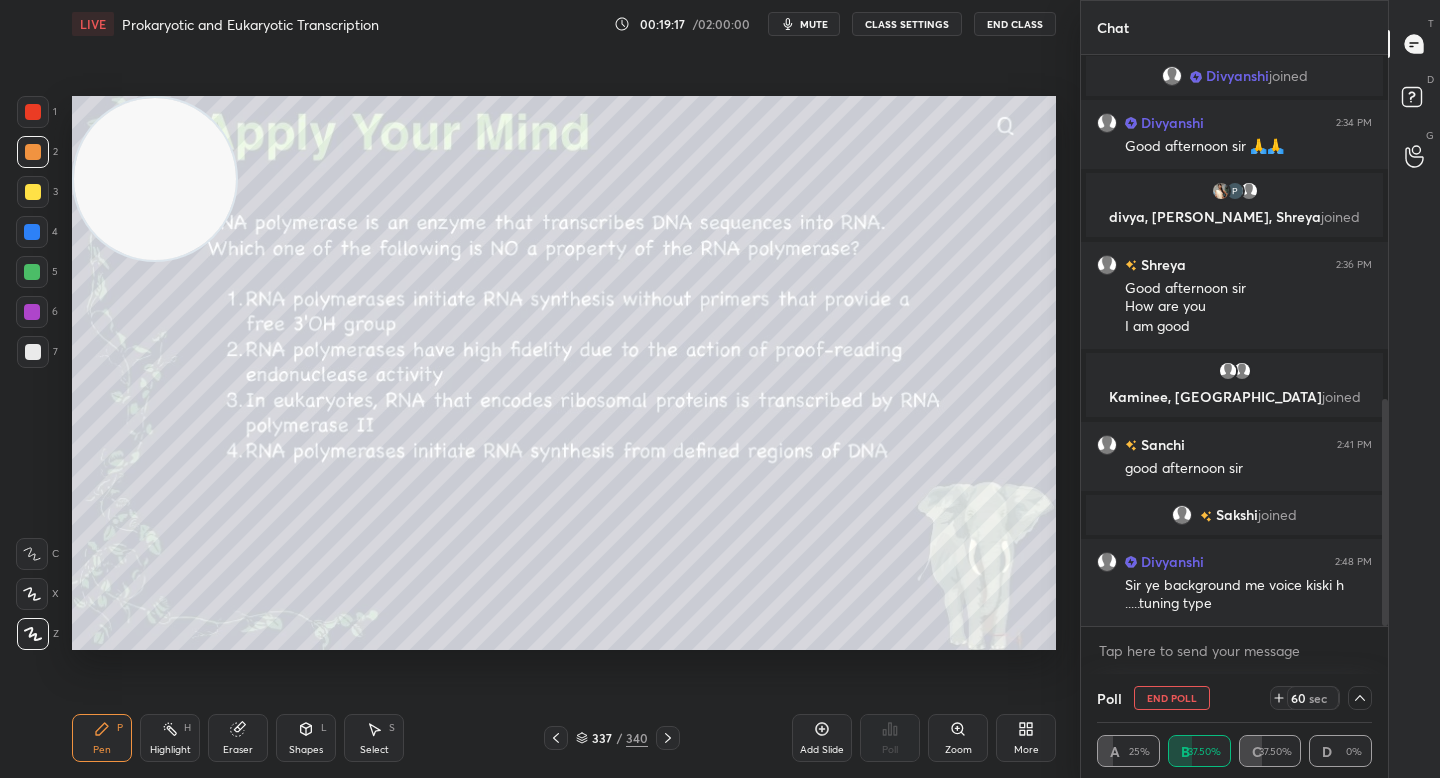 scroll, scrollTop: 0, scrollLeft: 0, axis: both 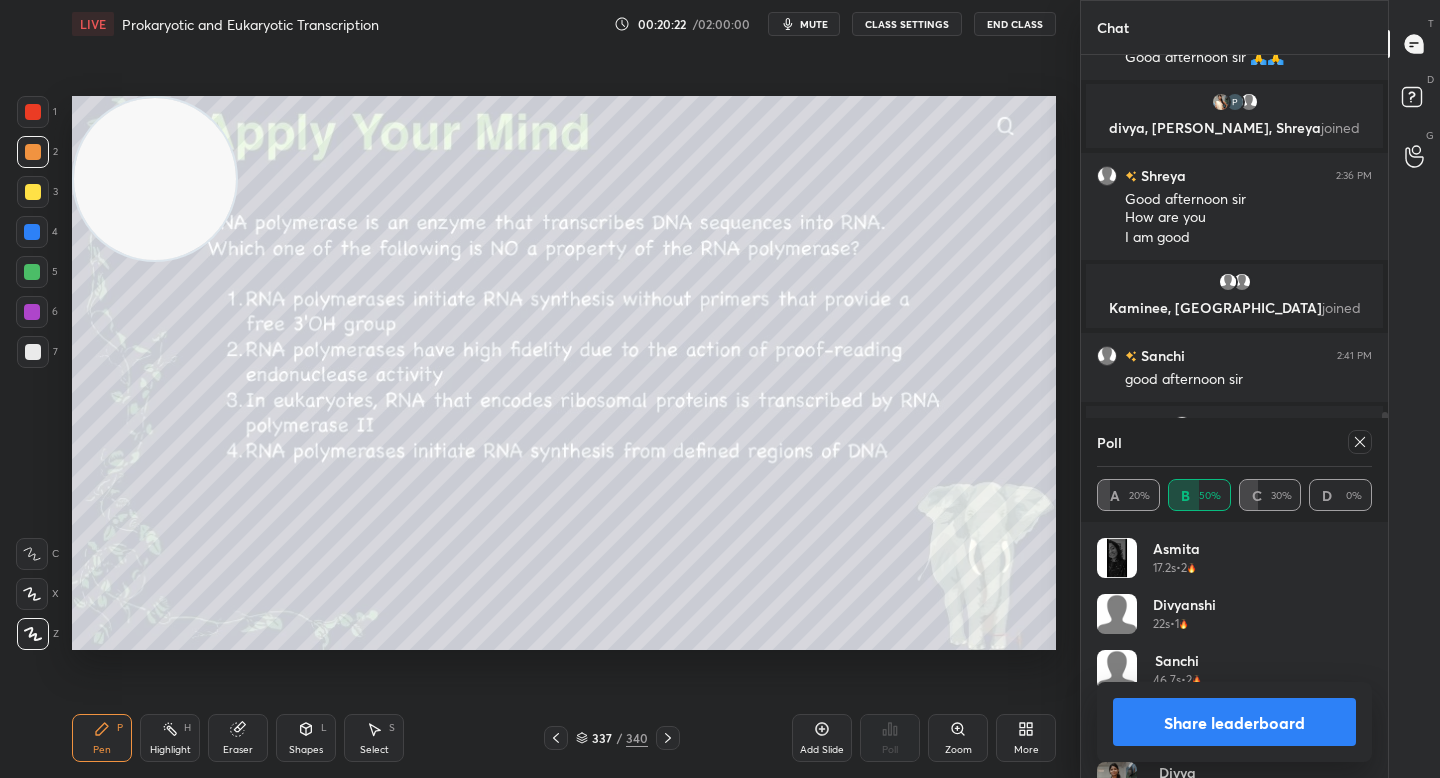 click on "Share leaderboard" at bounding box center [1234, 722] 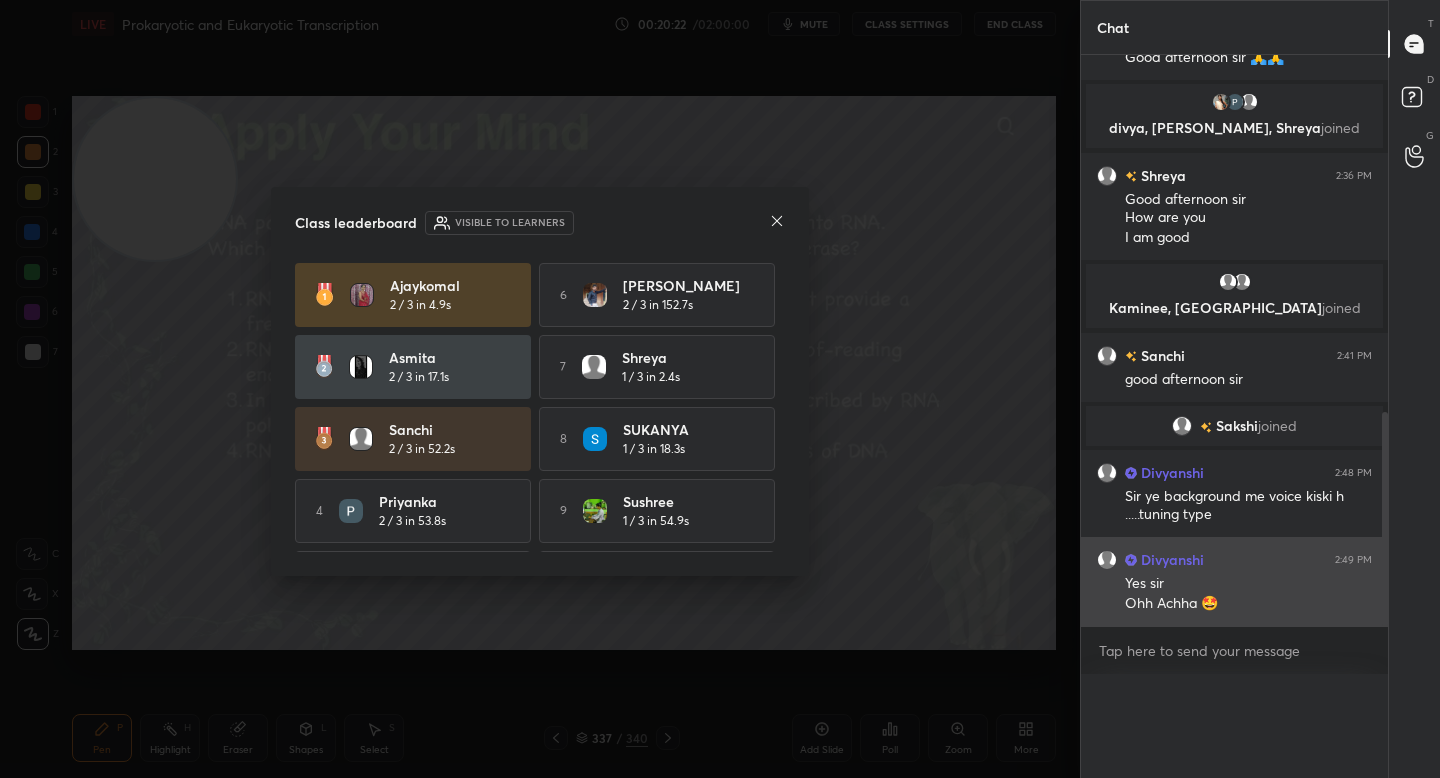 scroll, scrollTop: 1, scrollLeft: 7, axis: both 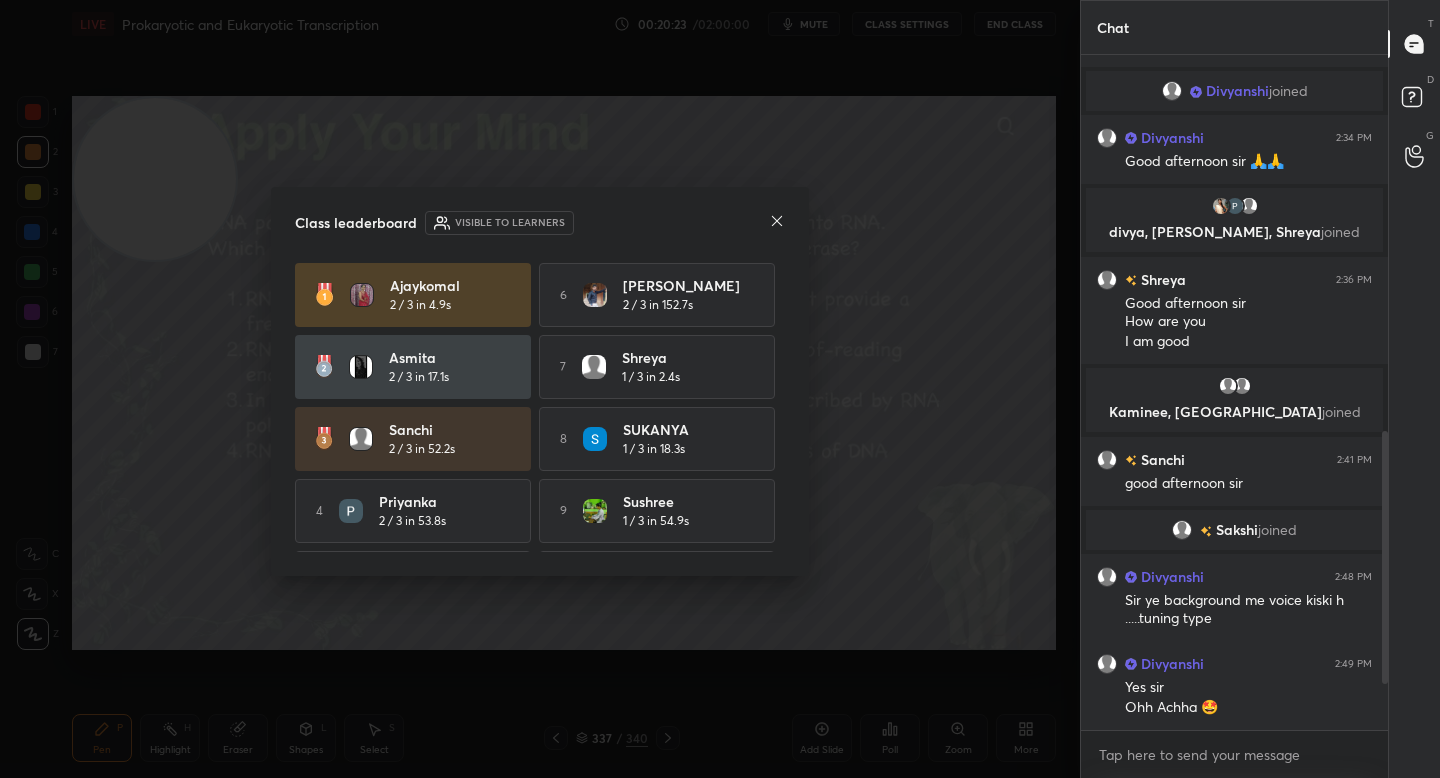 click 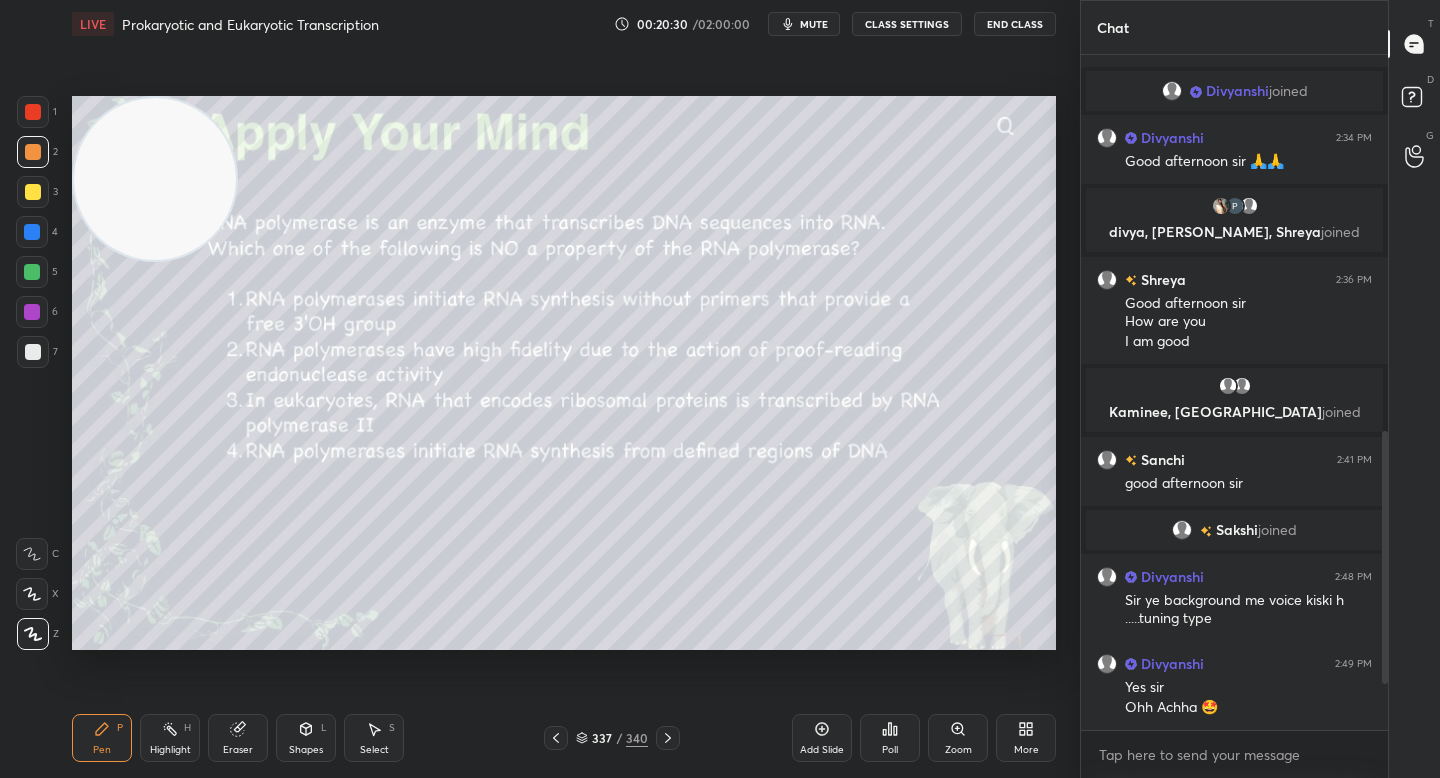 scroll, scrollTop: 920, scrollLeft: 0, axis: vertical 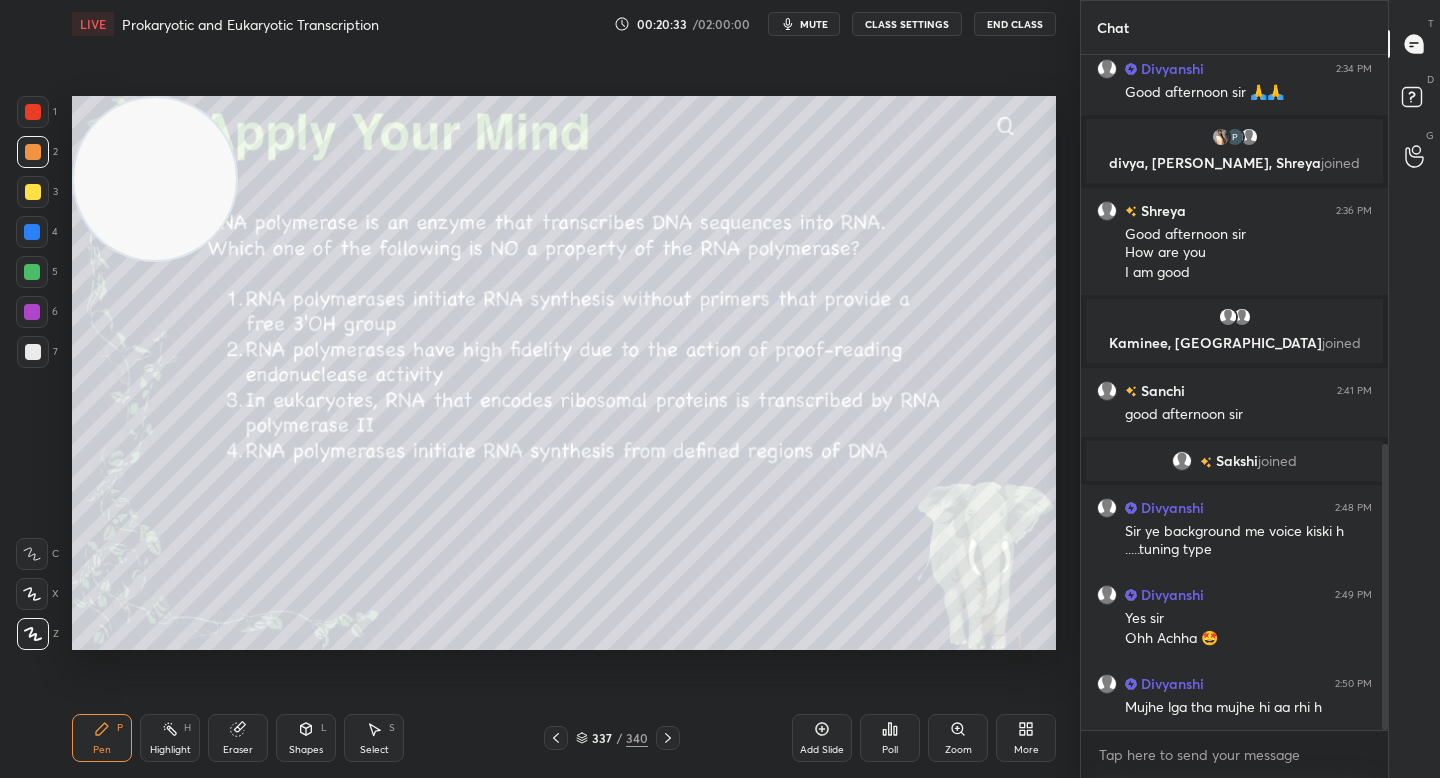 click at bounding box center (33, 192) 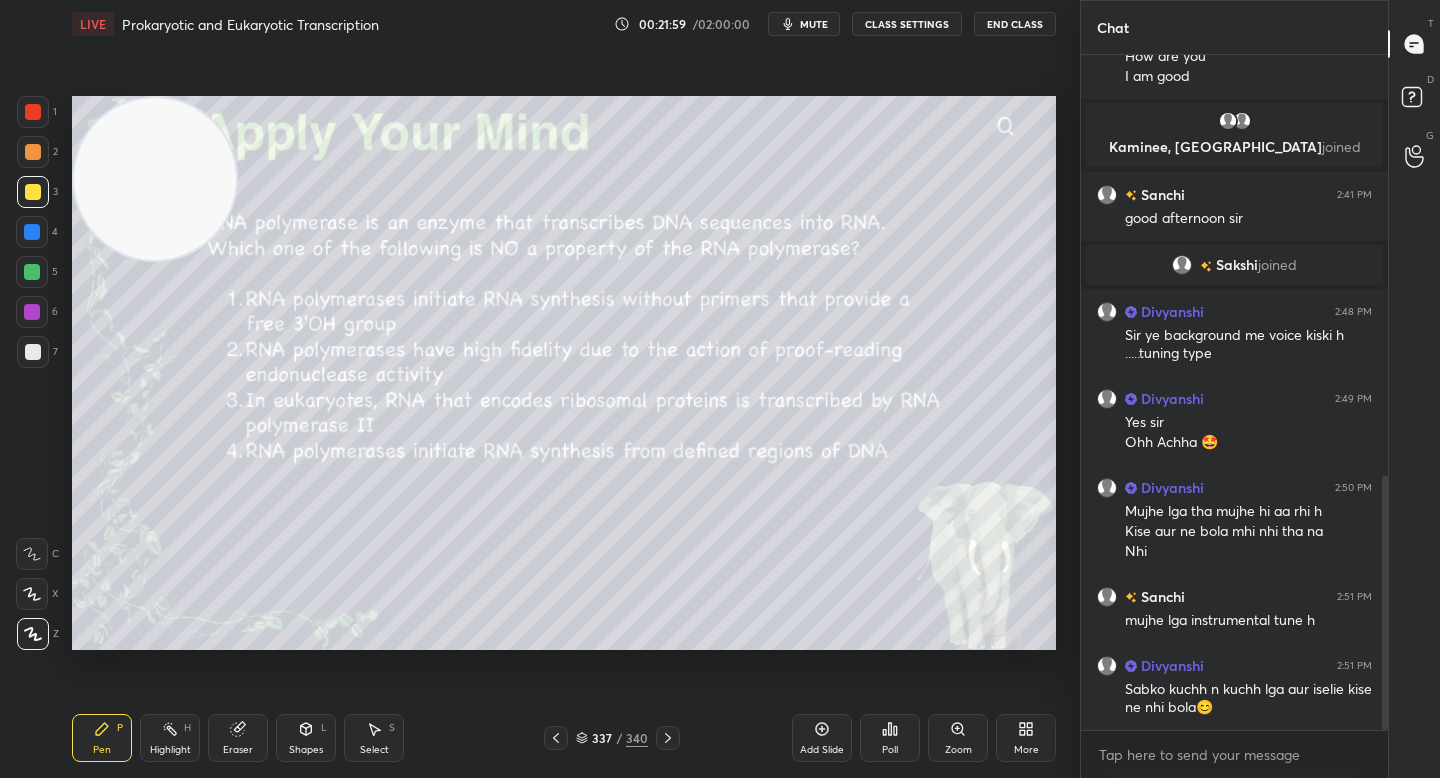 scroll, scrollTop: 1185, scrollLeft: 0, axis: vertical 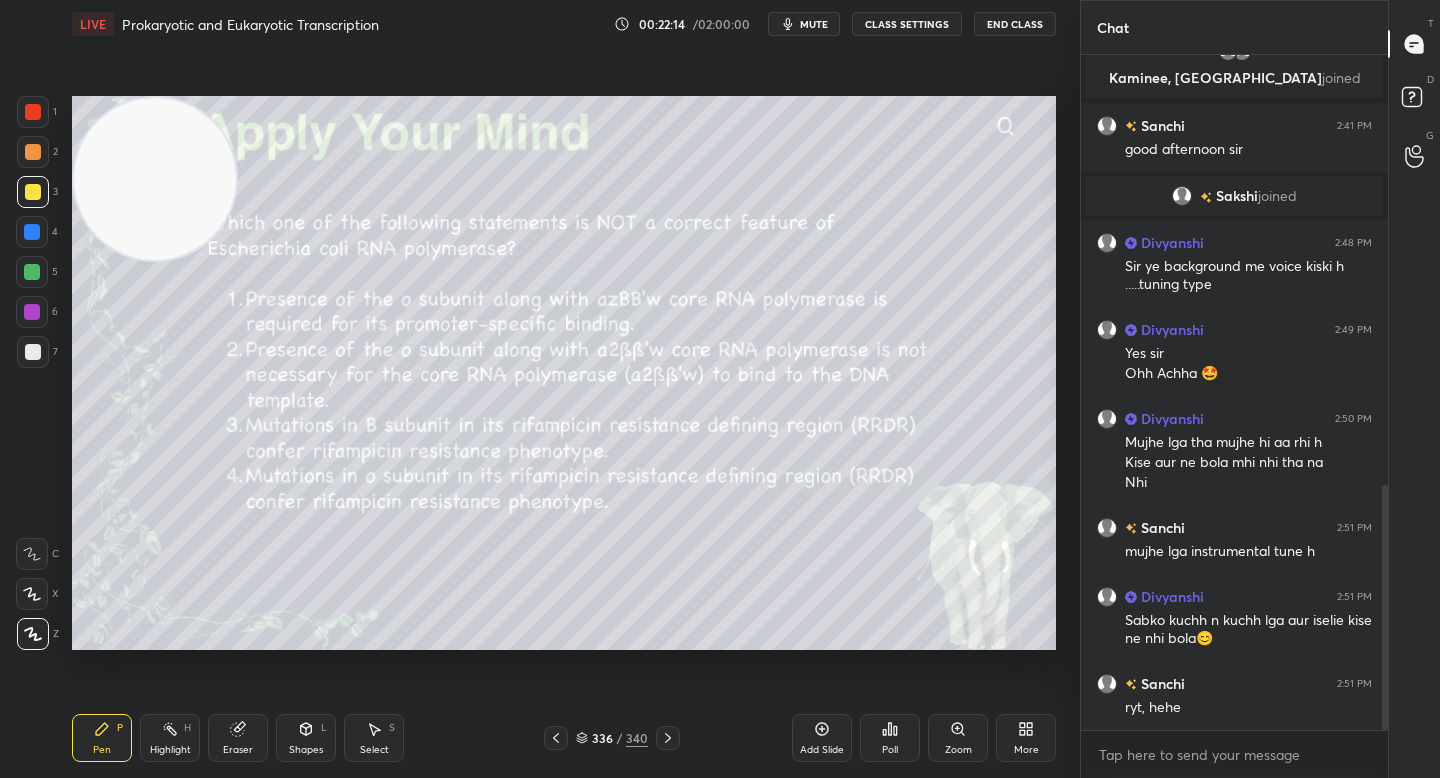 click at bounding box center (33, 352) 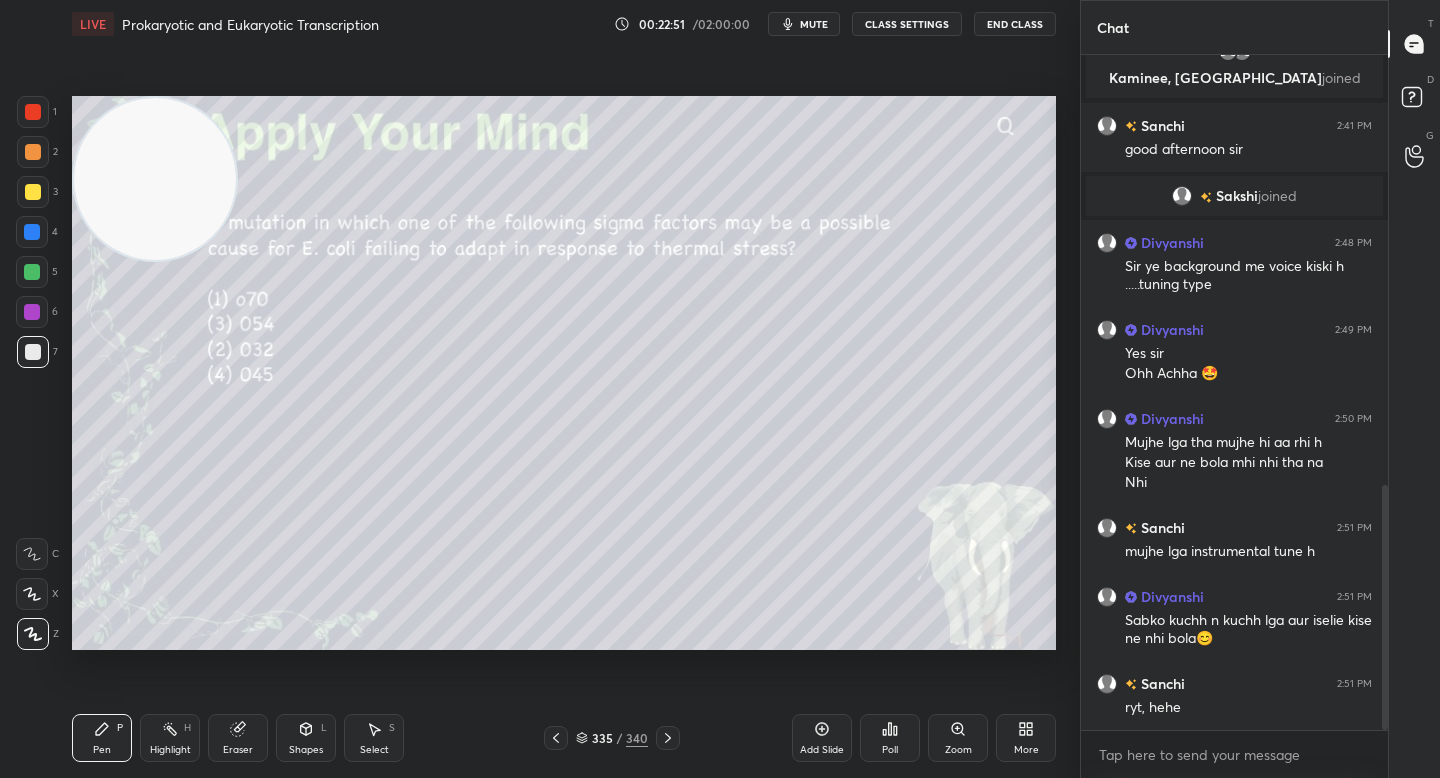 click on "Poll" at bounding box center (890, 738) 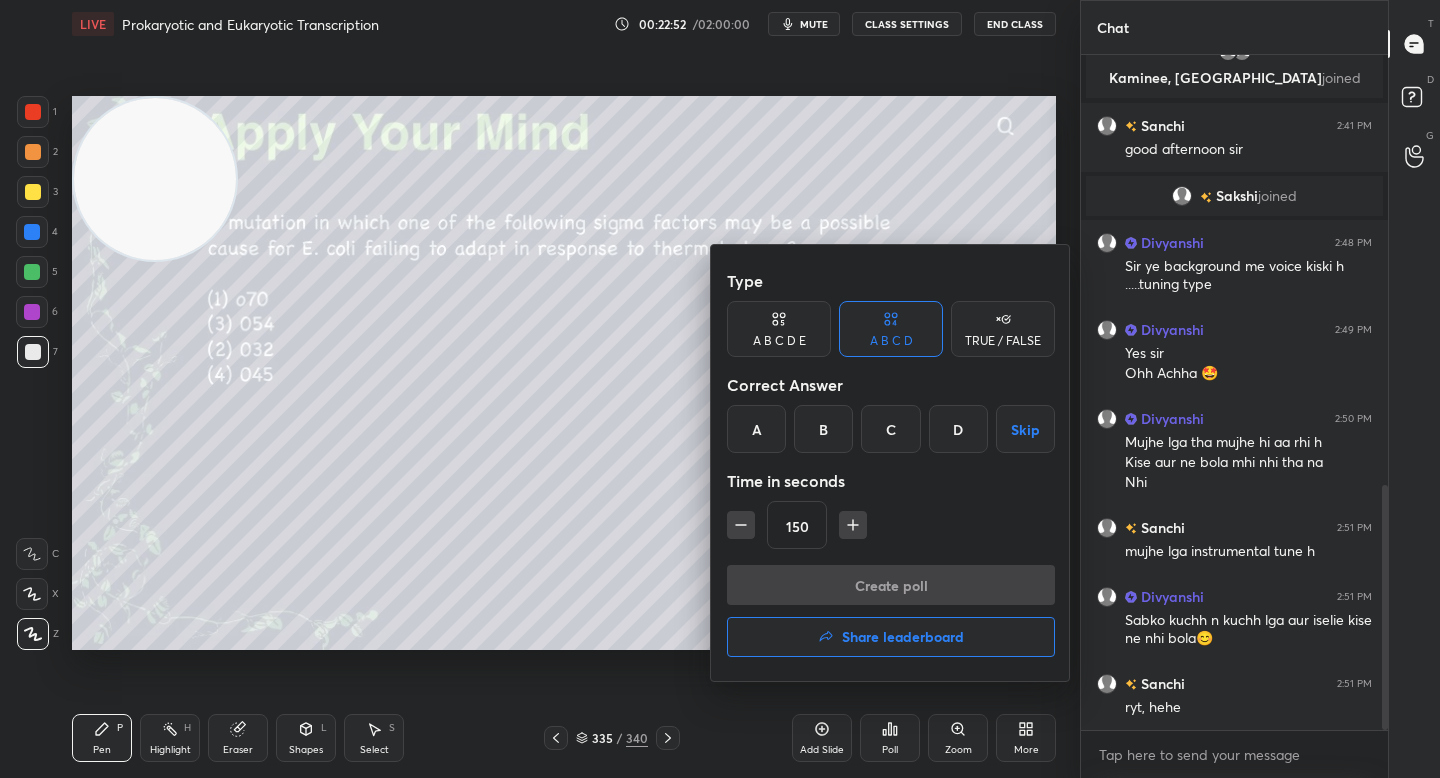 click on "C" at bounding box center (890, 429) 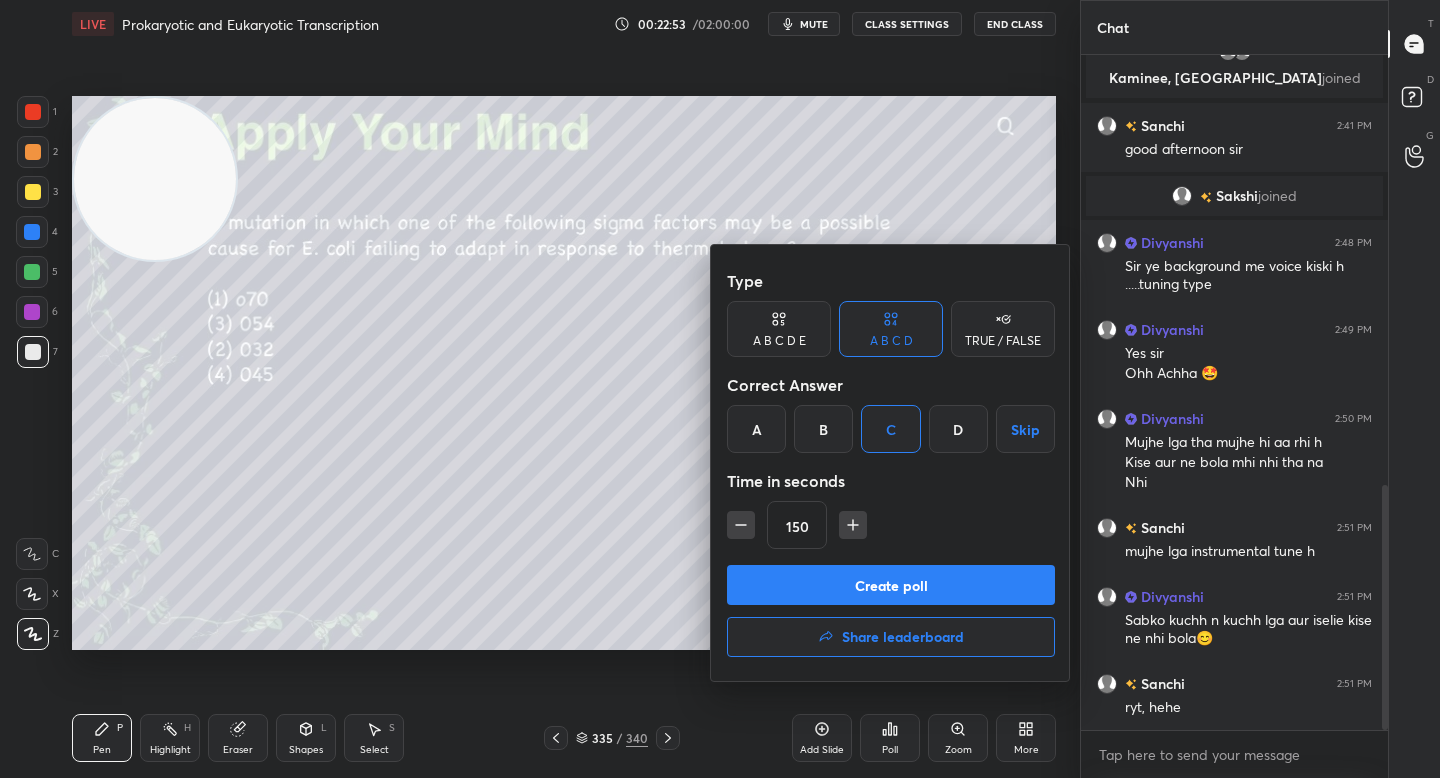 click on "Create poll" at bounding box center [891, 585] 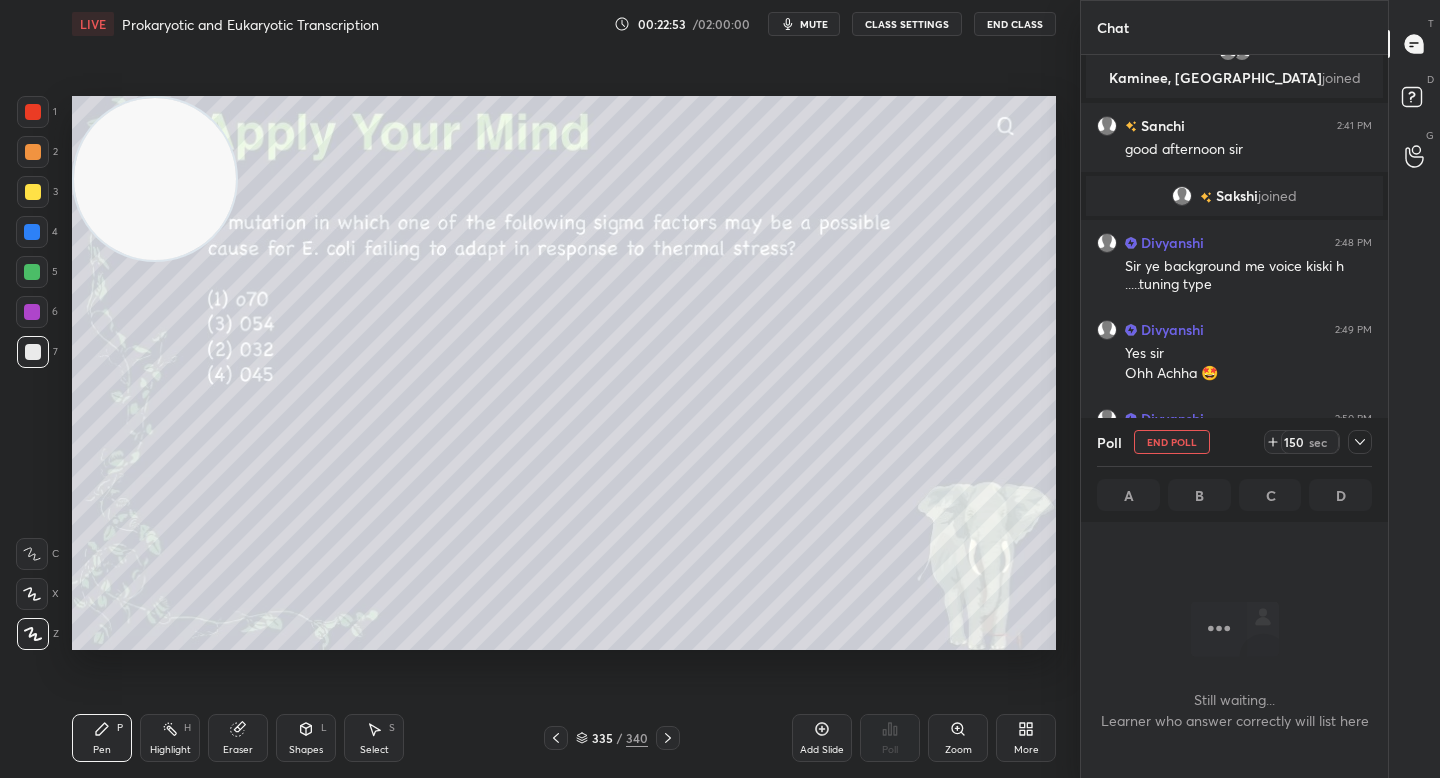 scroll, scrollTop: 627, scrollLeft: 301, axis: both 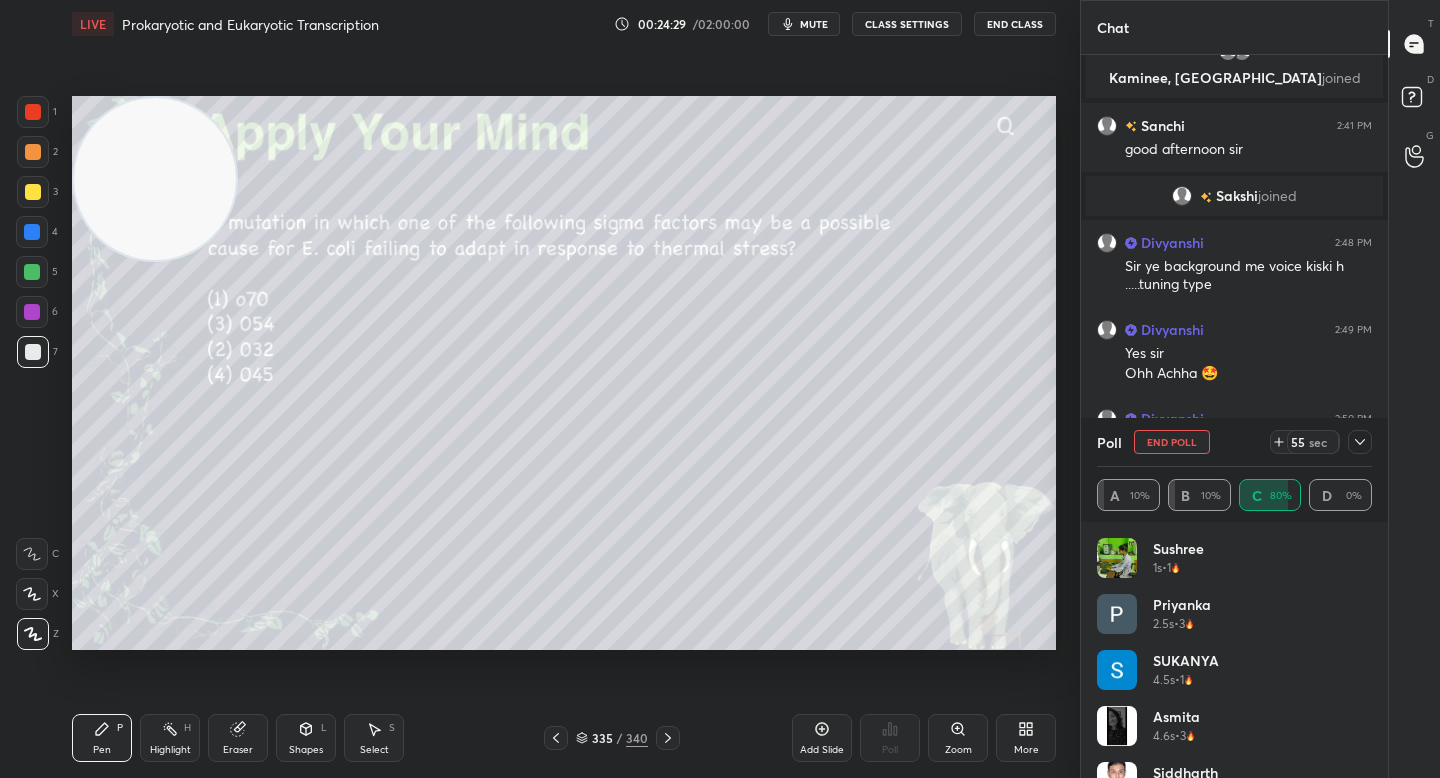 drag, startPoint x: 171, startPoint y: 187, endPoint x: 162, endPoint y: 460, distance: 273.14832 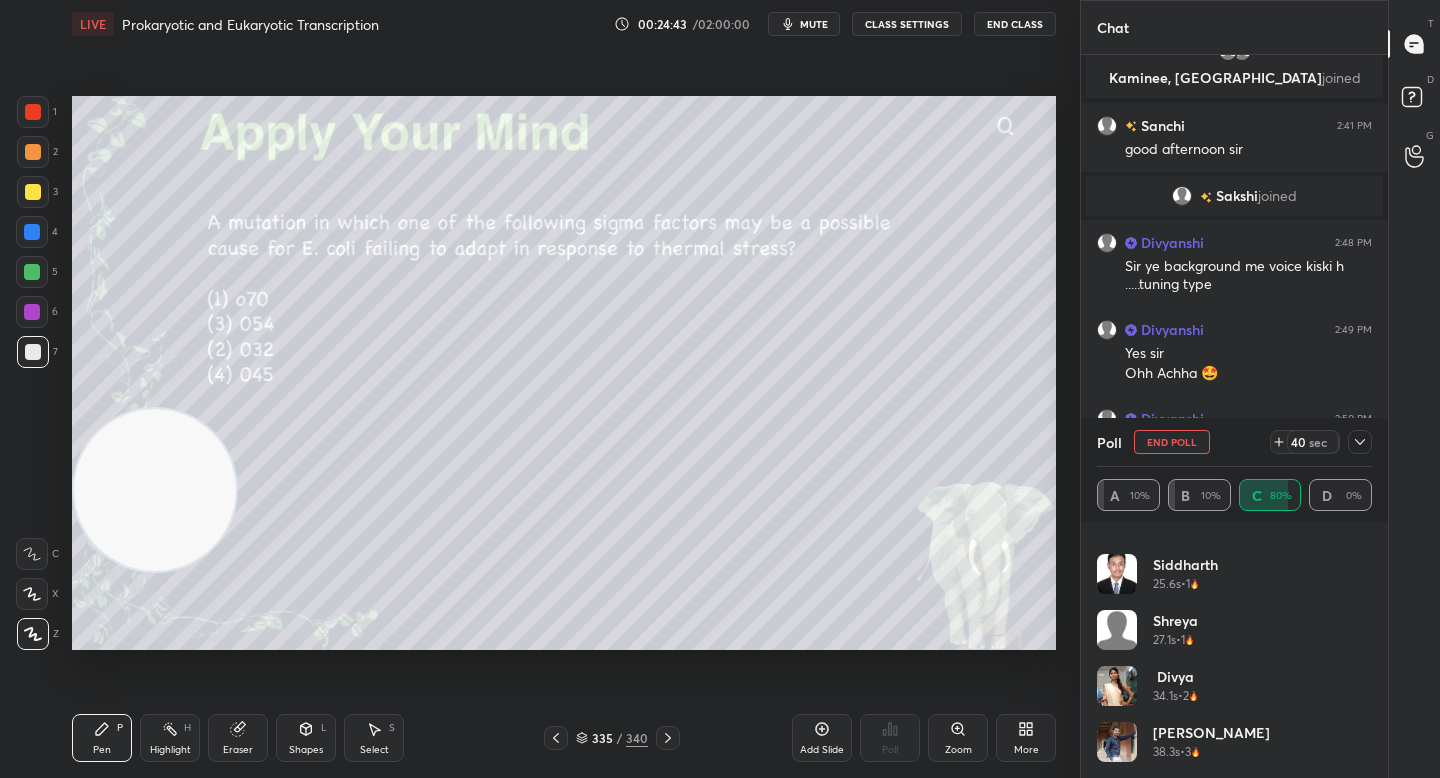 scroll, scrollTop: 0, scrollLeft: 0, axis: both 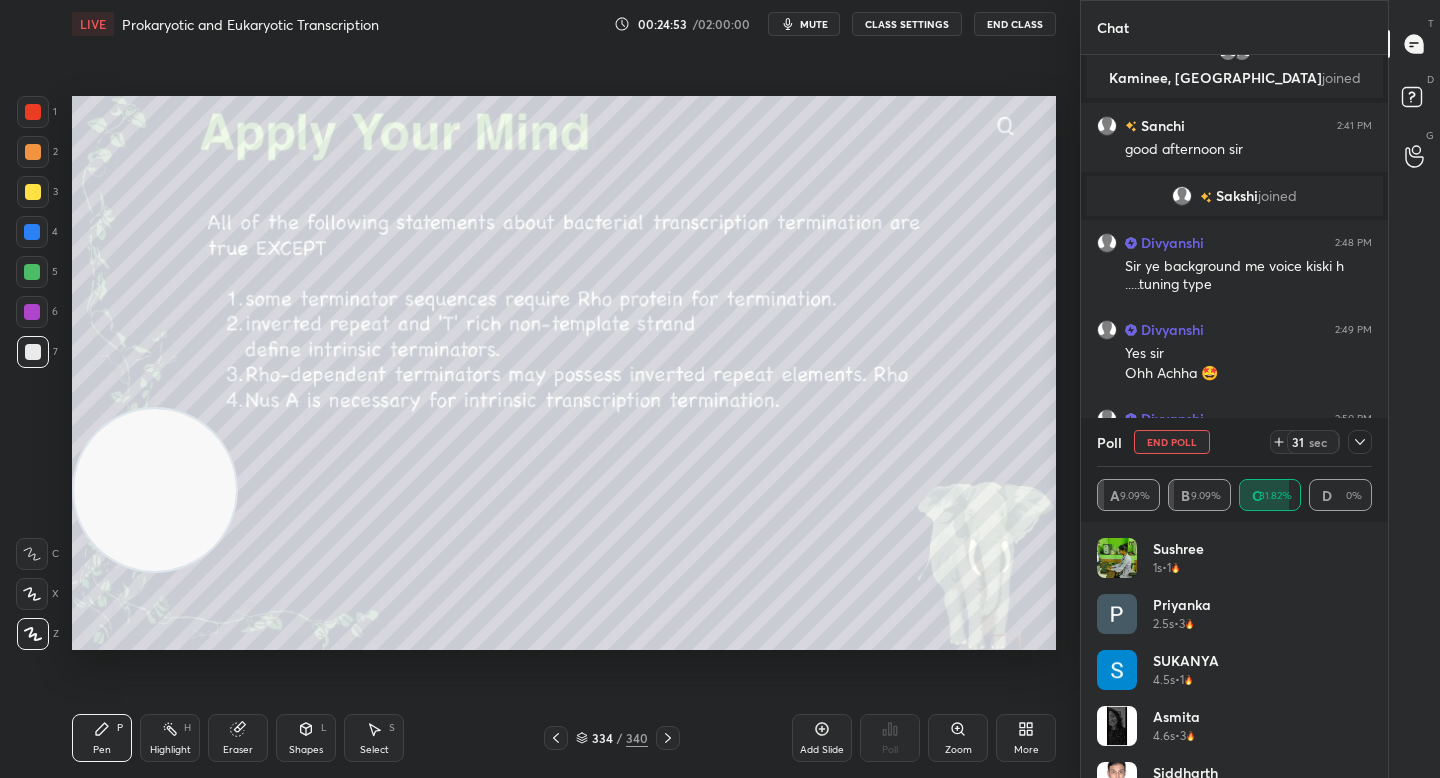 click on "End Poll" at bounding box center [1172, 442] 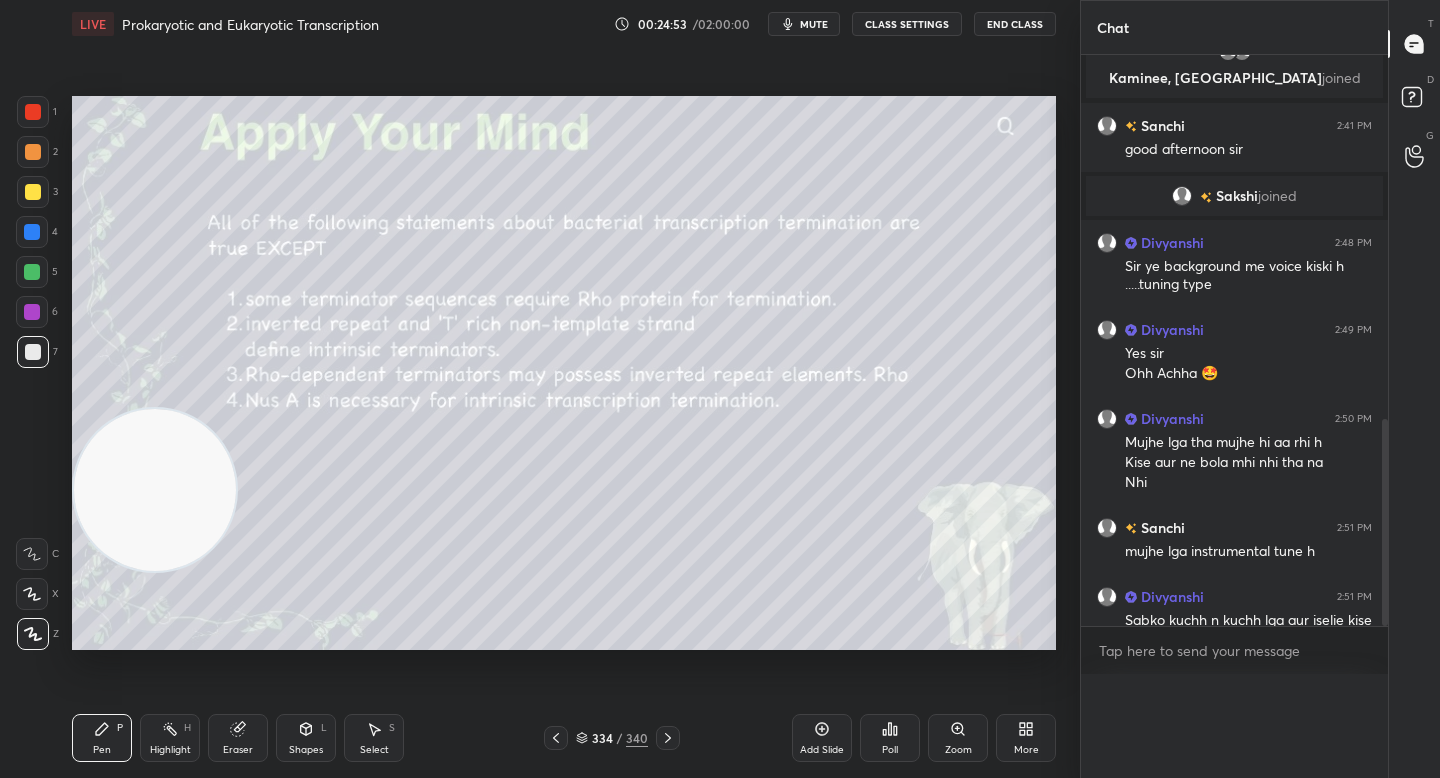 scroll, scrollTop: 0, scrollLeft: 0, axis: both 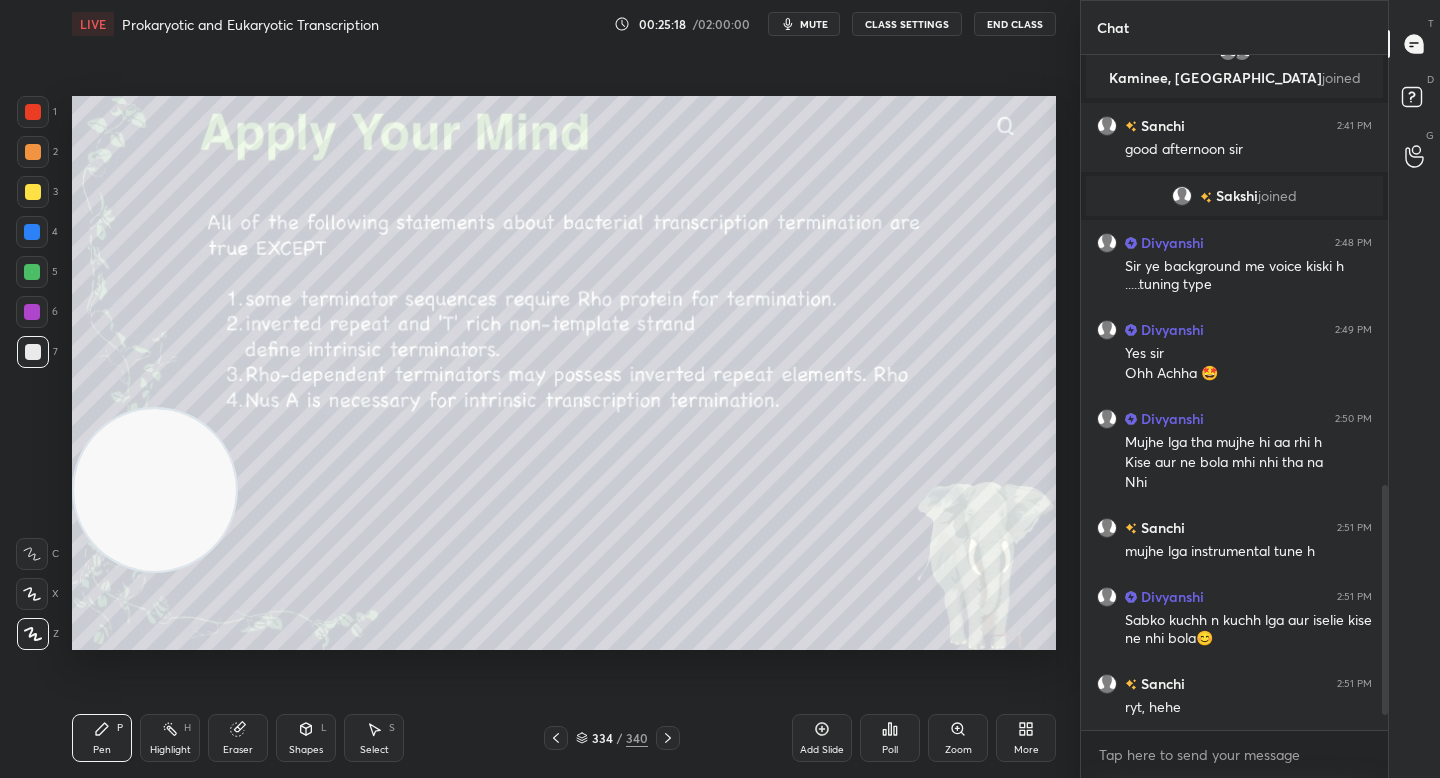 click on "Poll" at bounding box center (890, 738) 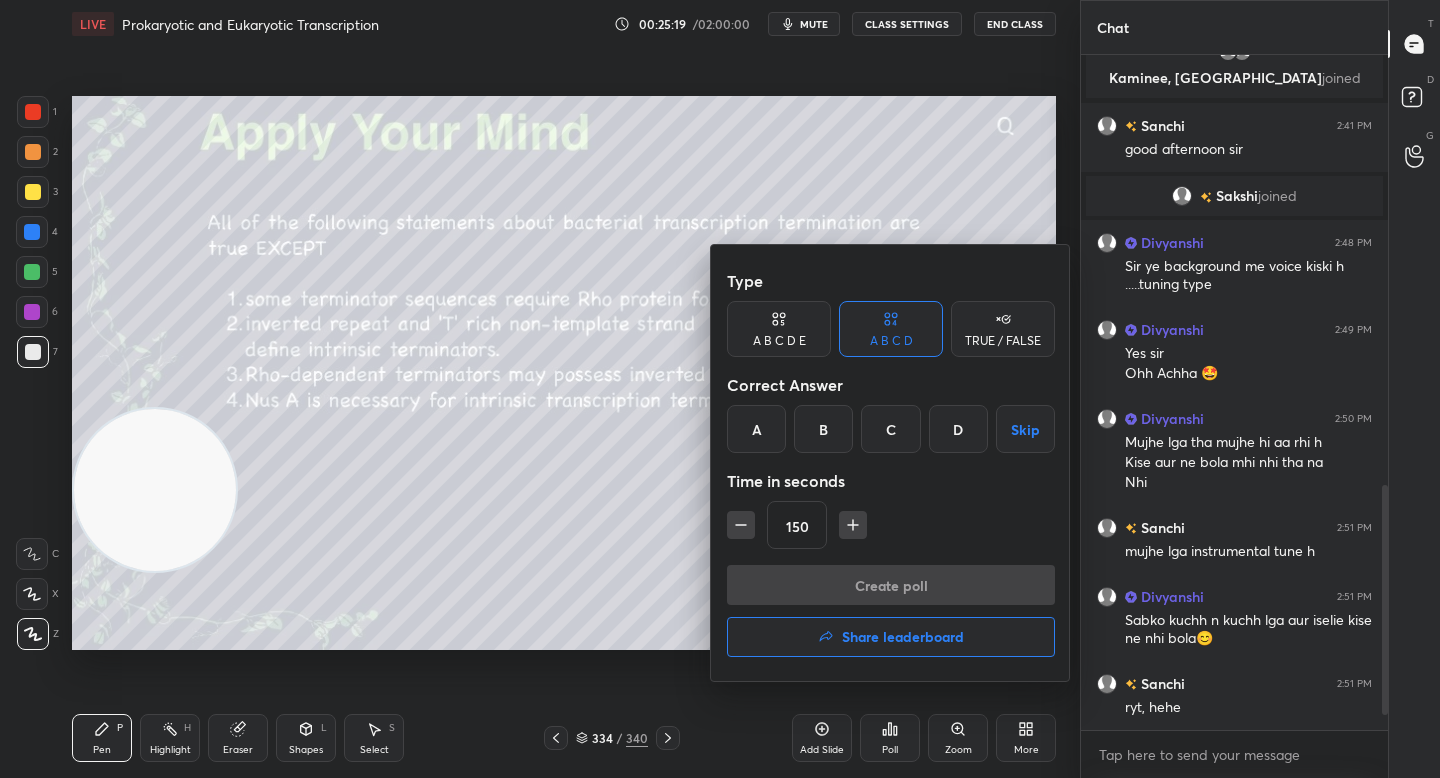 click on "D" at bounding box center [958, 429] 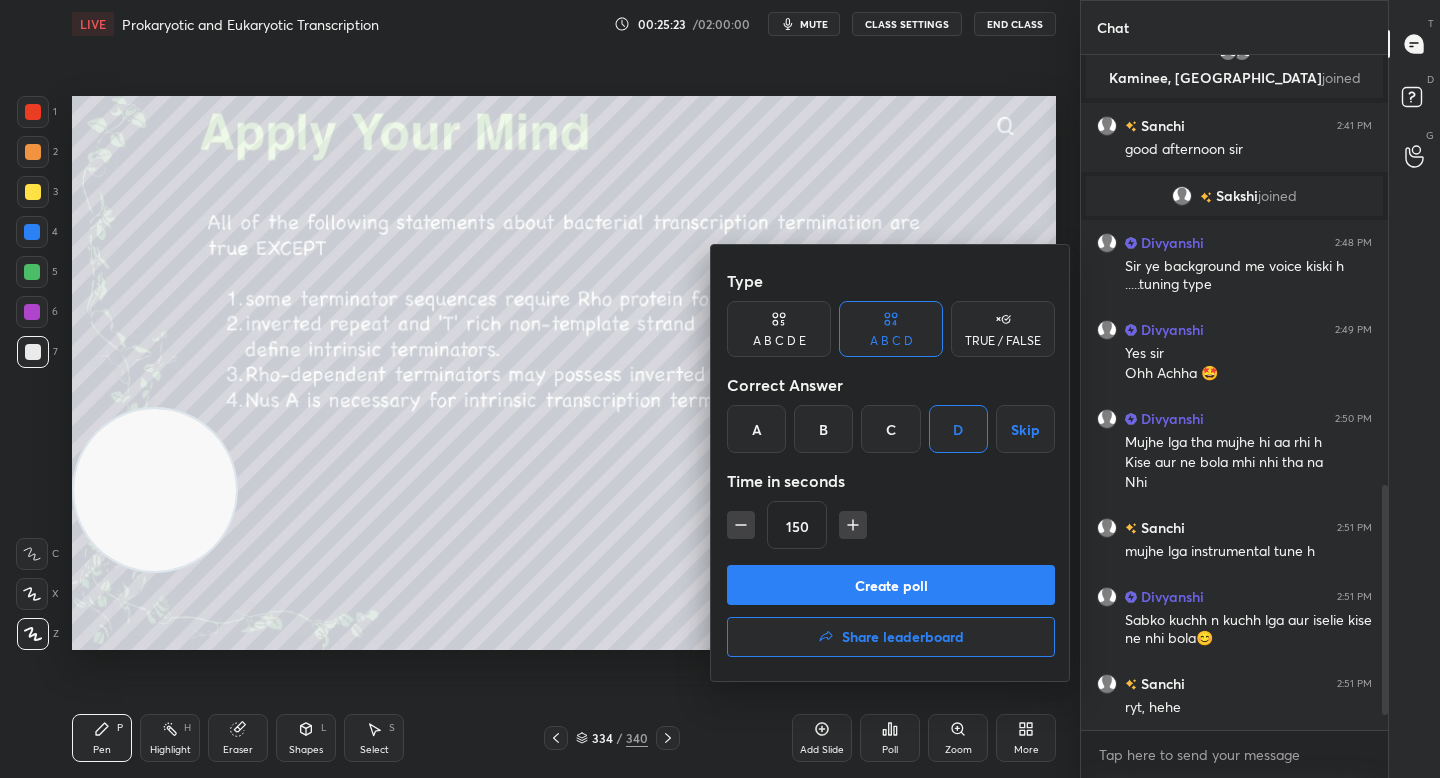 click at bounding box center (720, 389) 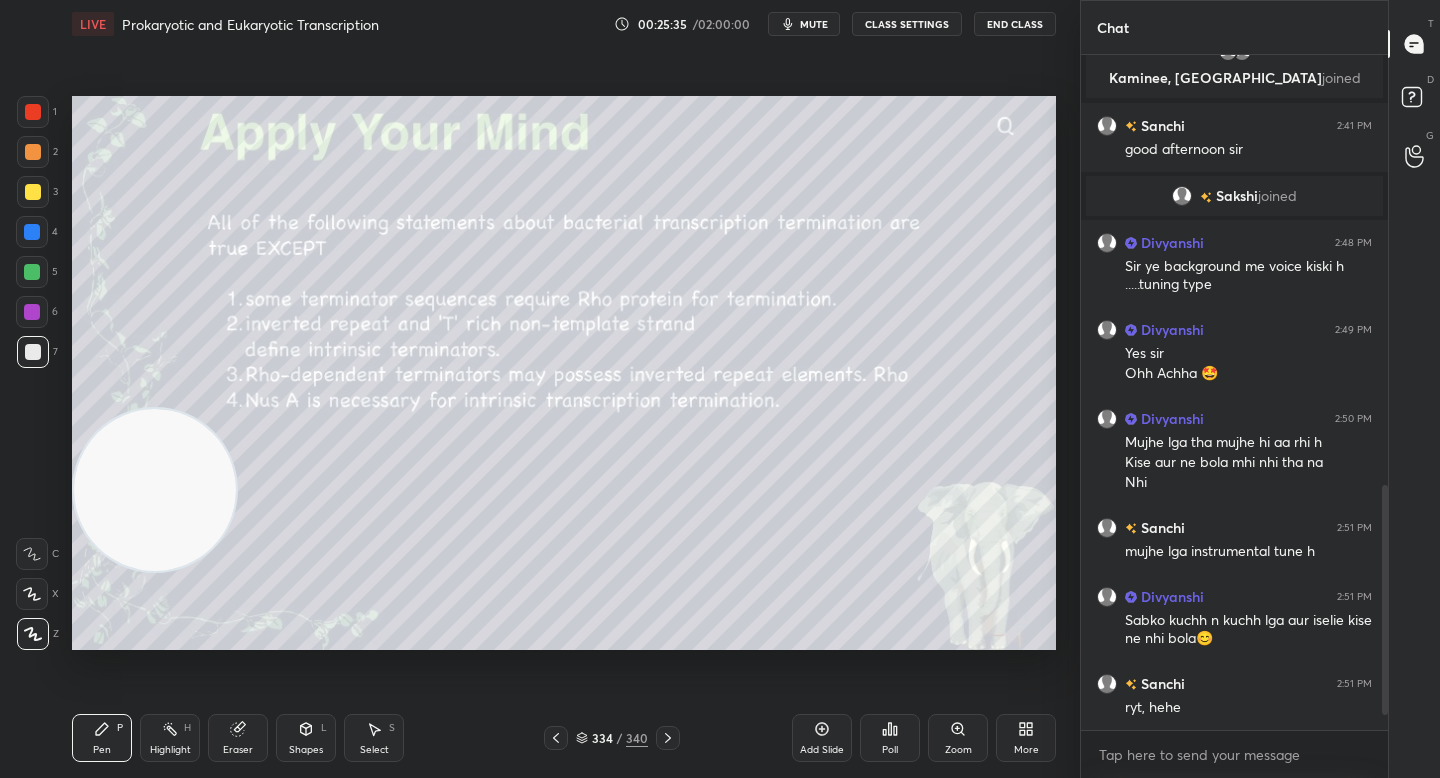click on "Poll" at bounding box center [890, 738] 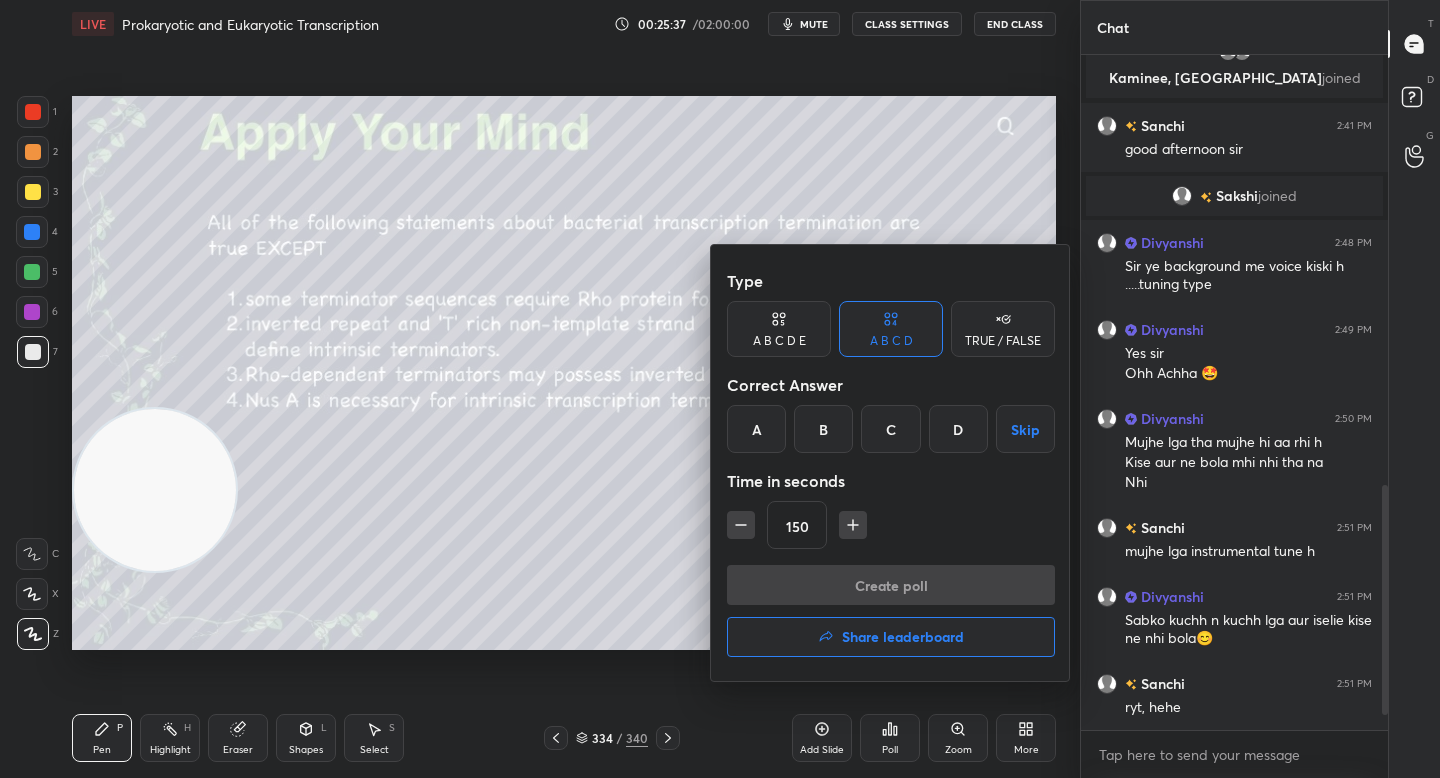 click on "D" at bounding box center (958, 429) 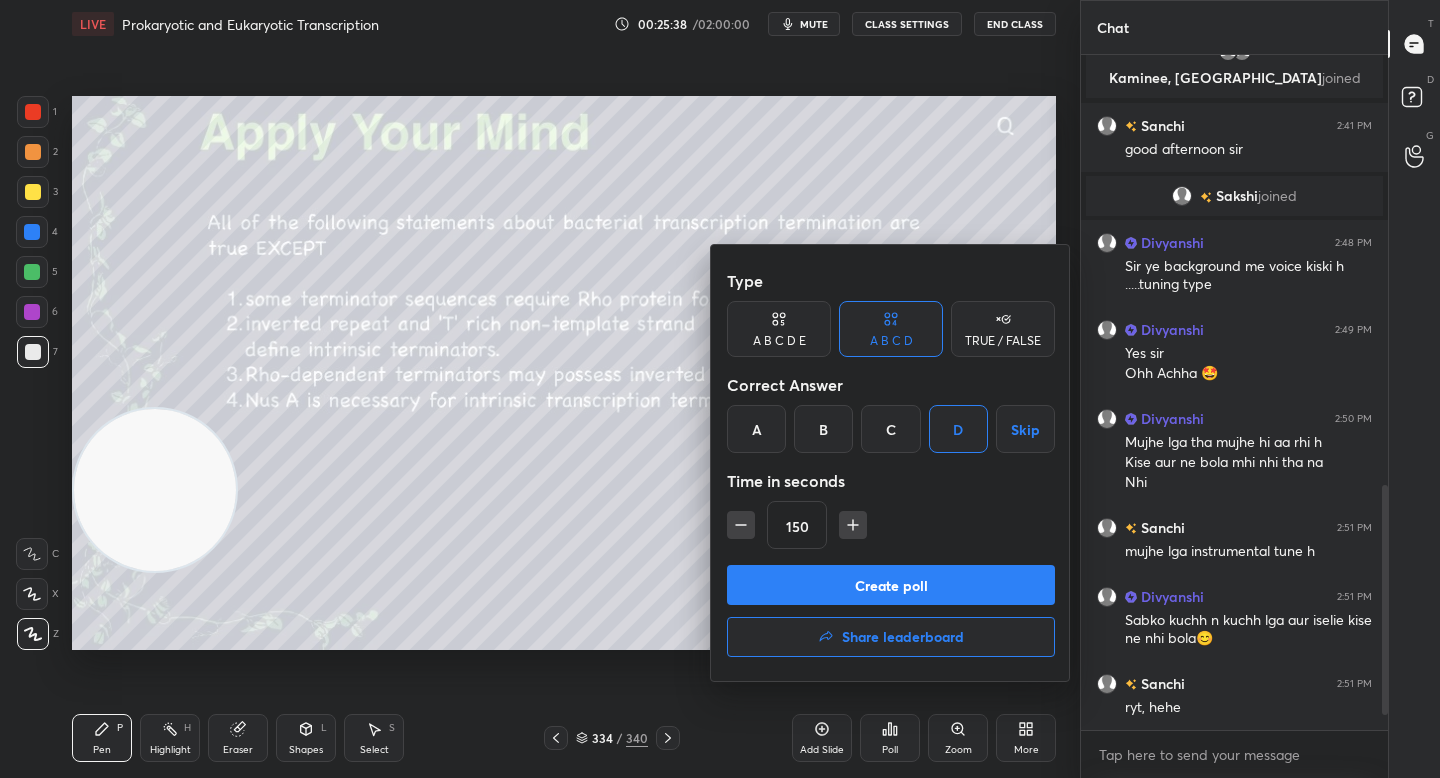 click at bounding box center (720, 389) 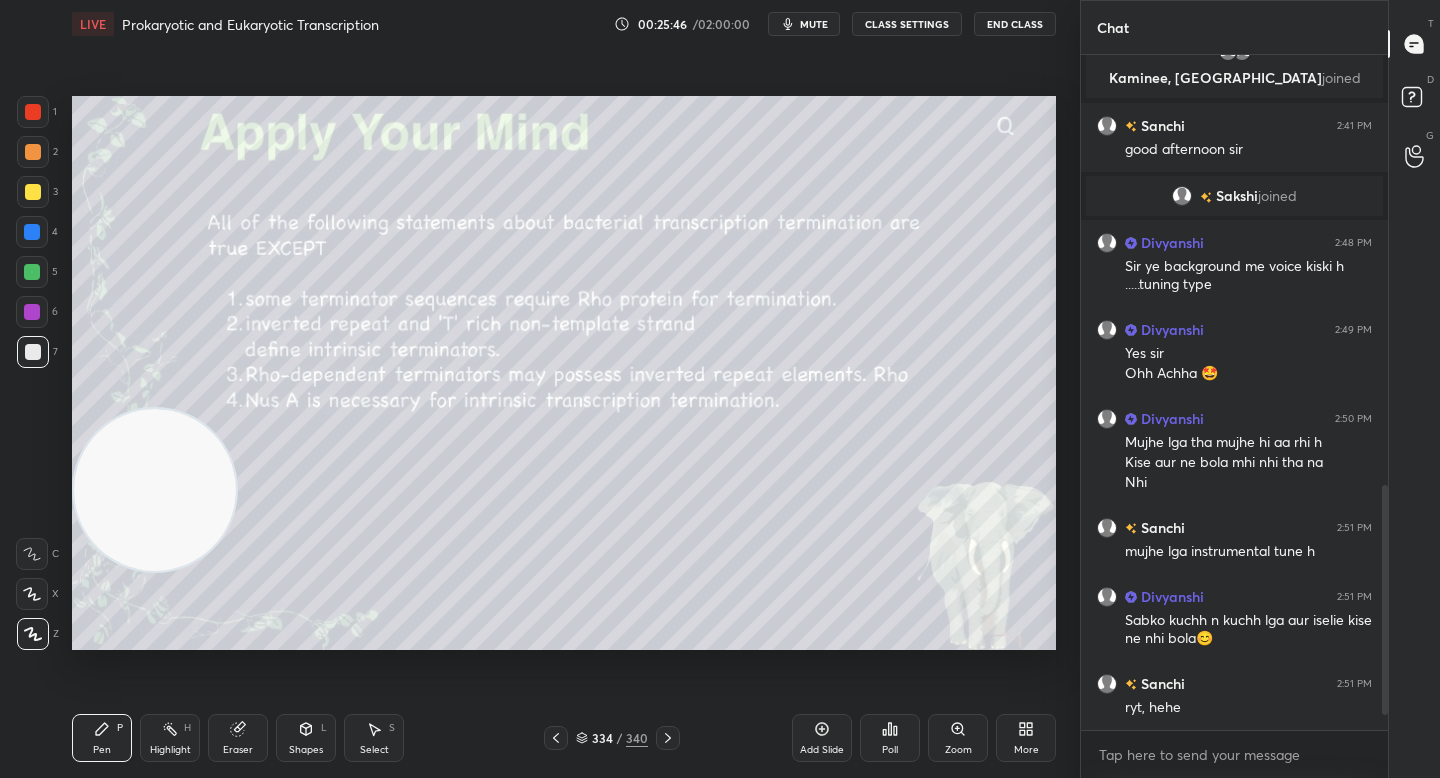 click on "Poll" at bounding box center (890, 738) 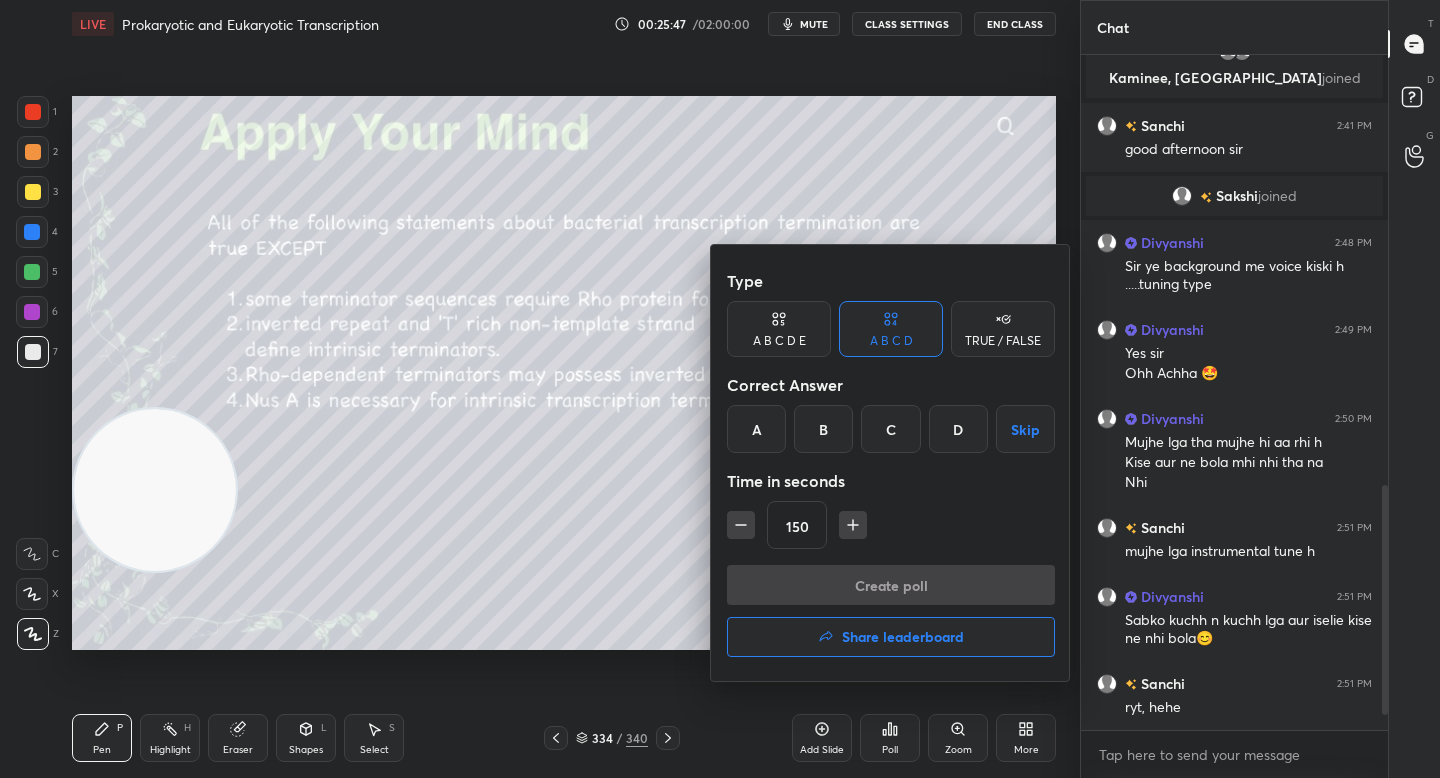 click on "D" at bounding box center (958, 429) 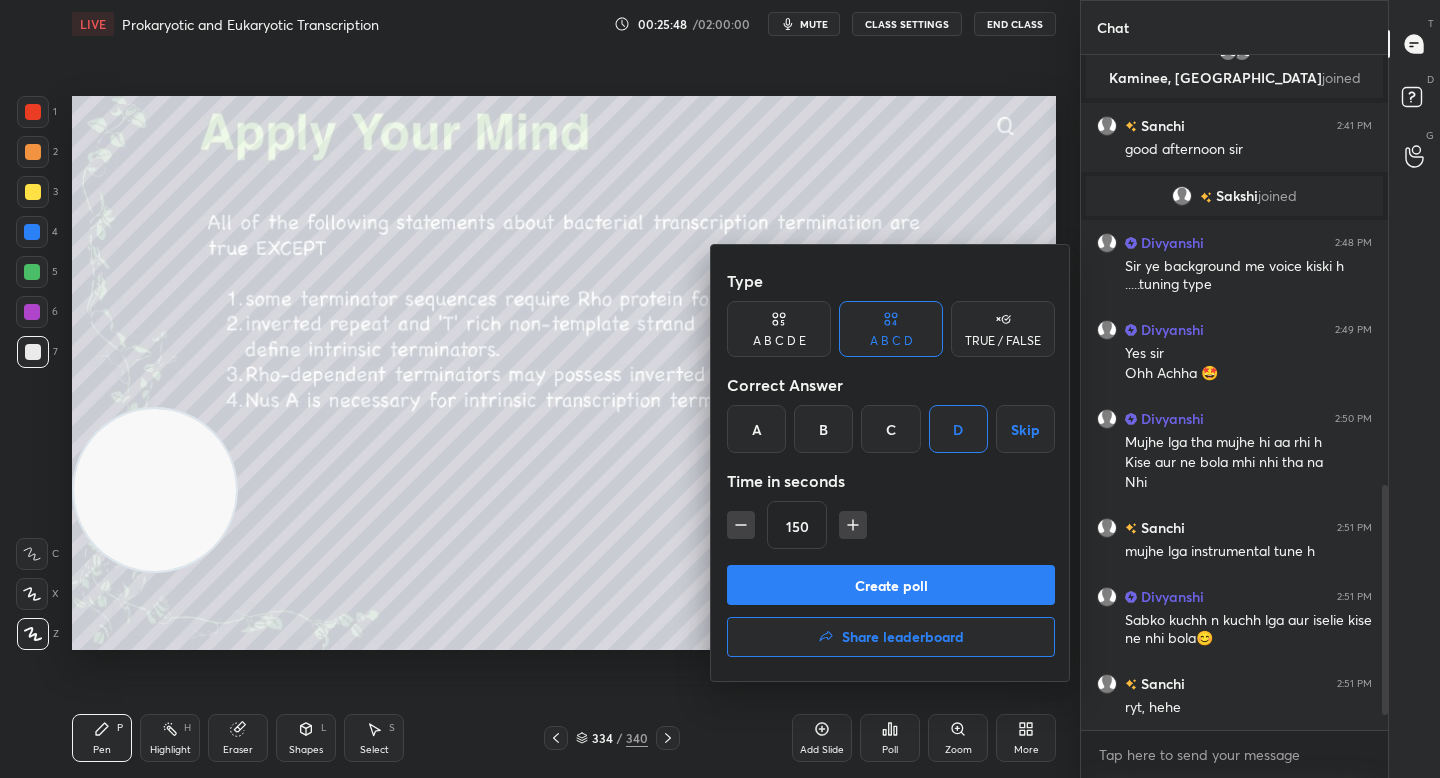 click 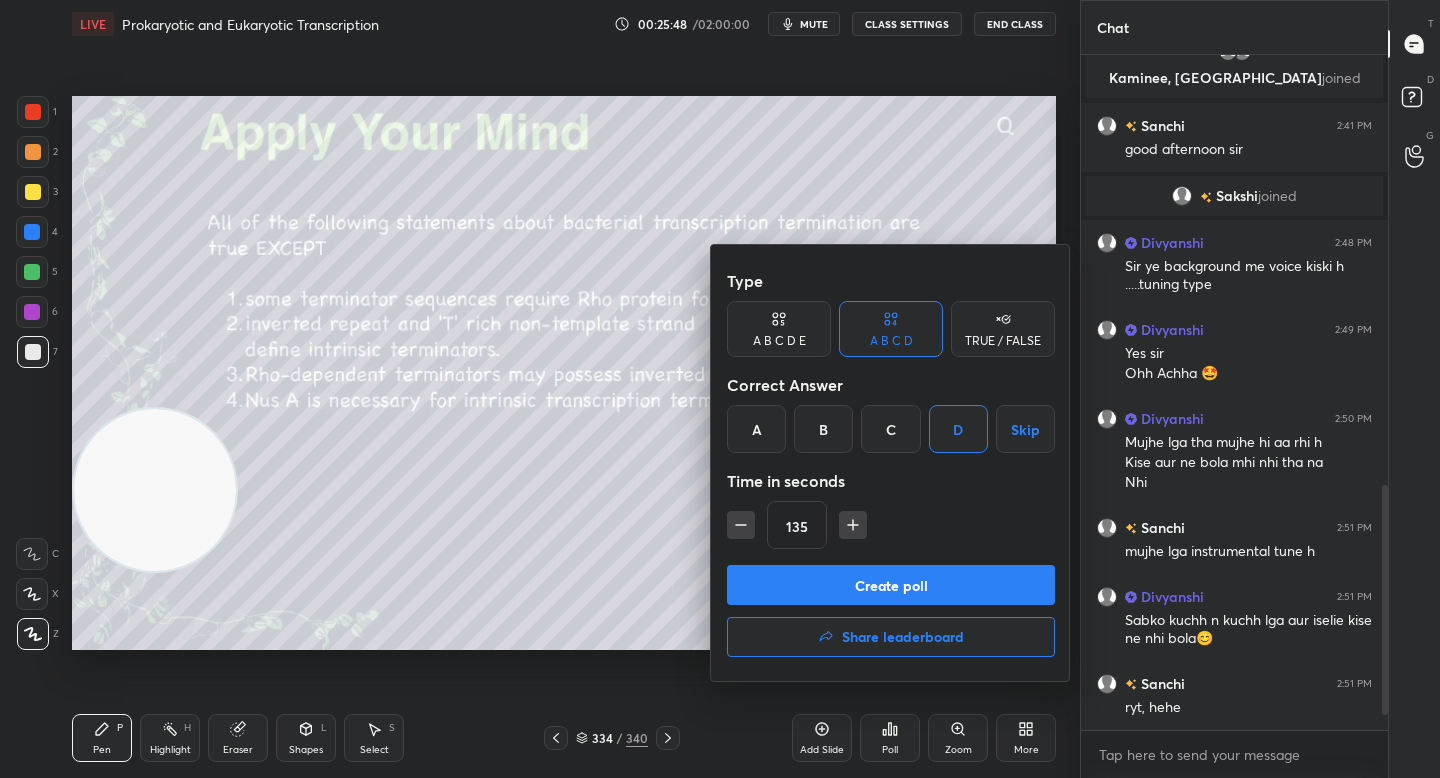click 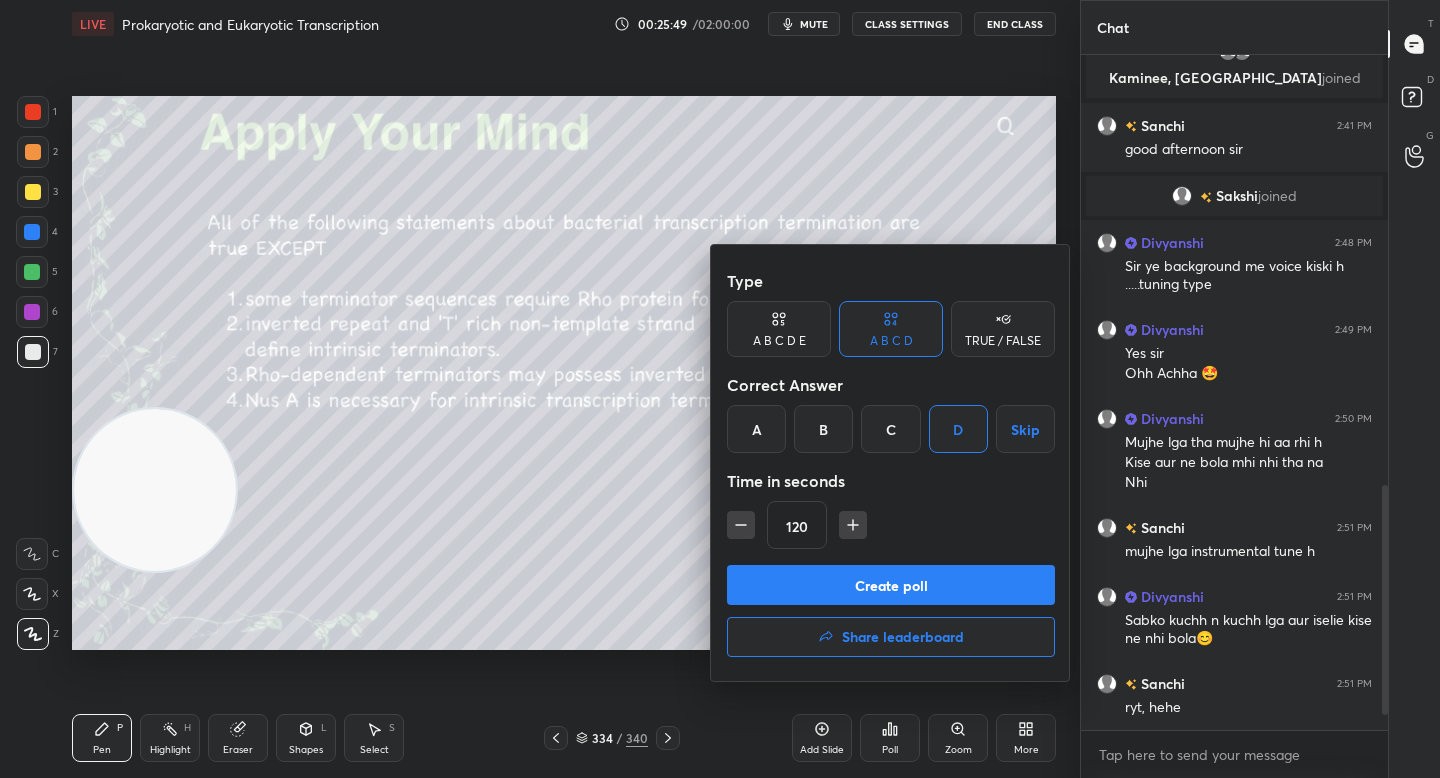 click on "Create poll" at bounding box center (891, 585) 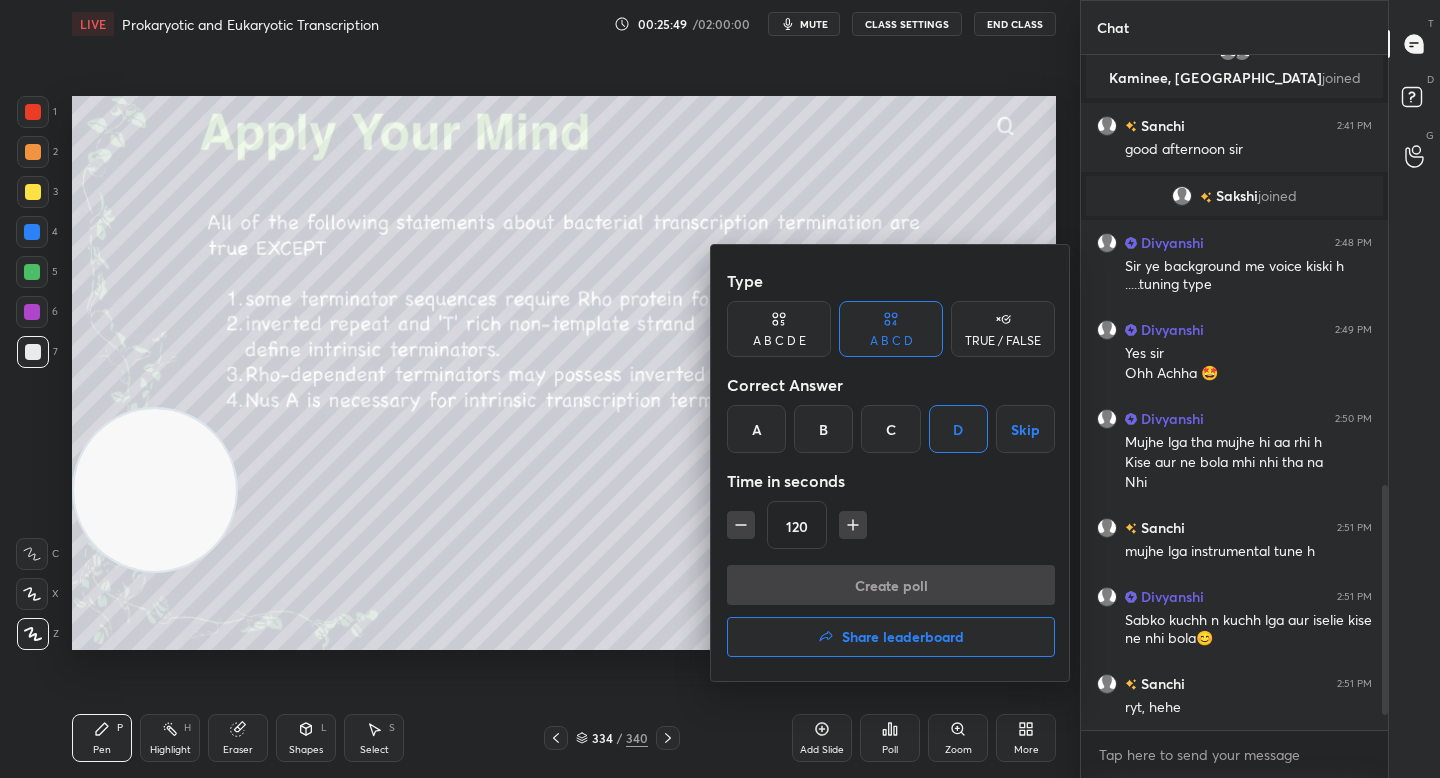 scroll, scrollTop: 626, scrollLeft: 301, axis: both 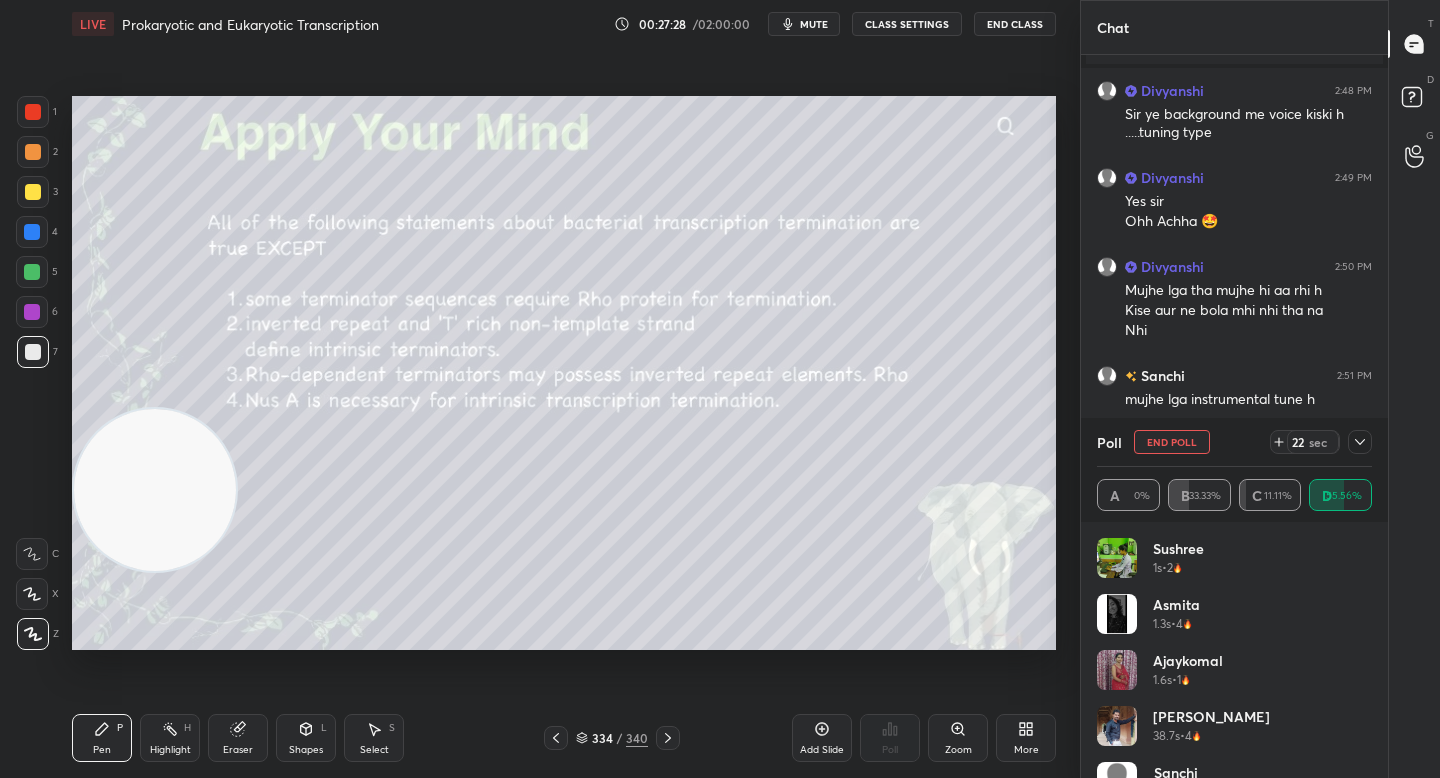 click 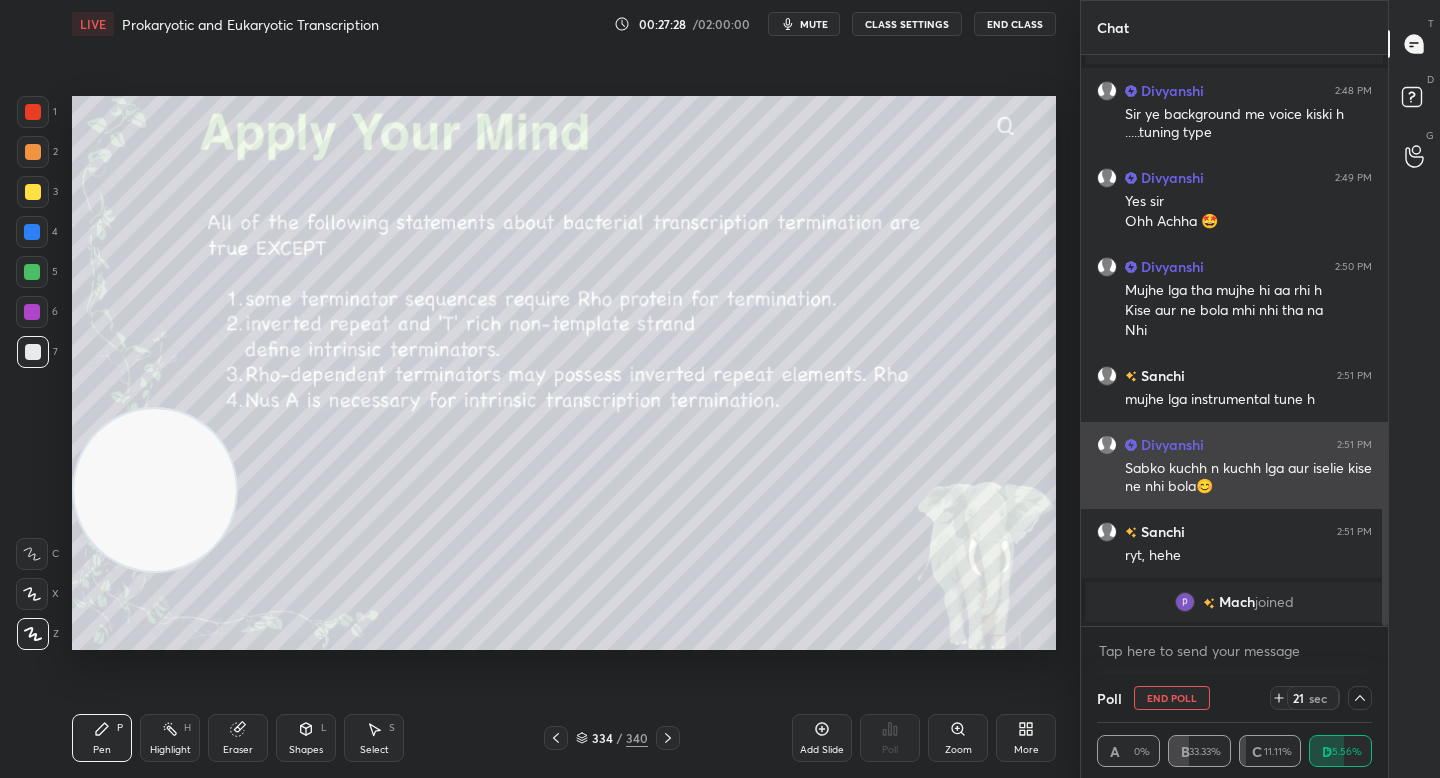 scroll, scrollTop: 0, scrollLeft: 0, axis: both 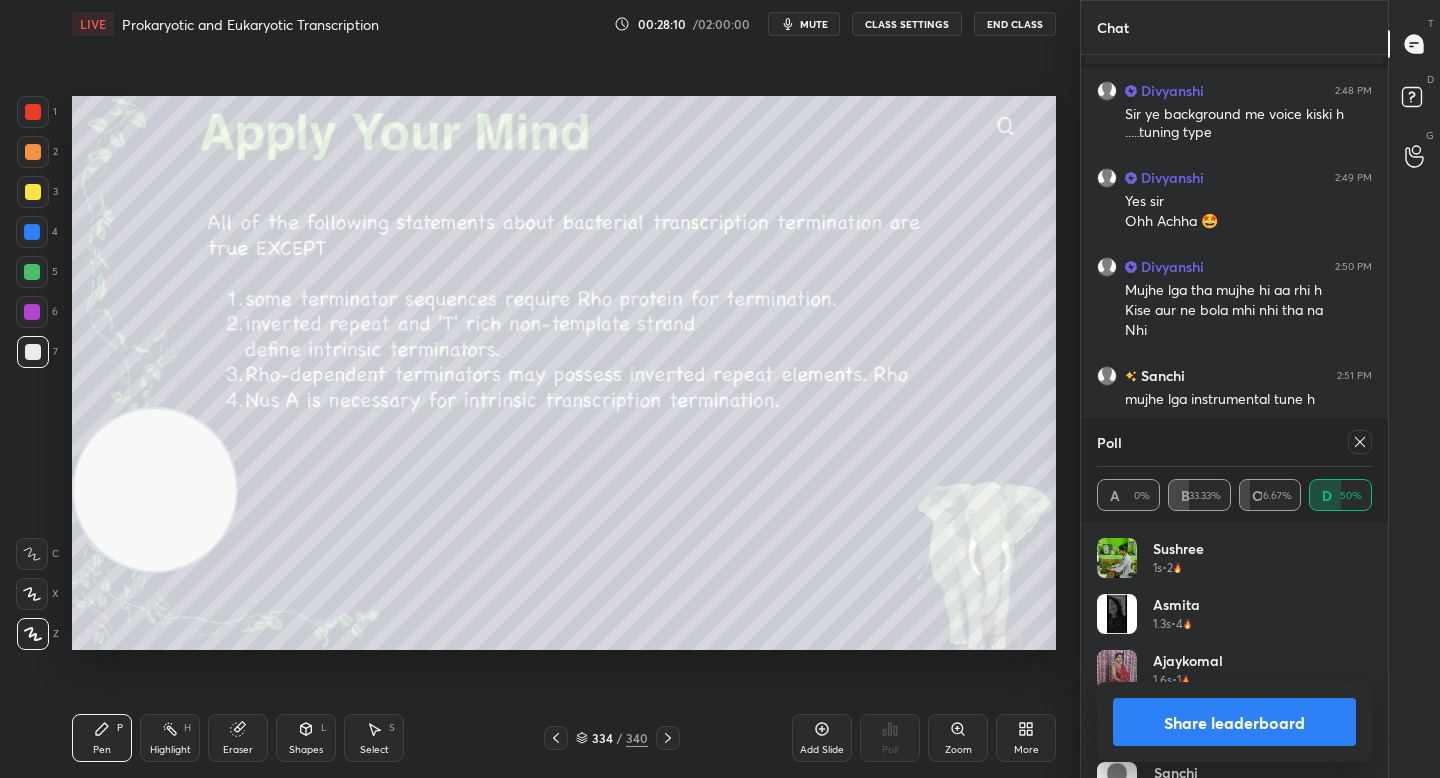 drag, startPoint x: 1153, startPoint y: 721, endPoint x: 1085, endPoint y: 630, distance: 113.600174 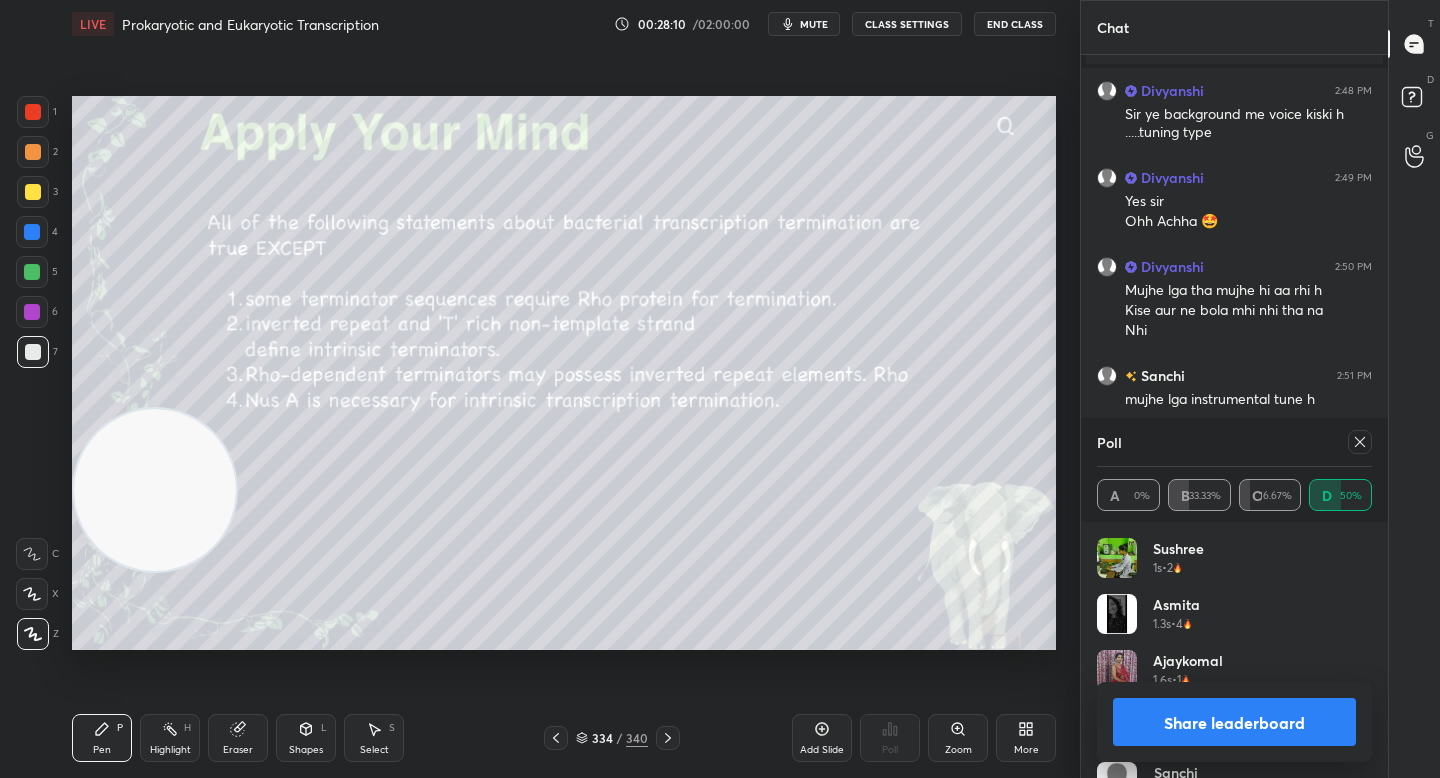 scroll, scrollTop: 88, scrollLeft: 269, axis: both 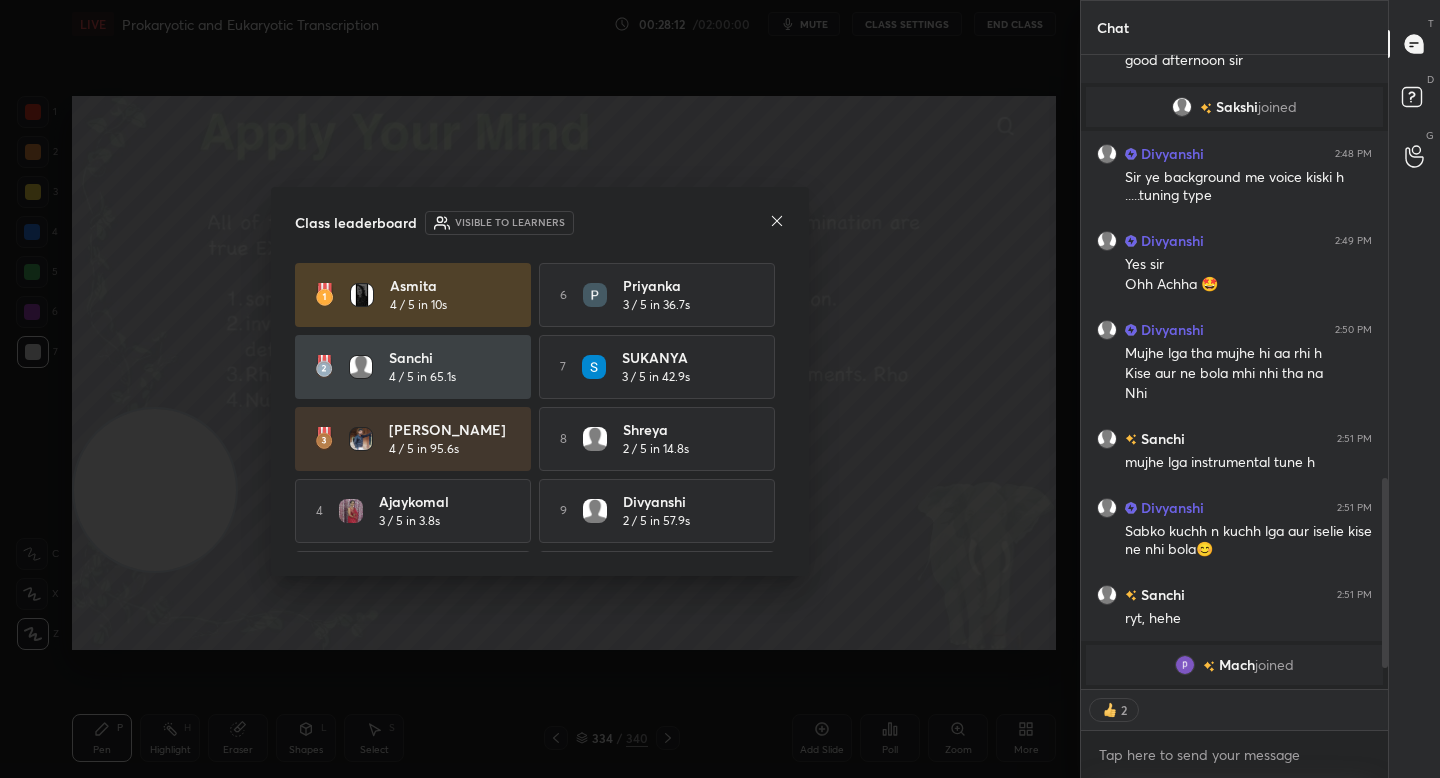click 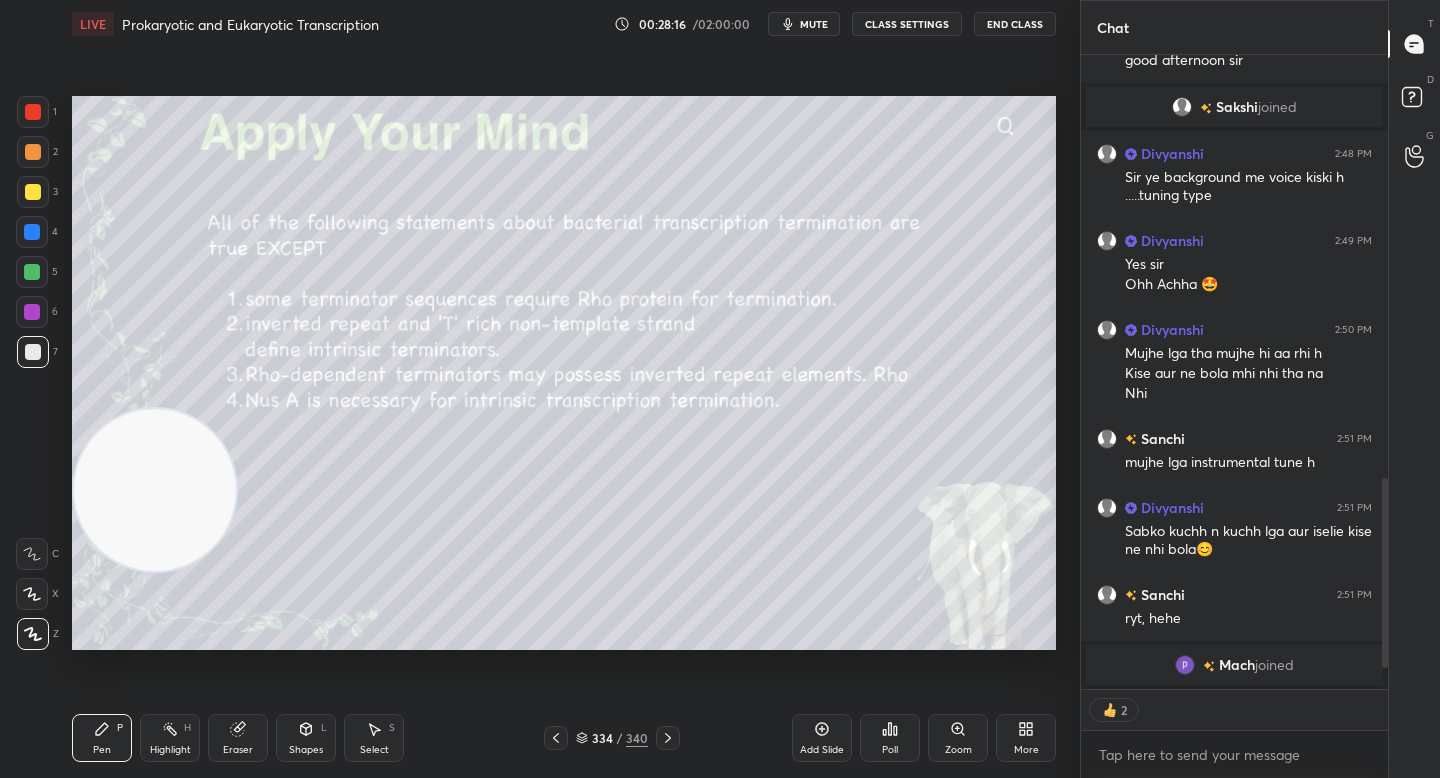 scroll, scrollTop: 7, scrollLeft: 7, axis: both 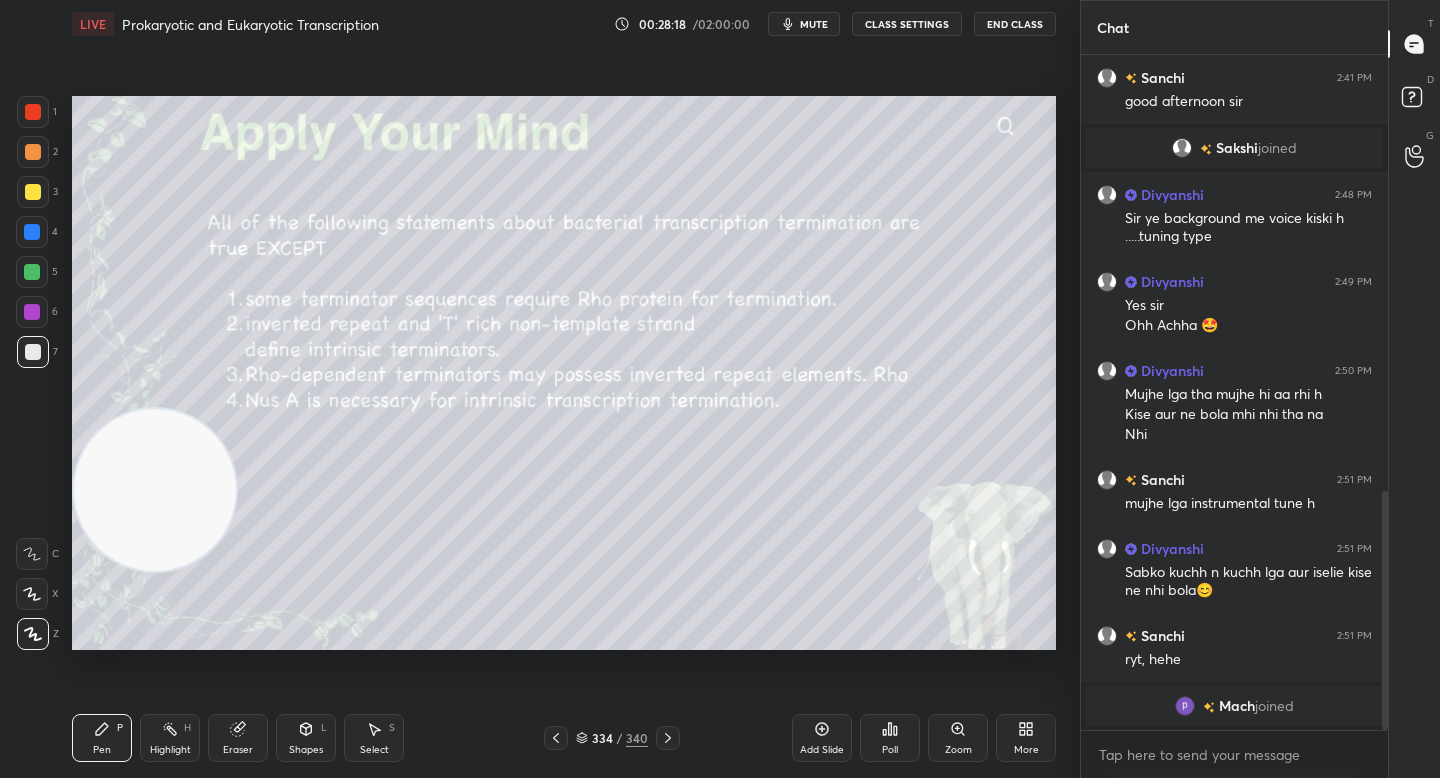 click at bounding box center [33, 192] 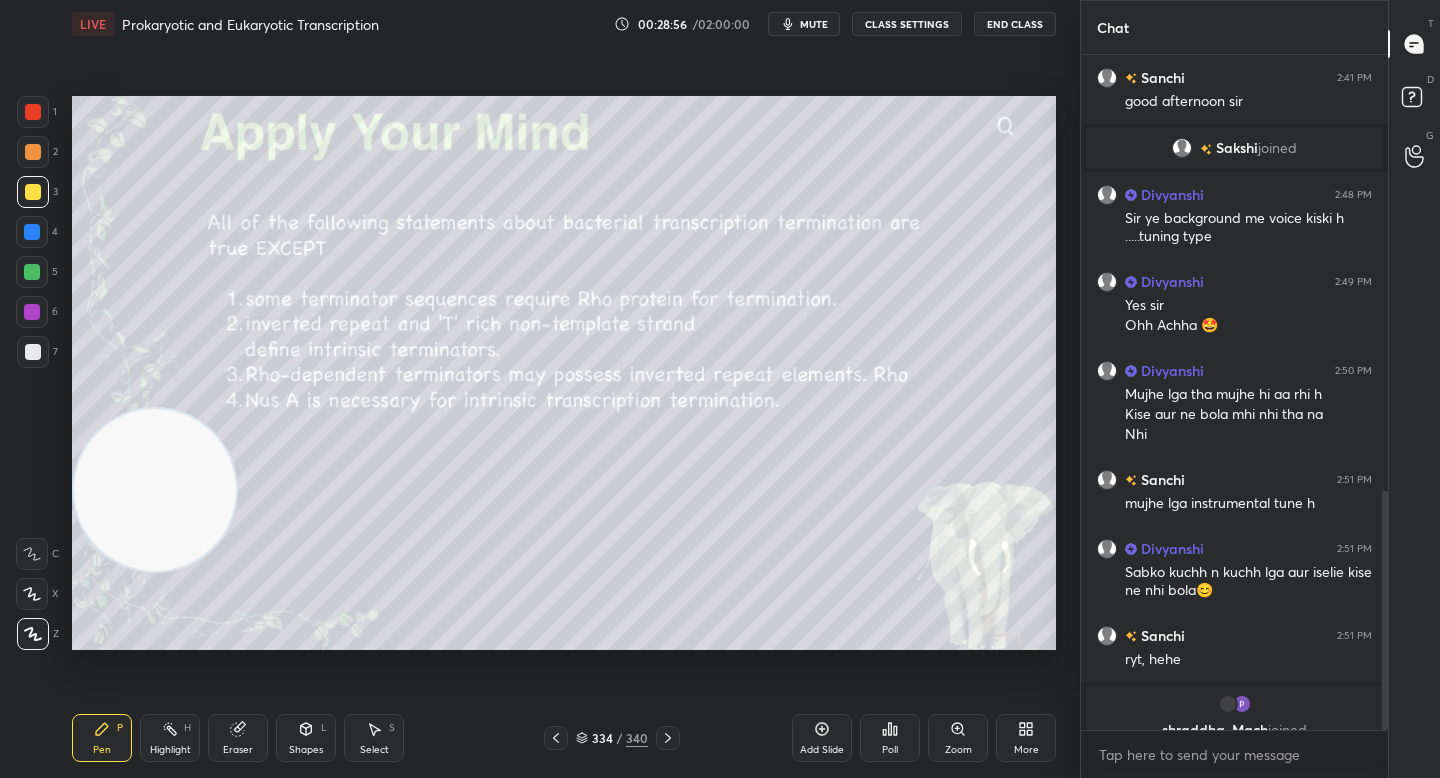 scroll, scrollTop: 1258, scrollLeft: 0, axis: vertical 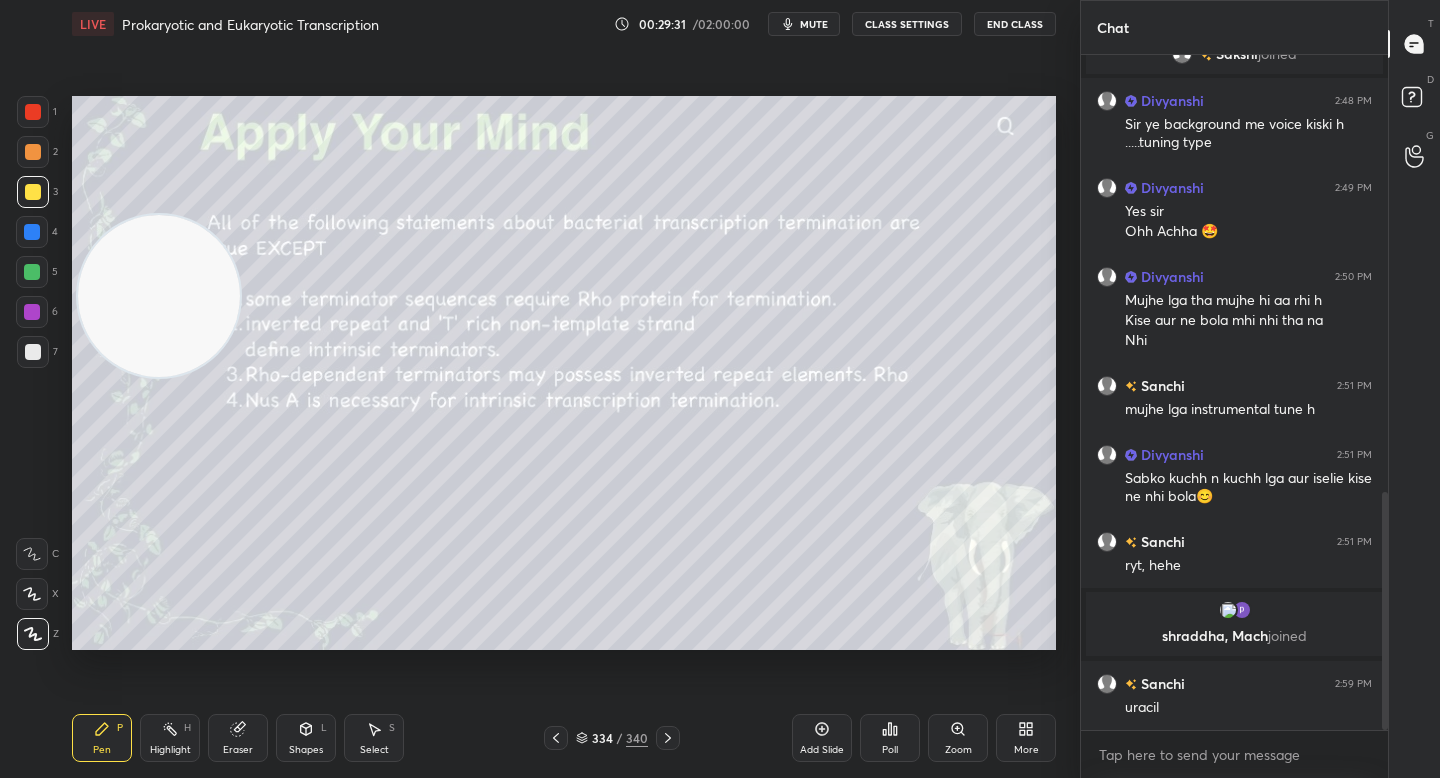 drag, startPoint x: 192, startPoint y: 255, endPoint x: 198, endPoint y: 267, distance: 13.416408 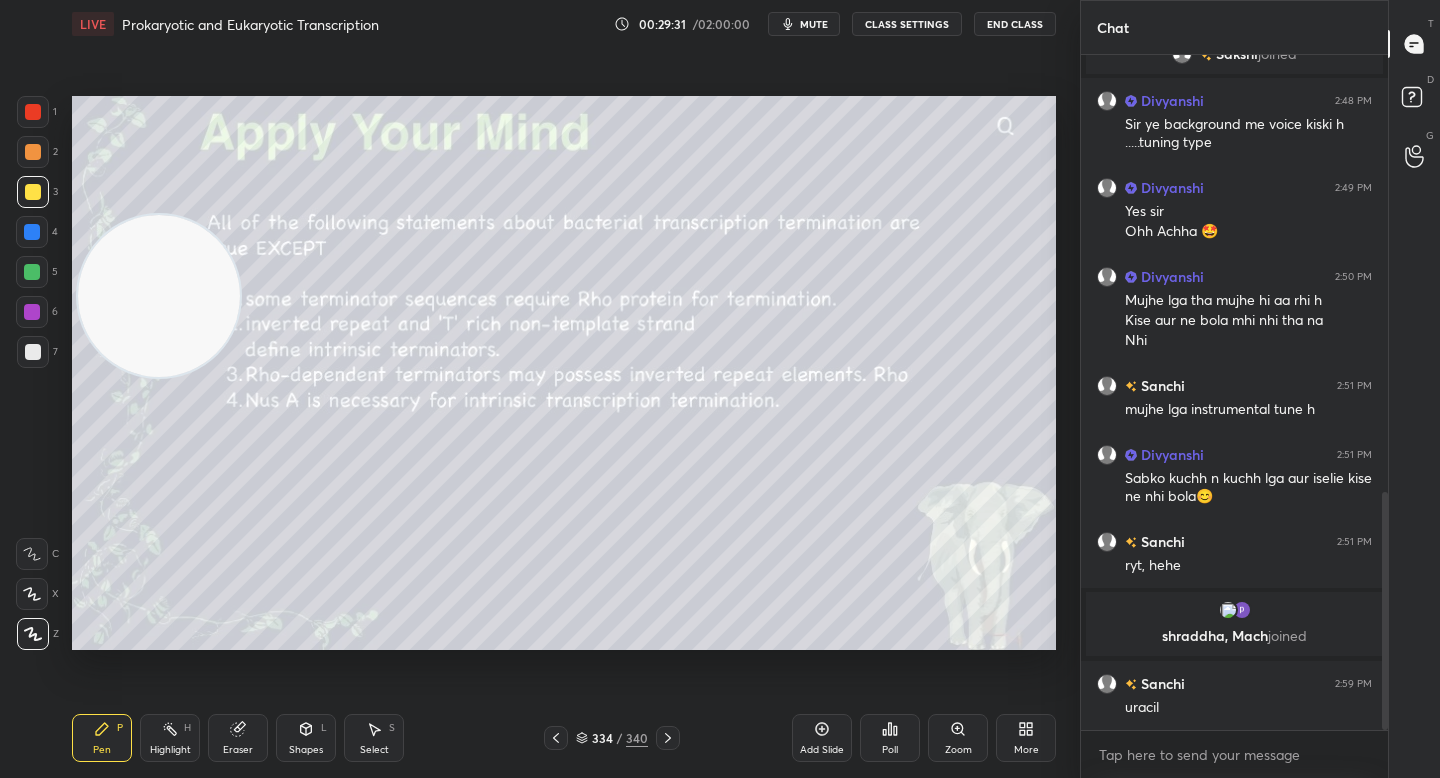 click at bounding box center (159, 296) 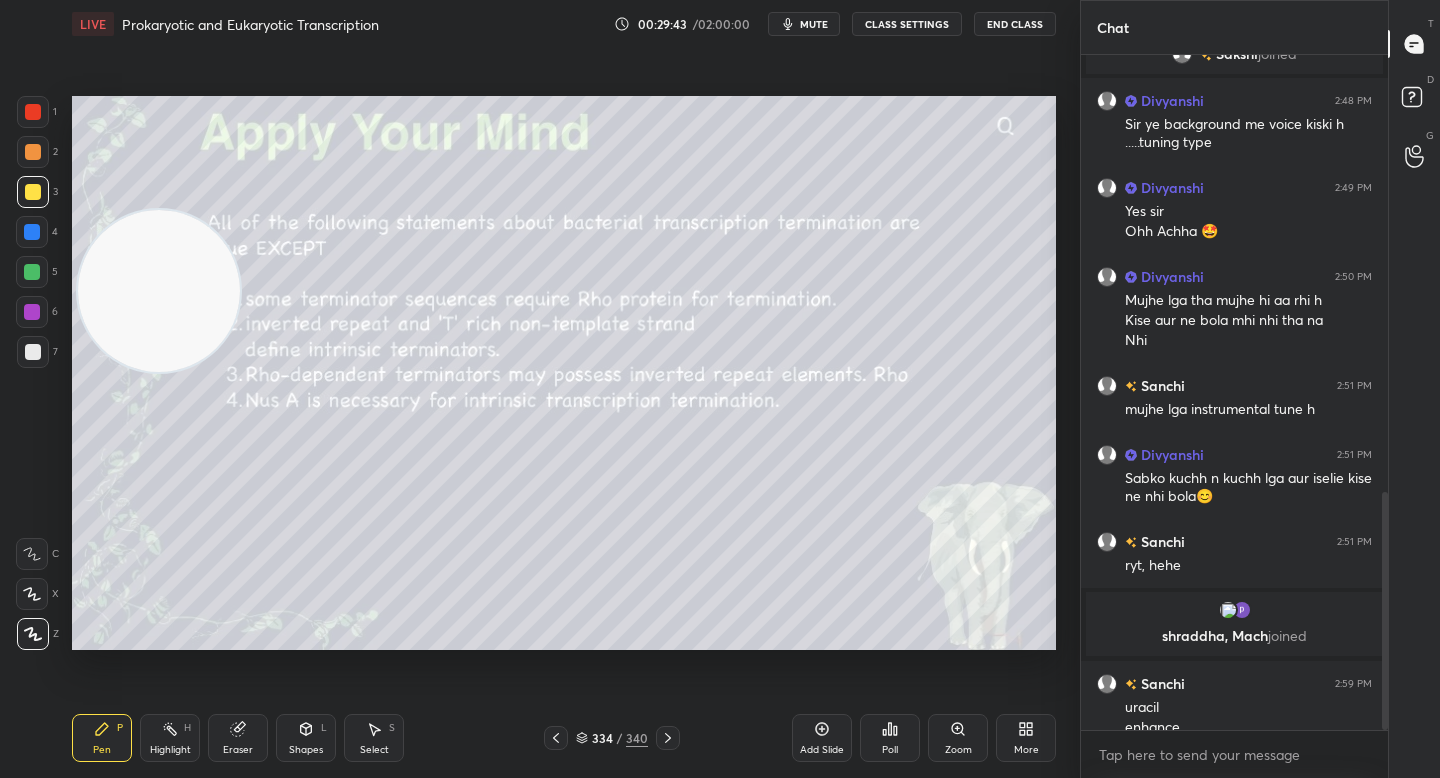 scroll, scrollTop: 1262, scrollLeft: 0, axis: vertical 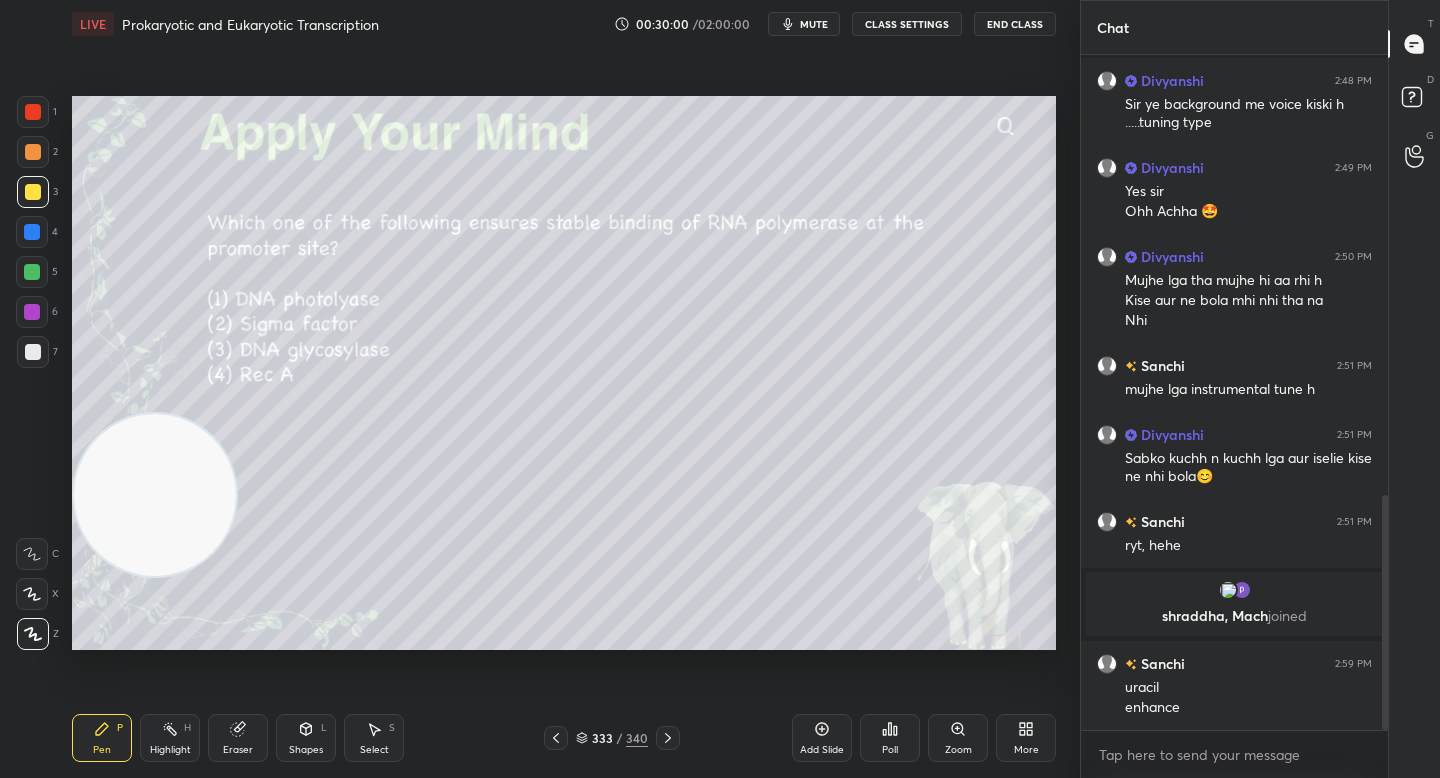 drag, startPoint x: 183, startPoint y: 294, endPoint x: 172, endPoint y: 500, distance: 206.29349 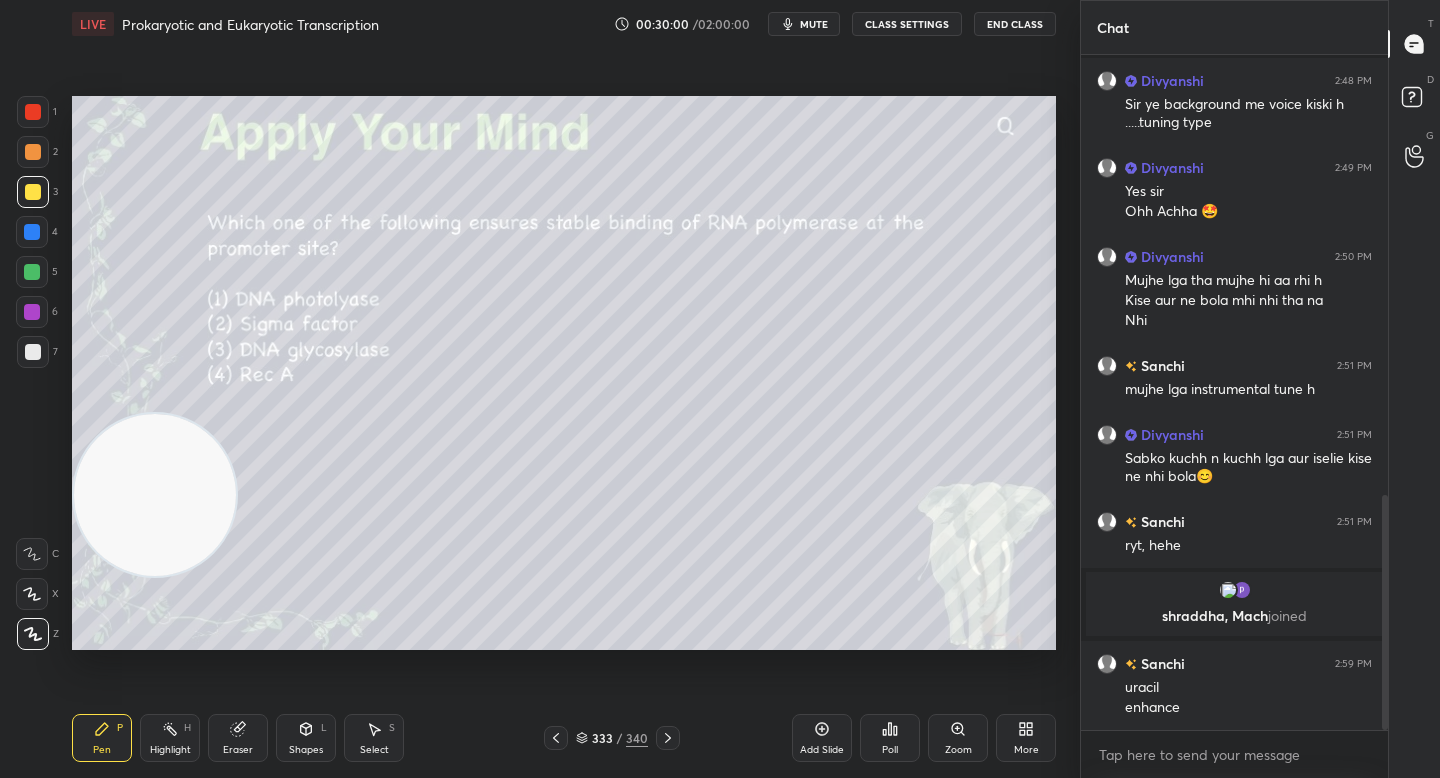 click at bounding box center (155, 495) 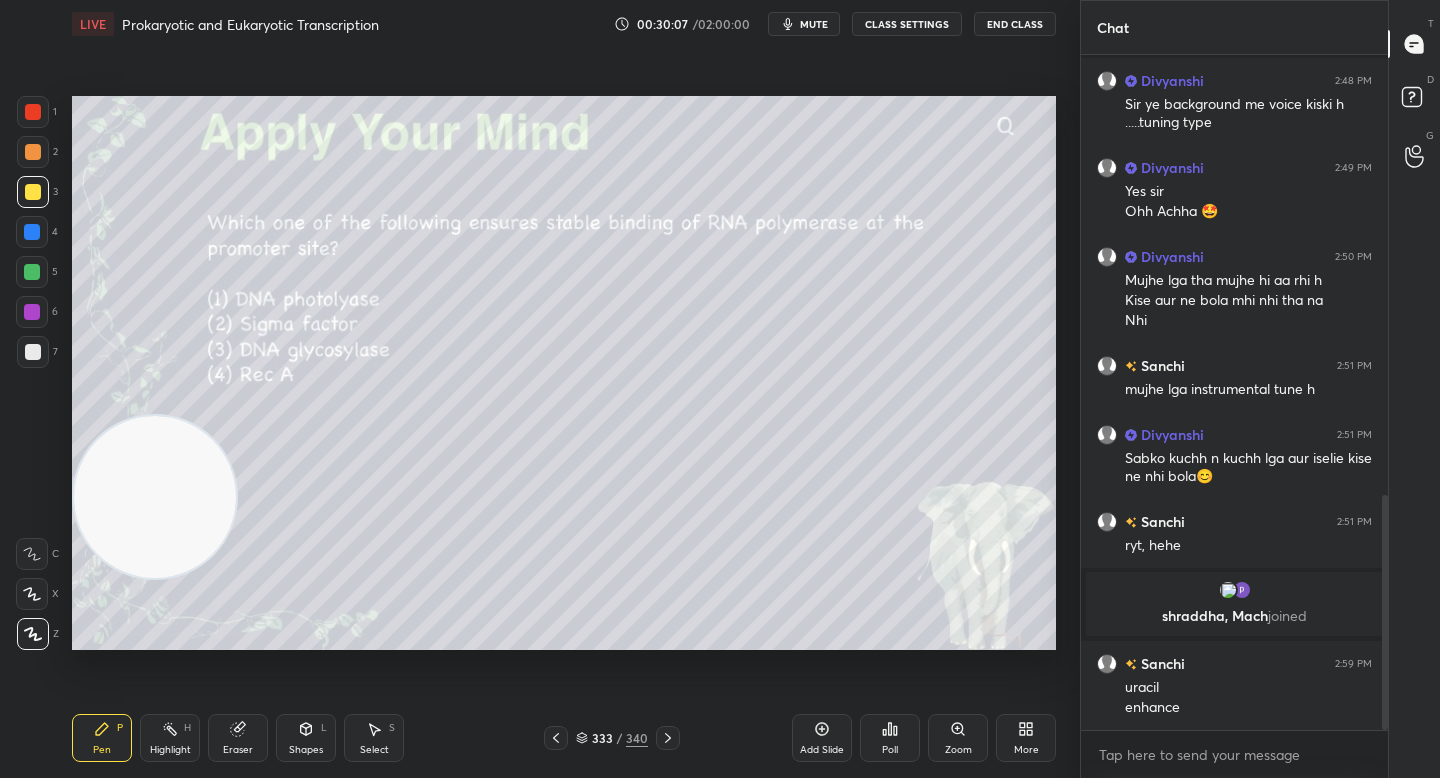 click on "Poll" at bounding box center [890, 738] 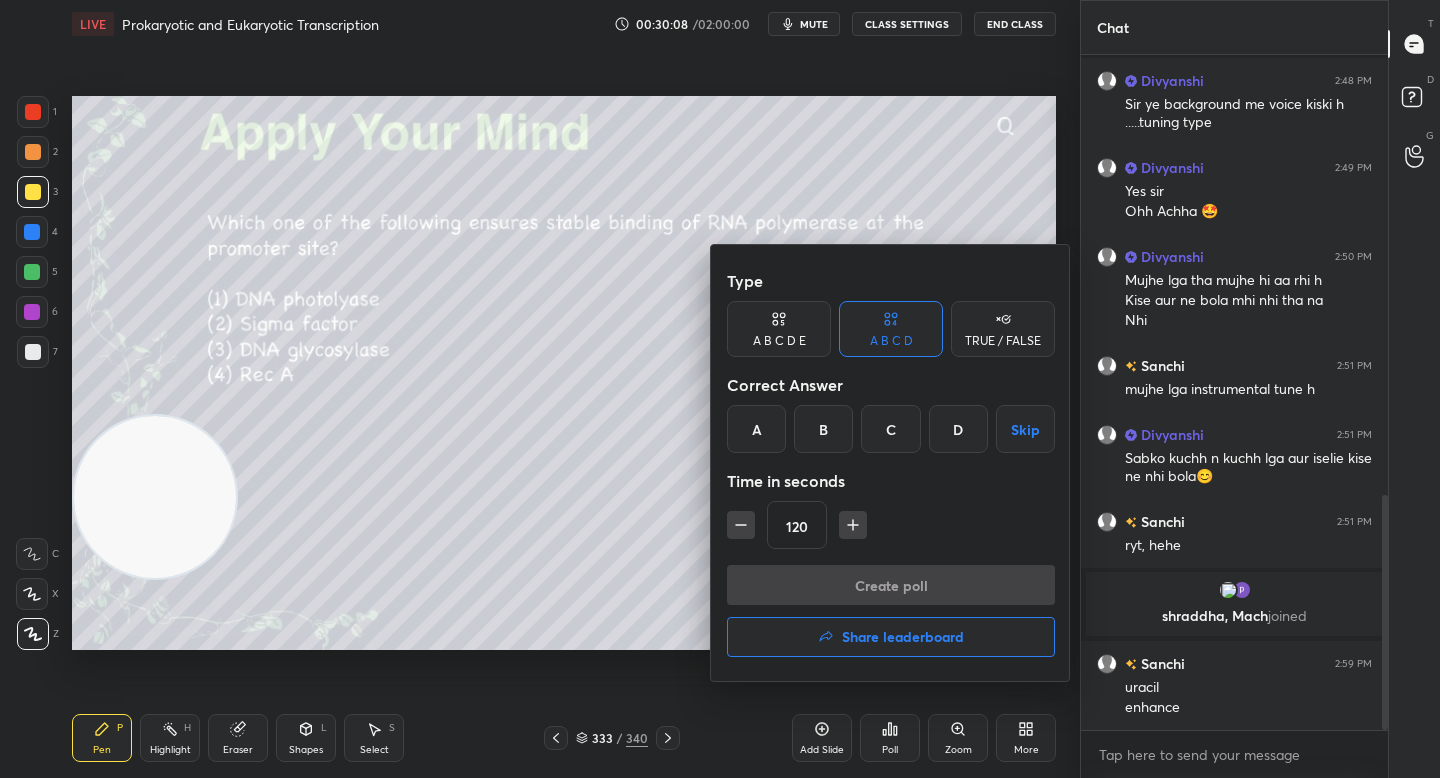 click on "B" at bounding box center (823, 429) 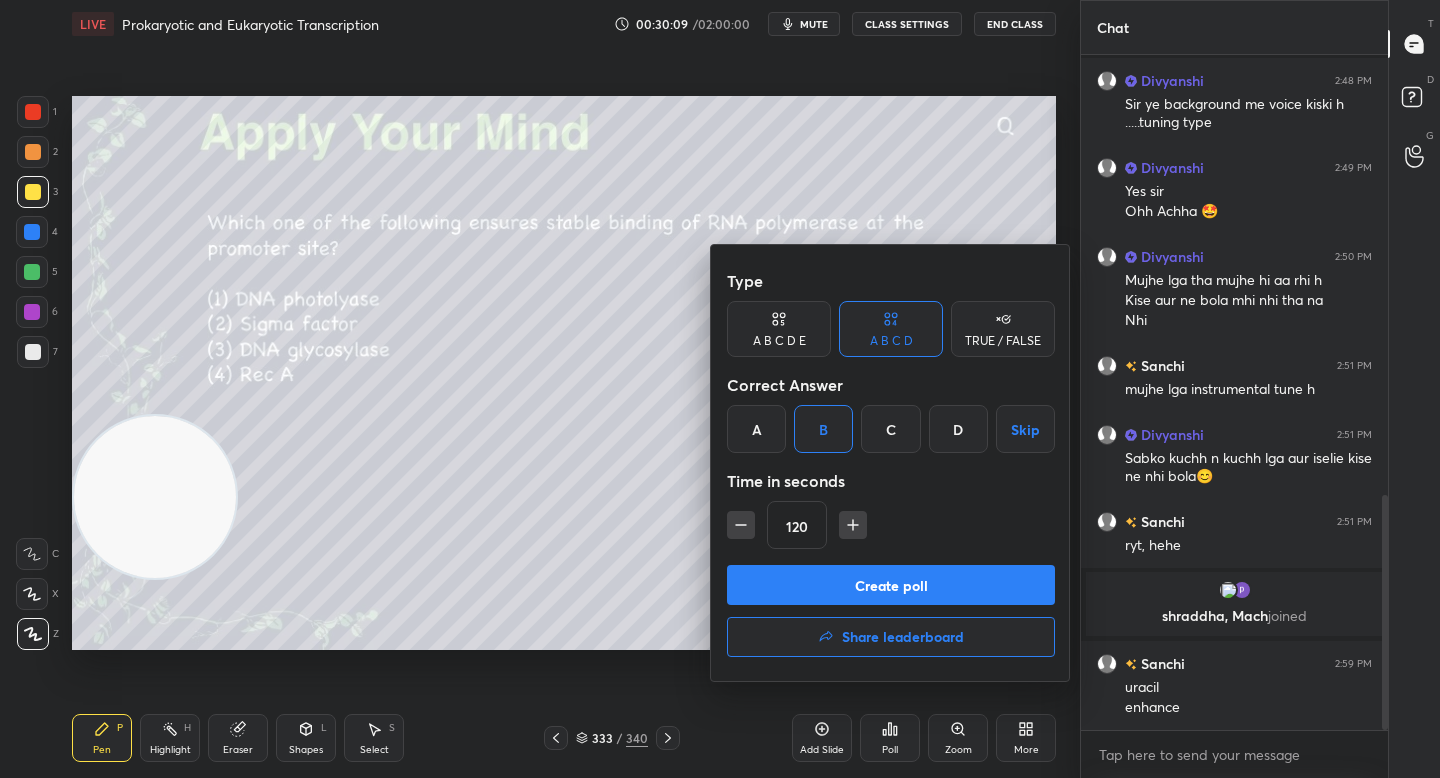 click on "Create poll" at bounding box center (891, 585) 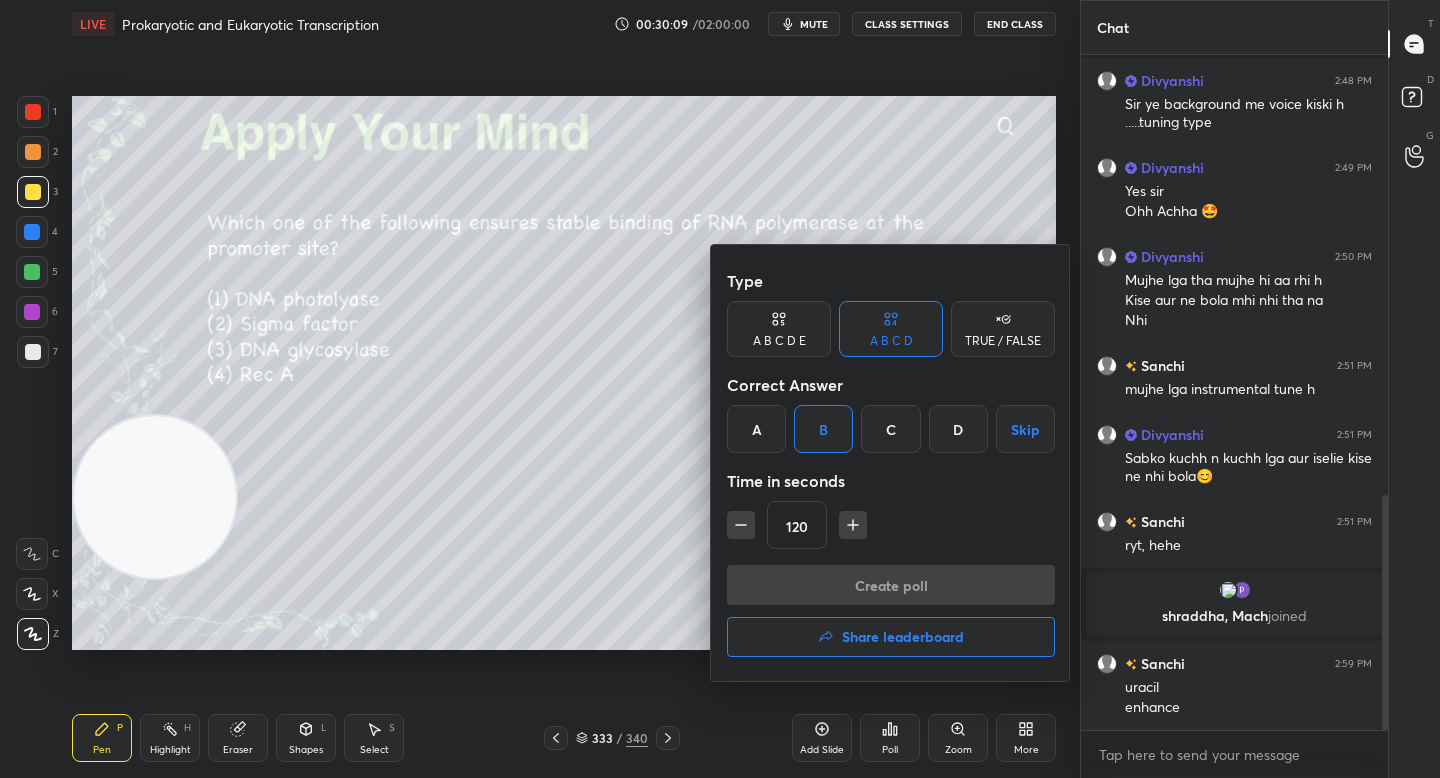 scroll, scrollTop: 627, scrollLeft: 301, axis: both 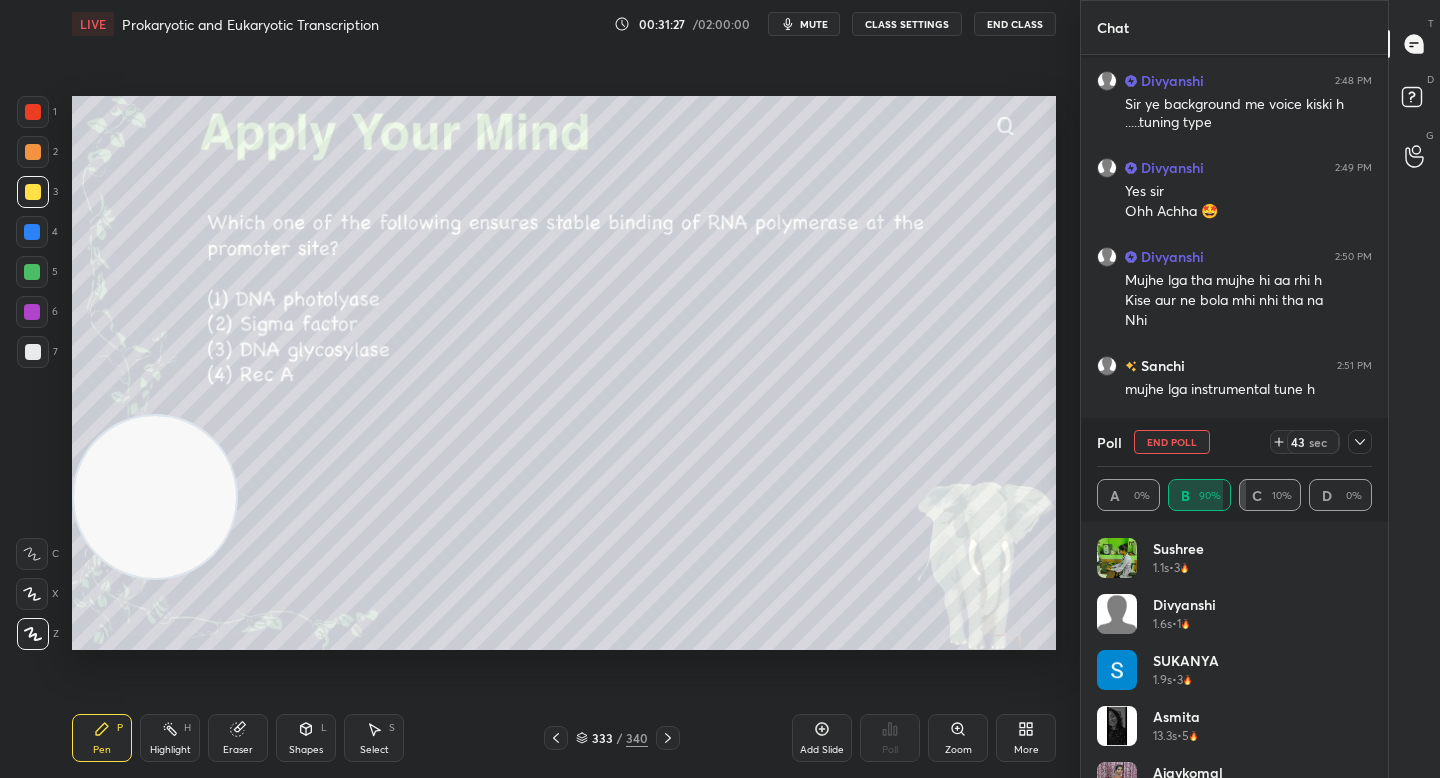 click 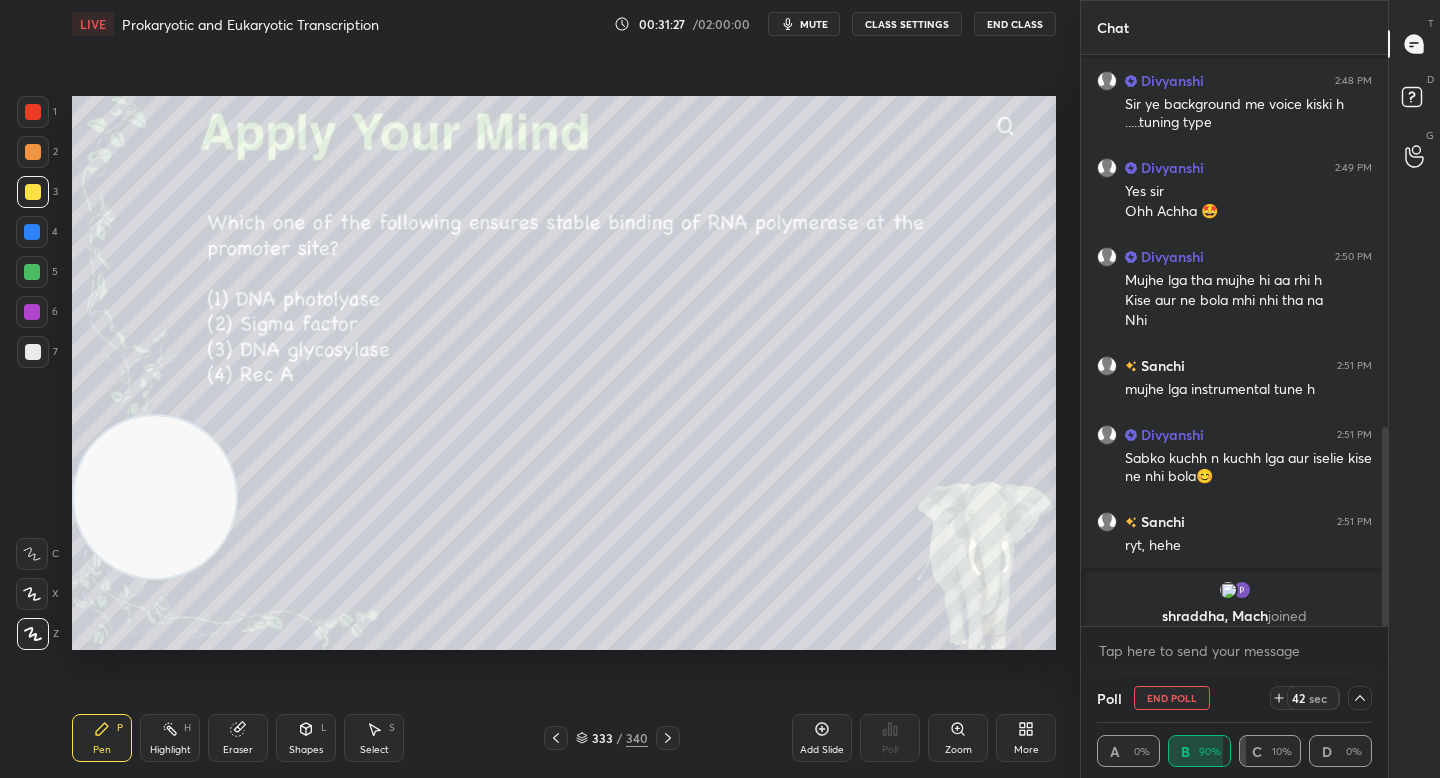 scroll, scrollTop: 3, scrollLeft: 269, axis: both 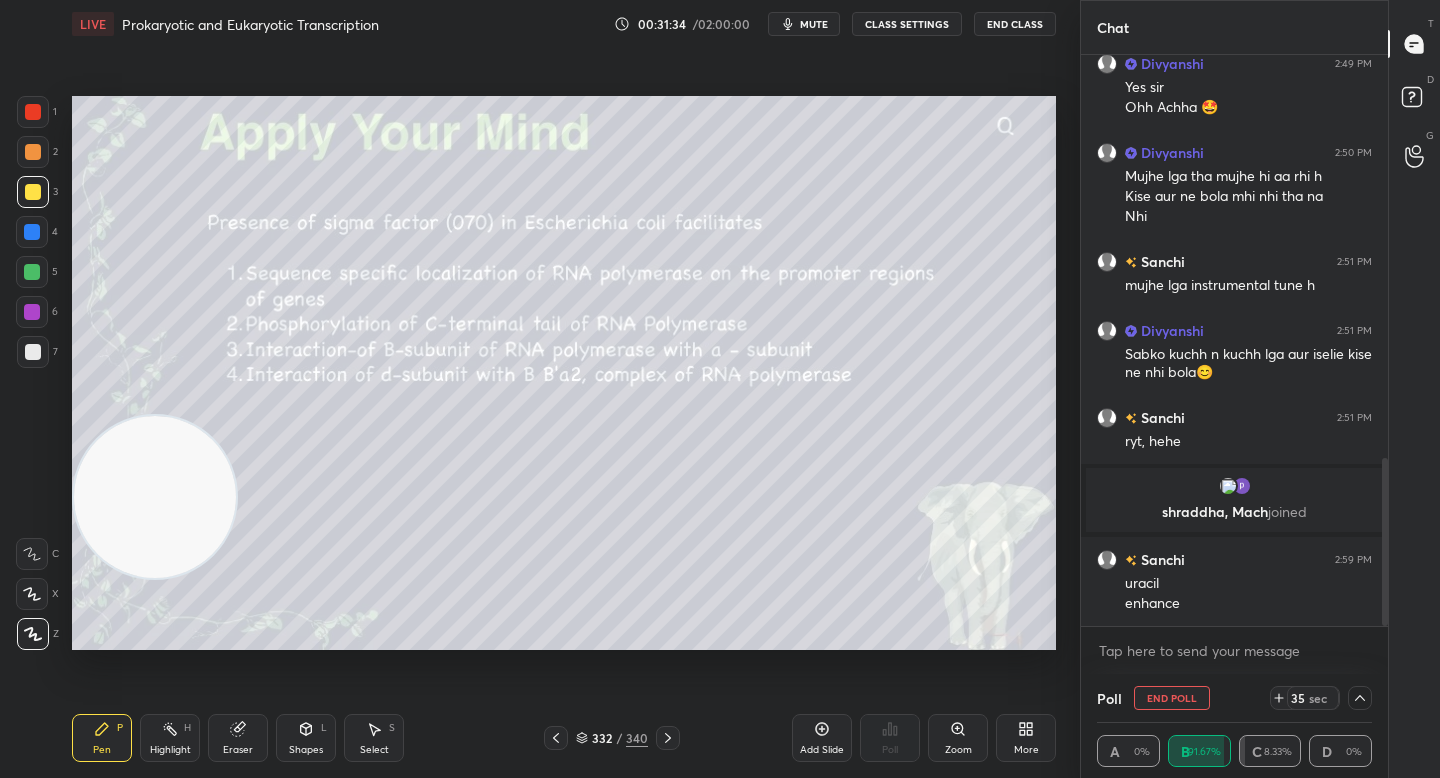 click on "End Poll" at bounding box center (1172, 698) 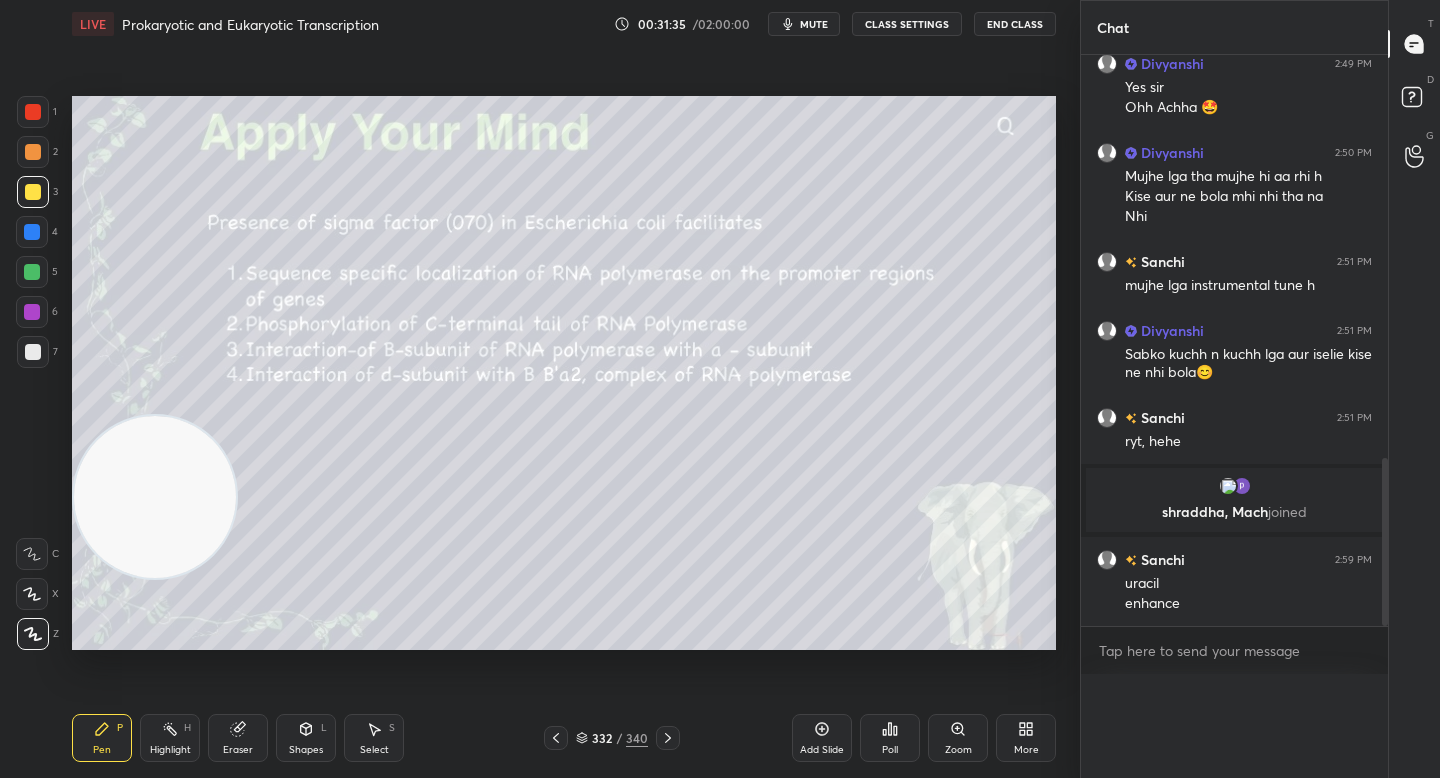 scroll, scrollTop: 7, scrollLeft: 7, axis: both 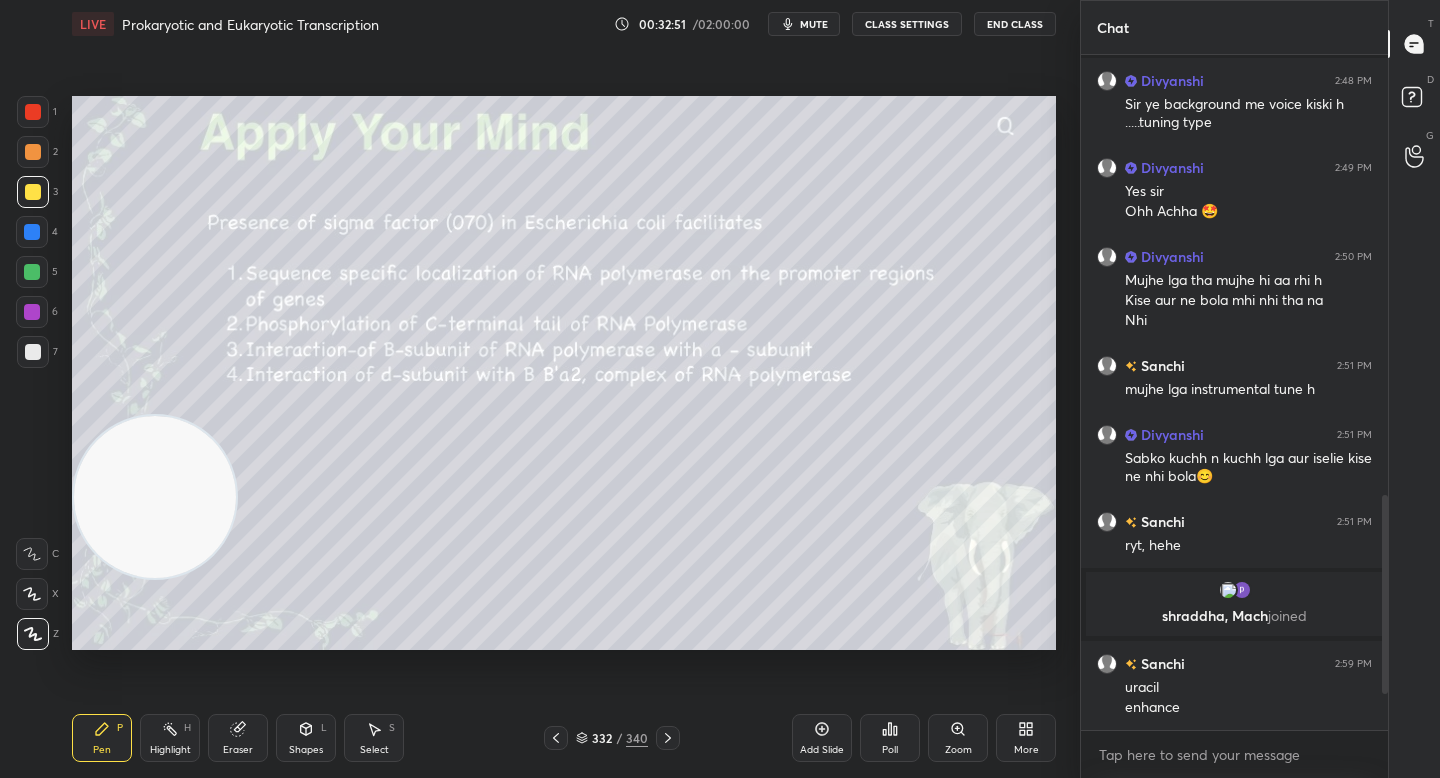 click on "Poll" at bounding box center [890, 738] 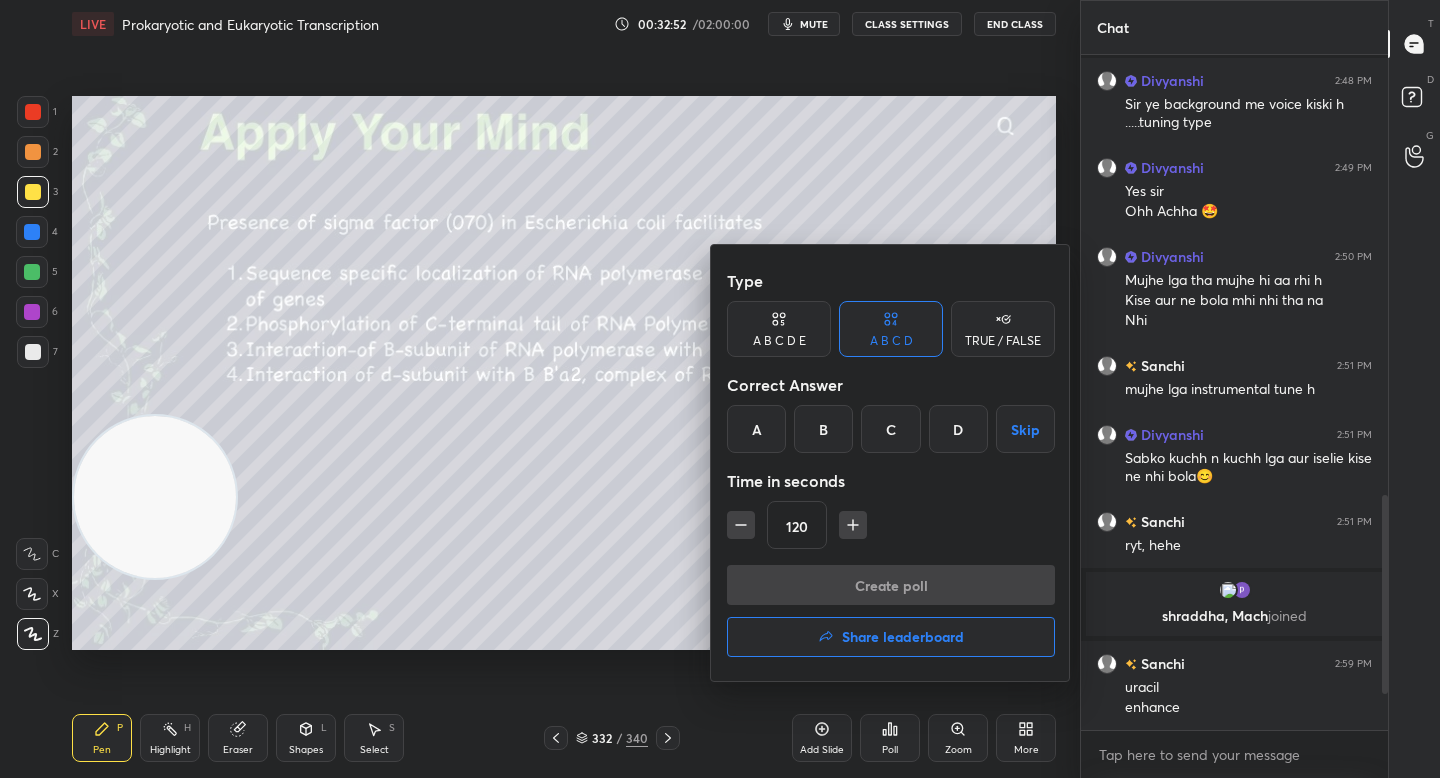 click on "A" at bounding box center (756, 429) 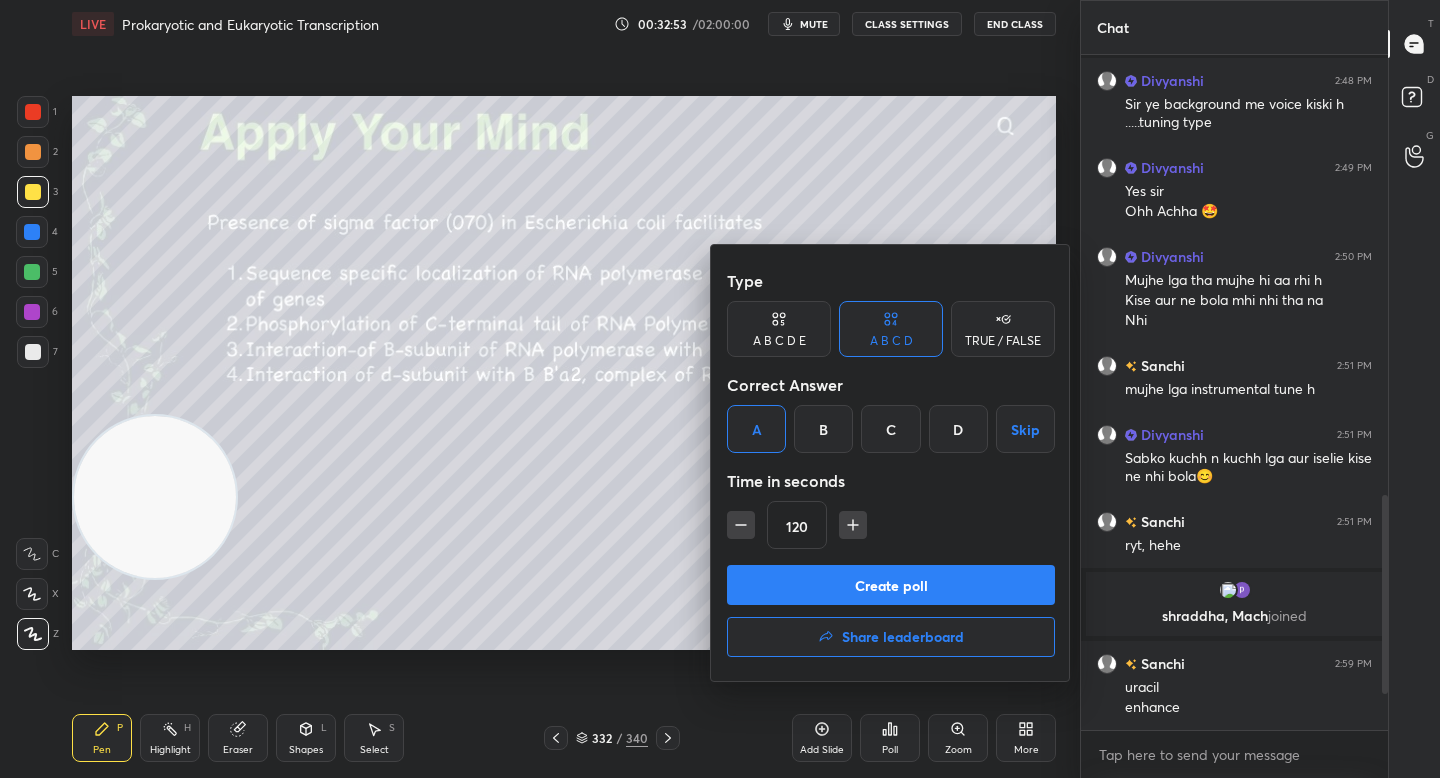click on "Create poll" at bounding box center [891, 585] 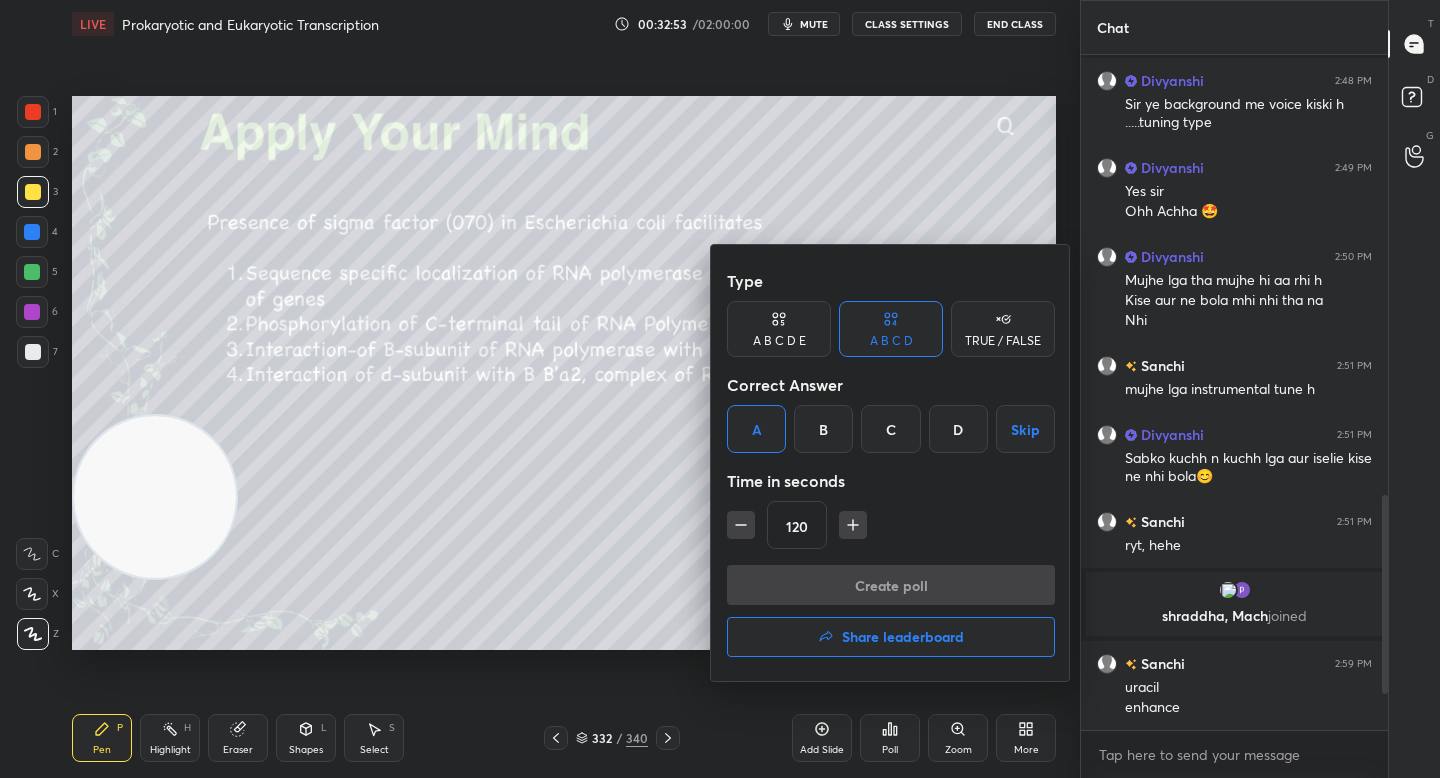 scroll, scrollTop: 636, scrollLeft: 301, axis: both 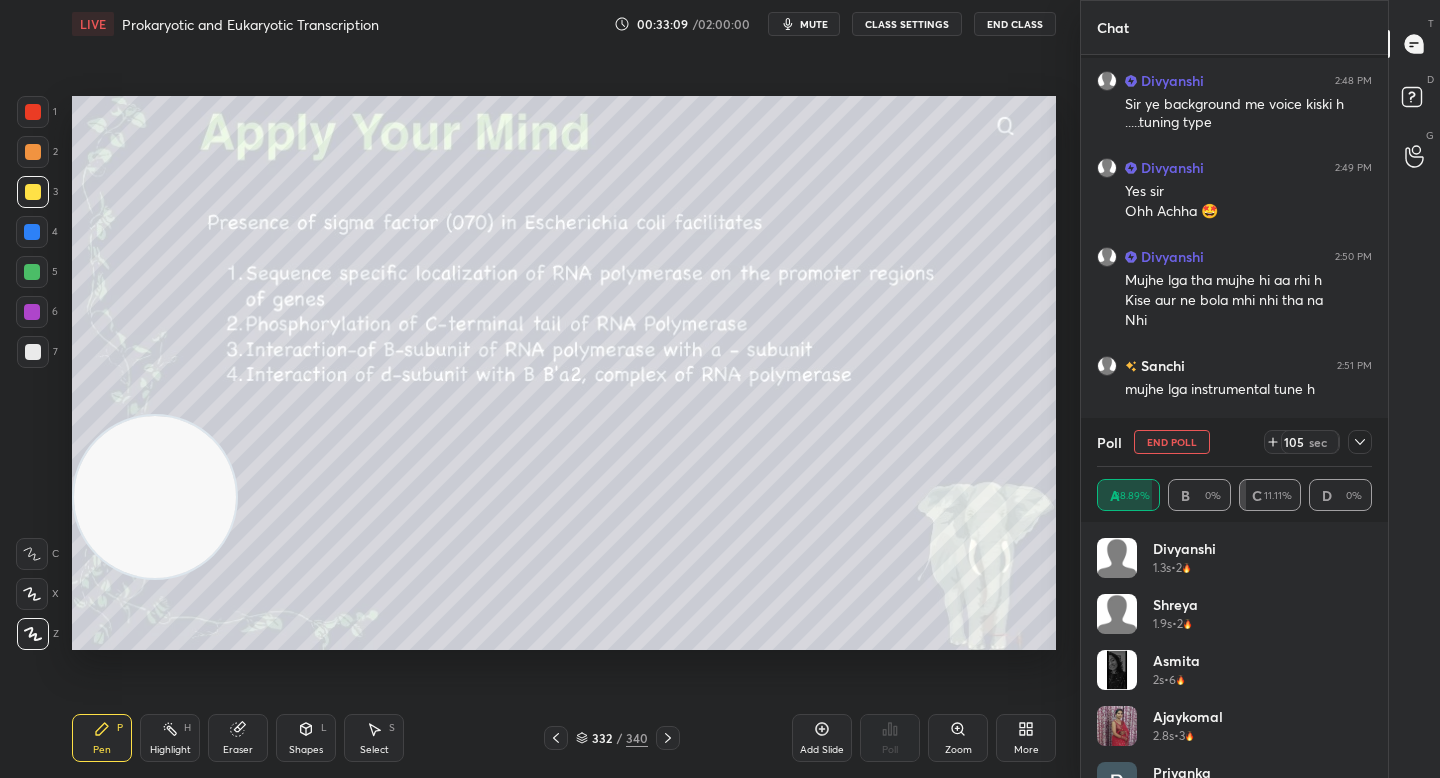 click at bounding box center (155, 497) 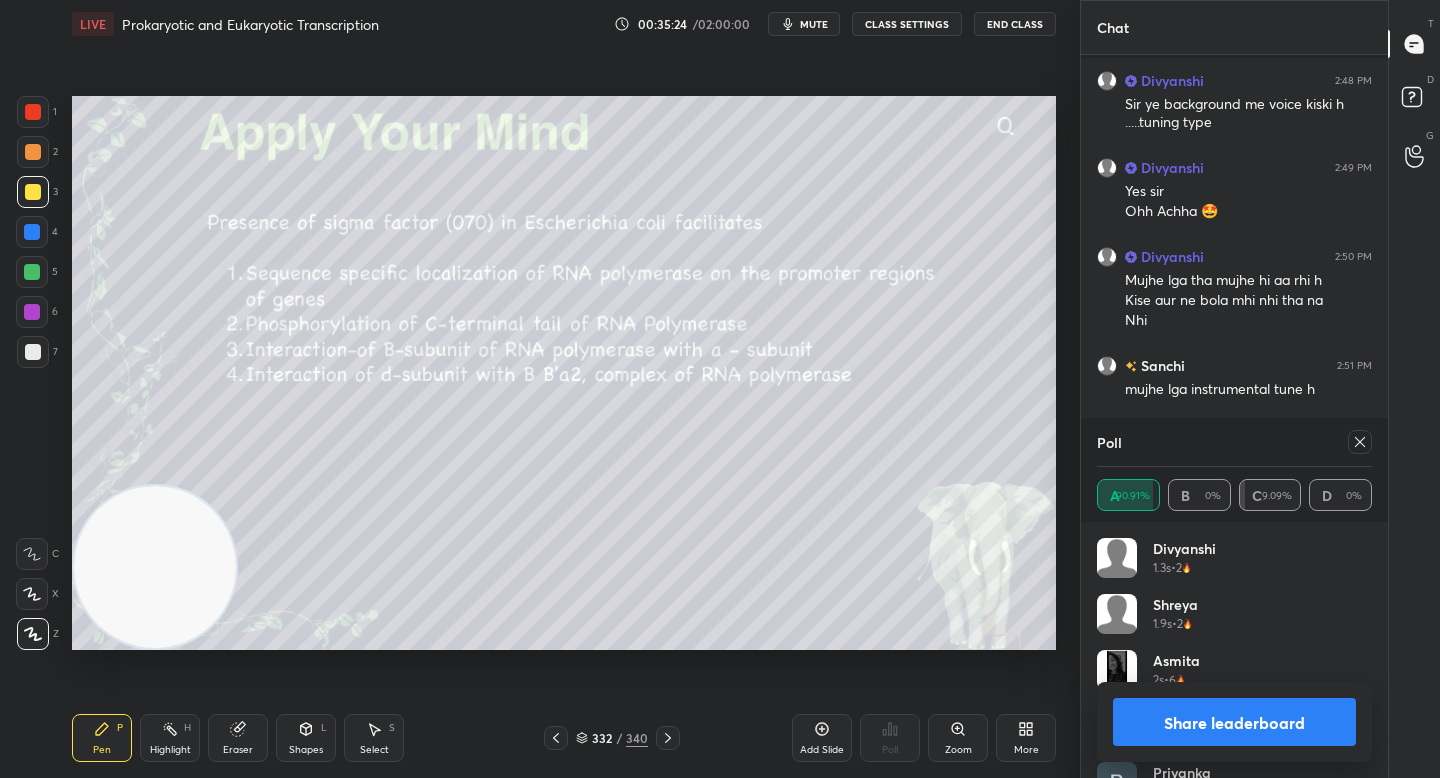 click on "Share leaderboard" at bounding box center [1234, 722] 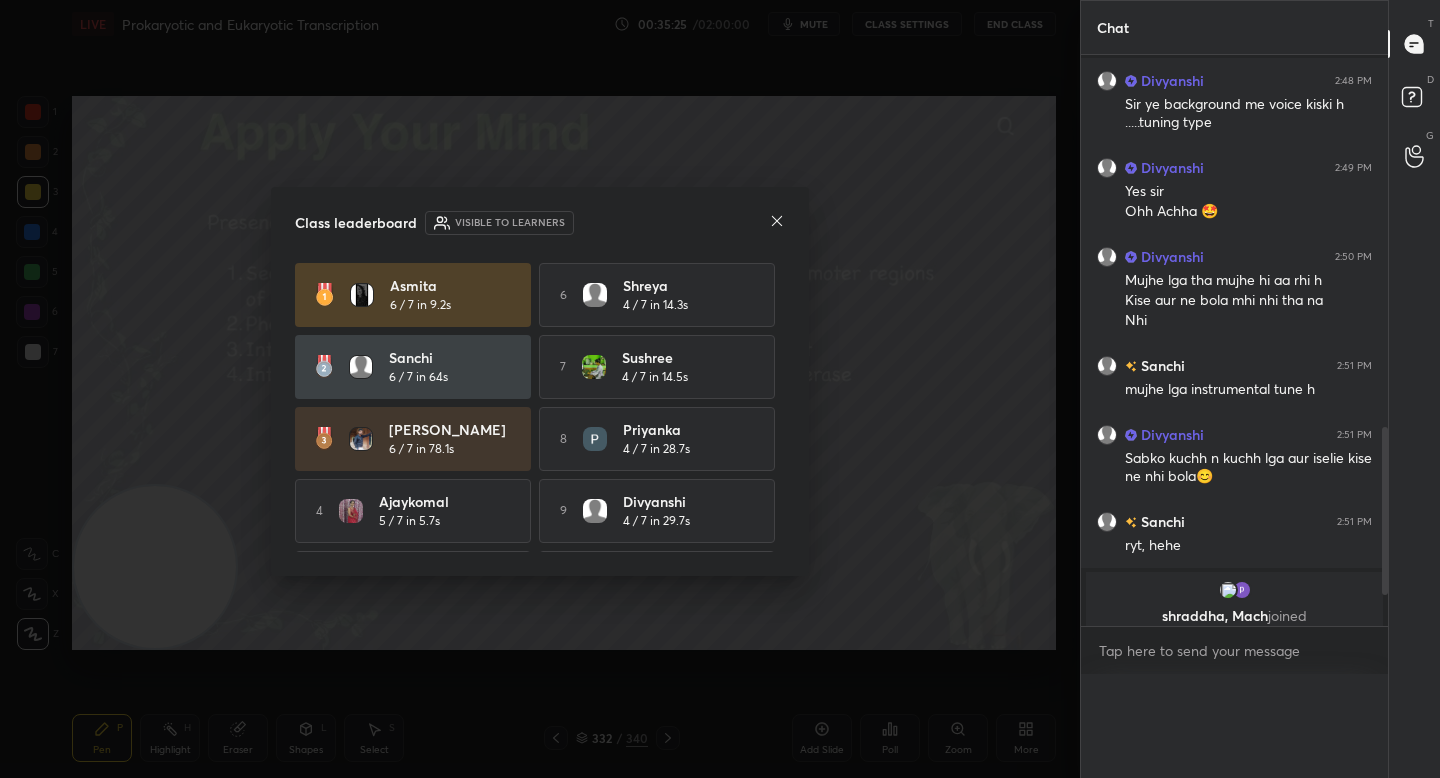 scroll, scrollTop: 0, scrollLeft: 0, axis: both 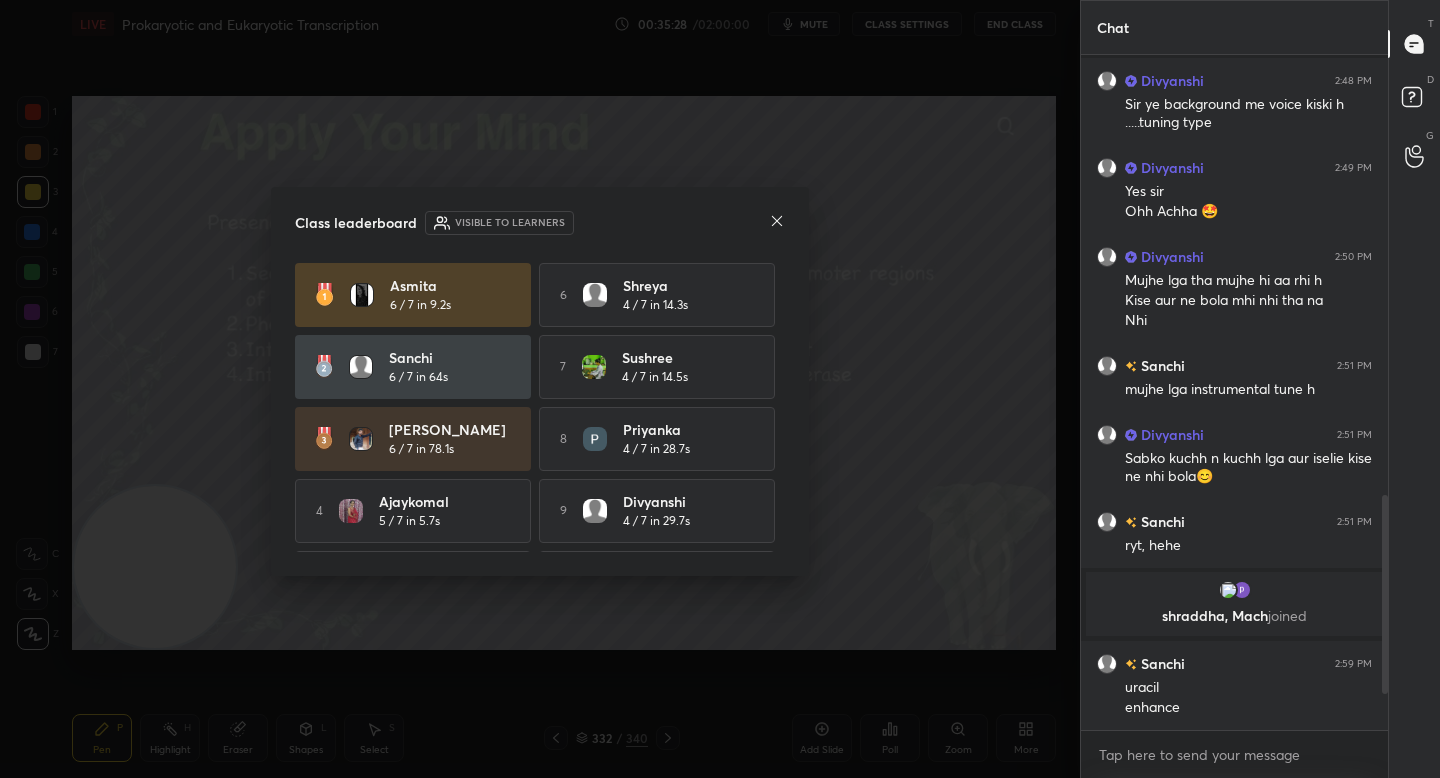 click 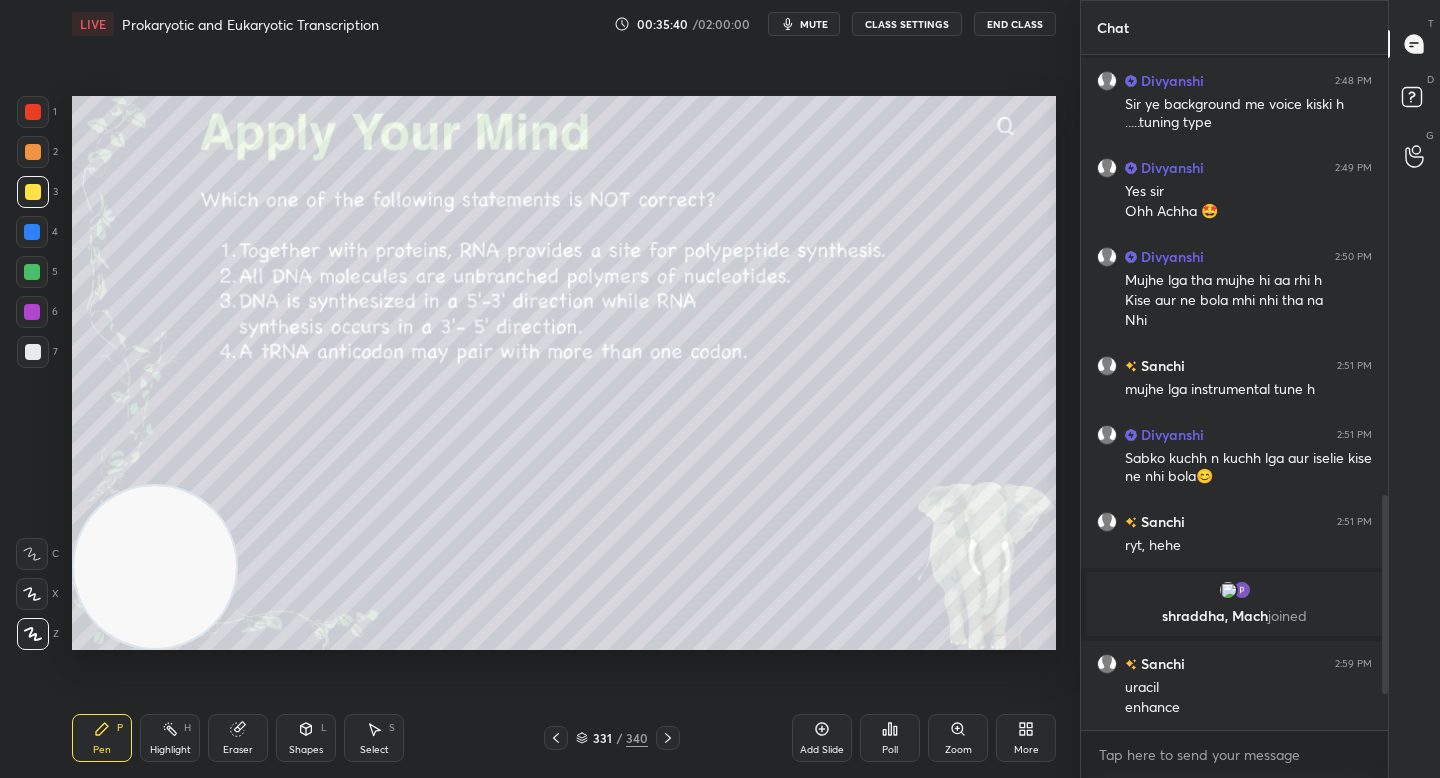 click 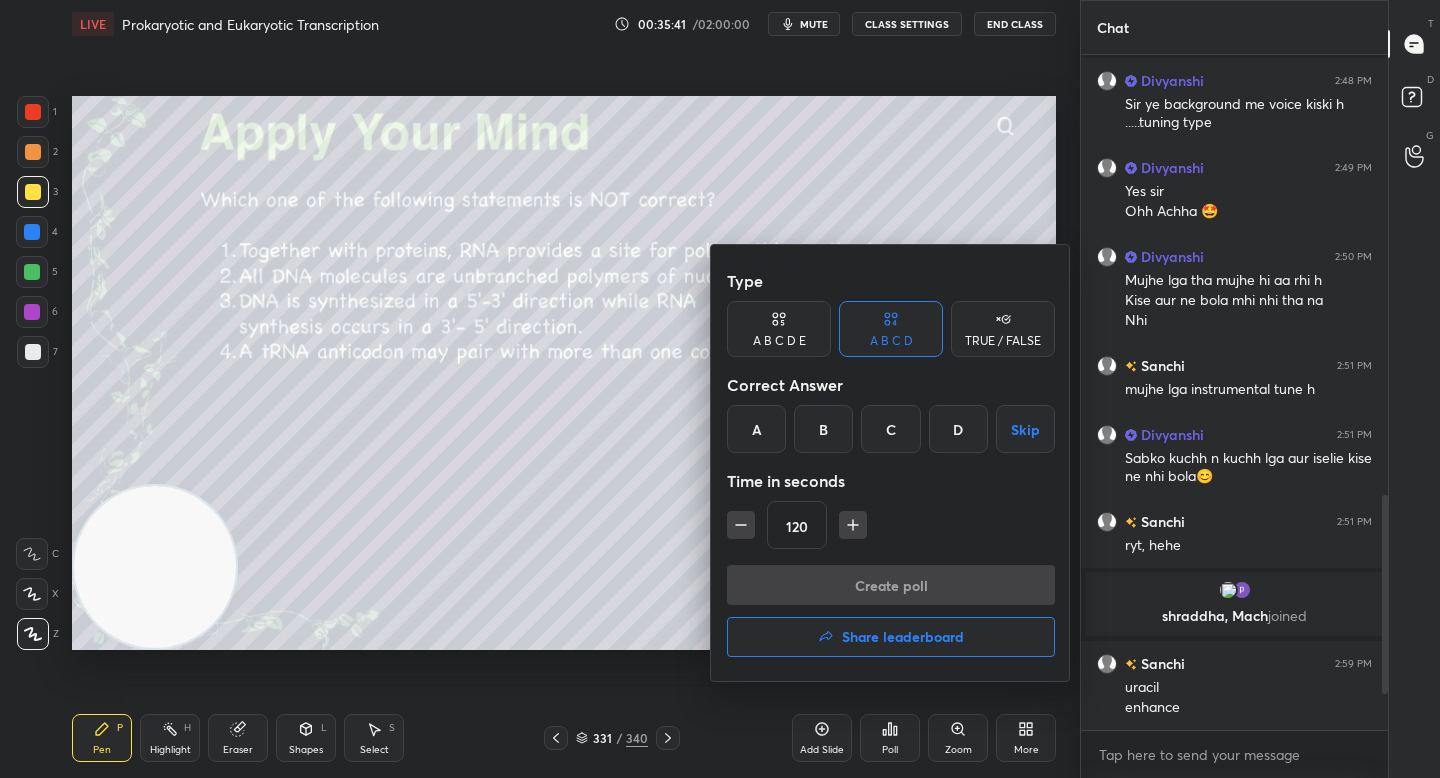click on "C" at bounding box center [890, 429] 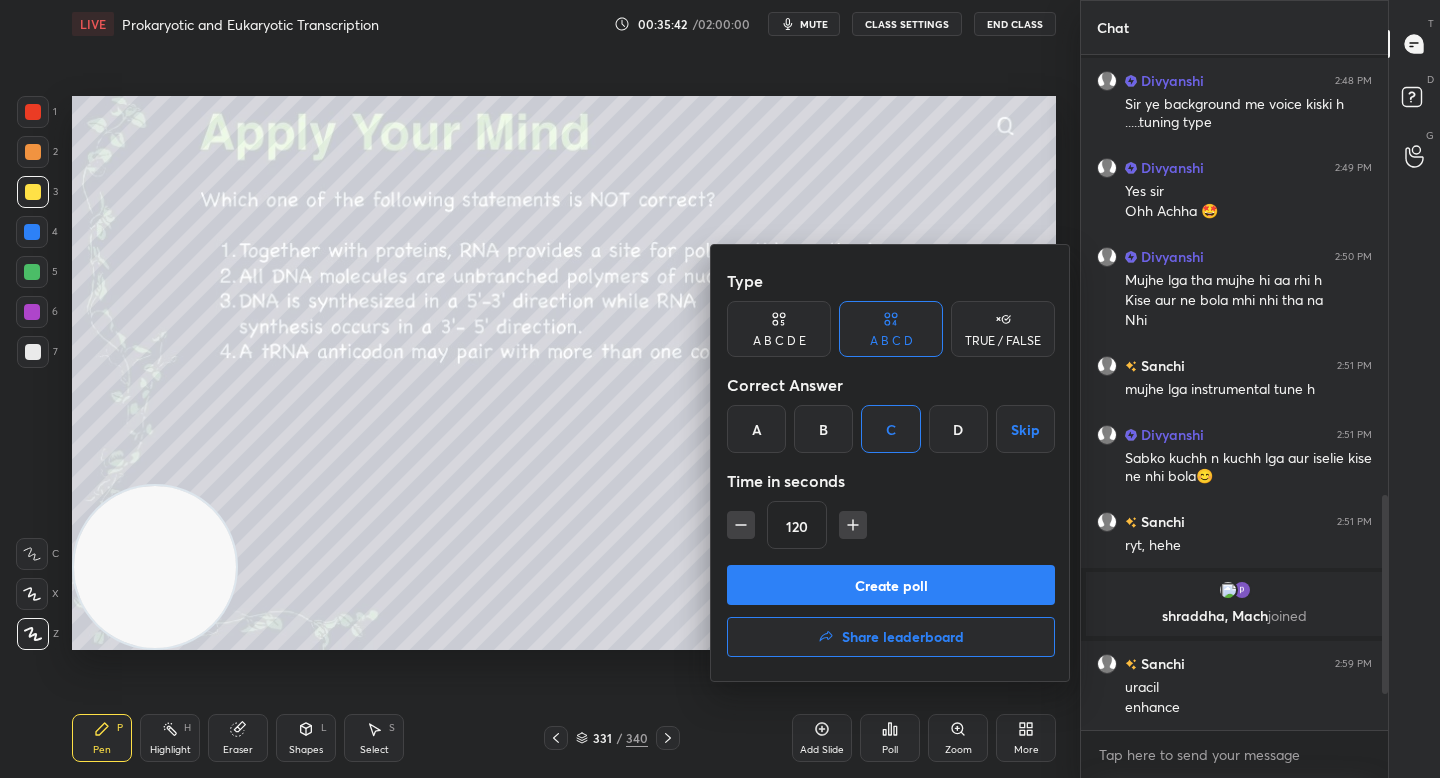 click on "Create poll" at bounding box center [891, 585] 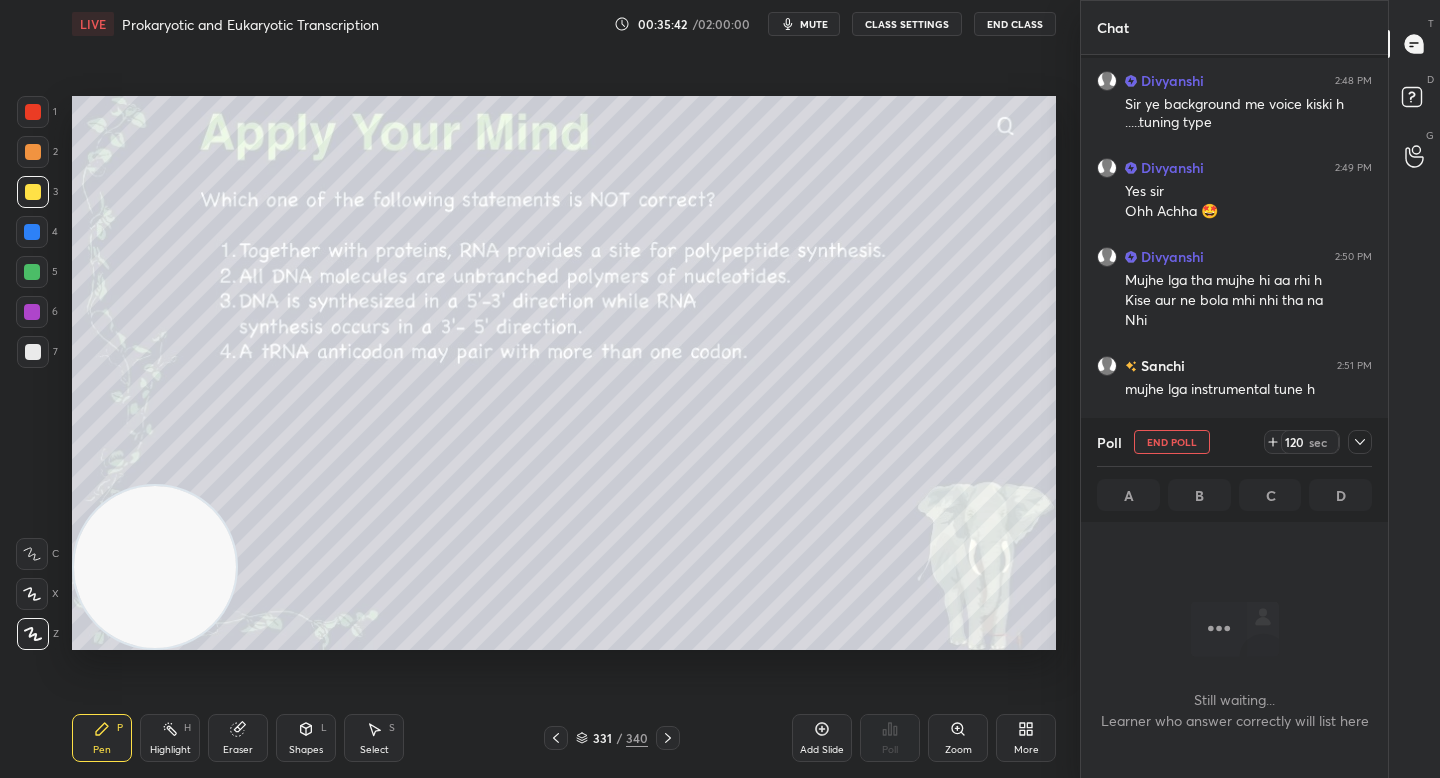 scroll, scrollTop: 570, scrollLeft: 301, axis: both 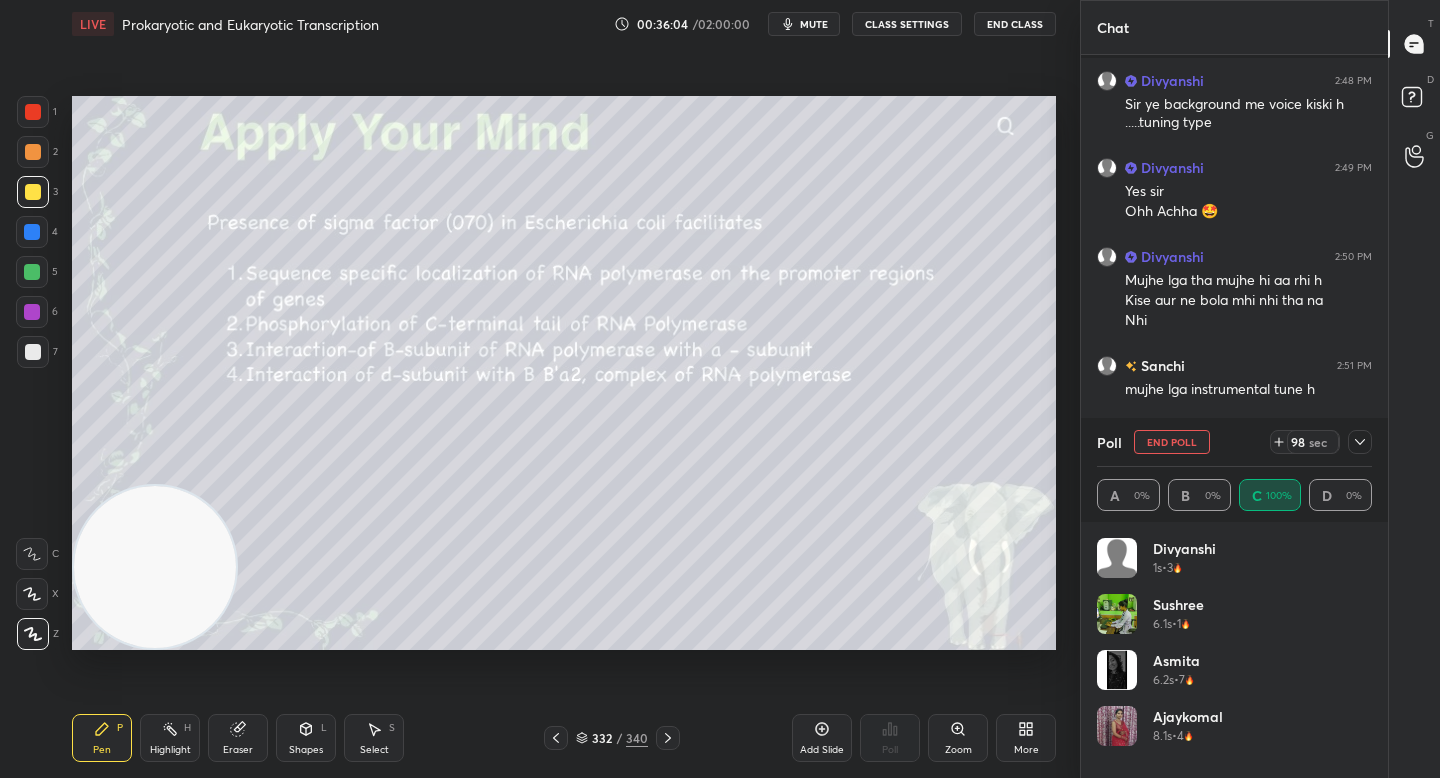 click on "Eraser" at bounding box center [238, 750] 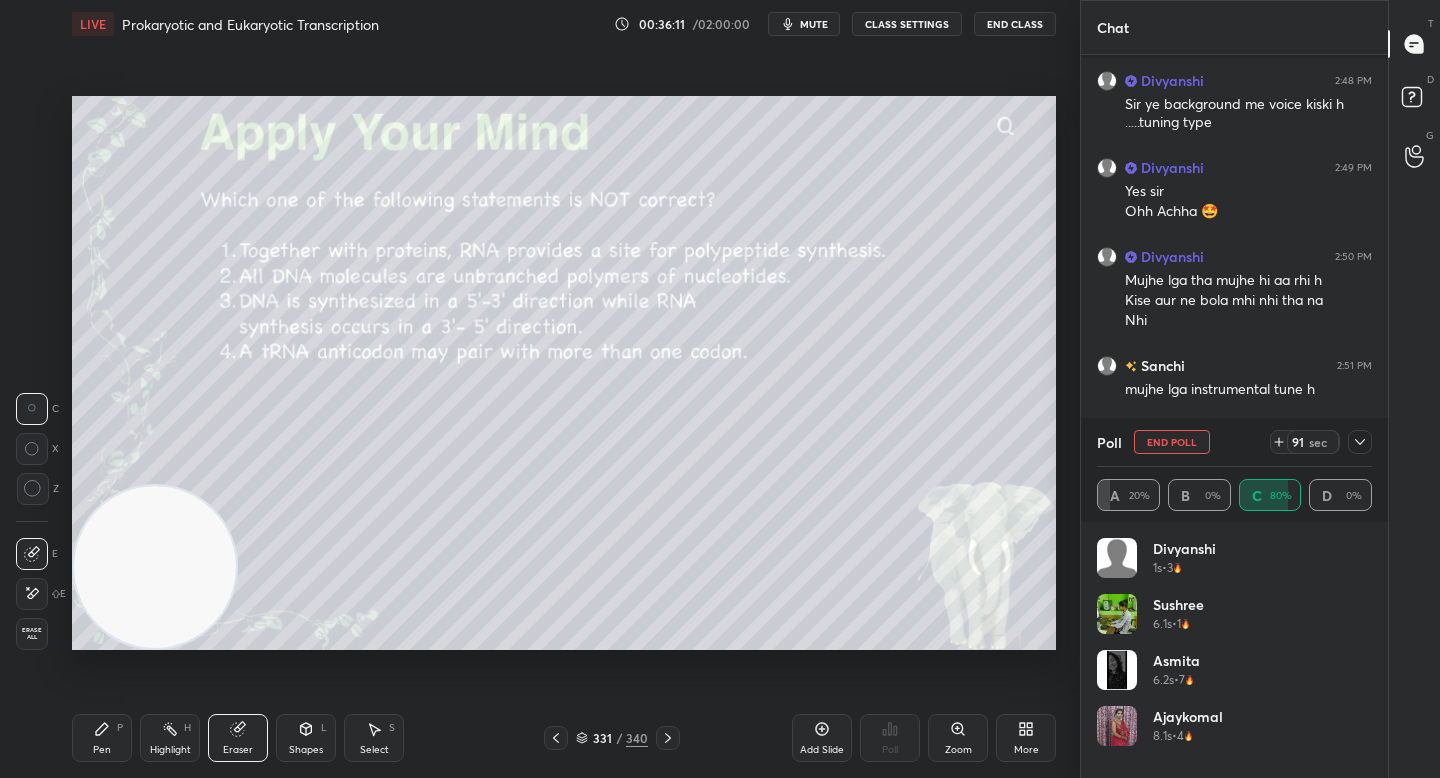 scroll, scrollTop: 1435, scrollLeft: 0, axis: vertical 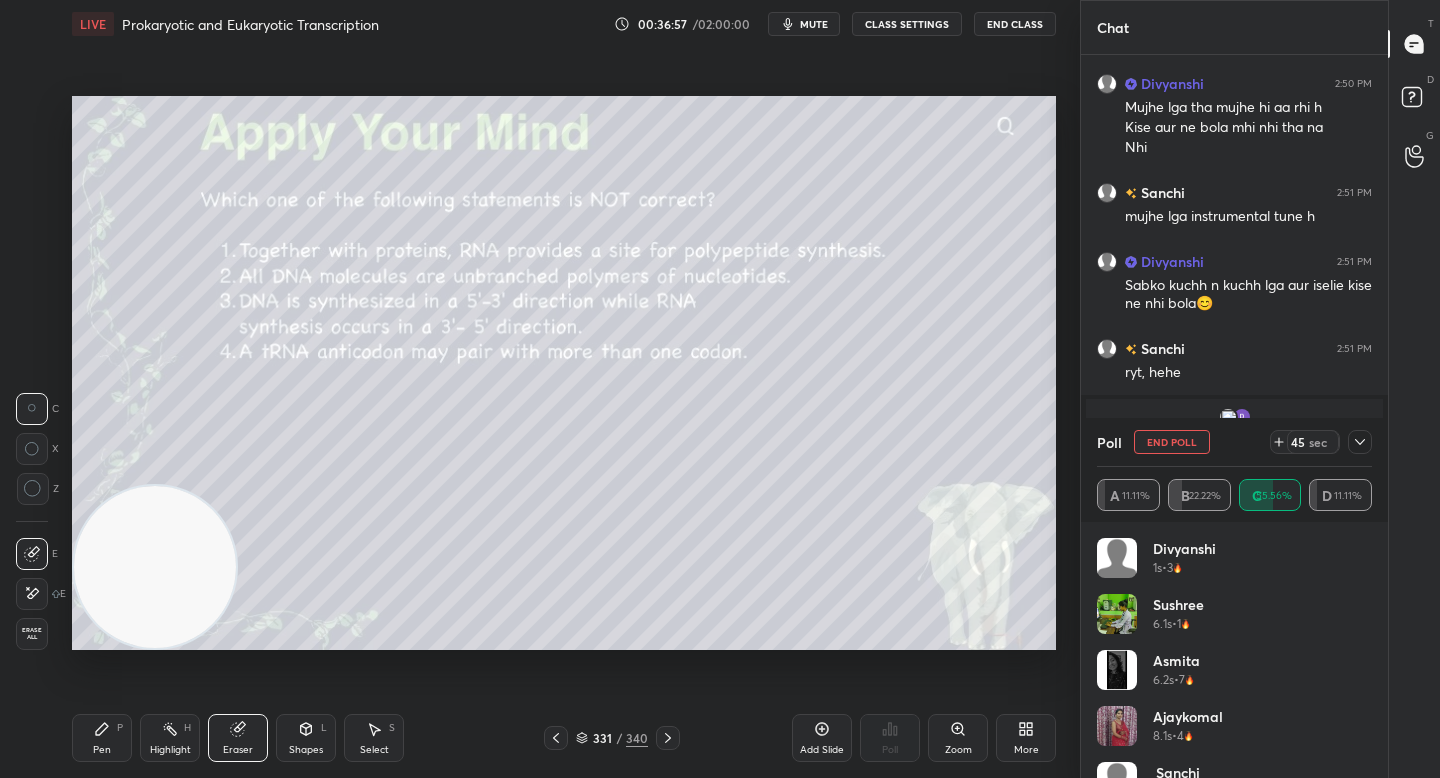 click on "Pen P" at bounding box center [102, 738] 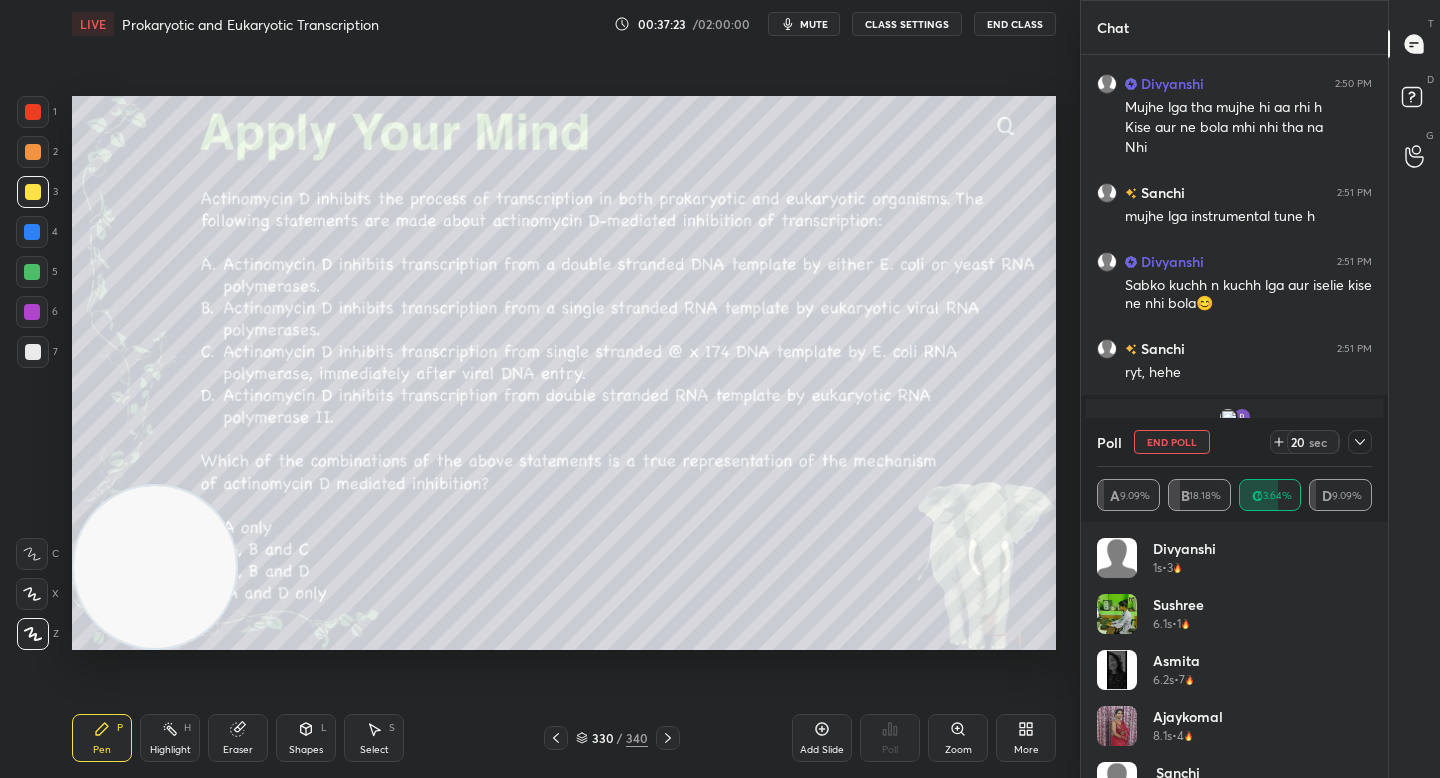 click 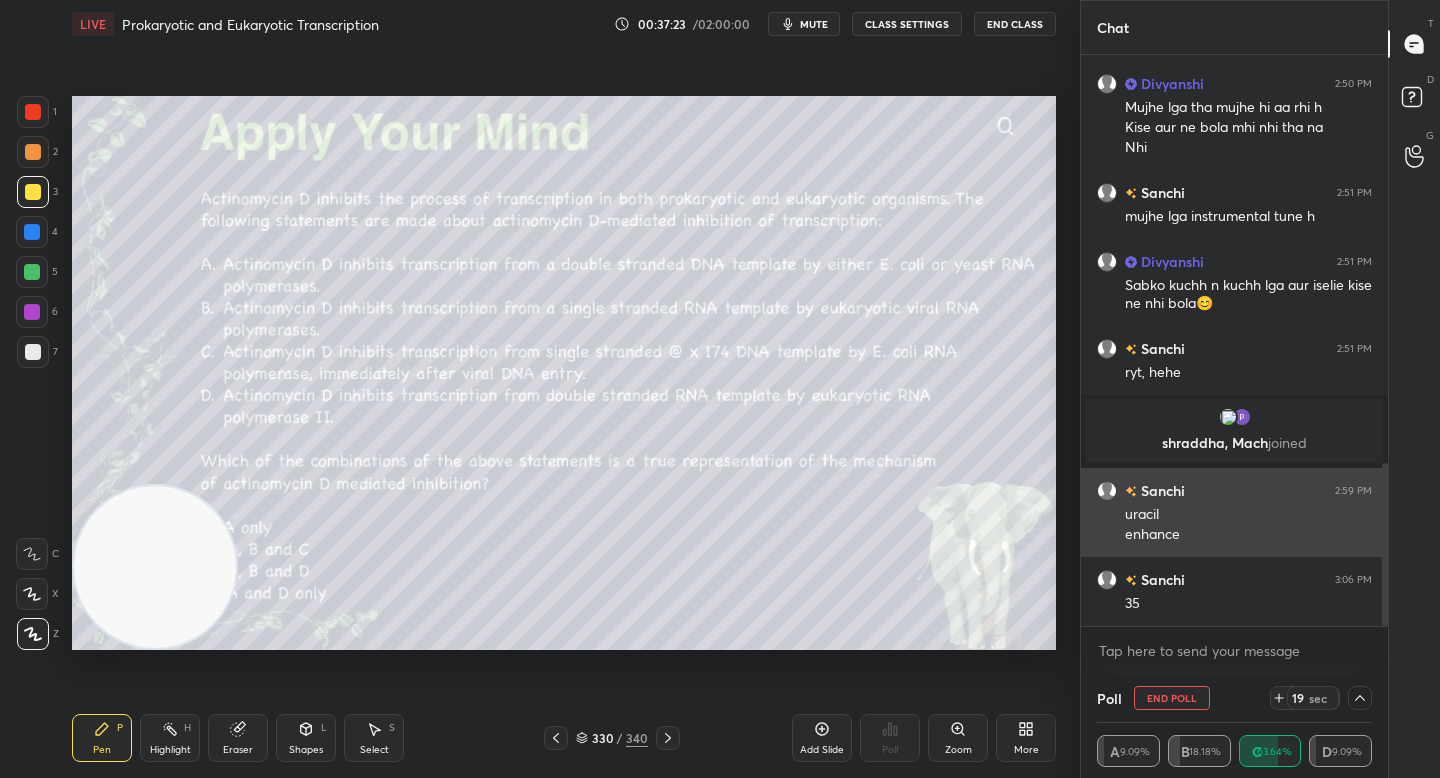 scroll, scrollTop: 0, scrollLeft: 0, axis: both 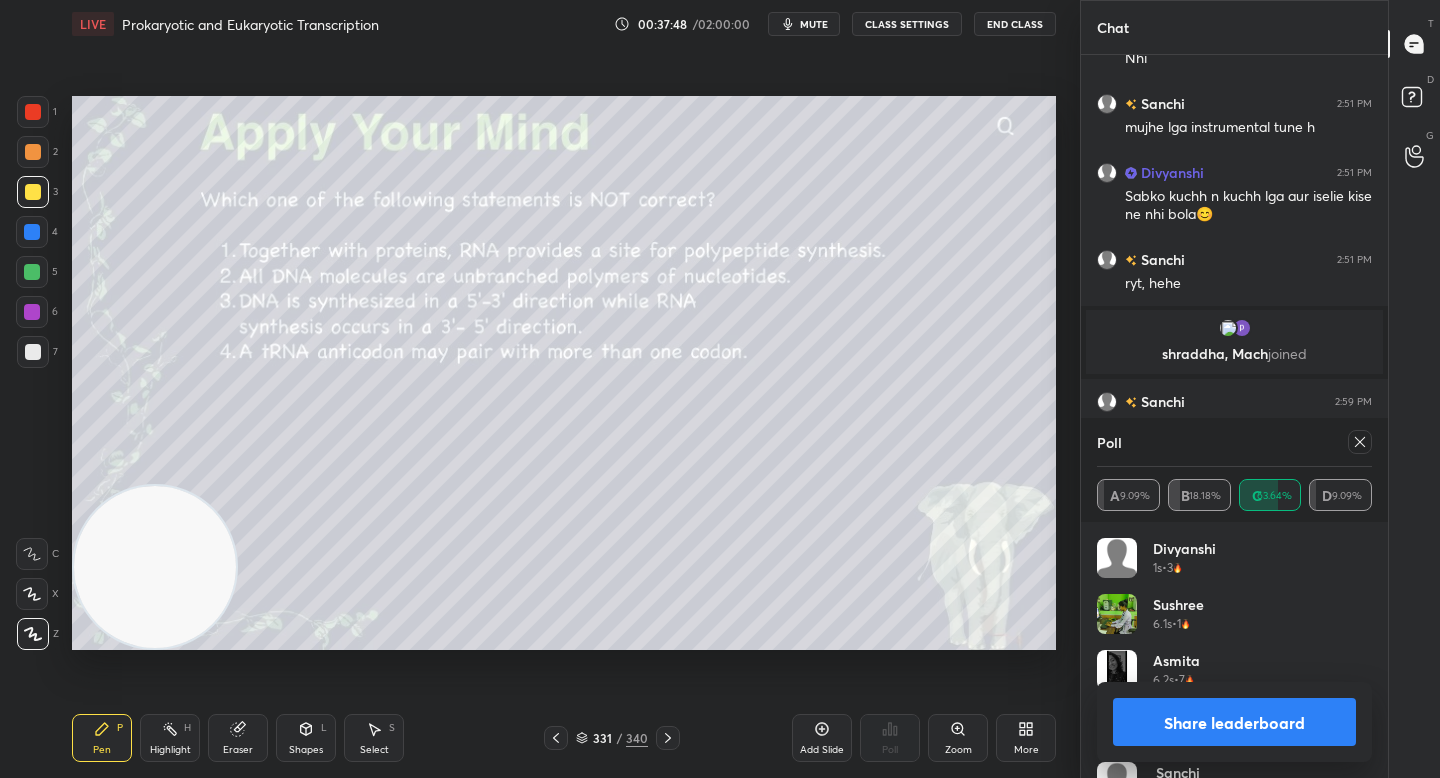 click on "Share leaderboard" at bounding box center (1234, 722) 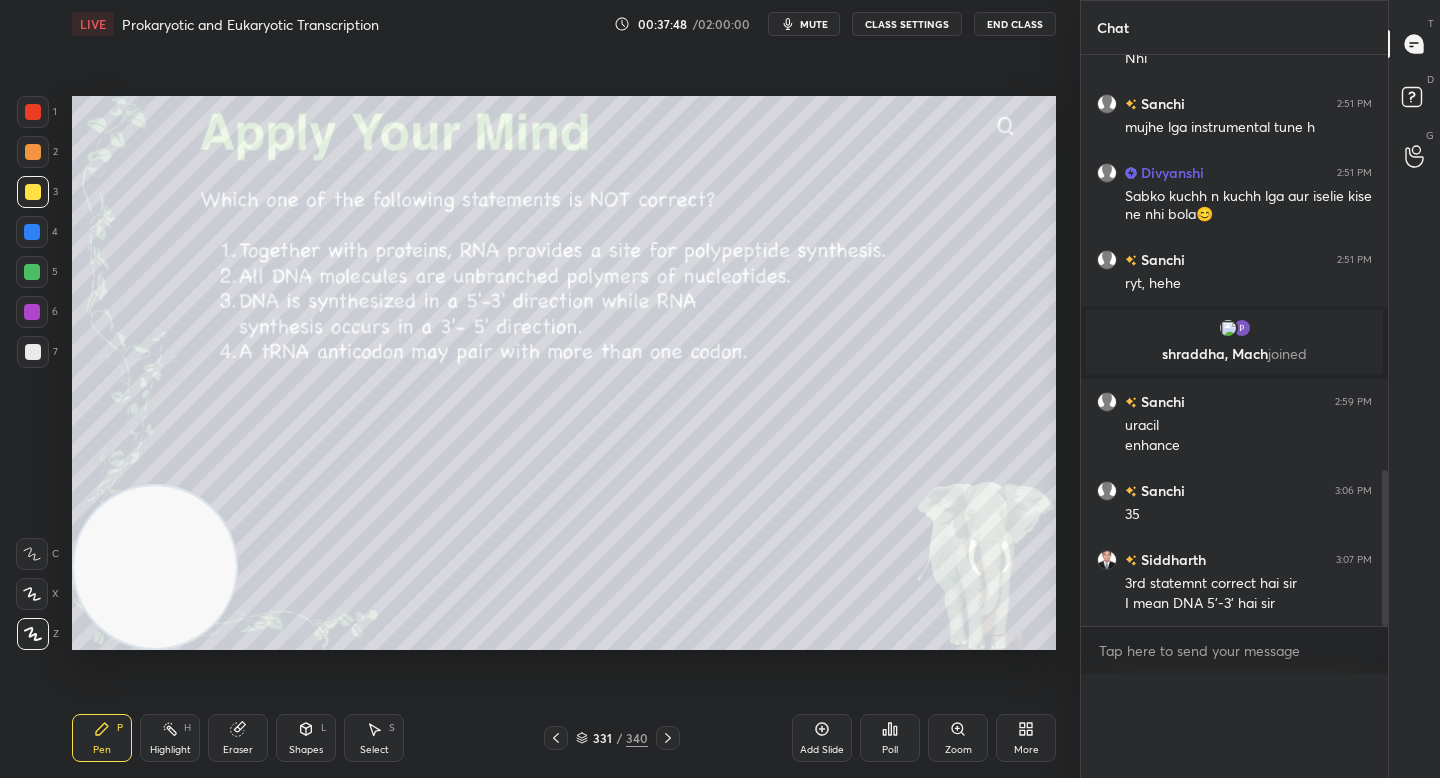 scroll, scrollTop: 0, scrollLeft: 0, axis: both 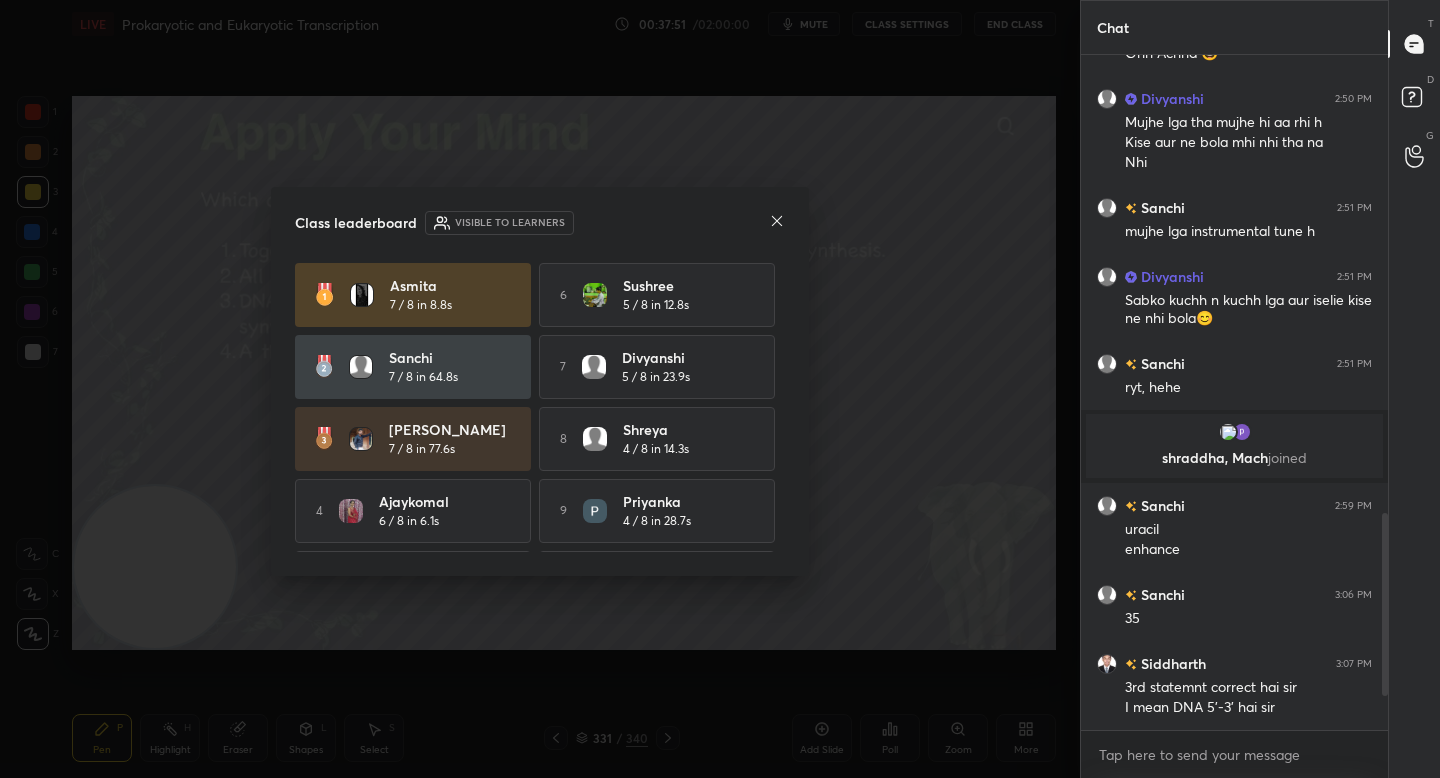click 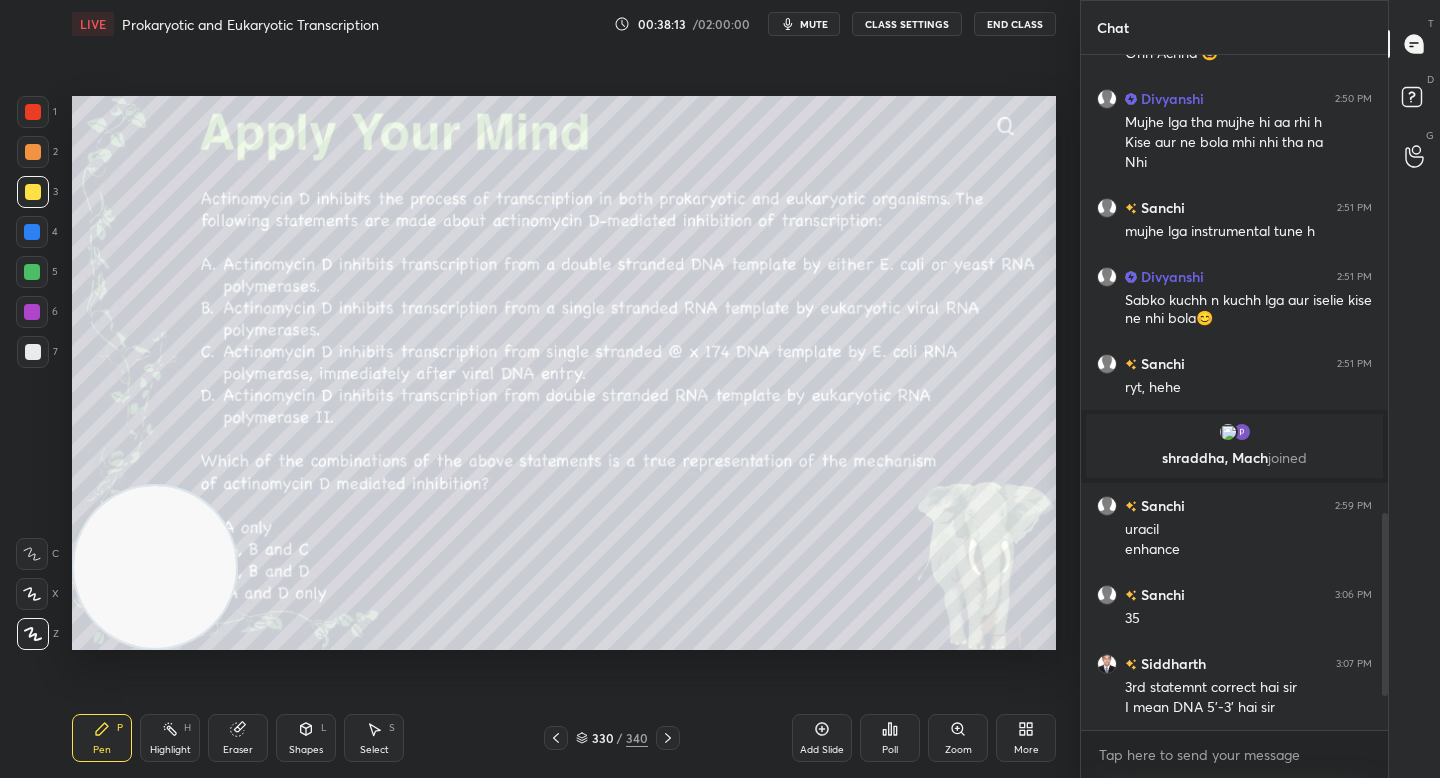 drag, startPoint x: 164, startPoint y: 562, endPoint x: 130, endPoint y: 560, distance: 34.058773 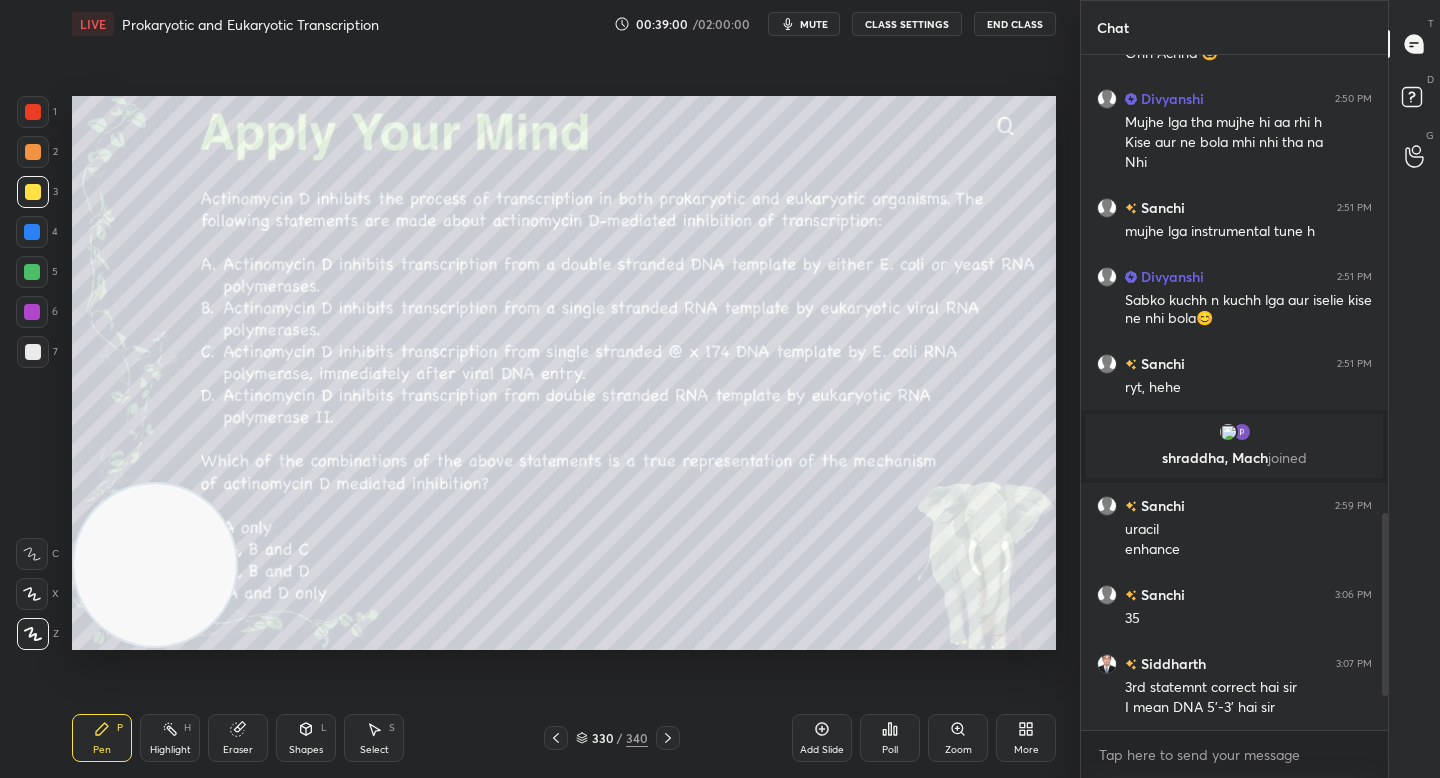 click 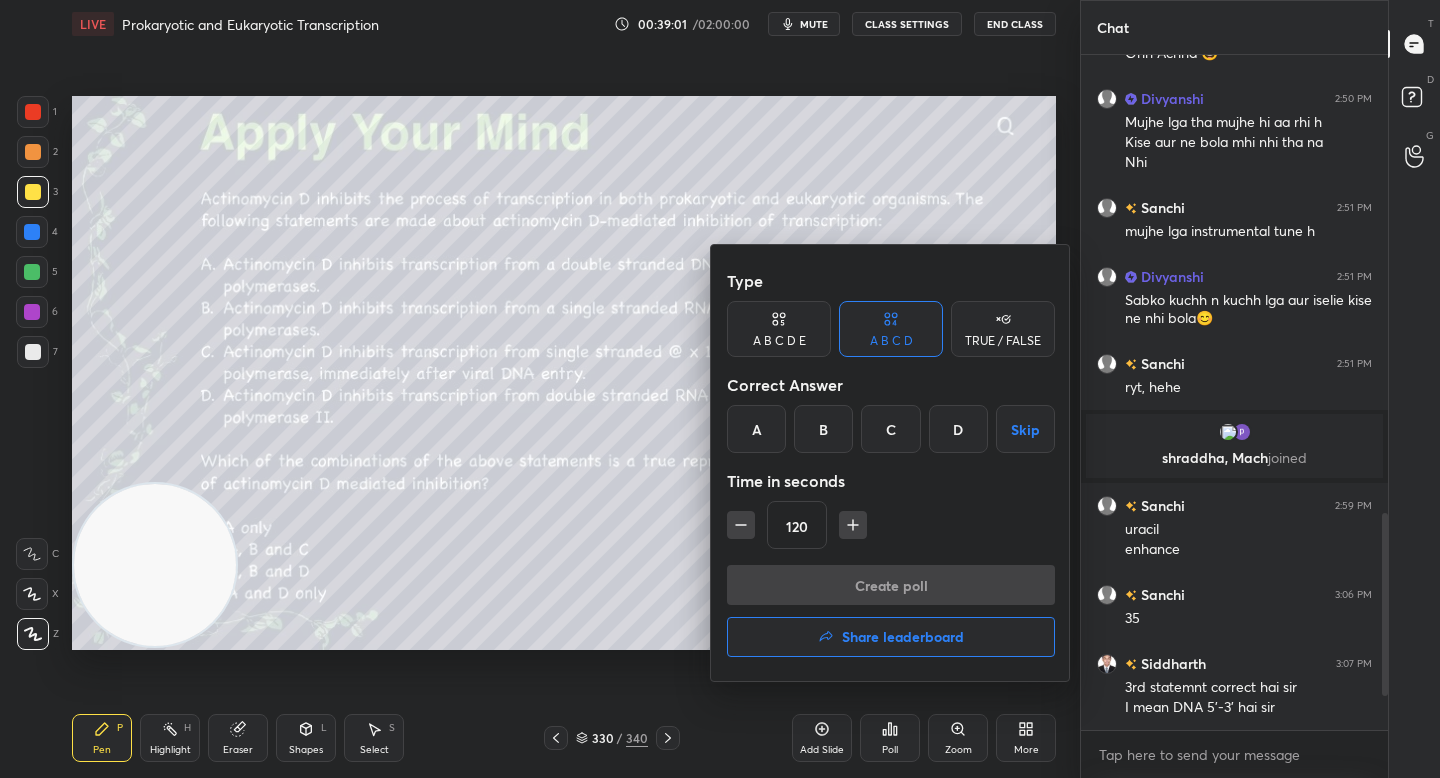 click on "Type A B C D E A B C D TRUE / FALSE Correct Answer A B C D Skip Time in seconds 120" at bounding box center (891, 413) 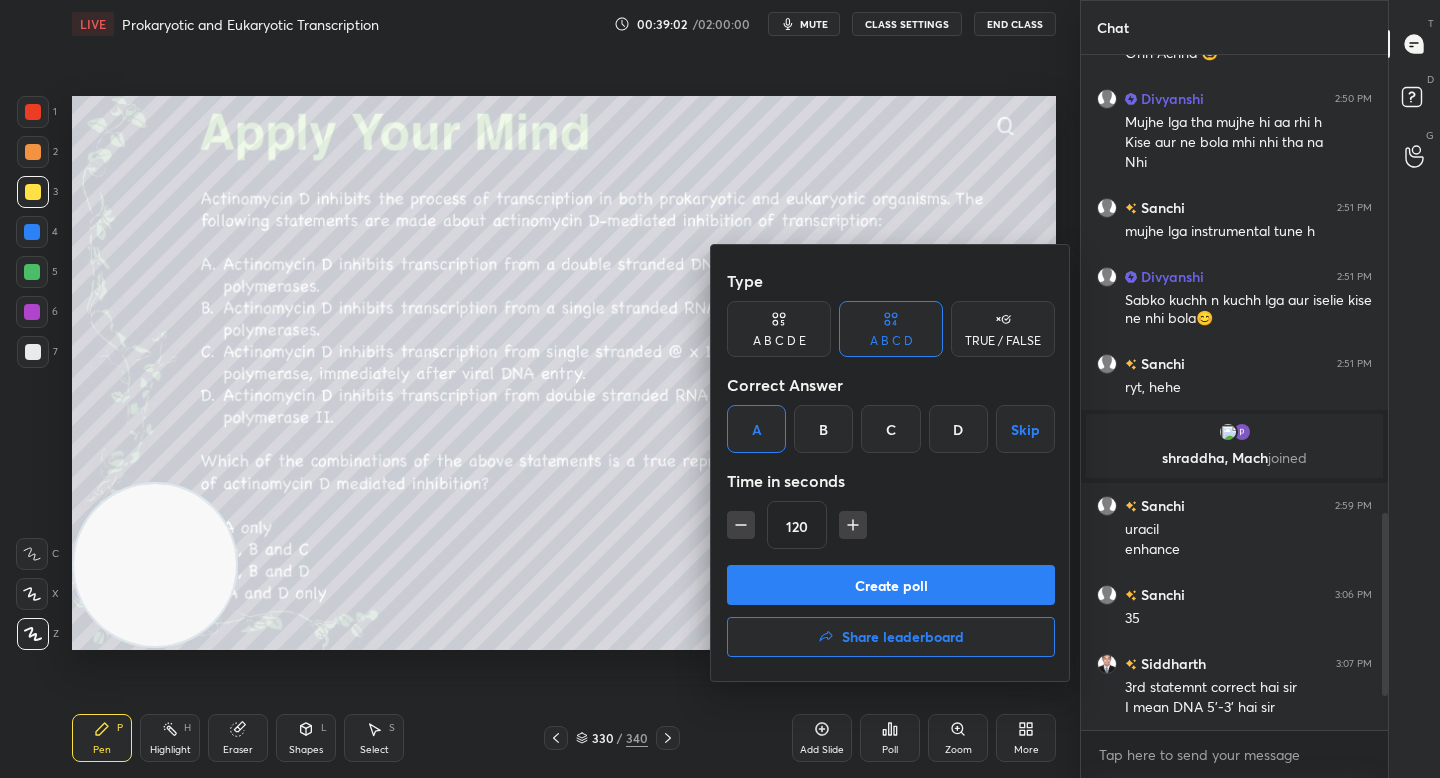 click 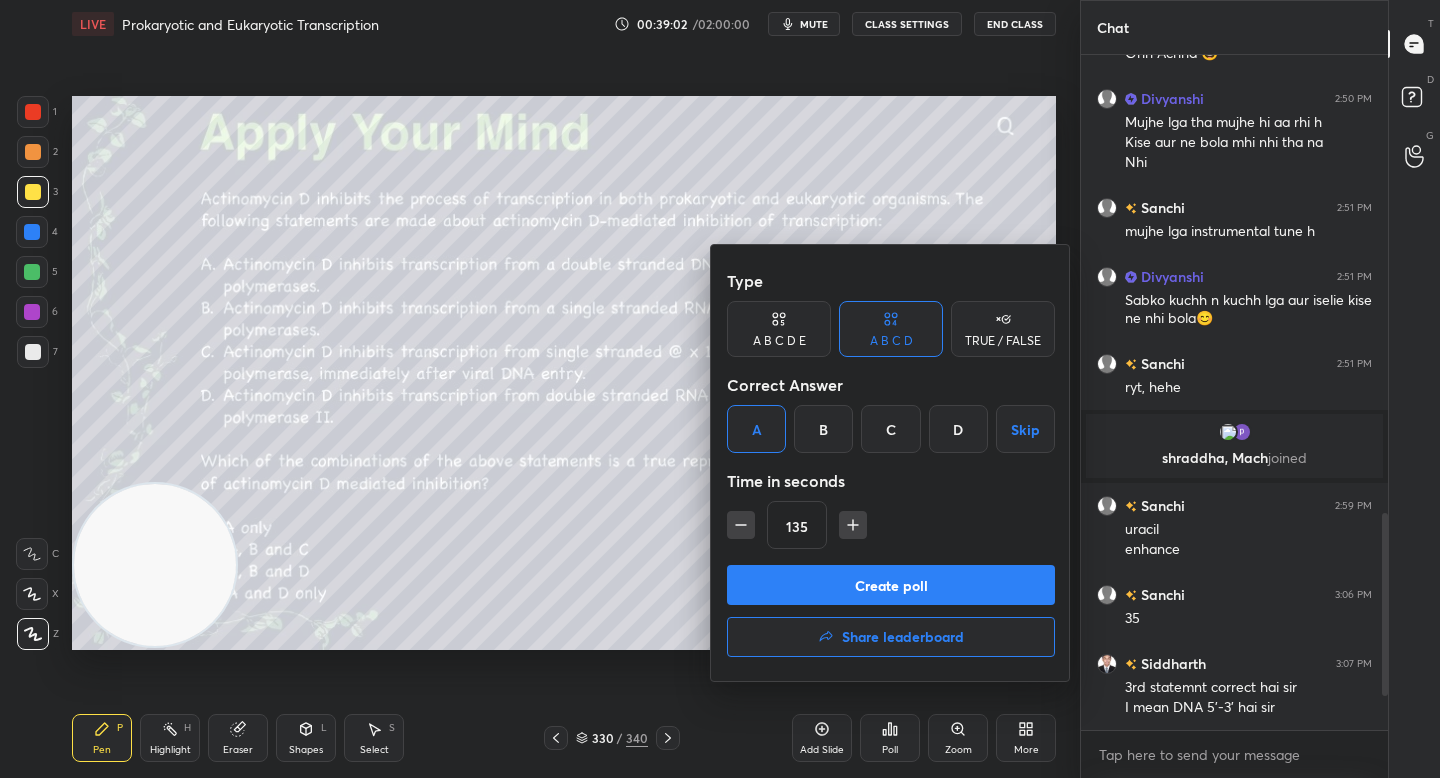 click 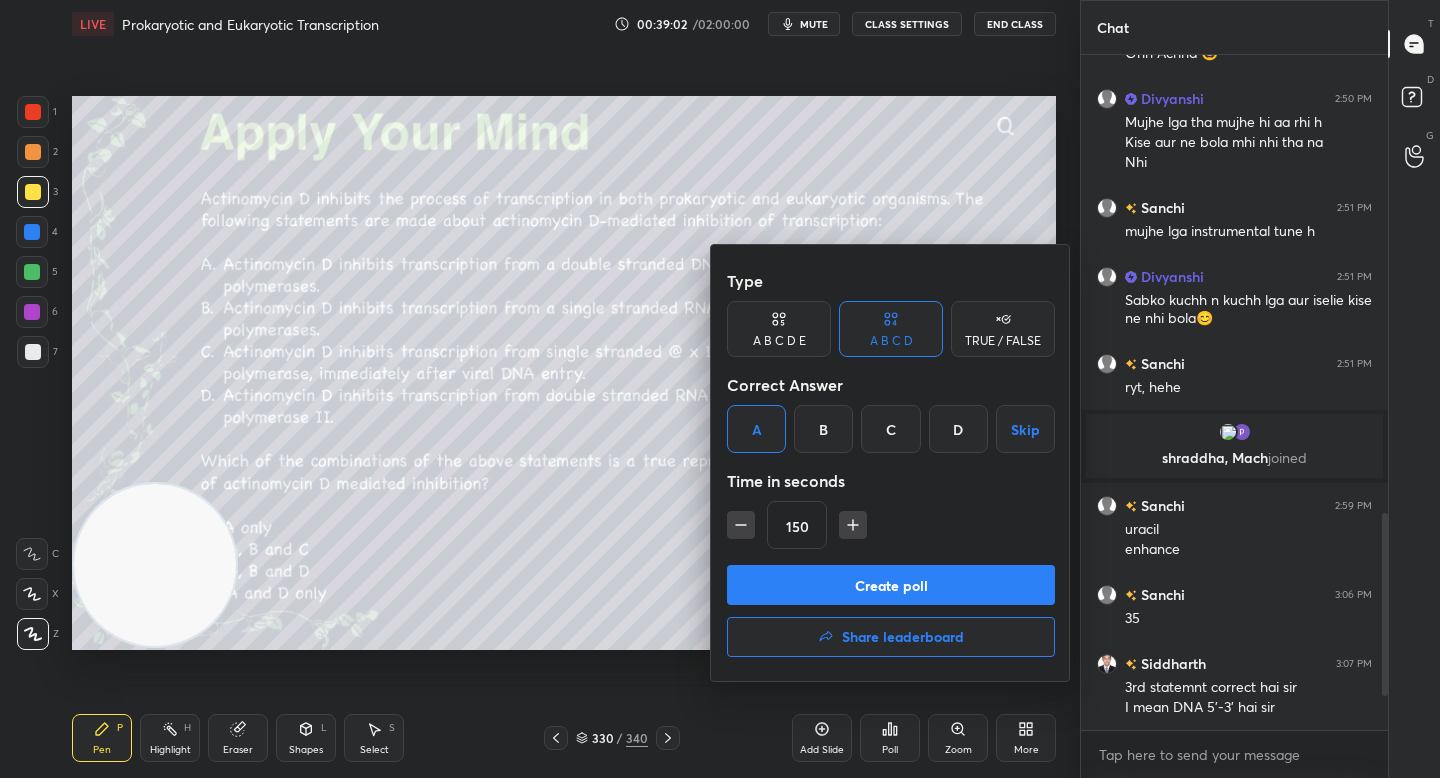 click 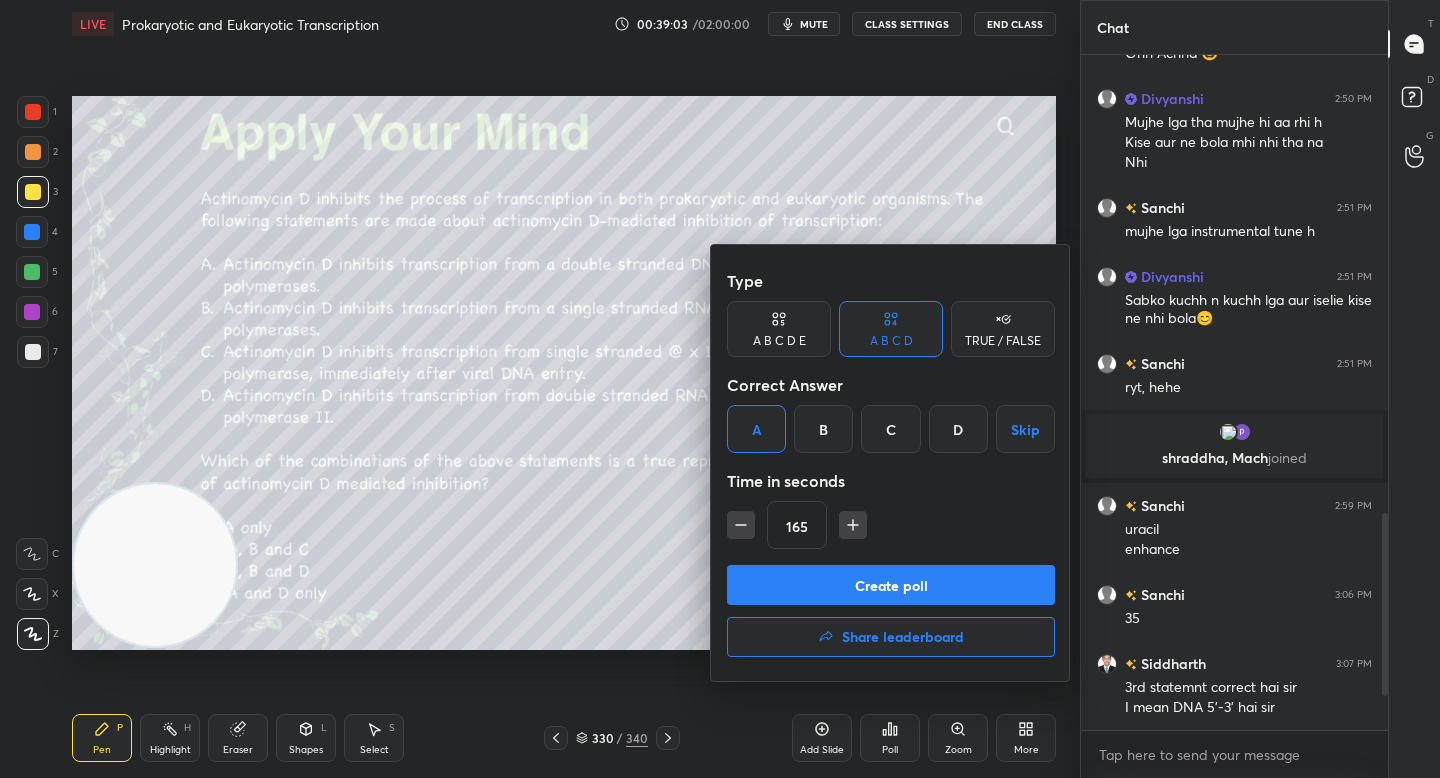click 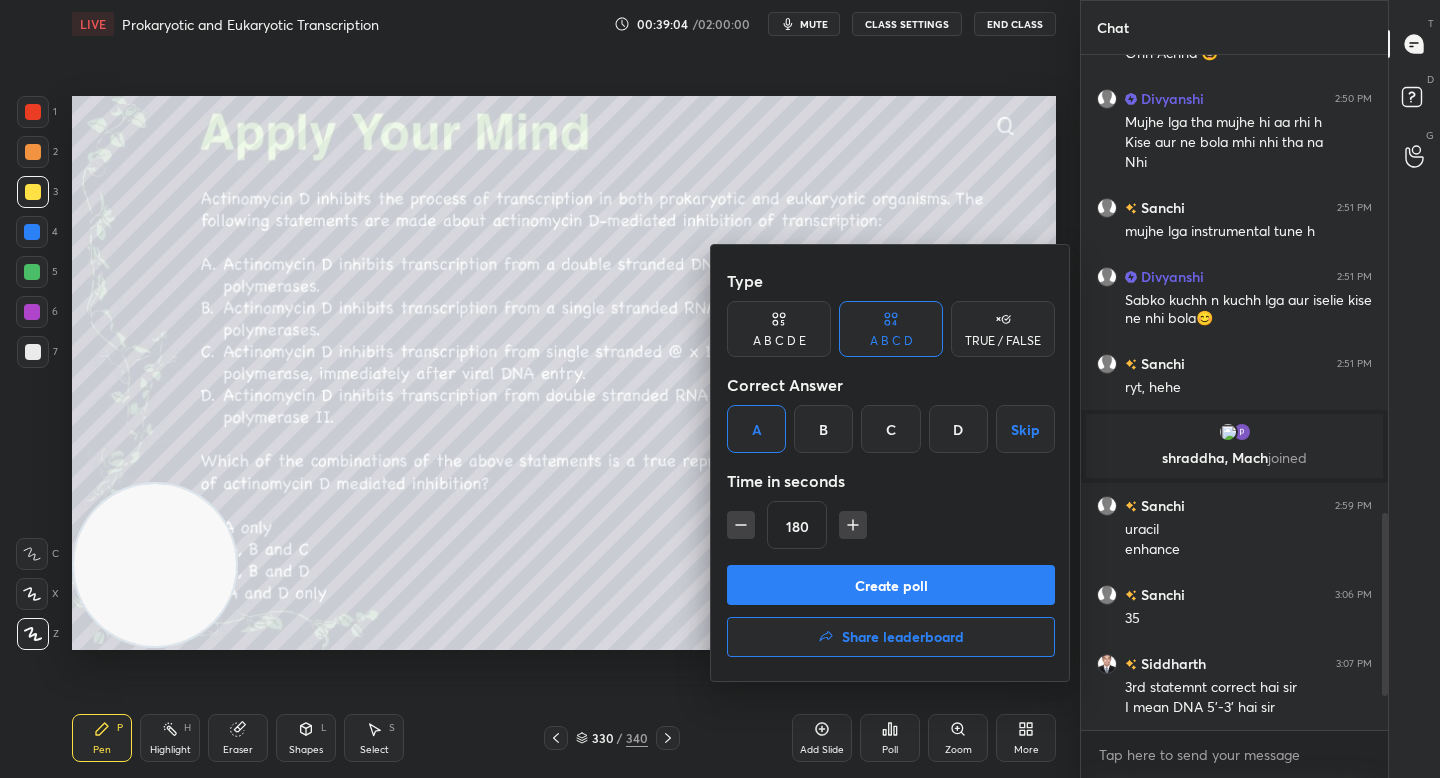 click on "Create poll" at bounding box center (891, 585) 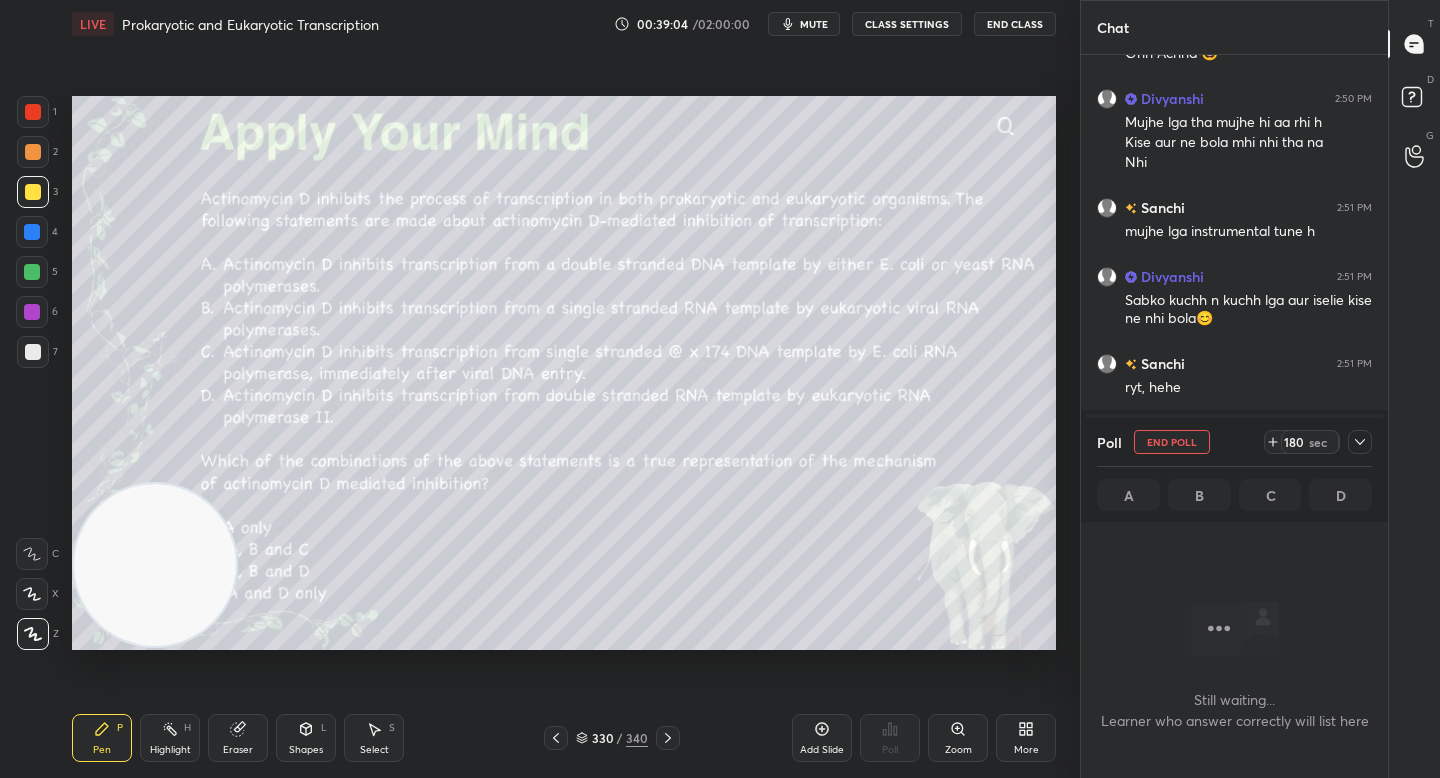 scroll, scrollTop: 589, scrollLeft: 301, axis: both 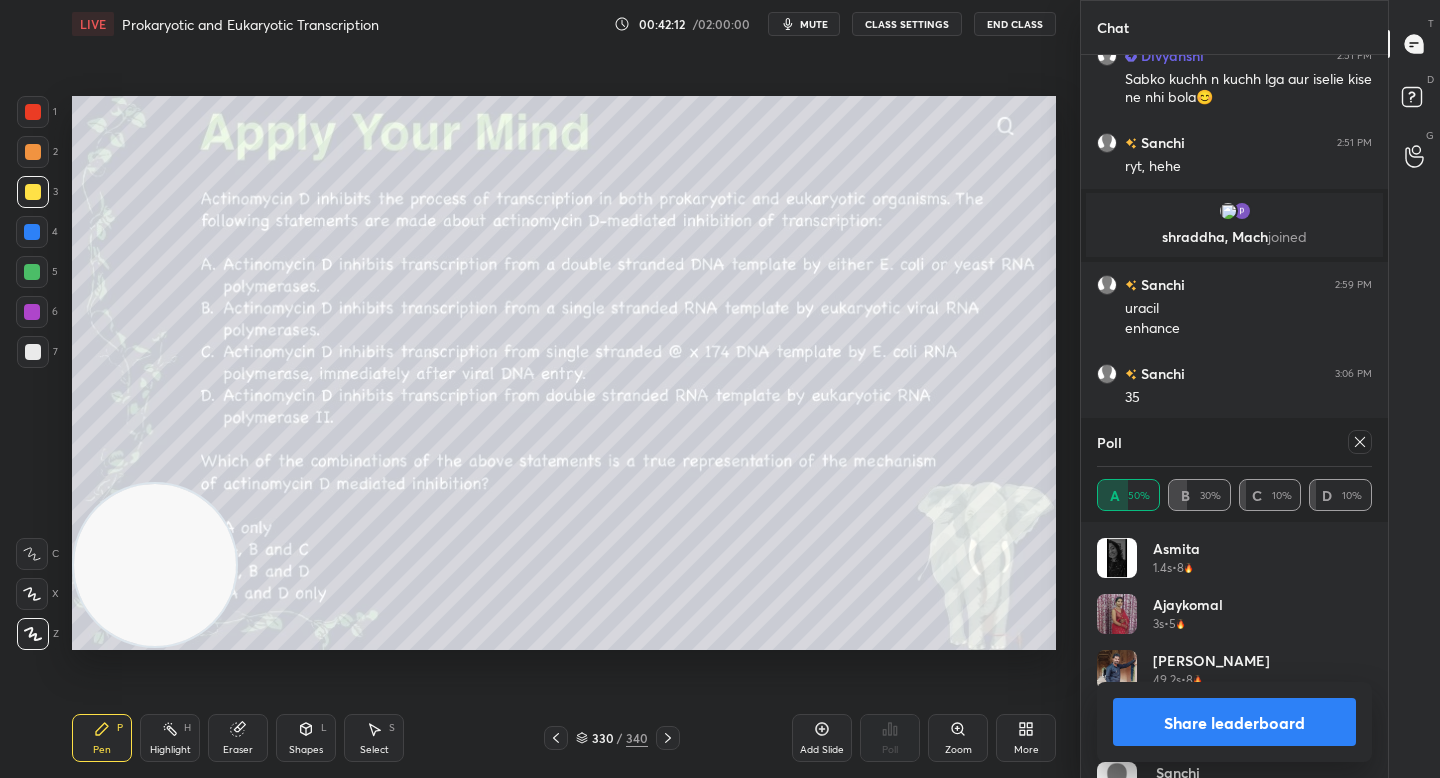 click on "Share leaderboard" at bounding box center (1234, 722) 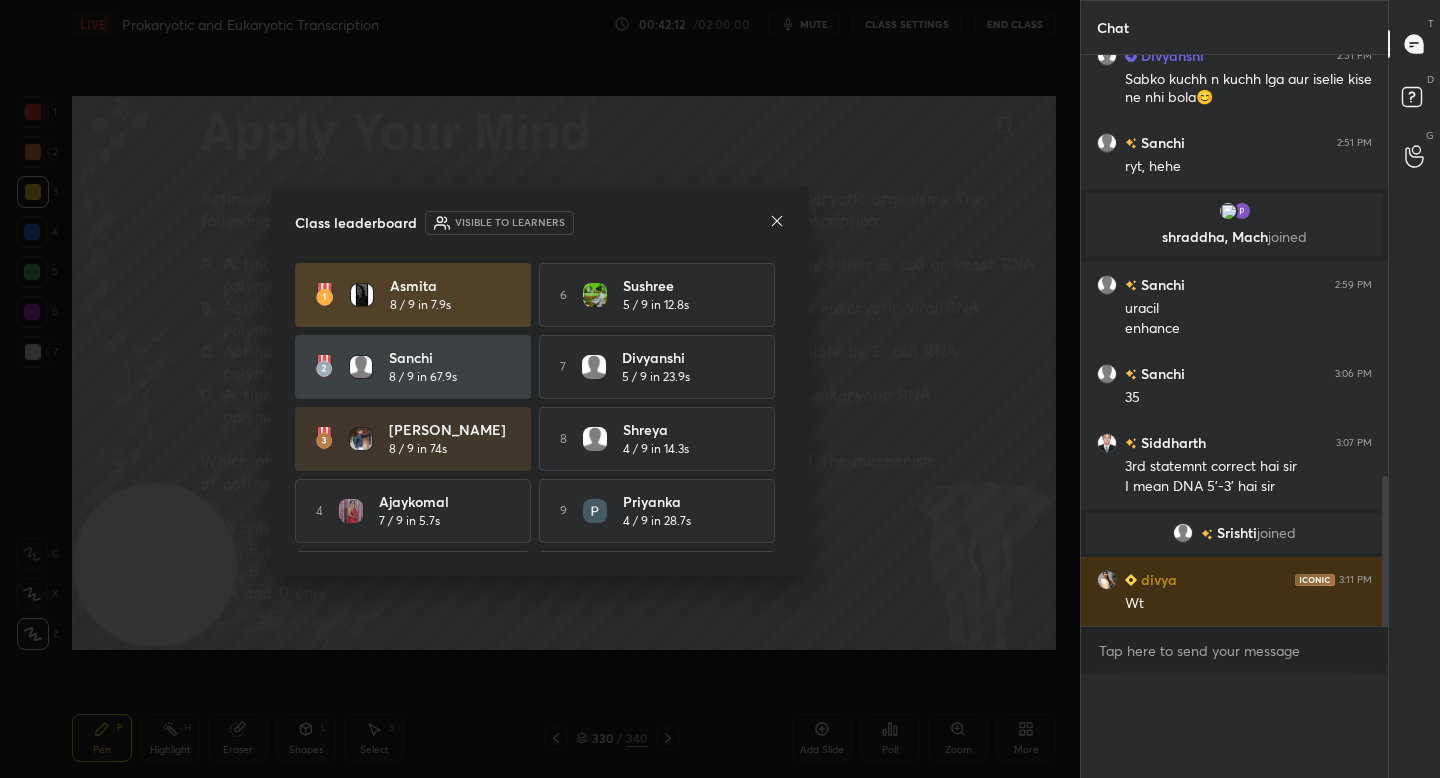scroll, scrollTop: 0, scrollLeft: 0, axis: both 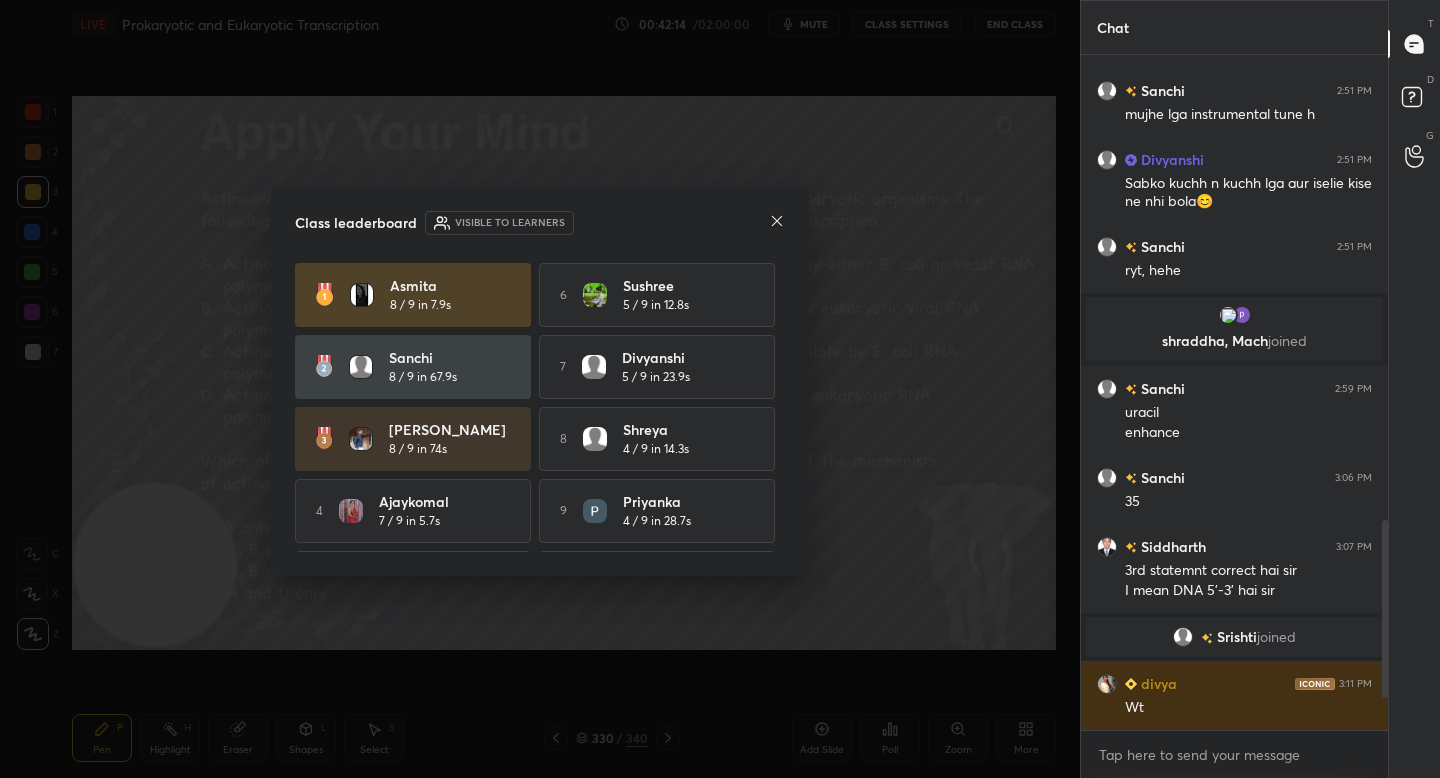 click 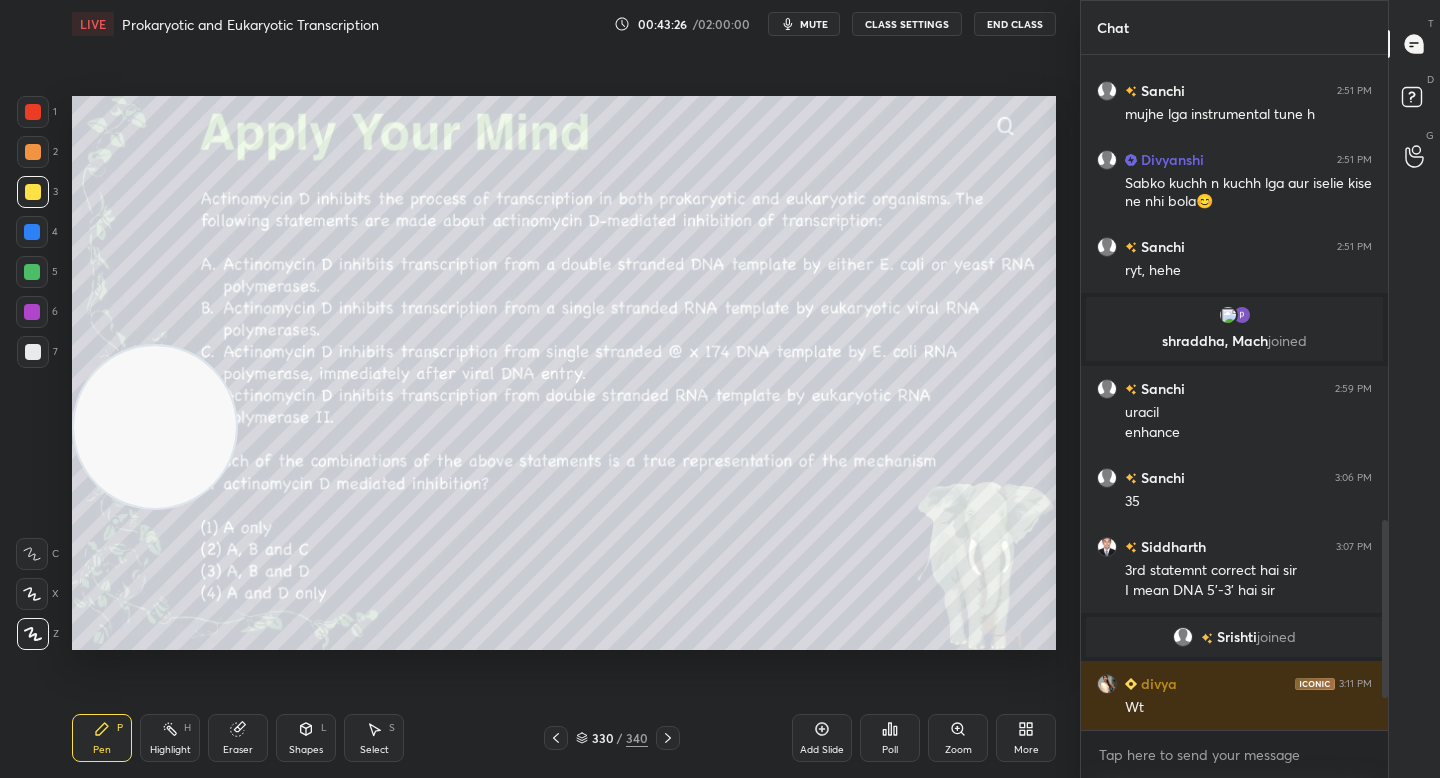 drag, startPoint x: 116, startPoint y: 454, endPoint x: 145, endPoint y: 435, distance: 34.669872 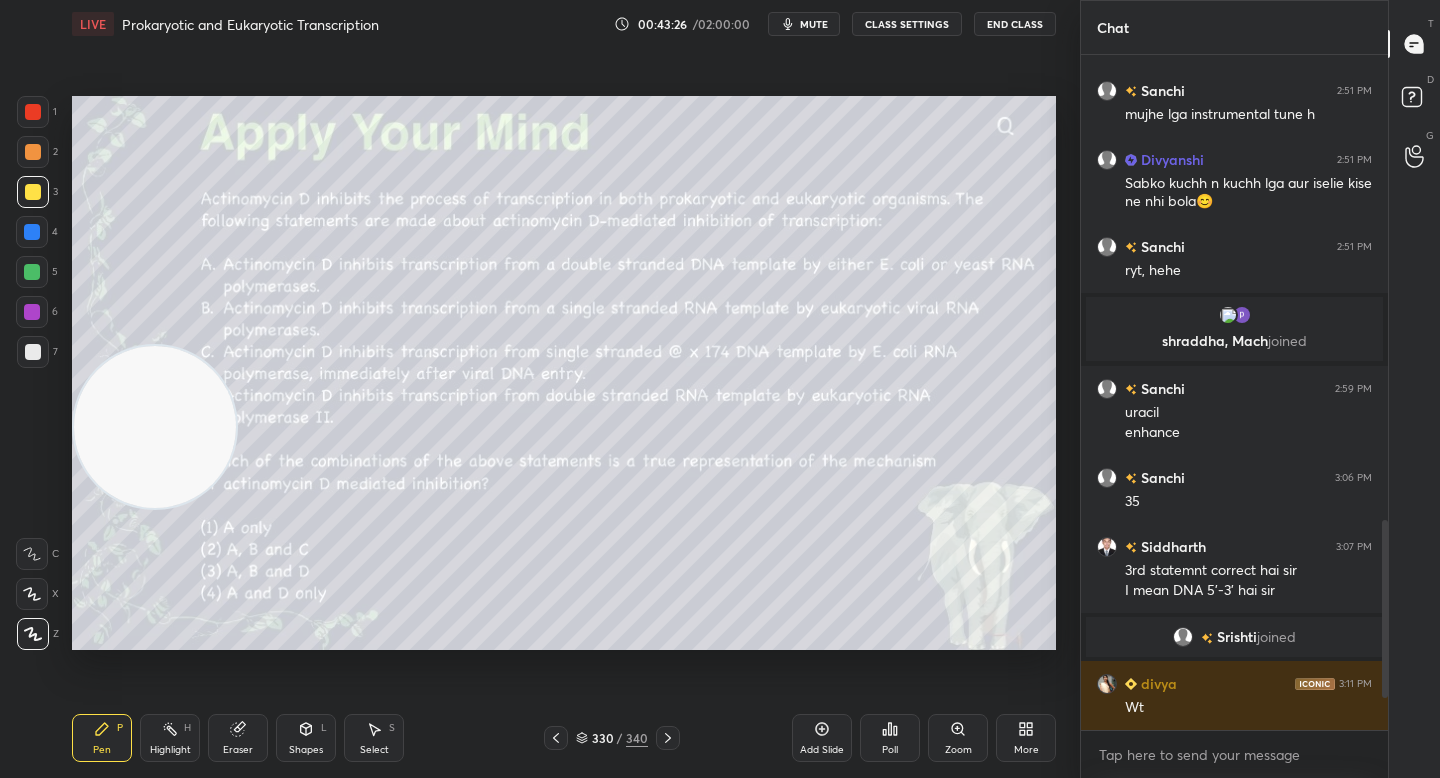 click at bounding box center (155, 427) 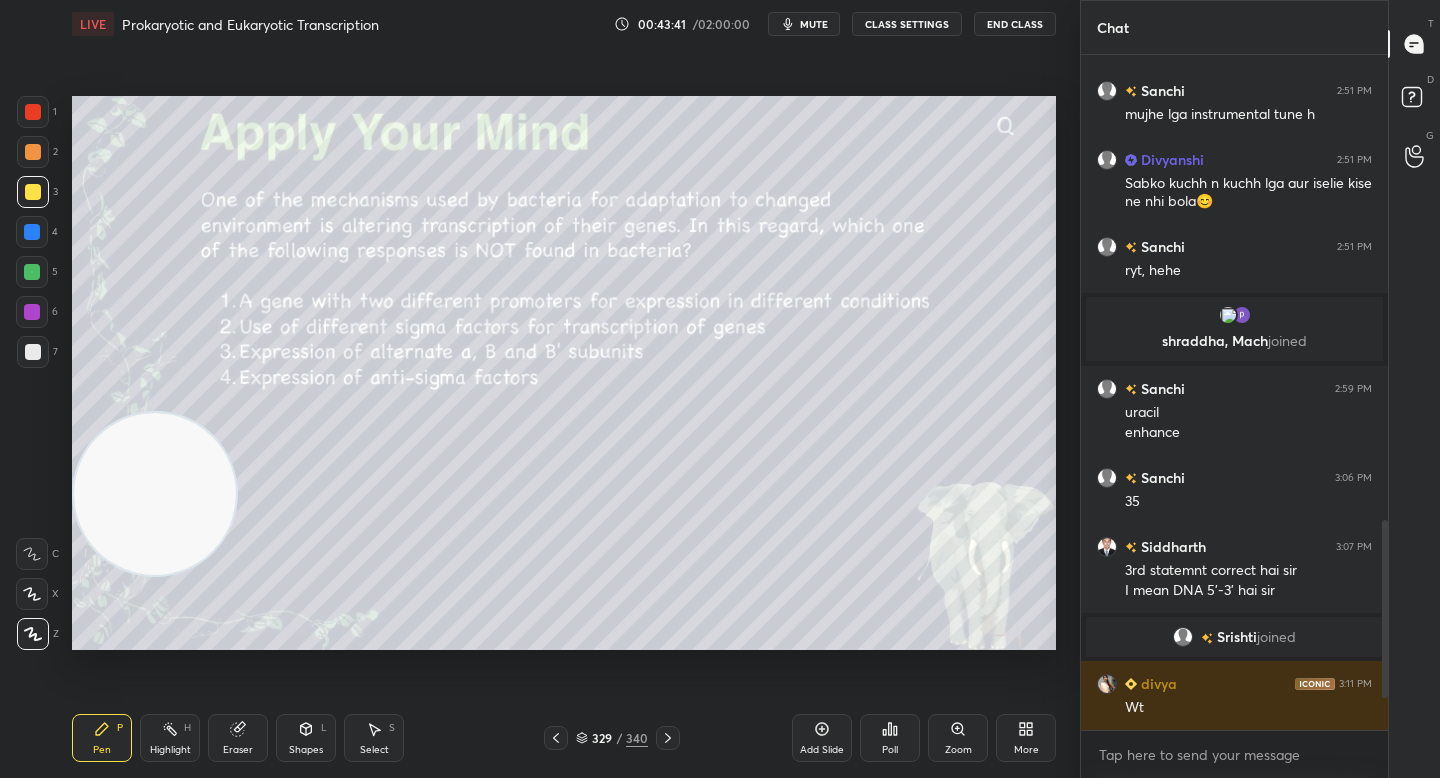 drag, startPoint x: 185, startPoint y: 394, endPoint x: 188, endPoint y: 519, distance: 125.035995 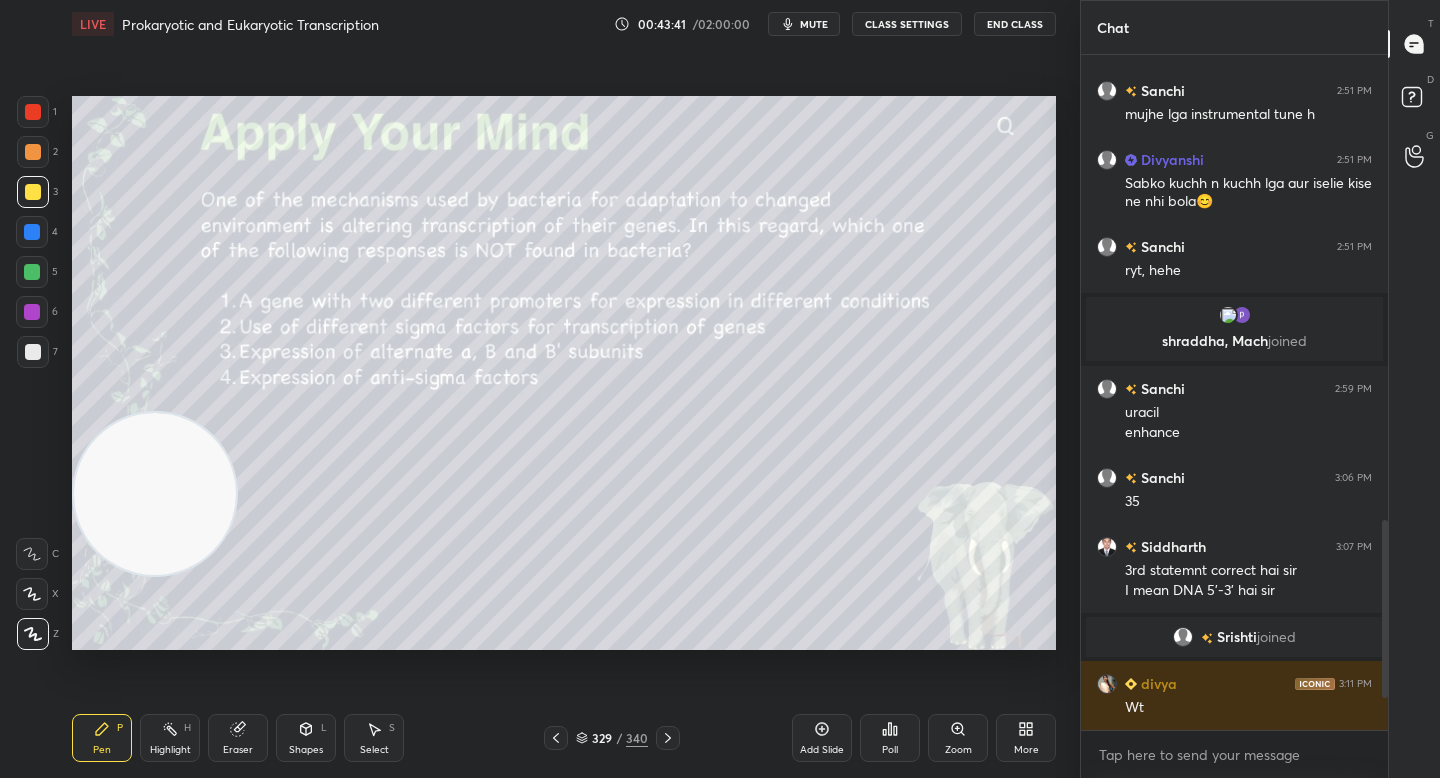 click at bounding box center (155, 494) 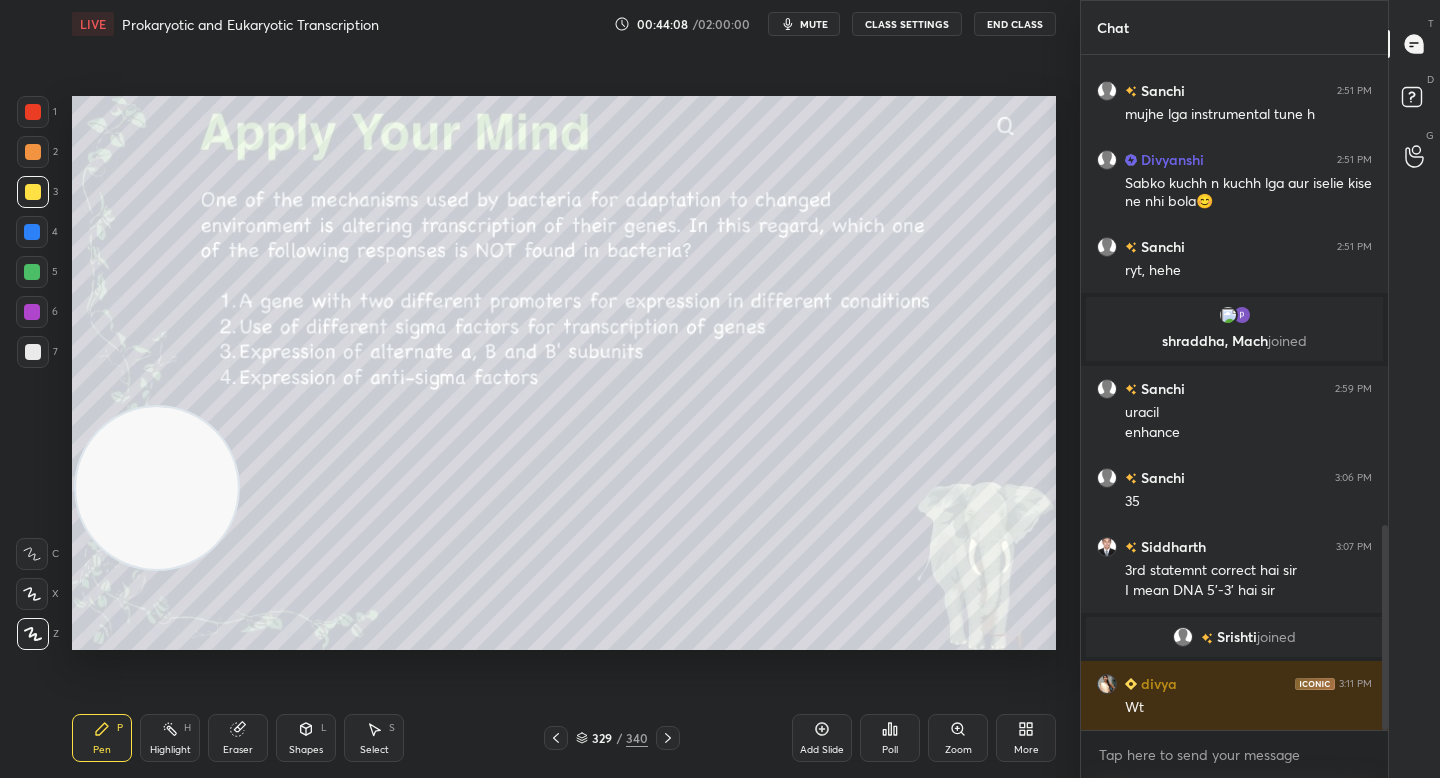 scroll, scrollTop: 1545, scrollLeft: 0, axis: vertical 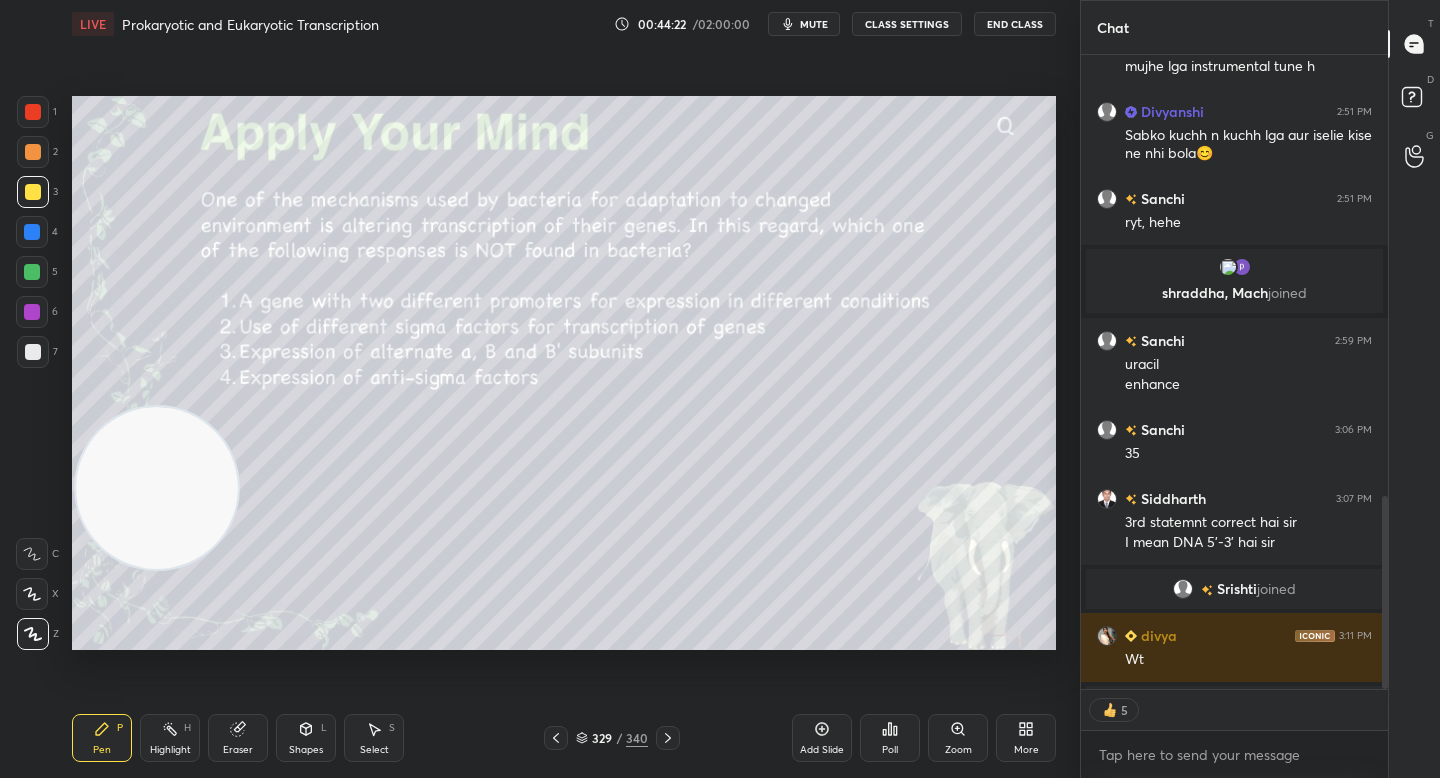 type on "x" 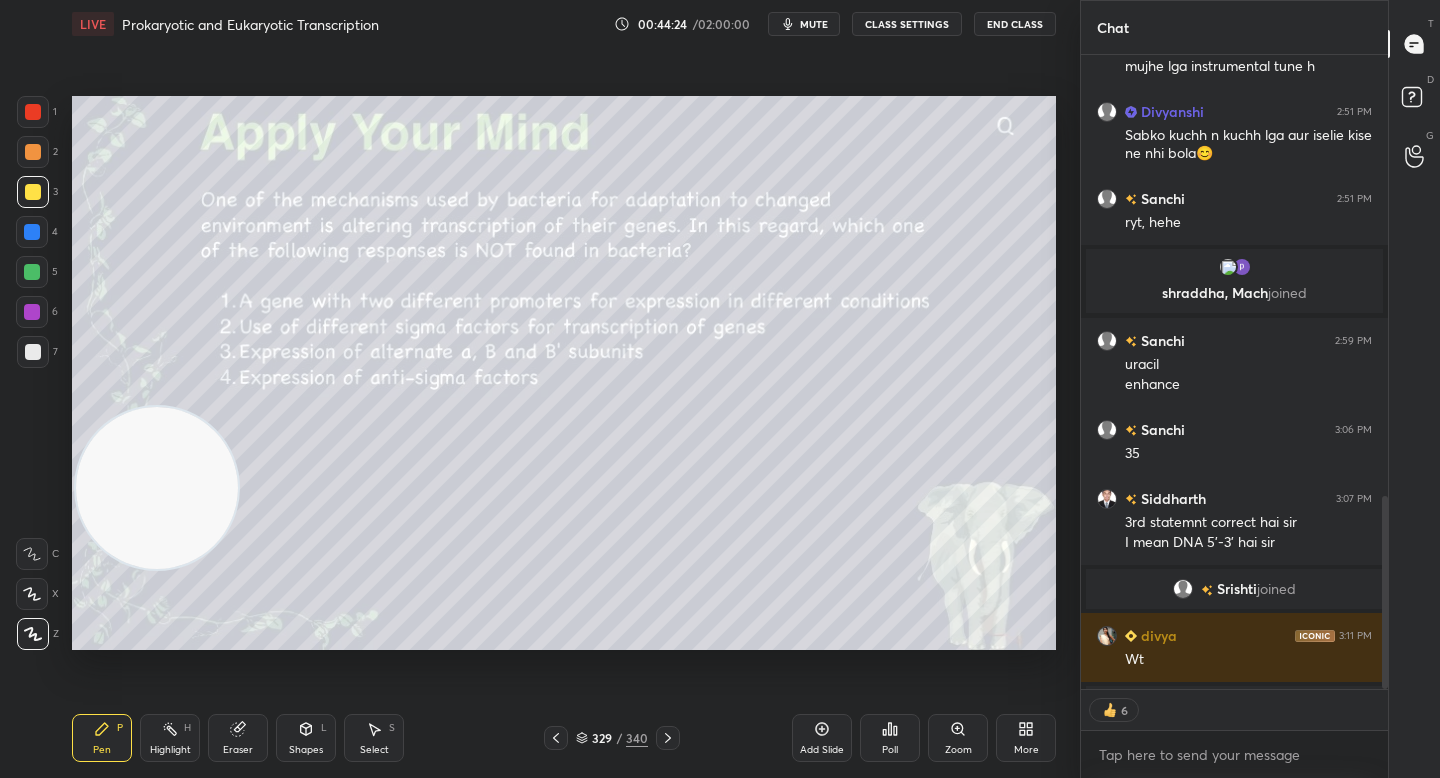 click 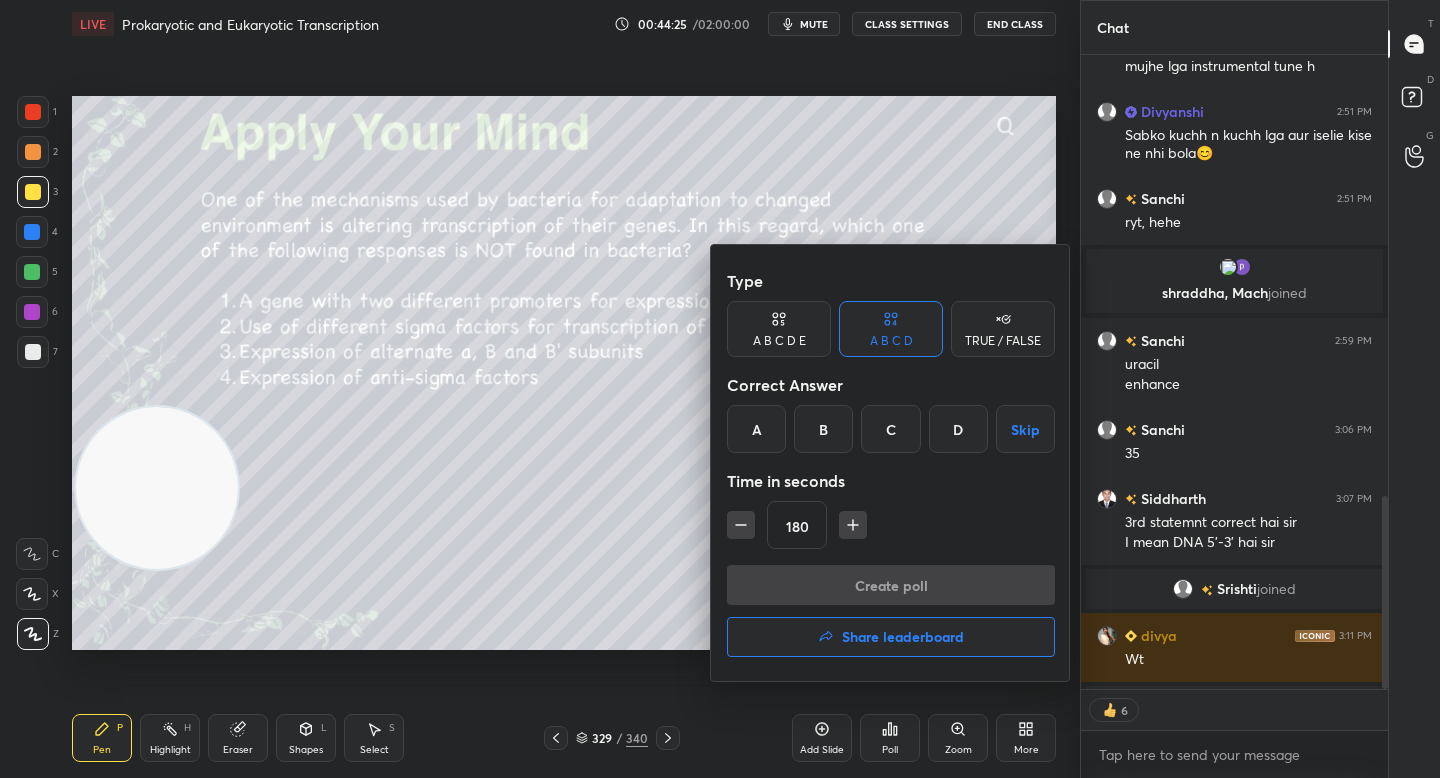 click on "C" at bounding box center (890, 429) 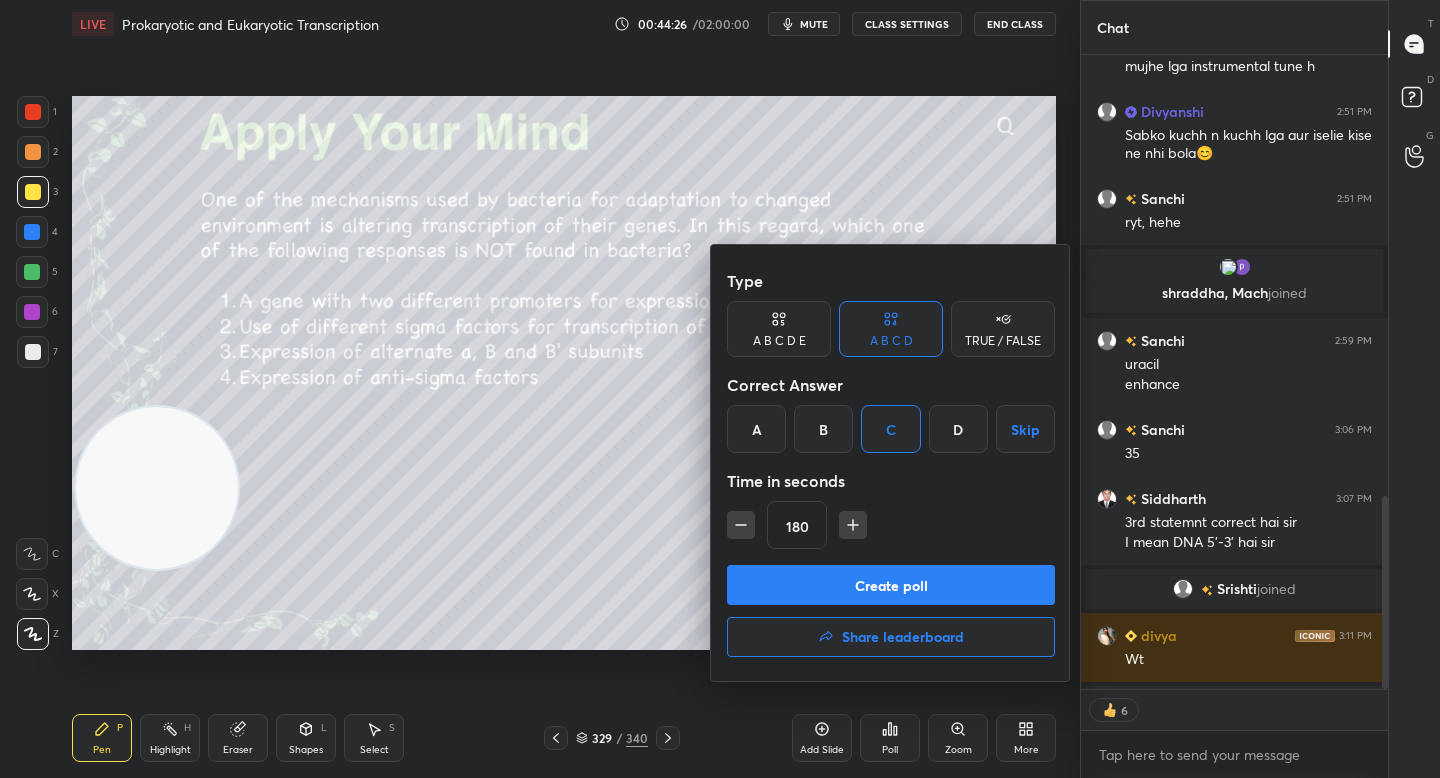 click 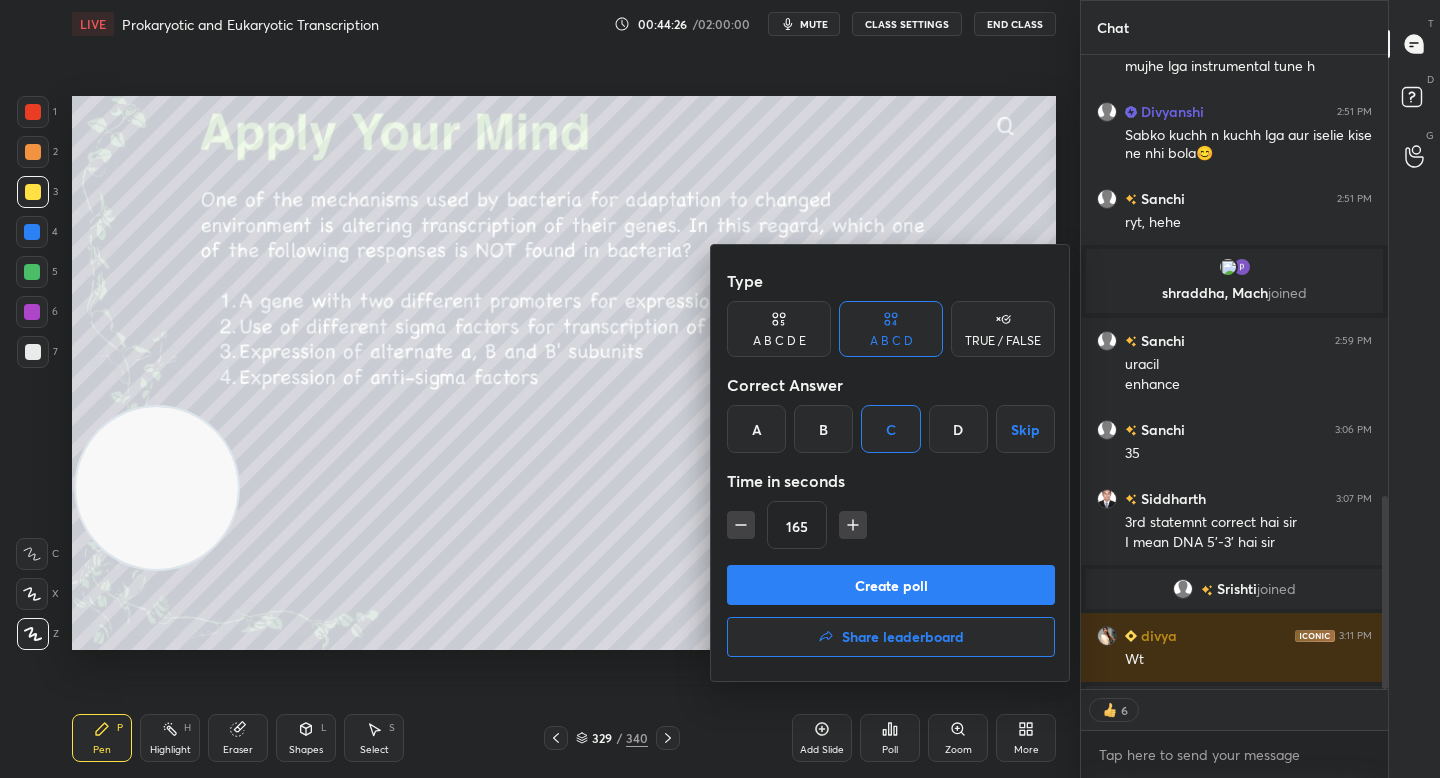 click 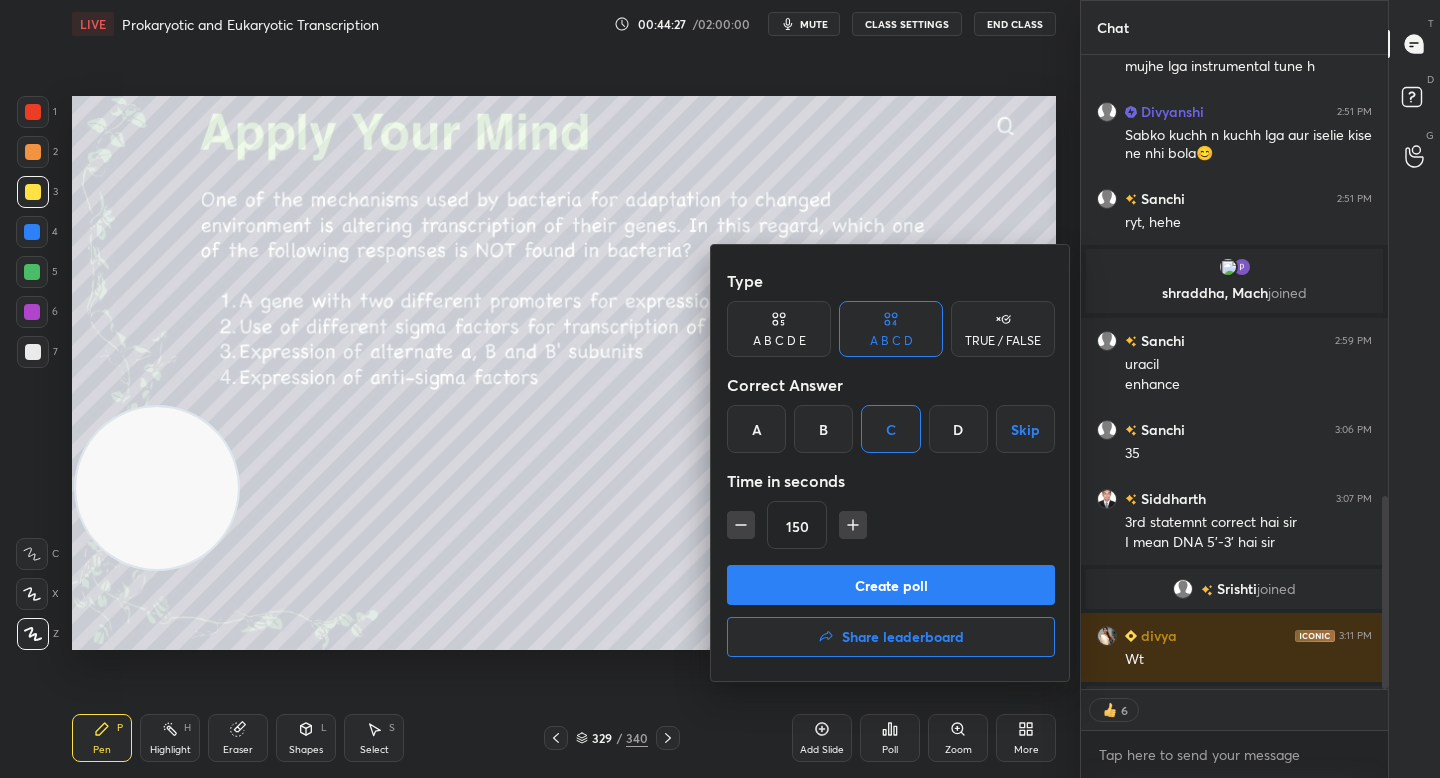 click on "Type A B C D E A B C D TRUE / FALSE Correct Answer A B C D Skip Time in seconds 150" at bounding box center (891, 413) 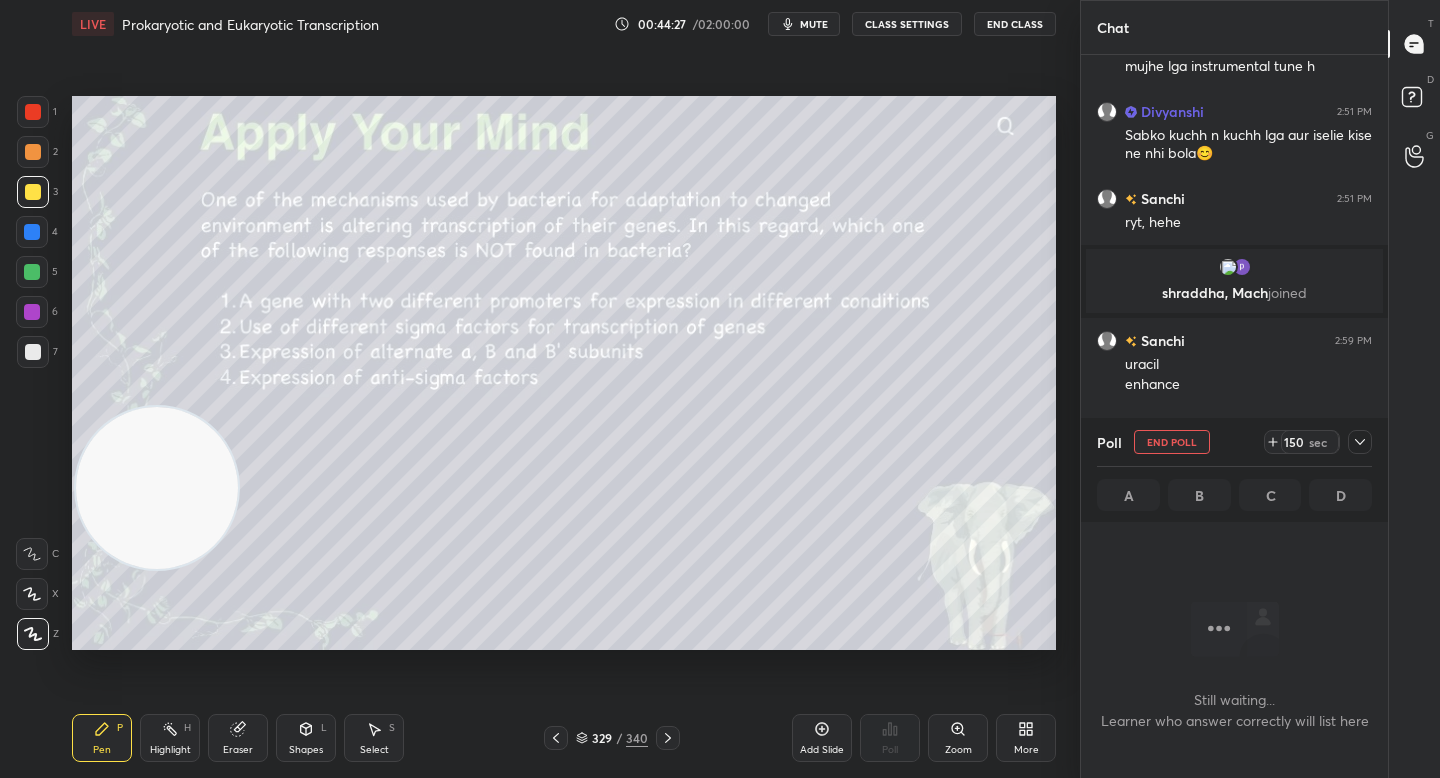 scroll, scrollTop: 566, scrollLeft: 301, axis: both 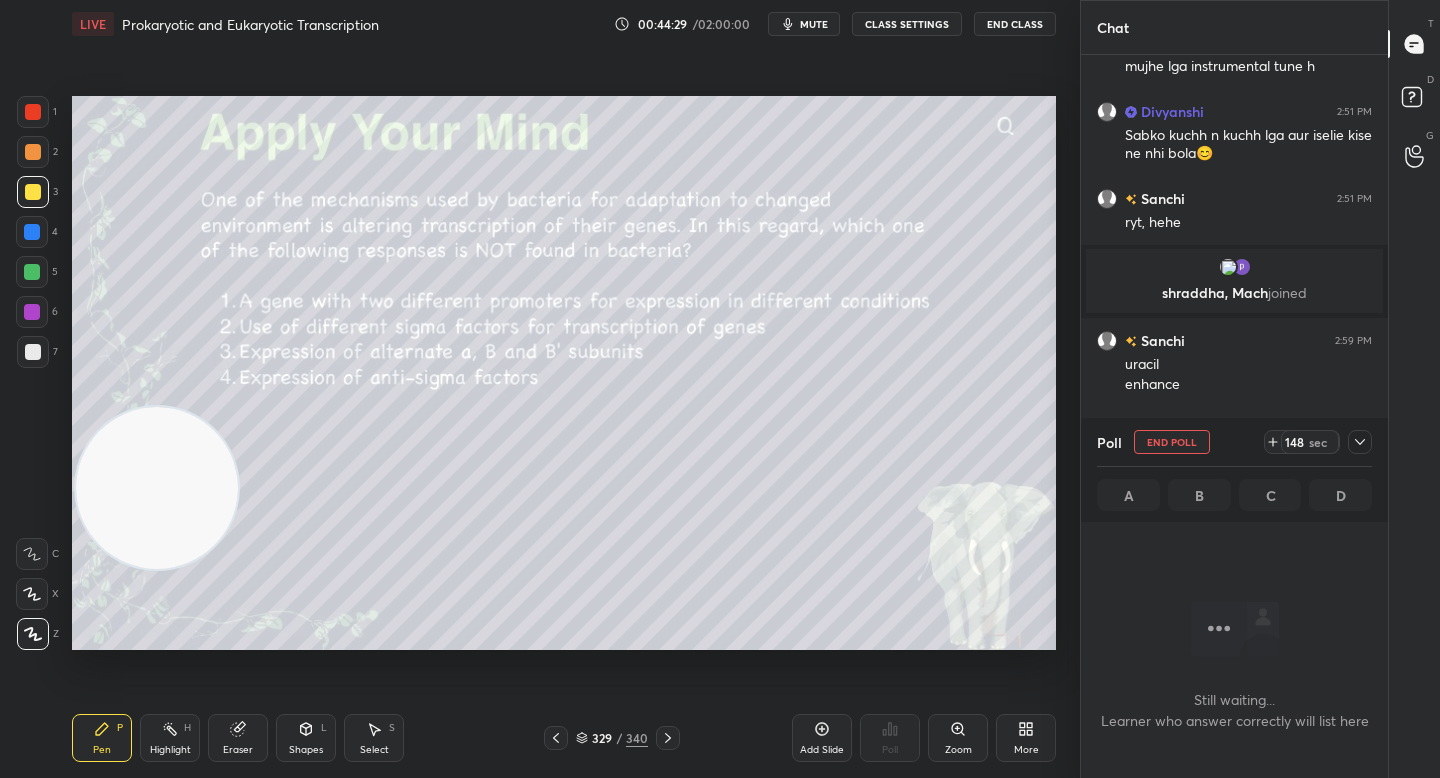 drag, startPoint x: 30, startPoint y: 361, endPoint x: 65, endPoint y: 366, distance: 35.35534 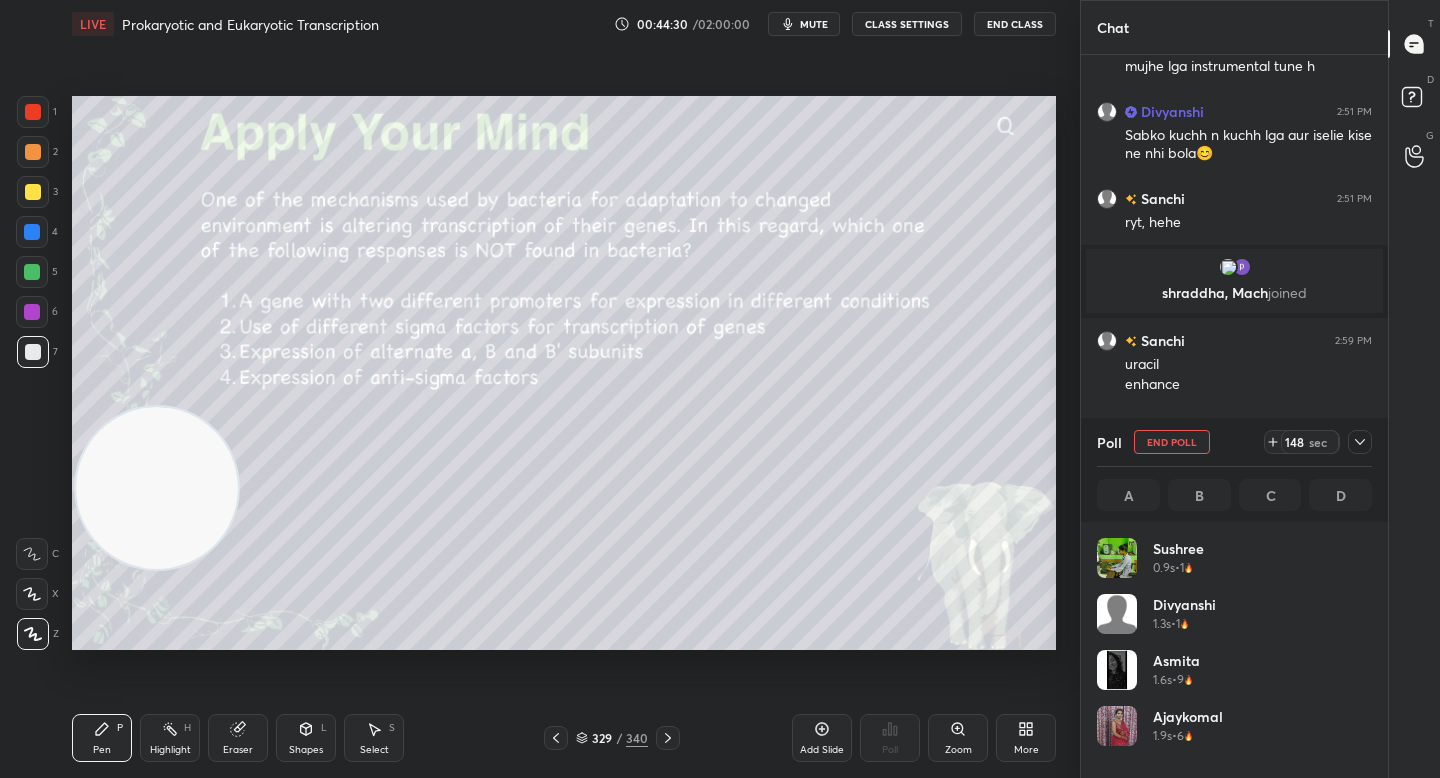 scroll, scrollTop: 7, scrollLeft: 7, axis: both 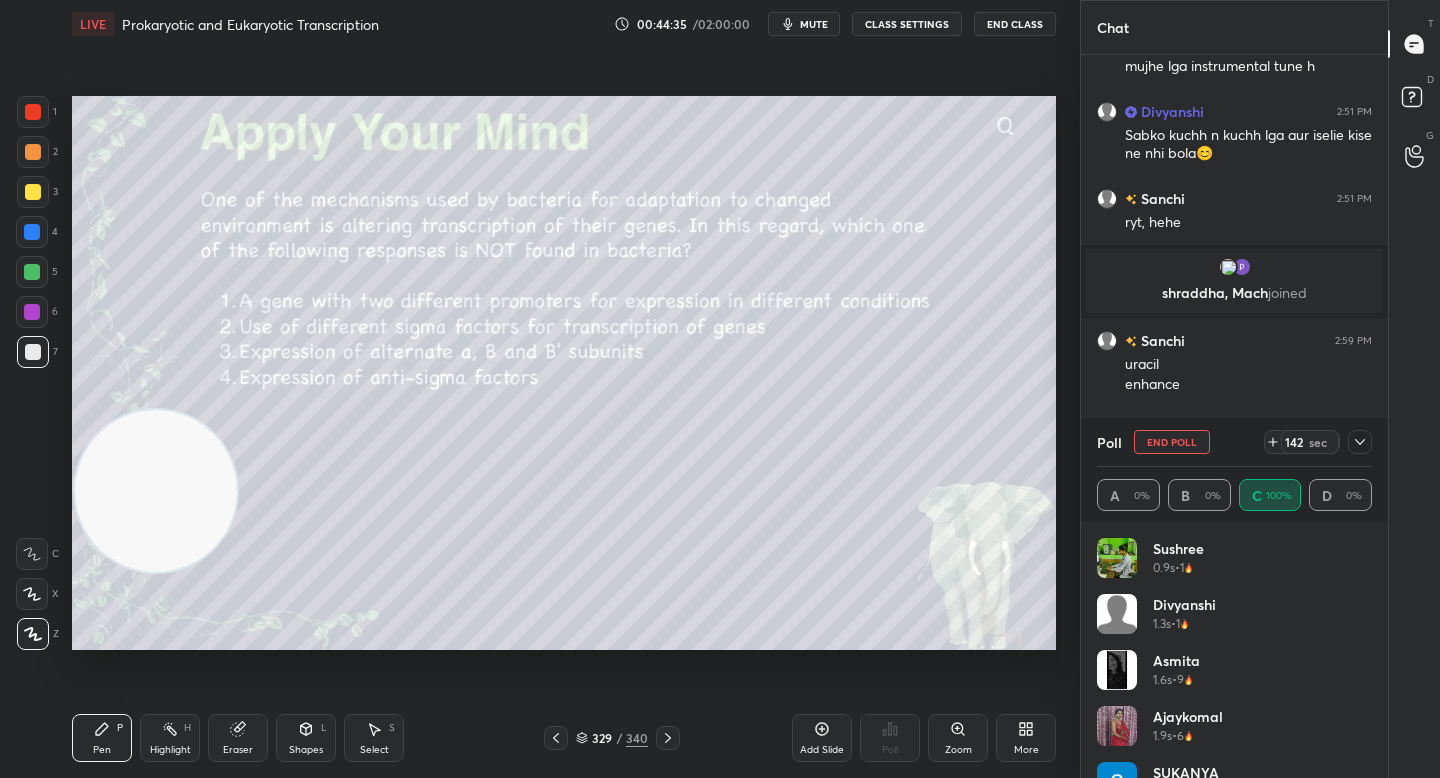 drag, startPoint x: 177, startPoint y: 515, endPoint x: 188, endPoint y: 609, distance: 94.641426 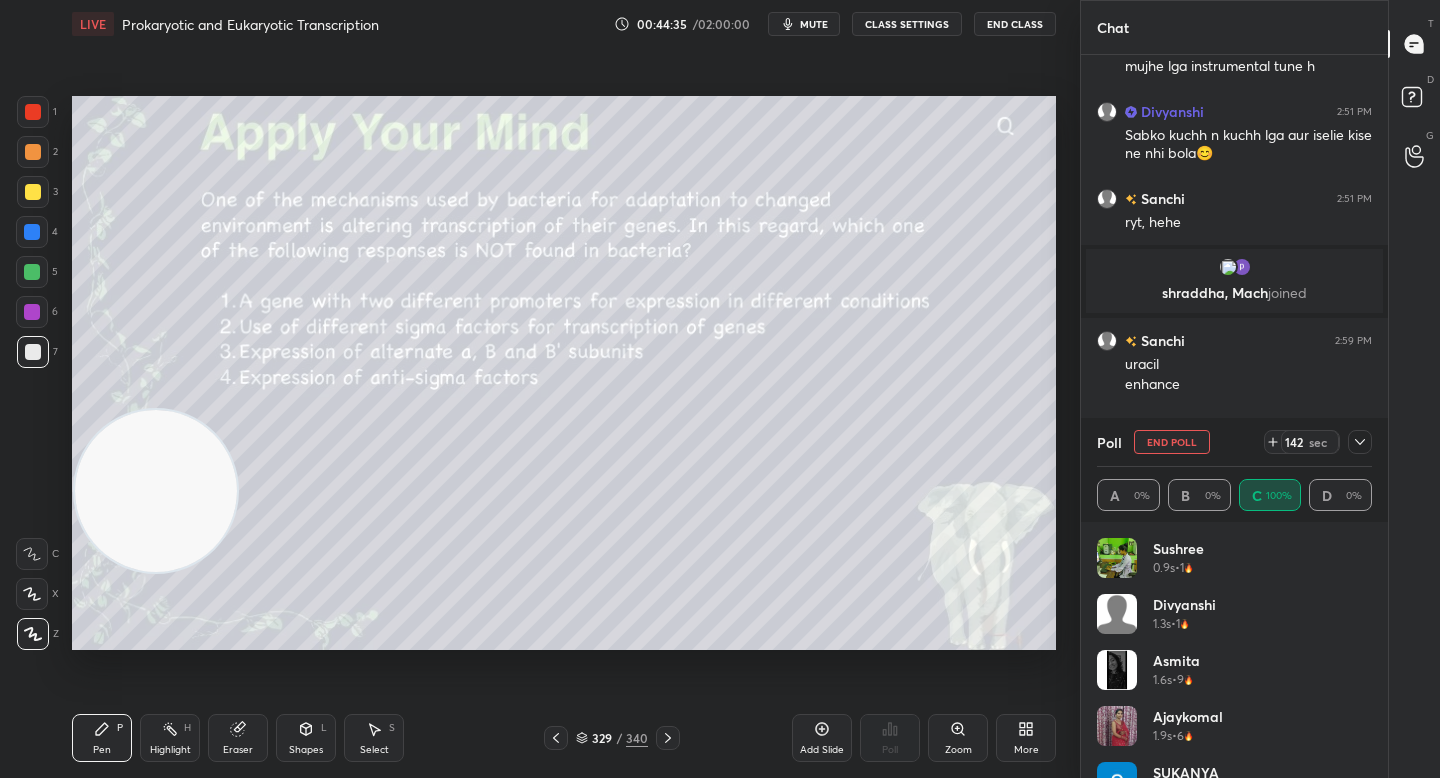 click at bounding box center [156, 491] 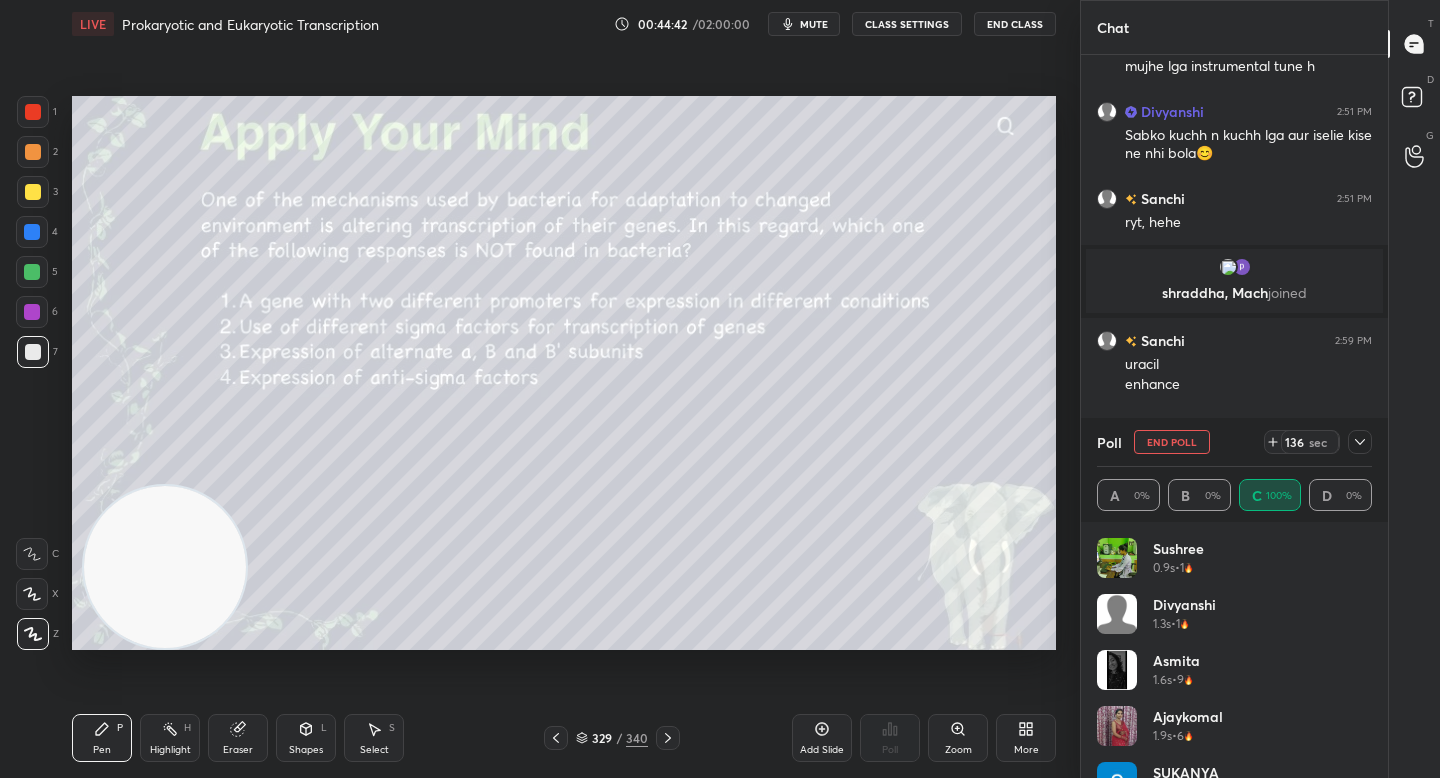 scroll, scrollTop: 7, scrollLeft: 7, axis: both 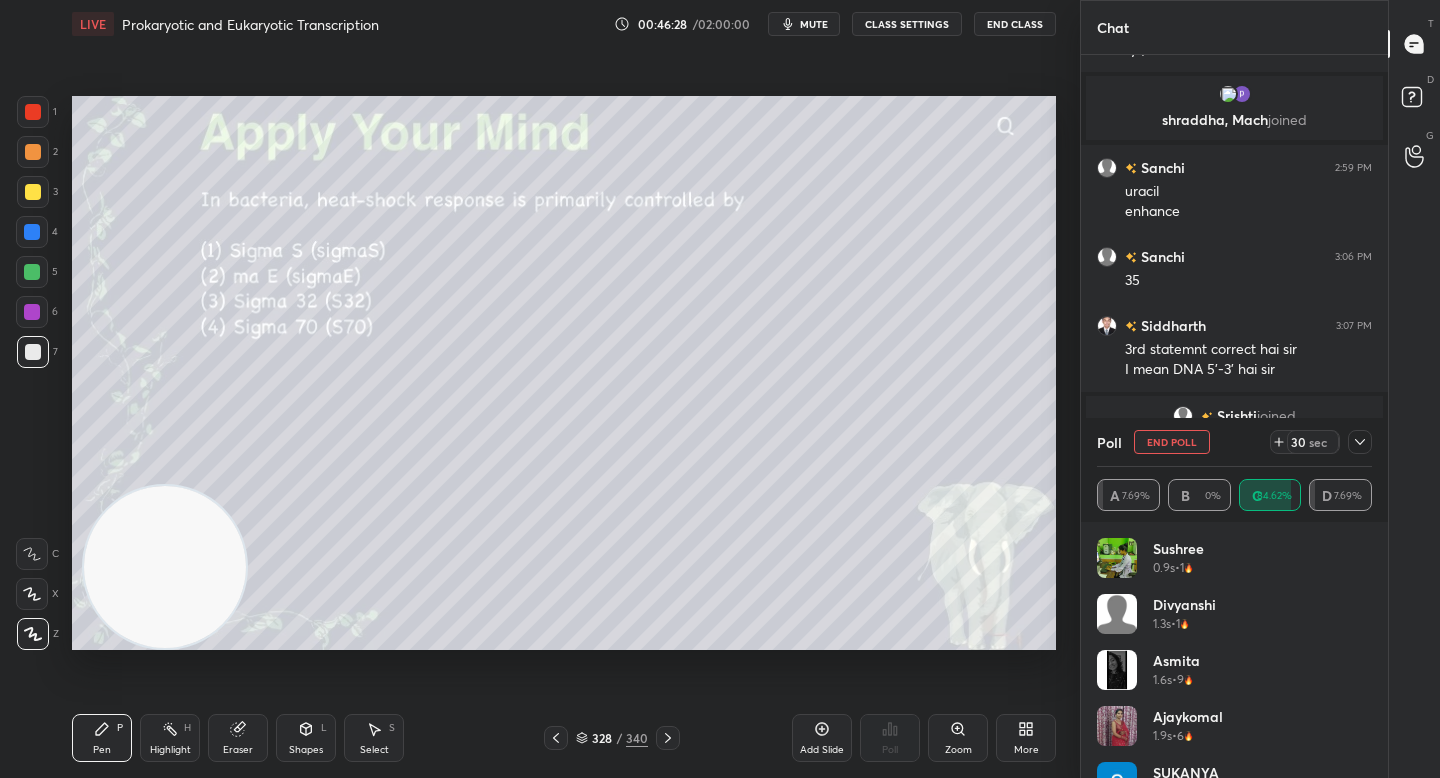click on "End Poll" at bounding box center [1172, 442] 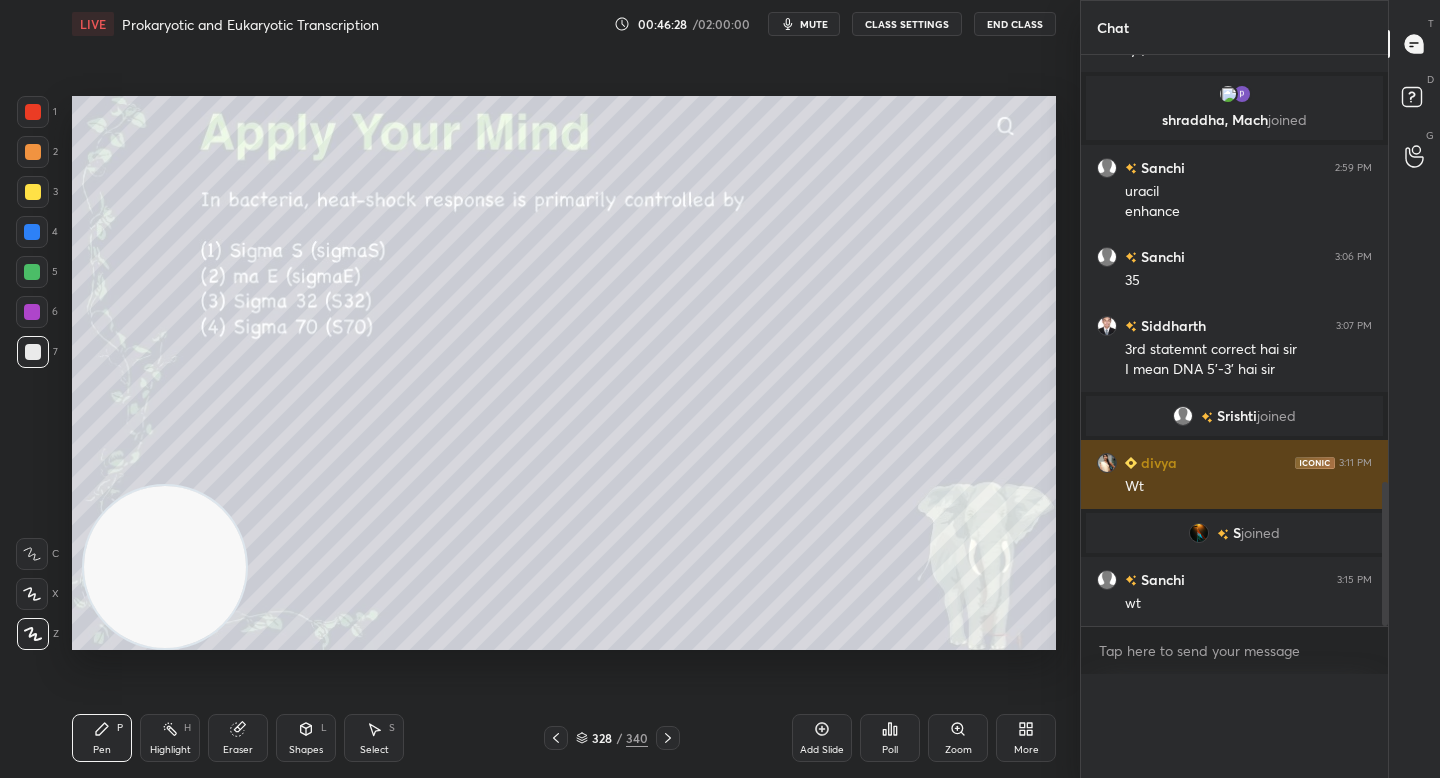 scroll, scrollTop: 0, scrollLeft: 0, axis: both 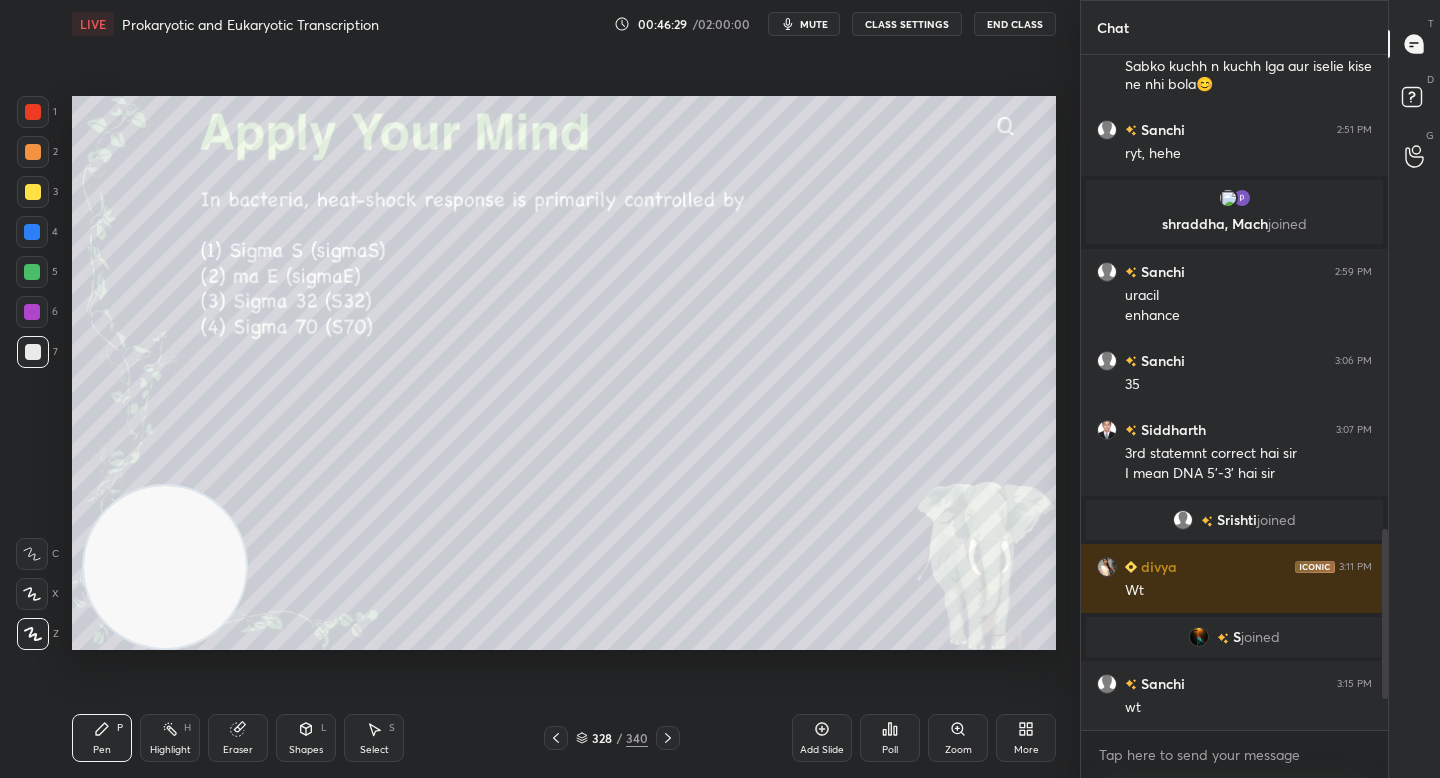 click on "Poll" at bounding box center [890, 738] 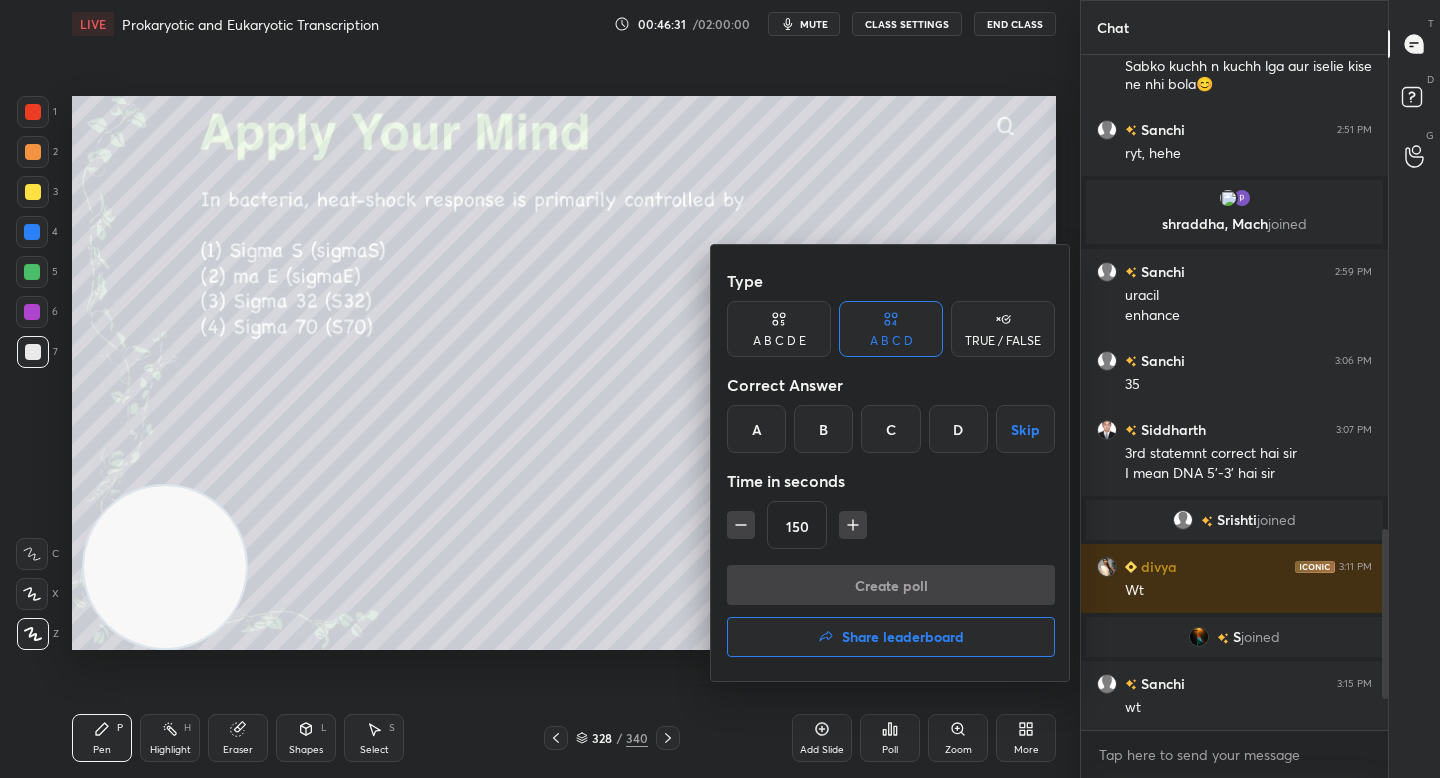 click on "B" at bounding box center (823, 429) 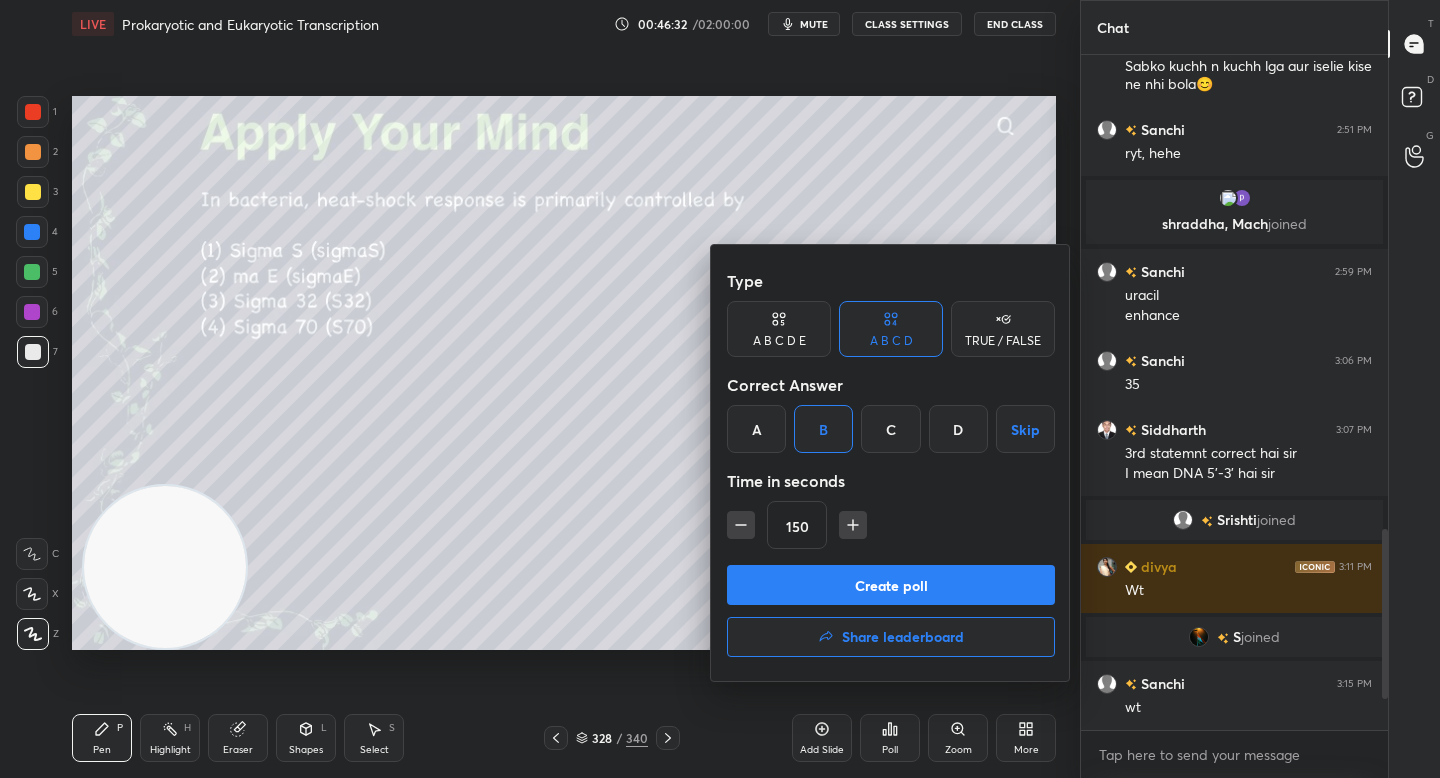 click on "C" at bounding box center [890, 429] 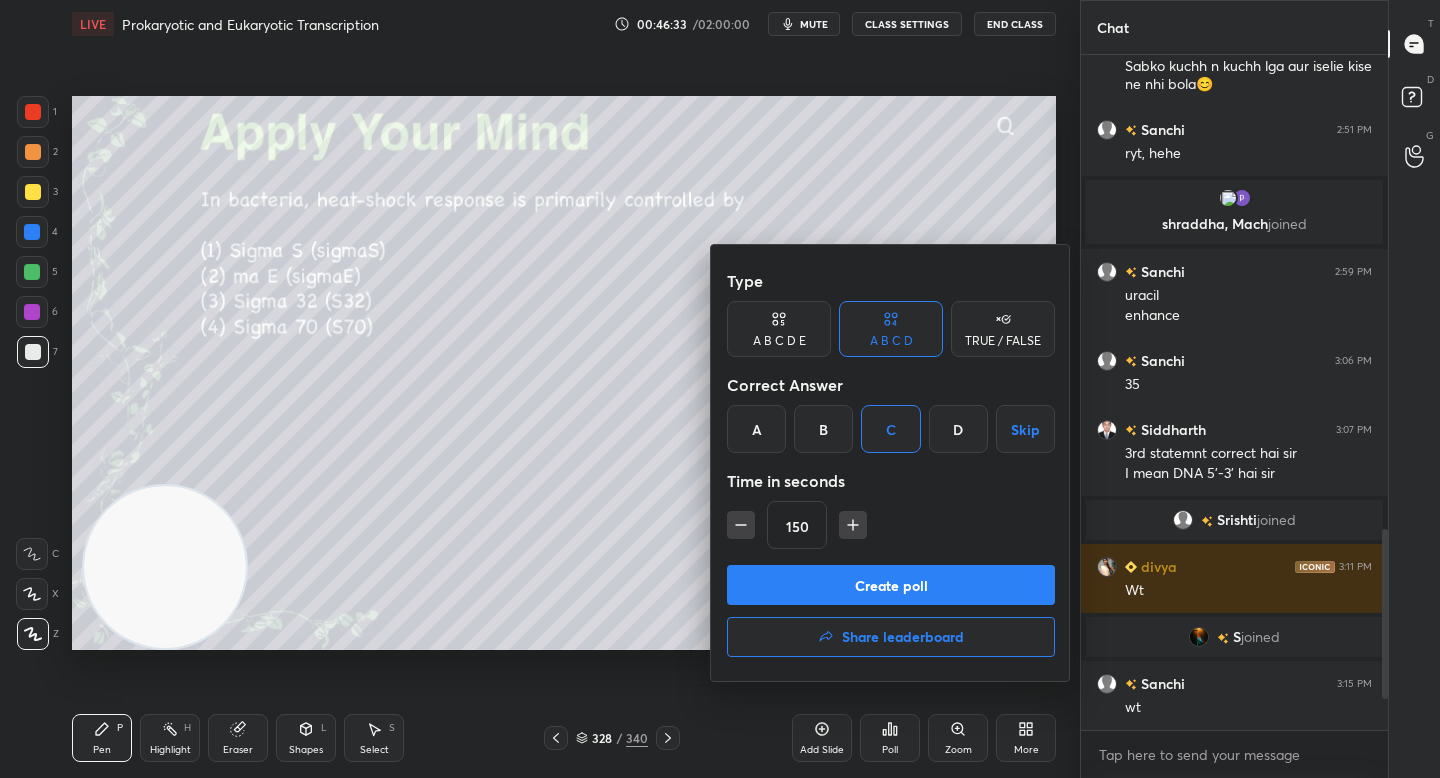click on "Create poll" at bounding box center [891, 585] 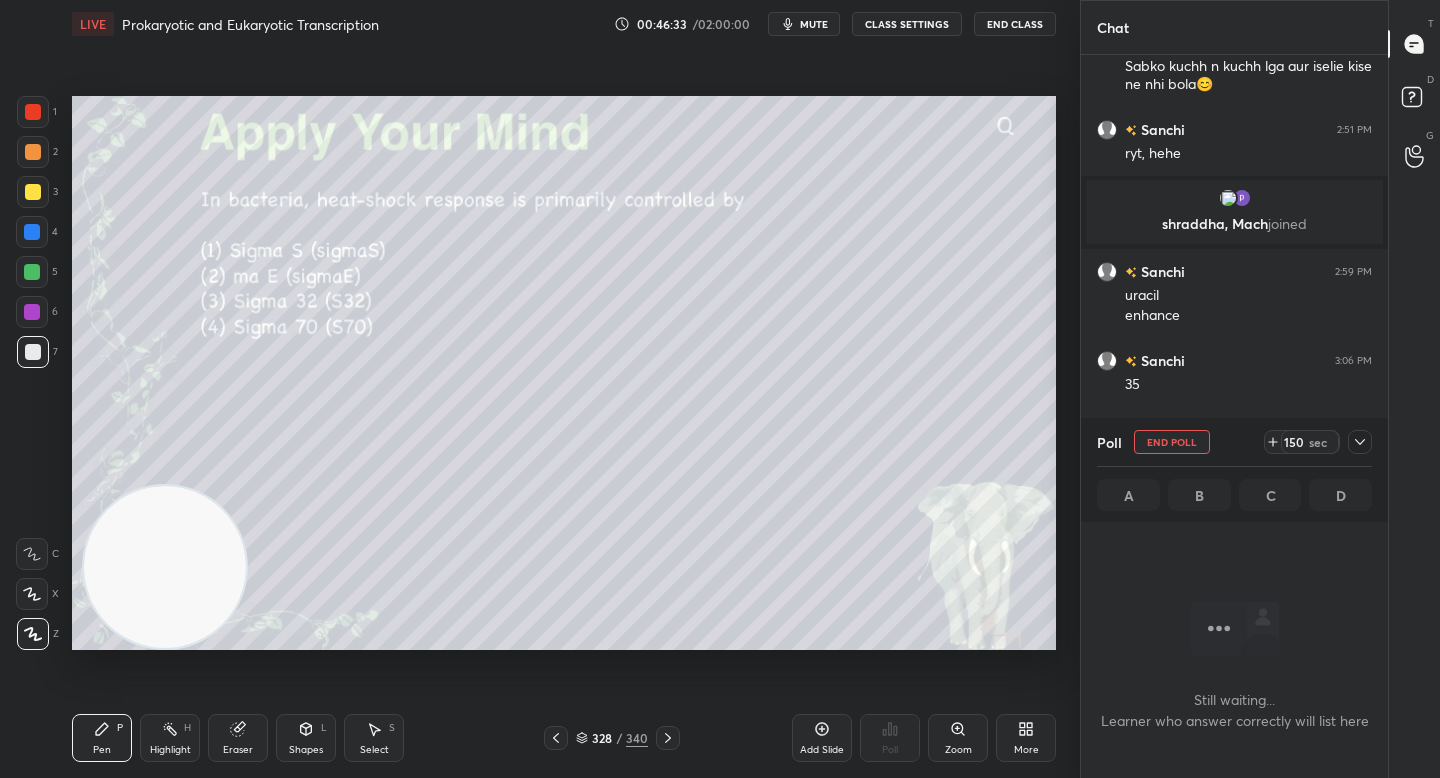 scroll, scrollTop: 589, scrollLeft: 301, axis: both 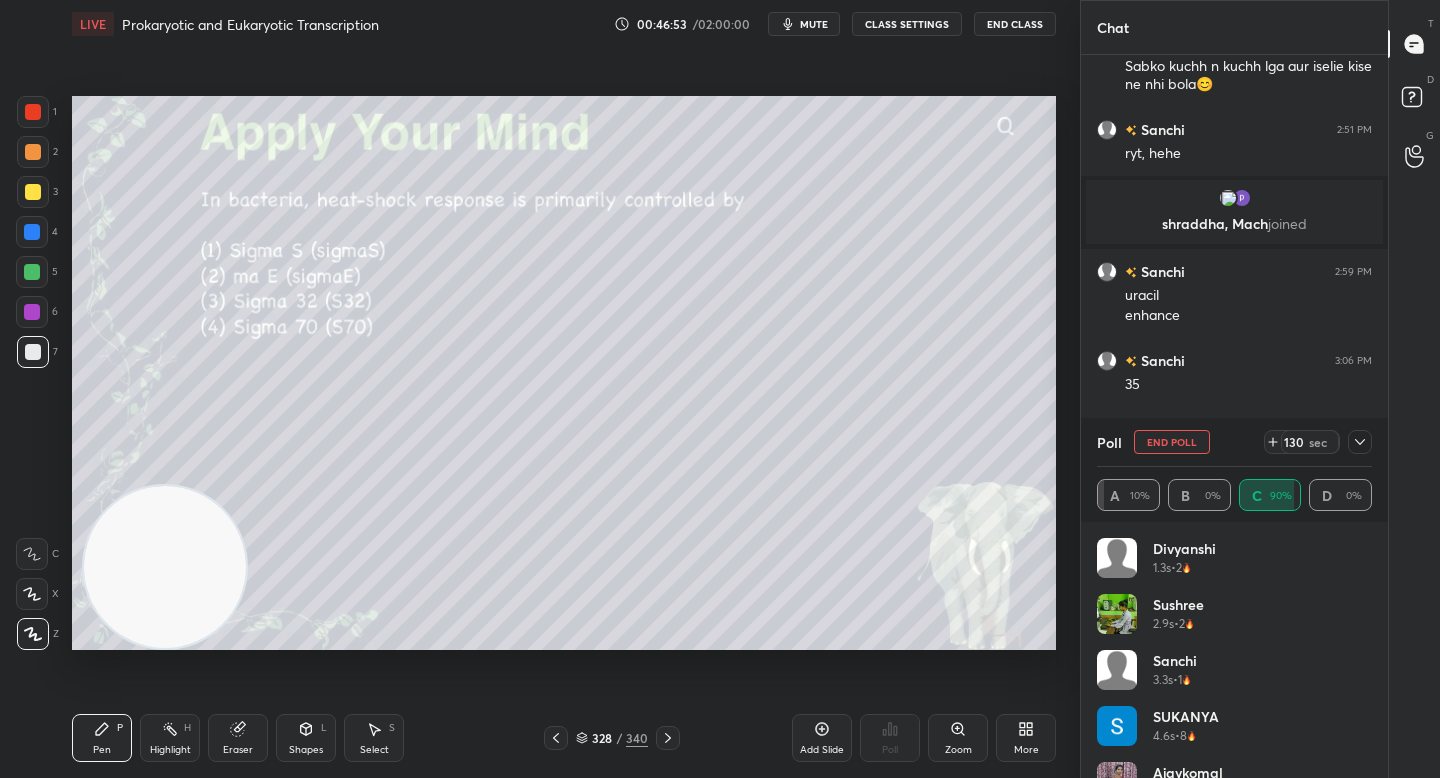 click on "Eraser" at bounding box center [238, 750] 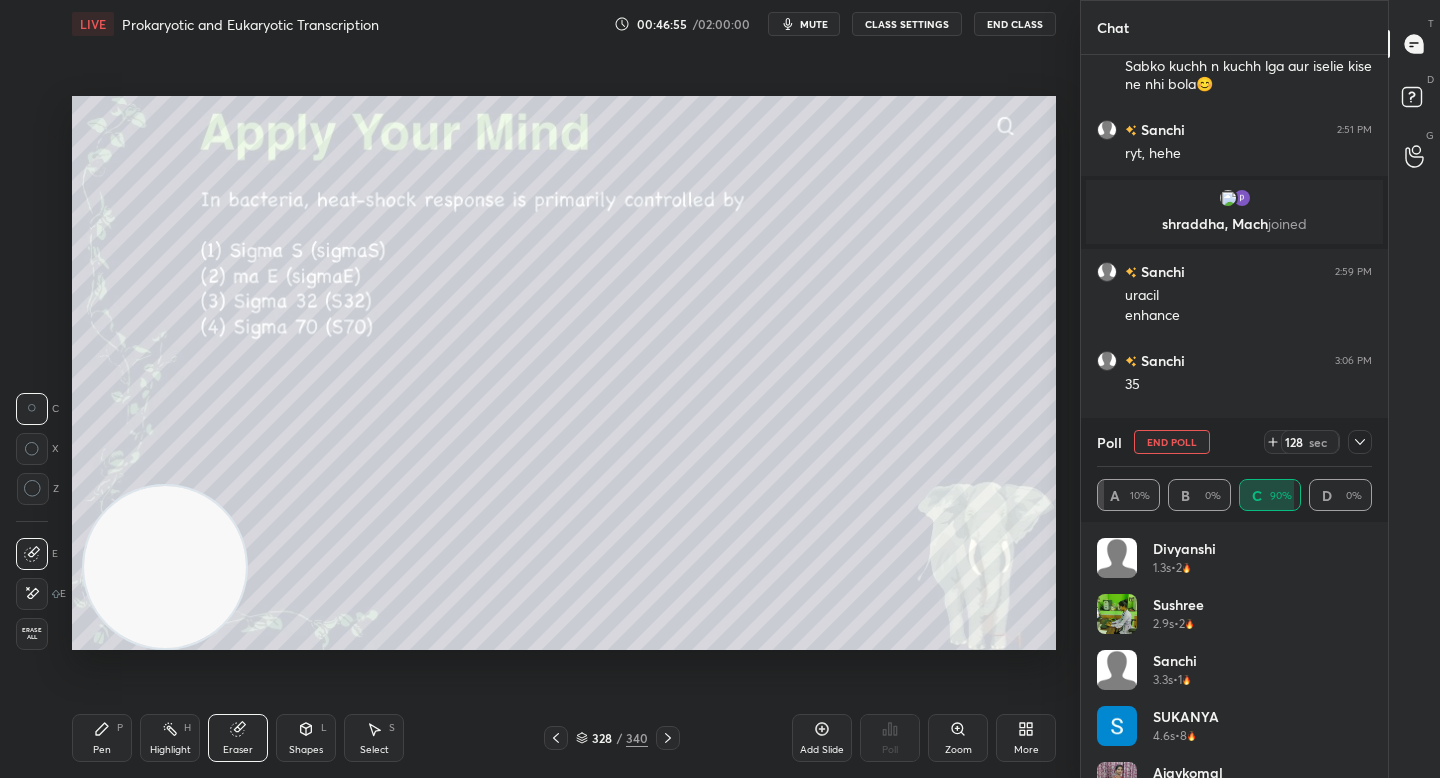 drag, startPoint x: 106, startPoint y: 746, endPoint x: 166, endPoint y: 701, distance: 75 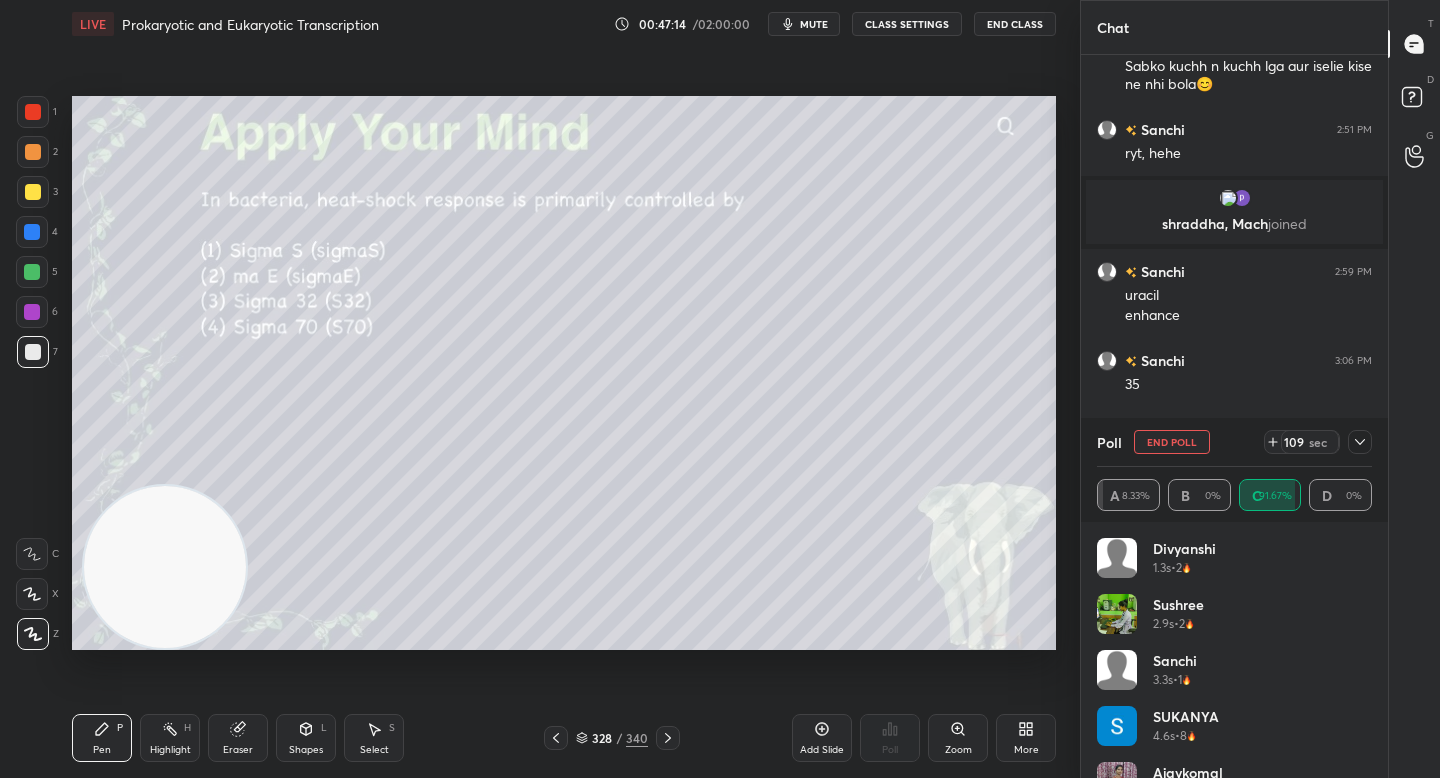 click at bounding box center [33, 192] 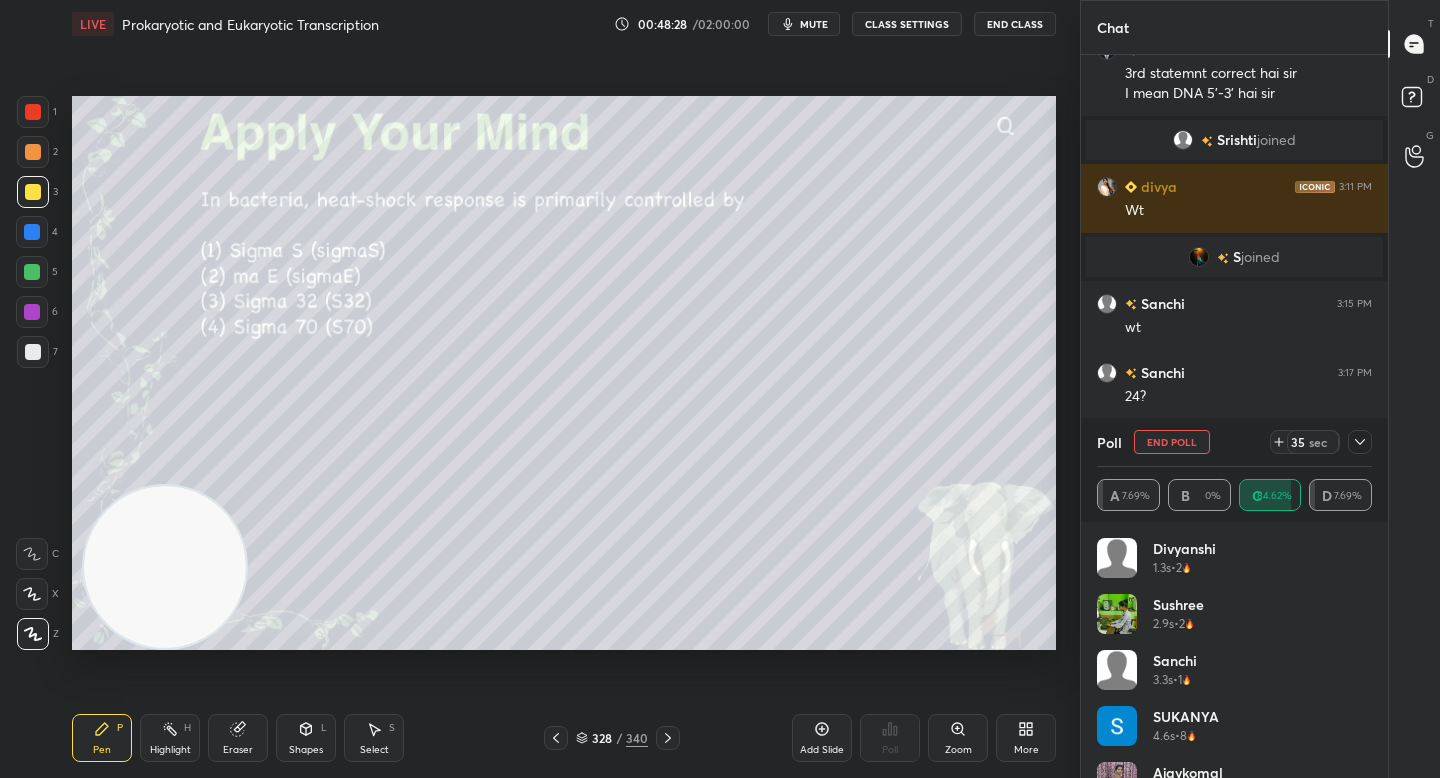 scroll, scrollTop: 2044, scrollLeft: 0, axis: vertical 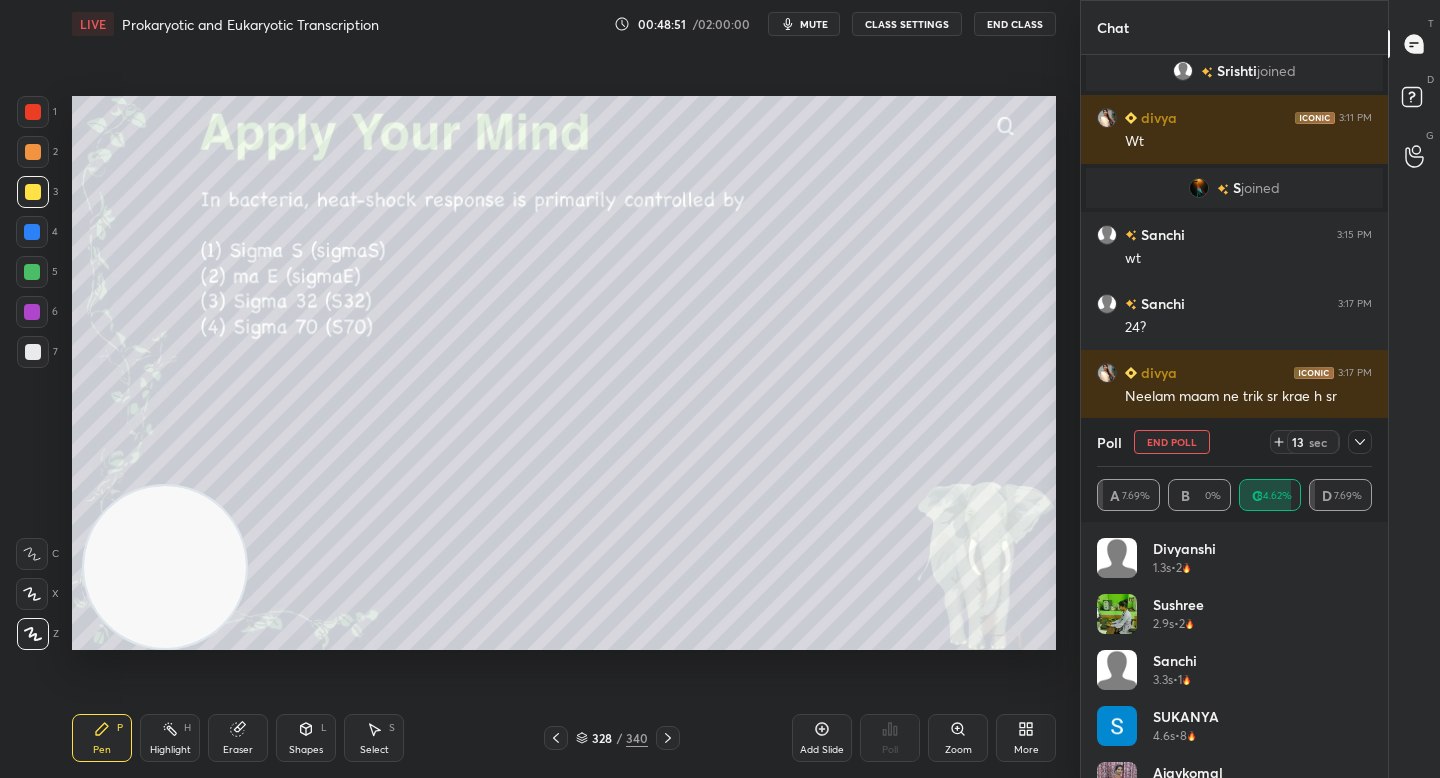 click 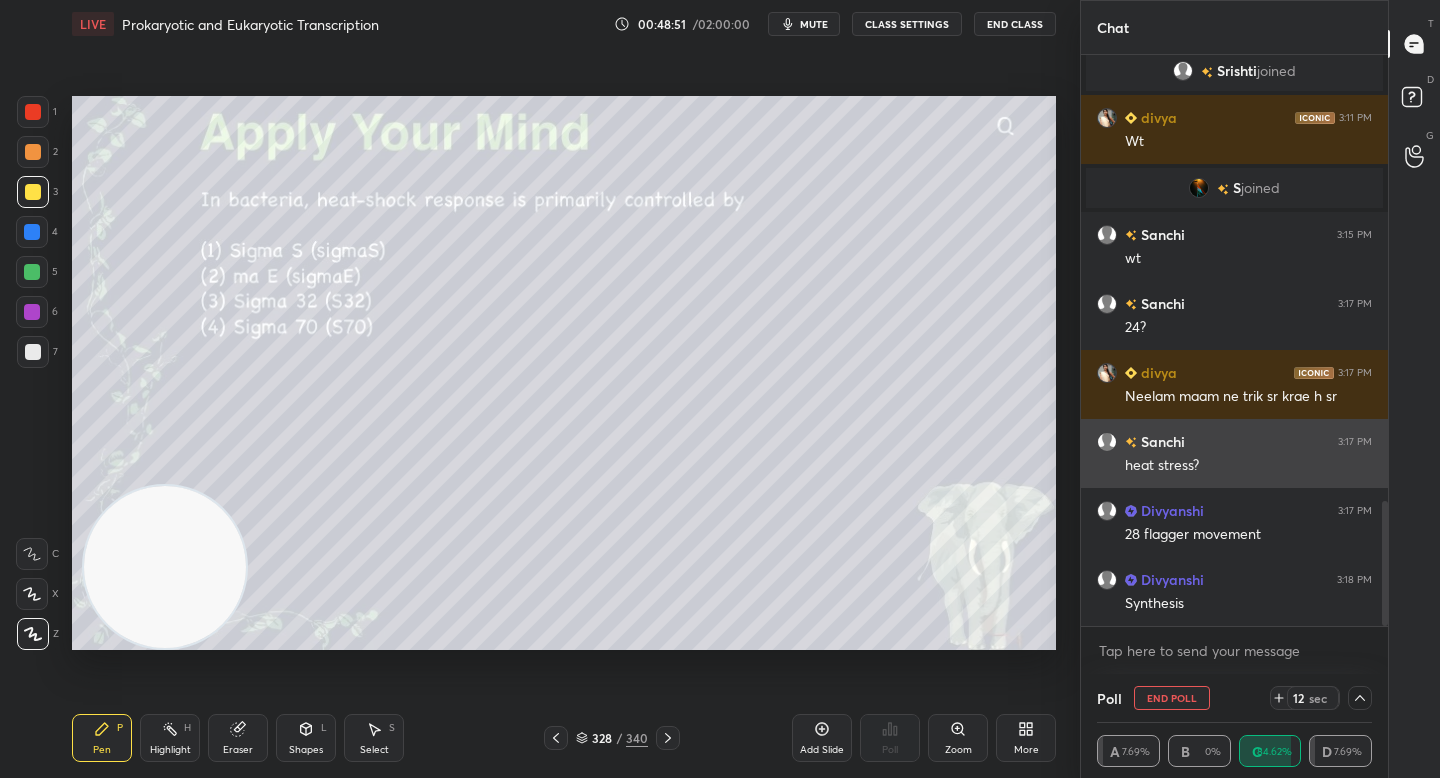 scroll, scrollTop: 37, scrollLeft: 269, axis: both 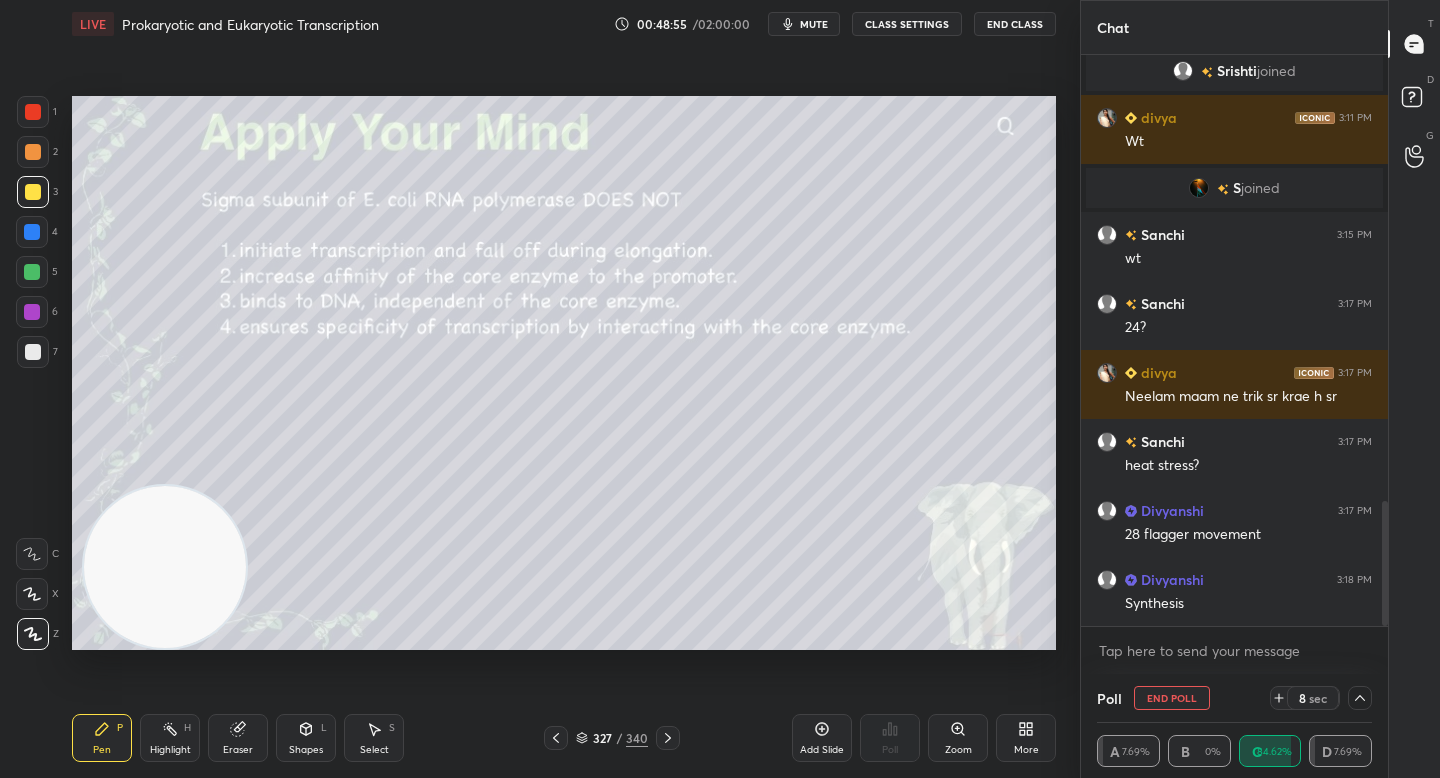click on "End Poll" at bounding box center (1172, 698) 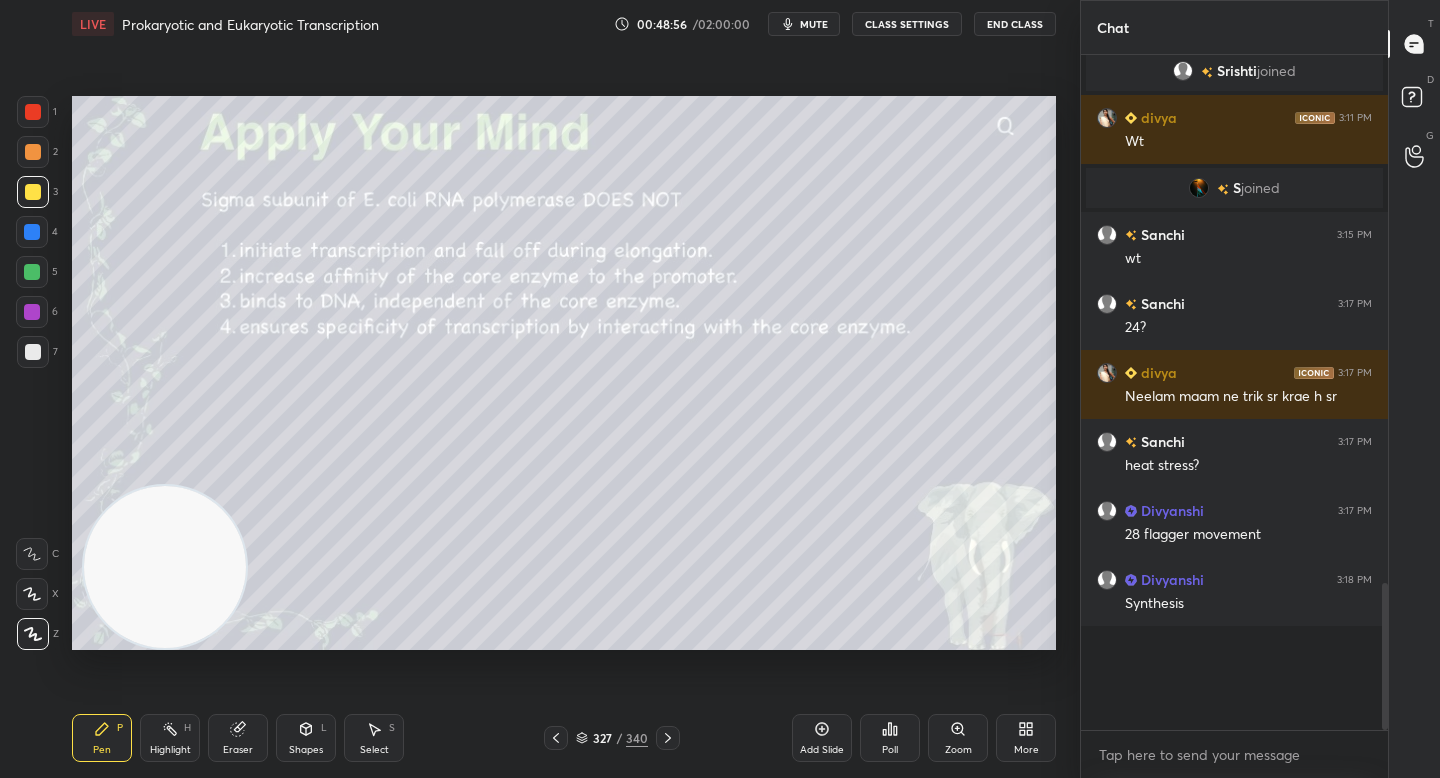 scroll, scrollTop: 6, scrollLeft: 7, axis: both 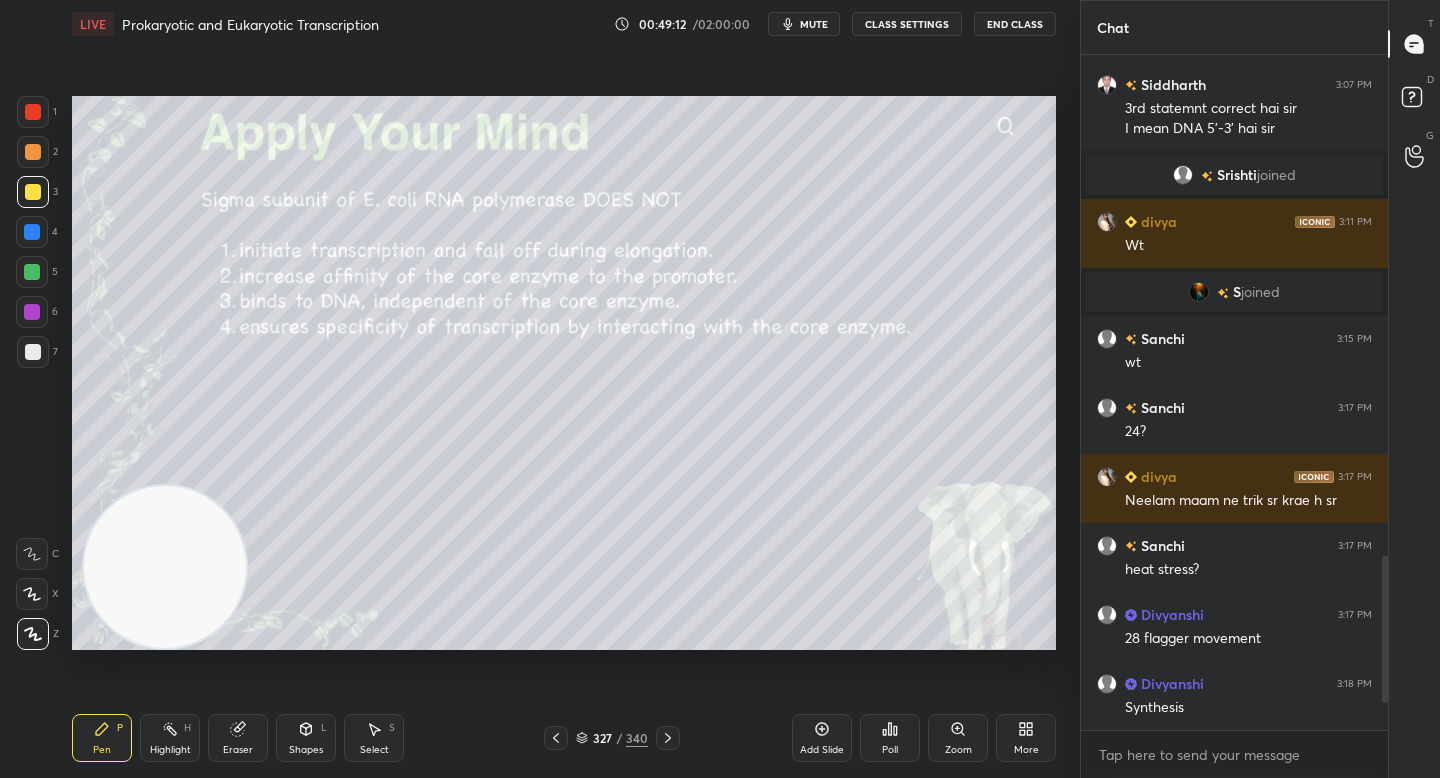 click 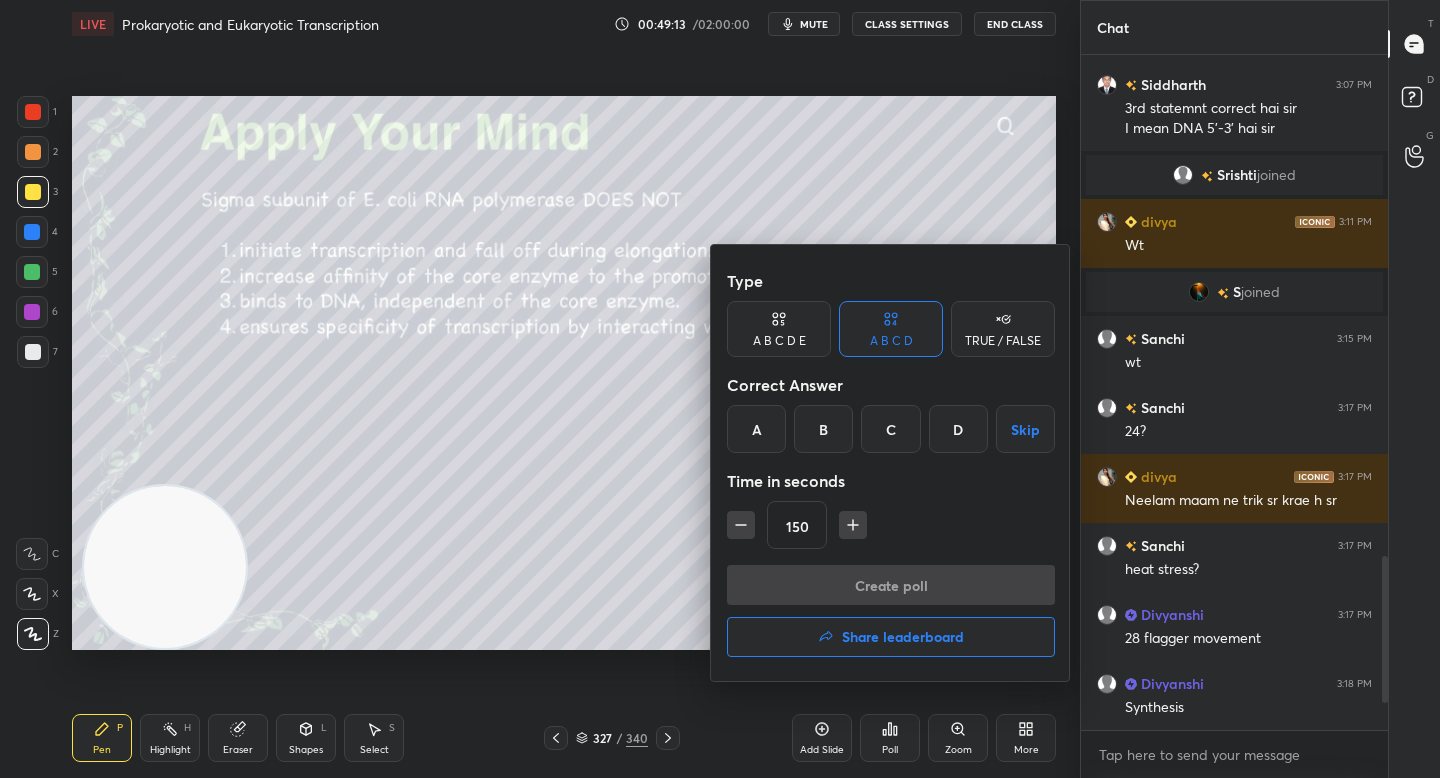 click on "B" at bounding box center (823, 429) 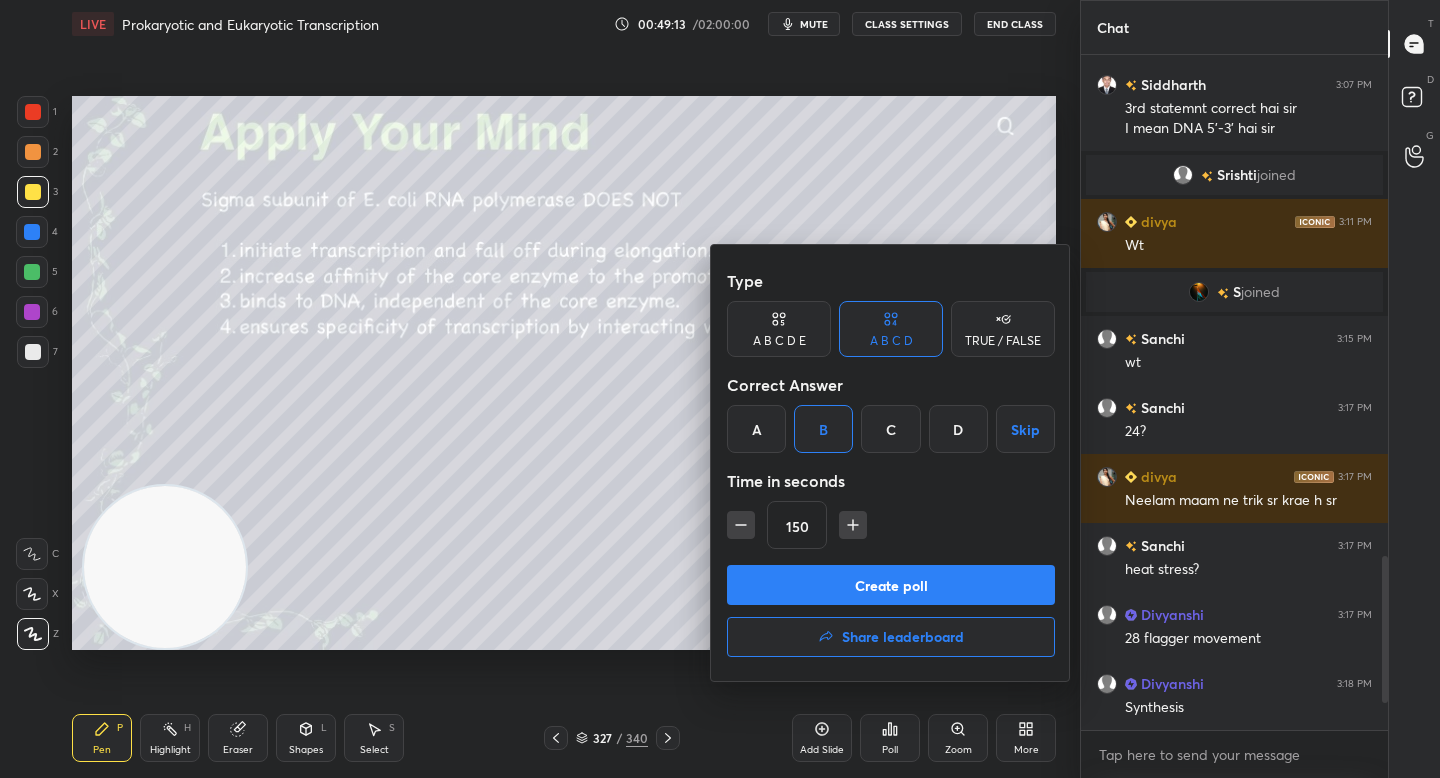 click on "Create poll" at bounding box center (891, 585) 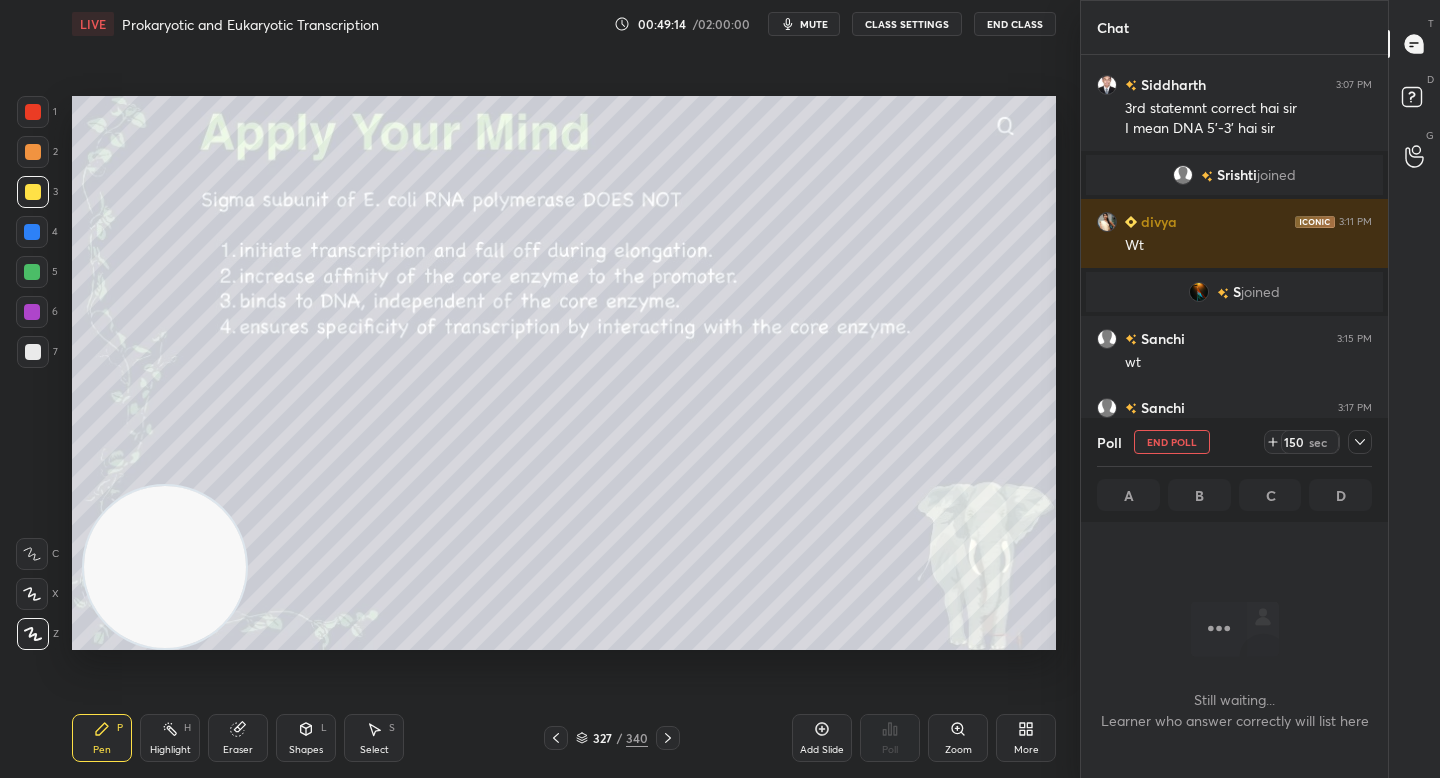 scroll, scrollTop: 589, scrollLeft: 301, axis: both 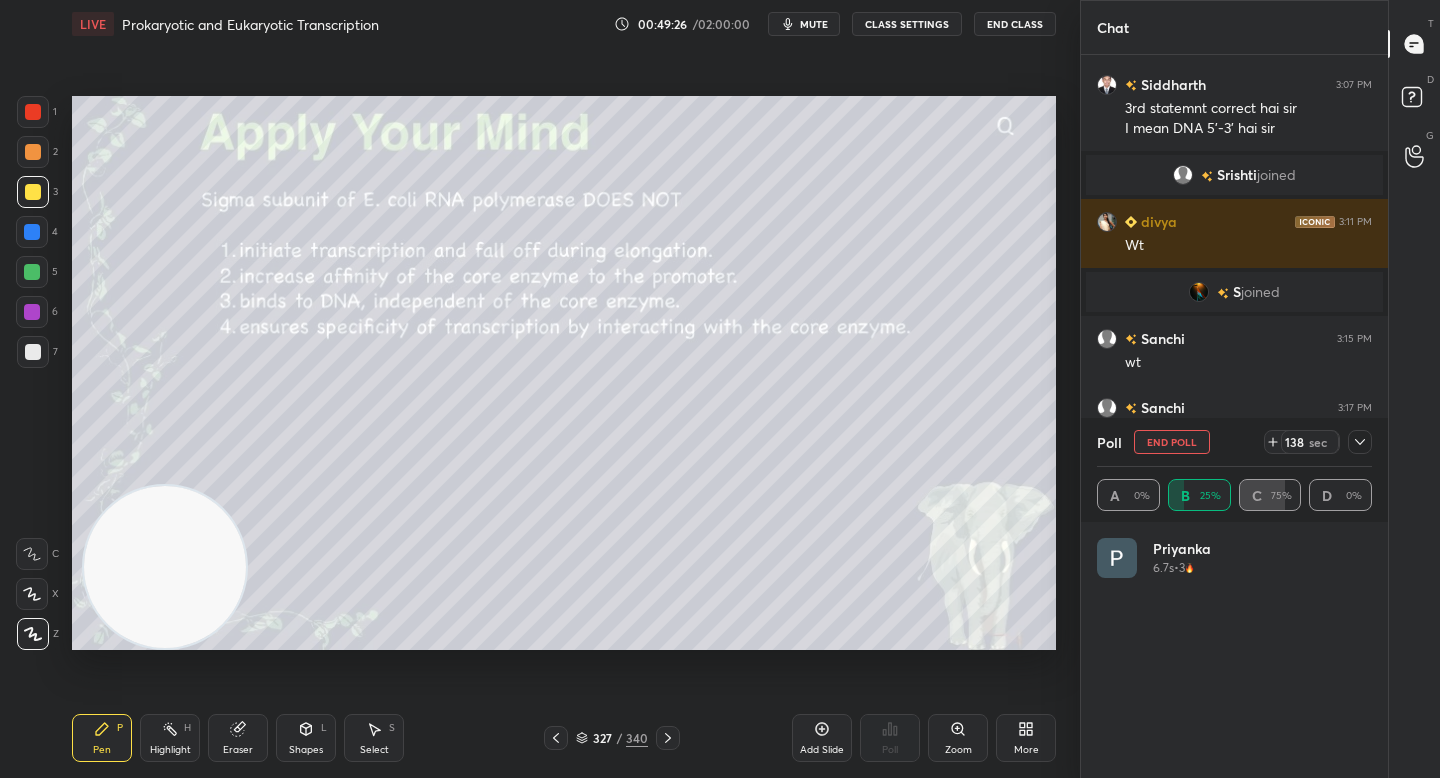 click on "End Poll" at bounding box center [1172, 442] 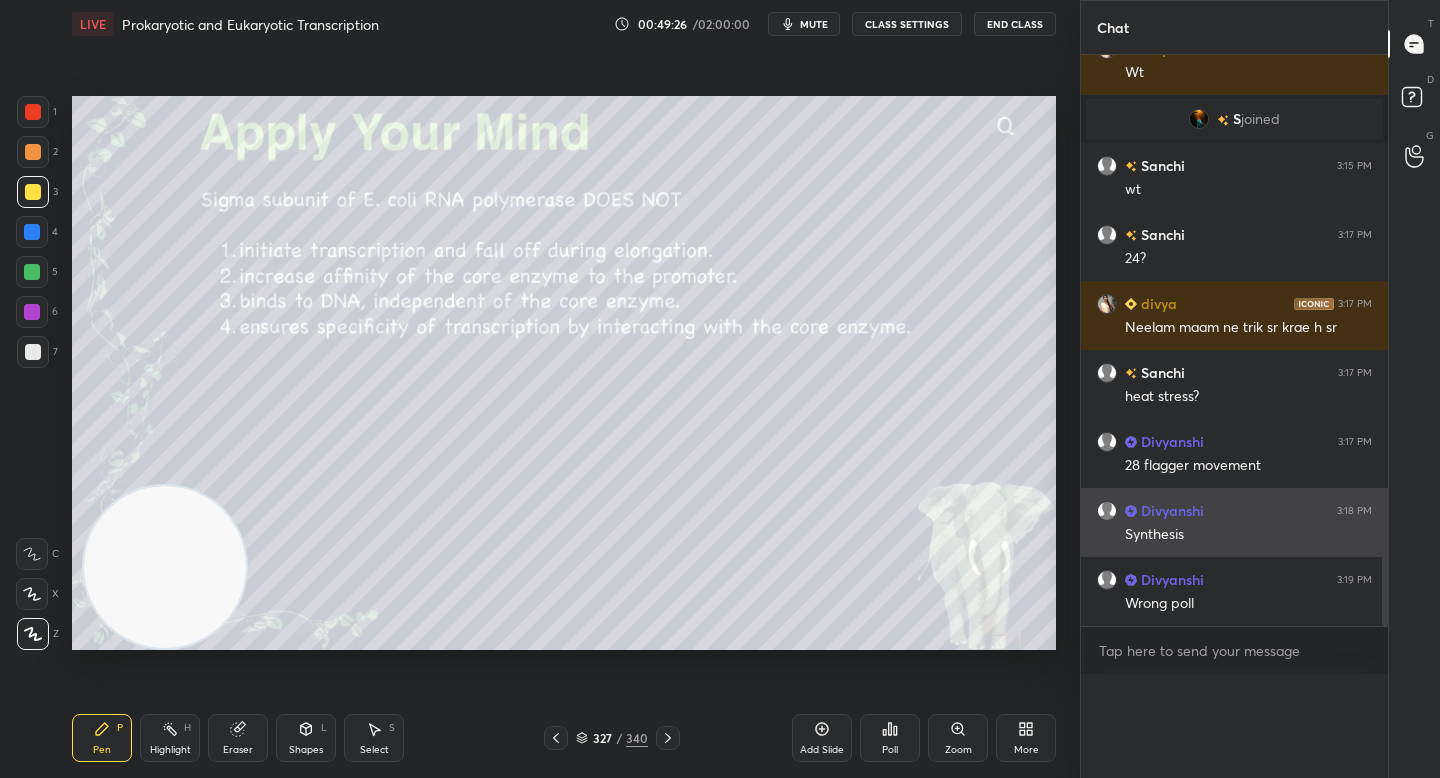 scroll, scrollTop: 0, scrollLeft: 0, axis: both 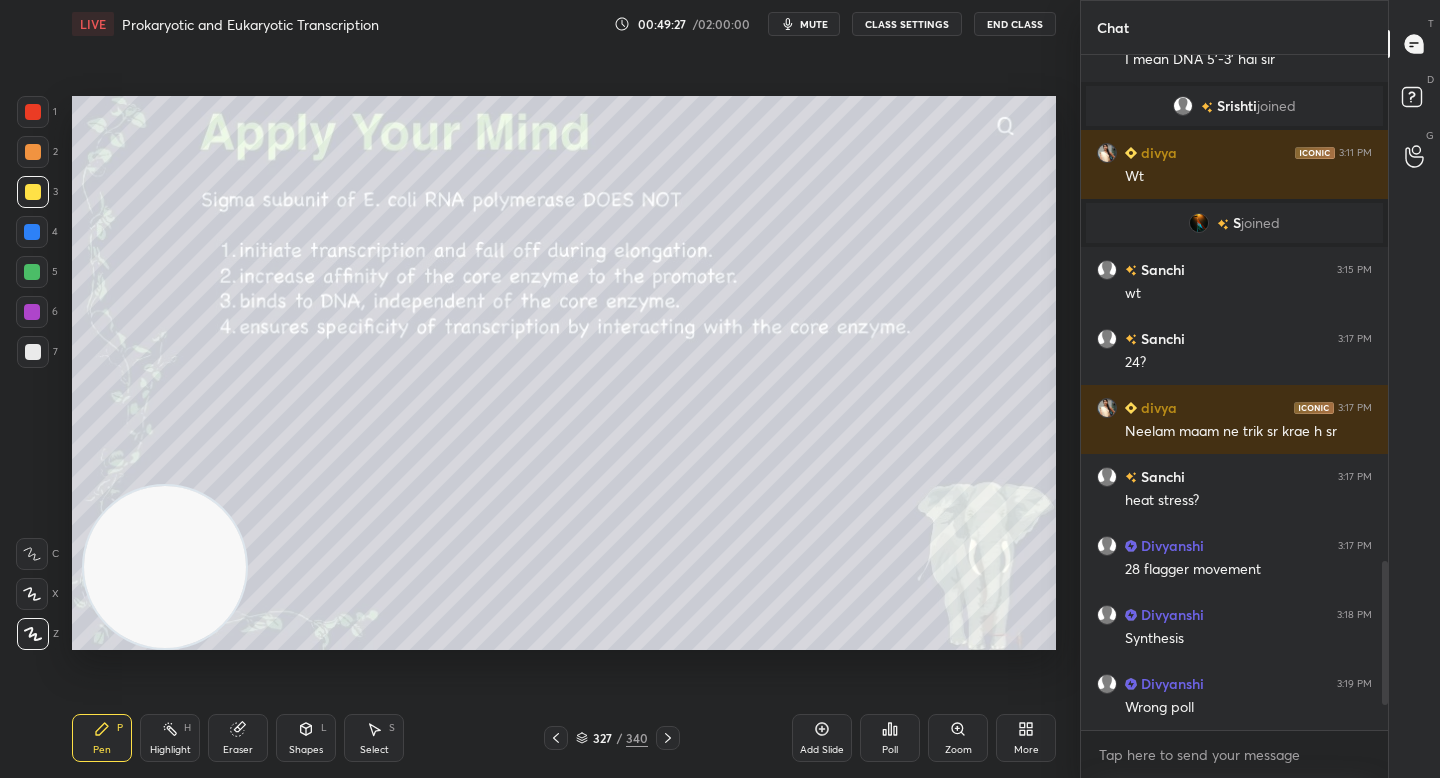 click on "Poll" at bounding box center [890, 750] 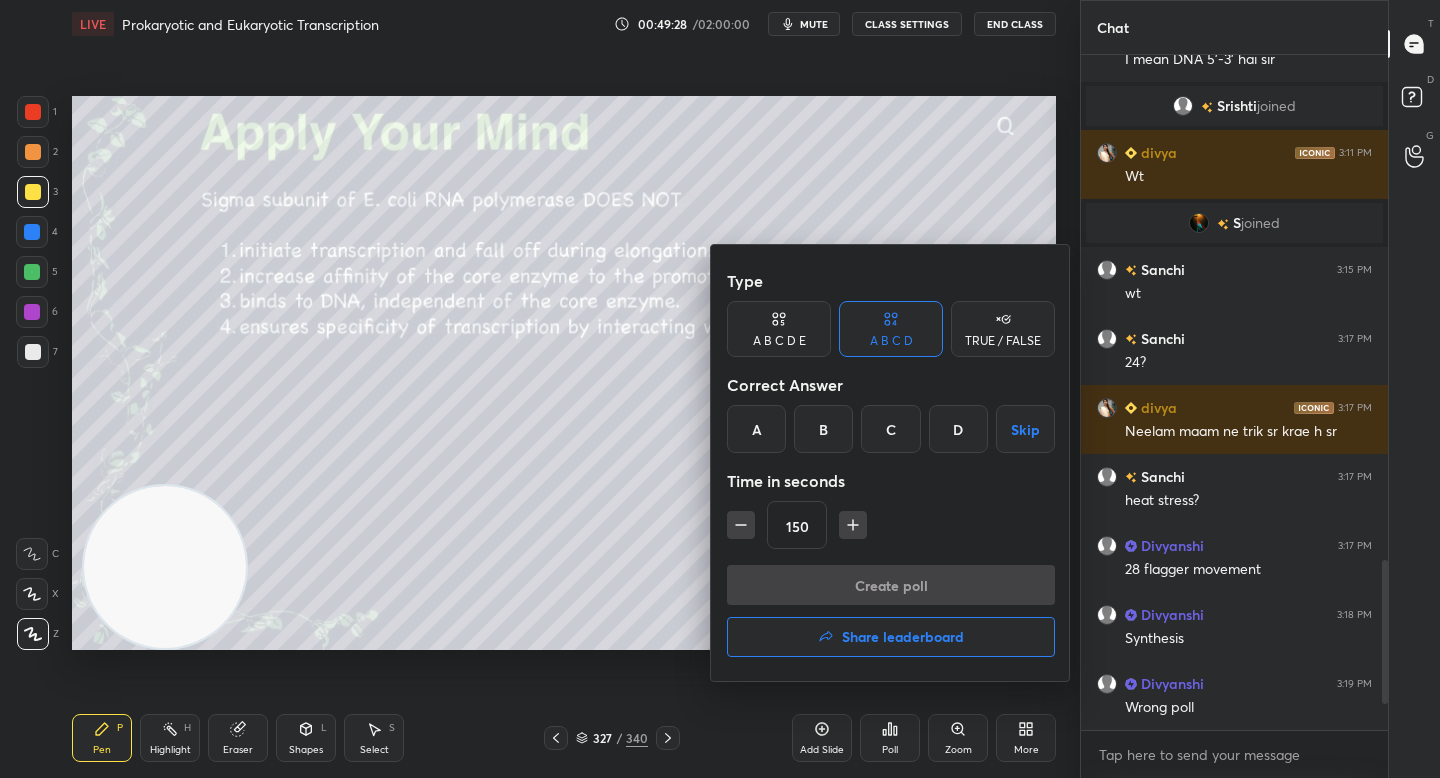 click on "C" at bounding box center (890, 429) 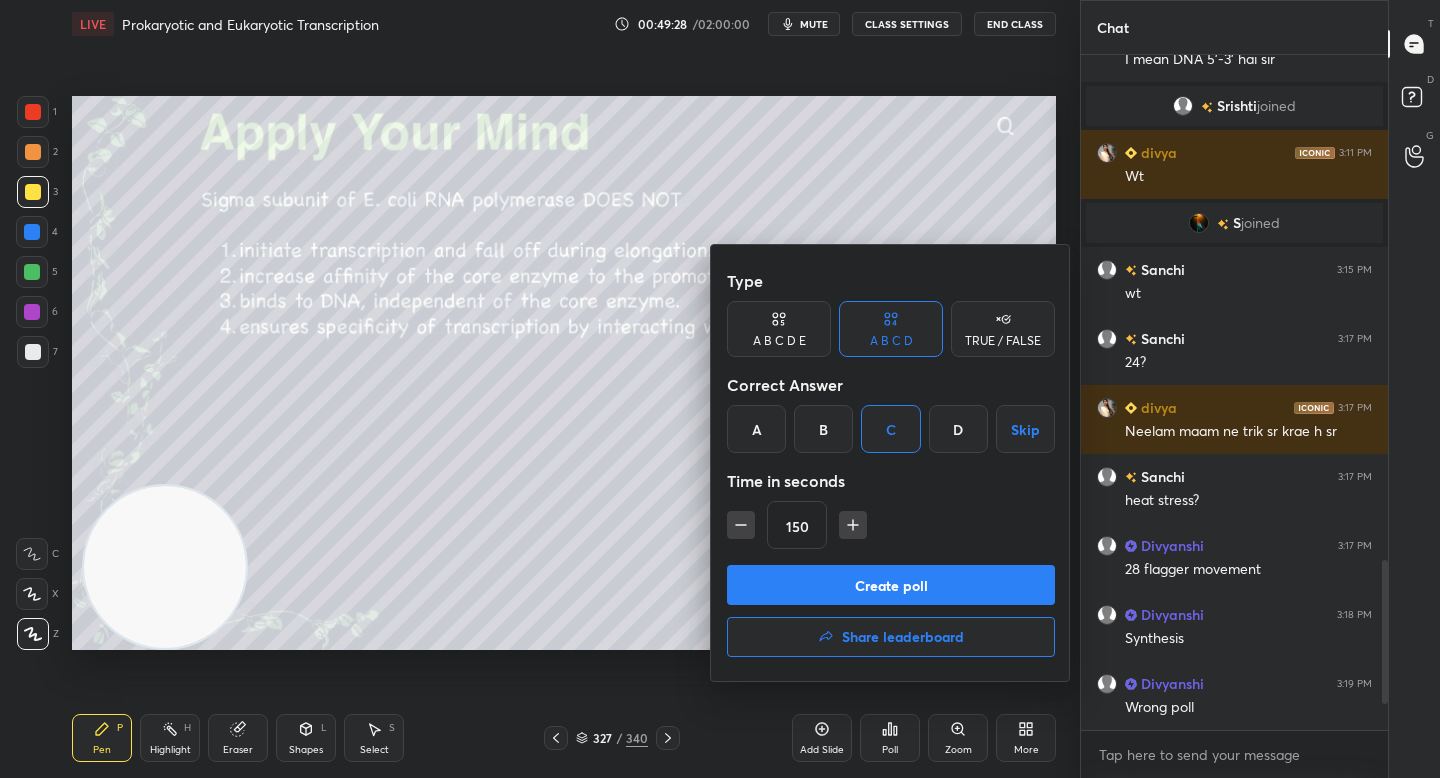 click on "Create poll" at bounding box center [891, 585] 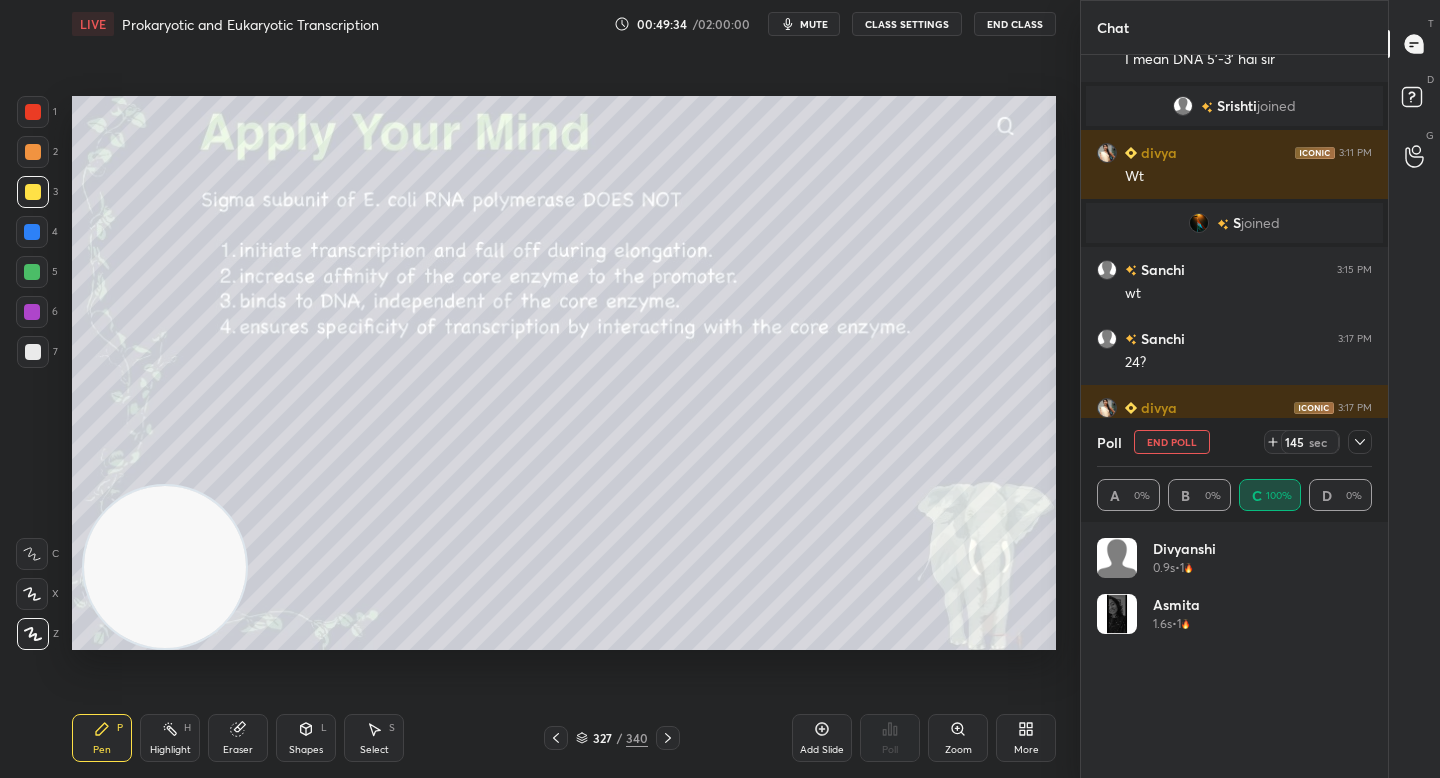click 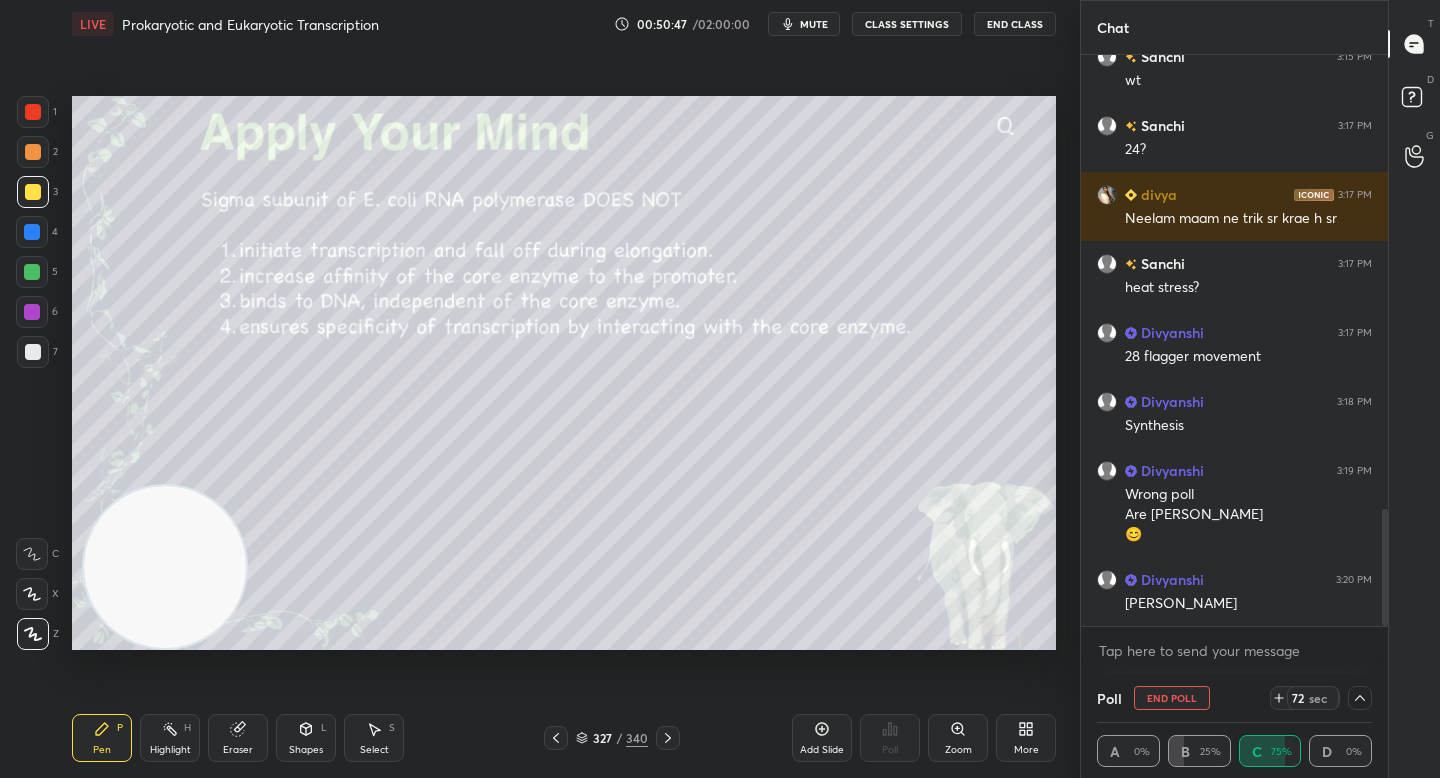 scroll, scrollTop: 2291, scrollLeft: 0, axis: vertical 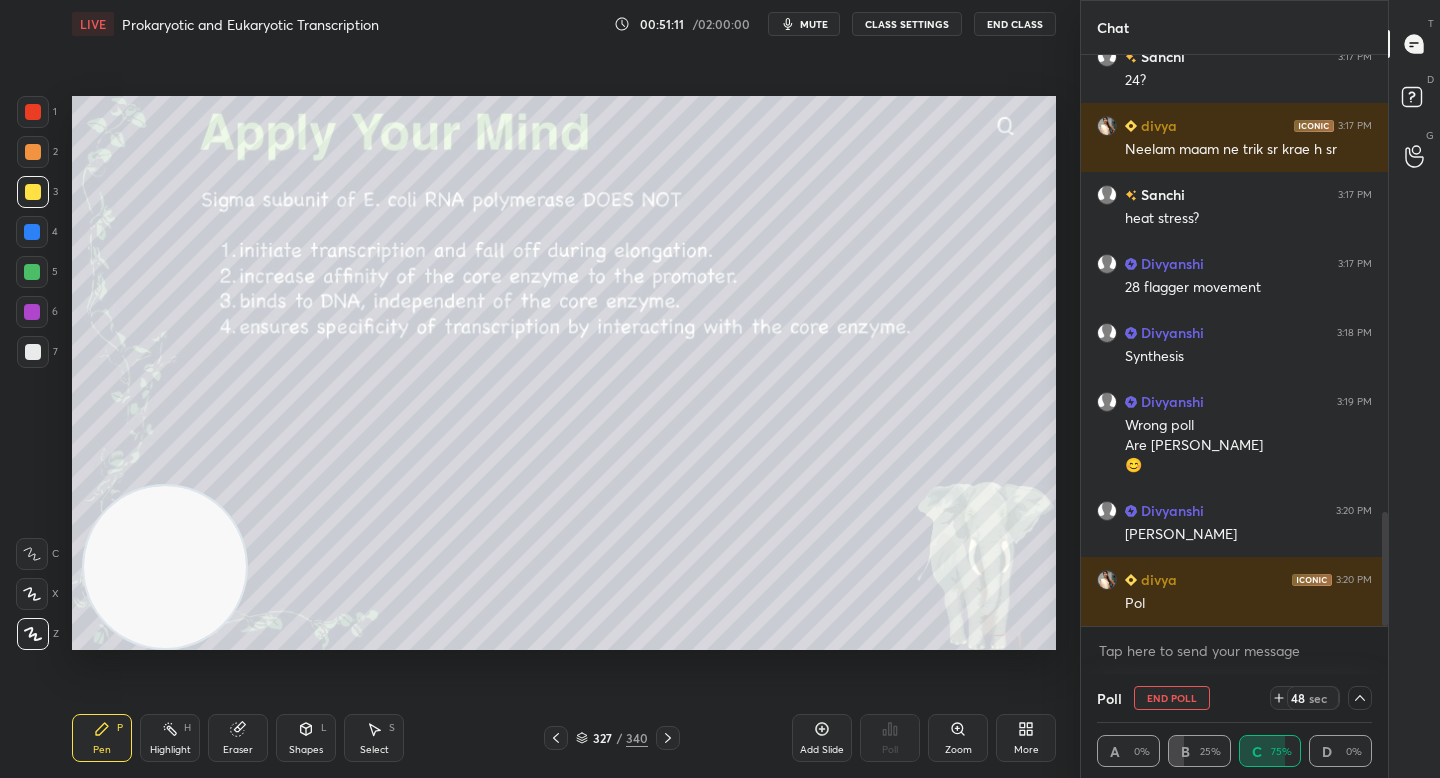 click 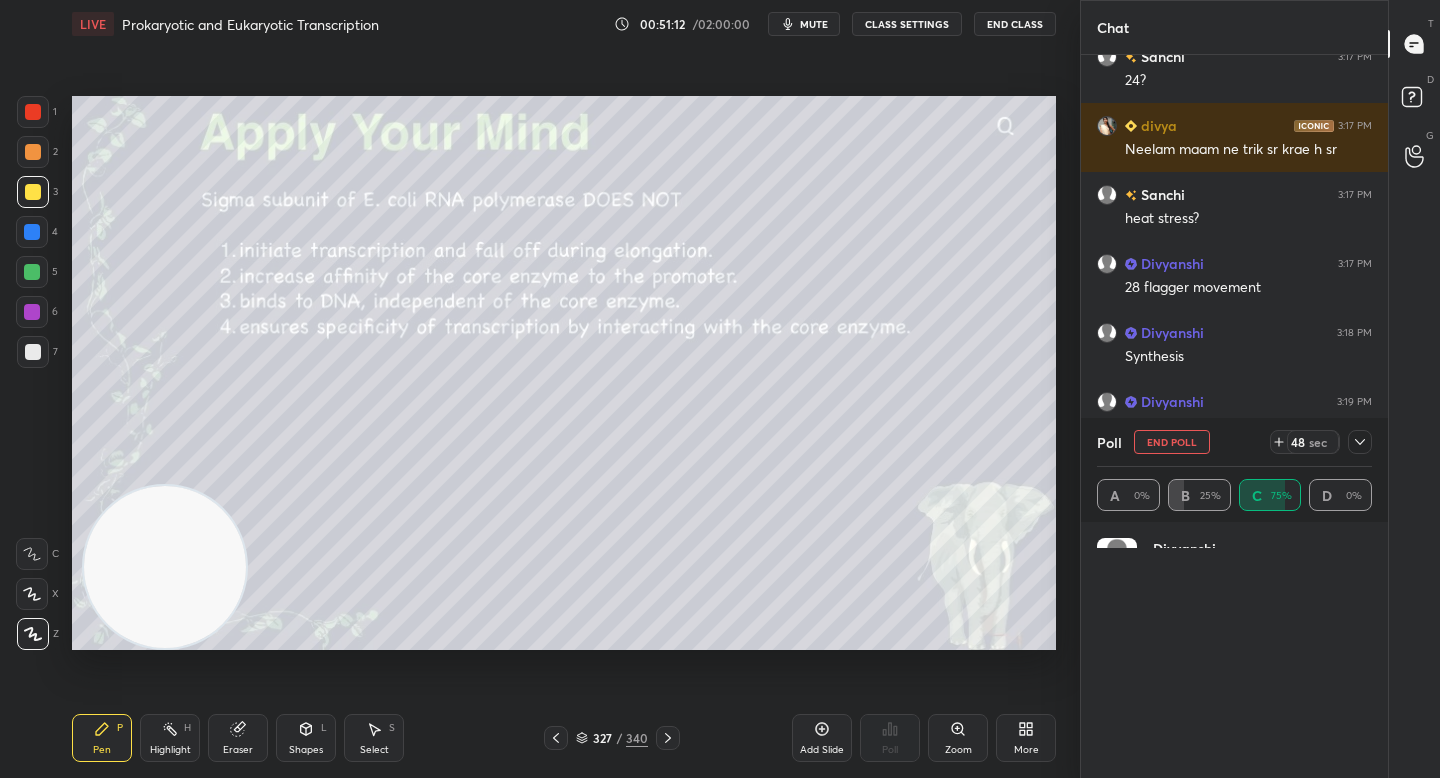 scroll, scrollTop: 0, scrollLeft: 1, axis: horizontal 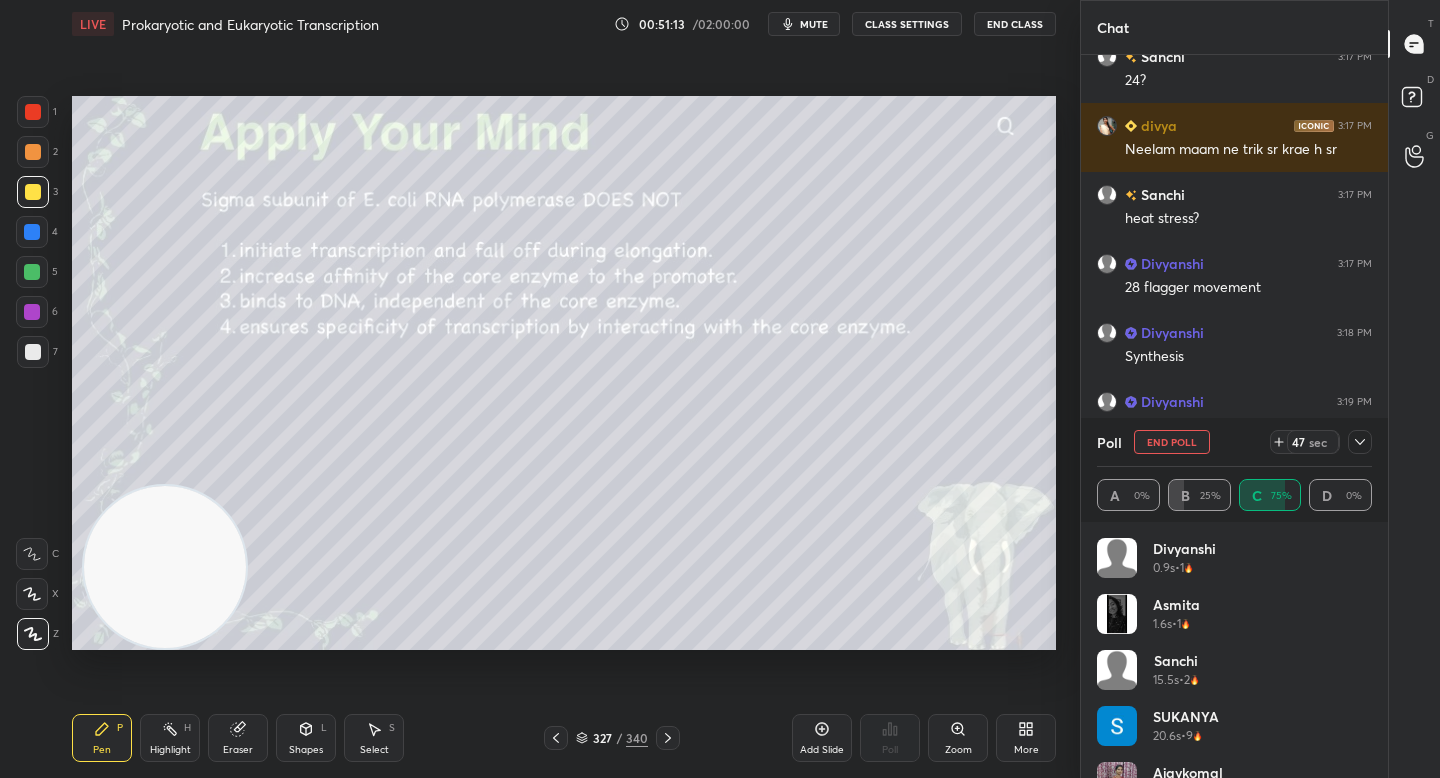 click on "End Poll" at bounding box center [1172, 442] 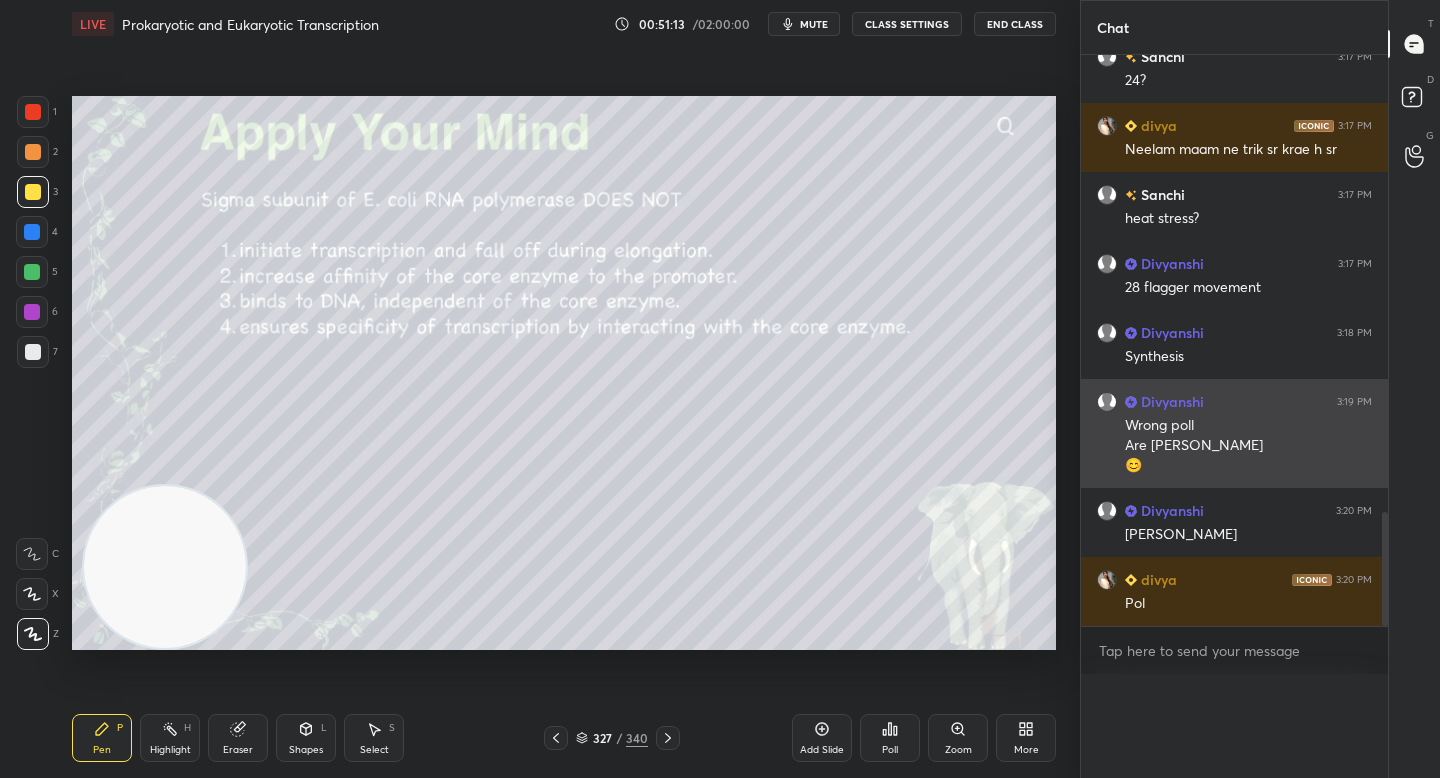scroll, scrollTop: 0, scrollLeft: 0, axis: both 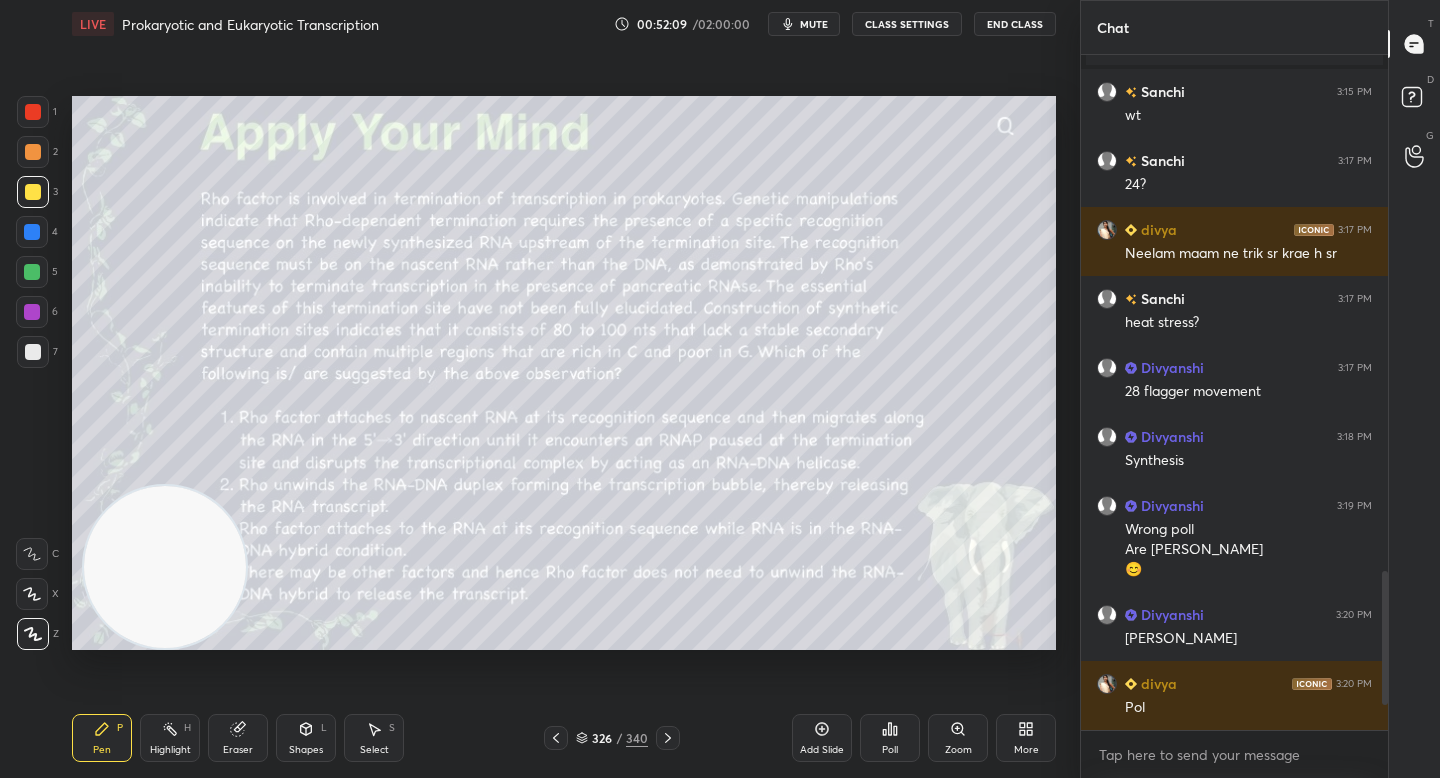 click 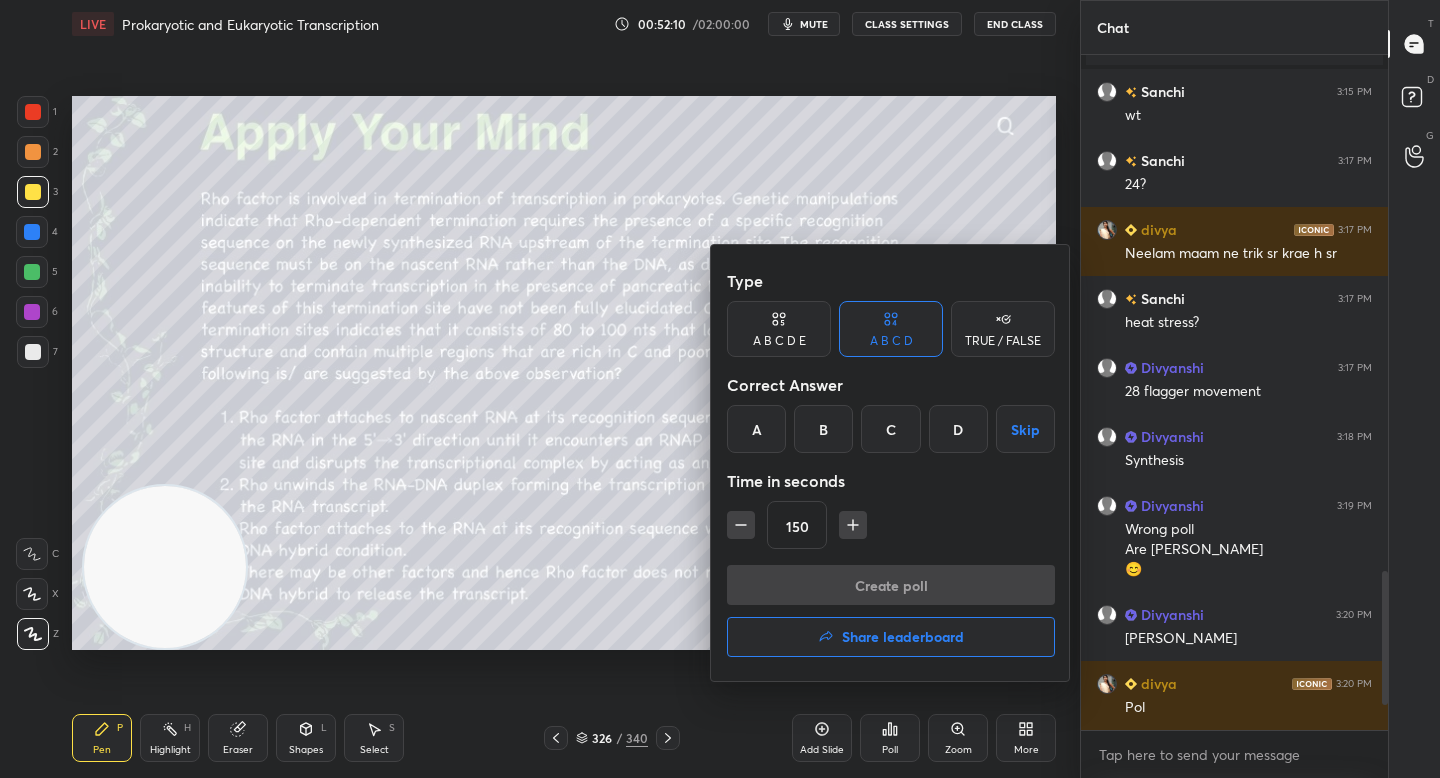 click on "A" at bounding box center (756, 429) 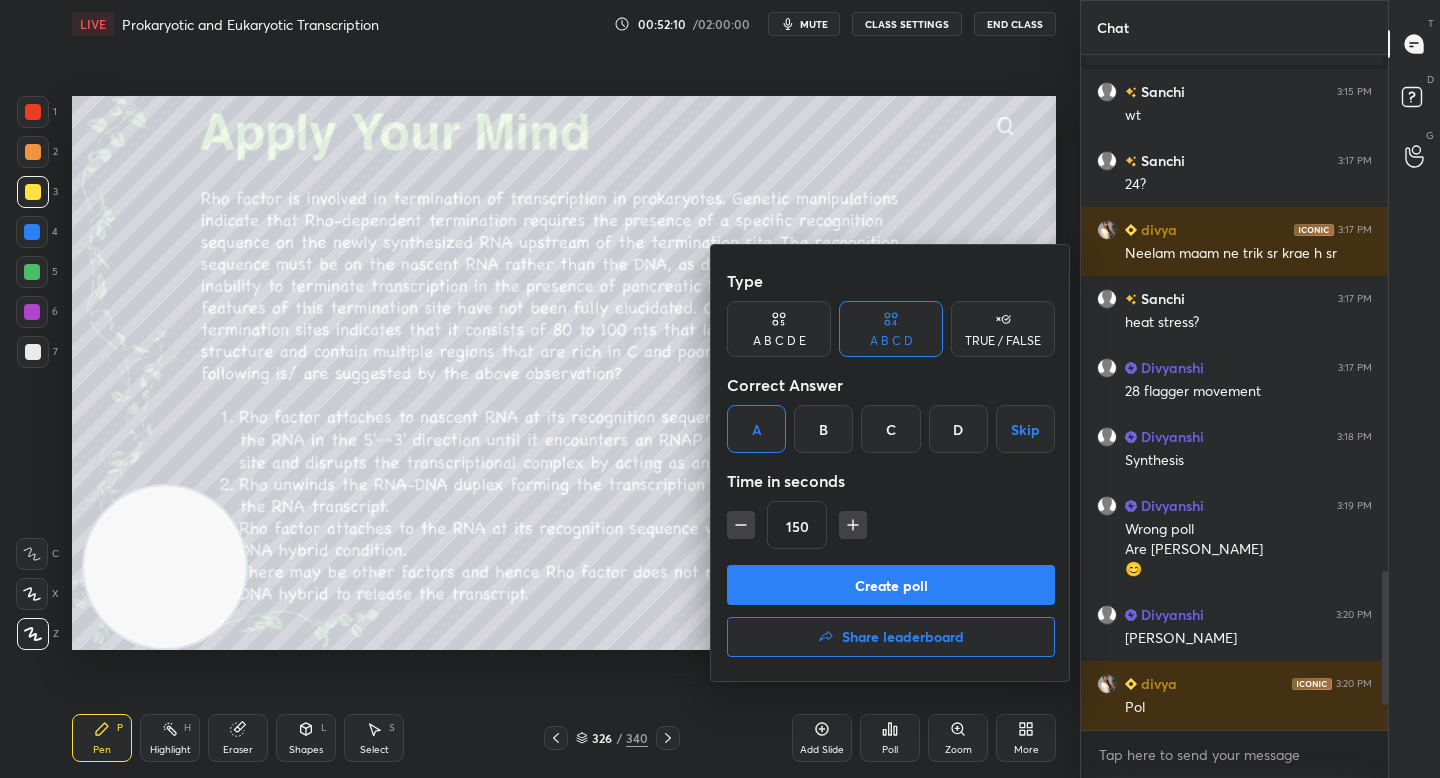 click 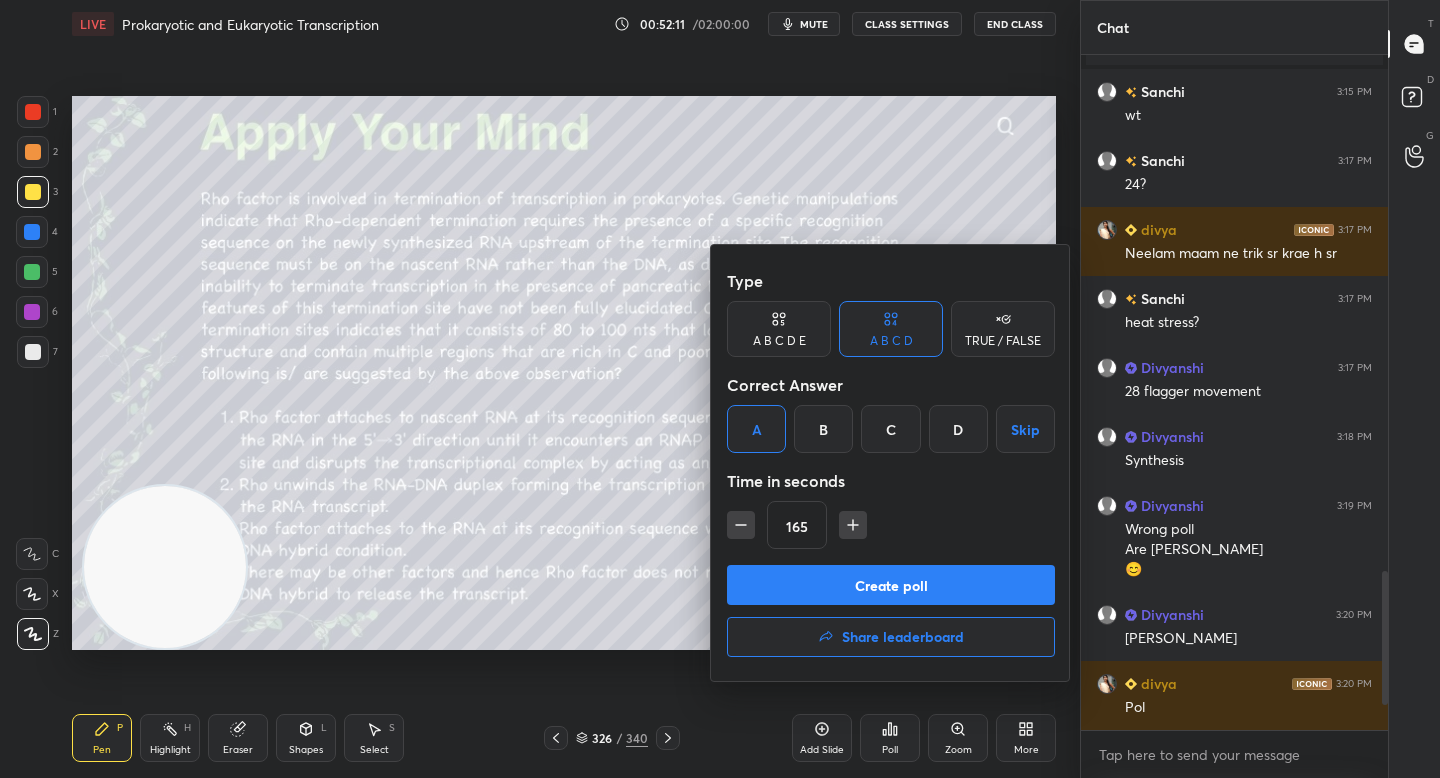 click 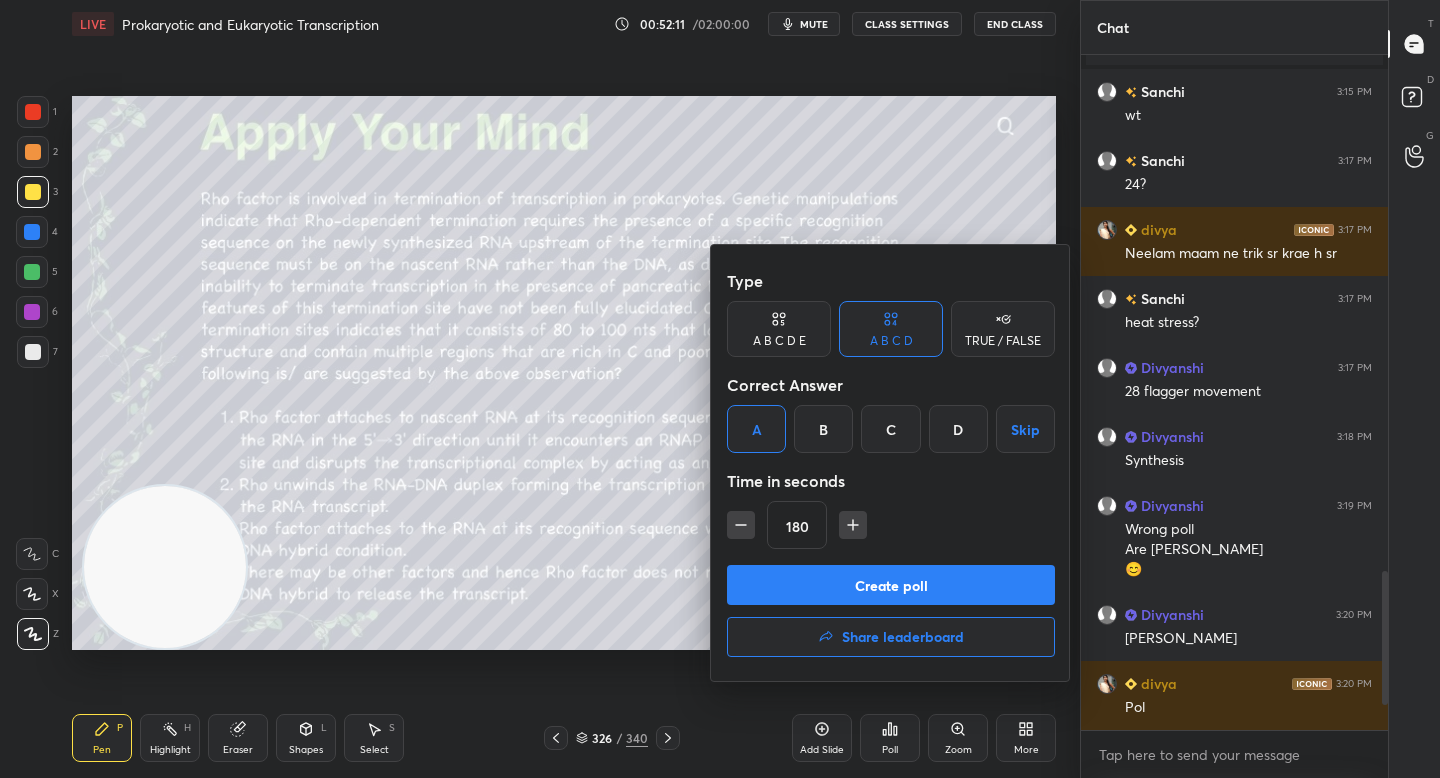 click 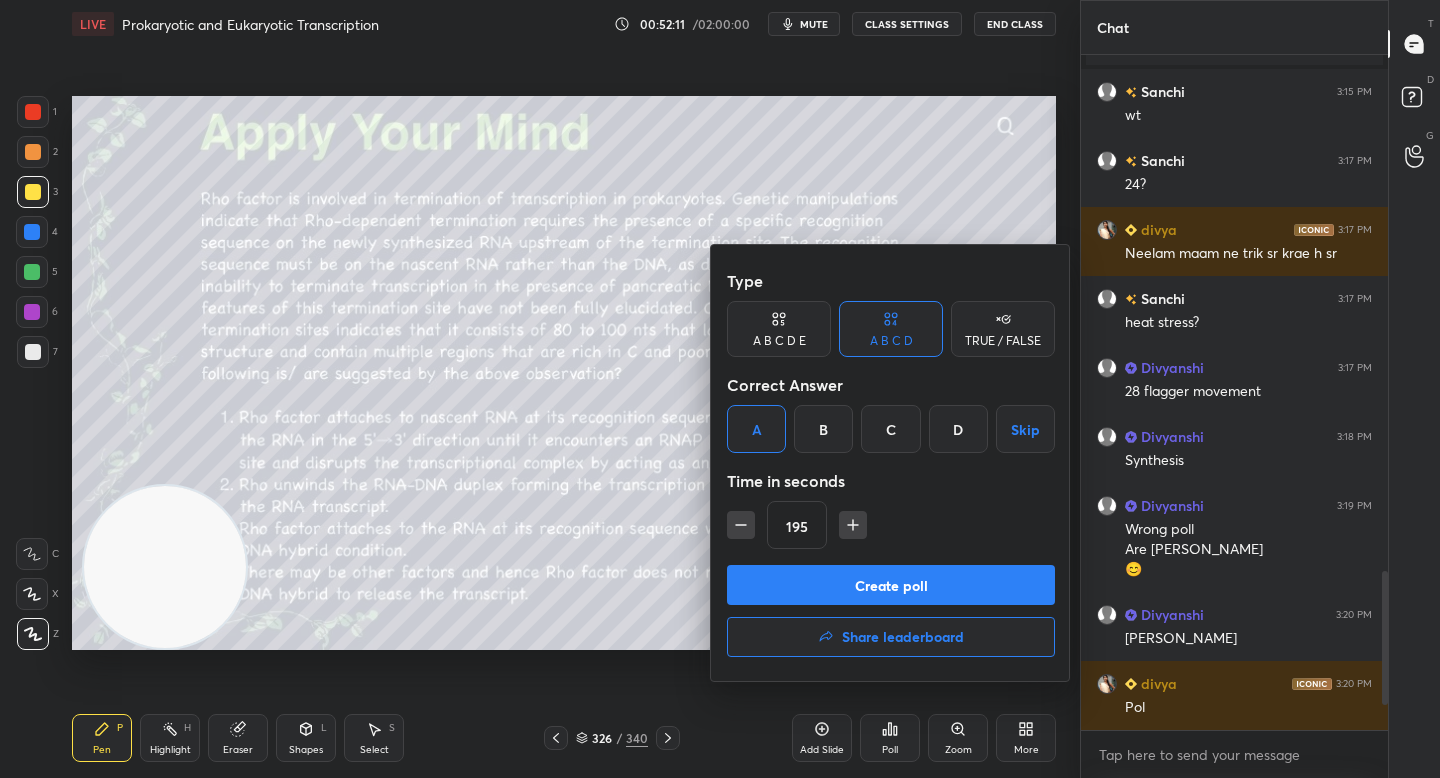 click 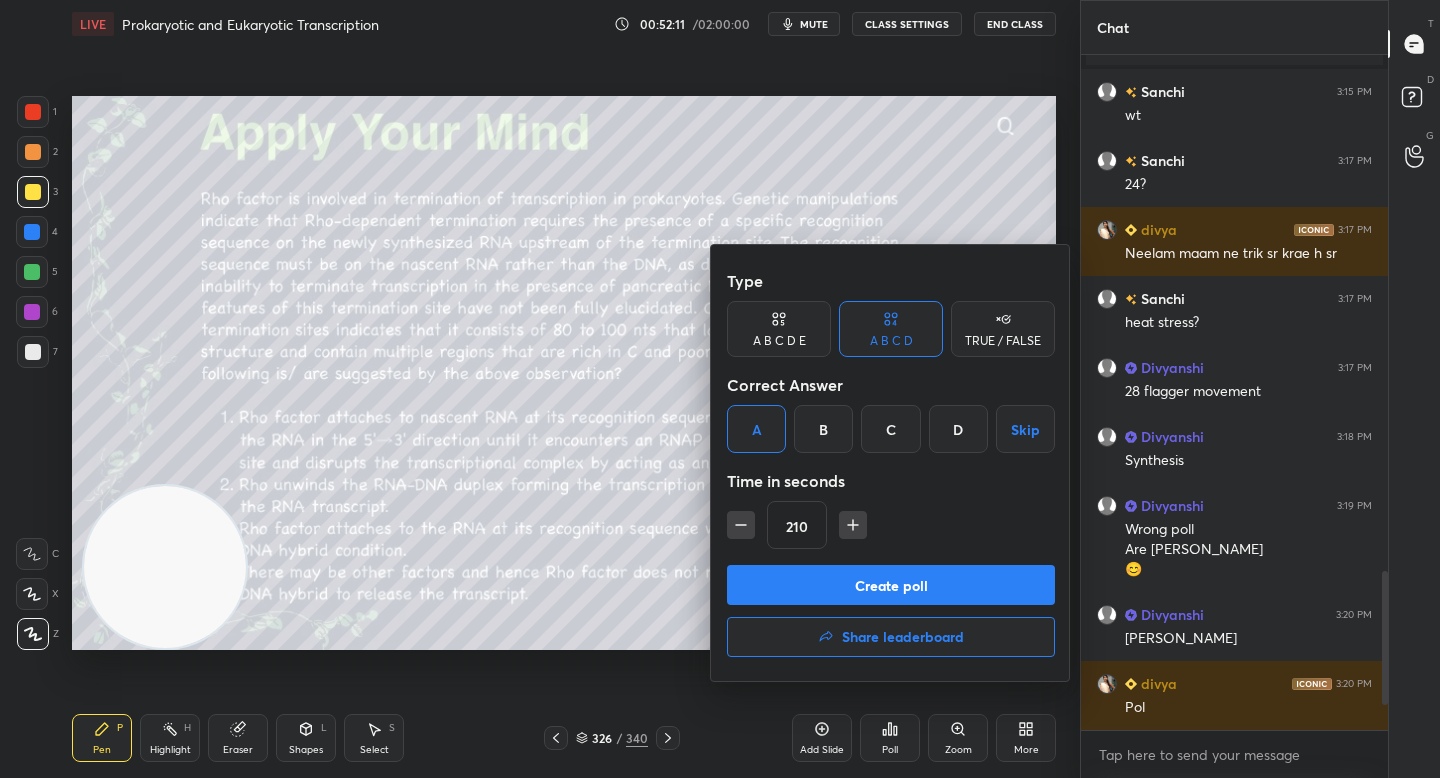 click 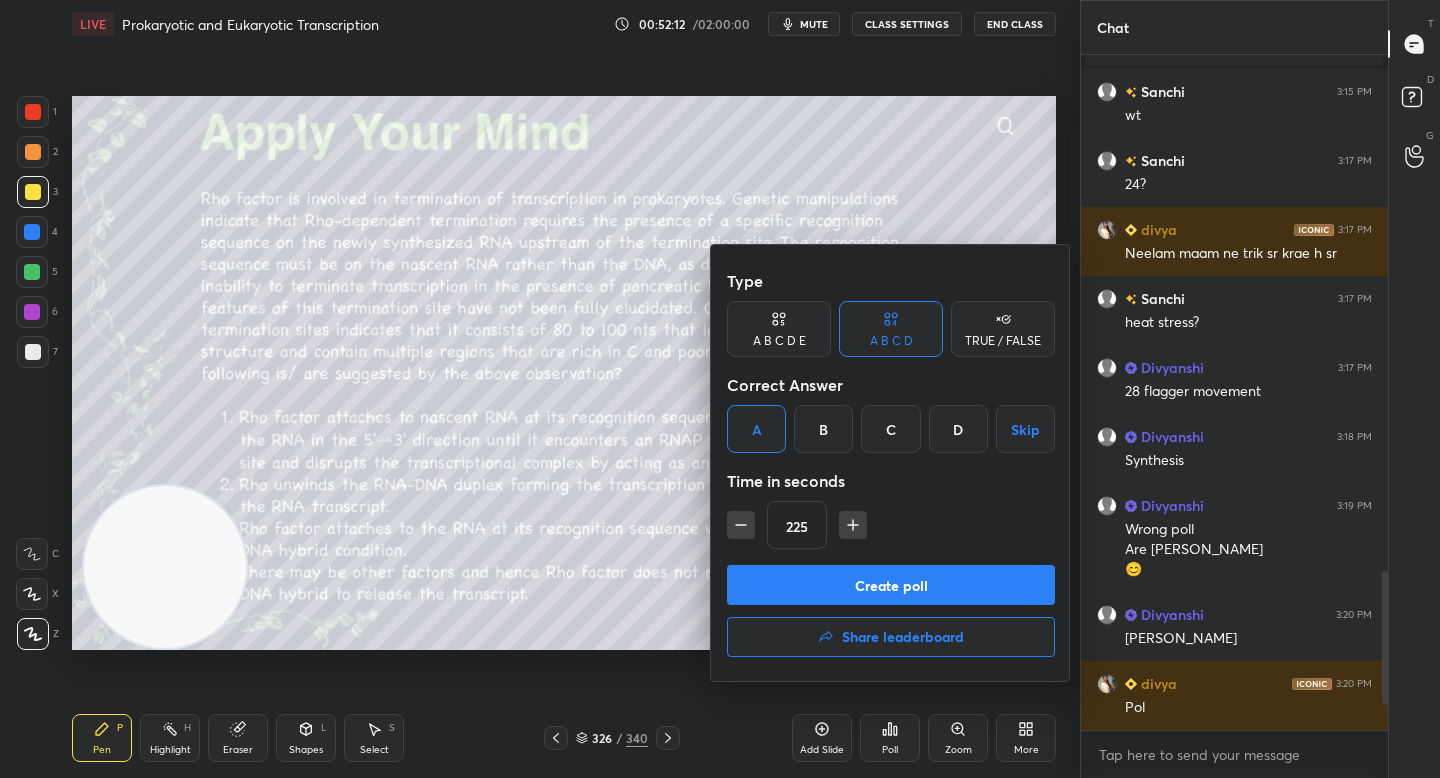 click on "Create poll" at bounding box center [891, 585] 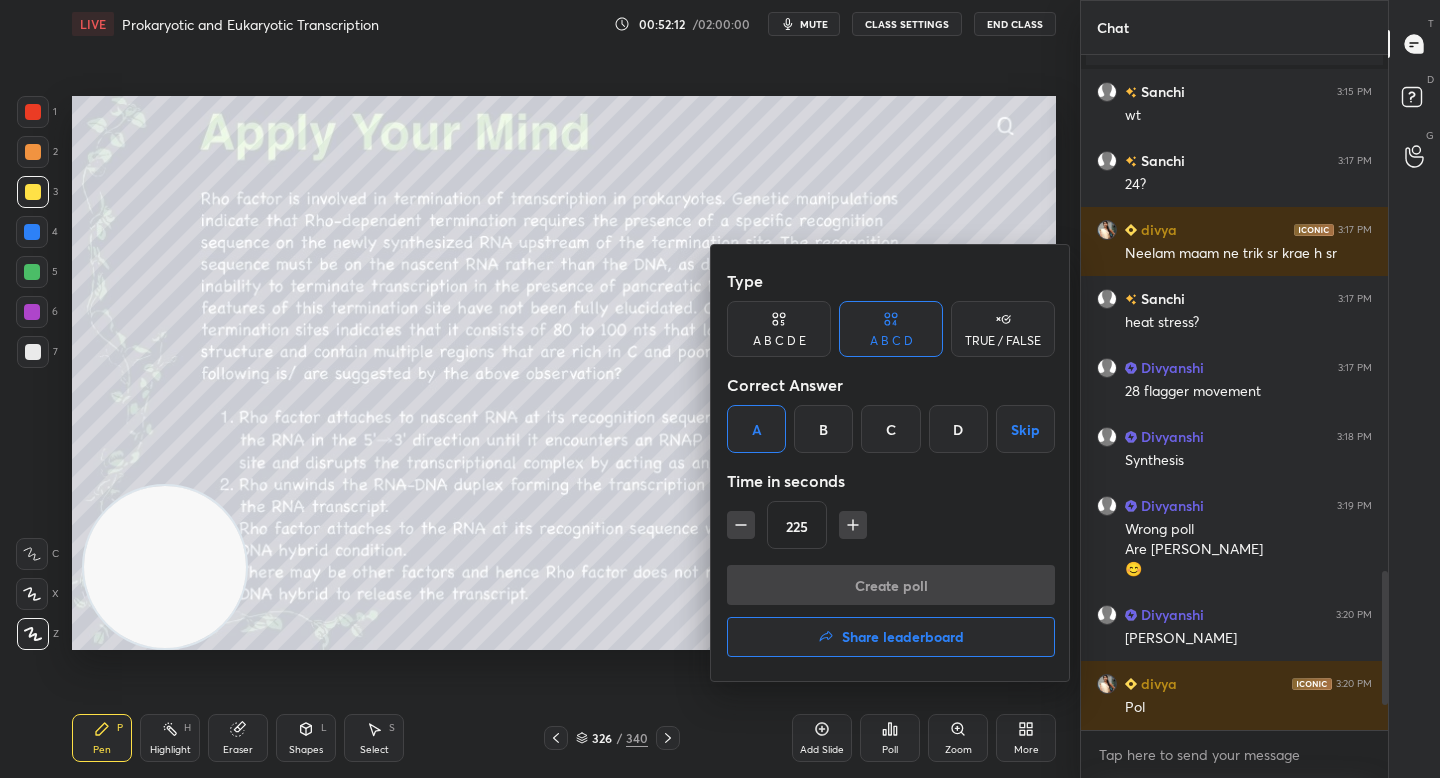 scroll, scrollTop: 607, scrollLeft: 301, axis: both 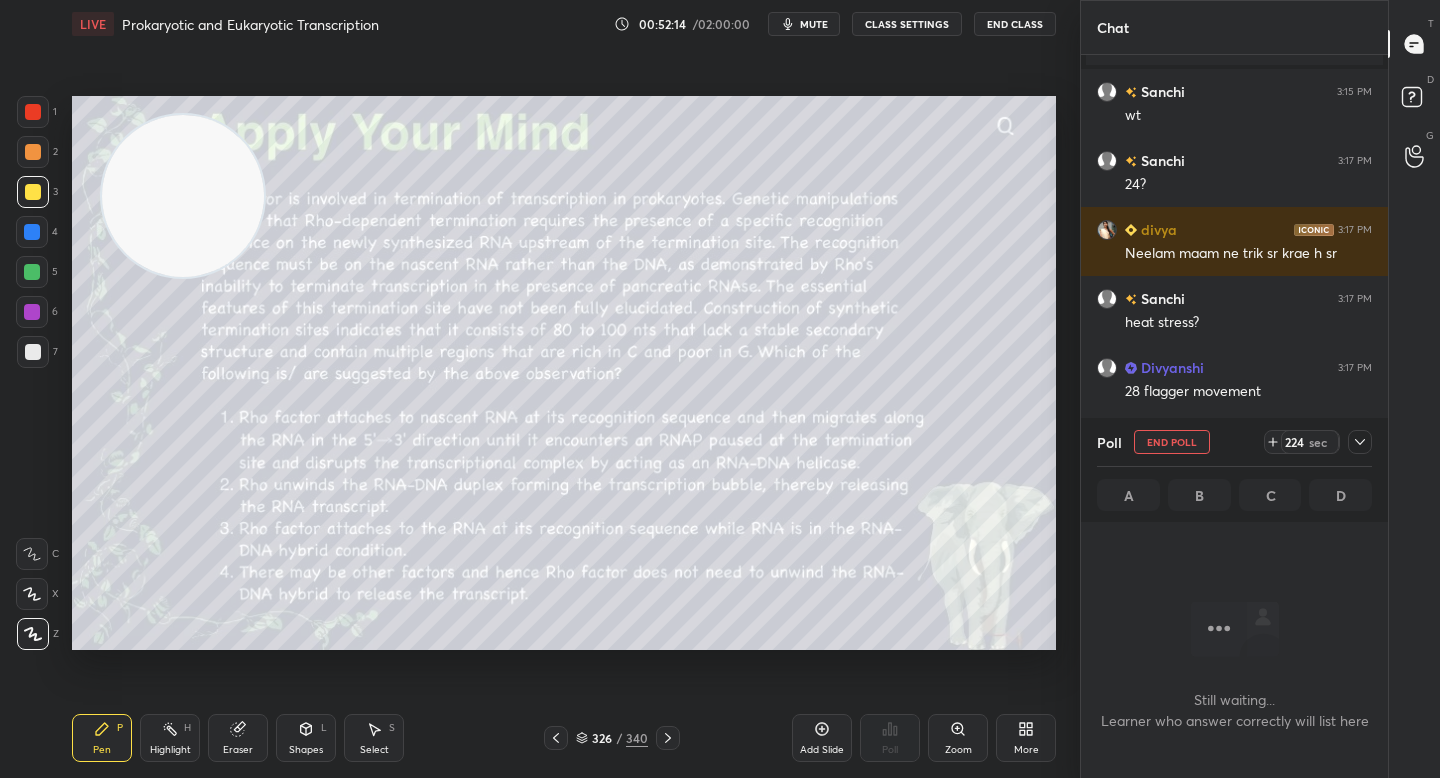 drag, startPoint x: 146, startPoint y: 545, endPoint x: 164, endPoint y: 174, distance: 371.4364 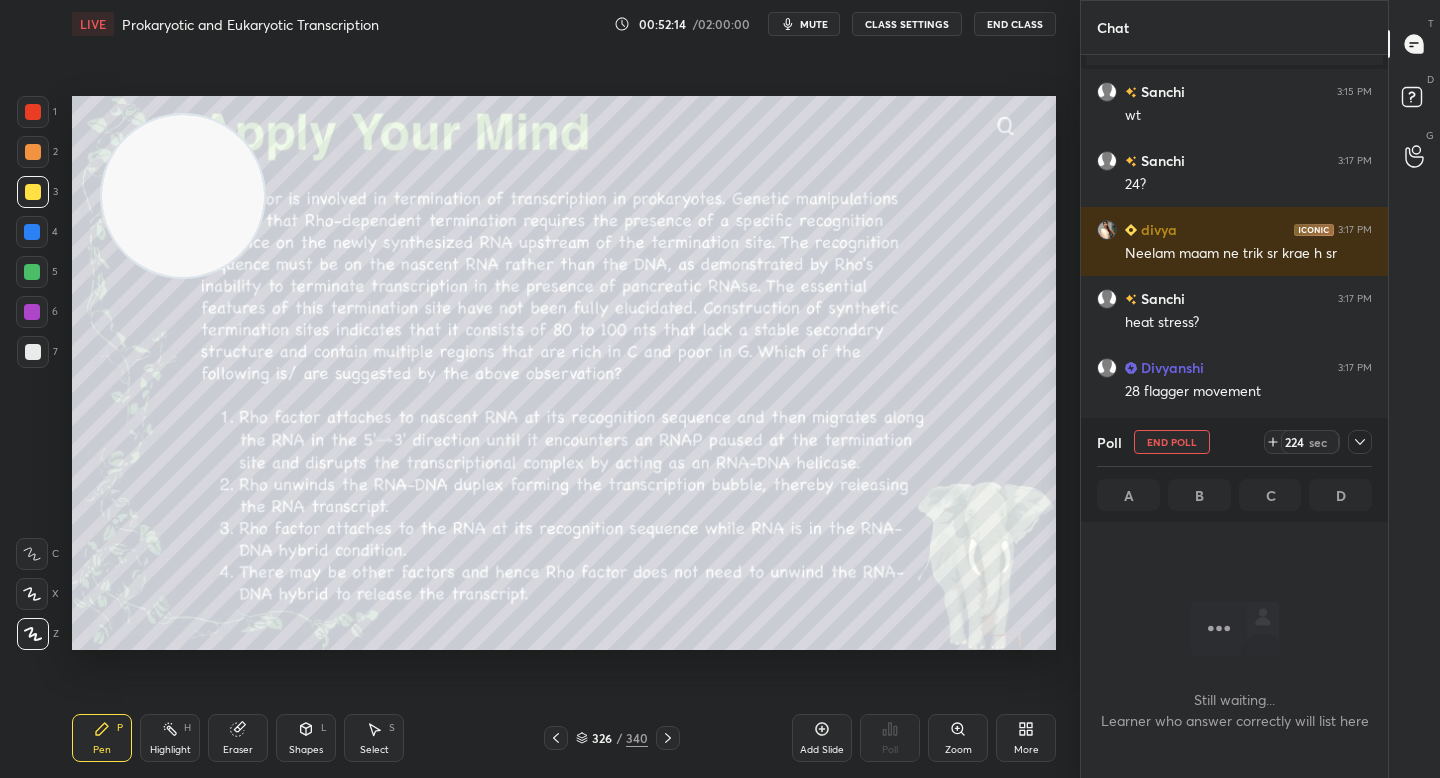 click at bounding box center (183, 196) 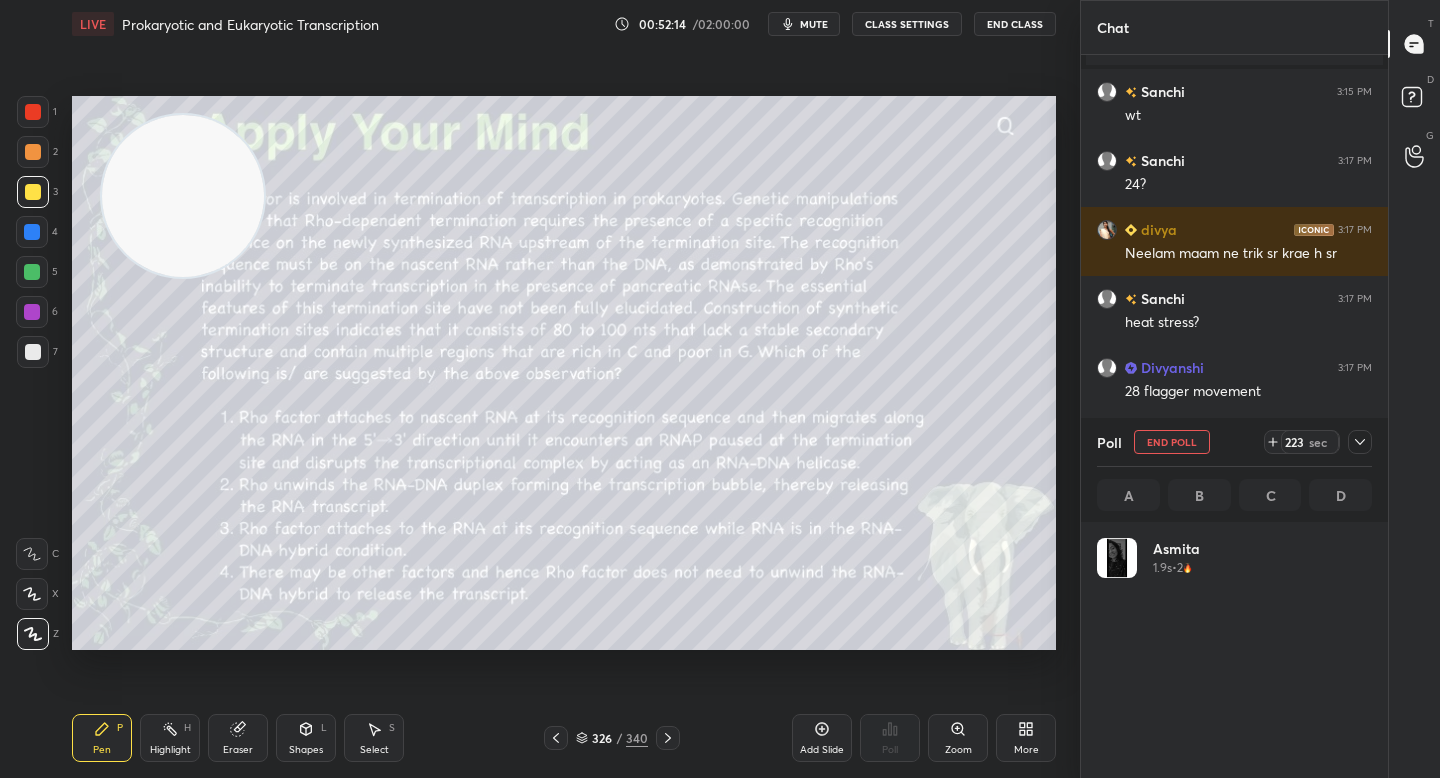 scroll, scrollTop: 7, scrollLeft: 7, axis: both 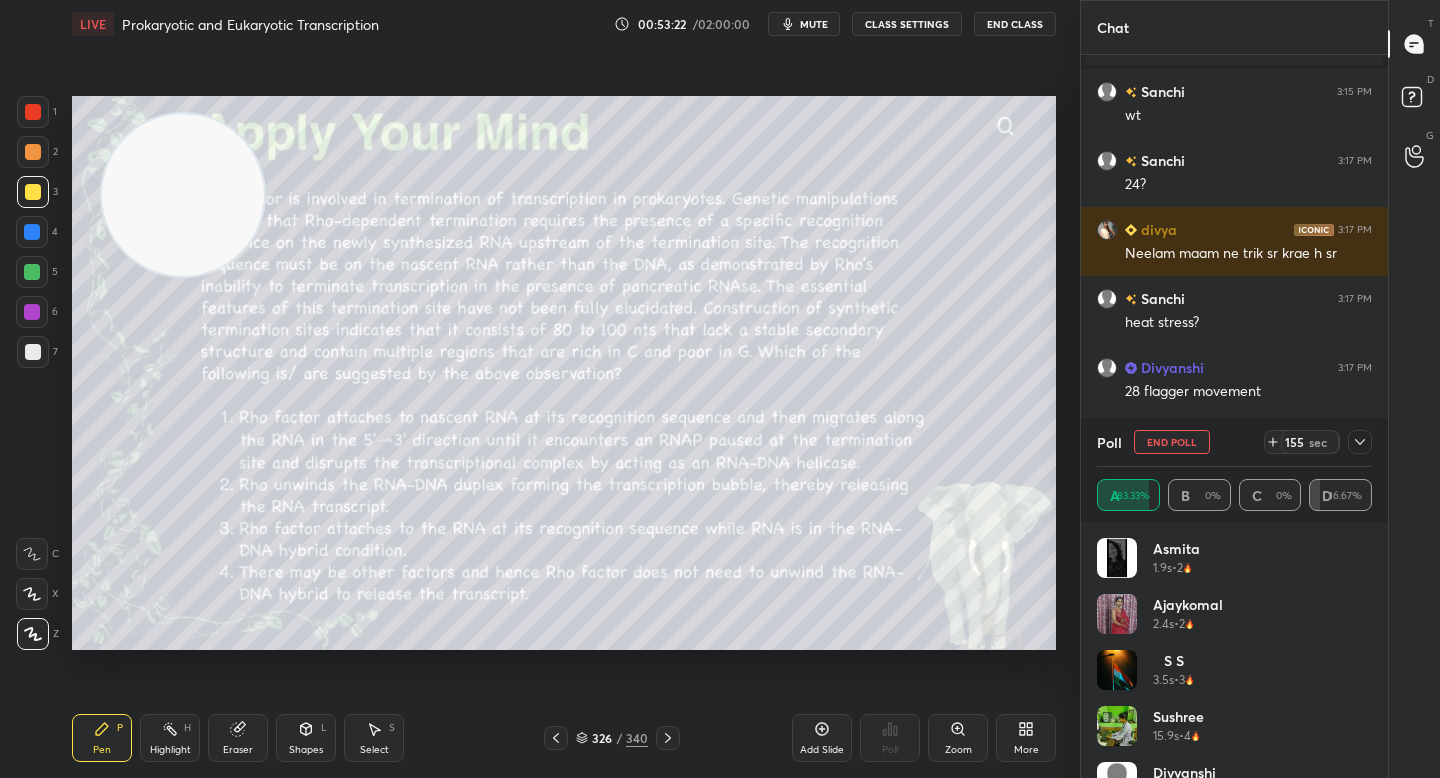 drag, startPoint x: 164, startPoint y: 201, endPoint x: 137, endPoint y: 384, distance: 184.98108 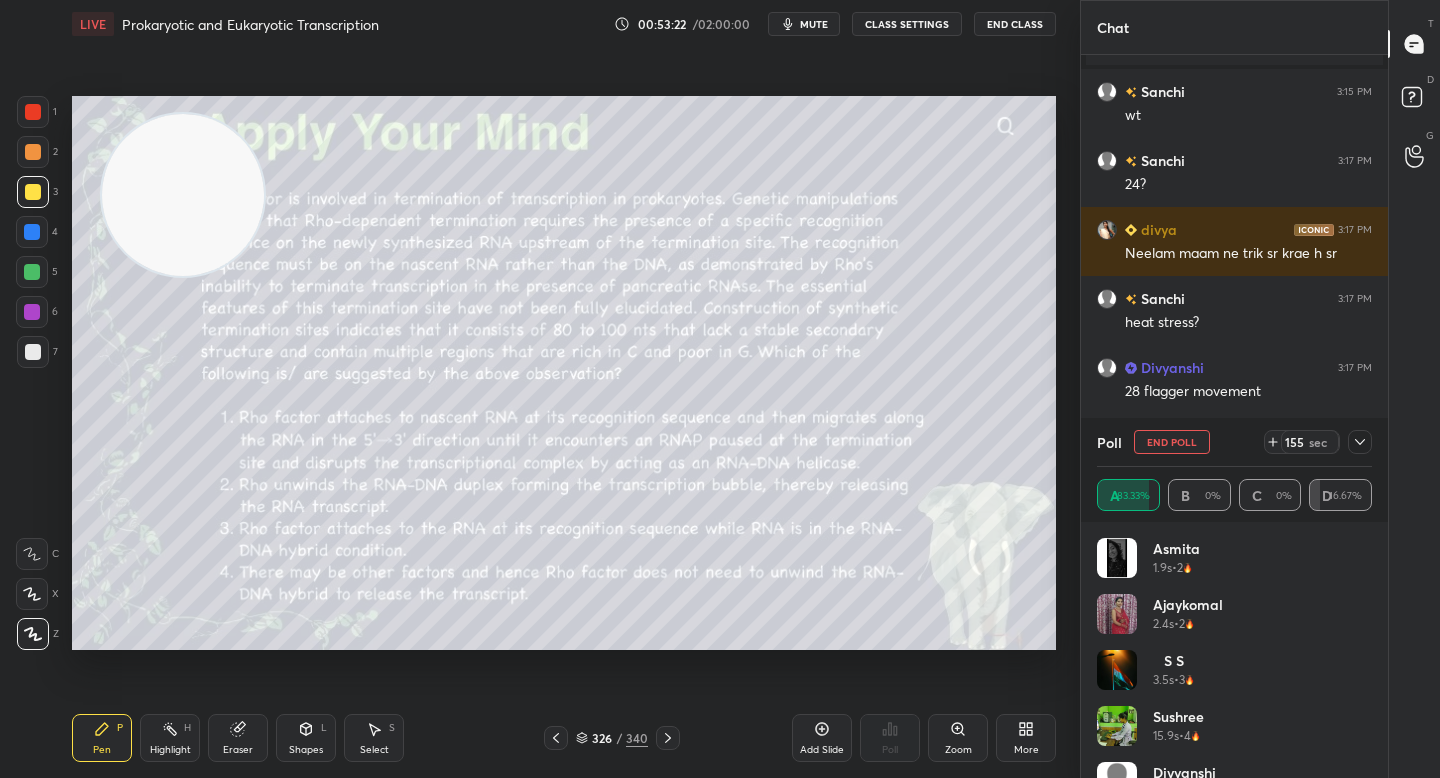 click at bounding box center (183, 195) 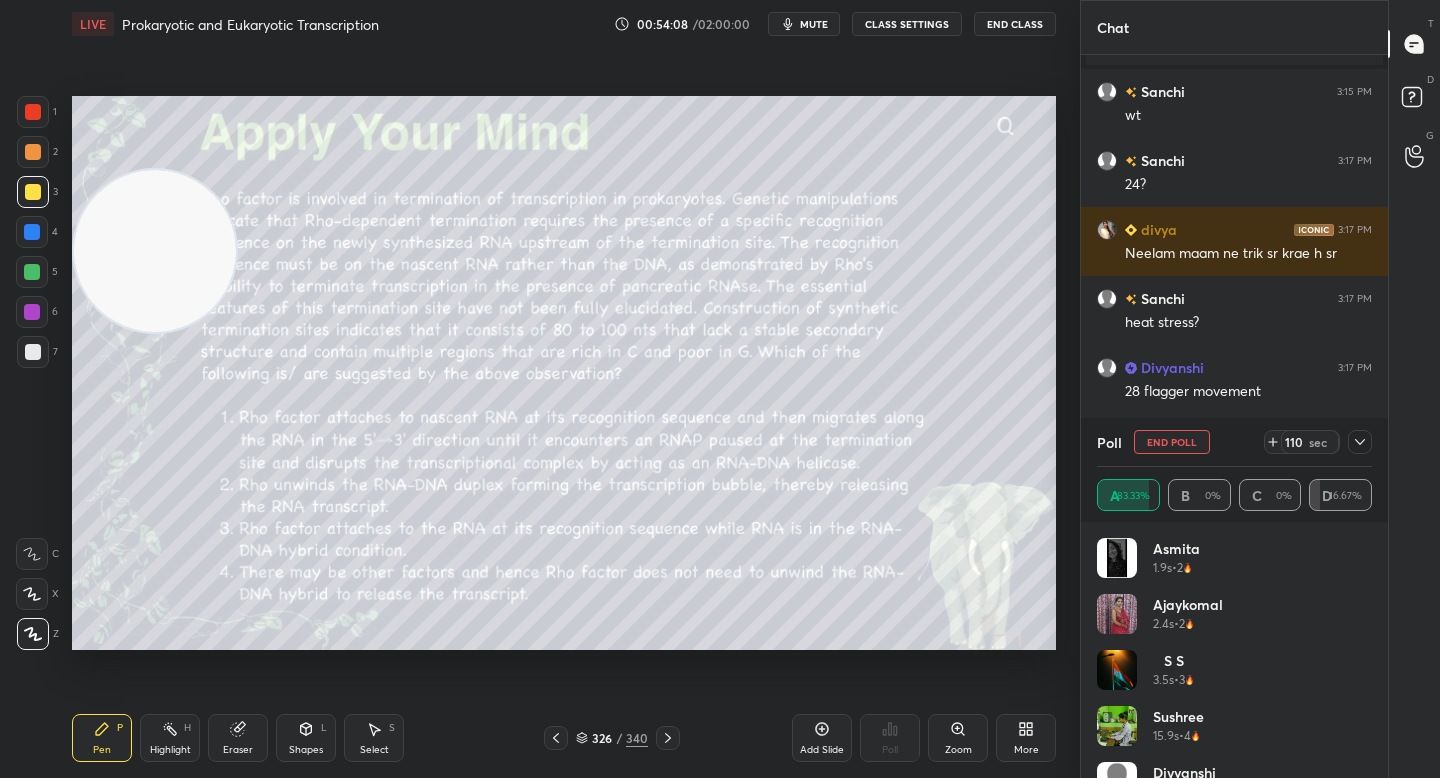 drag, startPoint x: 142, startPoint y: 351, endPoint x: 130, endPoint y: 244, distance: 107.67079 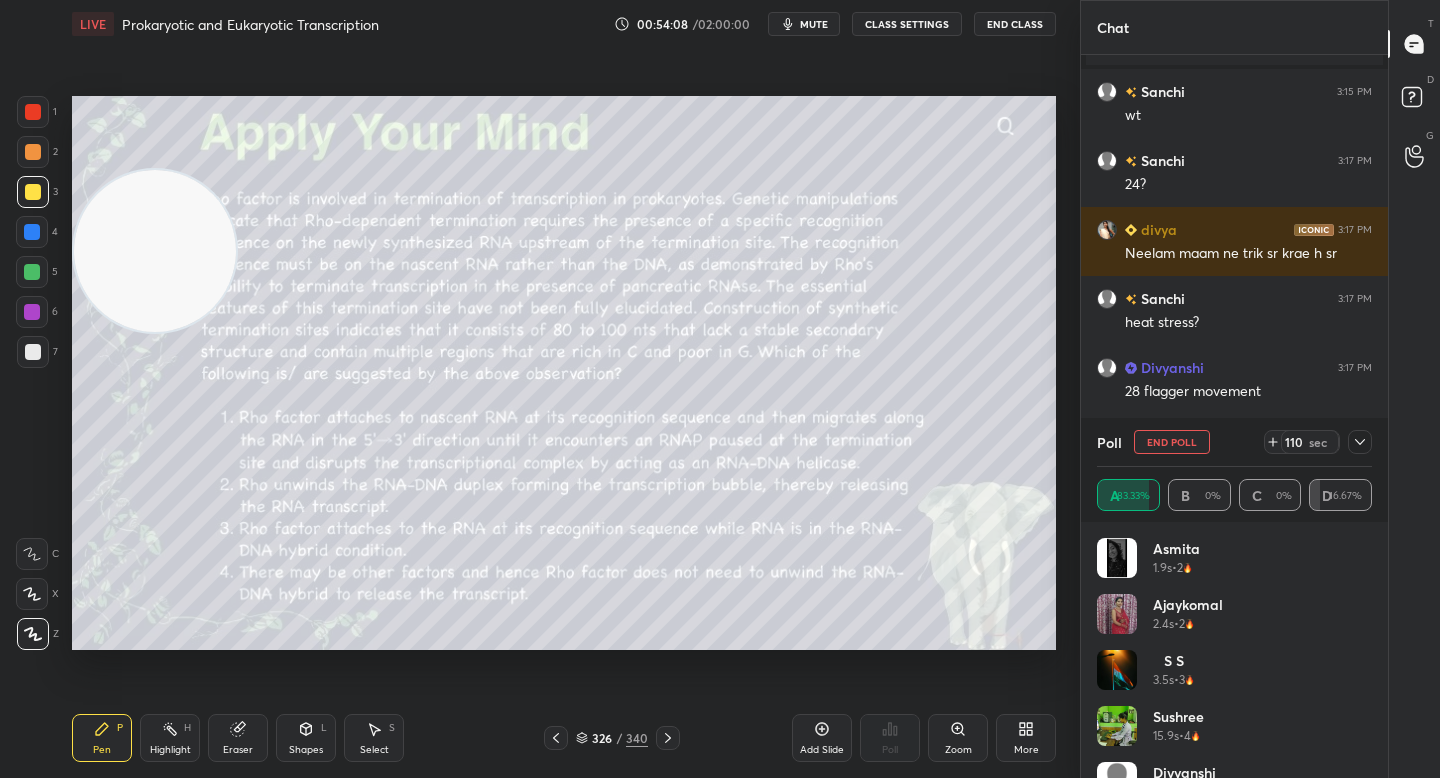 click at bounding box center (155, 251) 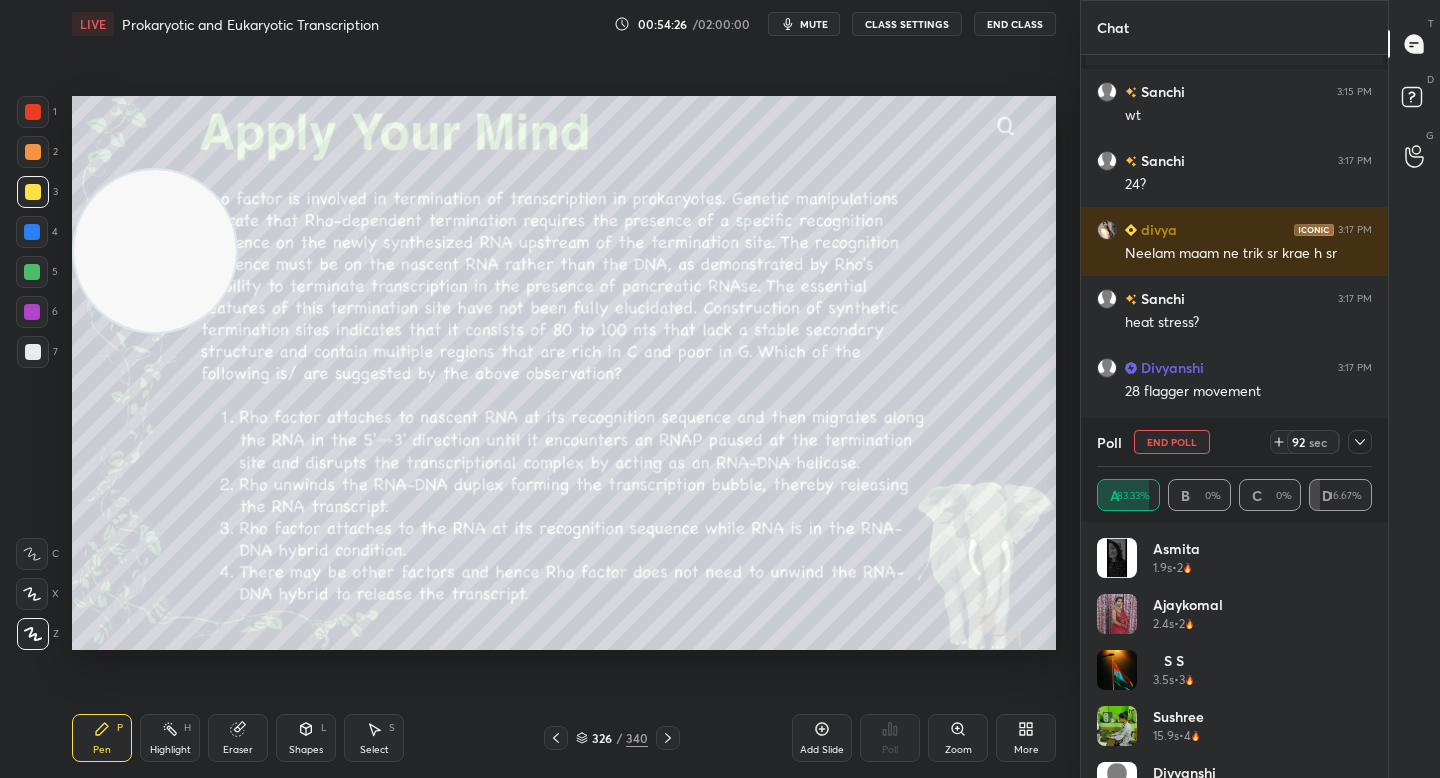 click at bounding box center [33, 152] 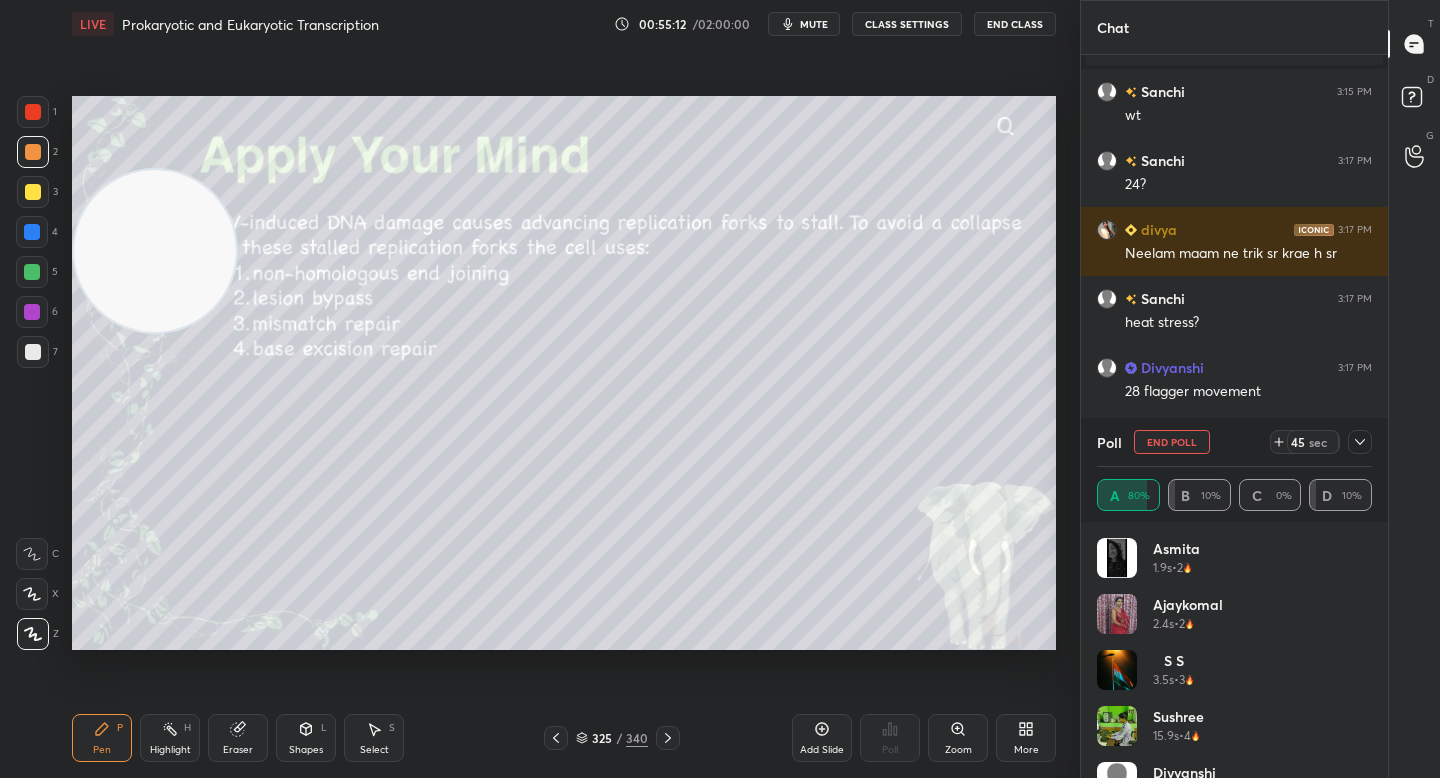 click on "End Poll" at bounding box center [1172, 442] 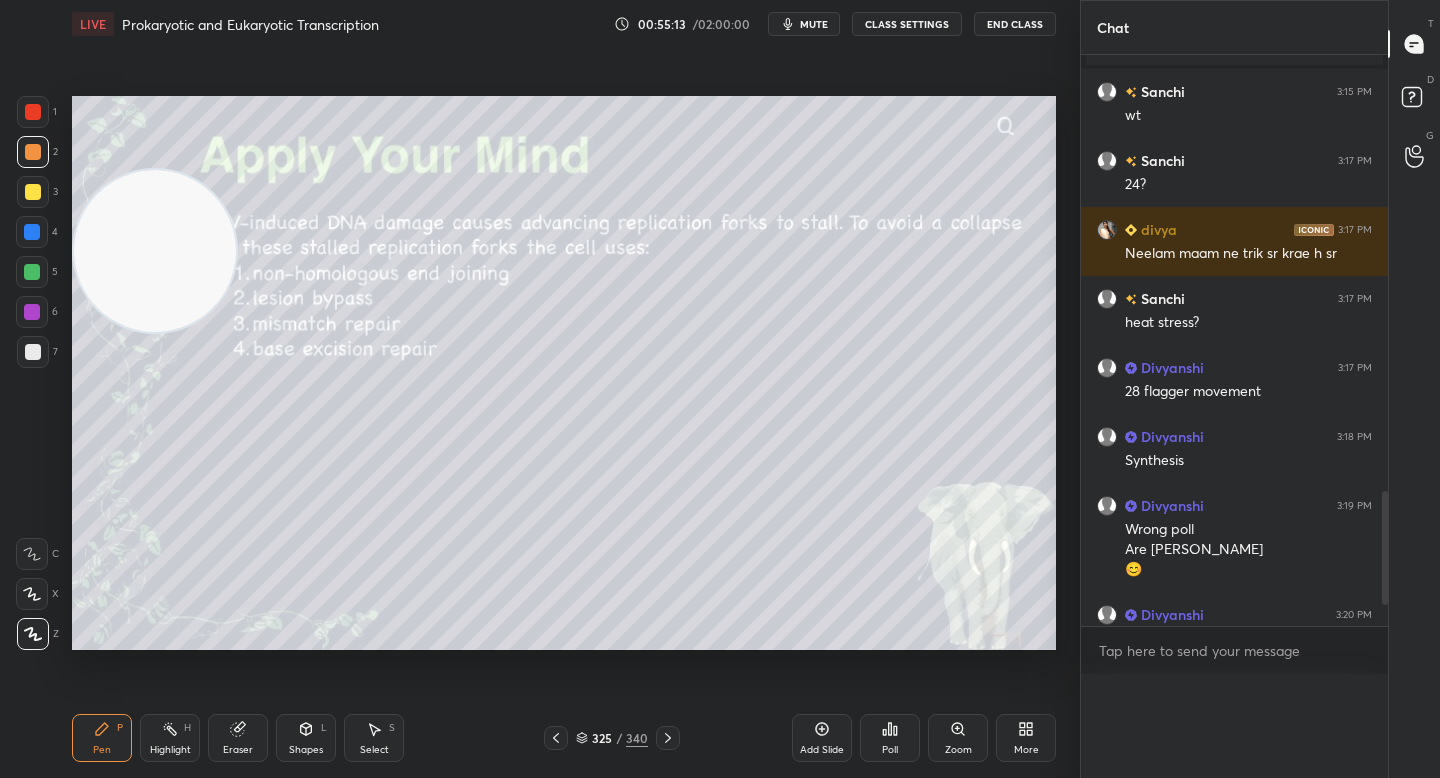 scroll, scrollTop: 0, scrollLeft: 0, axis: both 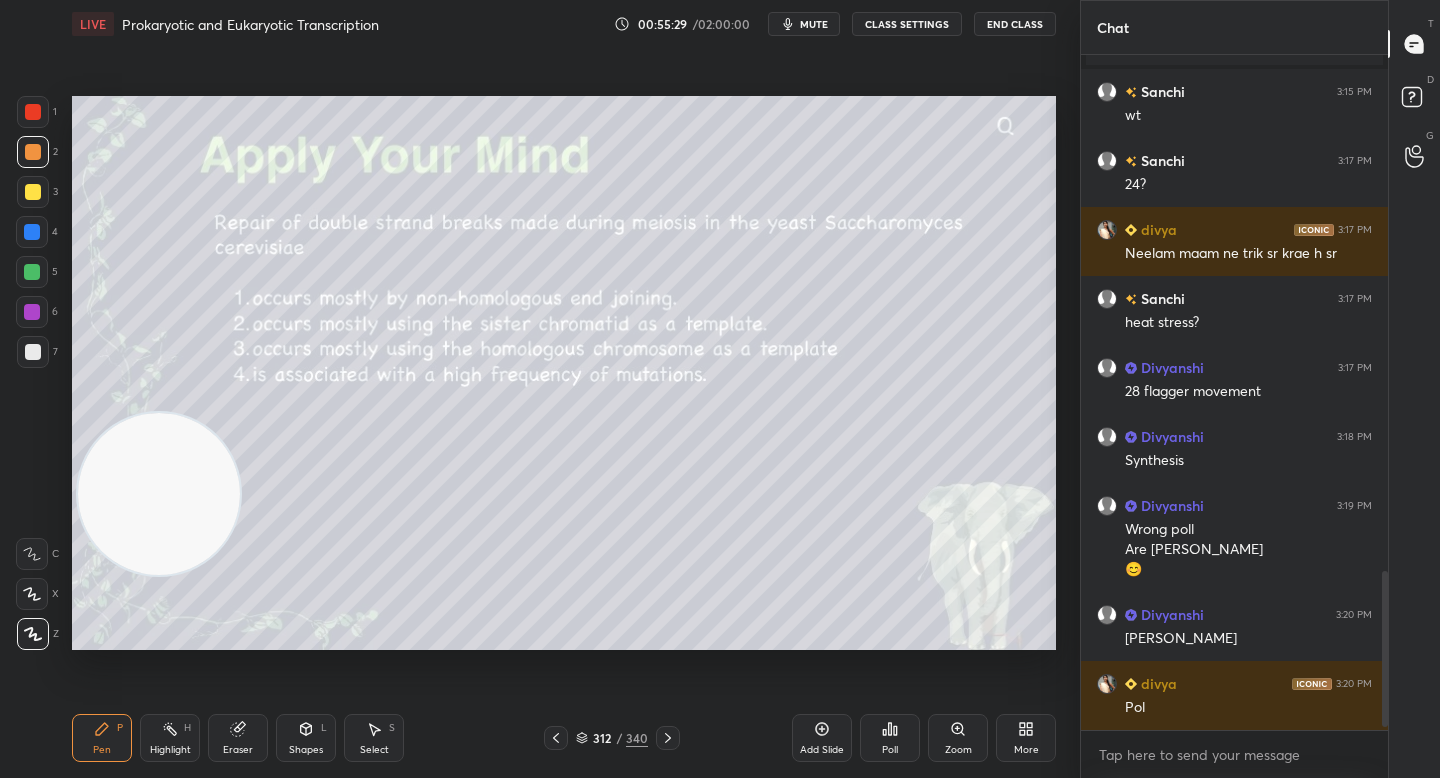 drag, startPoint x: 187, startPoint y: 282, endPoint x: 191, endPoint y: 525, distance: 243.03291 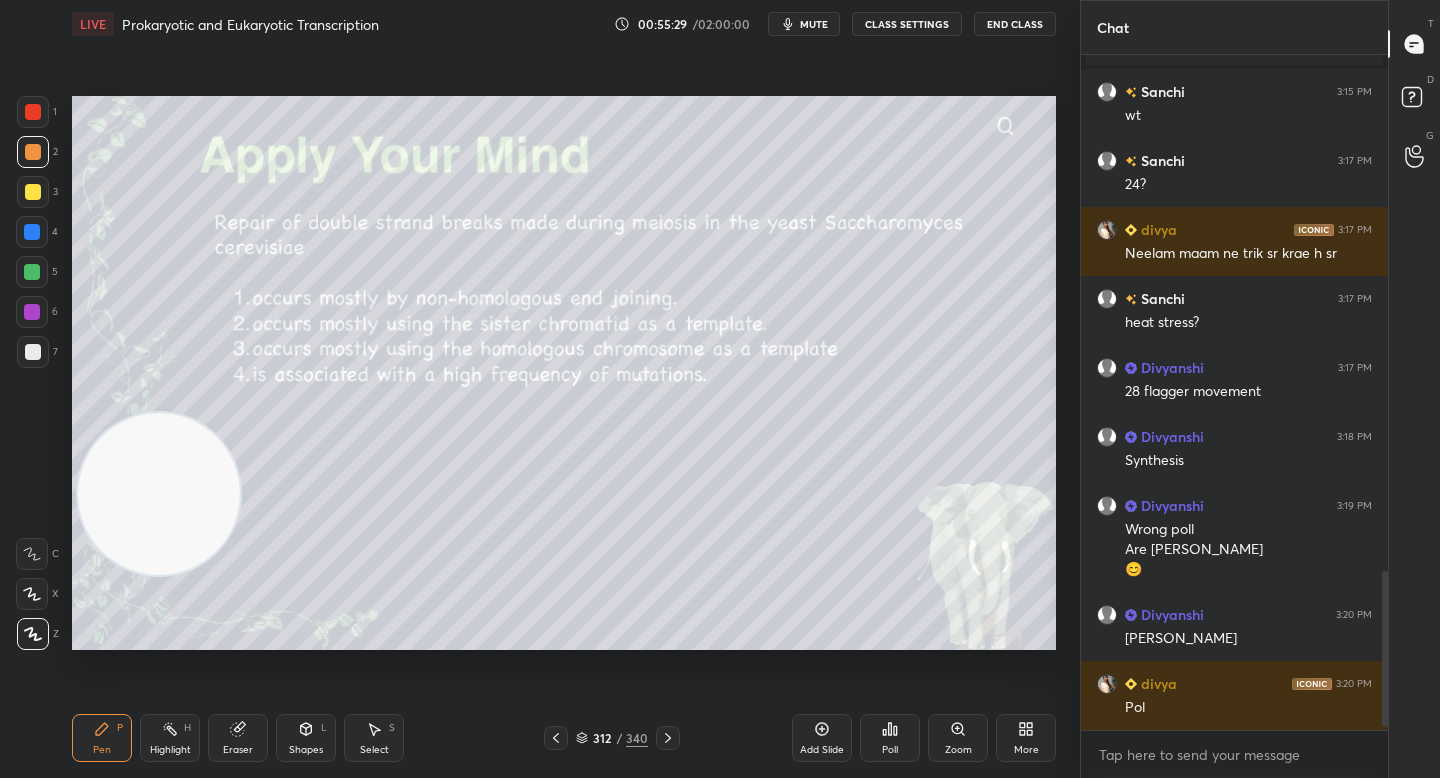 click at bounding box center (159, 494) 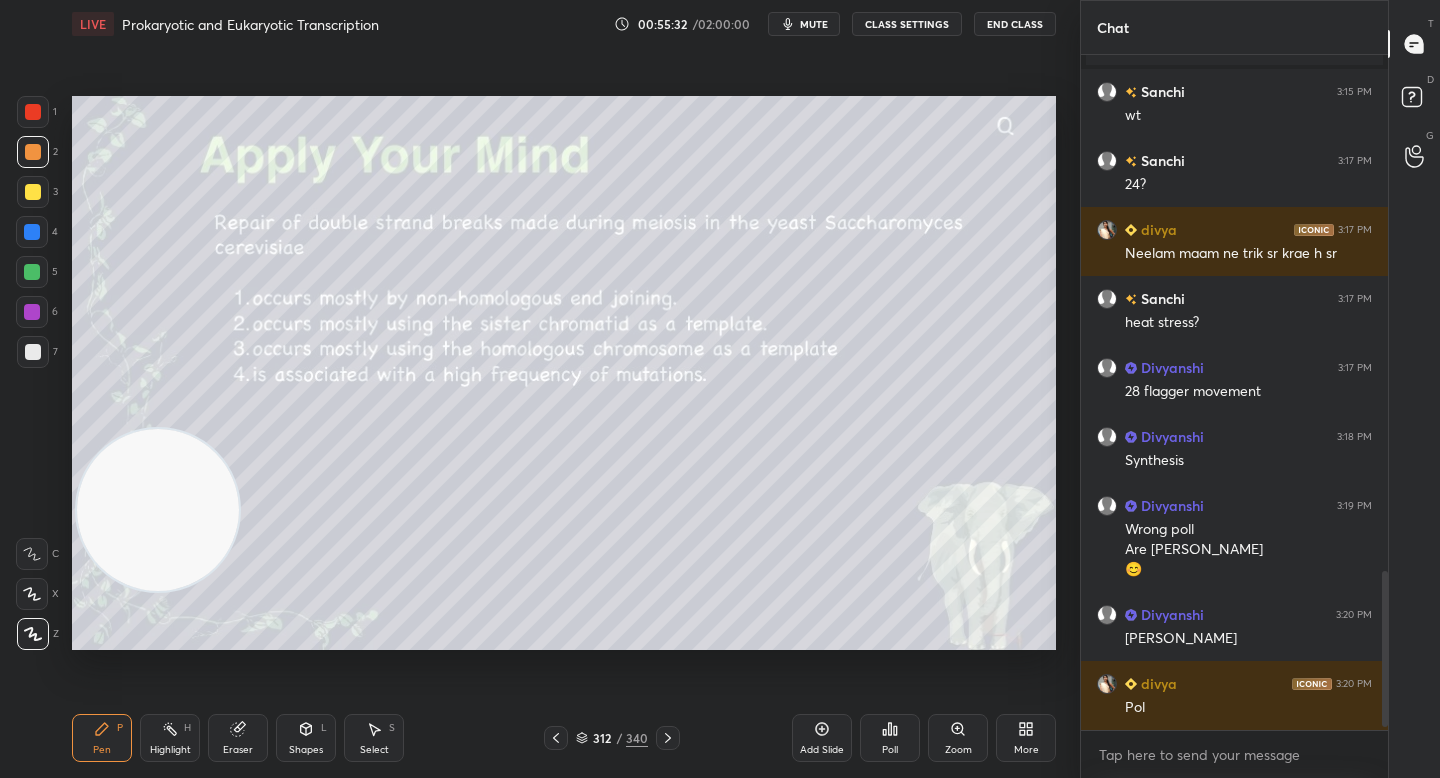 drag, startPoint x: 178, startPoint y: 501, endPoint x: 177, endPoint y: 517, distance: 16.03122 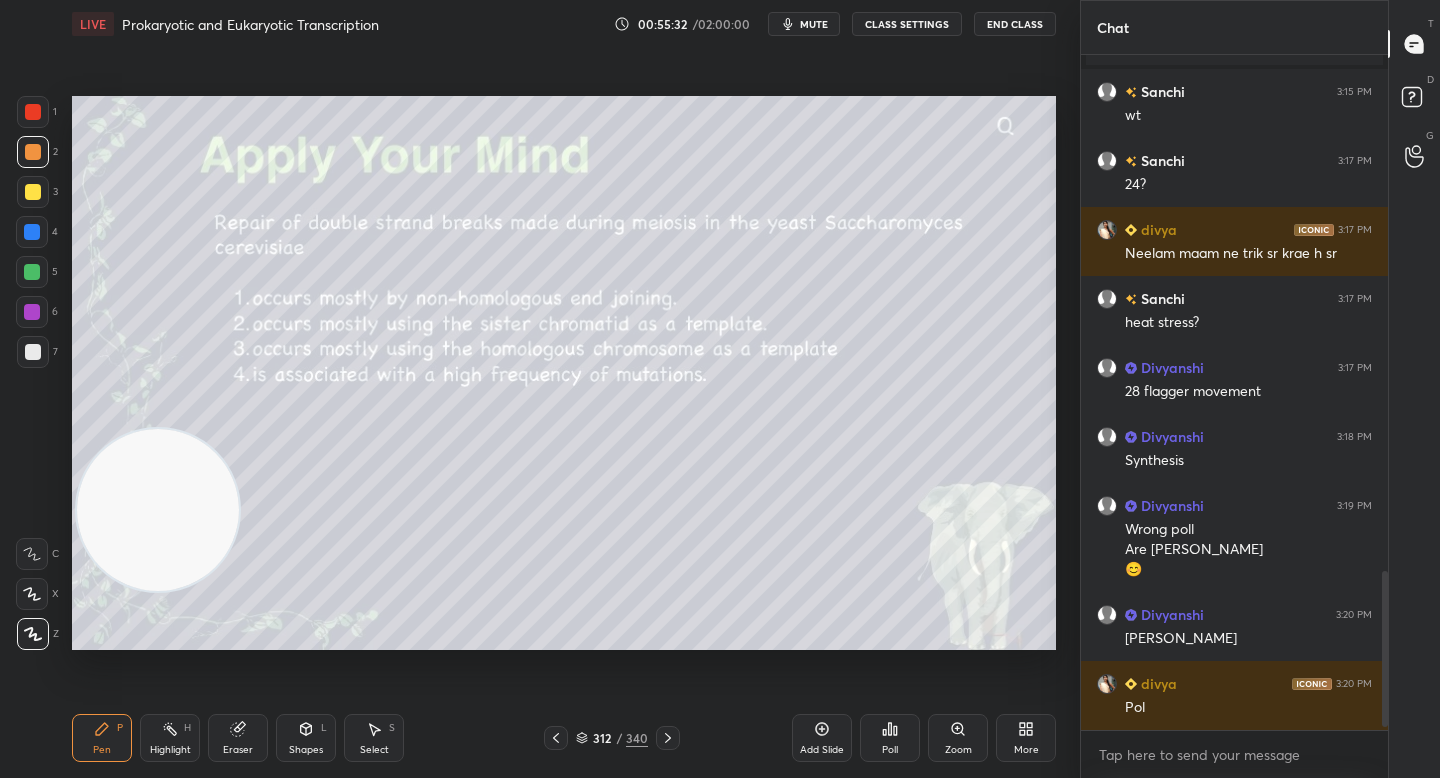 click at bounding box center (158, 510) 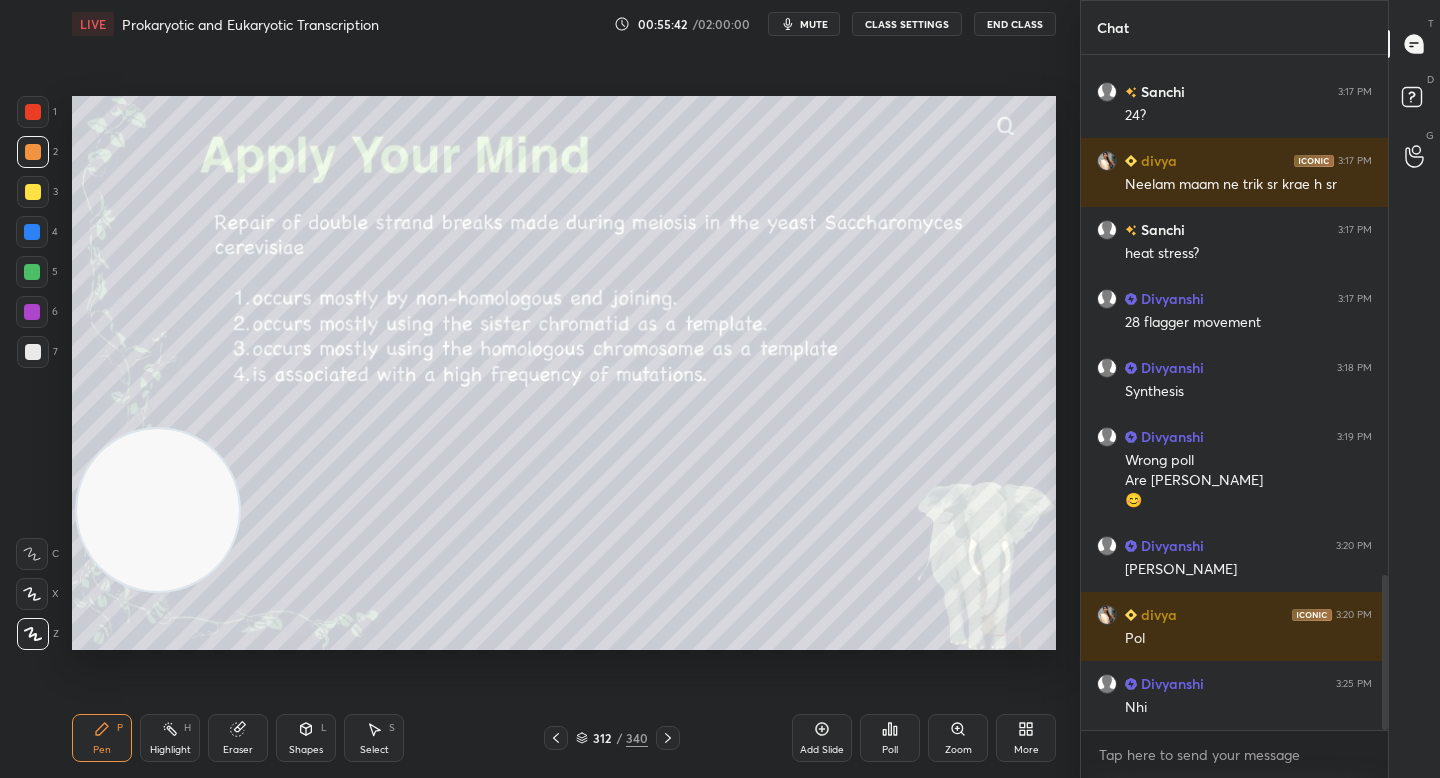 scroll, scrollTop: 2325, scrollLeft: 0, axis: vertical 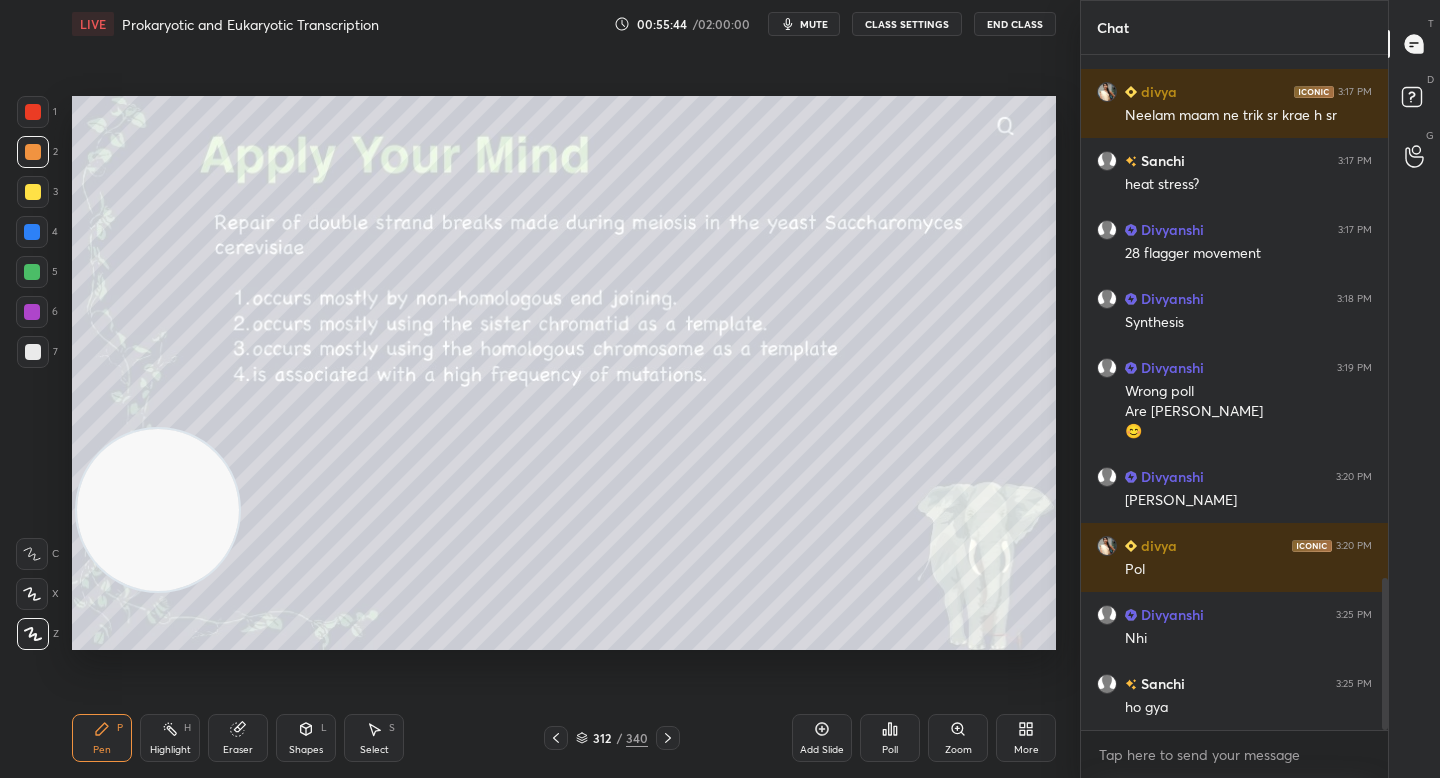 click on "Poll" at bounding box center [890, 738] 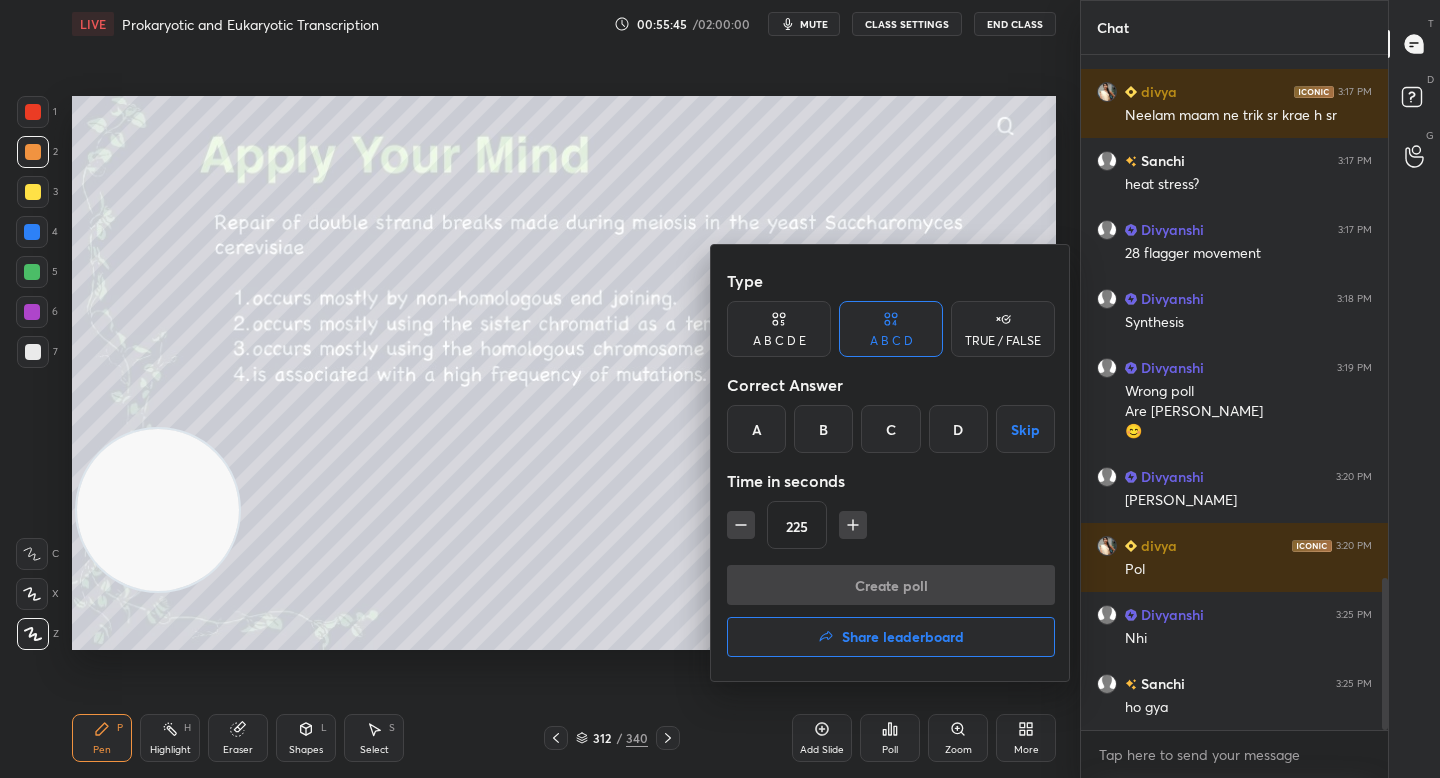 click on "C" at bounding box center [890, 429] 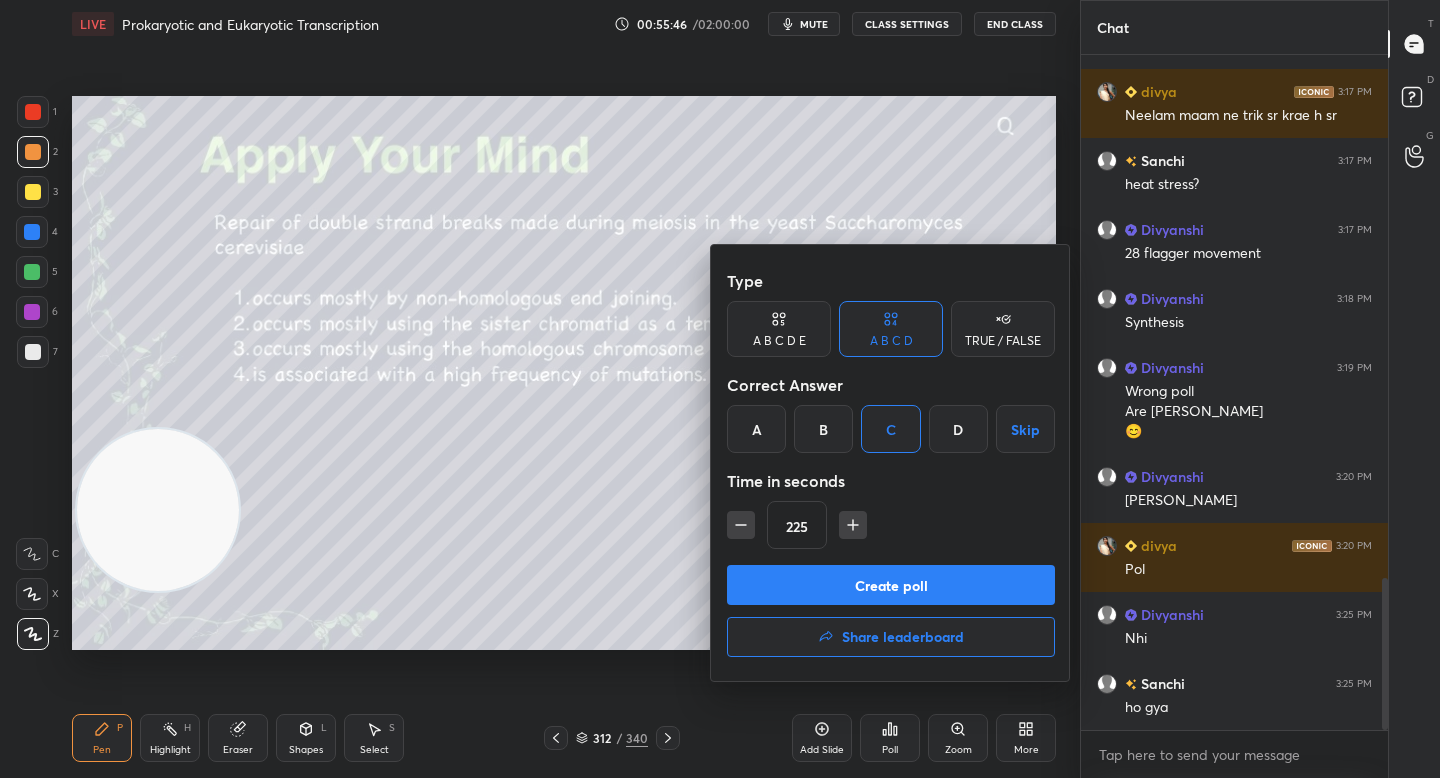 click on "Create poll" at bounding box center (891, 585) 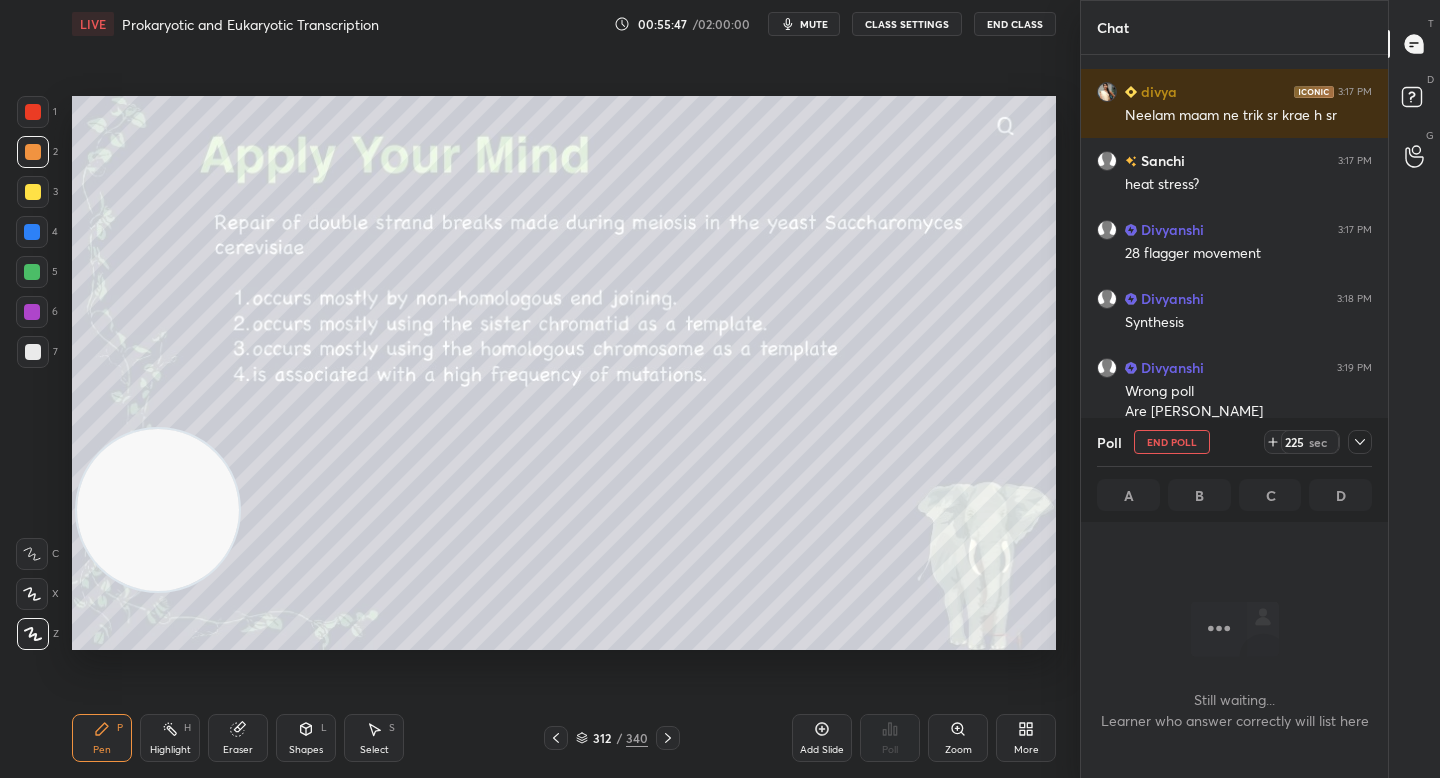 scroll, scrollTop: 589, scrollLeft: 301, axis: both 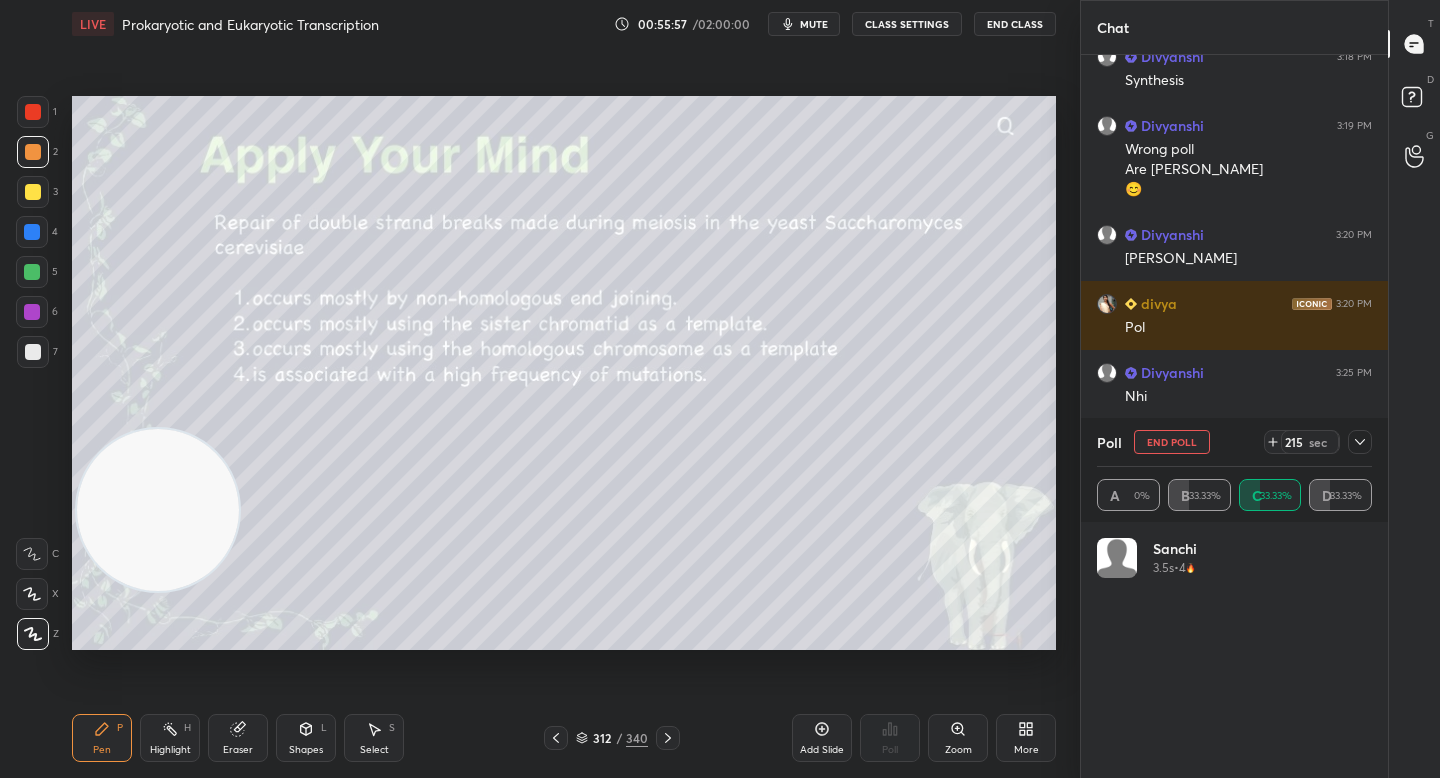 click 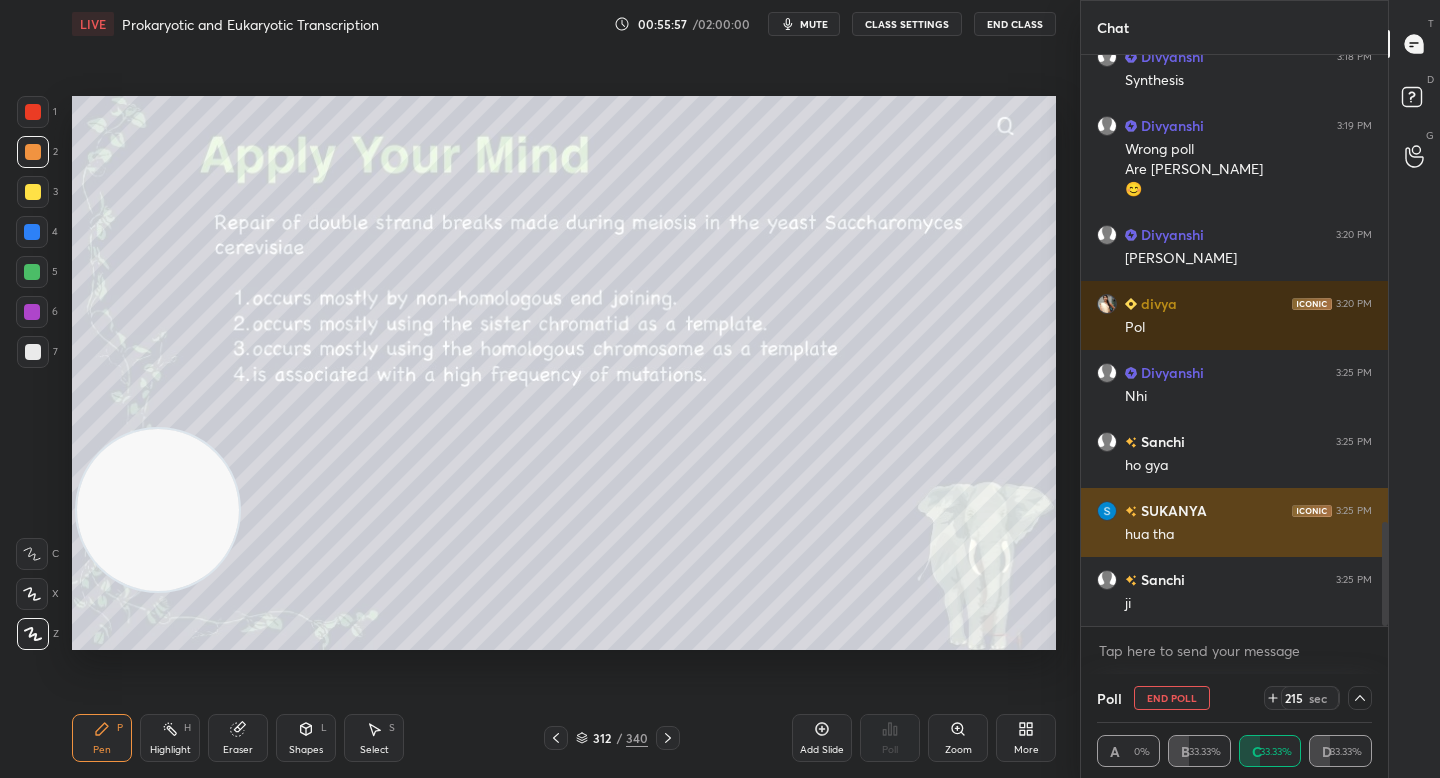 scroll, scrollTop: 81, scrollLeft: 269, axis: both 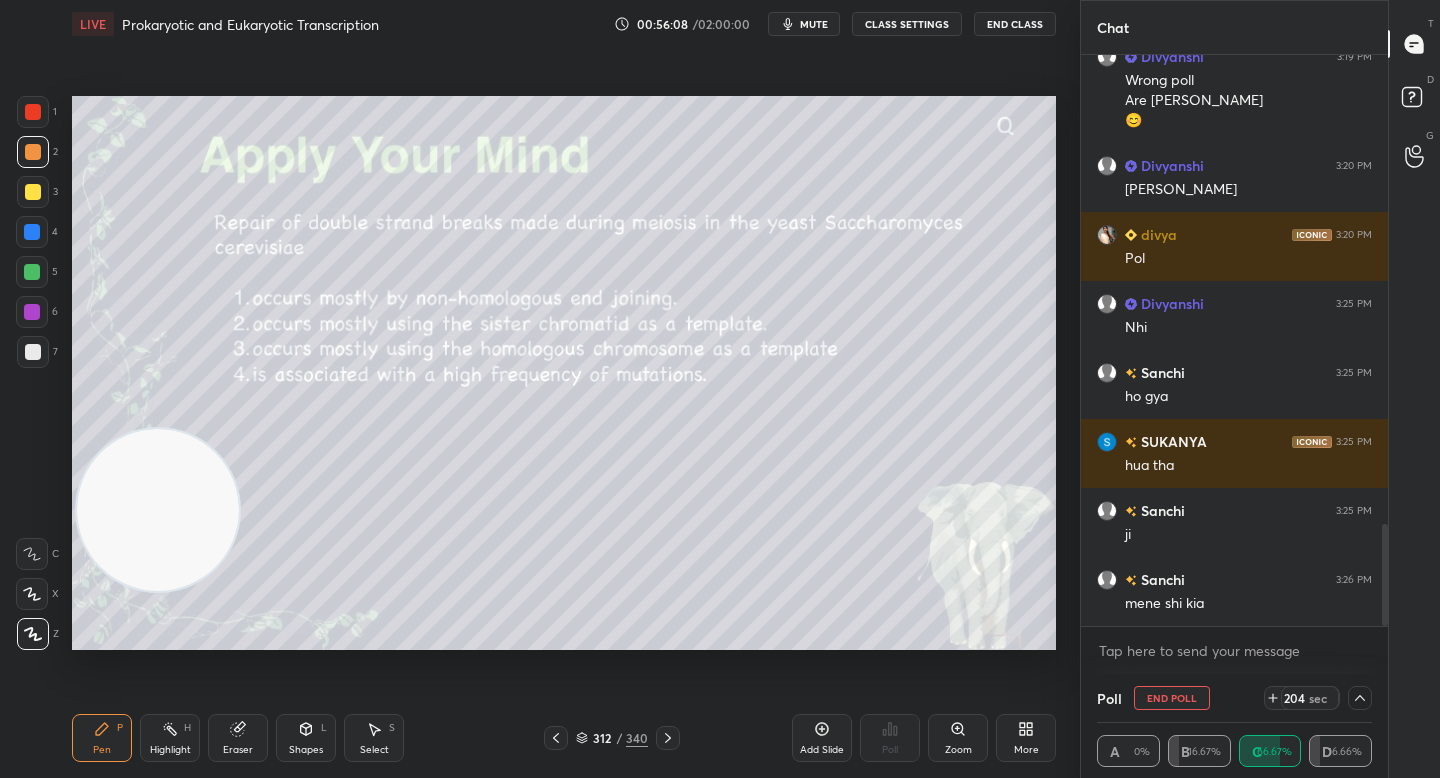 click 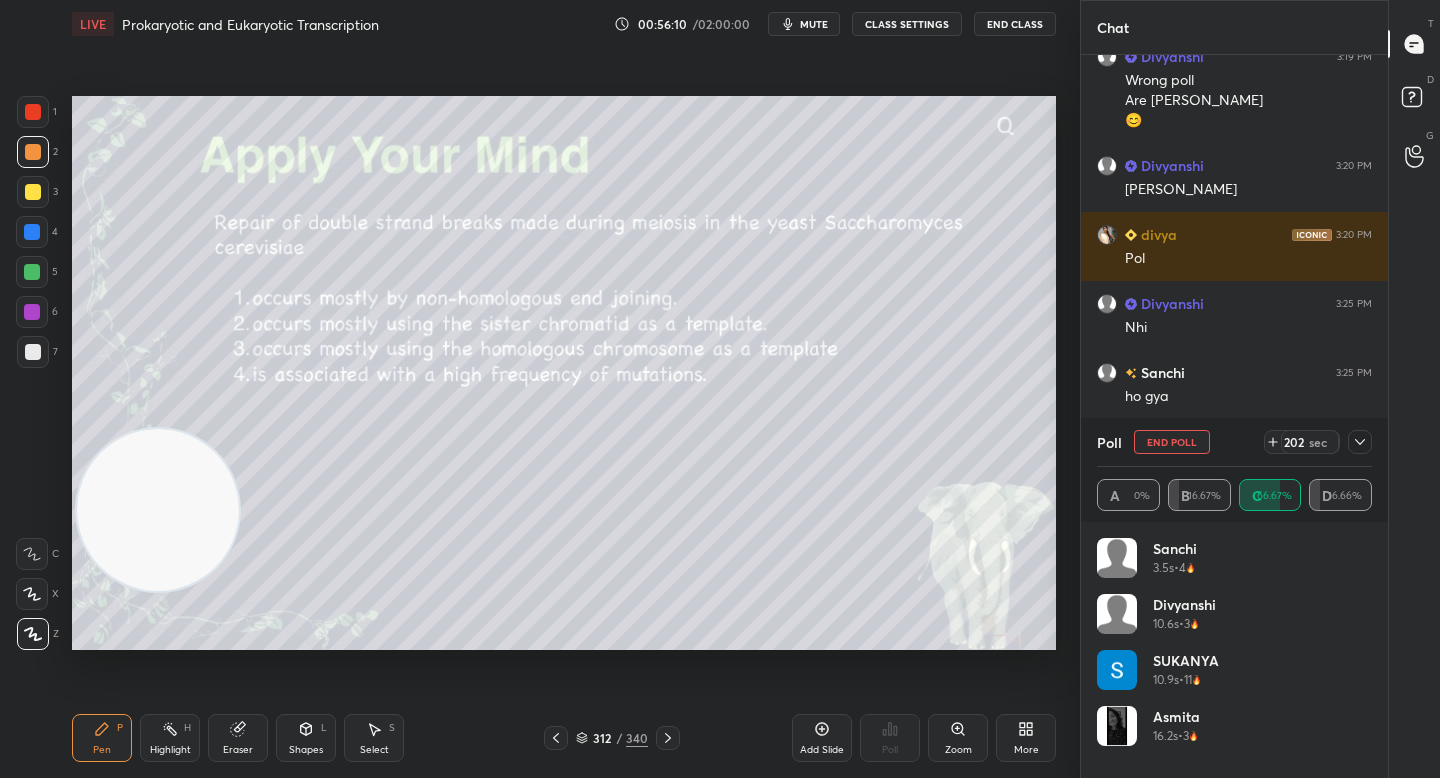 click 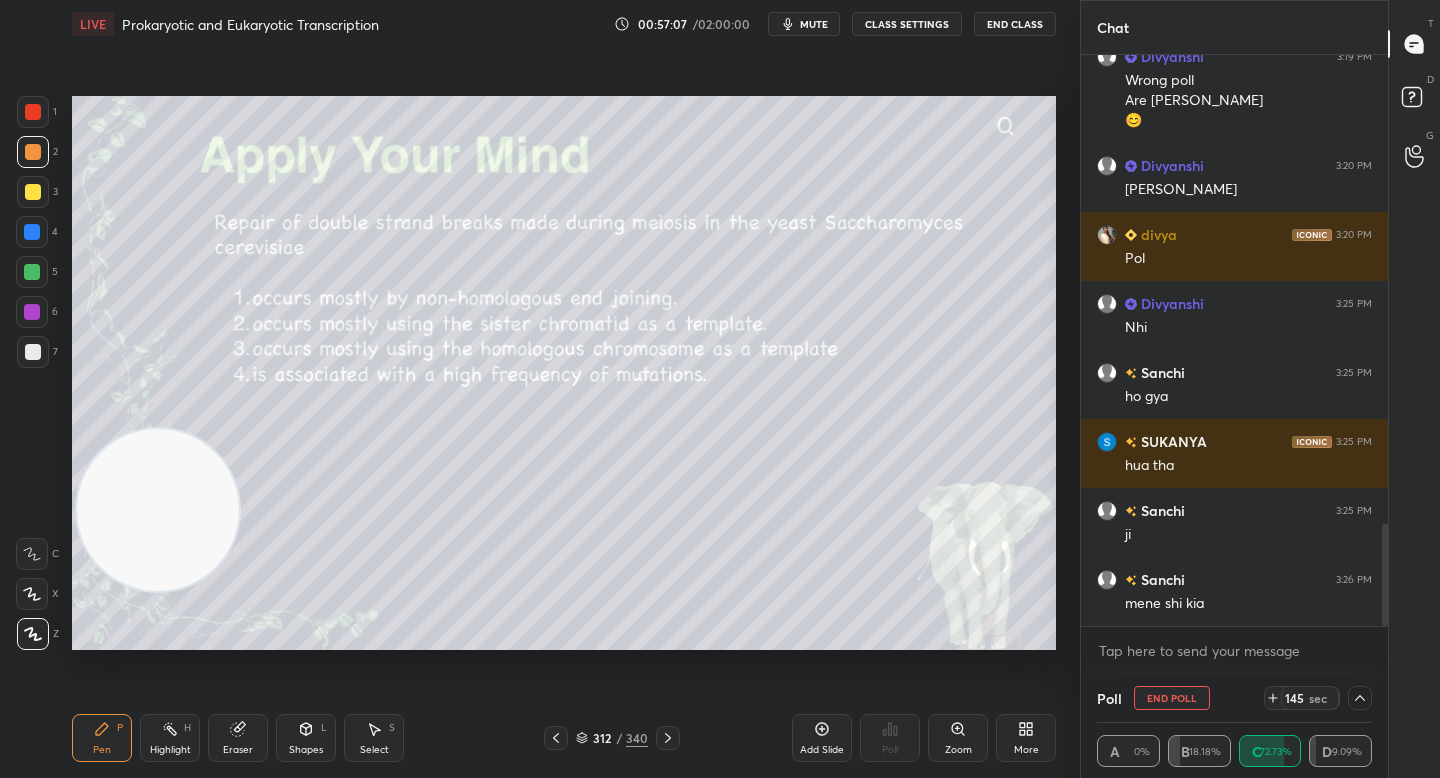 click 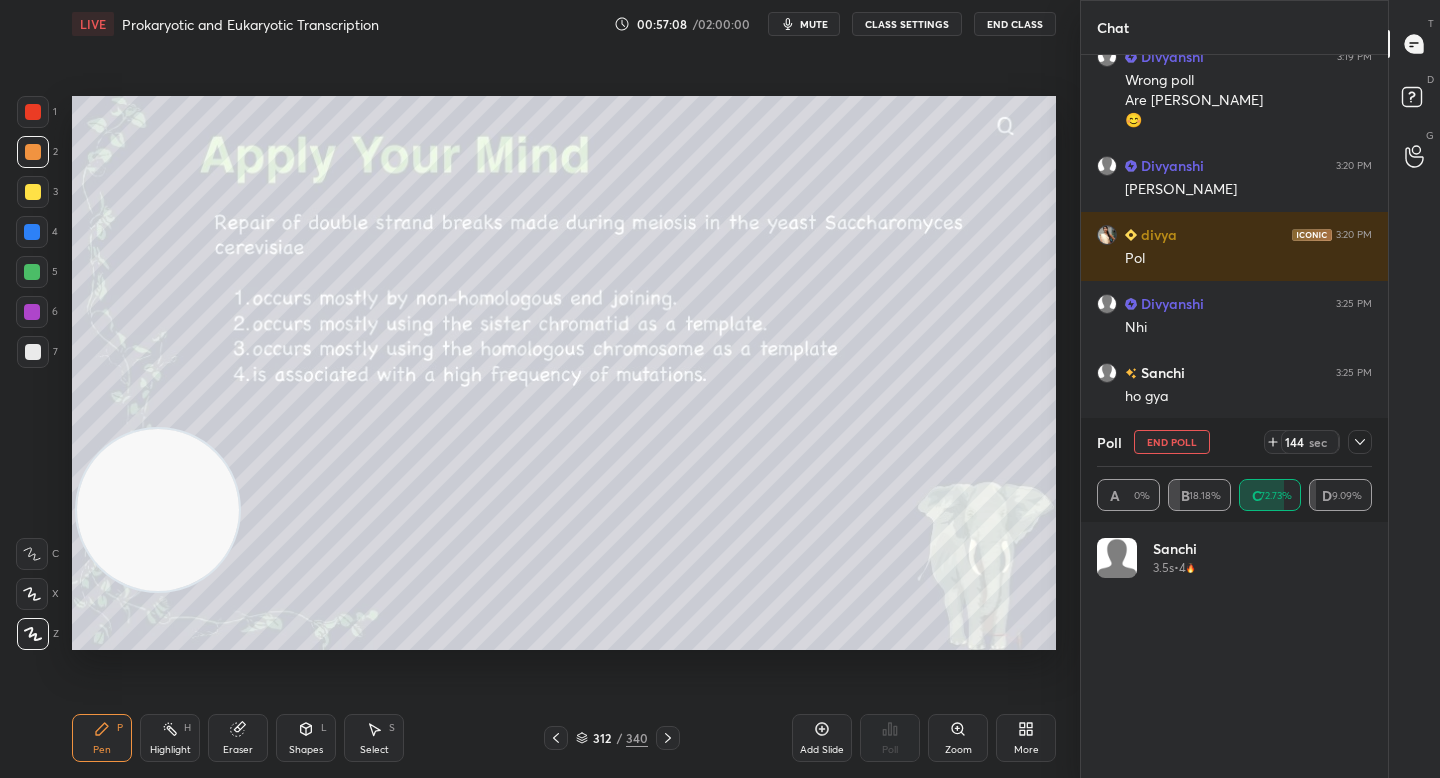 scroll, scrollTop: 7, scrollLeft: 7, axis: both 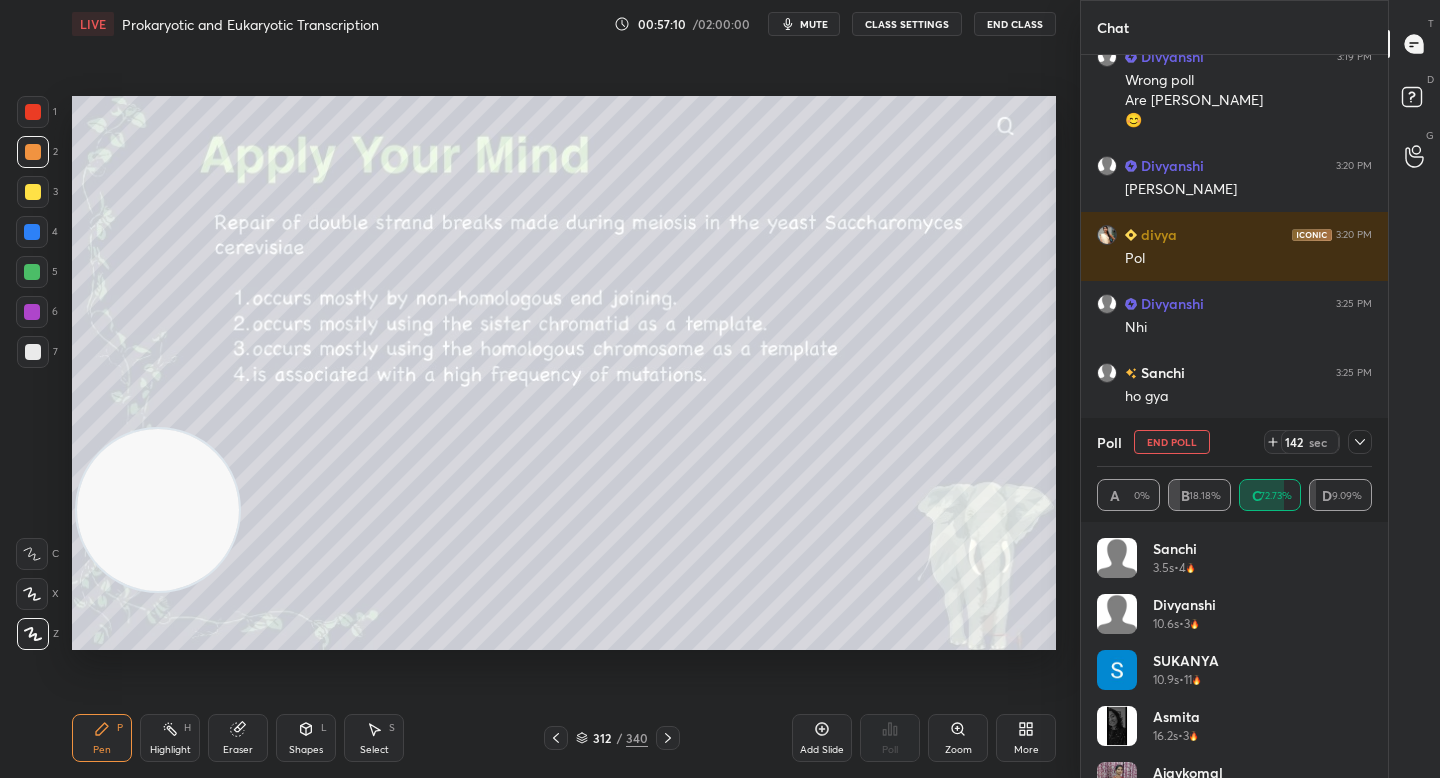 click 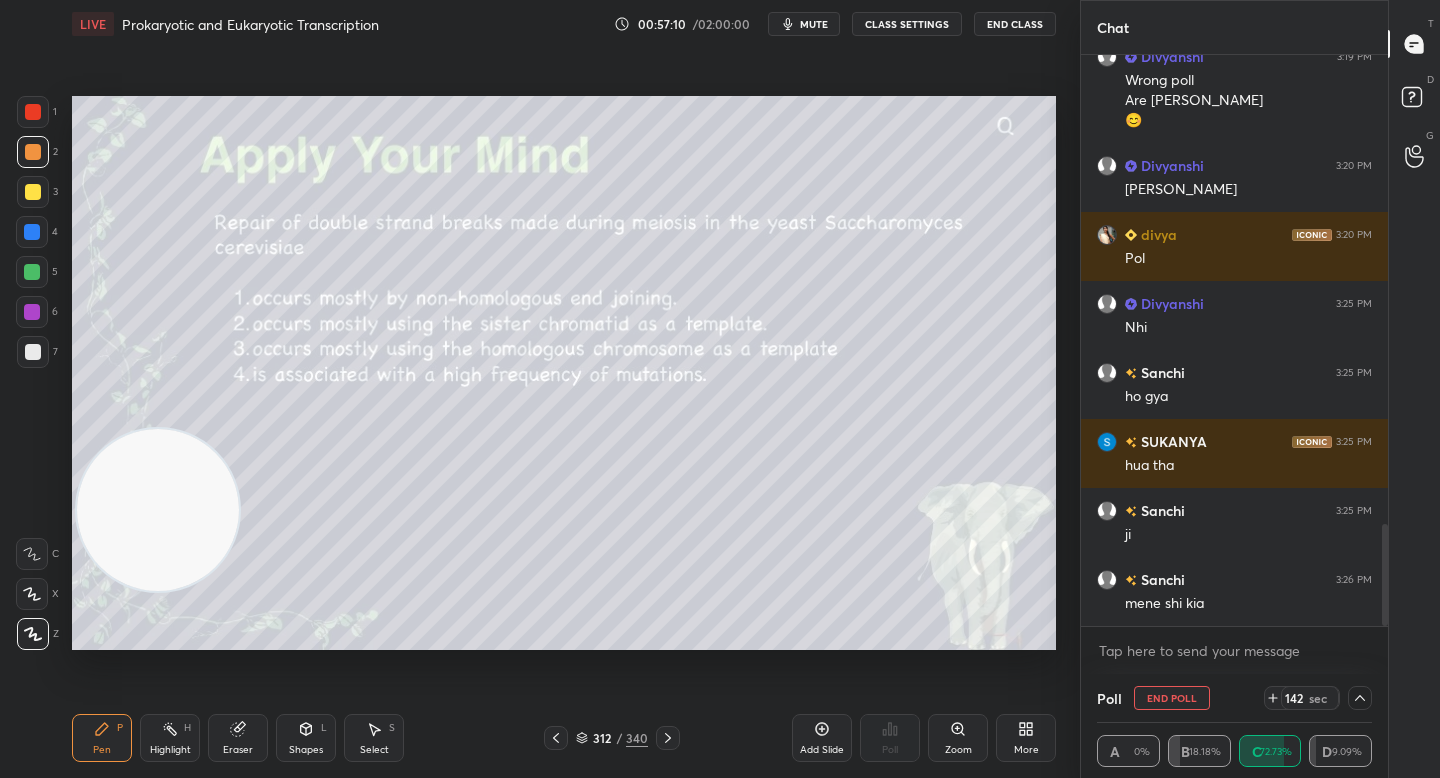 scroll, scrollTop: 37, scrollLeft: 269, axis: both 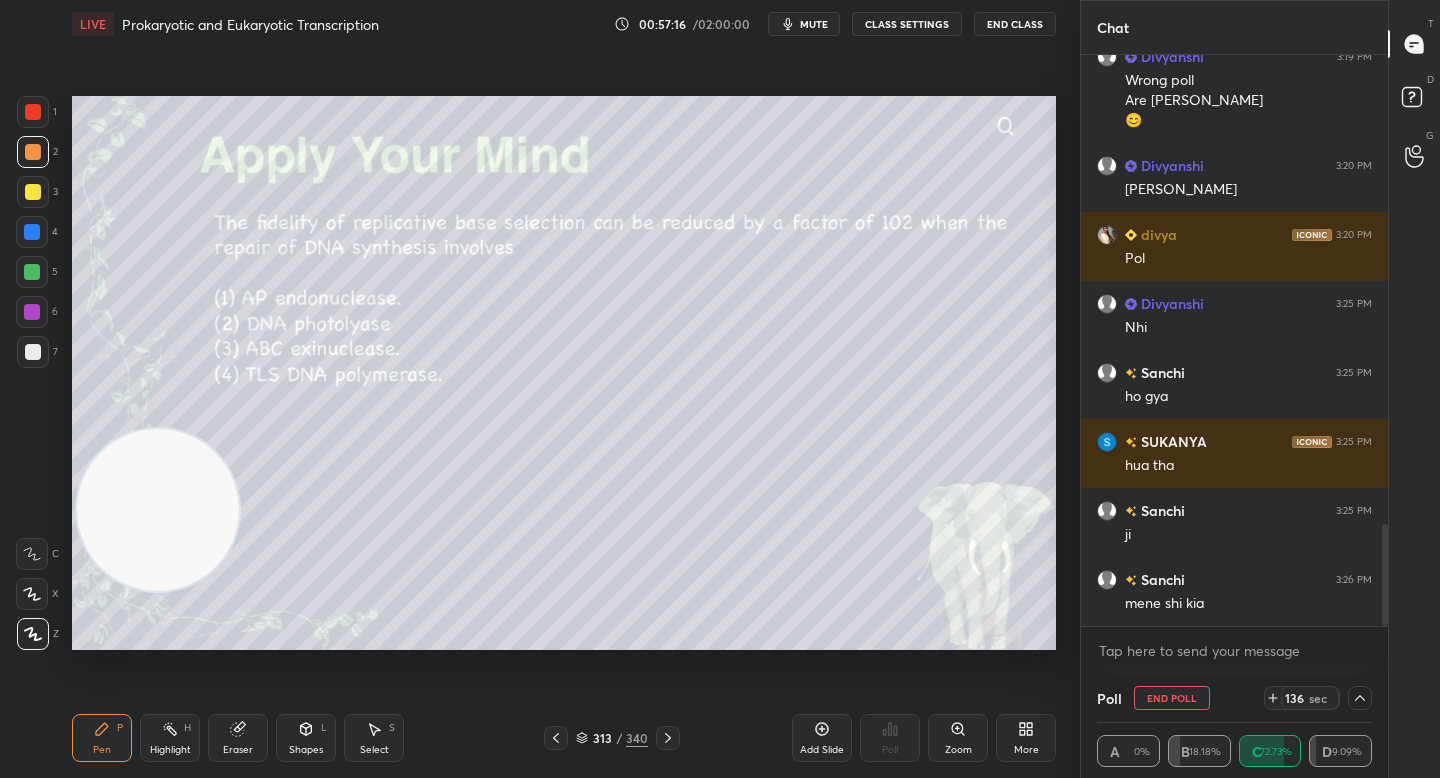 click on "End Poll" at bounding box center (1172, 698) 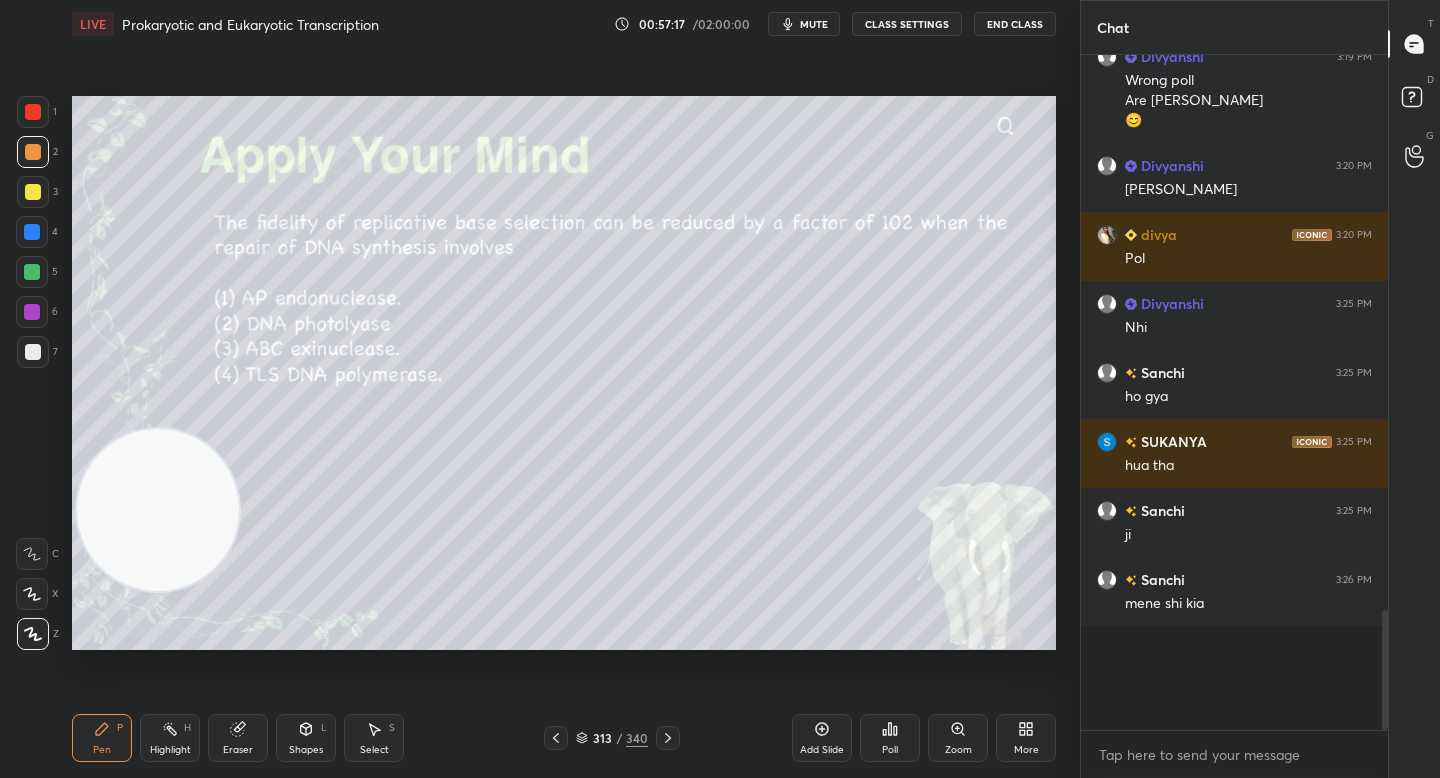 scroll, scrollTop: 7, scrollLeft: 7, axis: both 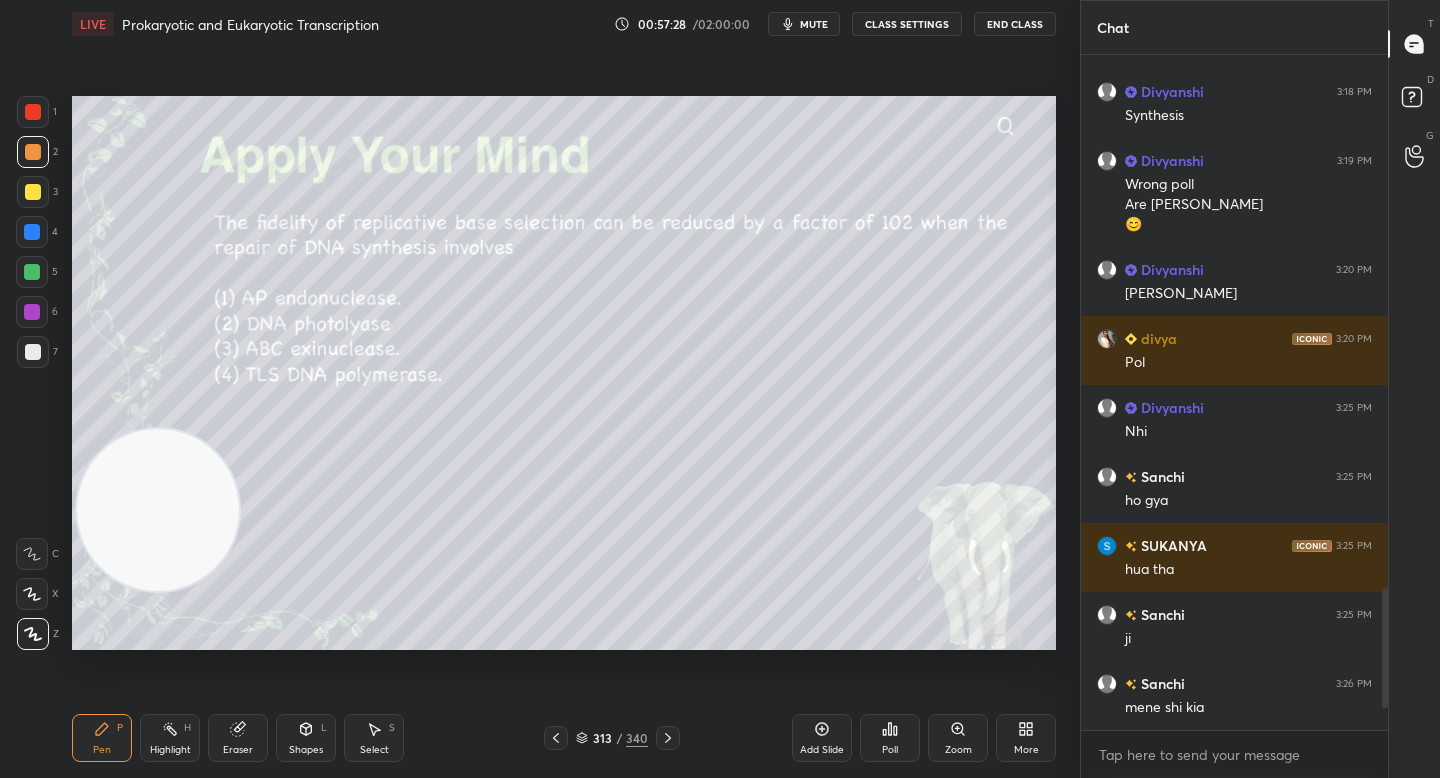 click on "Poll" at bounding box center (890, 738) 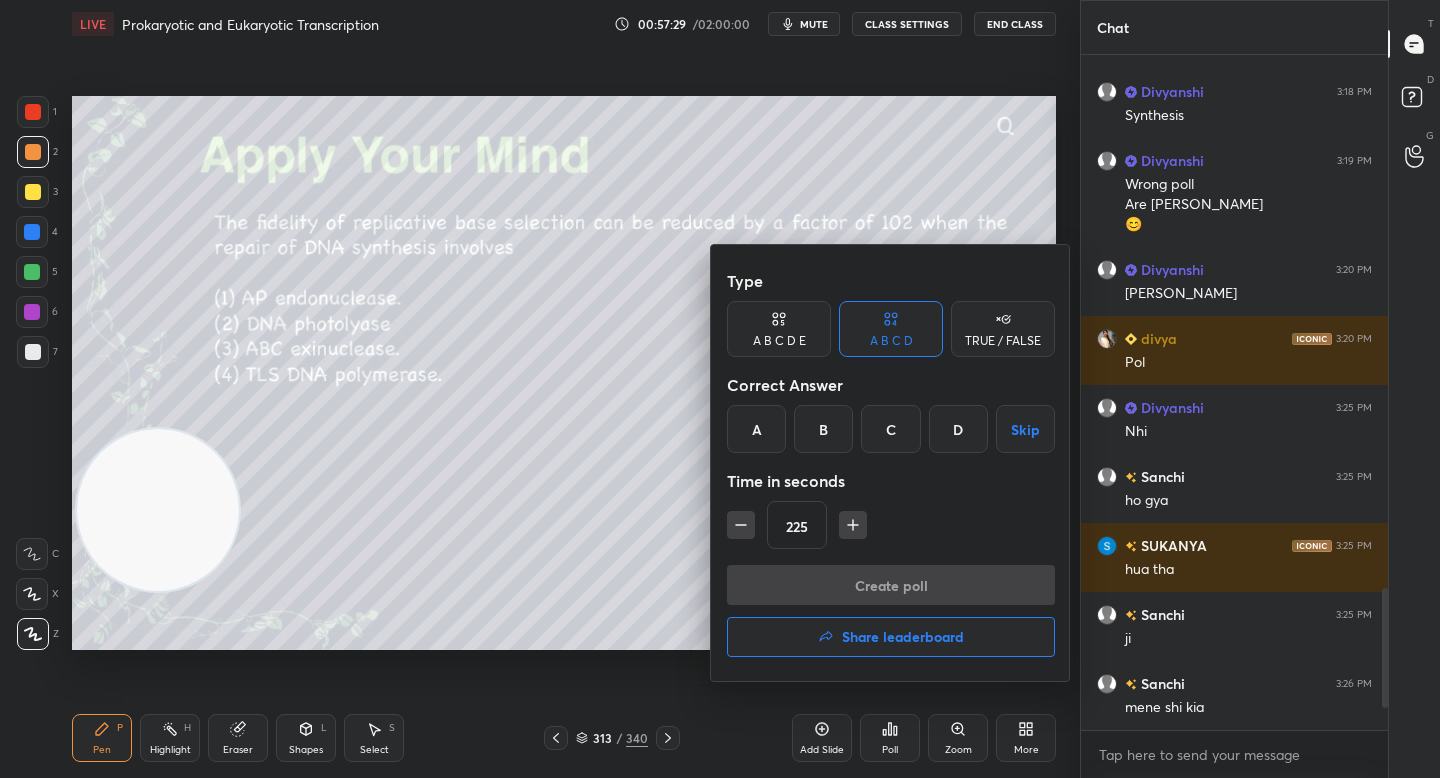 click on "D" at bounding box center (958, 429) 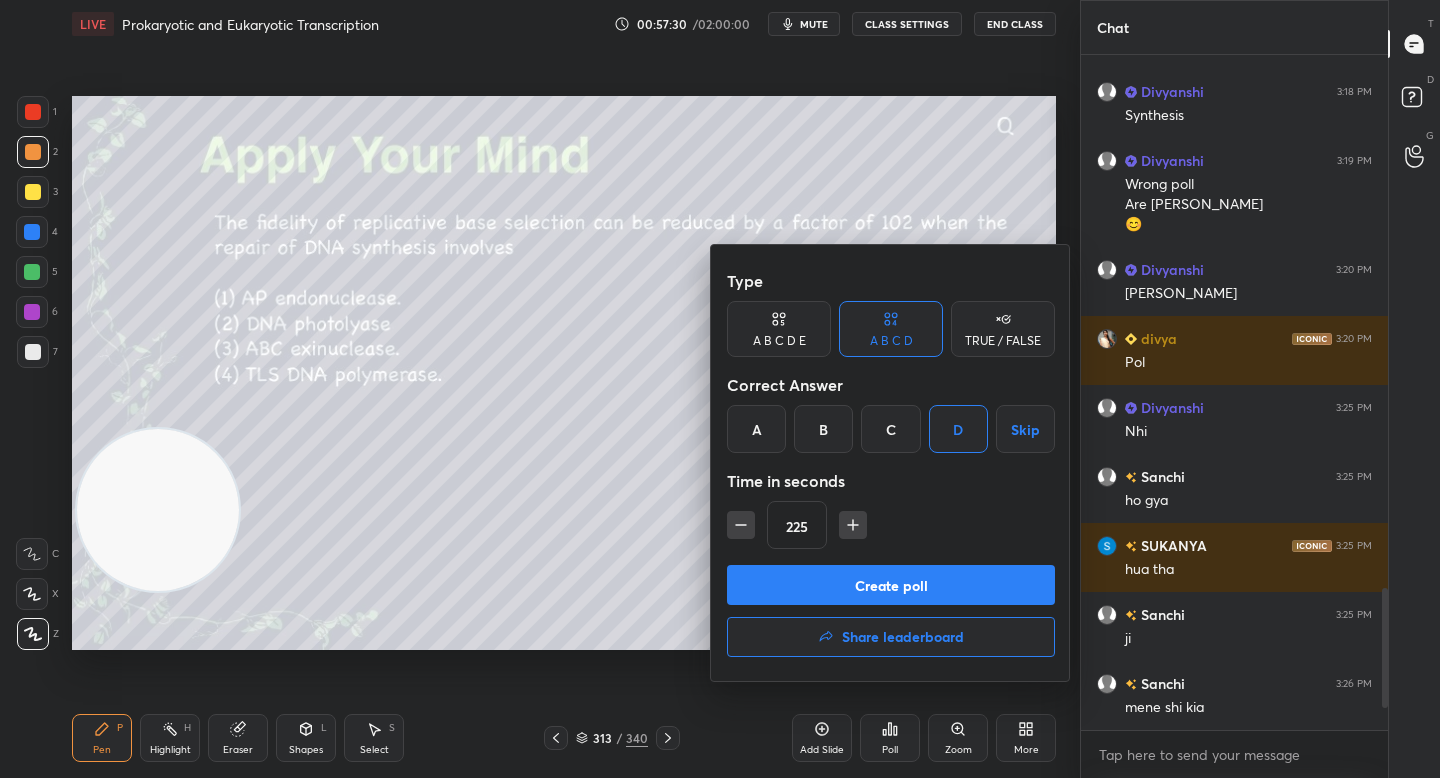 click 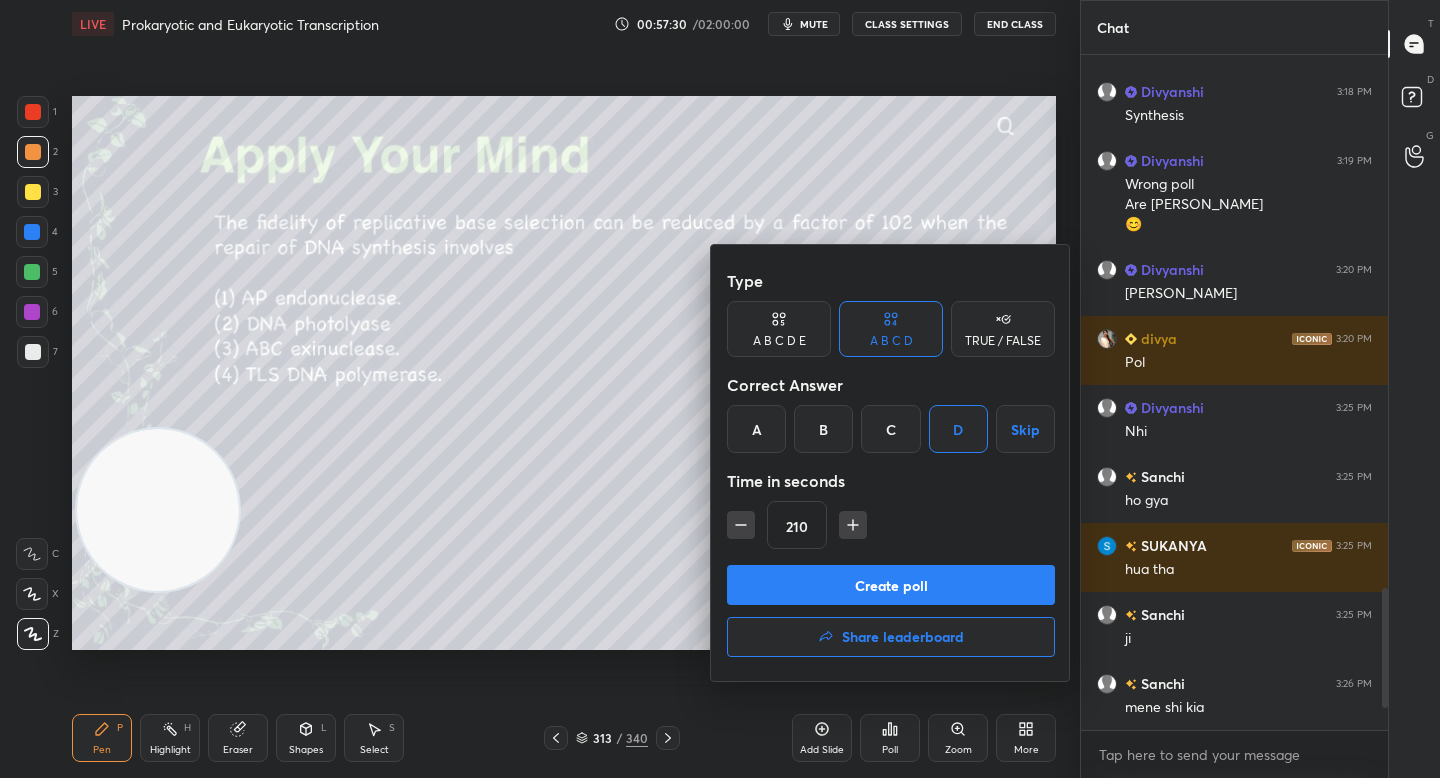 click 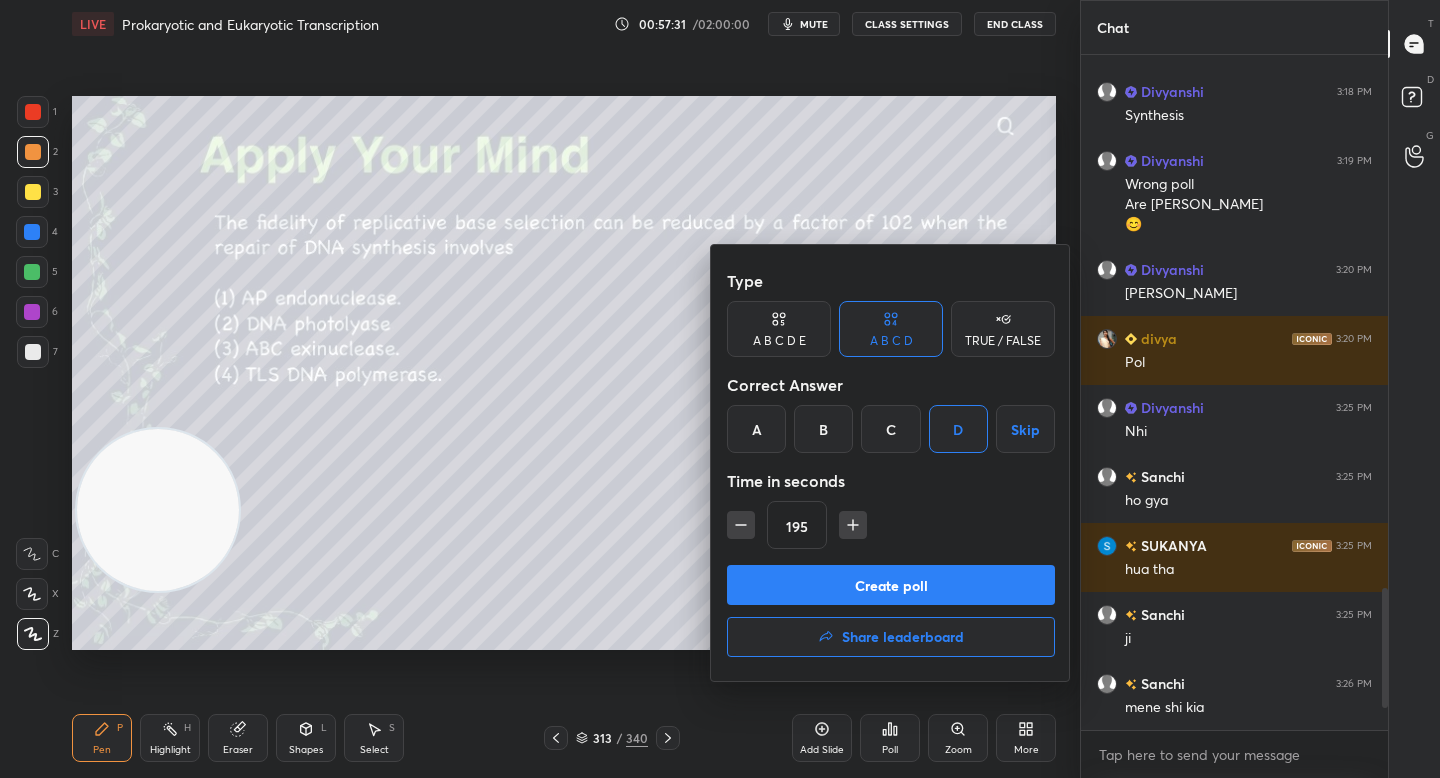 click 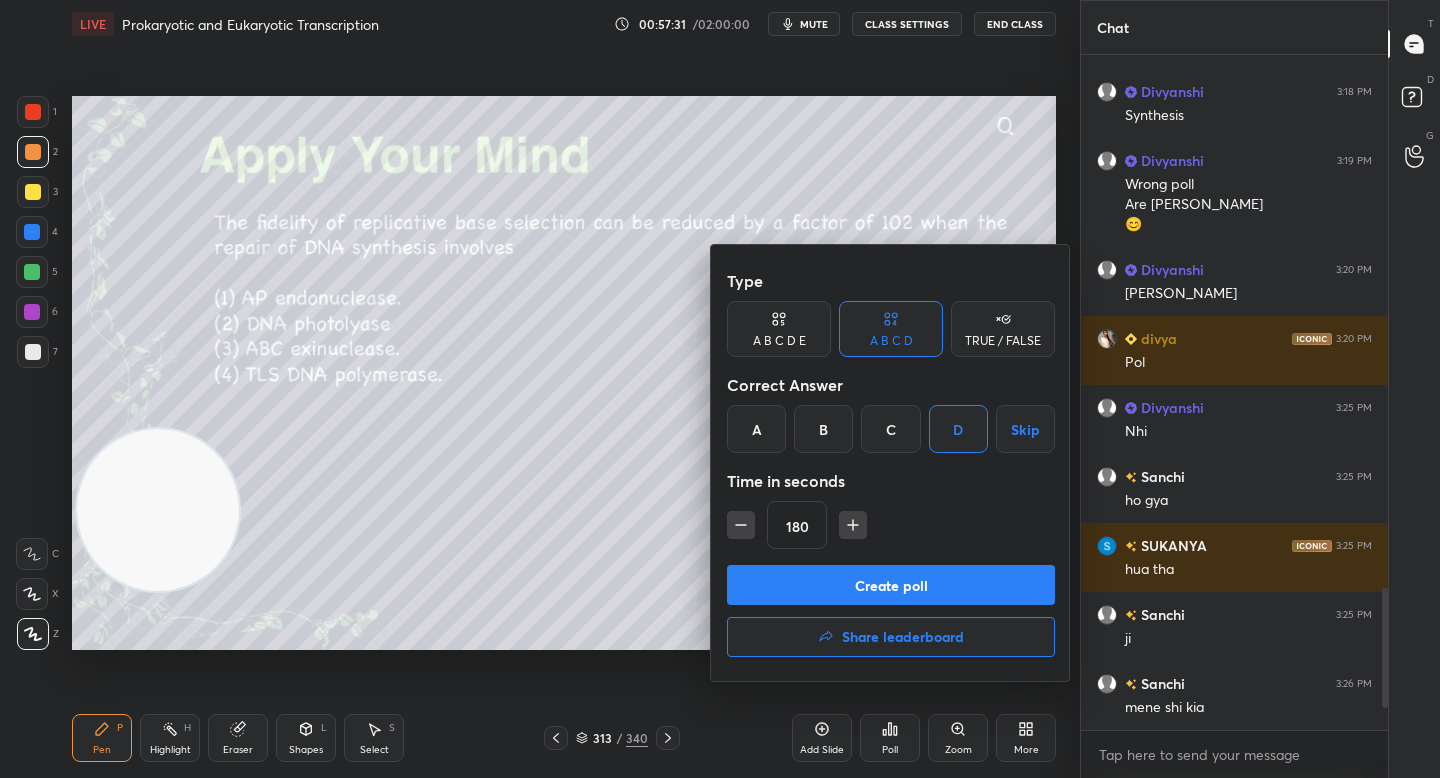 click on "Create poll" at bounding box center [891, 585] 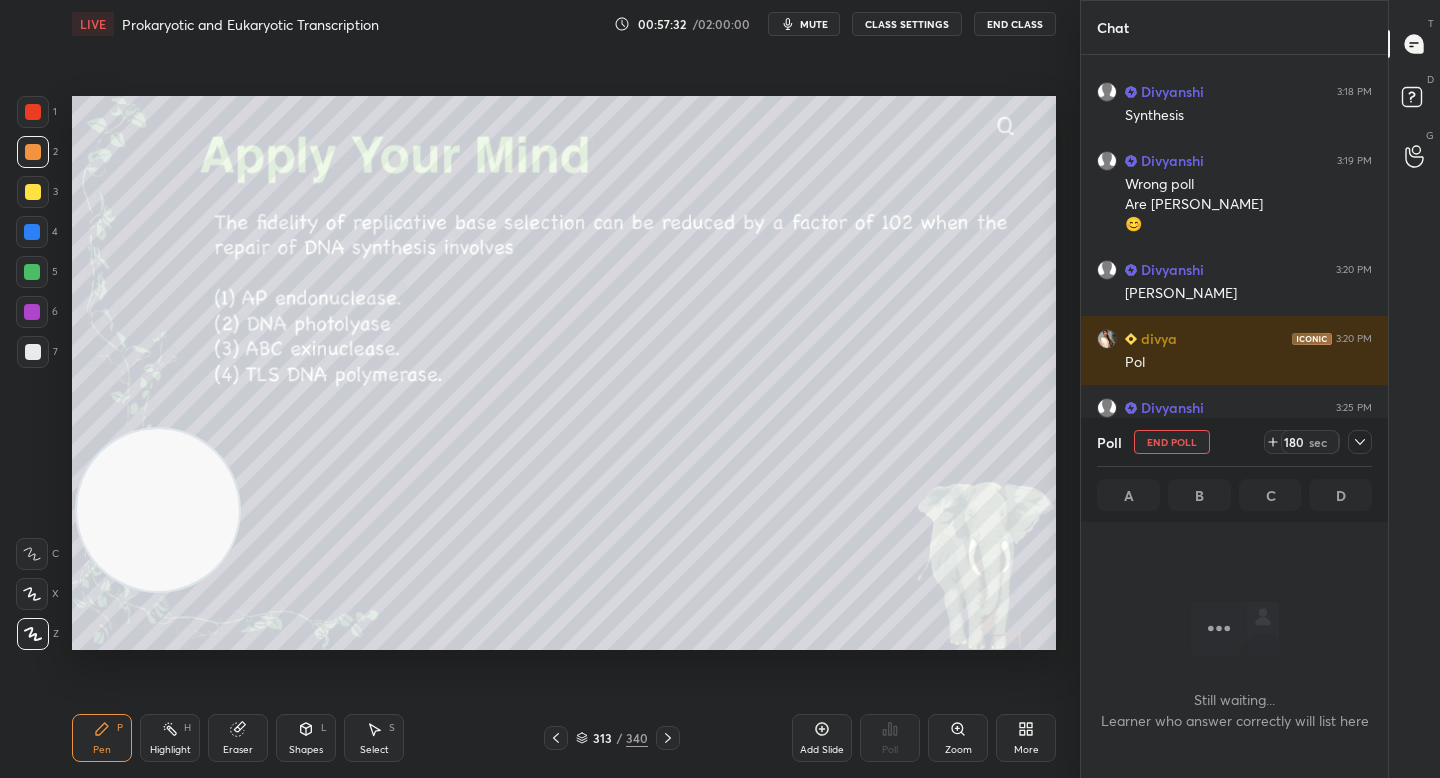scroll, scrollTop: 589, scrollLeft: 301, axis: both 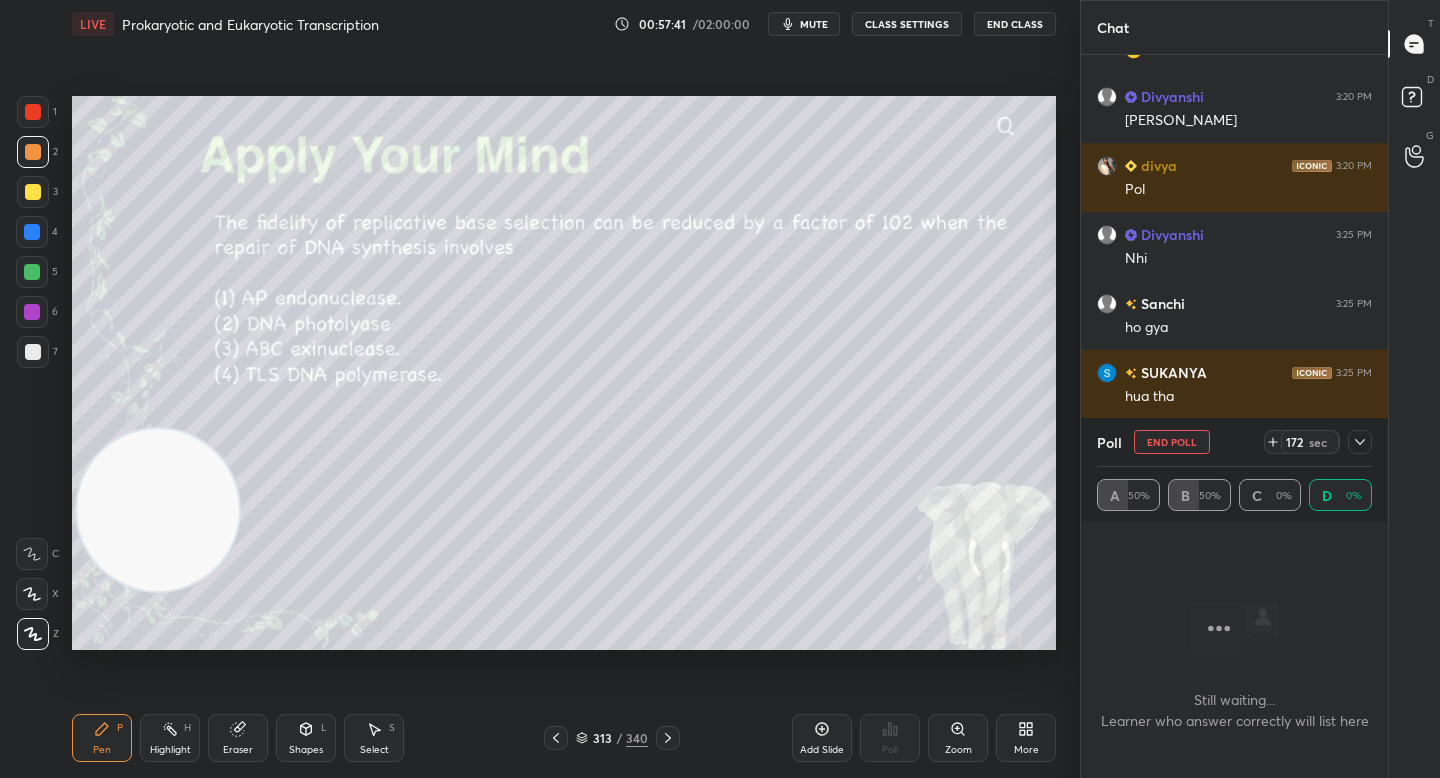 click 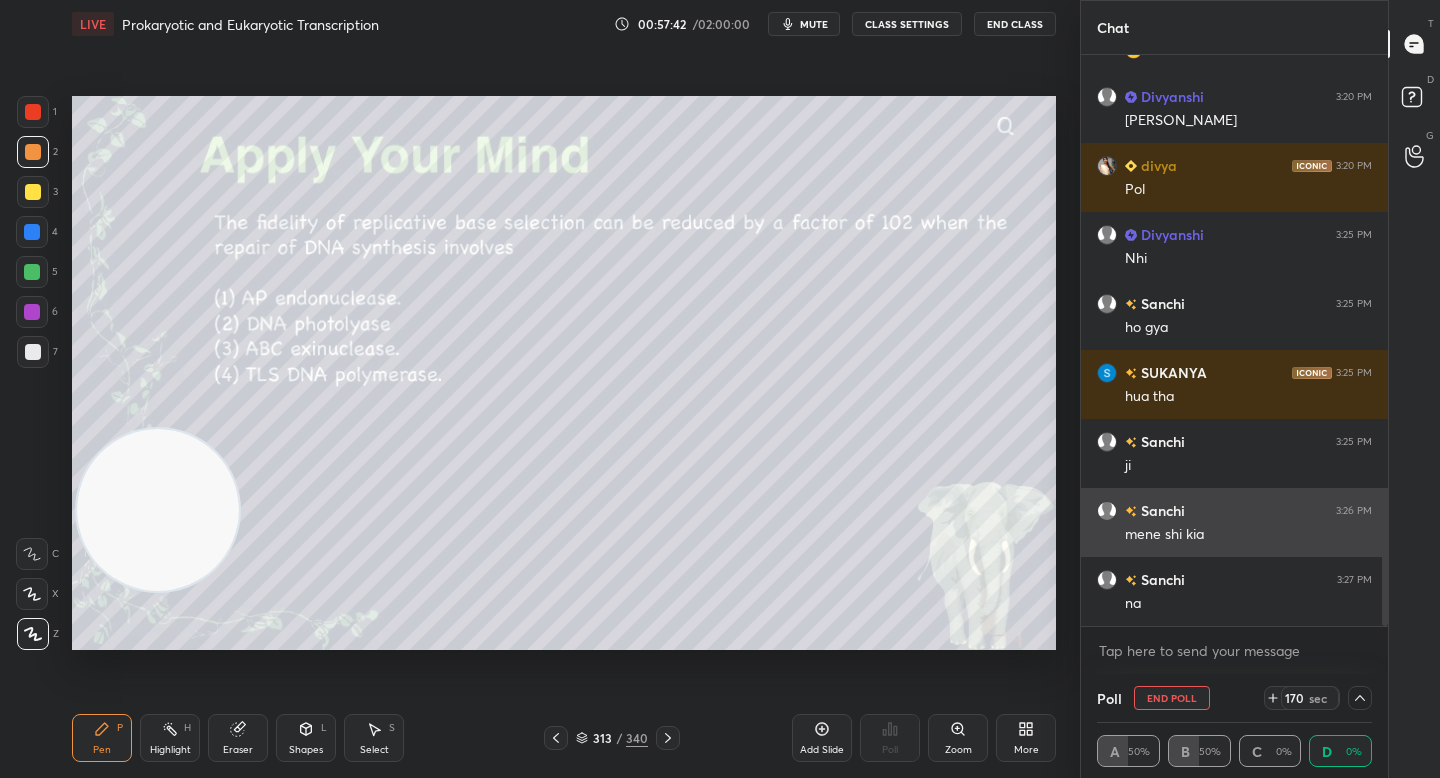 scroll, scrollTop: 1, scrollLeft: 7, axis: both 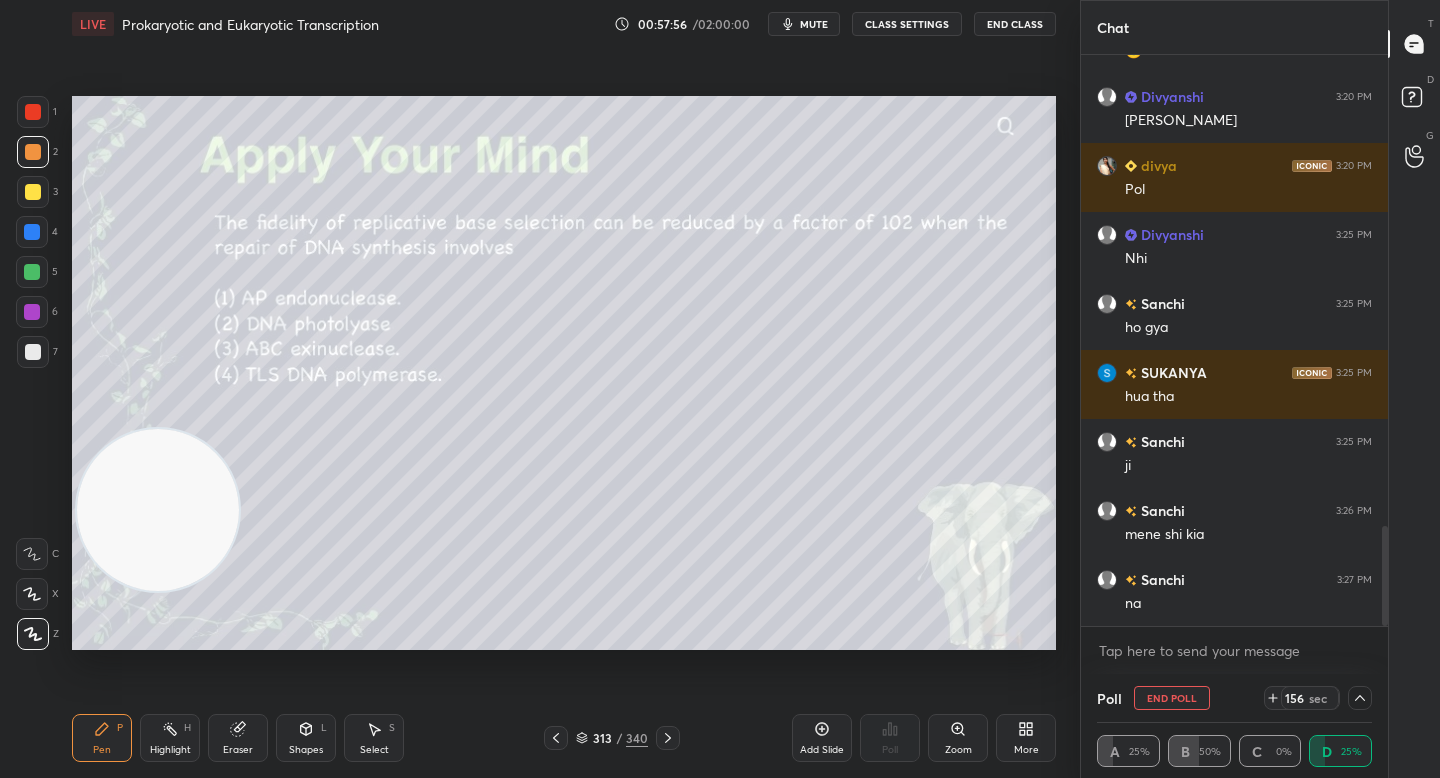 click 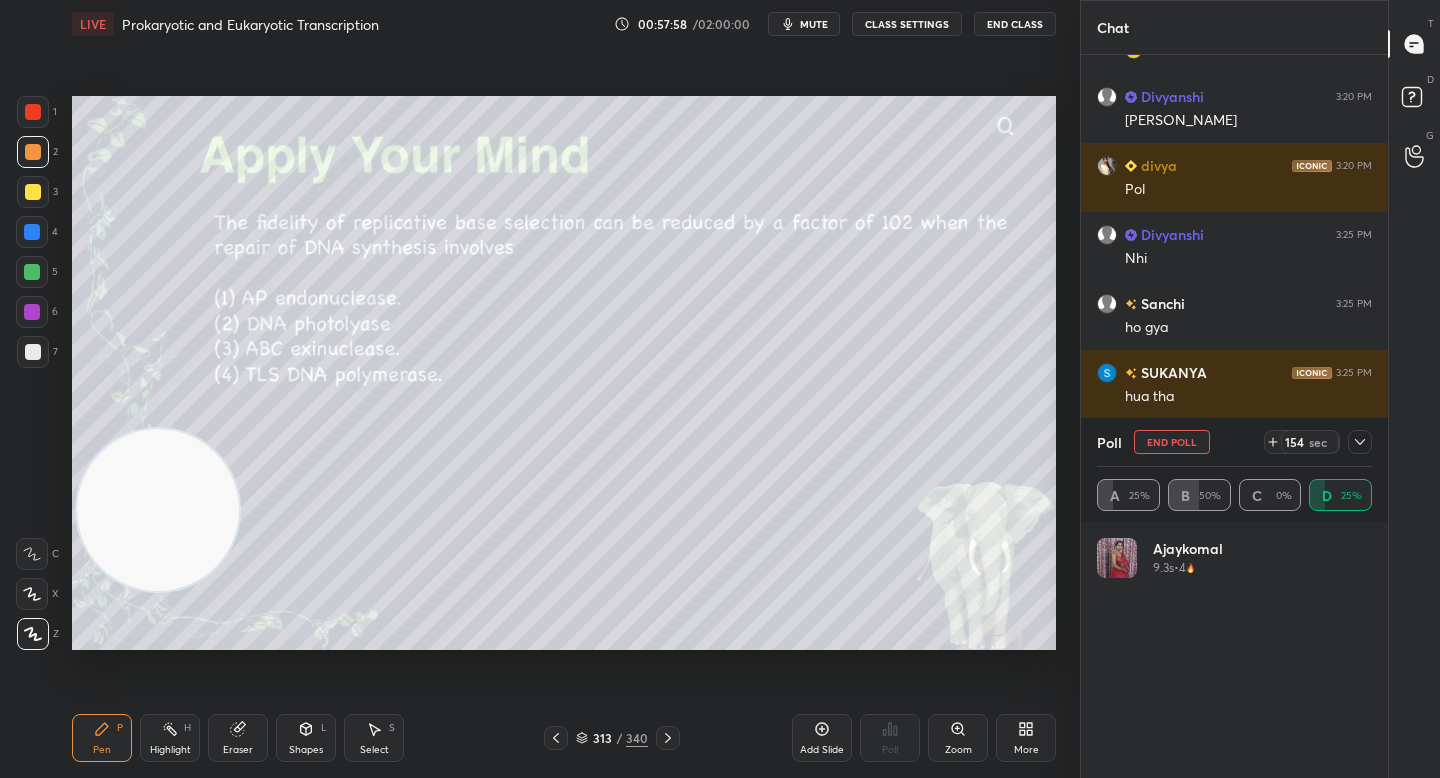 click 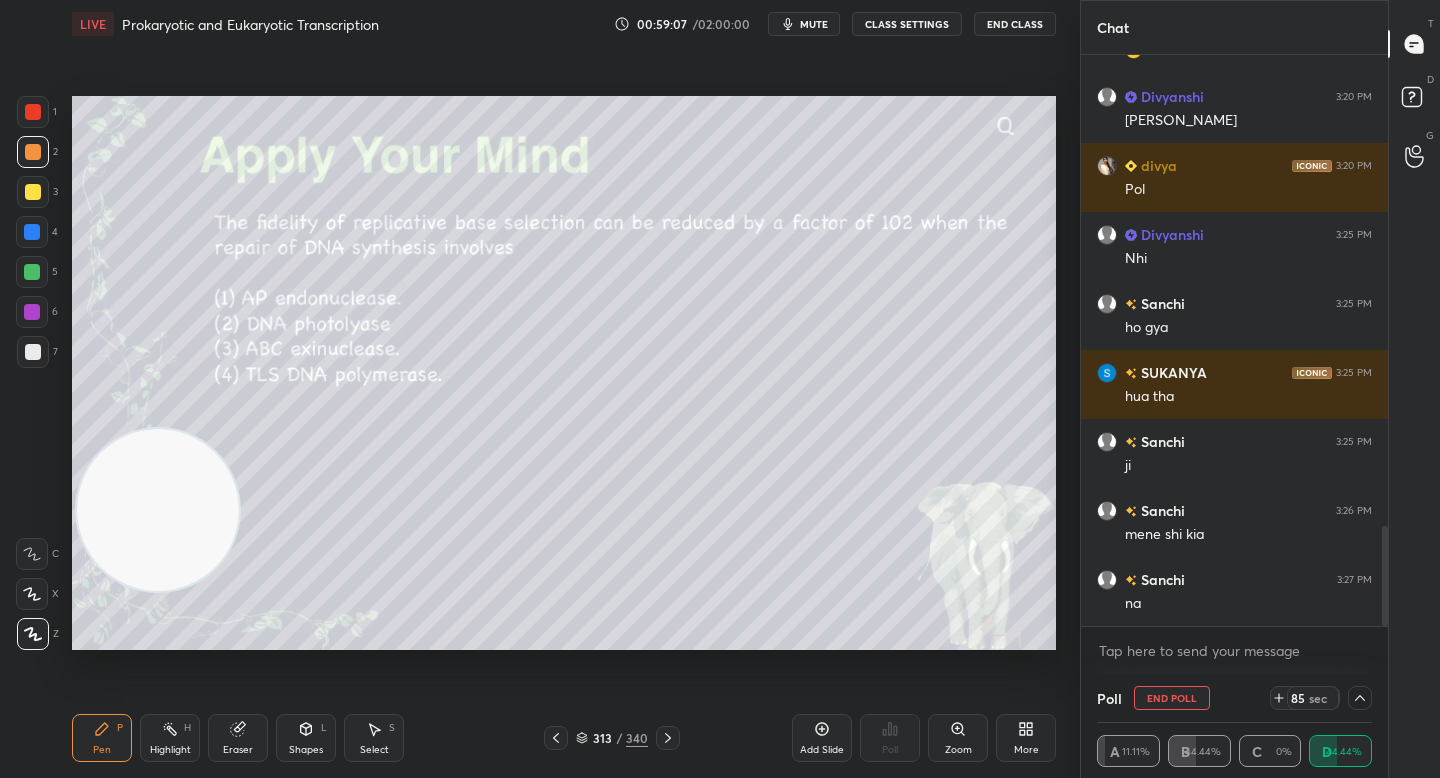 click at bounding box center (1360, 698) 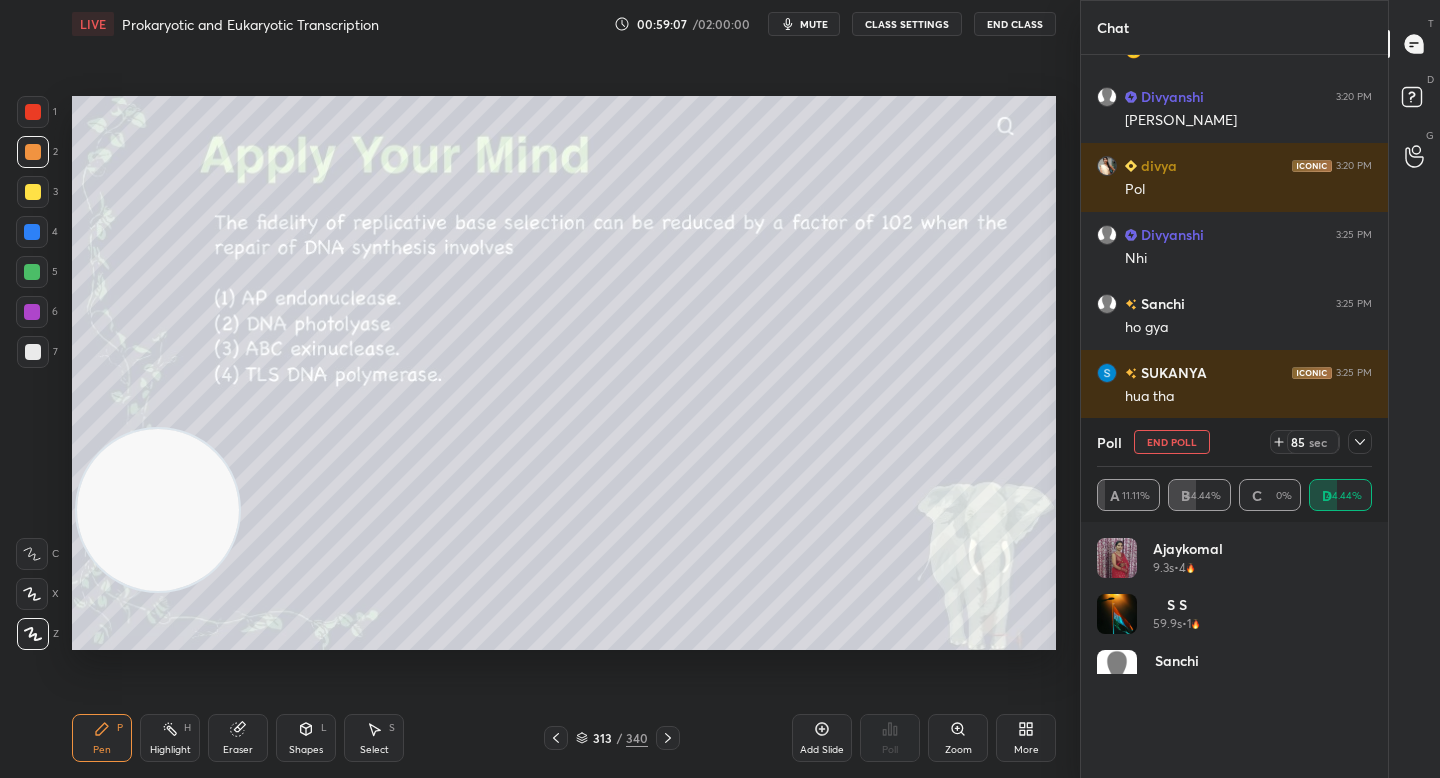 scroll, scrollTop: 7, scrollLeft: 7, axis: both 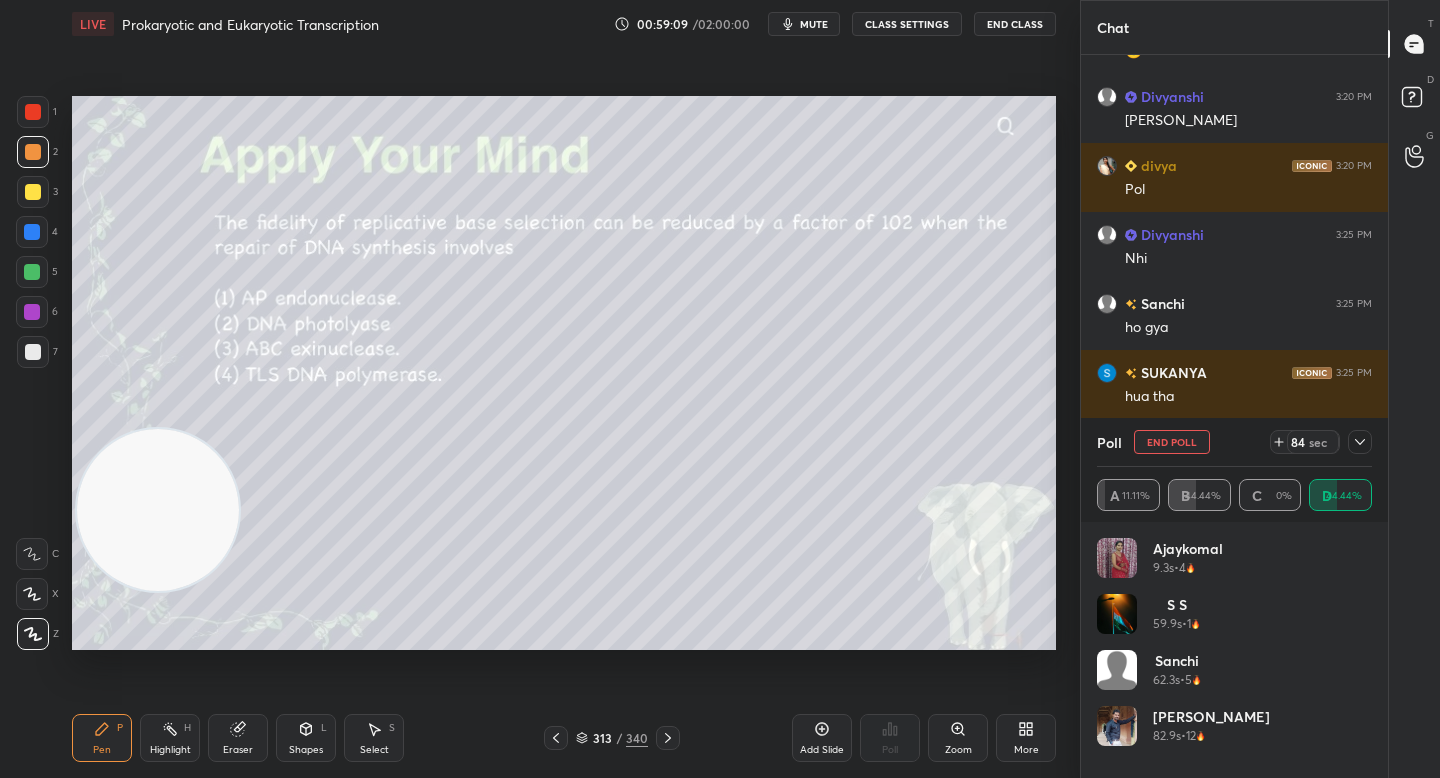 click 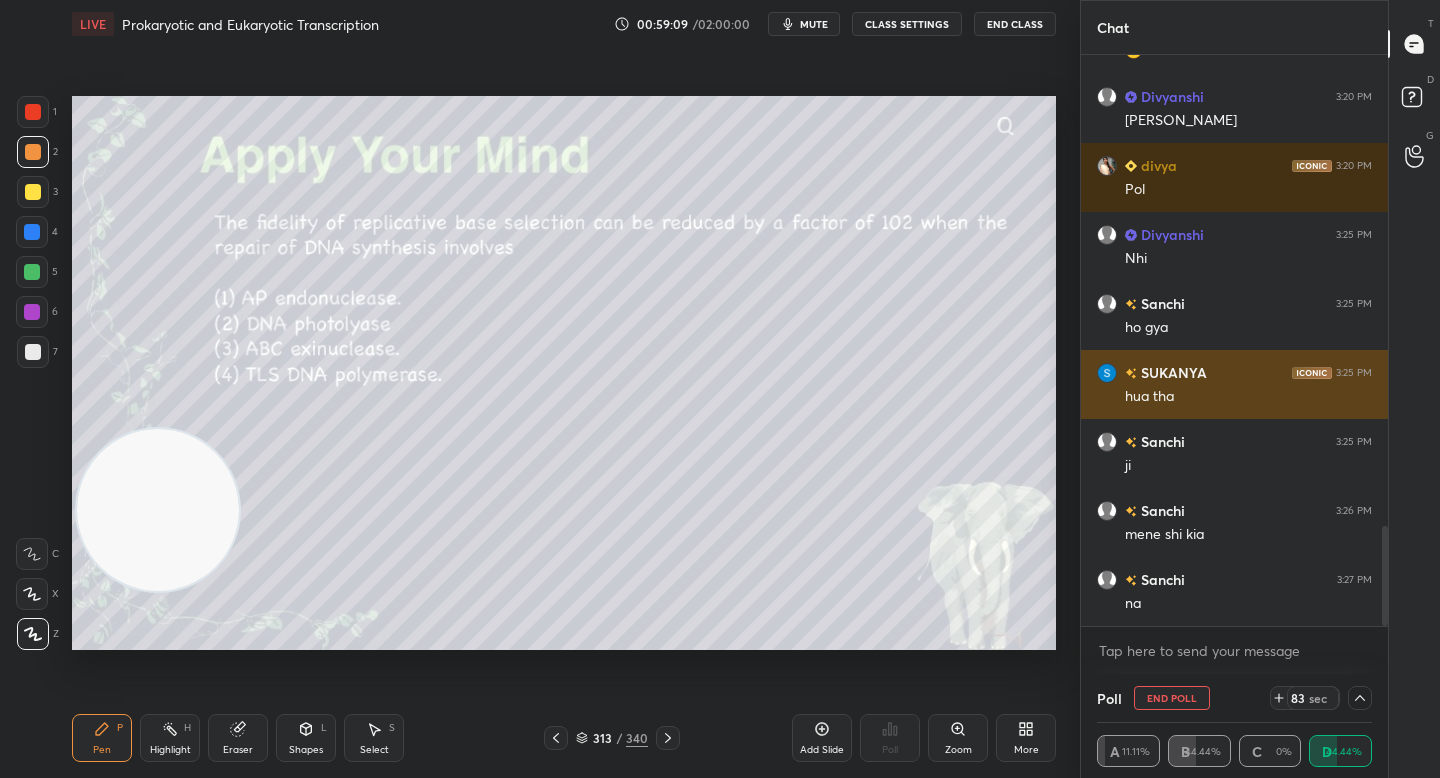 scroll, scrollTop: 37, scrollLeft: 269, axis: both 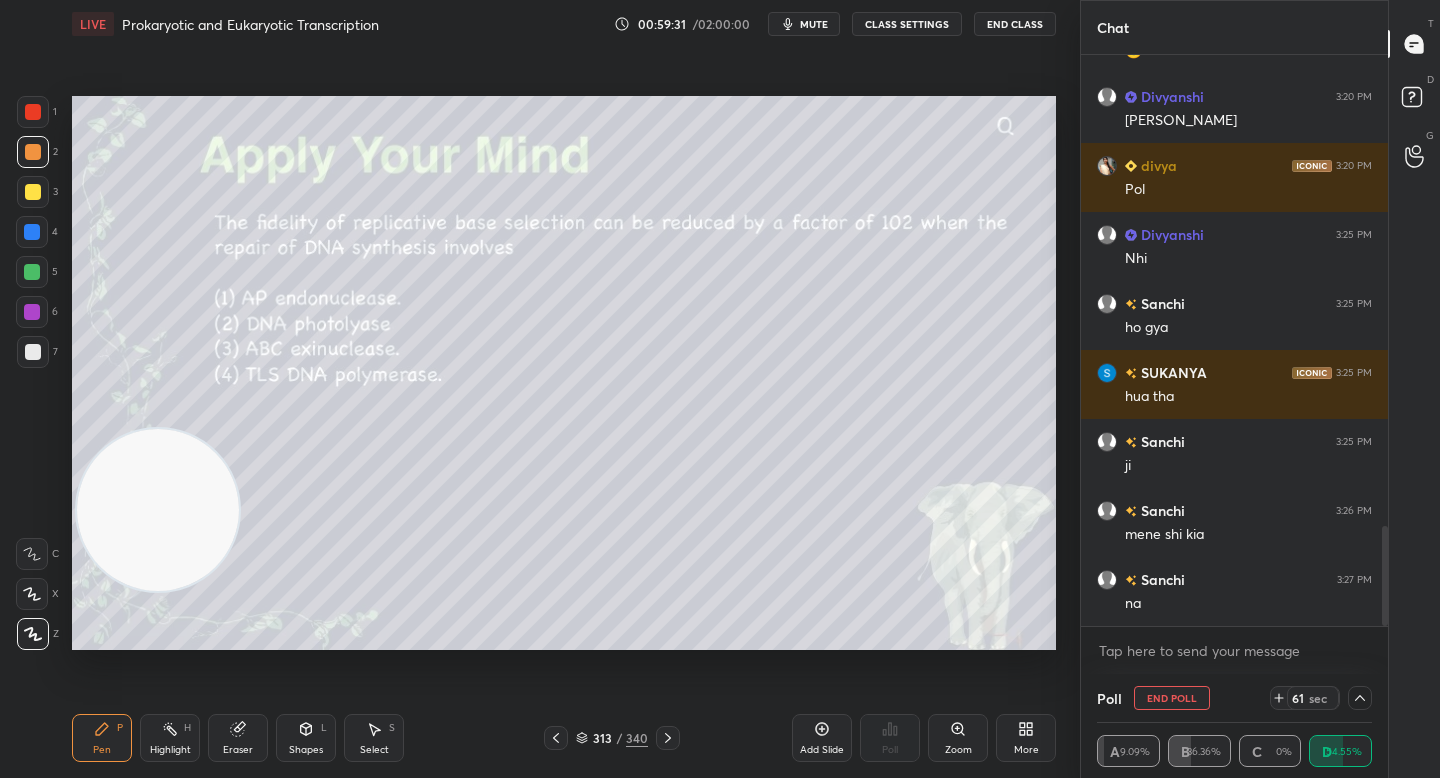 click on "1" at bounding box center [37, 116] 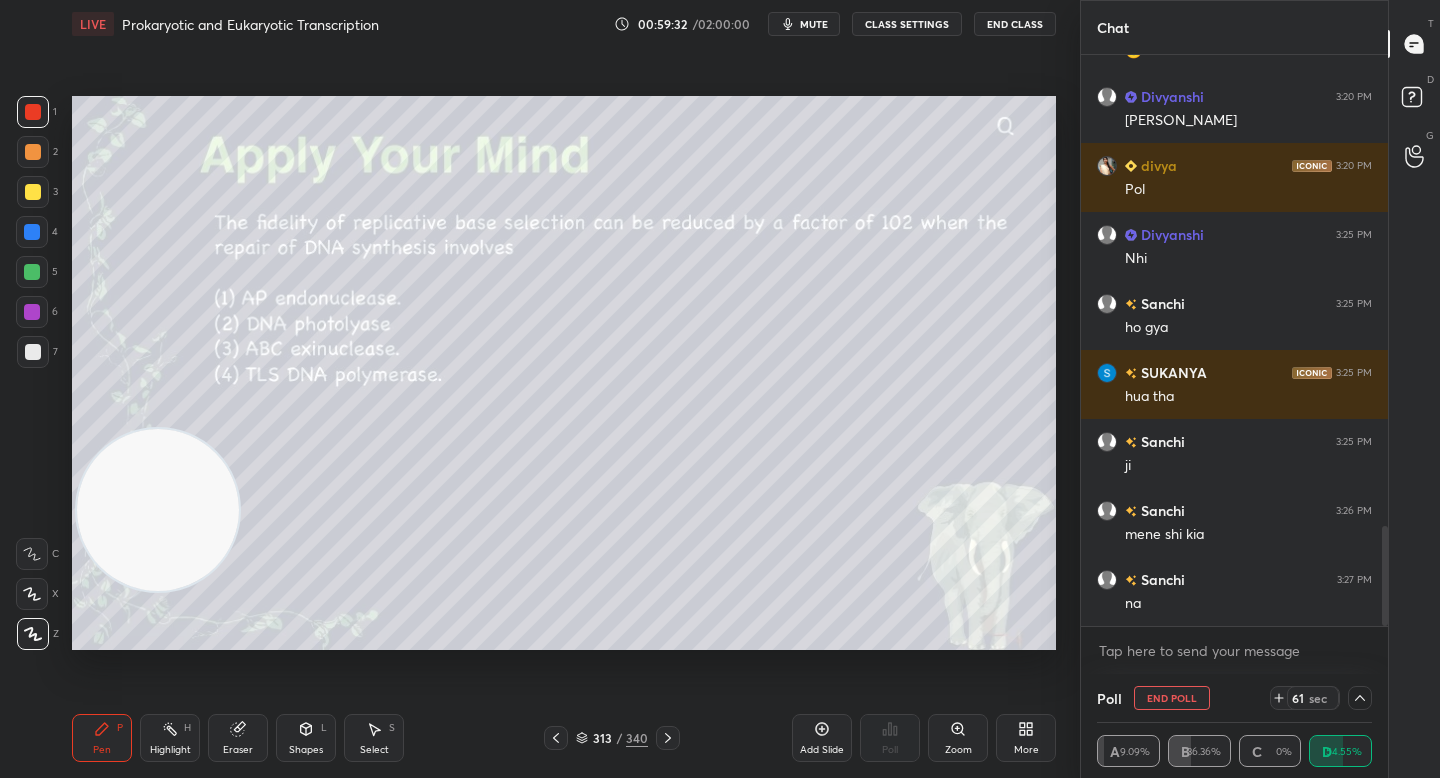 click at bounding box center [33, 152] 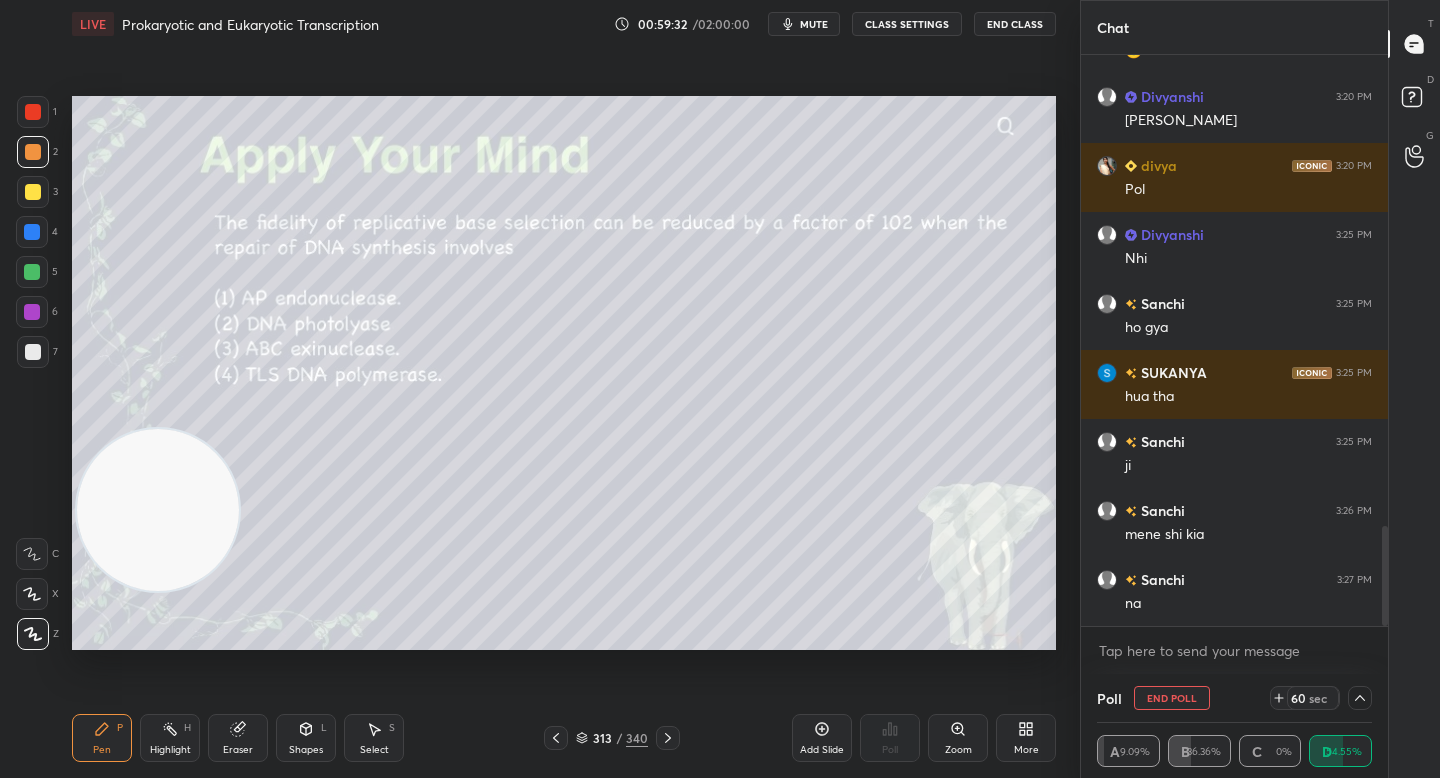 click at bounding box center (33, 192) 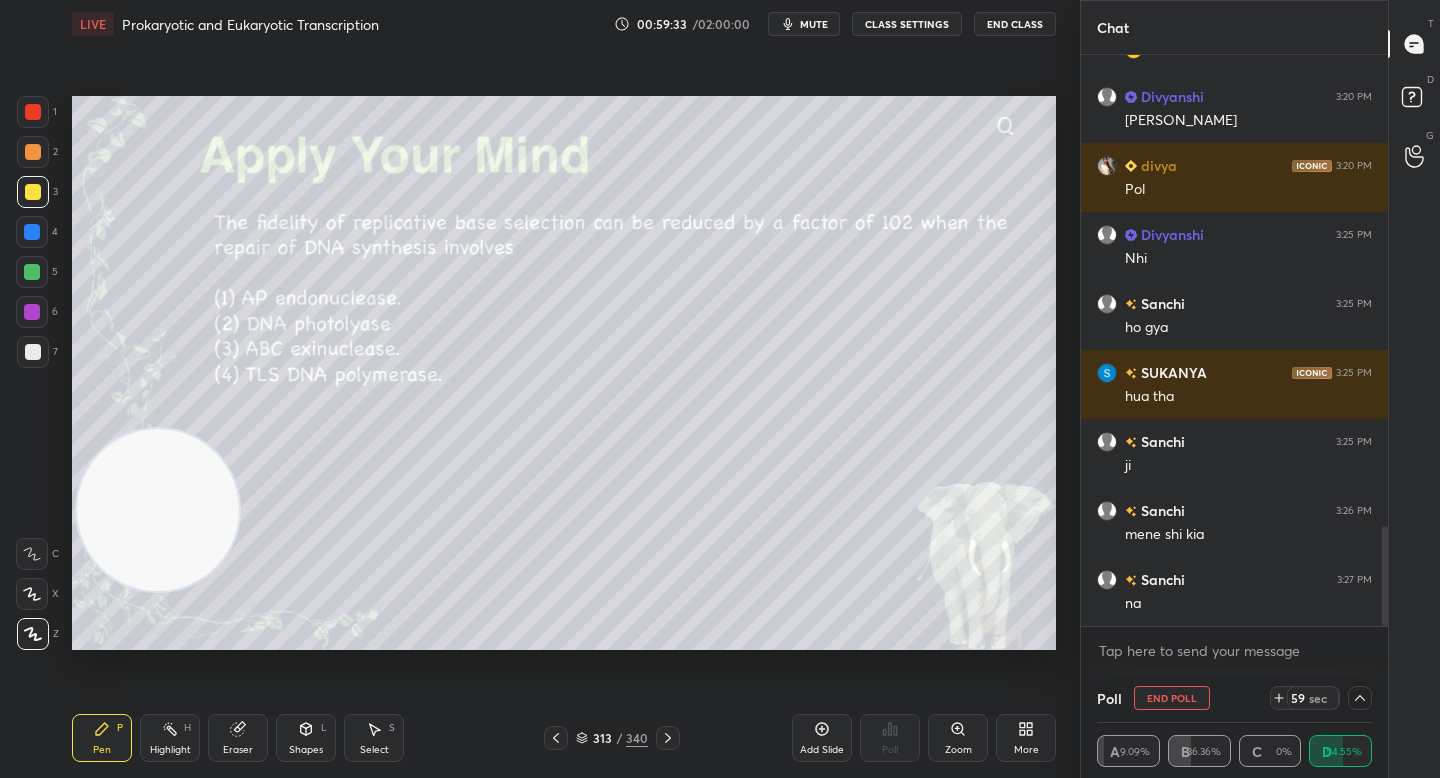 click at bounding box center (33, 152) 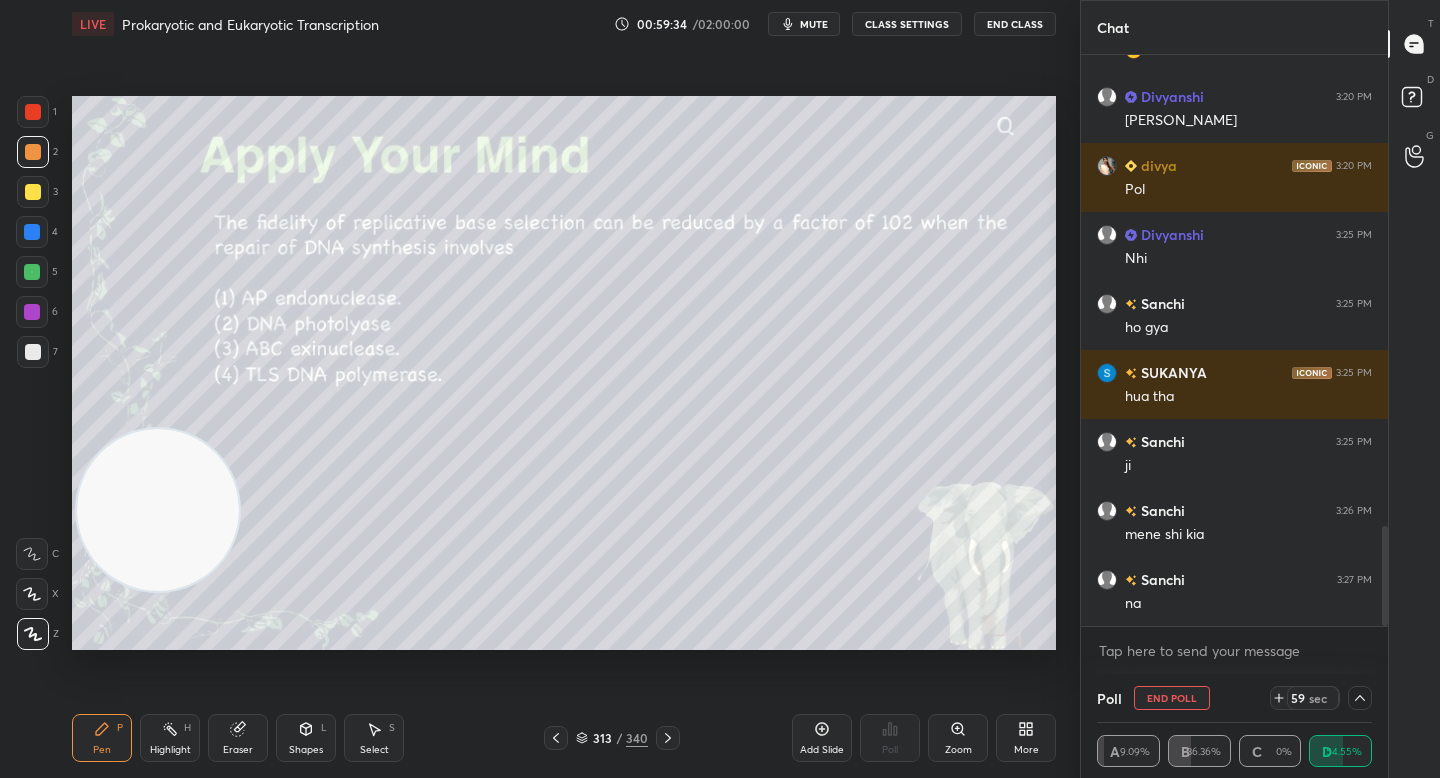 click at bounding box center (33, 112) 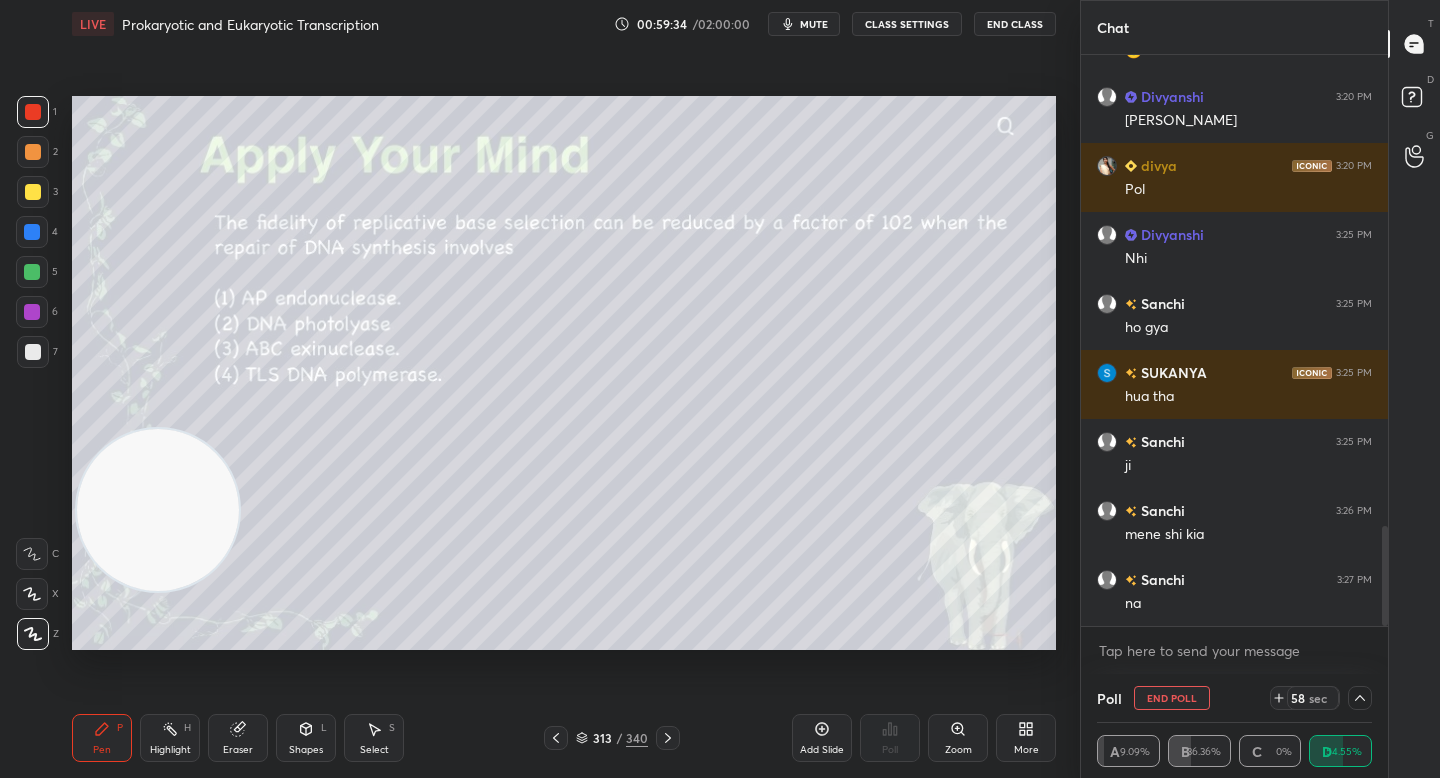 click at bounding box center (33, 152) 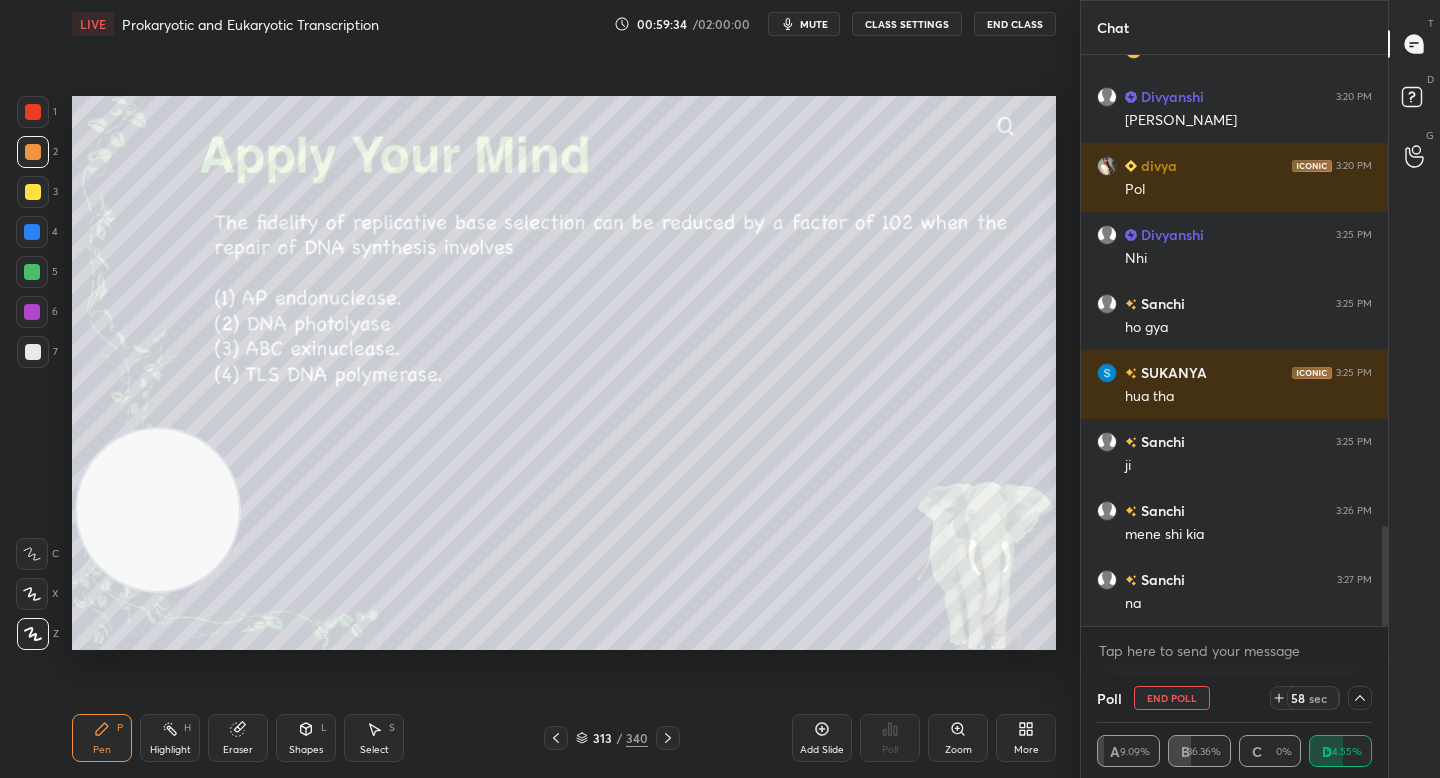 click at bounding box center (32, 232) 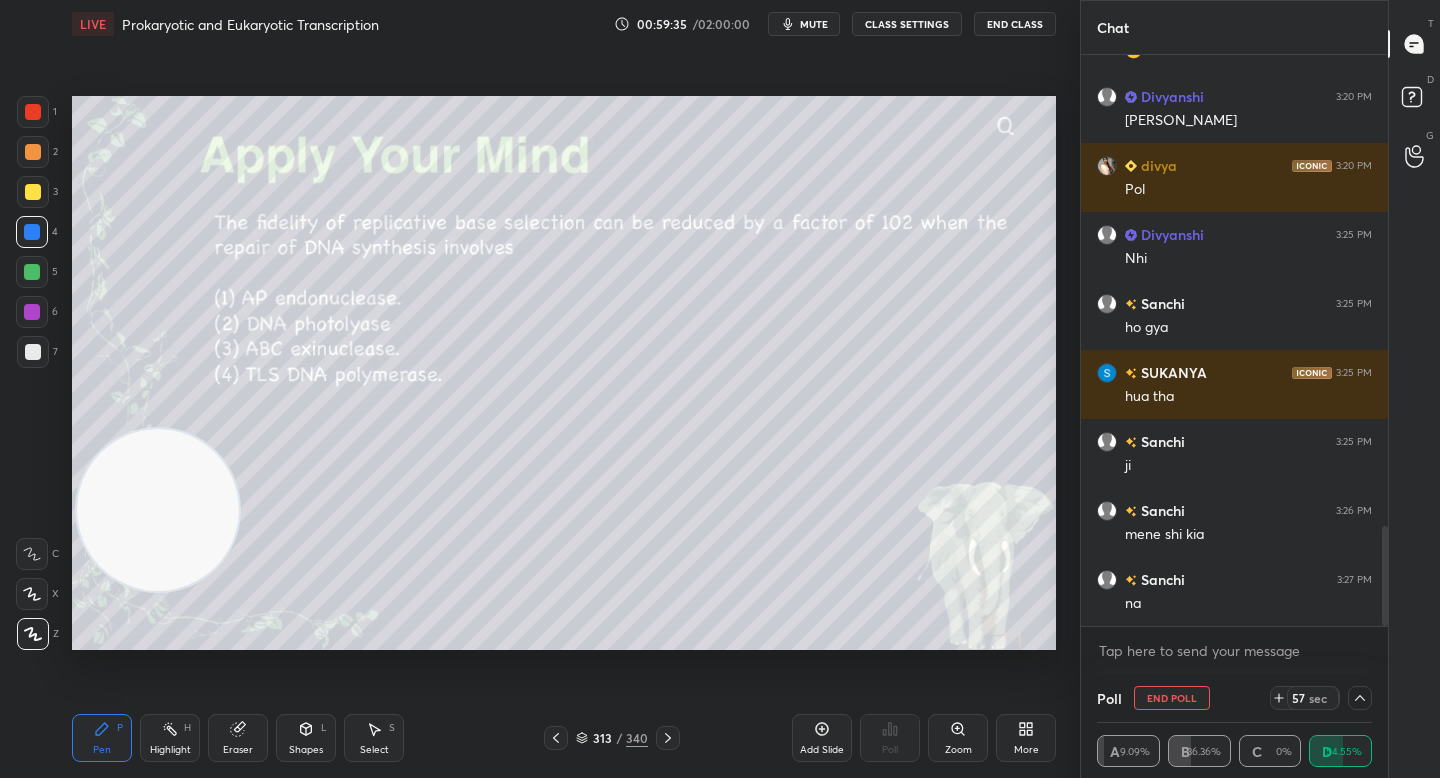 click at bounding box center (32, 272) 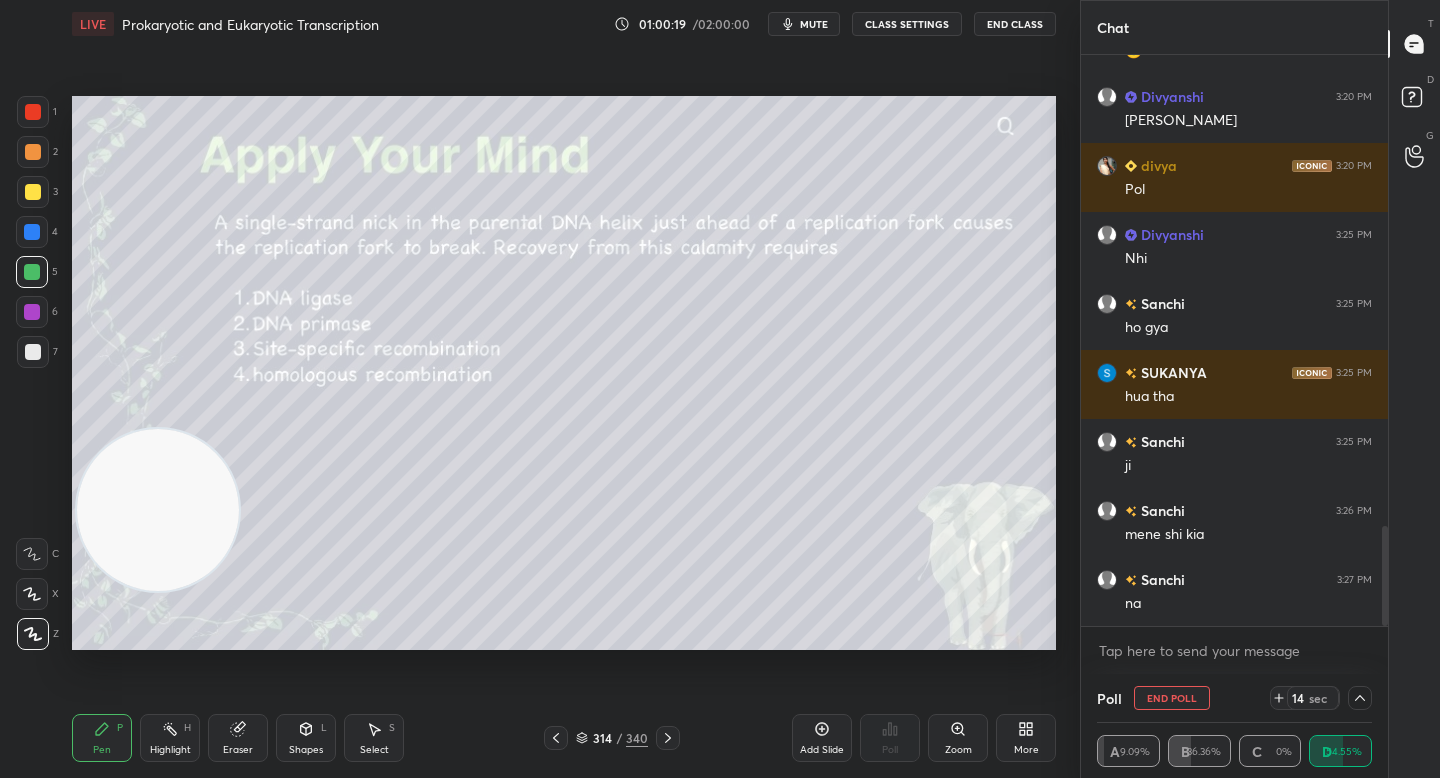 click on "End Poll" at bounding box center (1172, 698) 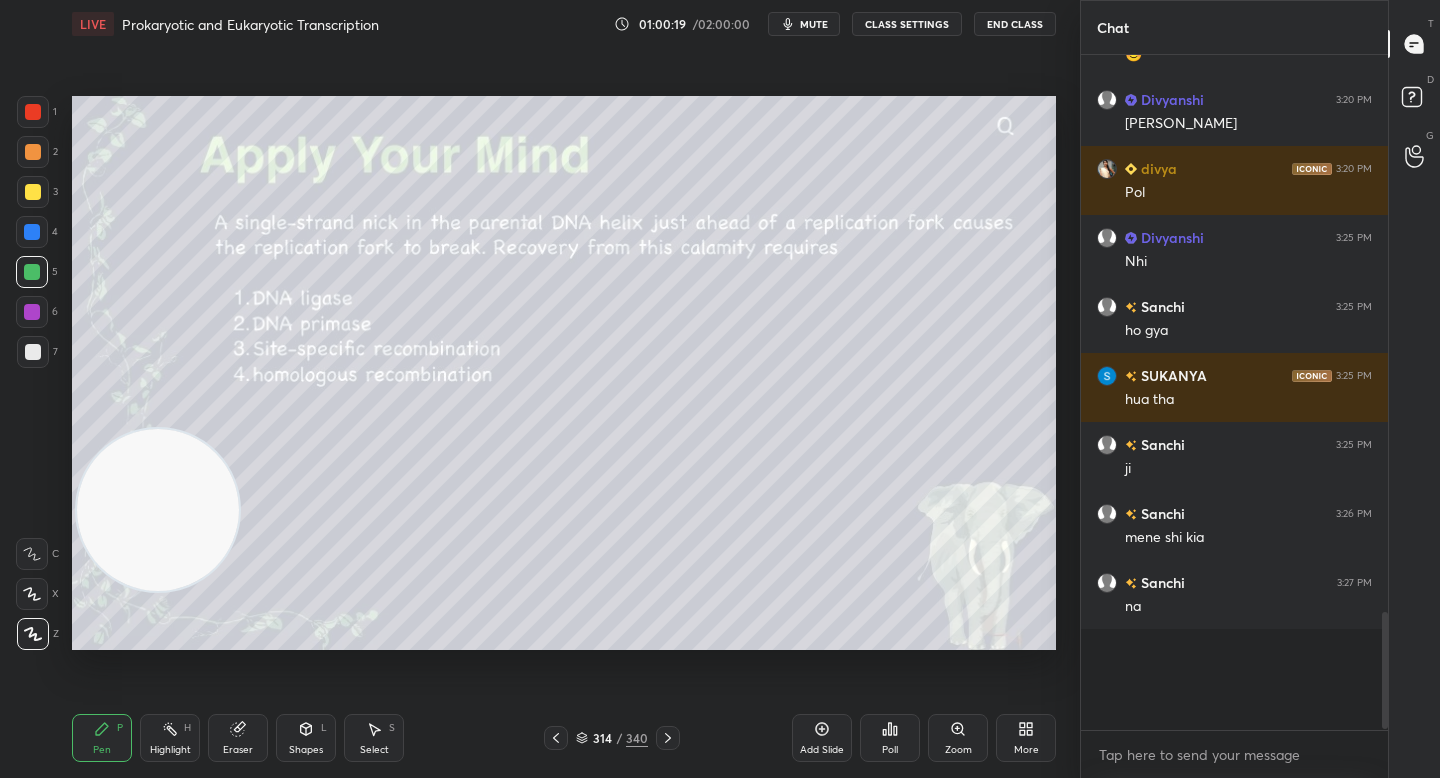 scroll, scrollTop: 7, scrollLeft: 7, axis: both 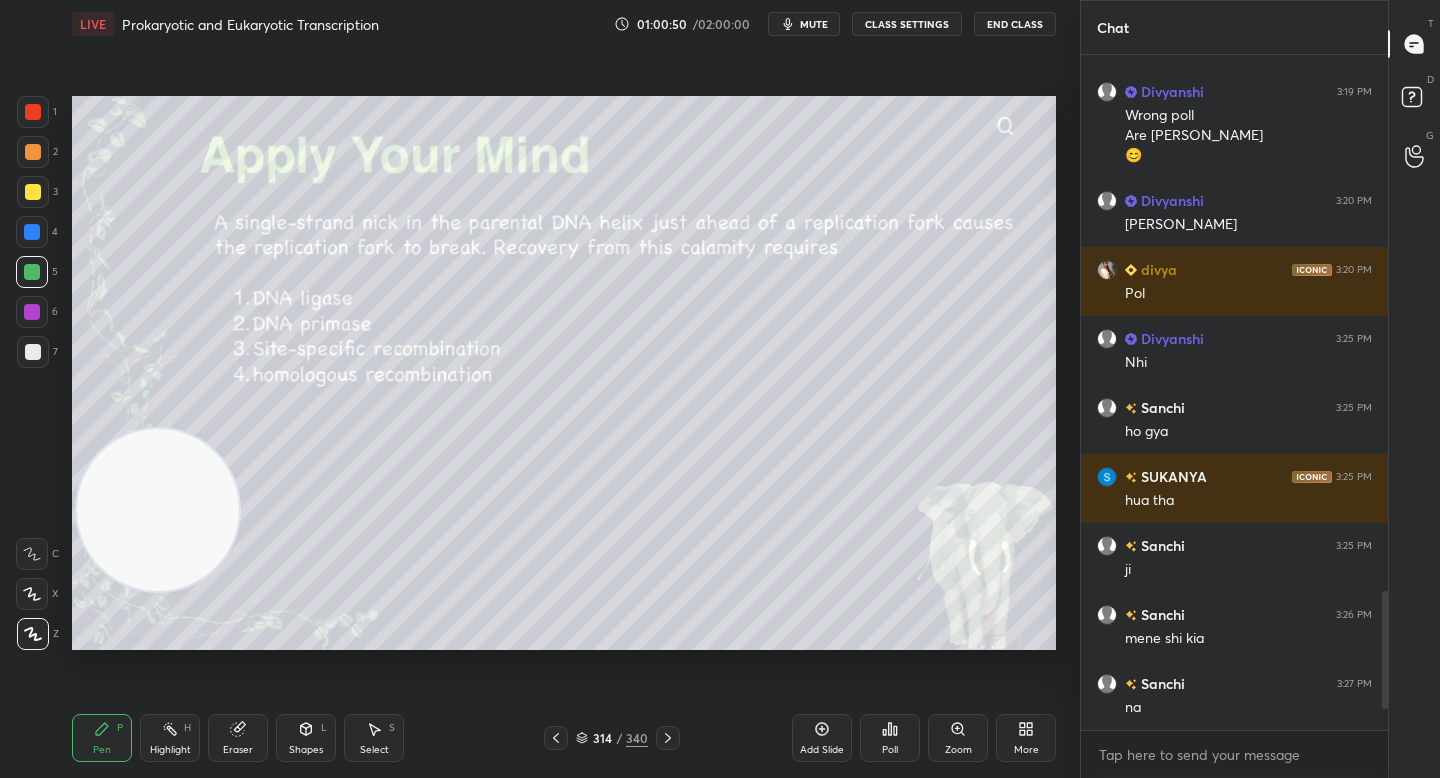 click 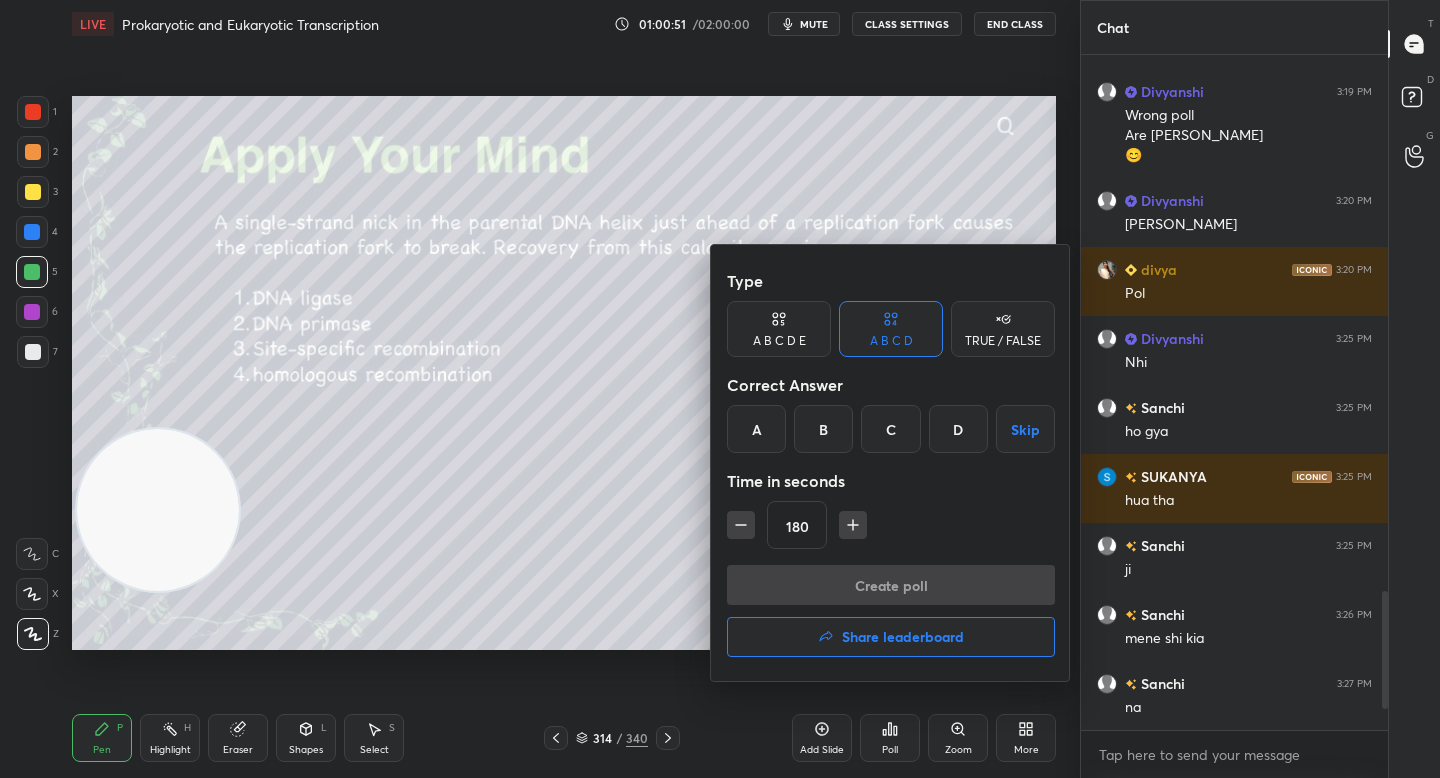 click on "D" at bounding box center [958, 429] 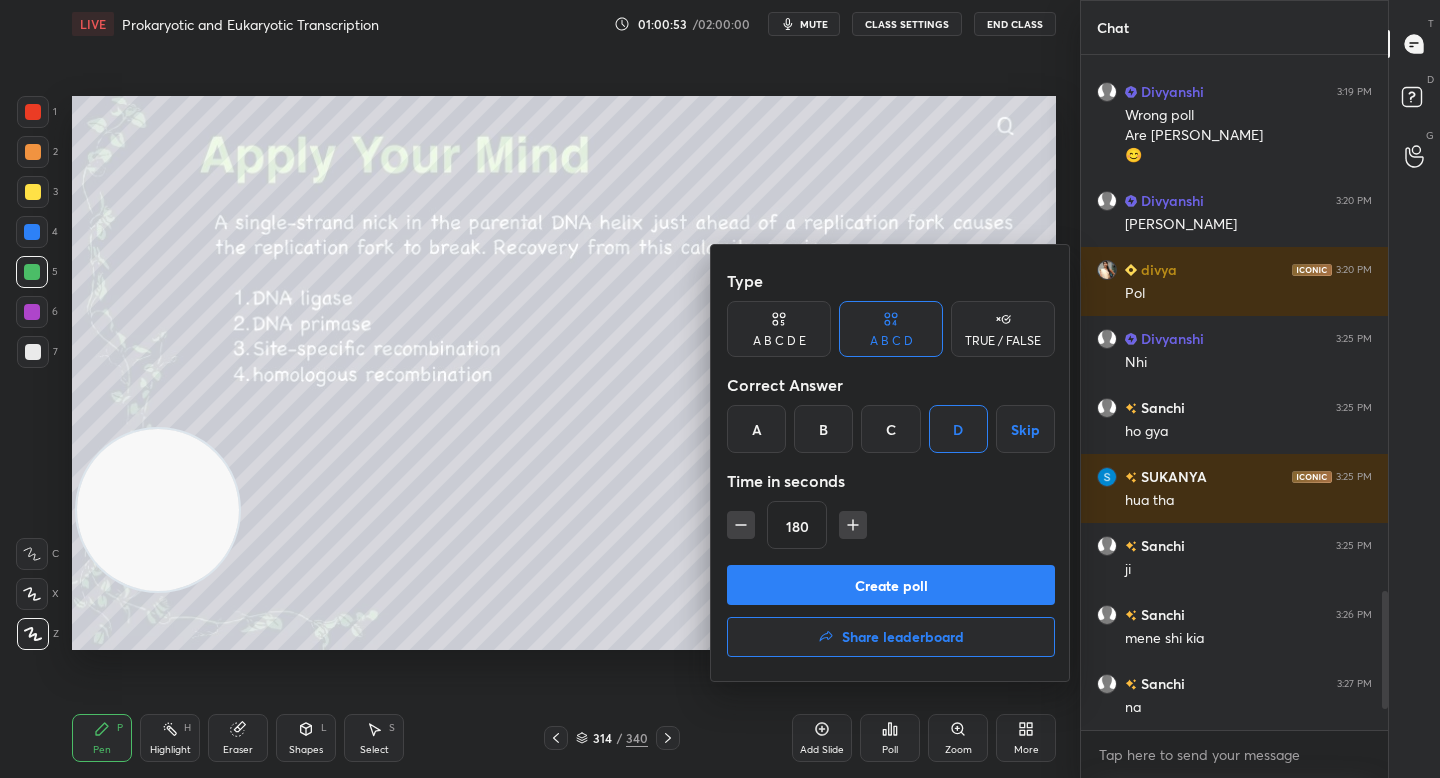 click on "Create poll" at bounding box center (891, 585) 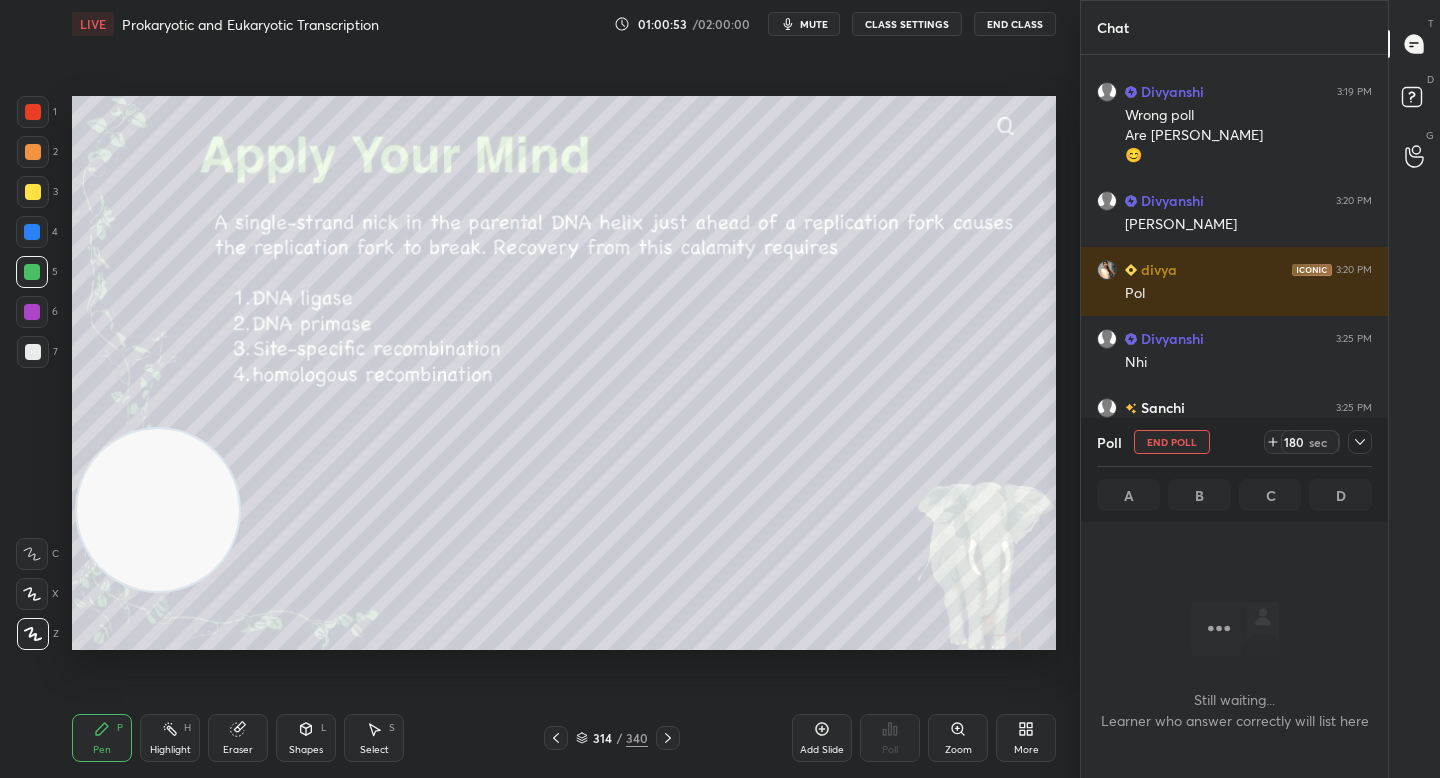 scroll, scrollTop: 589, scrollLeft: 301, axis: both 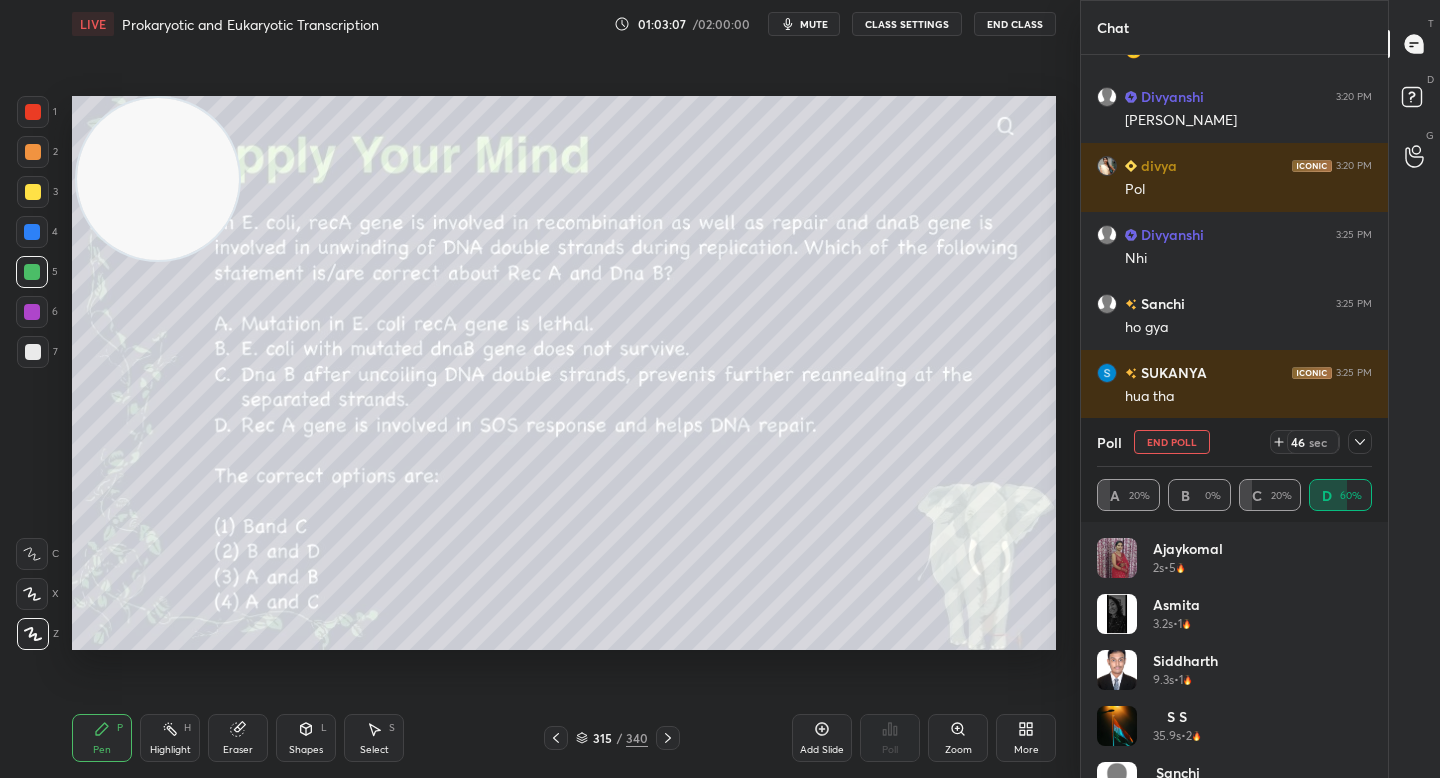drag, startPoint x: 195, startPoint y: 498, endPoint x: 190, endPoint y: -72, distance: 570.0219 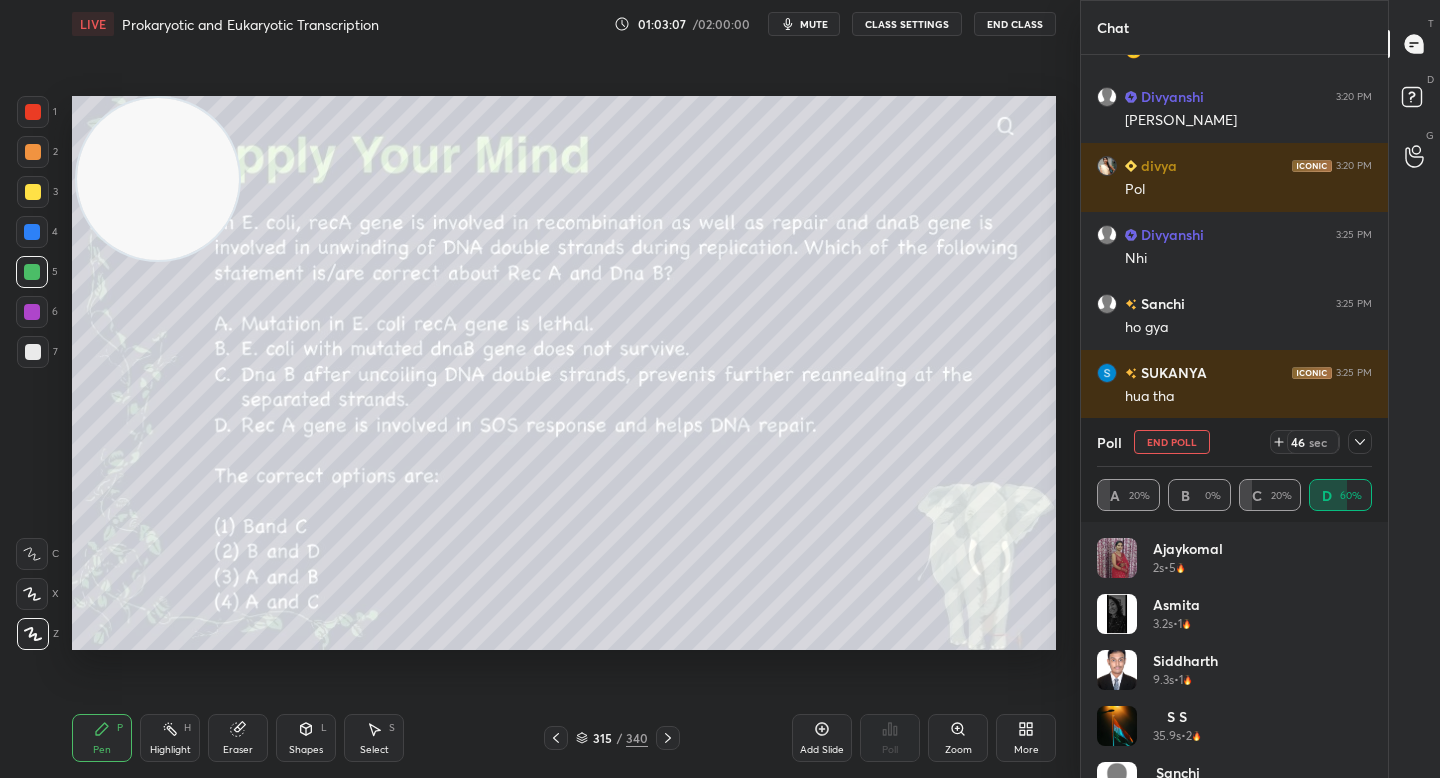 click on "1 2 3 4 5 6 7 C X Z C X Z E E Erase all   H H LIVE Prokaryotic and Eukaryotic Transcription 01:03:07 /  02:00:00 mute CLASS SETTINGS End Class Setting up your live class Poll for   secs No correct answer Start poll Back Prokaryotic and Eukaryotic Transcription • L3 of Topic Wise PYQ Course on Unit 3 - Molecular Biology [PERSON_NAME] Pen P Highlight H Eraser Shapes L Select S 315 / 340 Add Slide Poll Zoom More Chat Siddharth 3:07 PM 3rd statemnt correct hai sir I mean DNA 5'-3' hai [PERSON_NAME]  joined divya 3:11 PM Wt S  joined Sanchi 3:15 PM wt Sanchi 3:17 PM 24? divya 3:17 PM [PERSON_NAME] maam ne trik sr krae h sr Sanchi 3:17 PM heat stress? [PERSON_NAME] 3:17 PM 28 flagger movement [PERSON_NAME] 3:18 PM Synthesis [PERSON_NAME] 3:19 PM Wrong poll Are [PERSON_NAME] h 😊 [PERSON_NAME] 3:20 PM Ji sir divya 3:20 PM [PERSON_NAME] 3:25 PM Nhi Sanchi 3:25 PM ho gya SUKANYA 3:25 PM hua tha Sanchi 3:25 PM ji Sanchi 3:26 PM mene shi kia Sanchi 3:27 PM na JUMP TO LATEST Enable hand raising Enable x   NEW DOUBTS ASKED Can't raise hand Poll" at bounding box center (720, 0) 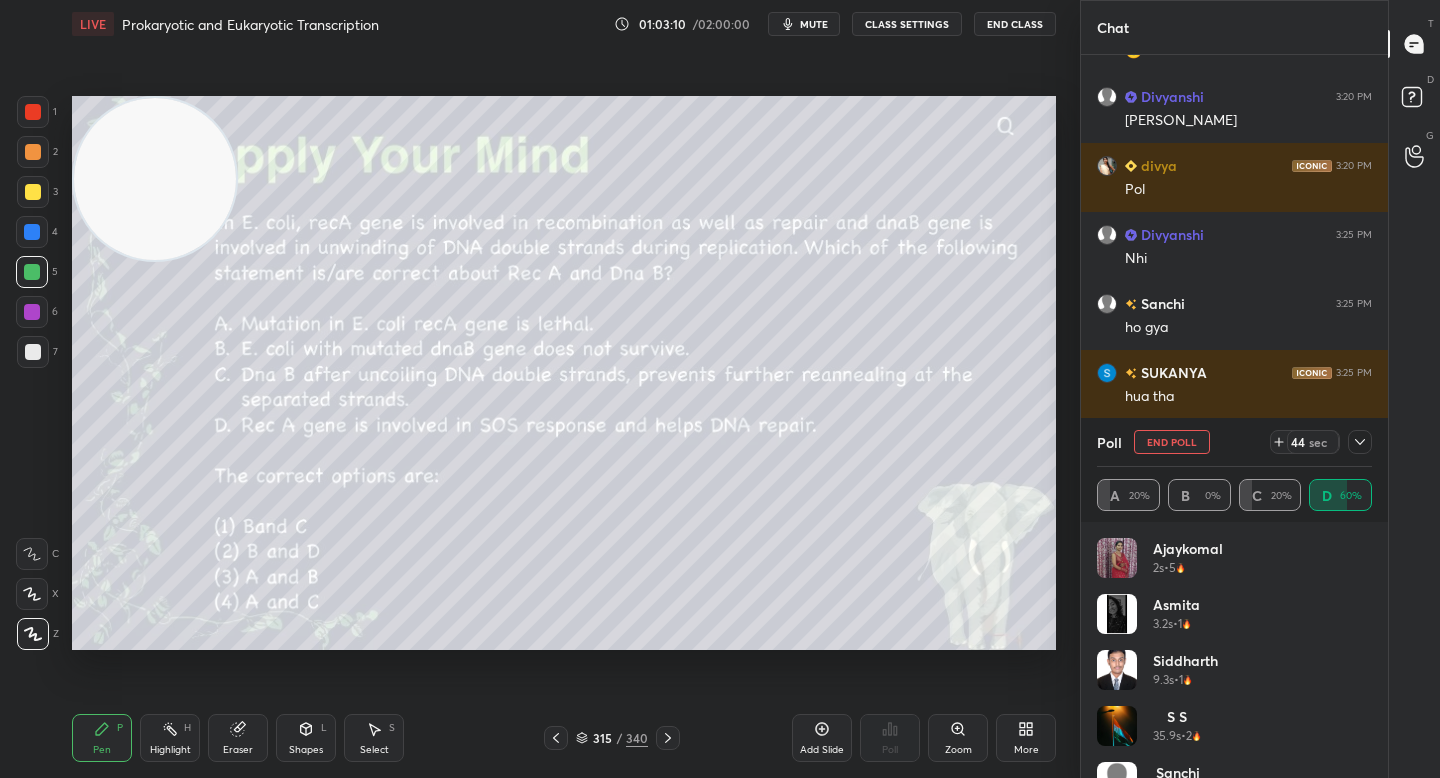 click on "End Poll" at bounding box center [1172, 442] 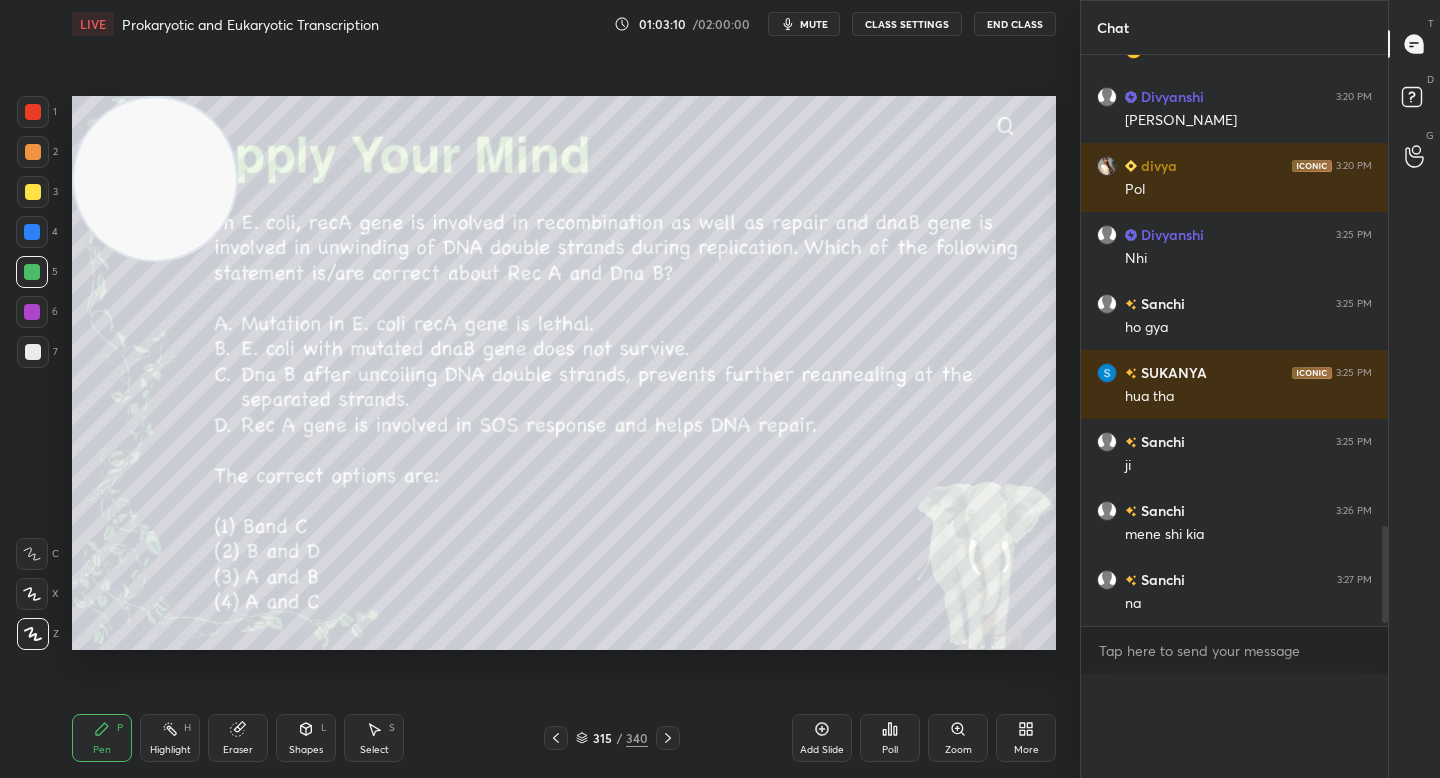 scroll, scrollTop: 0, scrollLeft: 0, axis: both 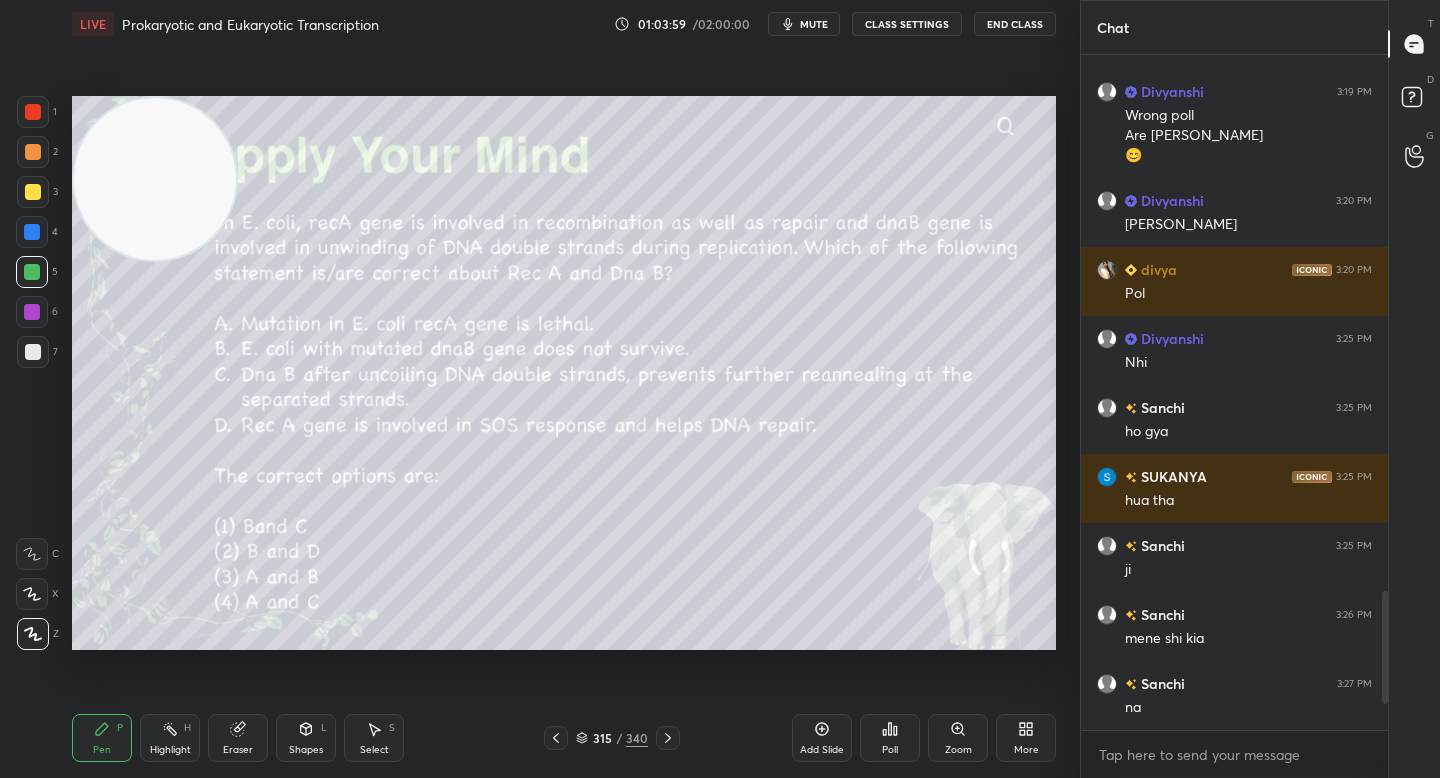 click on "Poll" at bounding box center (890, 738) 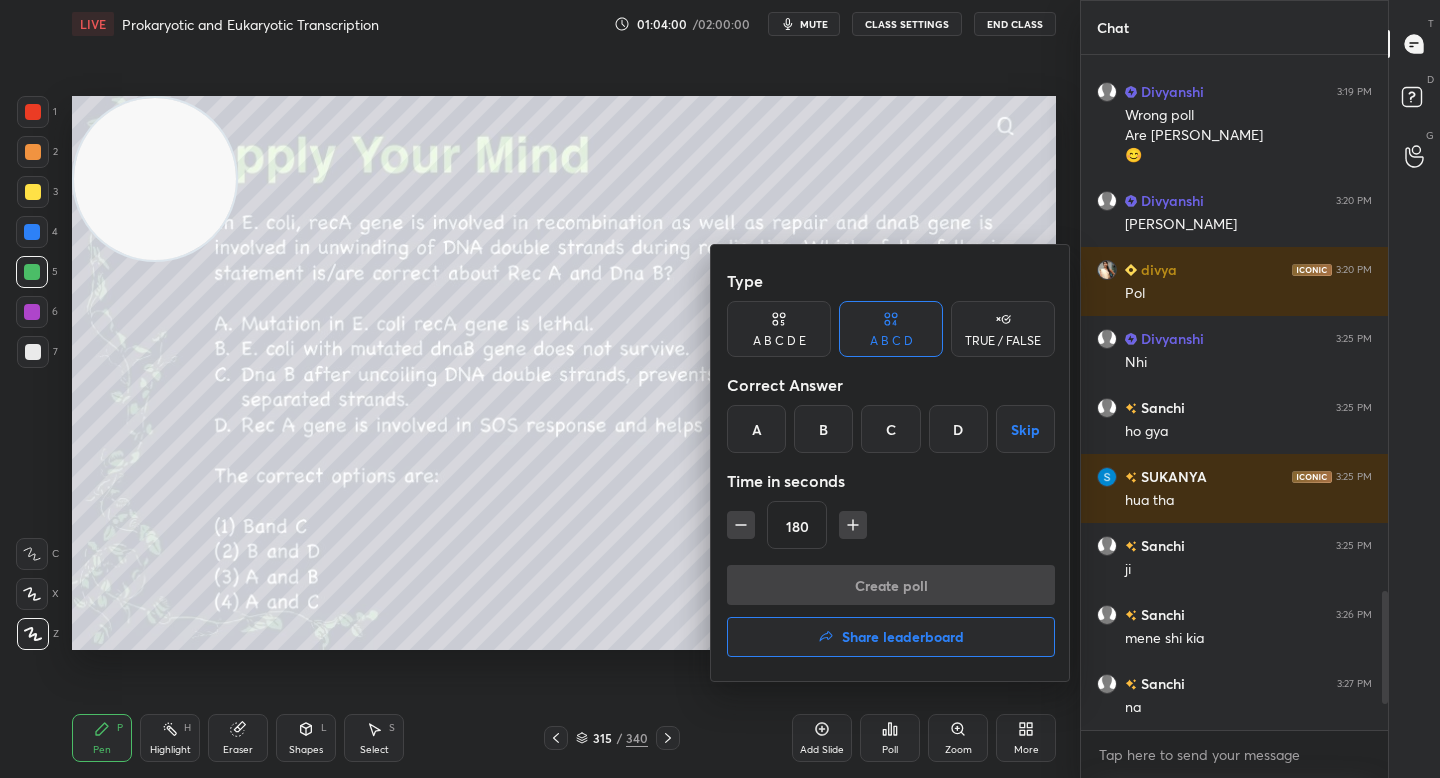 click on "B" at bounding box center (823, 429) 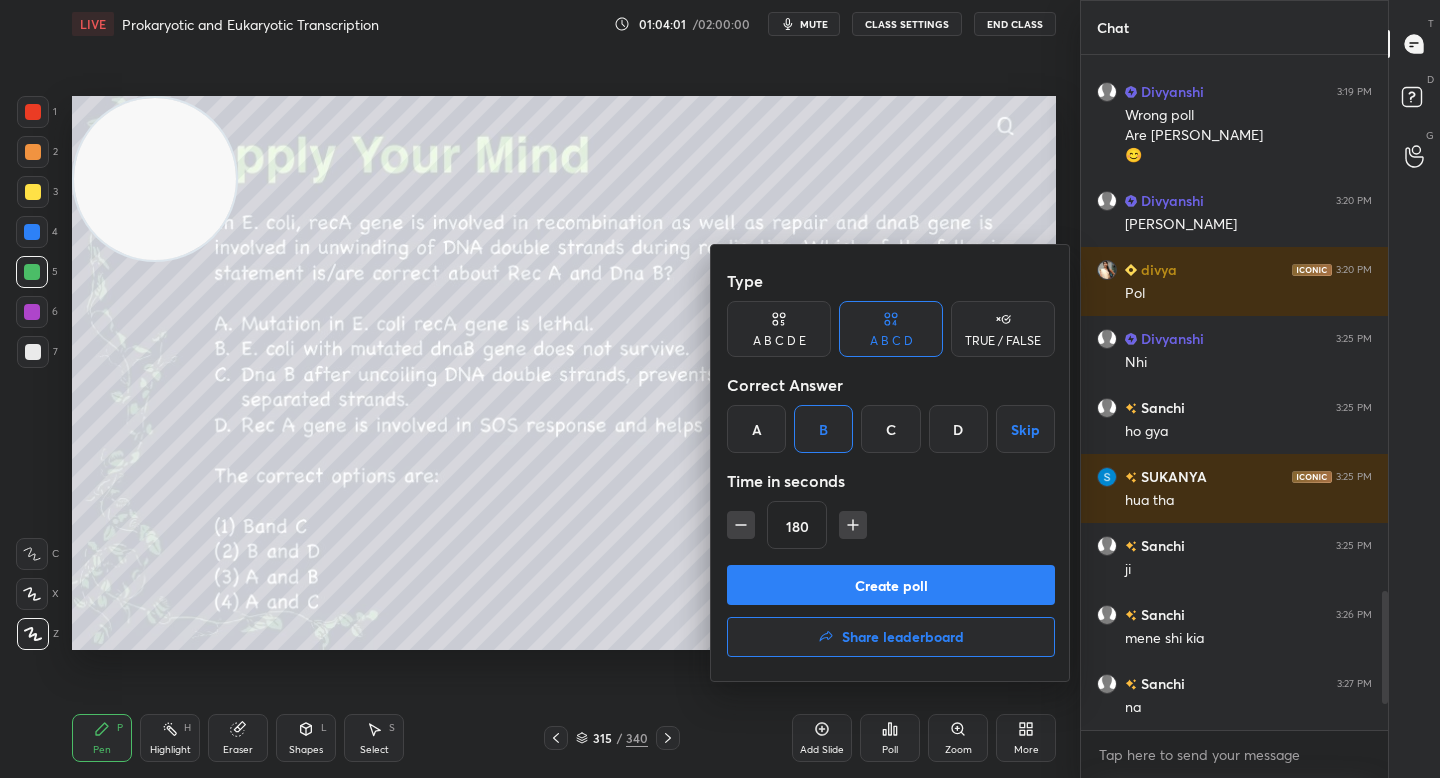 click on "Create poll" at bounding box center (891, 585) 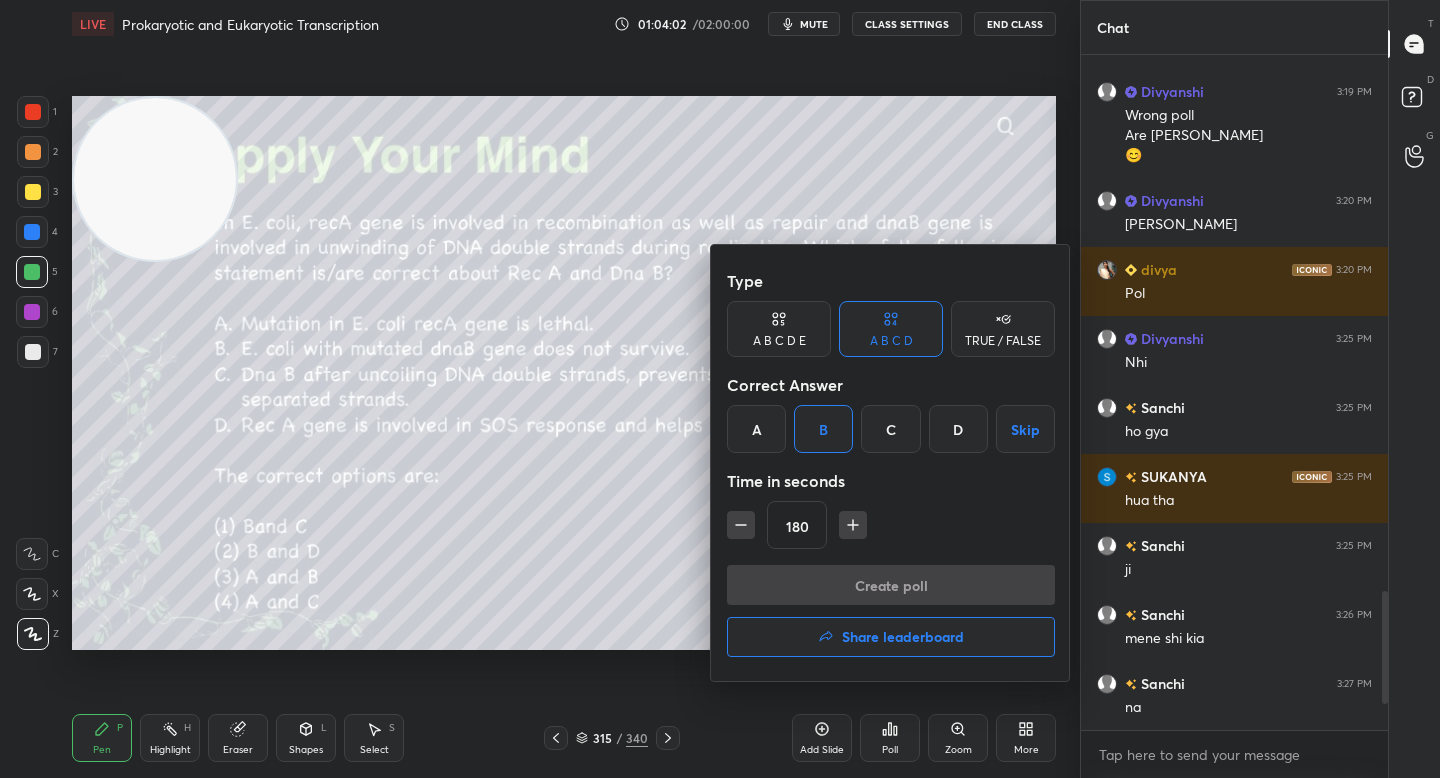 scroll, scrollTop: 607, scrollLeft: 301, axis: both 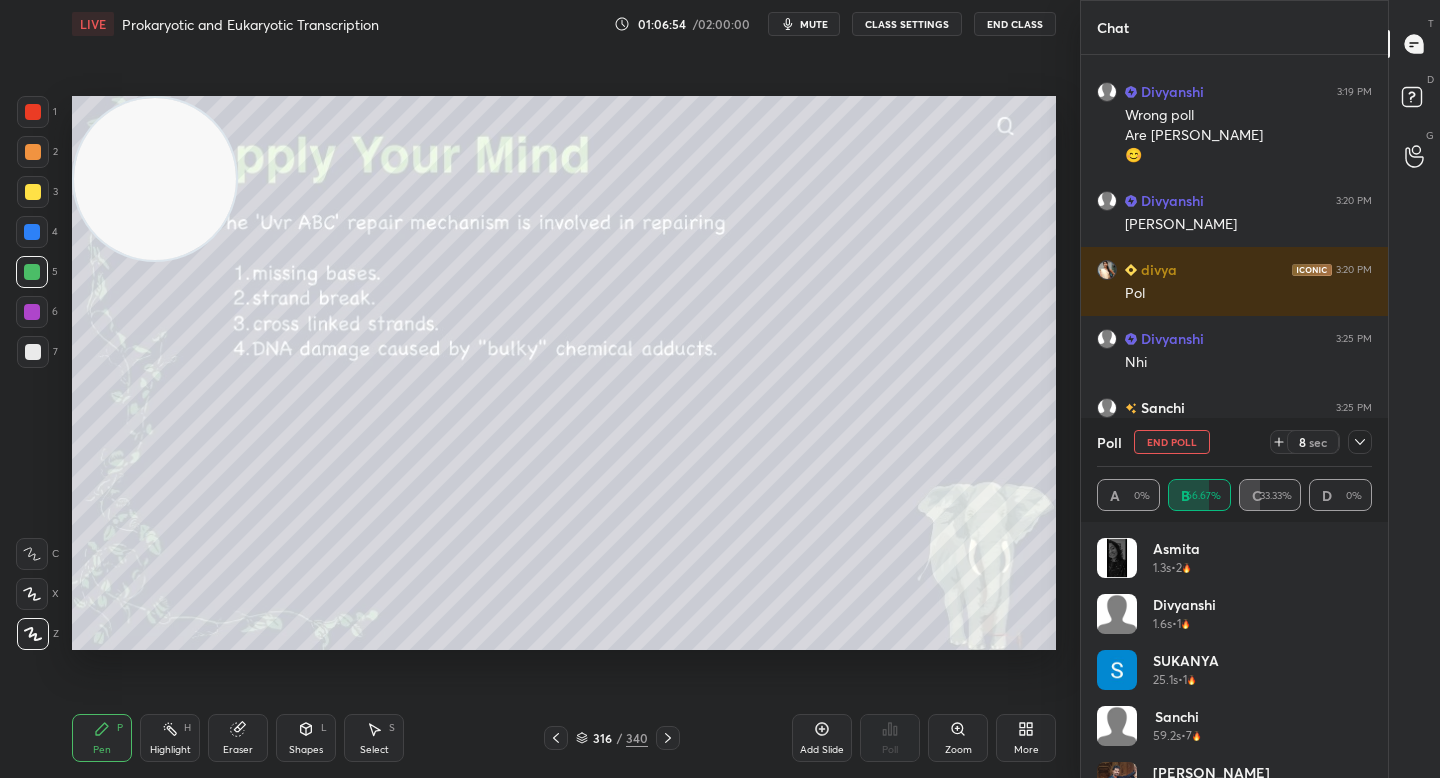 click at bounding box center (155, 179) 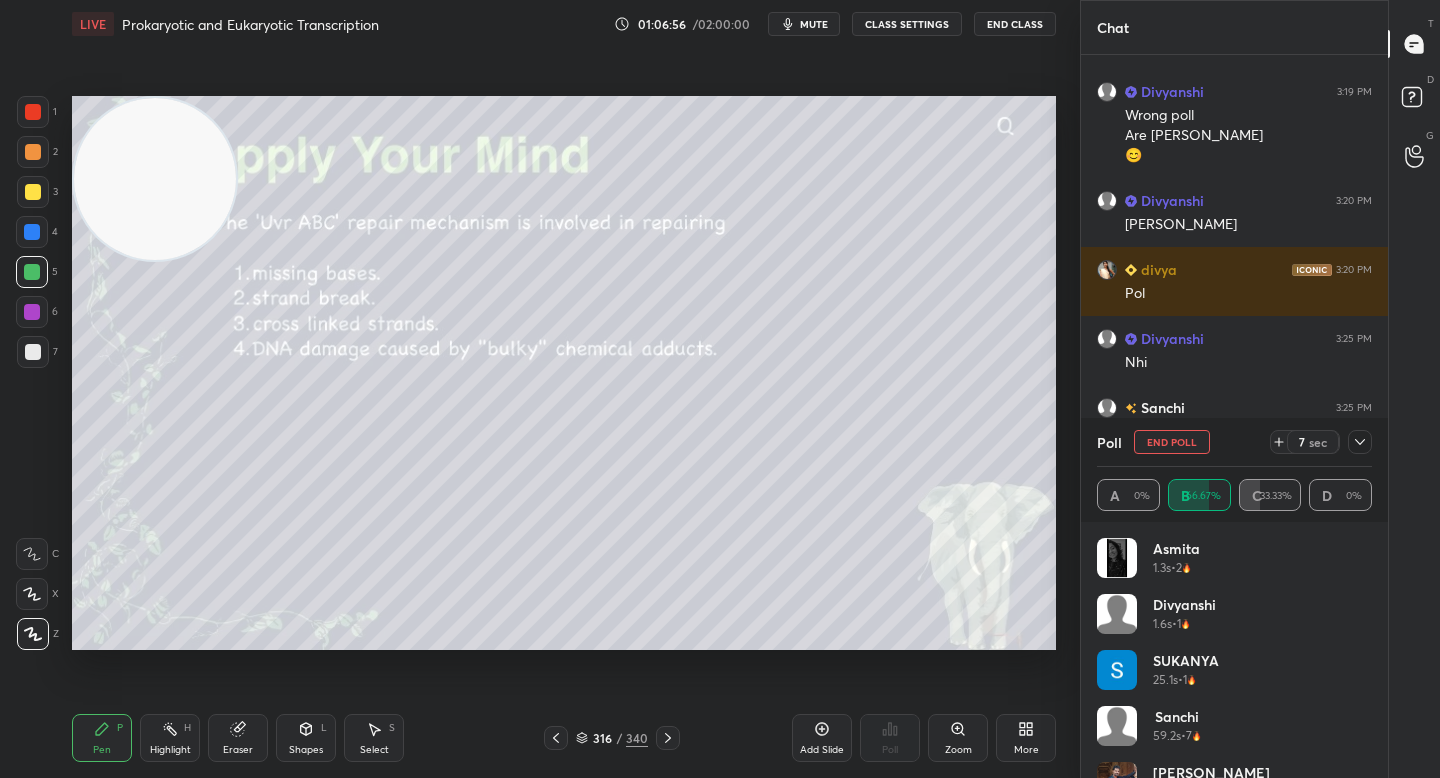 click at bounding box center [155, 179] 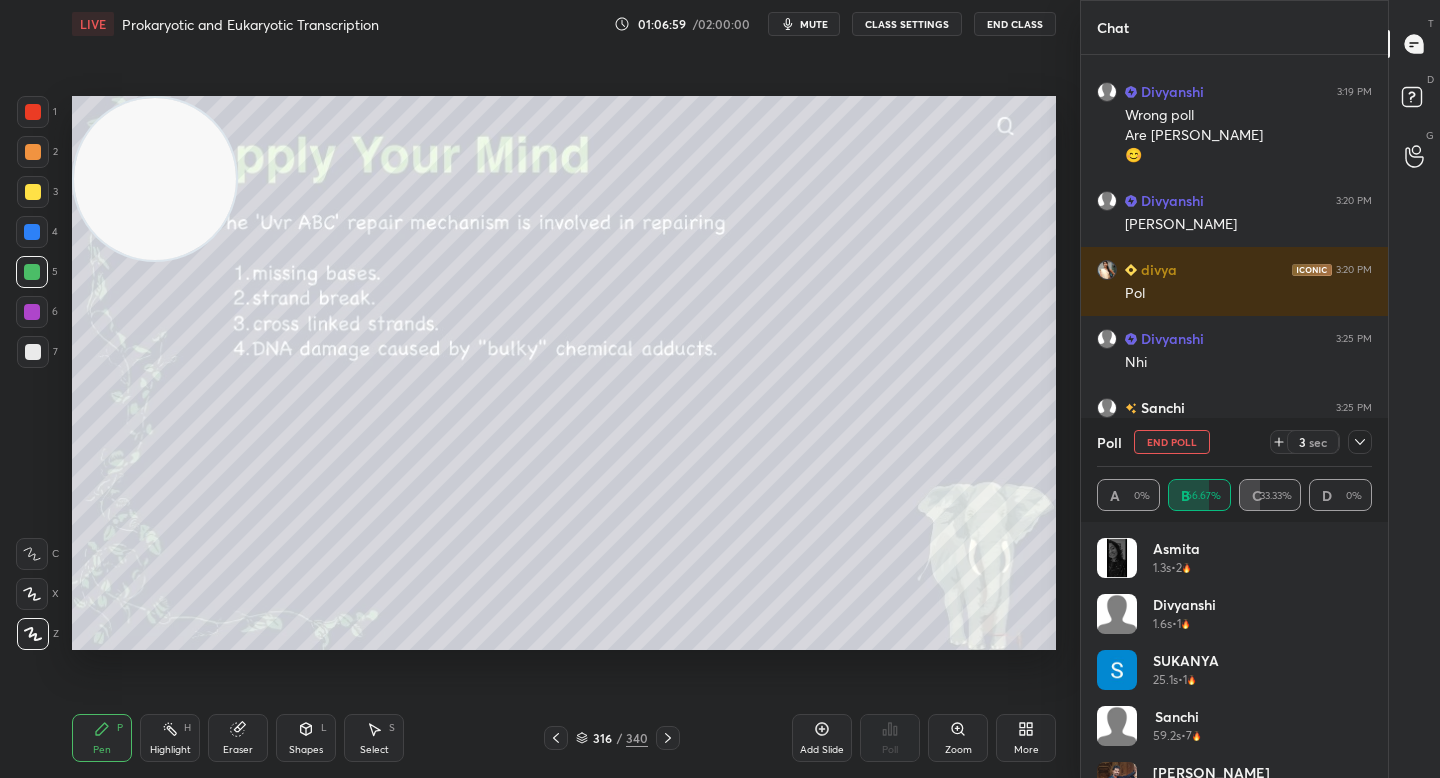 click on "End Poll" at bounding box center (1172, 442) 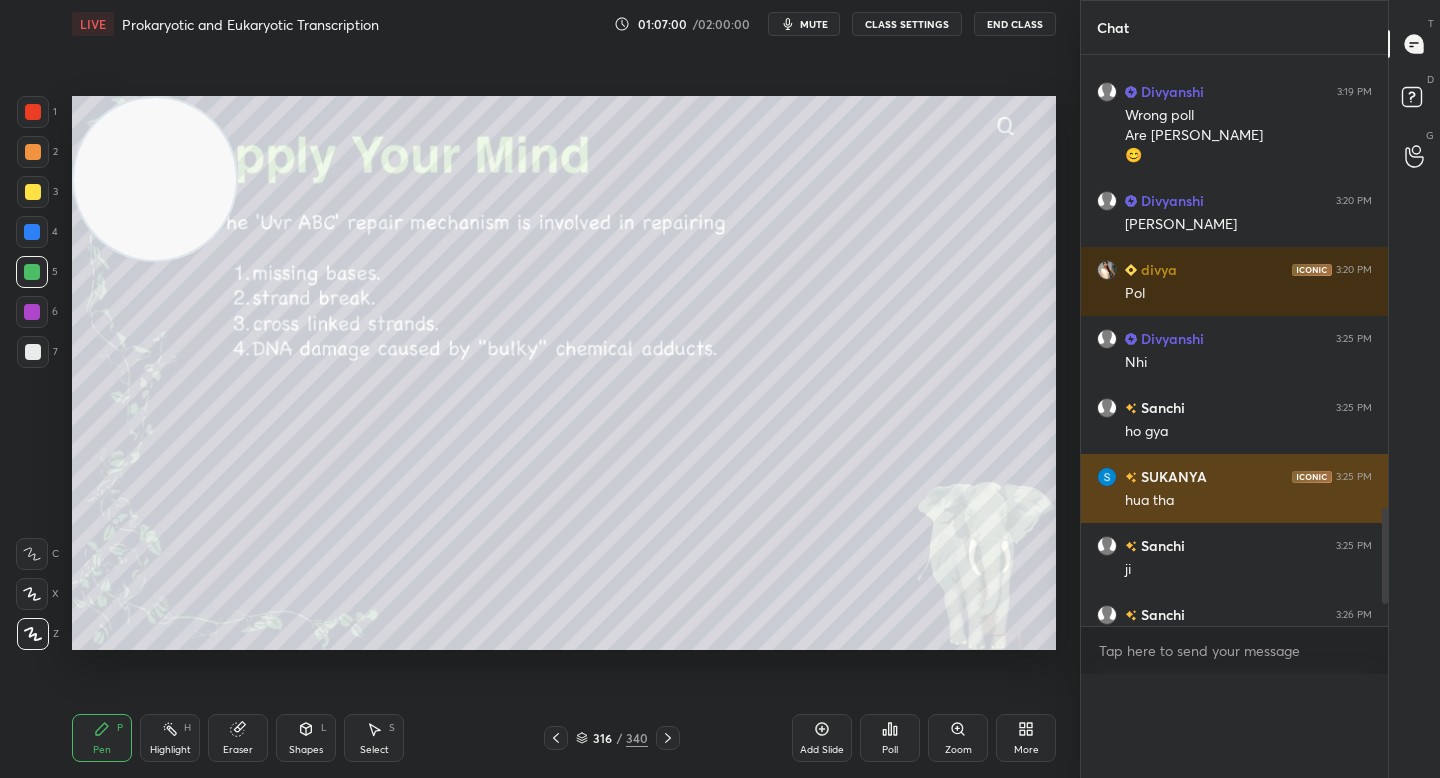 scroll, scrollTop: 0, scrollLeft: 0, axis: both 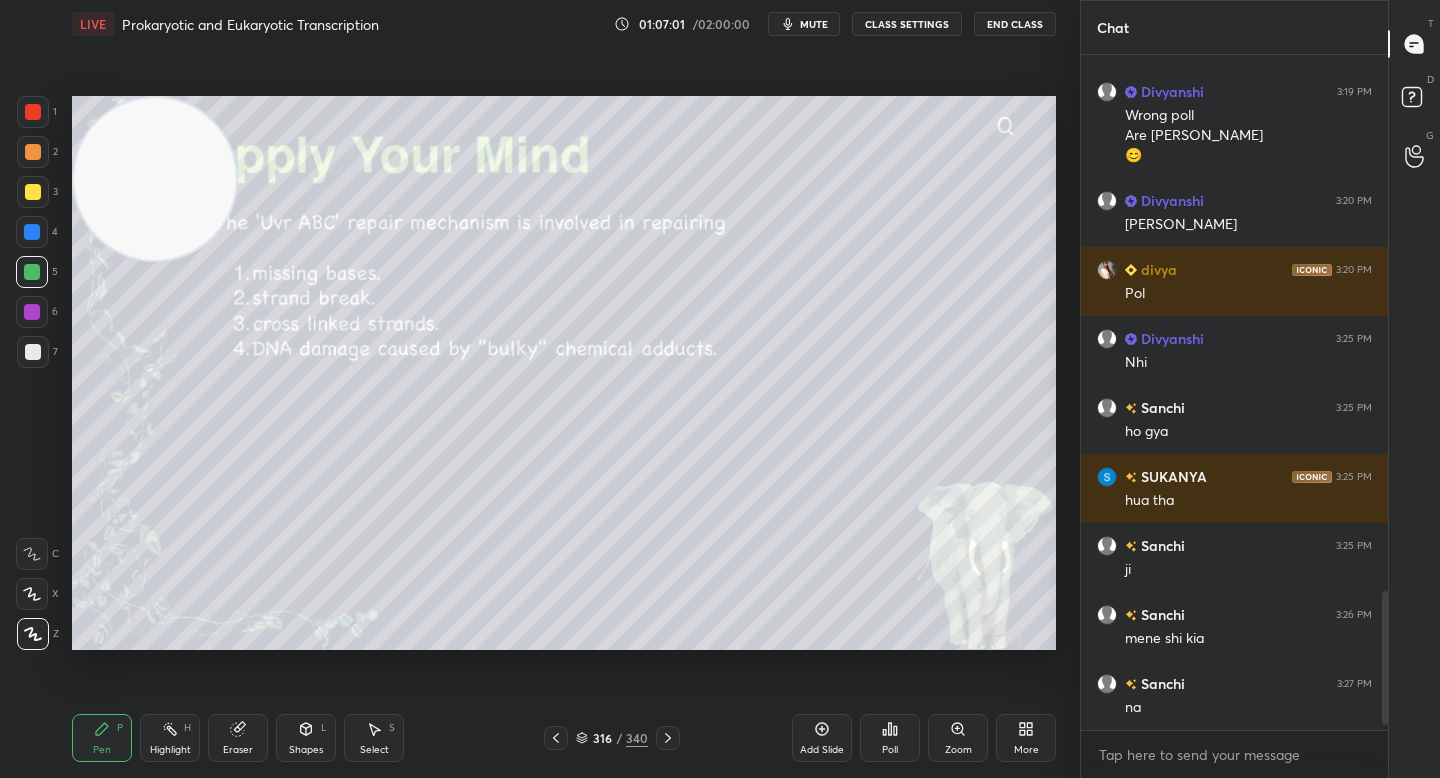 click on "Poll" at bounding box center [890, 738] 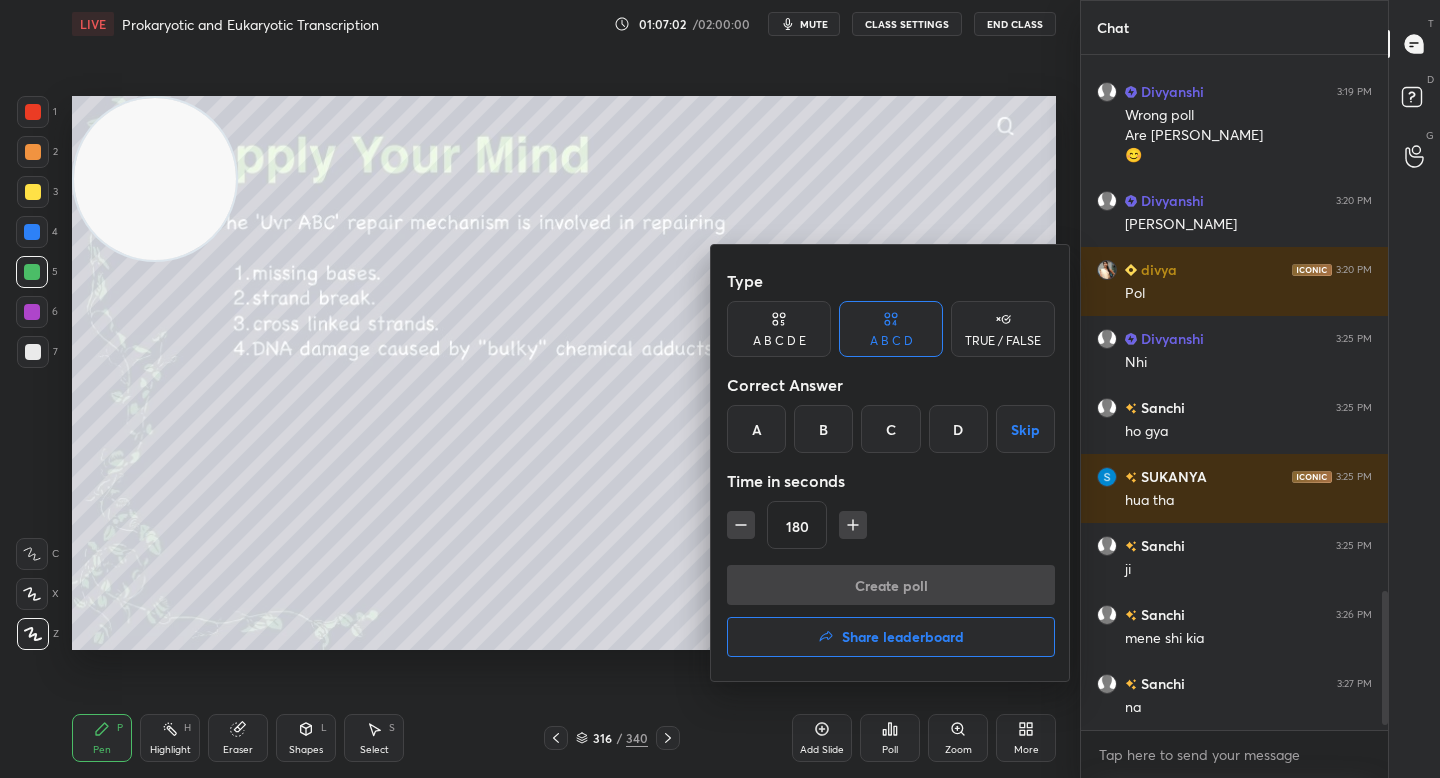 click on "D" at bounding box center (958, 429) 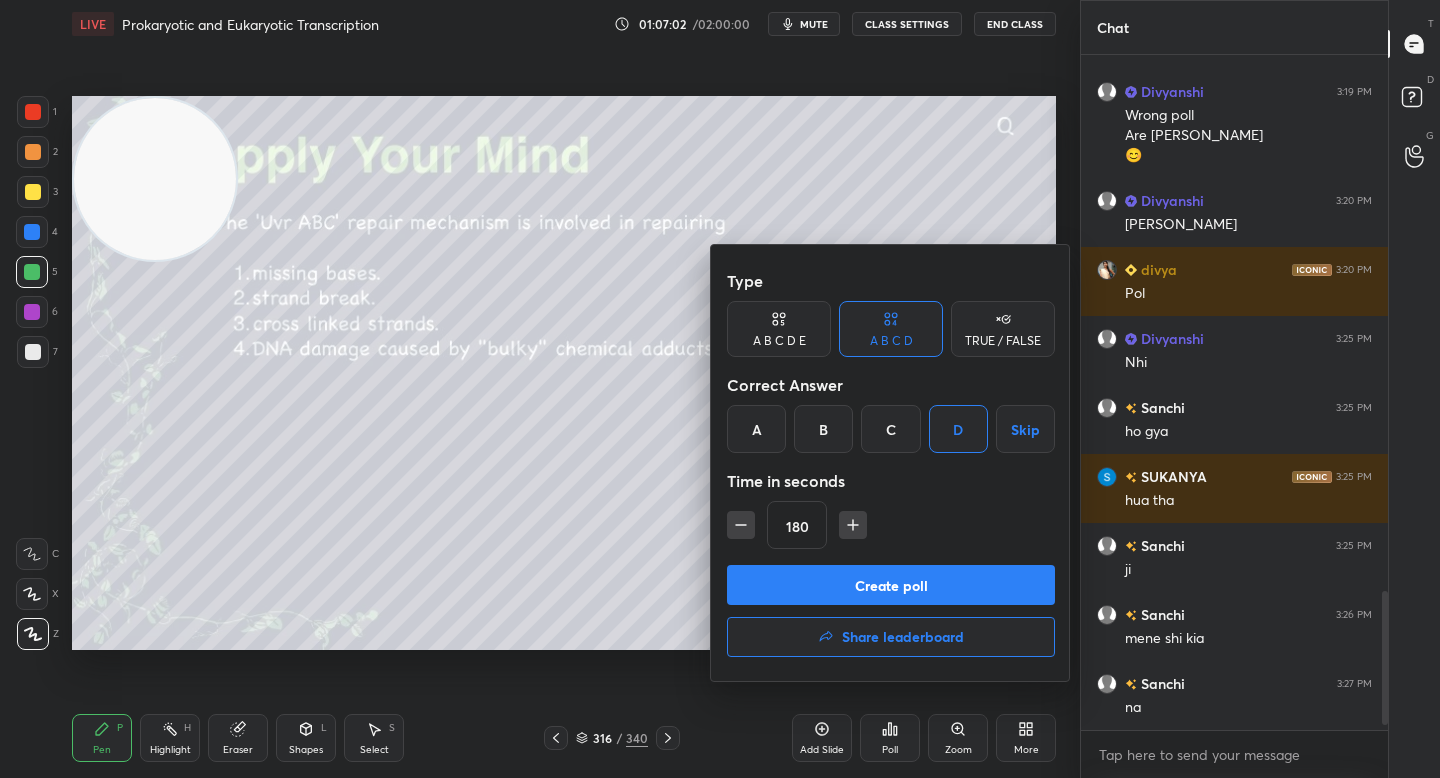 click on "Create poll" at bounding box center (891, 585) 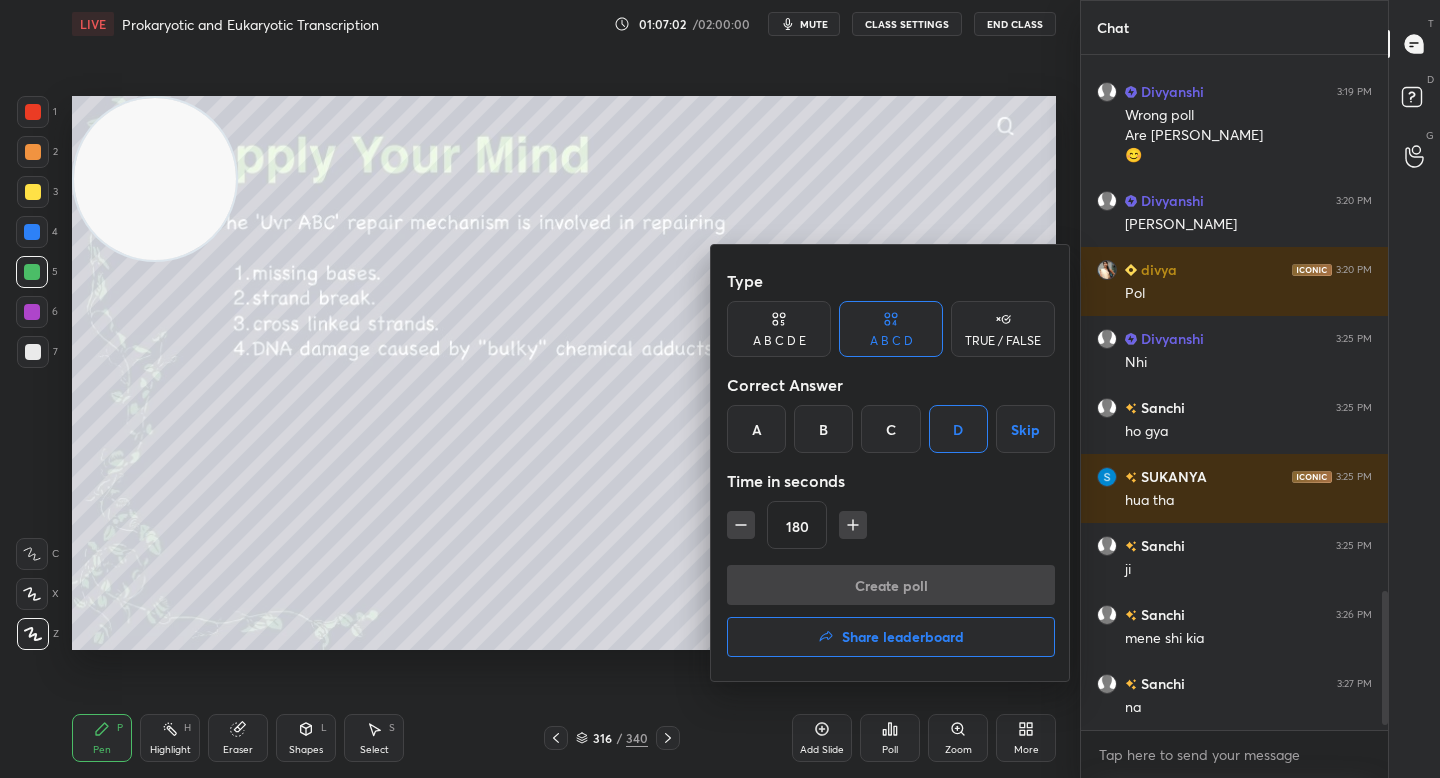 scroll, scrollTop: 645, scrollLeft: 301, axis: both 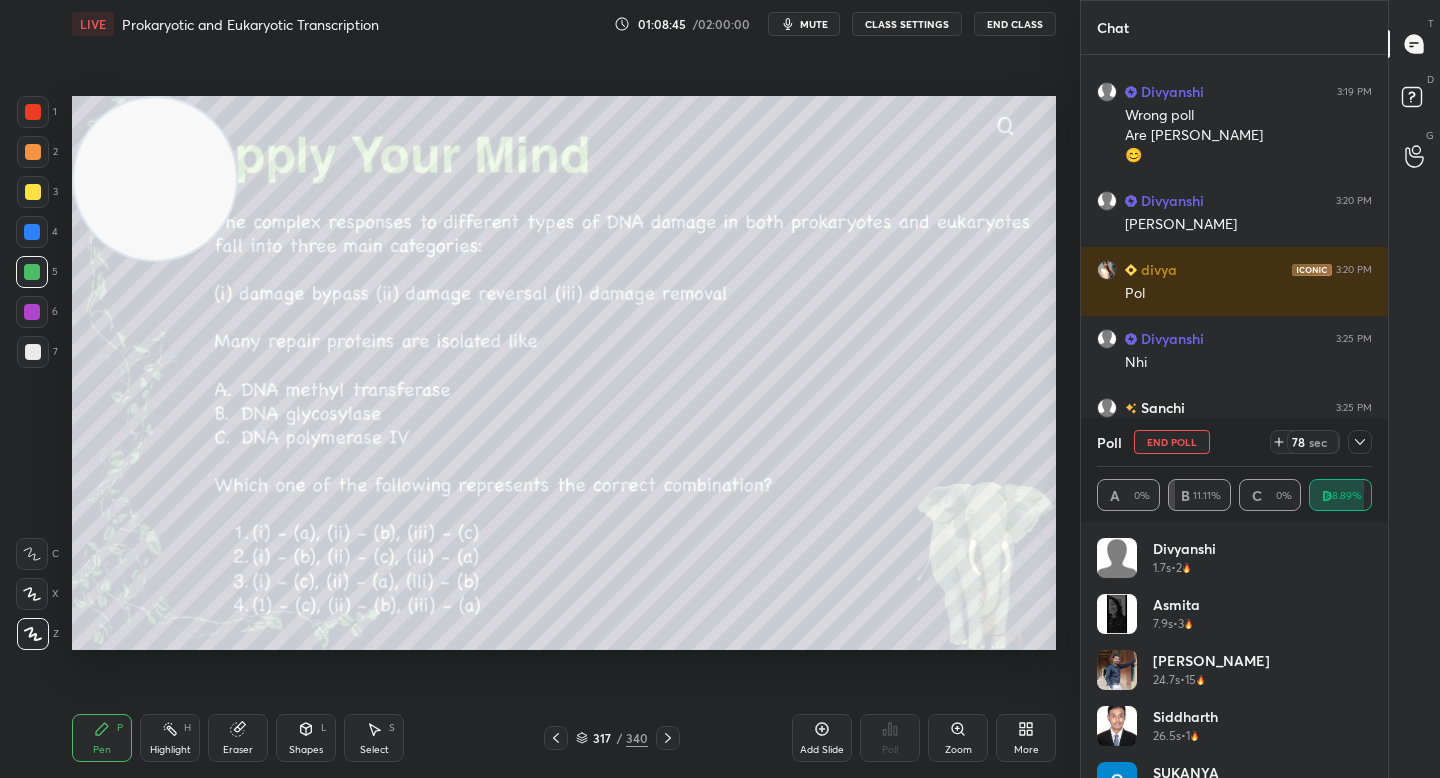 click on "End Poll" at bounding box center (1172, 442) 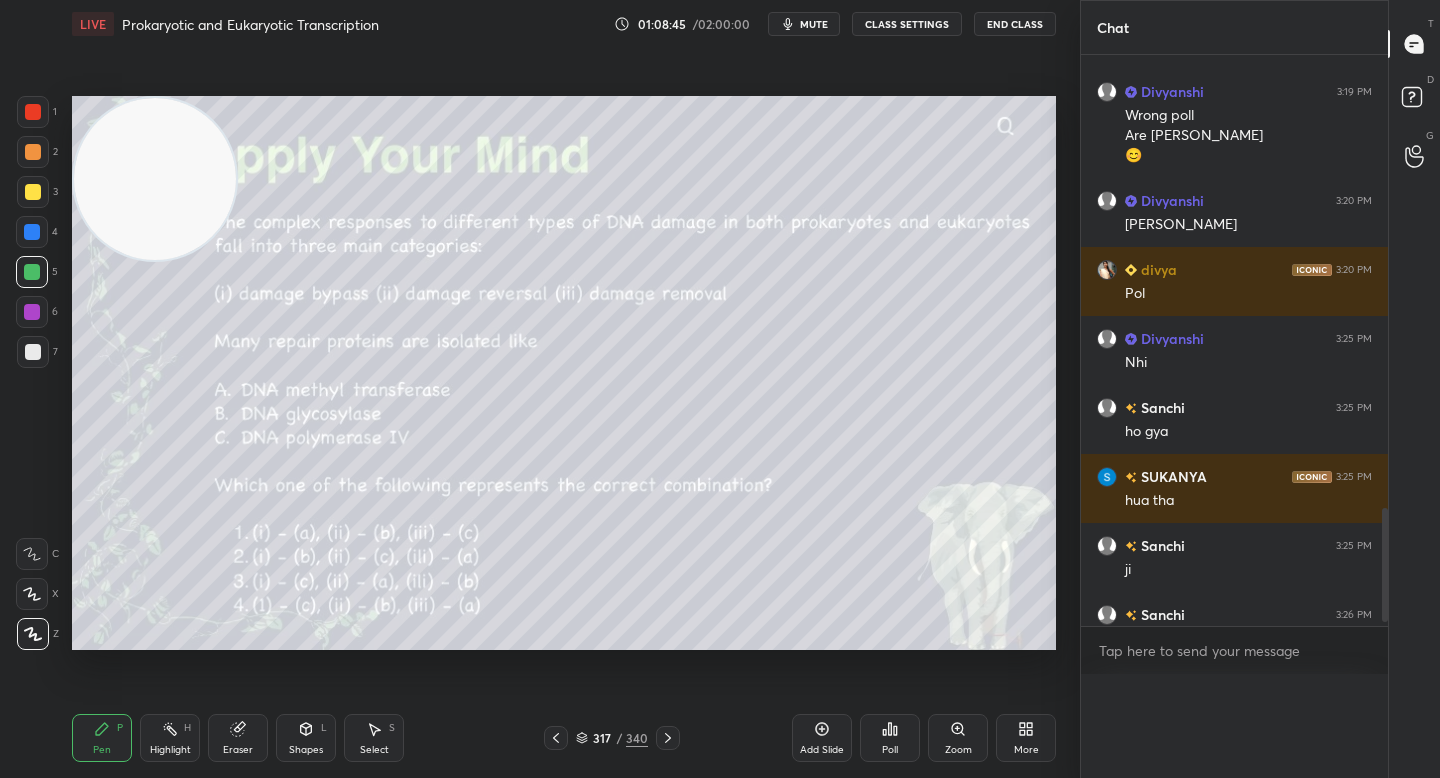 scroll, scrollTop: 0, scrollLeft: 0, axis: both 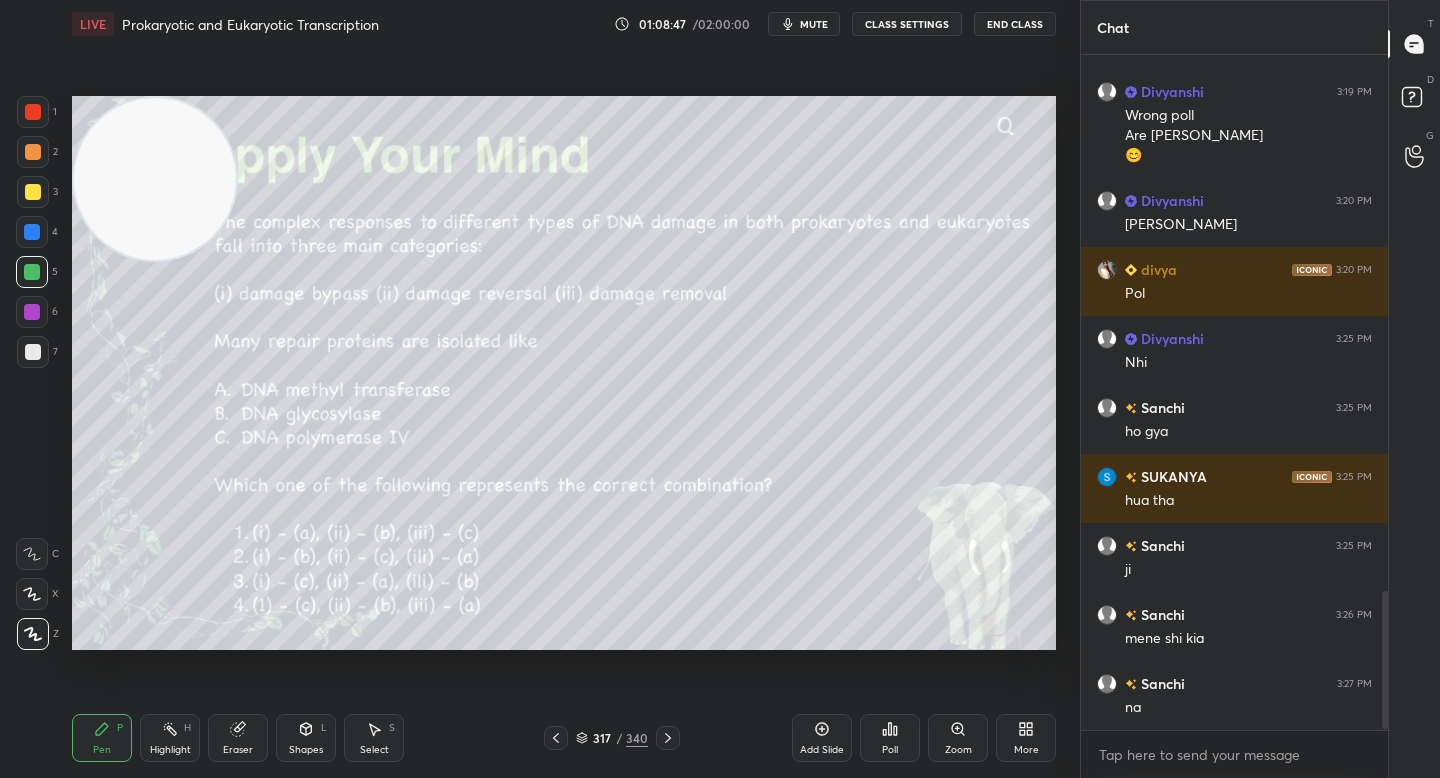 drag, startPoint x: 152, startPoint y: 188, endPoint x: 153, endPoint y: 140, distance: 48.010414 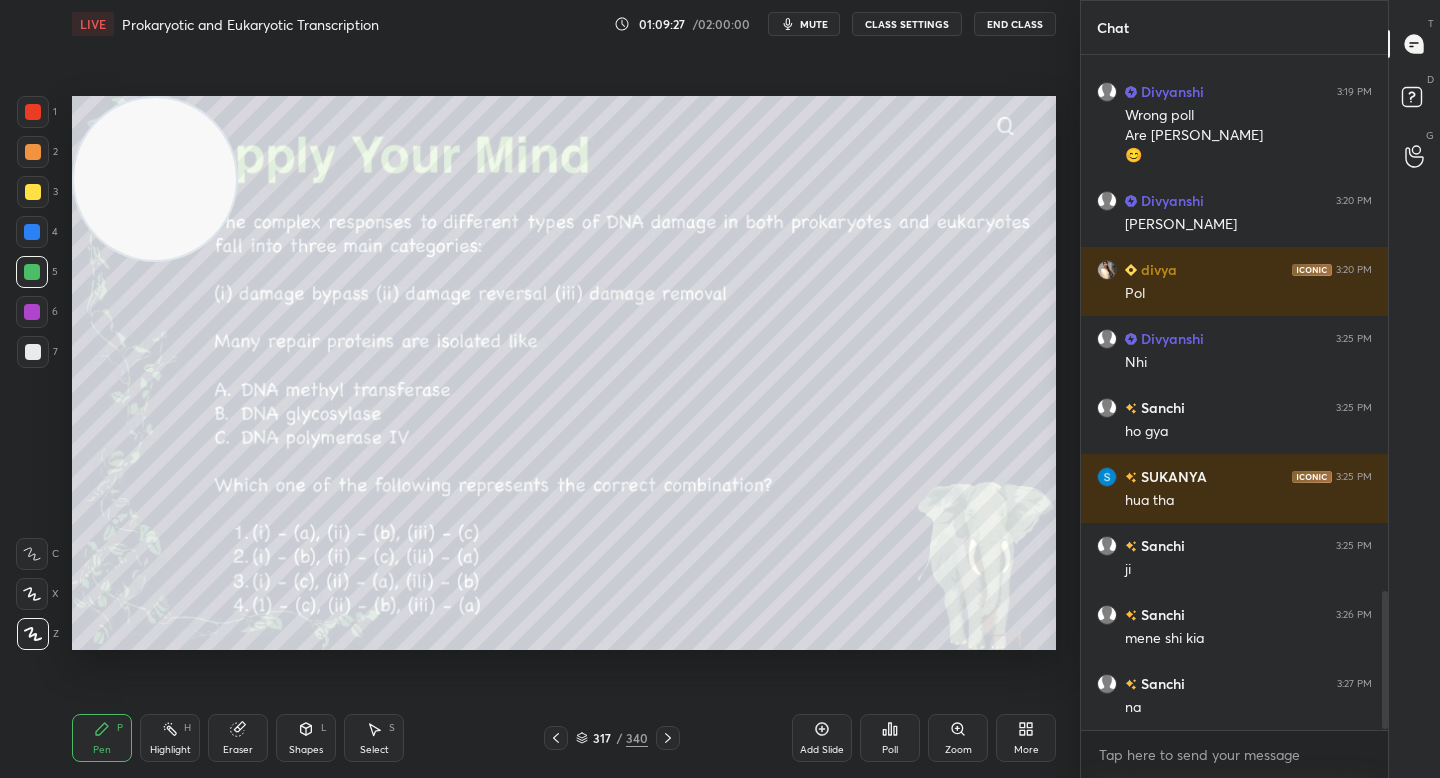 click on "Poll" at bounding box center [890, 738] 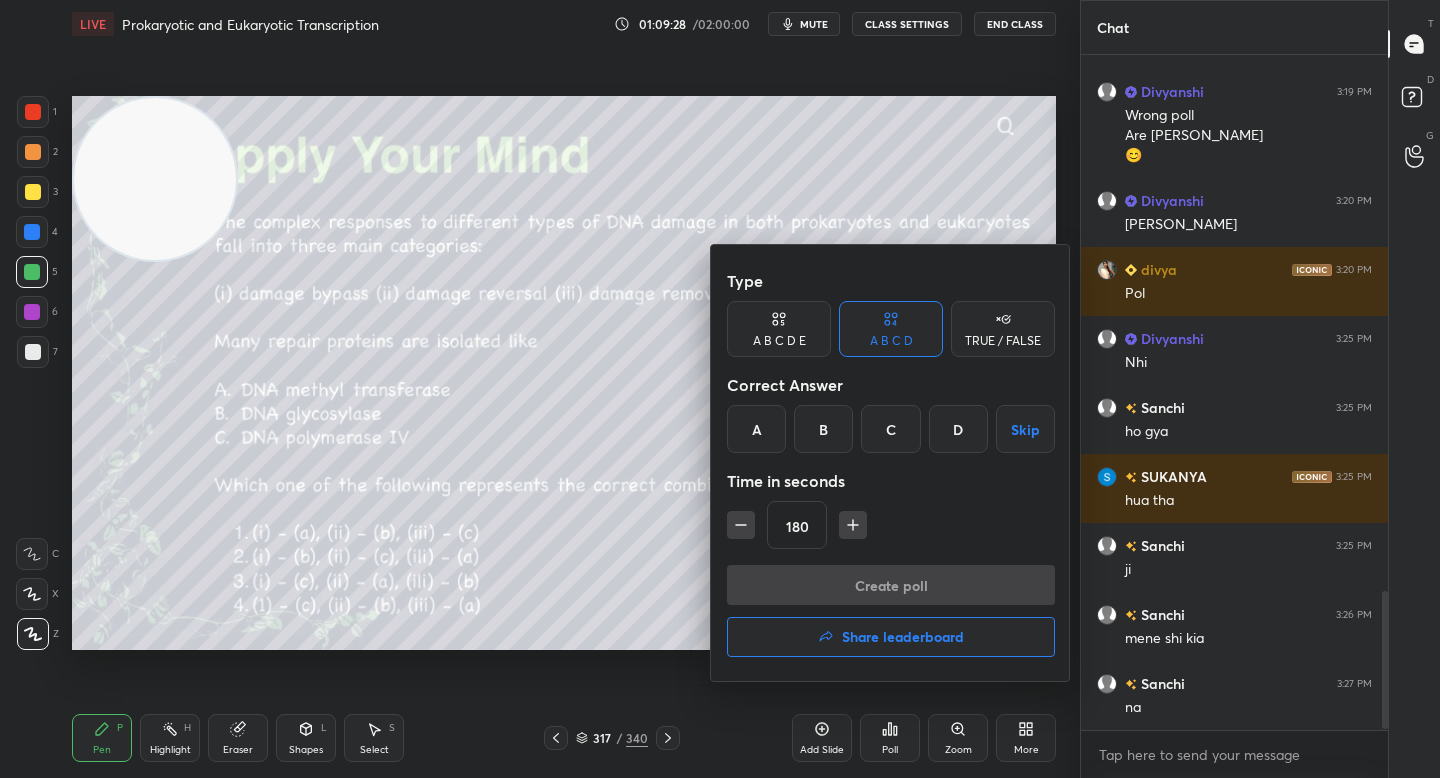 click on "C" at bounding box center [890, 429] 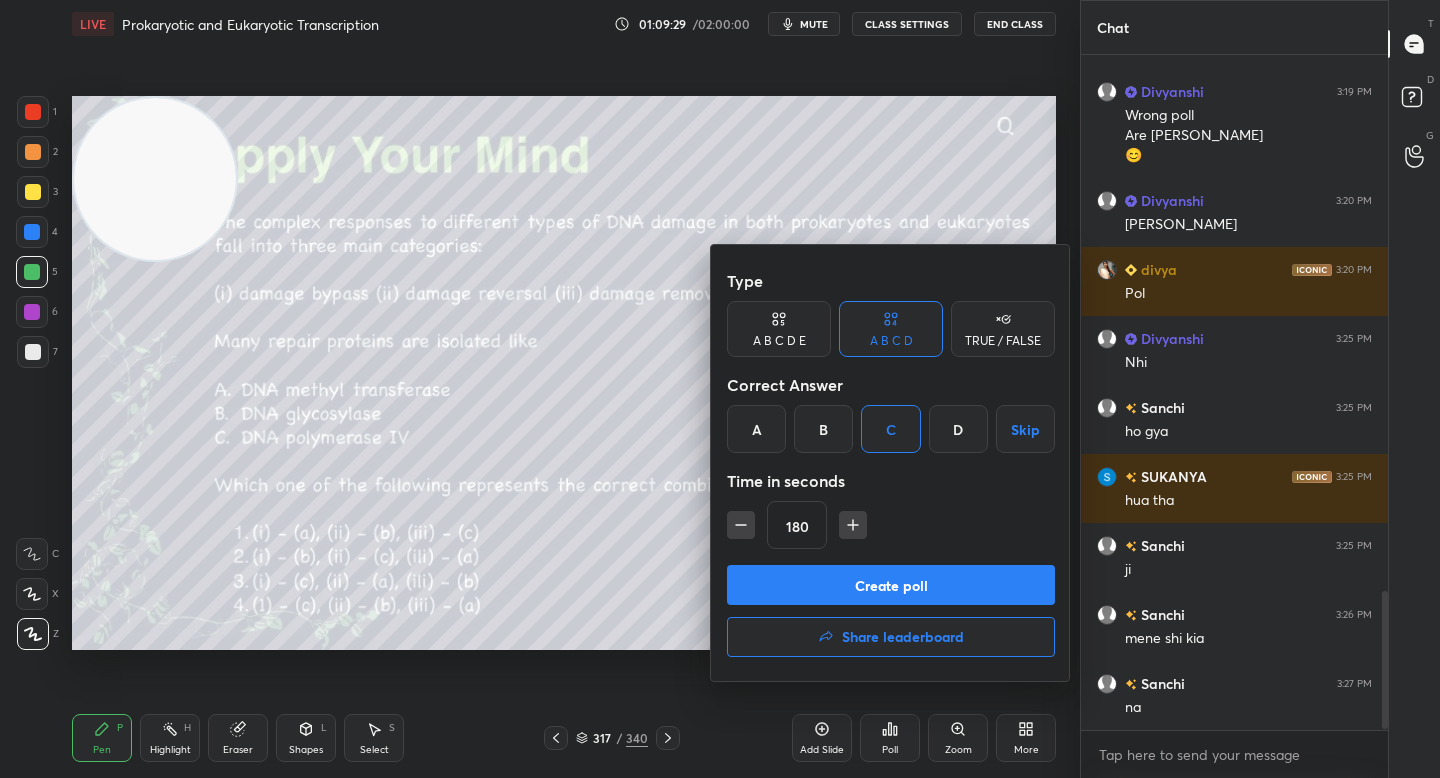 click on "Create poll" at bounding box center (891, 585) 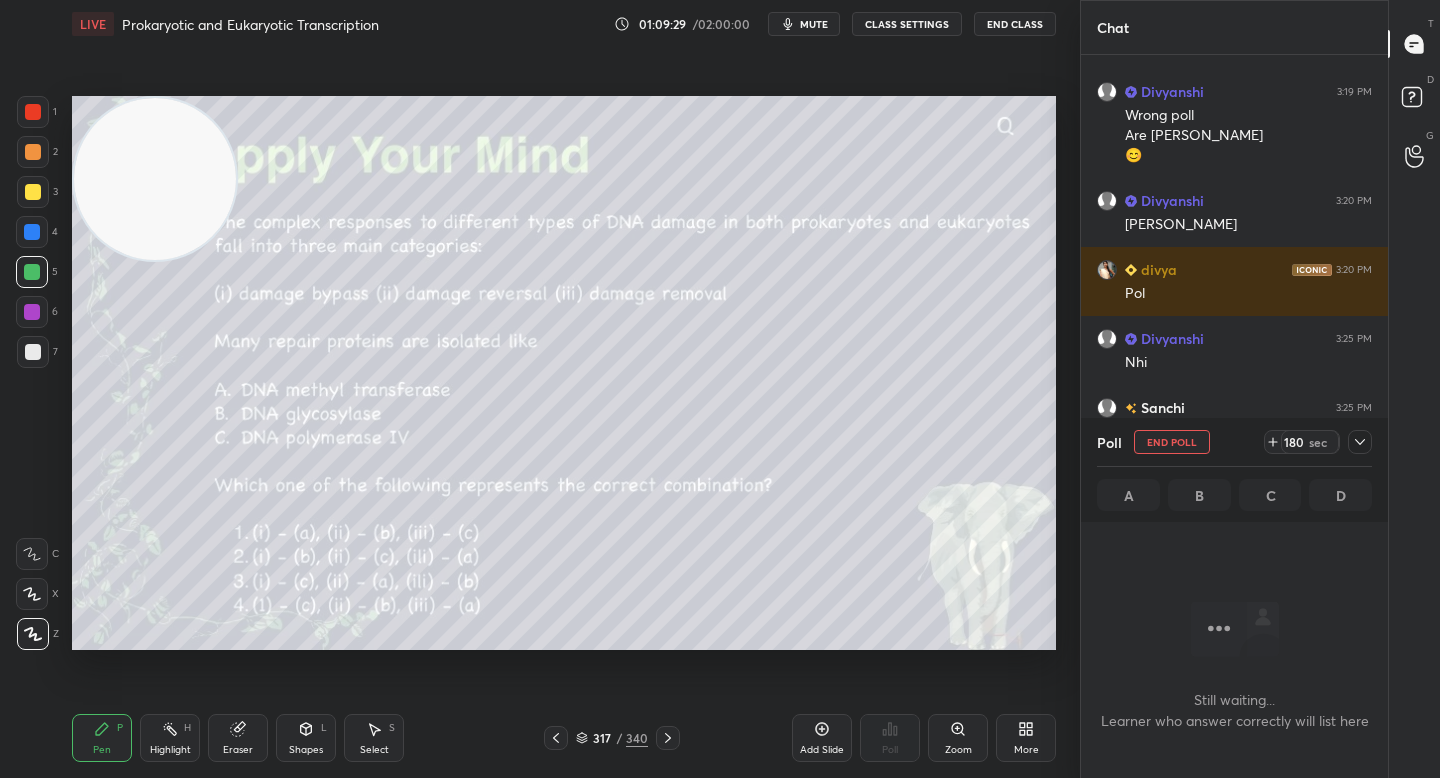 scroll, scrollTop: 607, scrollLeft: 301, axis: both 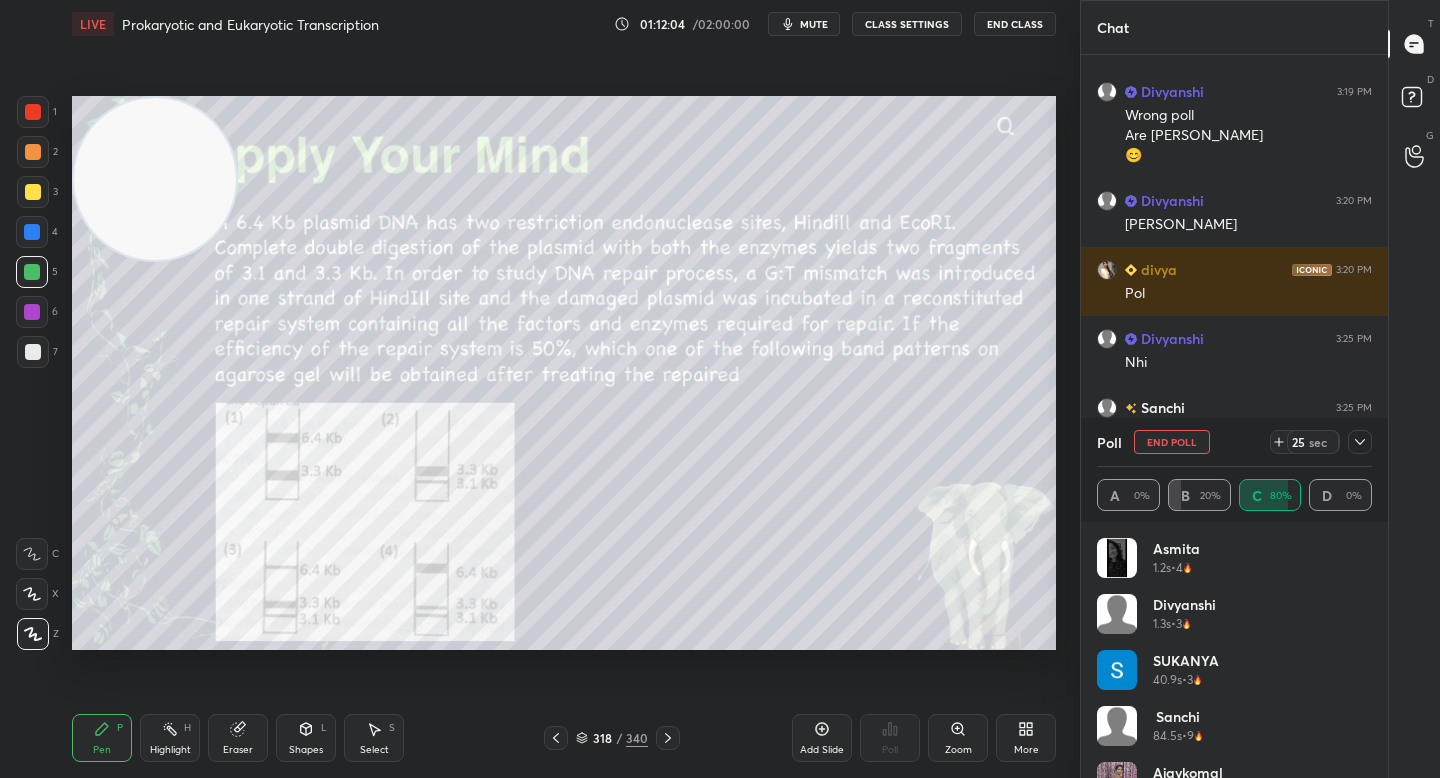 click on "End Poll" at bounding box center [1172, 442] 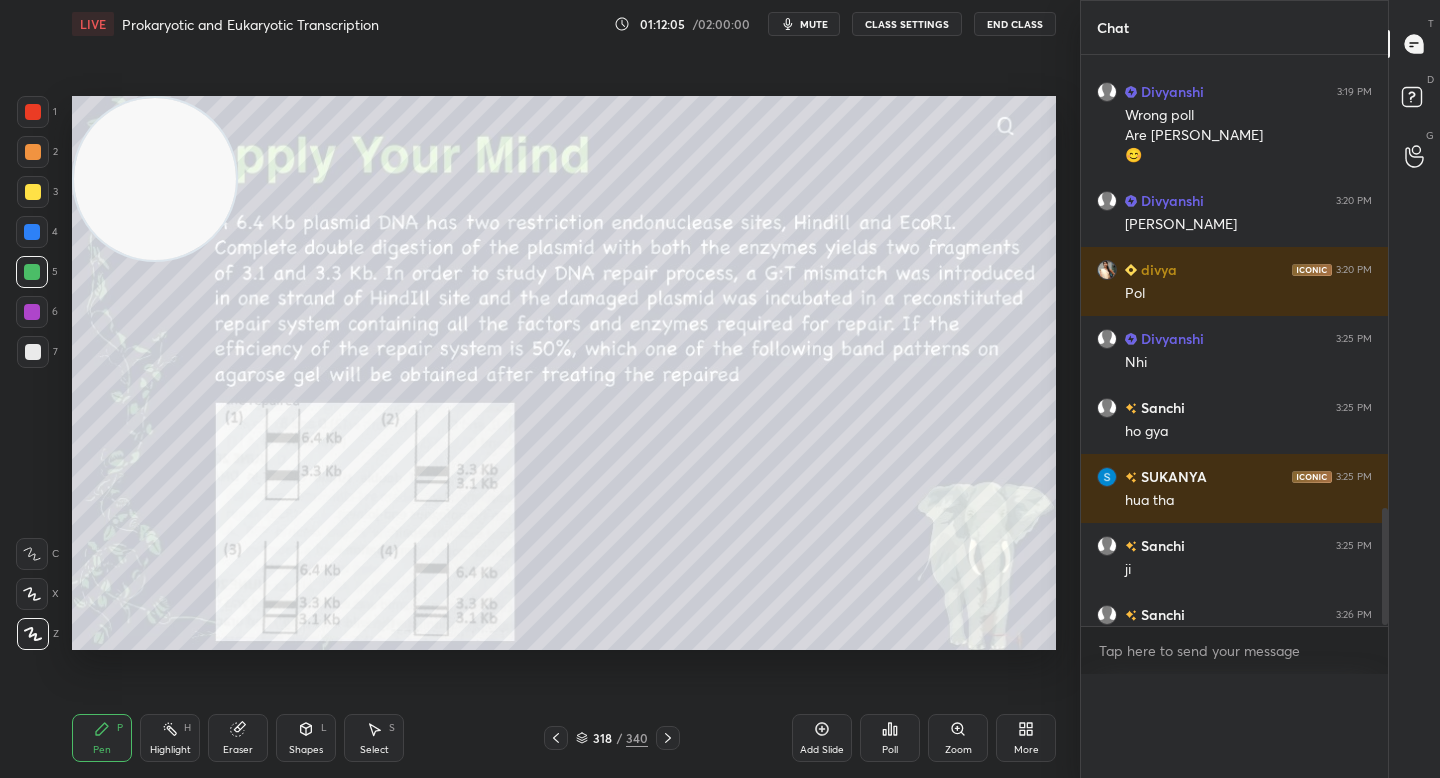 scroll, scrollTop: 0, scrollLeft: 0, axis: both 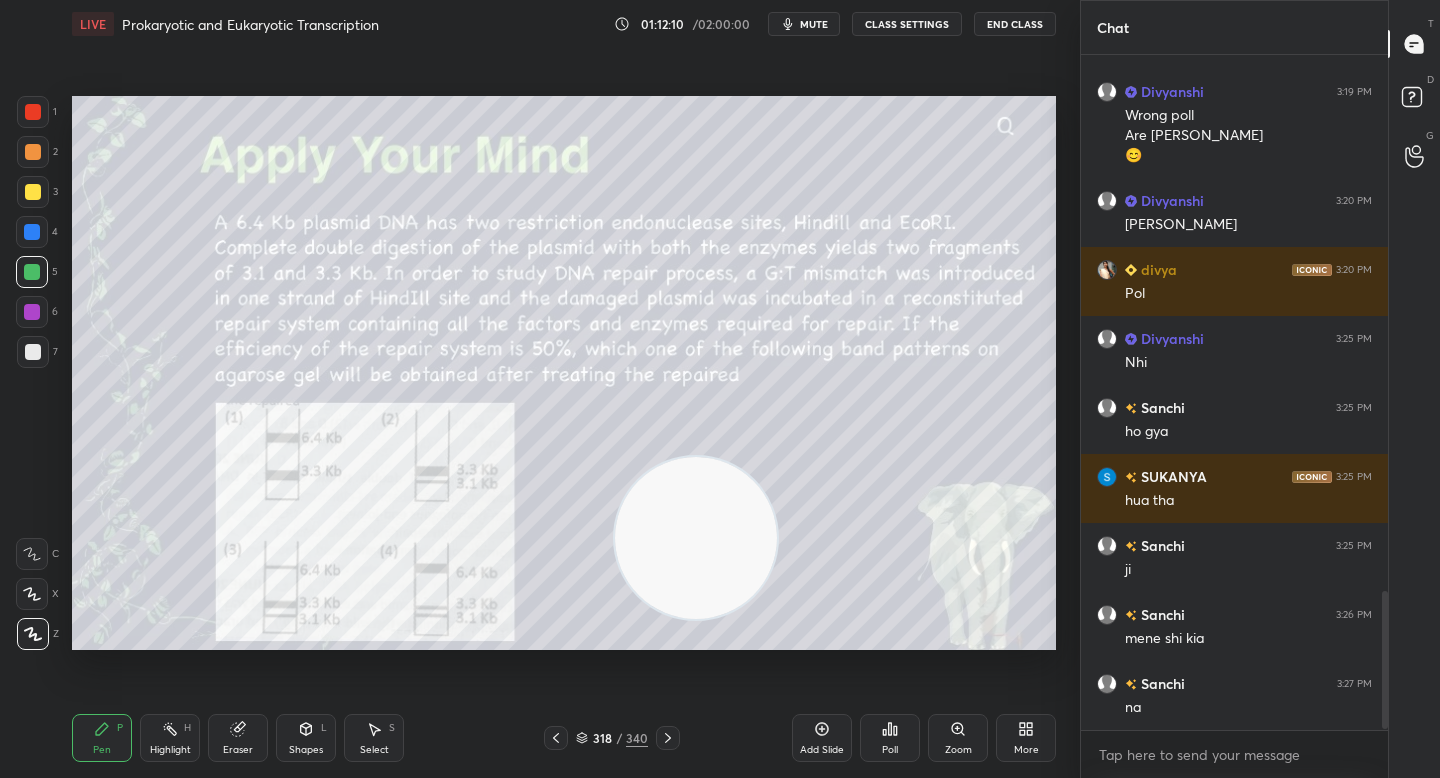 drag, startPoint x: 183, startPoint y: 209, endPoint x: 726, endPoint y: 572, distance: 653.16003 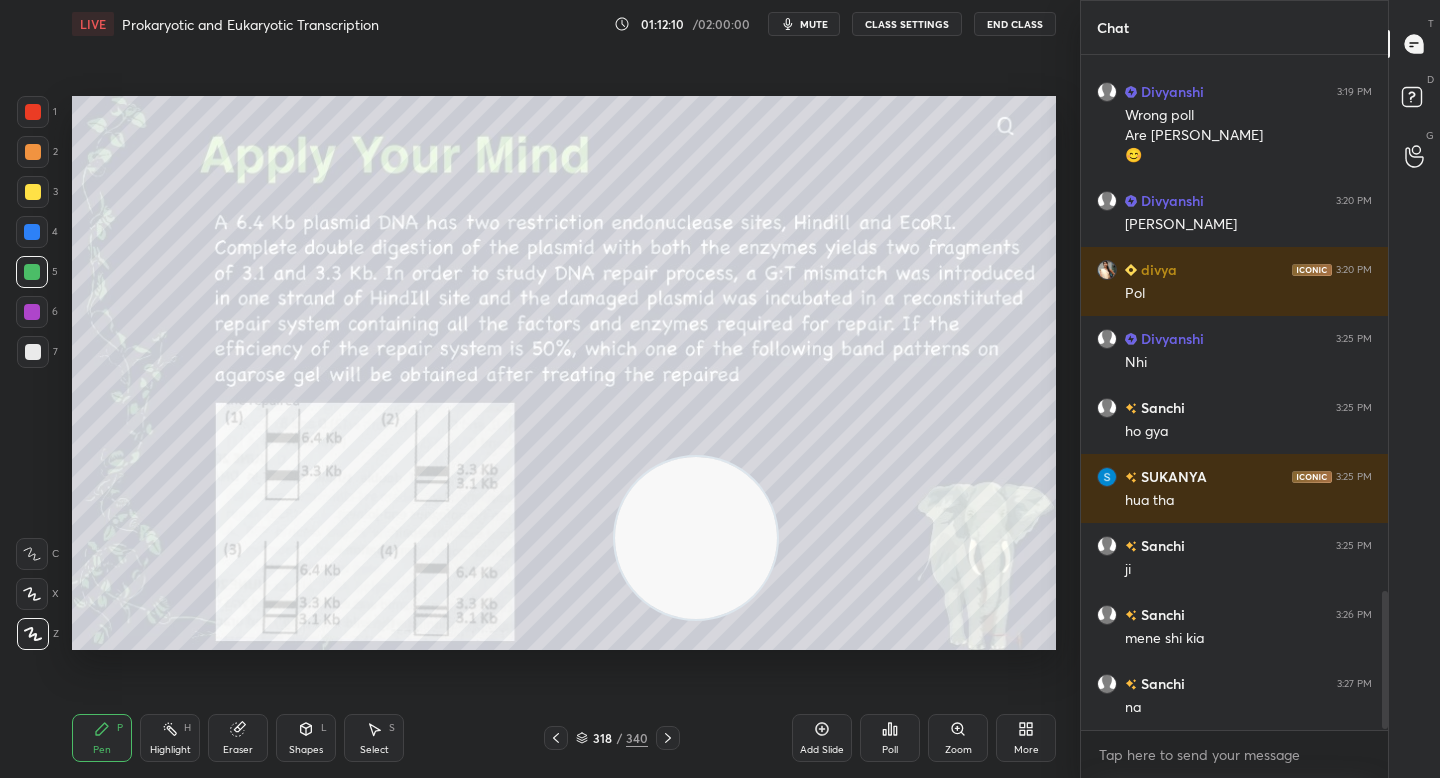 click at bounding box center (696, 538) 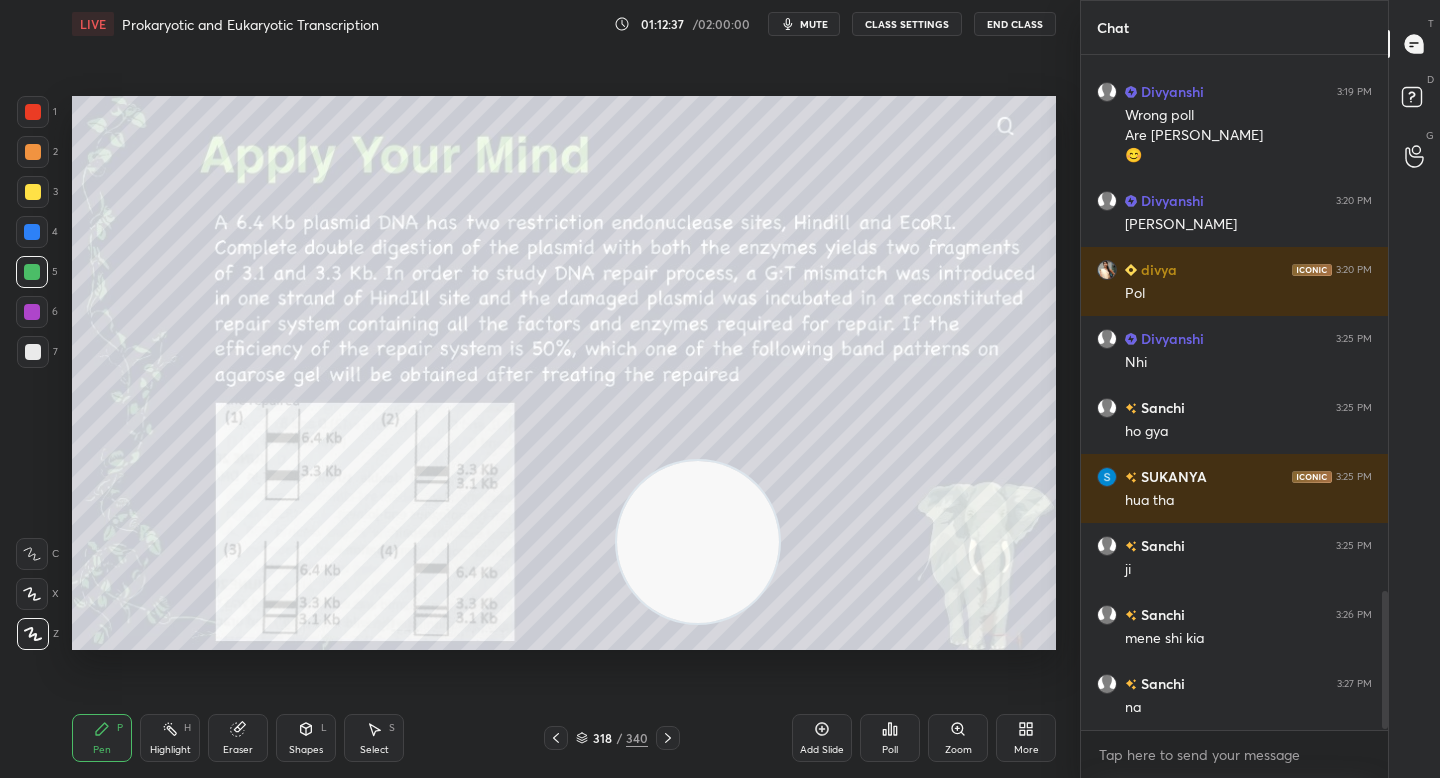 click on "Poll" at bounding box center (890, 738) 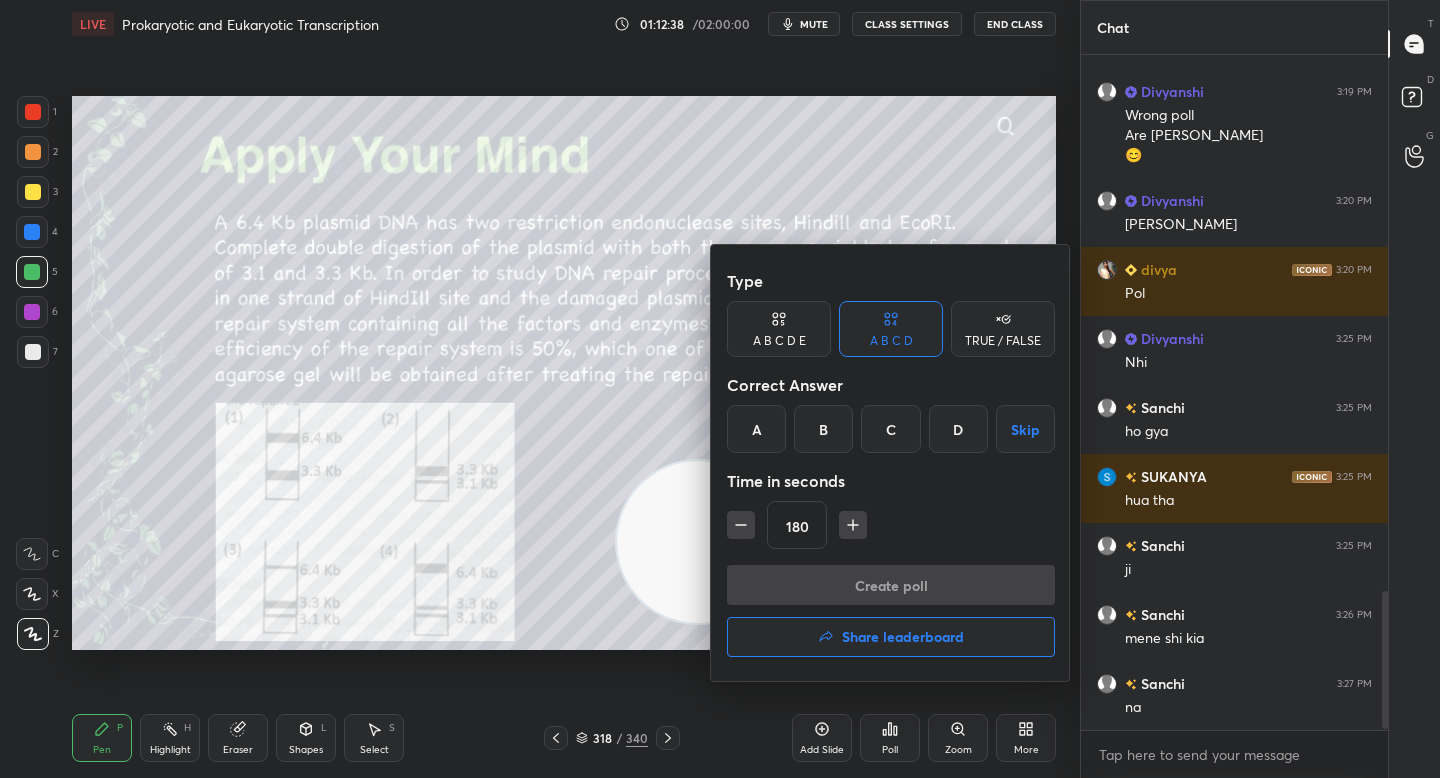 click on "D" at bounding box center (958, 429) 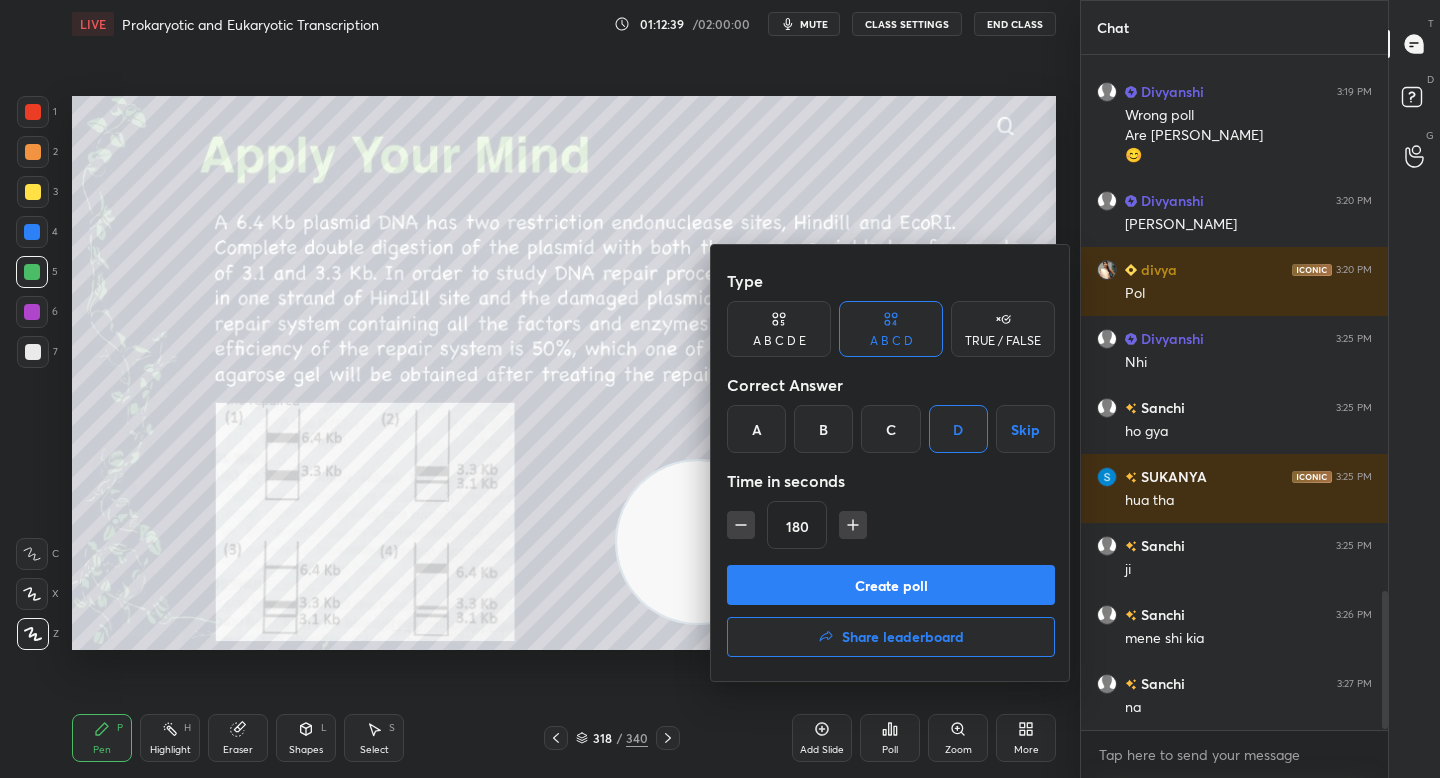 click on "Create poll" at bounding box center [891, 585] 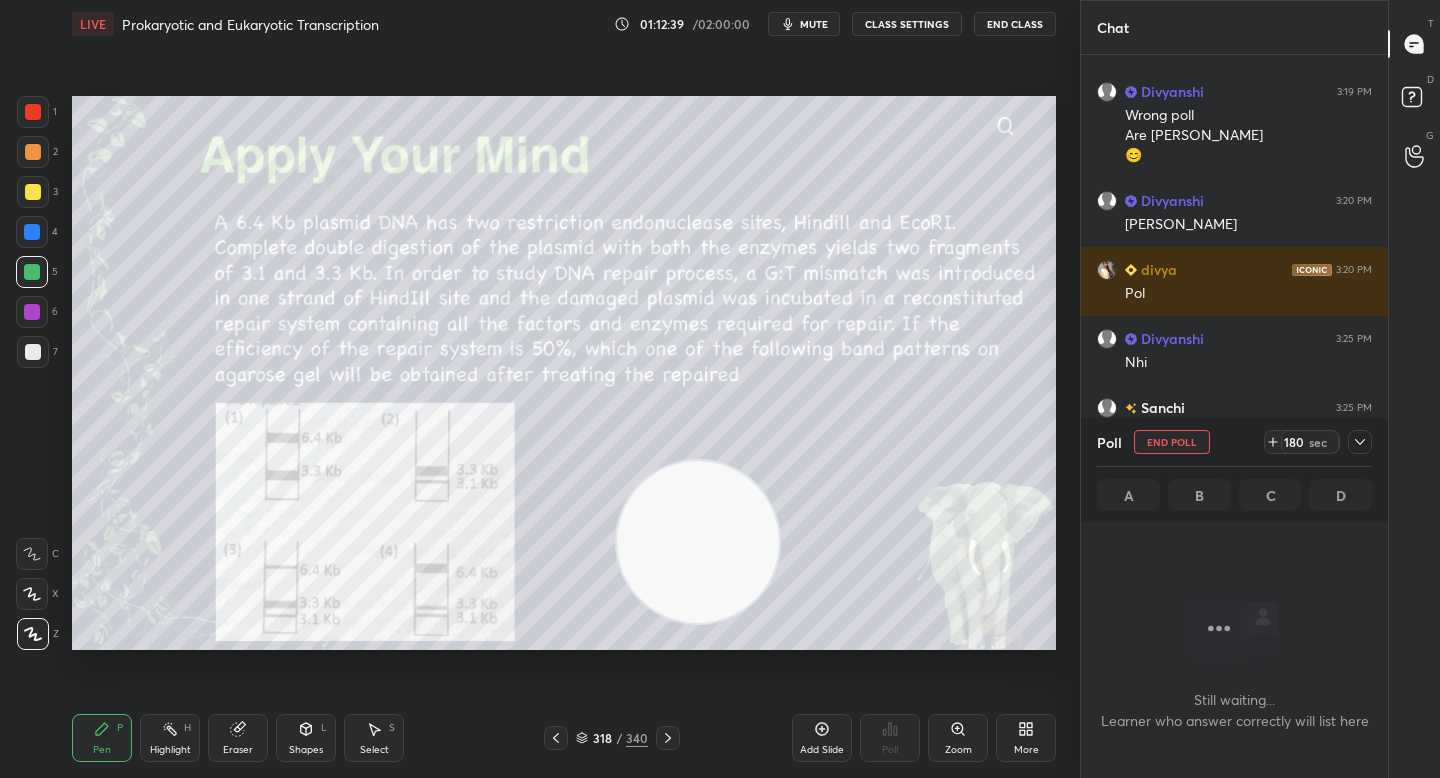 scroll, scrollTop: 589, scrollLeft: 301, axis: both 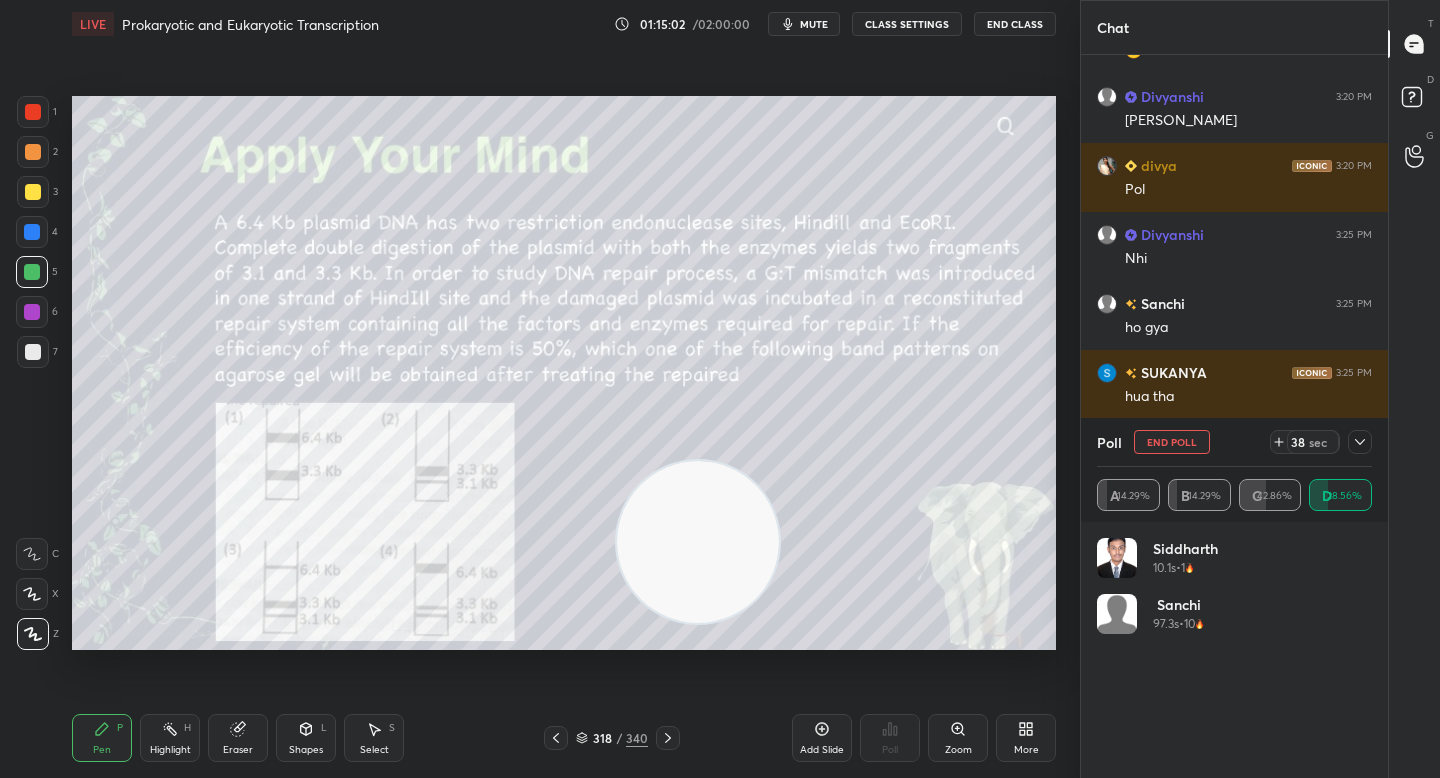 click at bounding box center [33, 112] 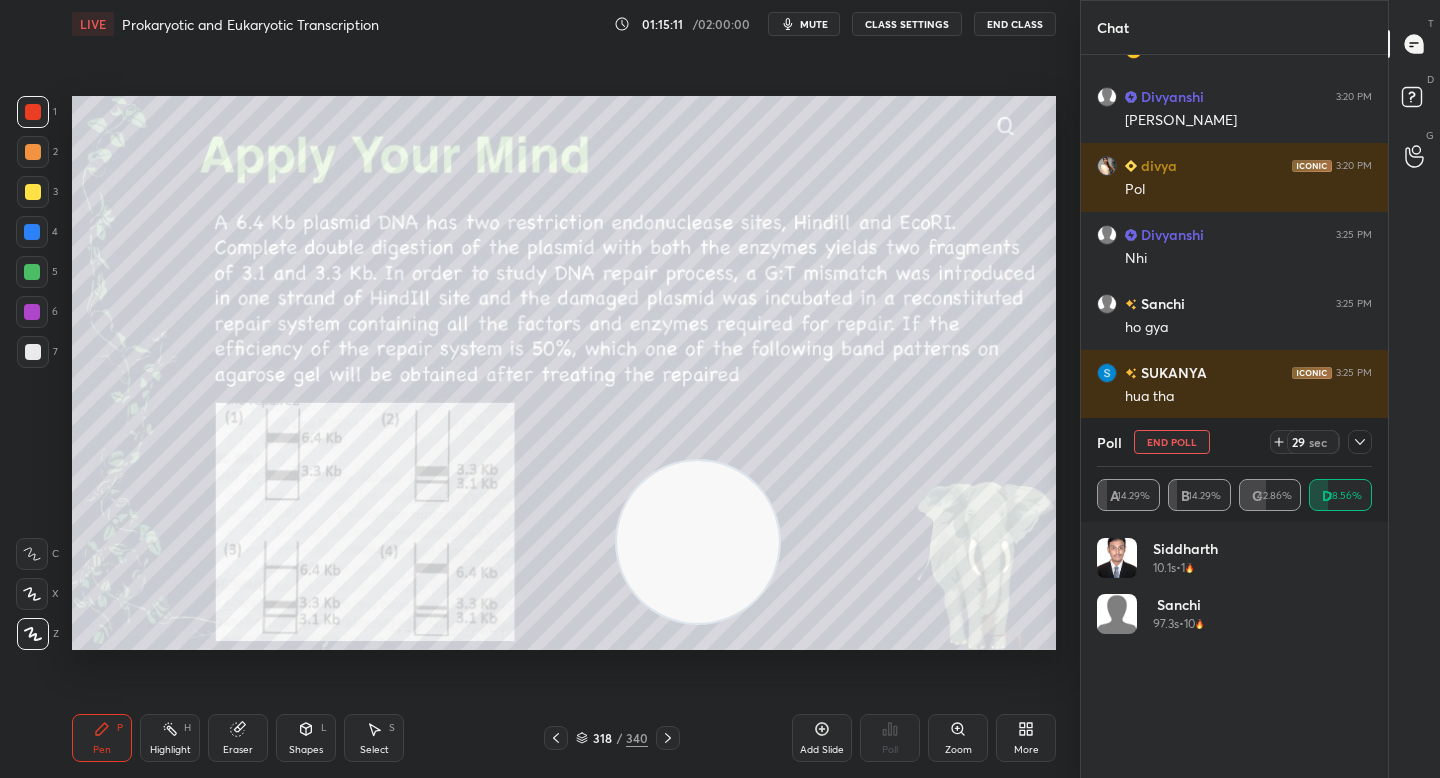 scroll, scrollTop: 543, scrollLeft: 301, axis: both 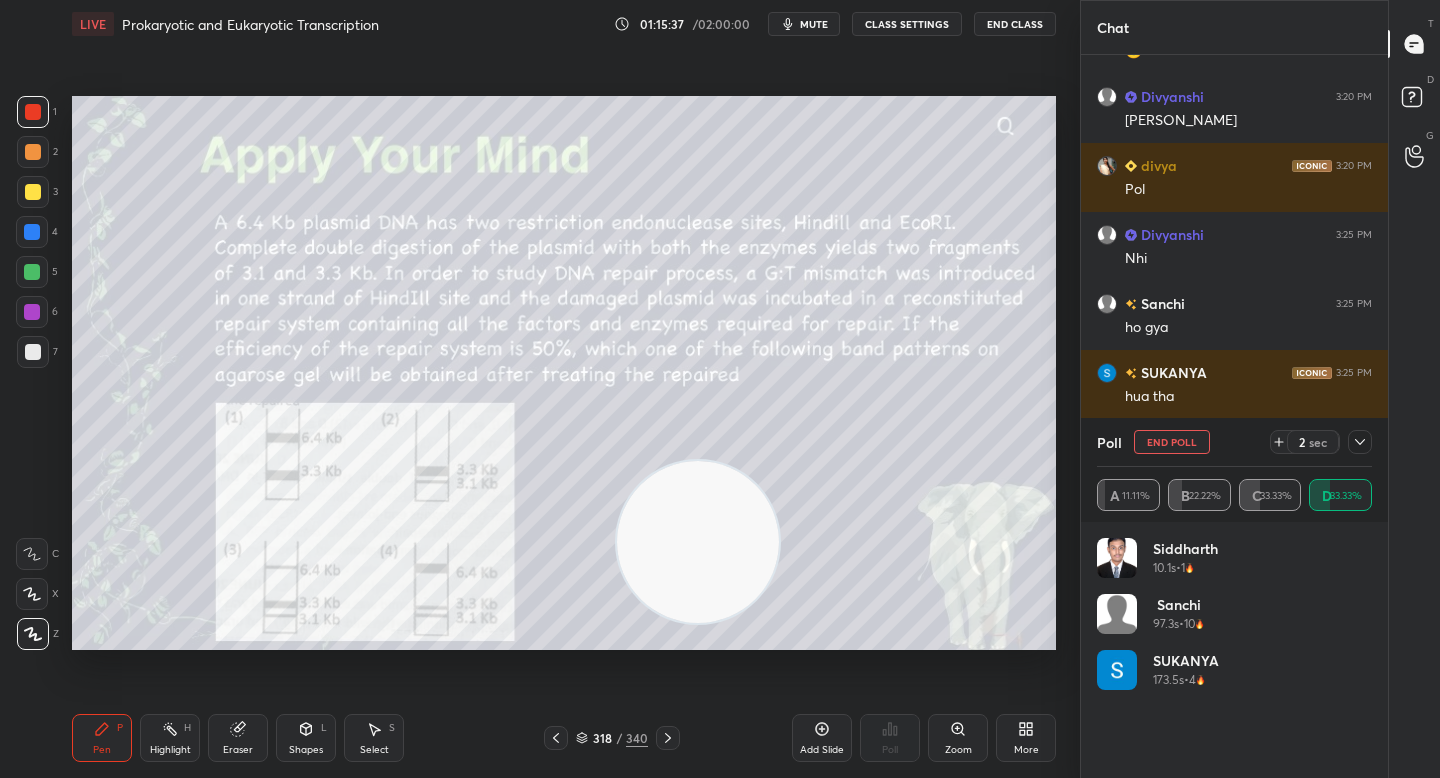 click 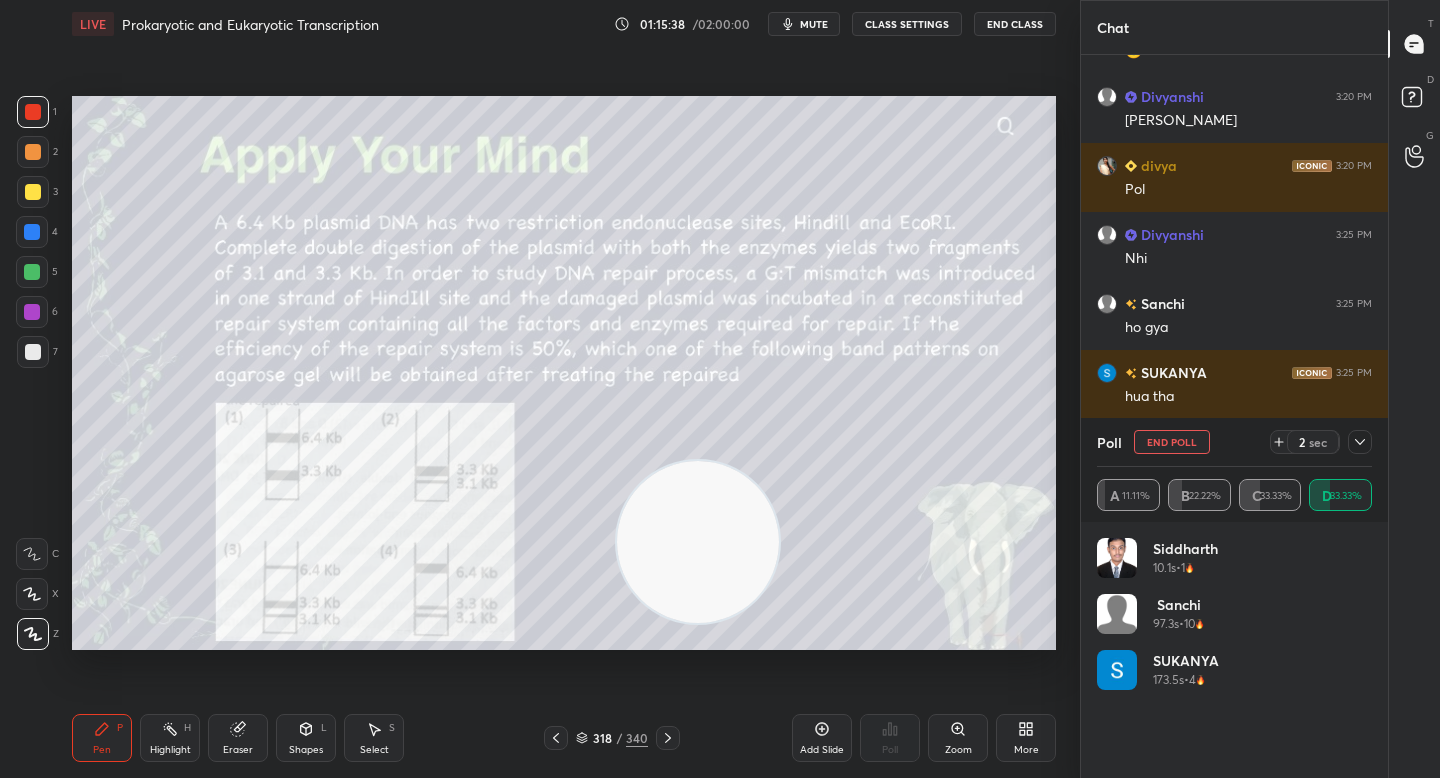click 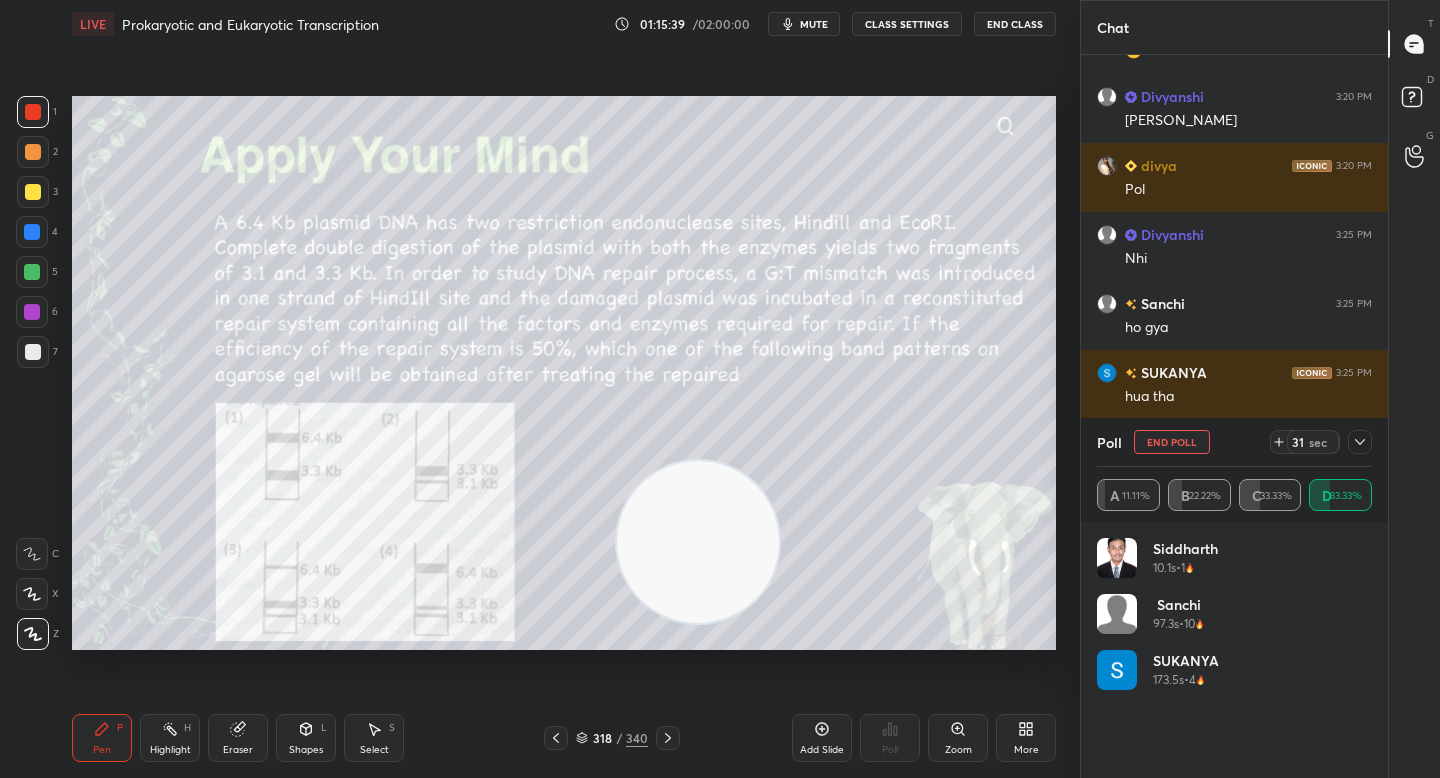 click 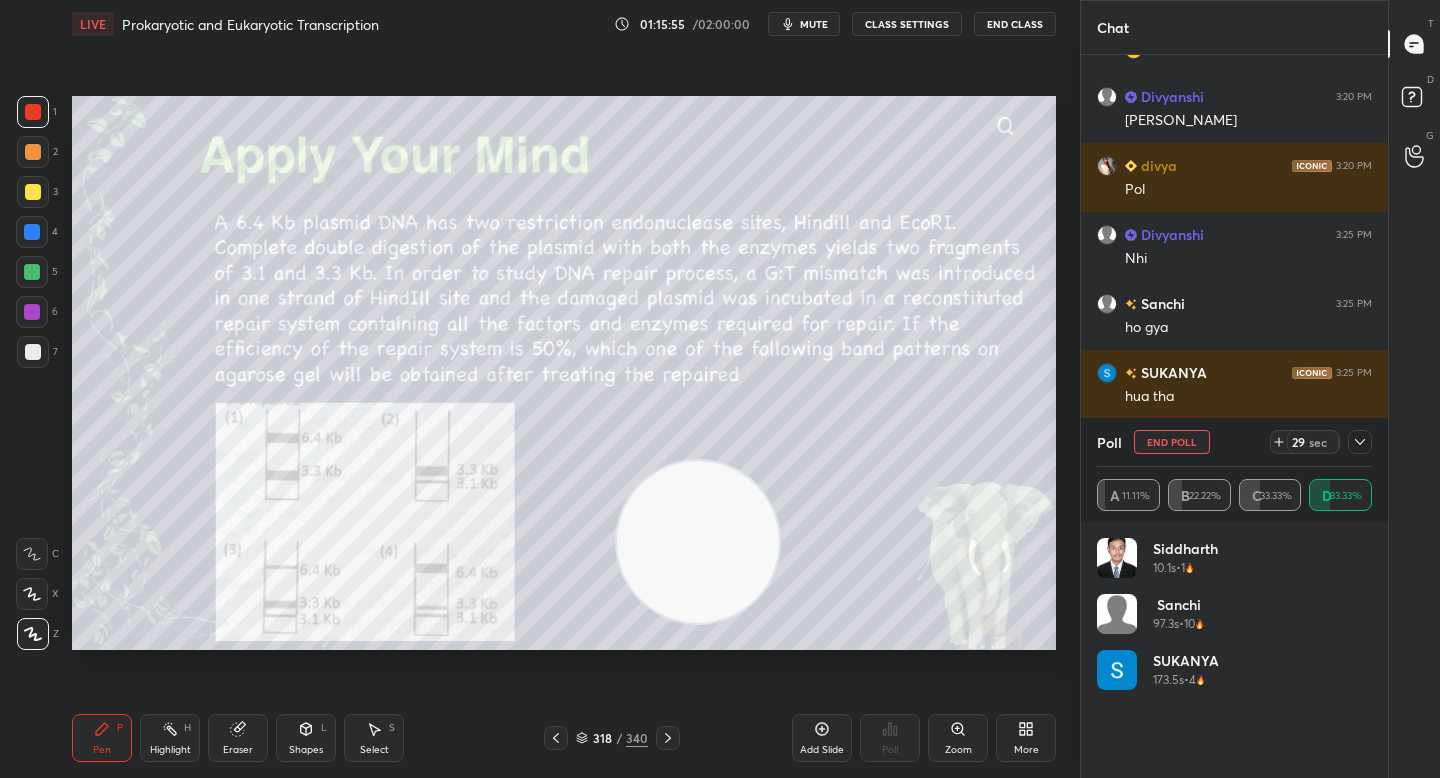 drag, startPoint x: 816, startPoint y: 533, endPoint x: 876, endPoint y: 523, distance: 60.827625 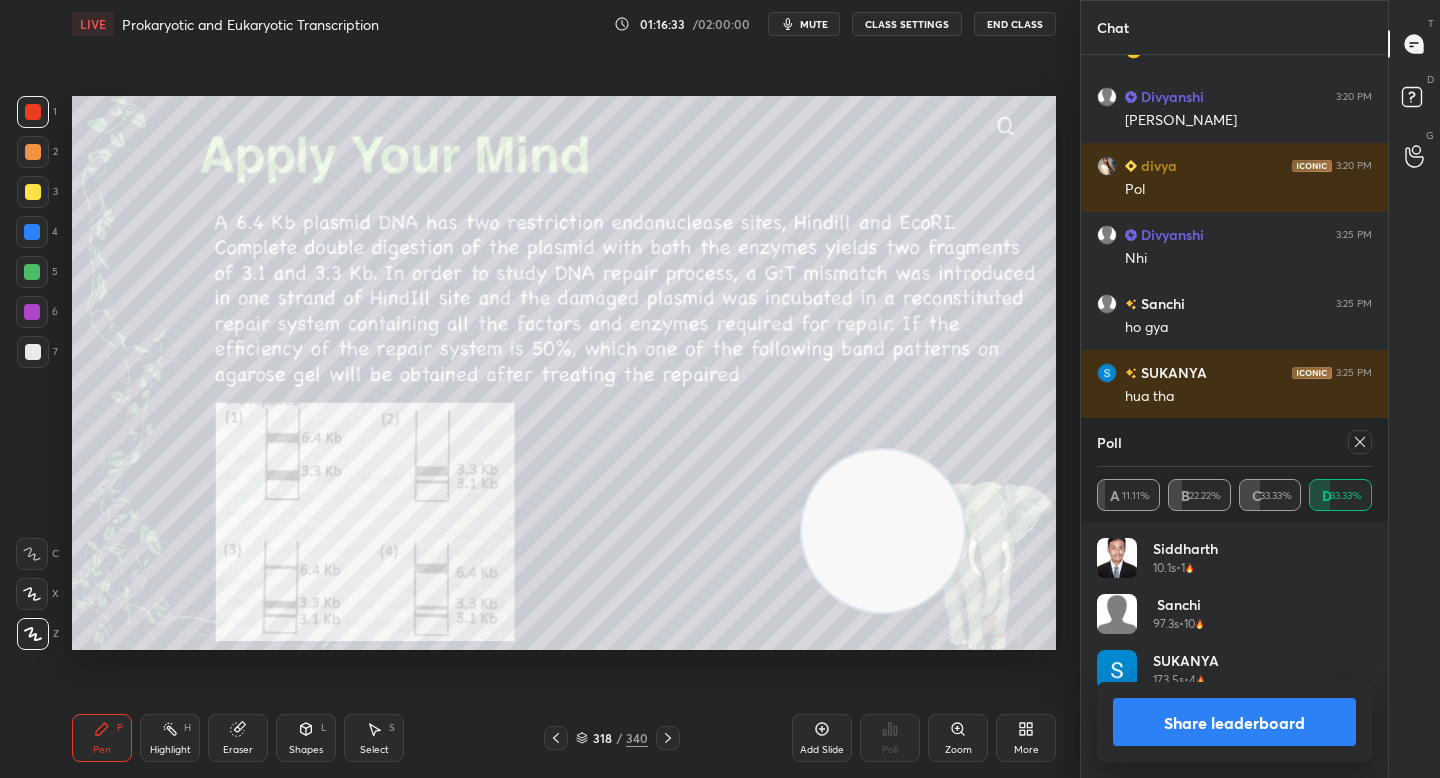 click on "Share leaderboard" at bounding box center (1234, 722) 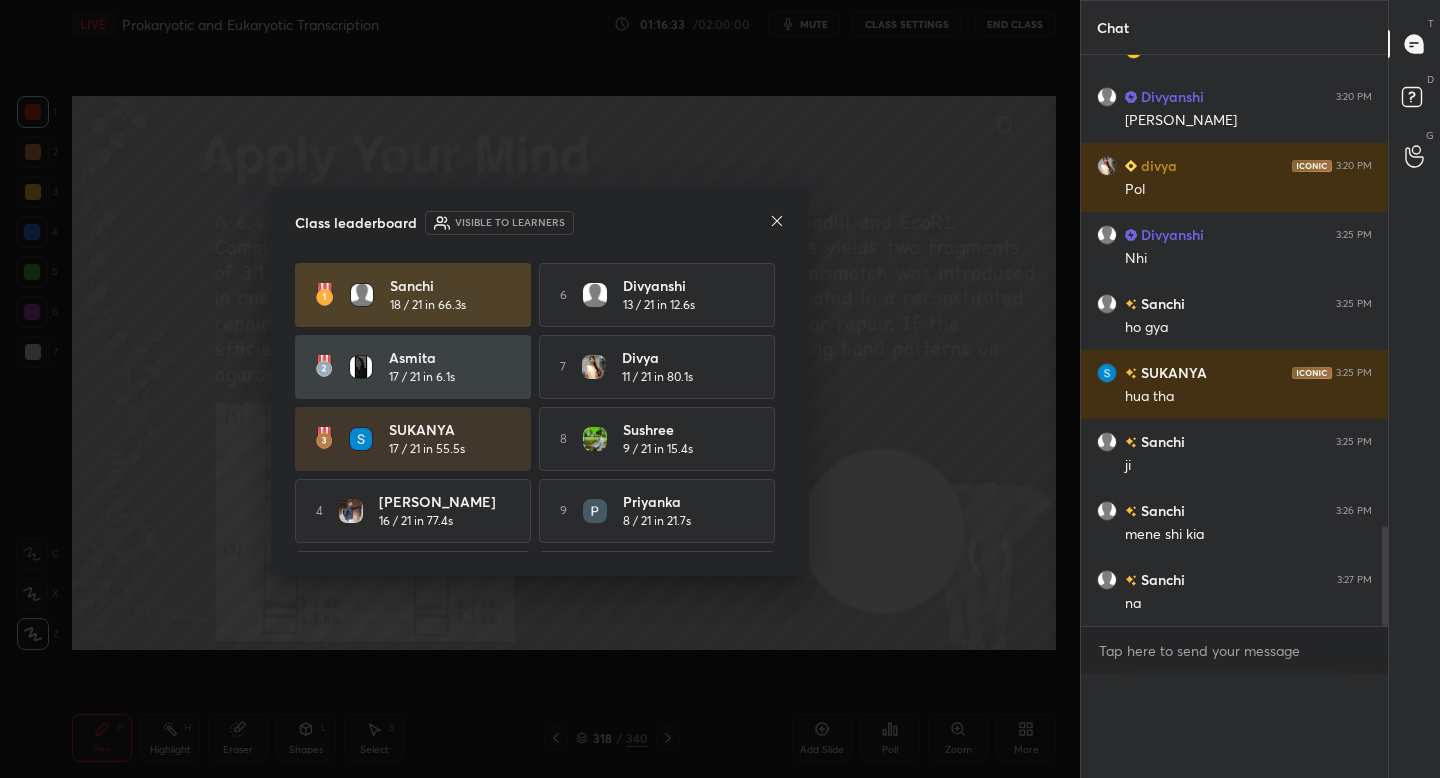 scroll, scrollTop: 0, scrollLeft: 0, axis: both 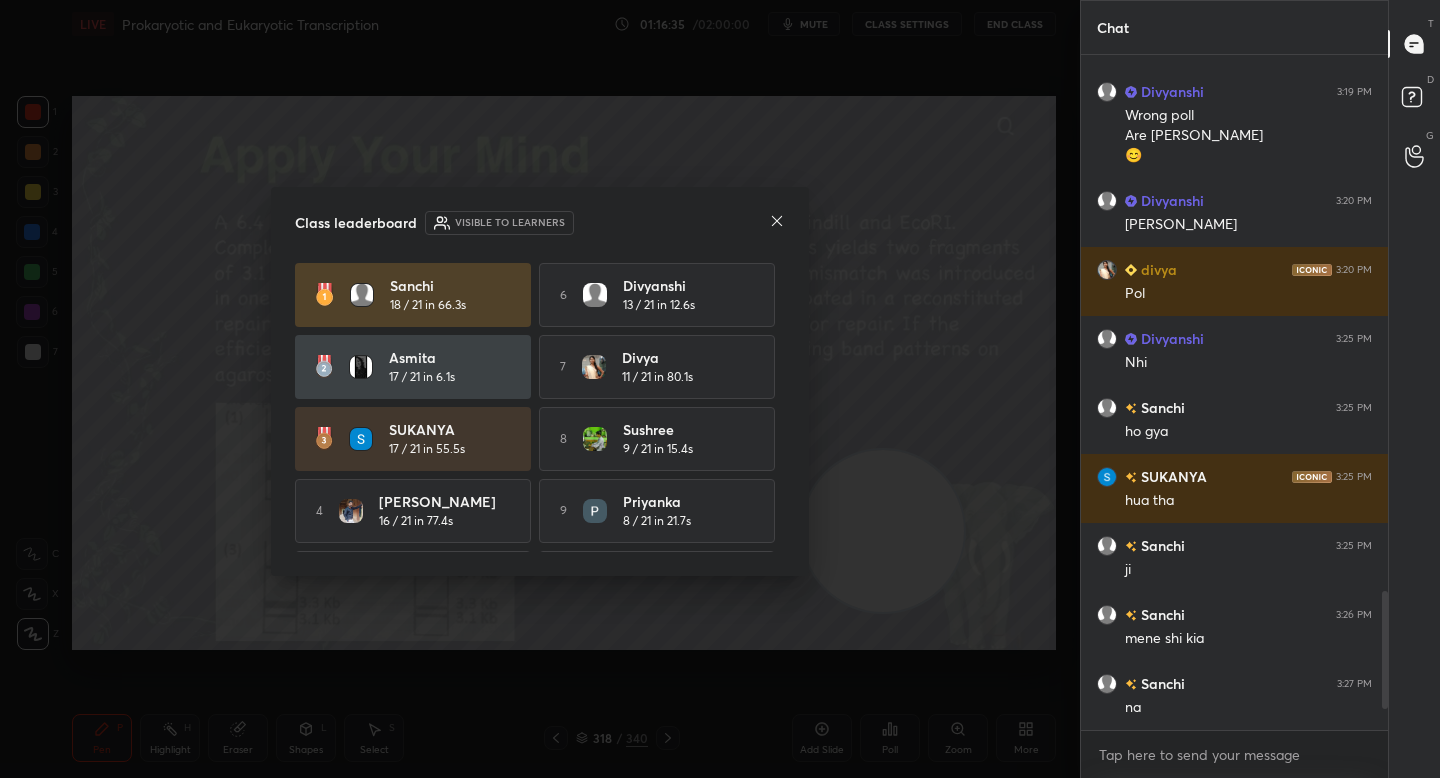 click 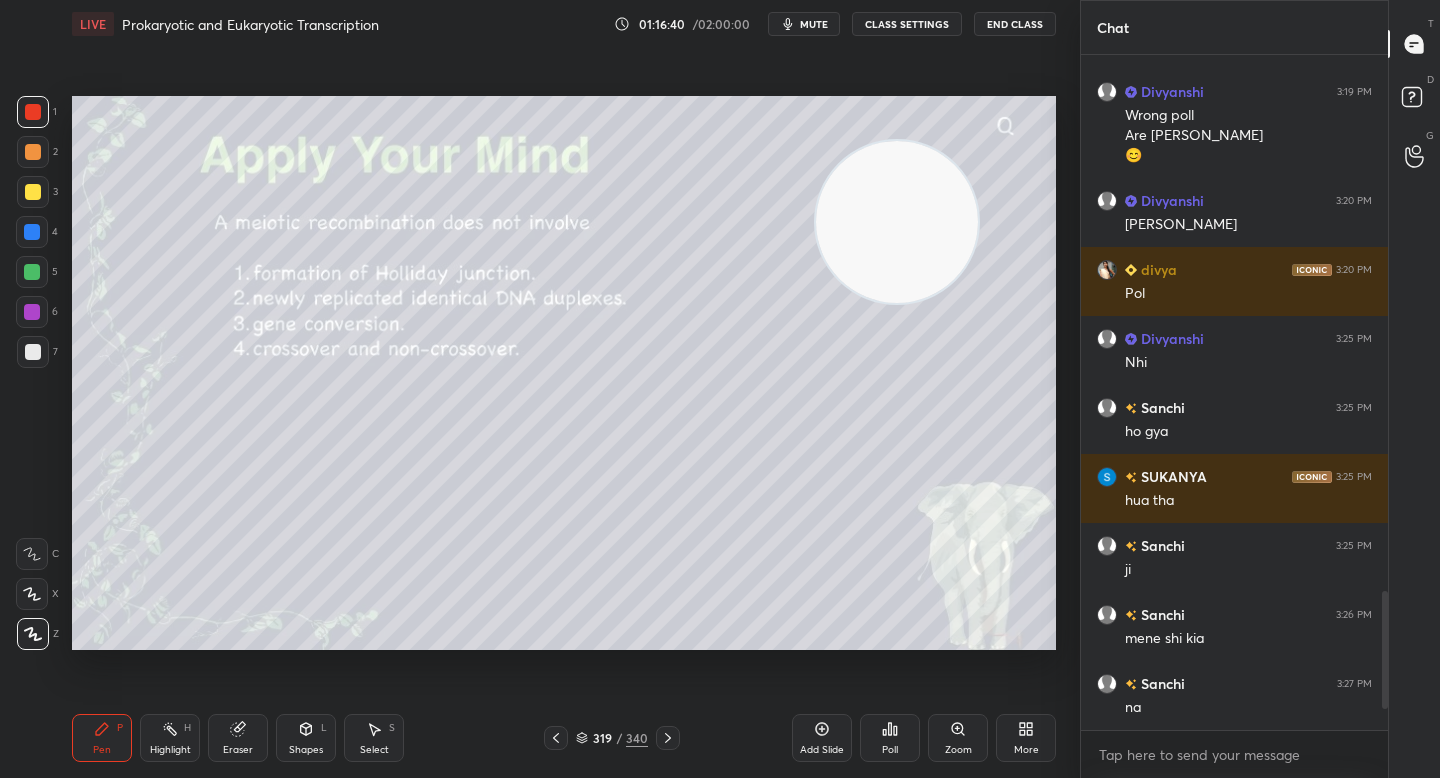 drag, startPoint x: 917, startPoint y: 535, endPoint x: 930, endPoint y: 229, distance: 306.27603 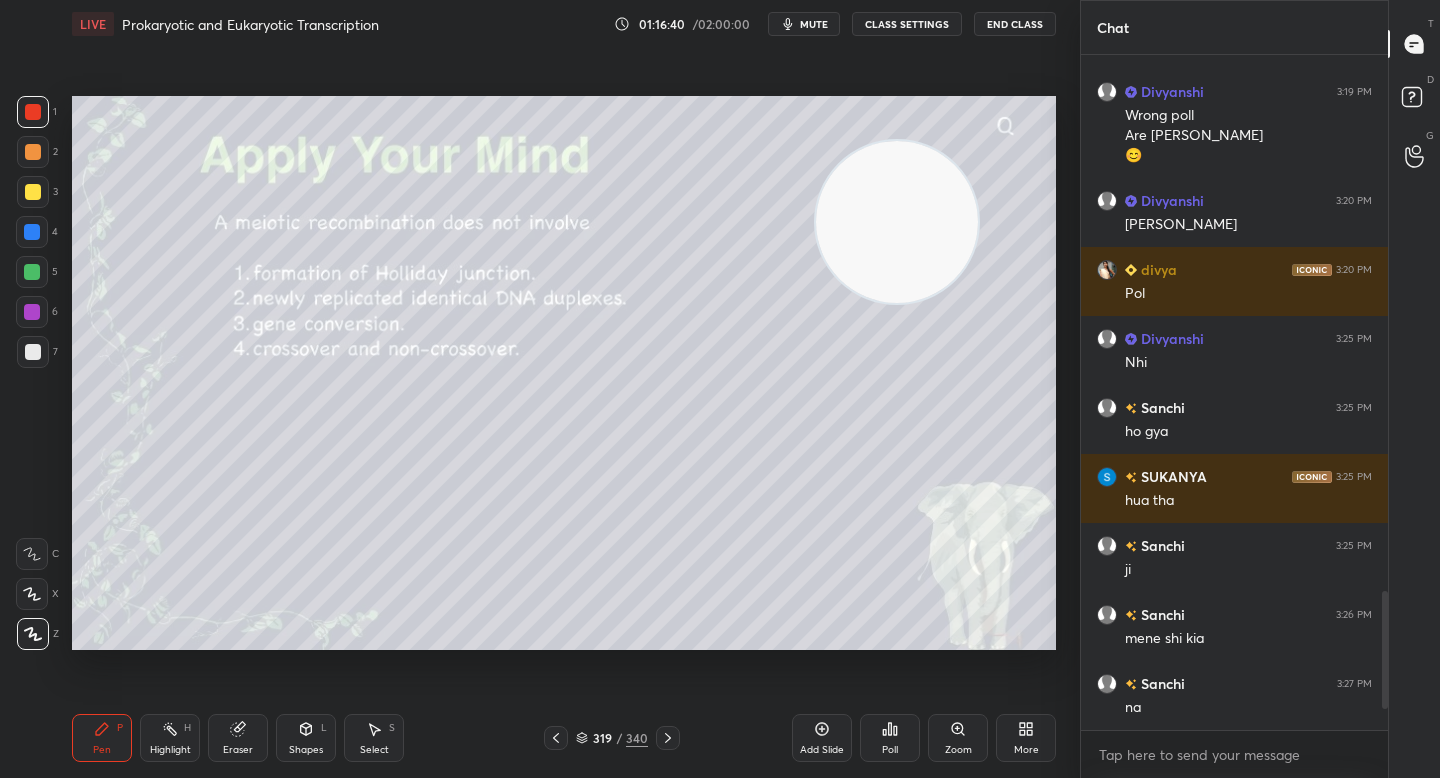 click at bounding box center [897, 222] 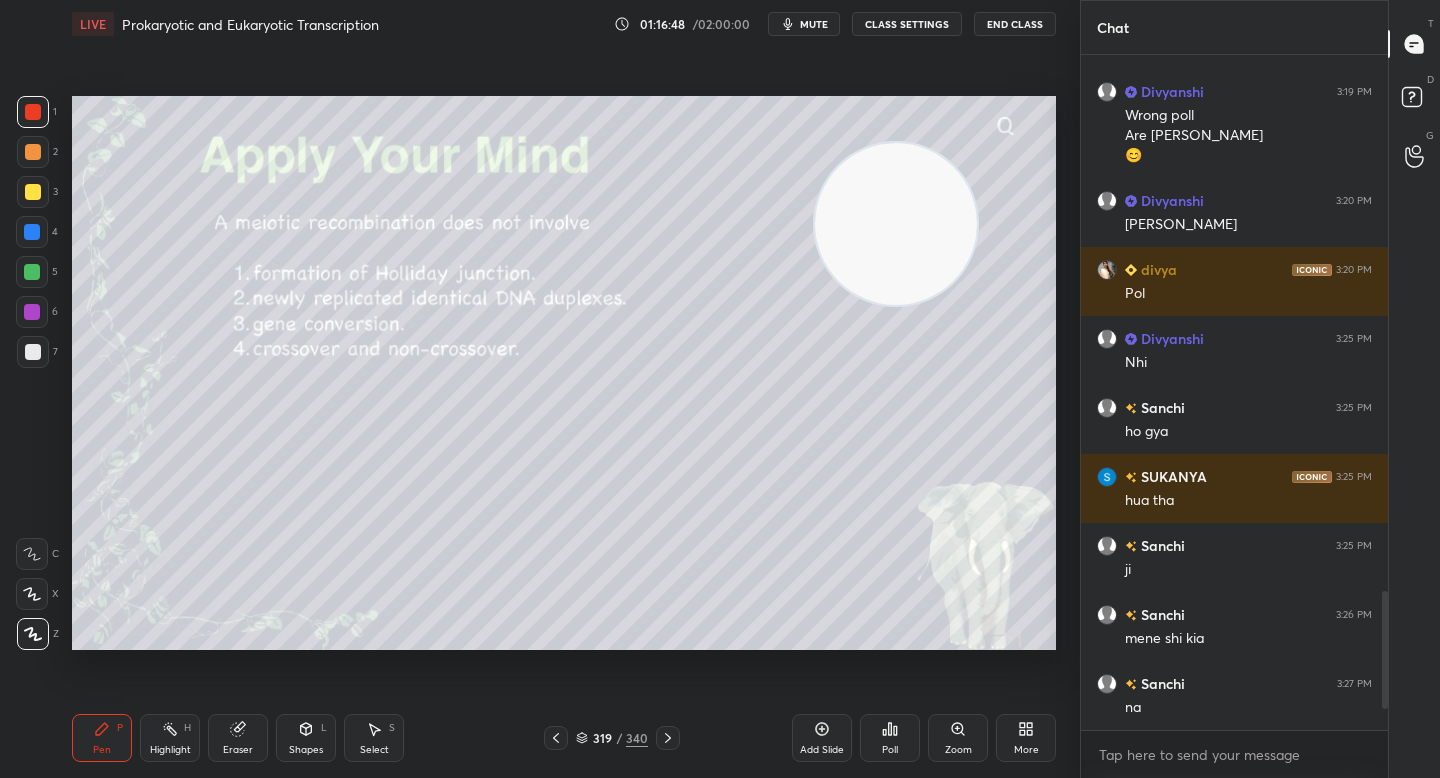 click 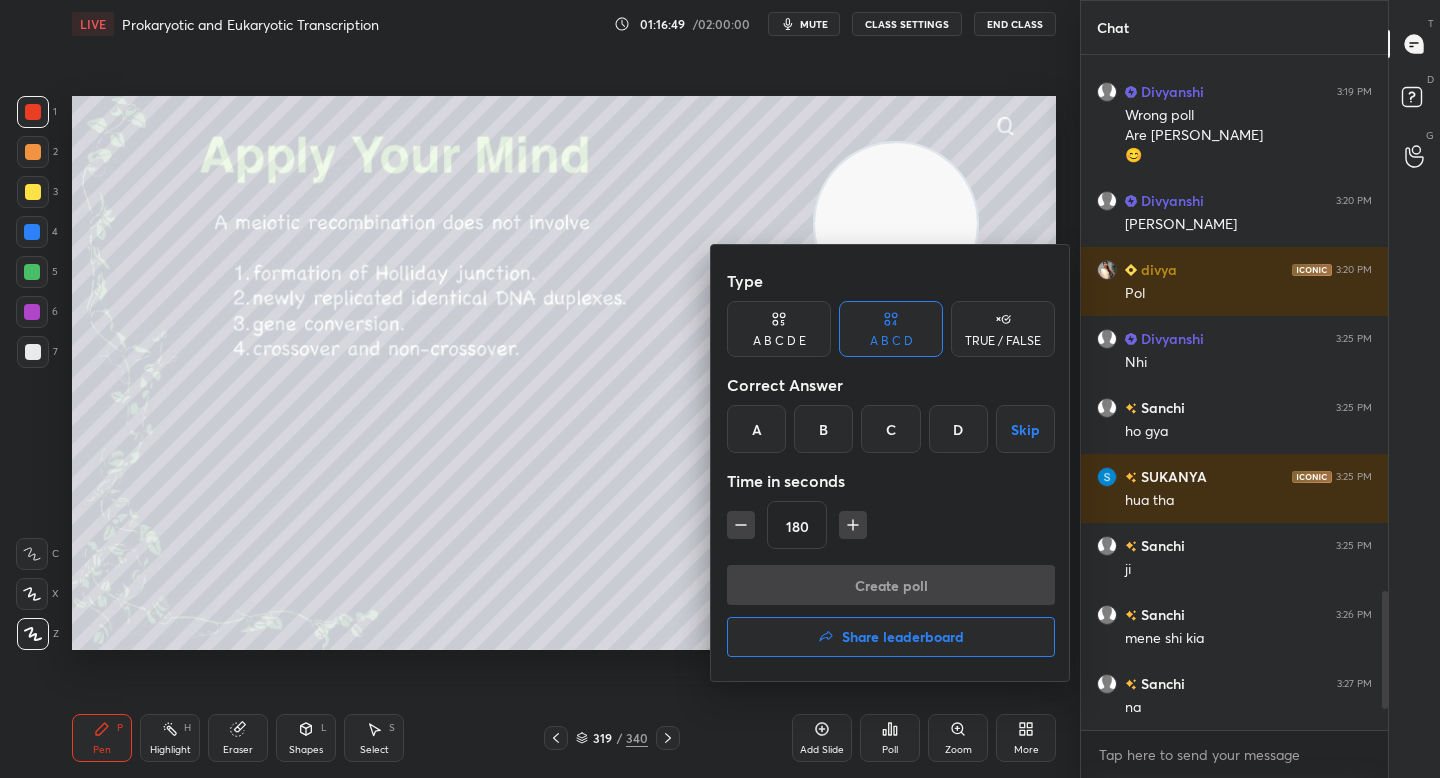 click on "B" at bounding box center (823, 429) 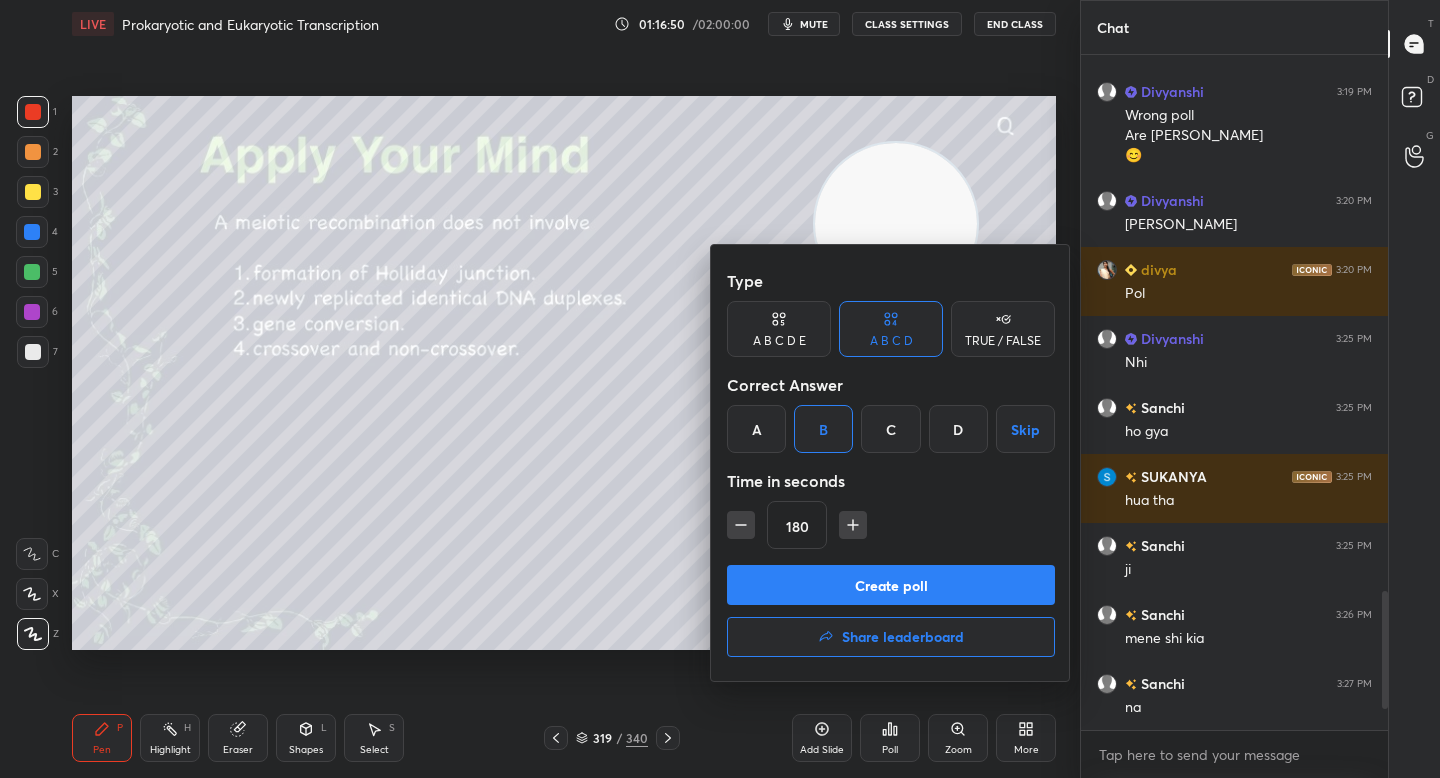 click on "Create poll" at bounding box center [891, 585] 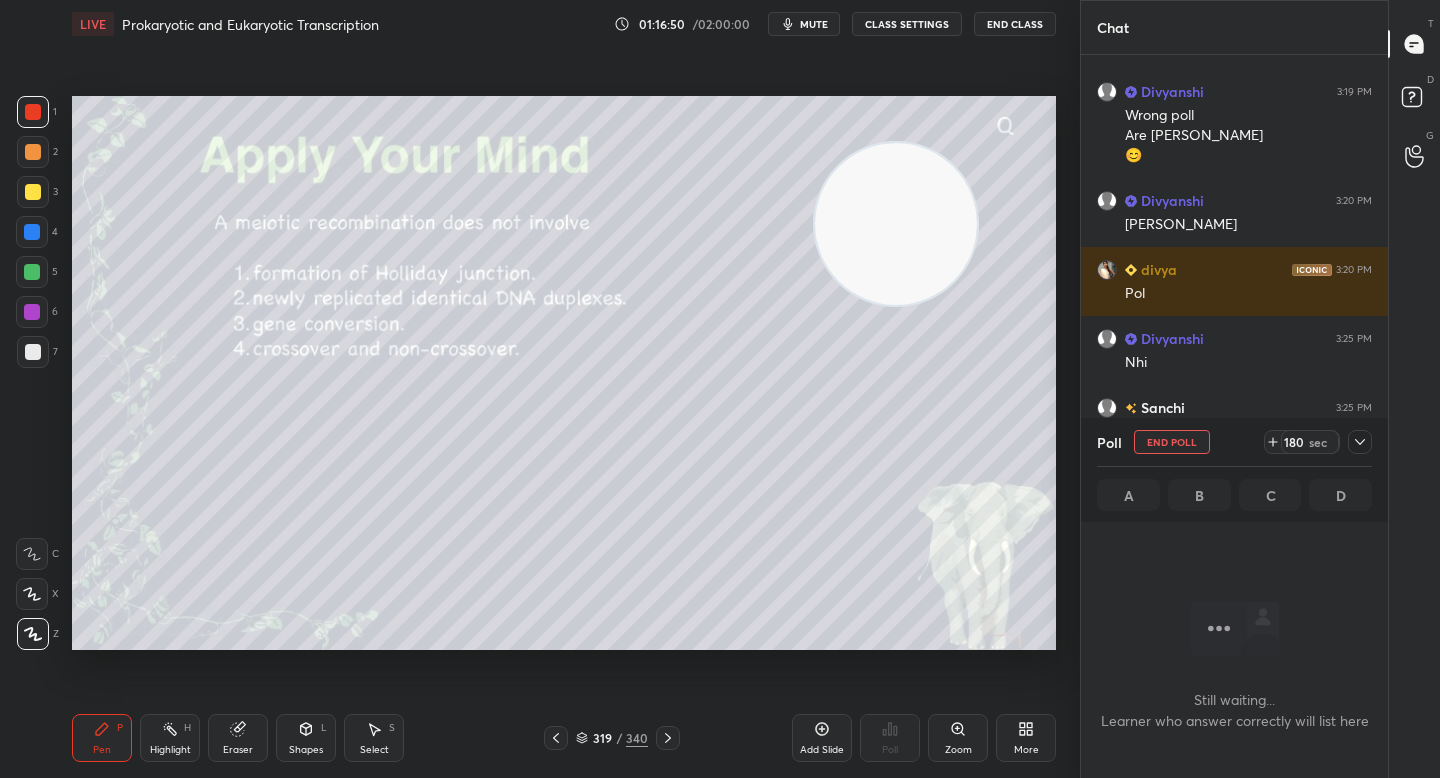 scroll, scrollTop: 589, scrollLeft: 301, axis: both 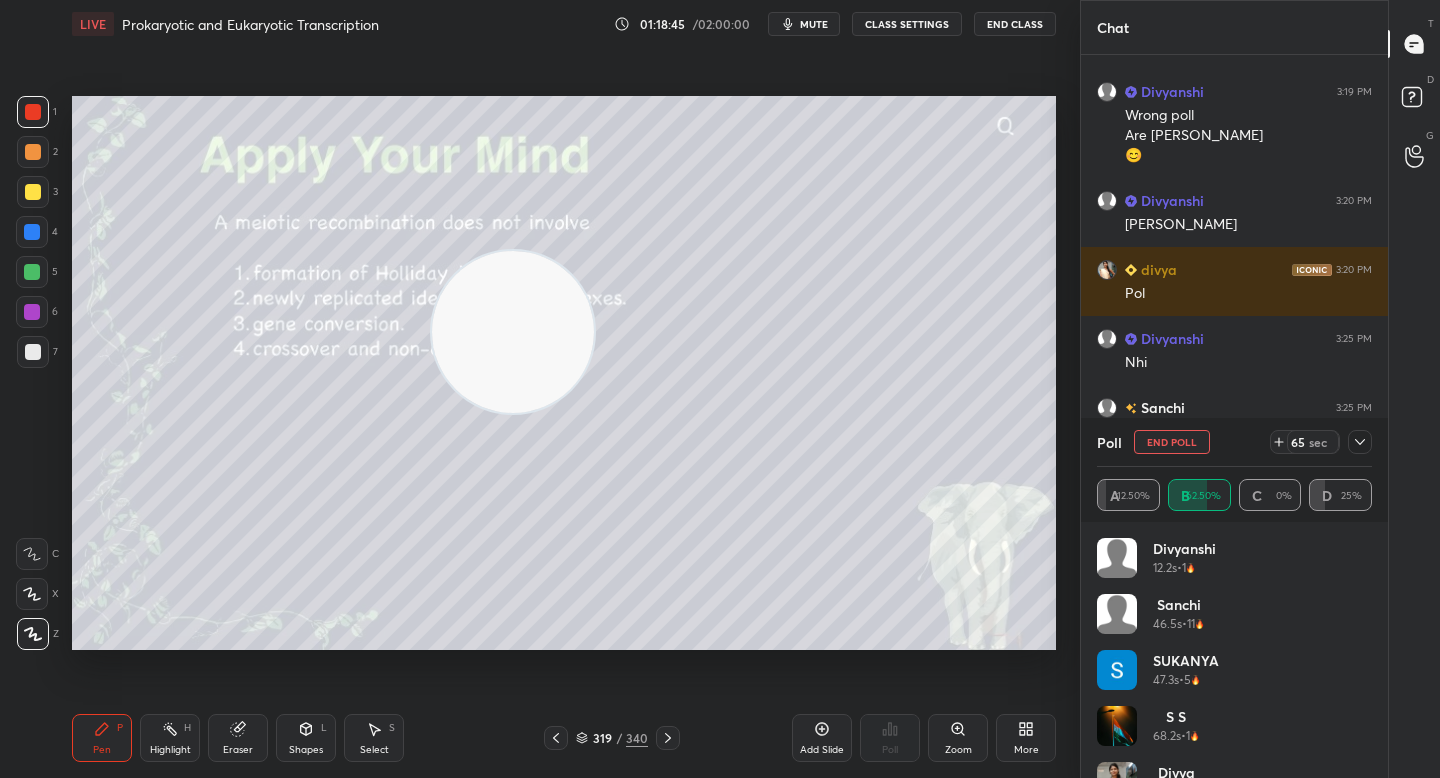 drag, startPoint x: 860, startPoint y: 248, endPoint x: 193, endPoint y: 523, distance: 721.46655 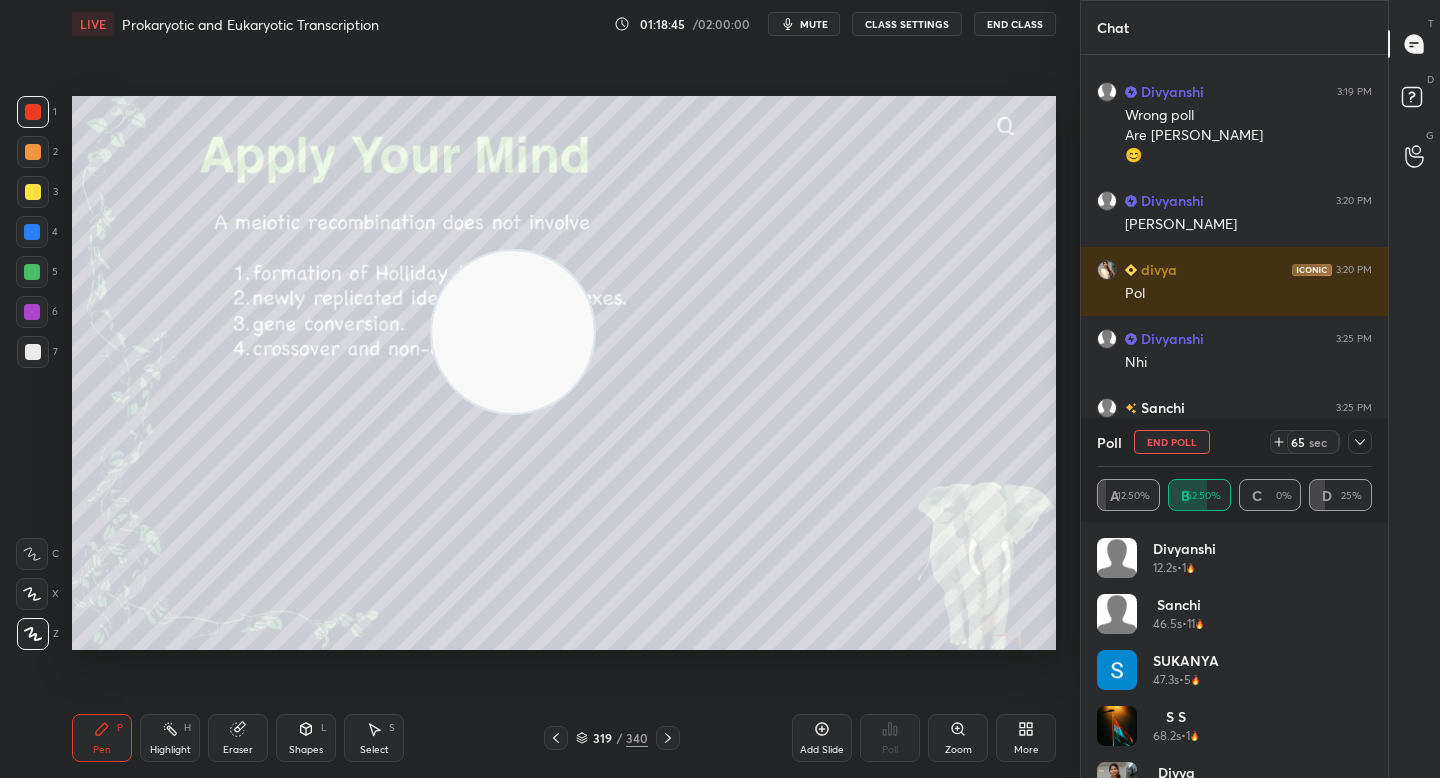 click at bounding box center (513, 332) 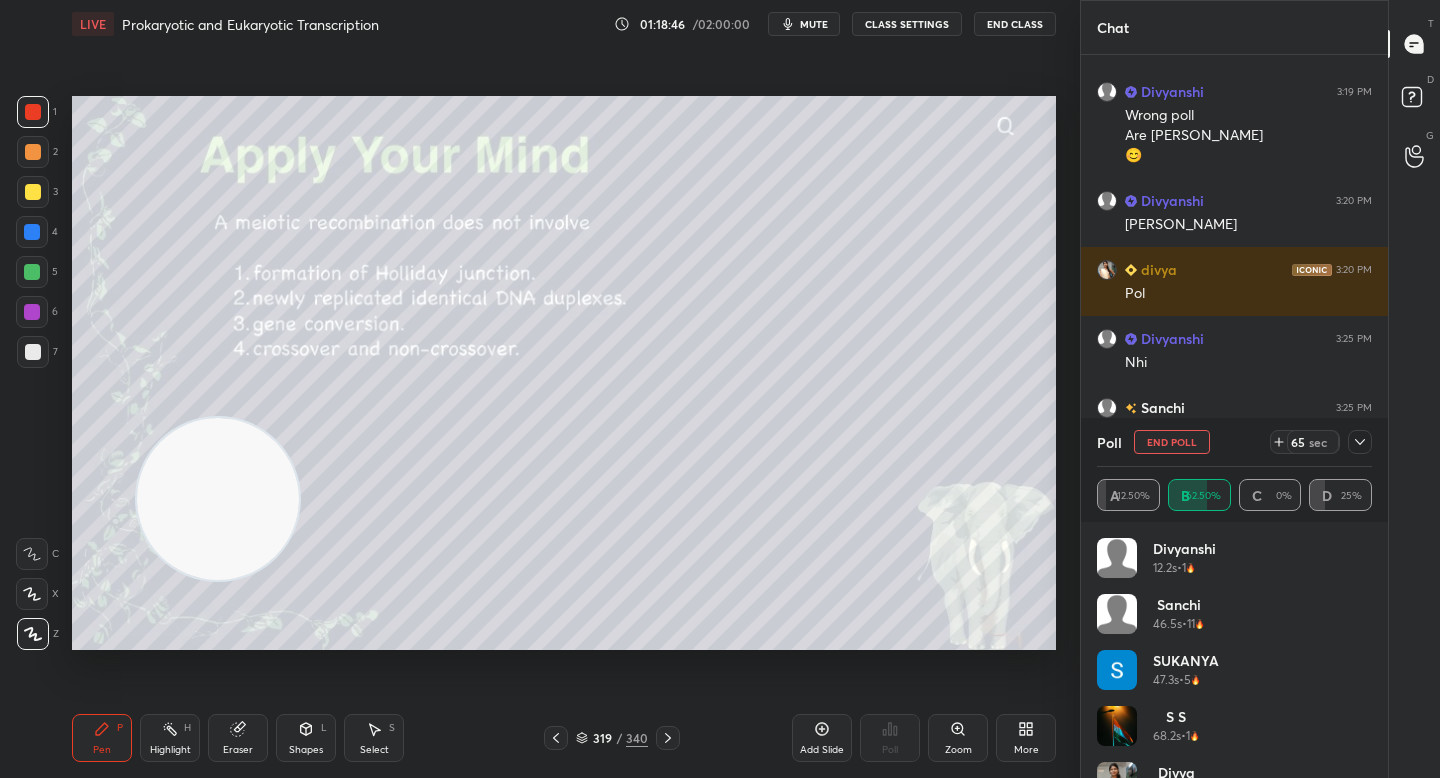 click at bounding box center (218, 499) 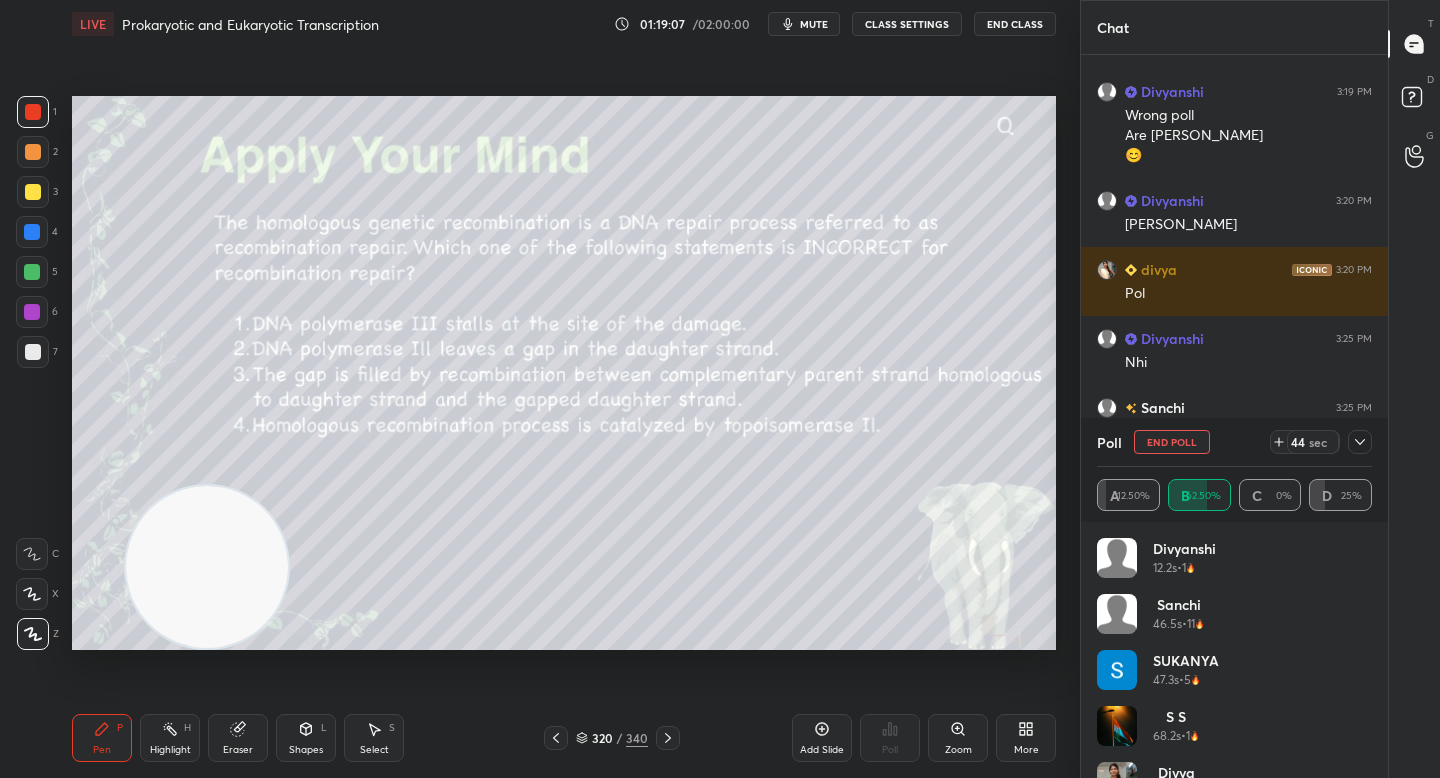 click at bounding box center (33, 352) 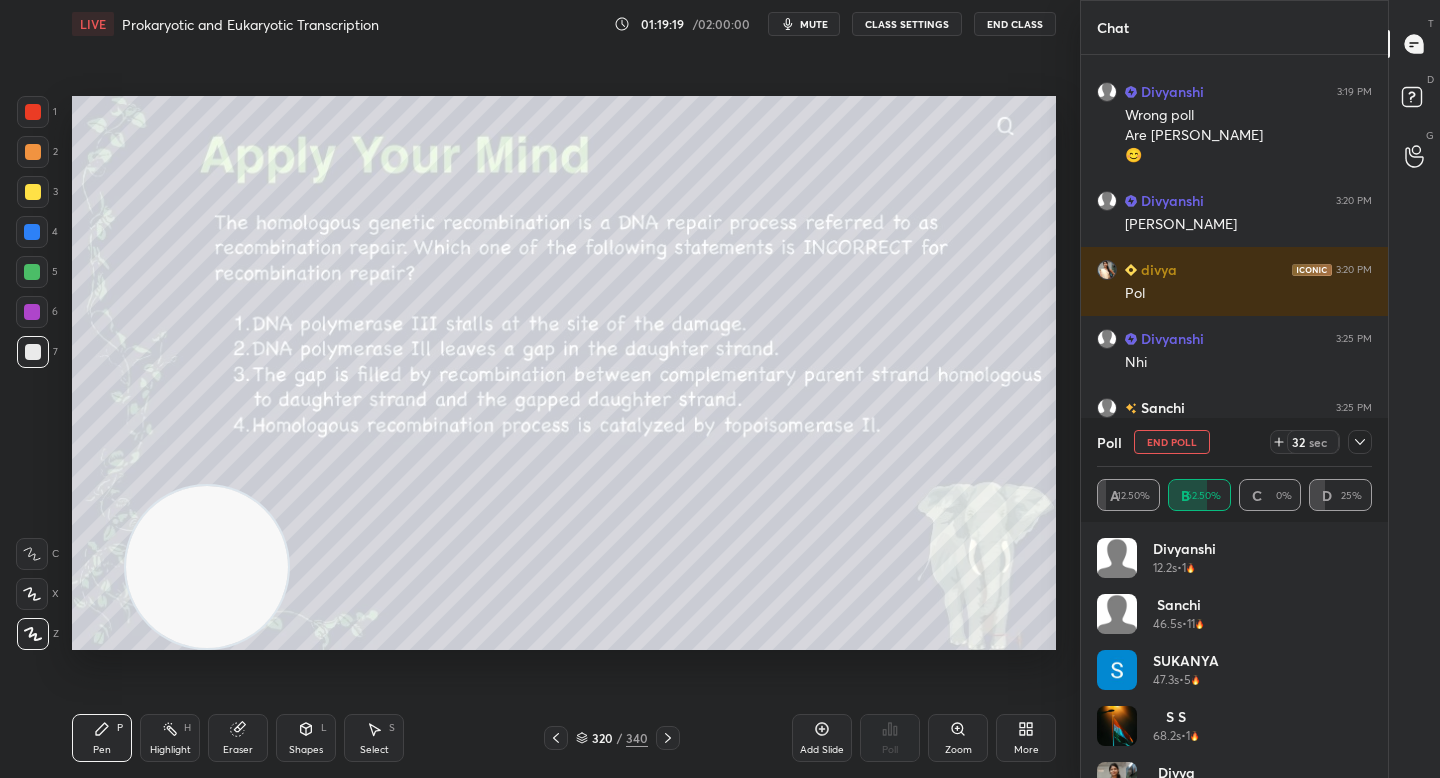 click on "End Poll" at bounding box center [1172, 442] 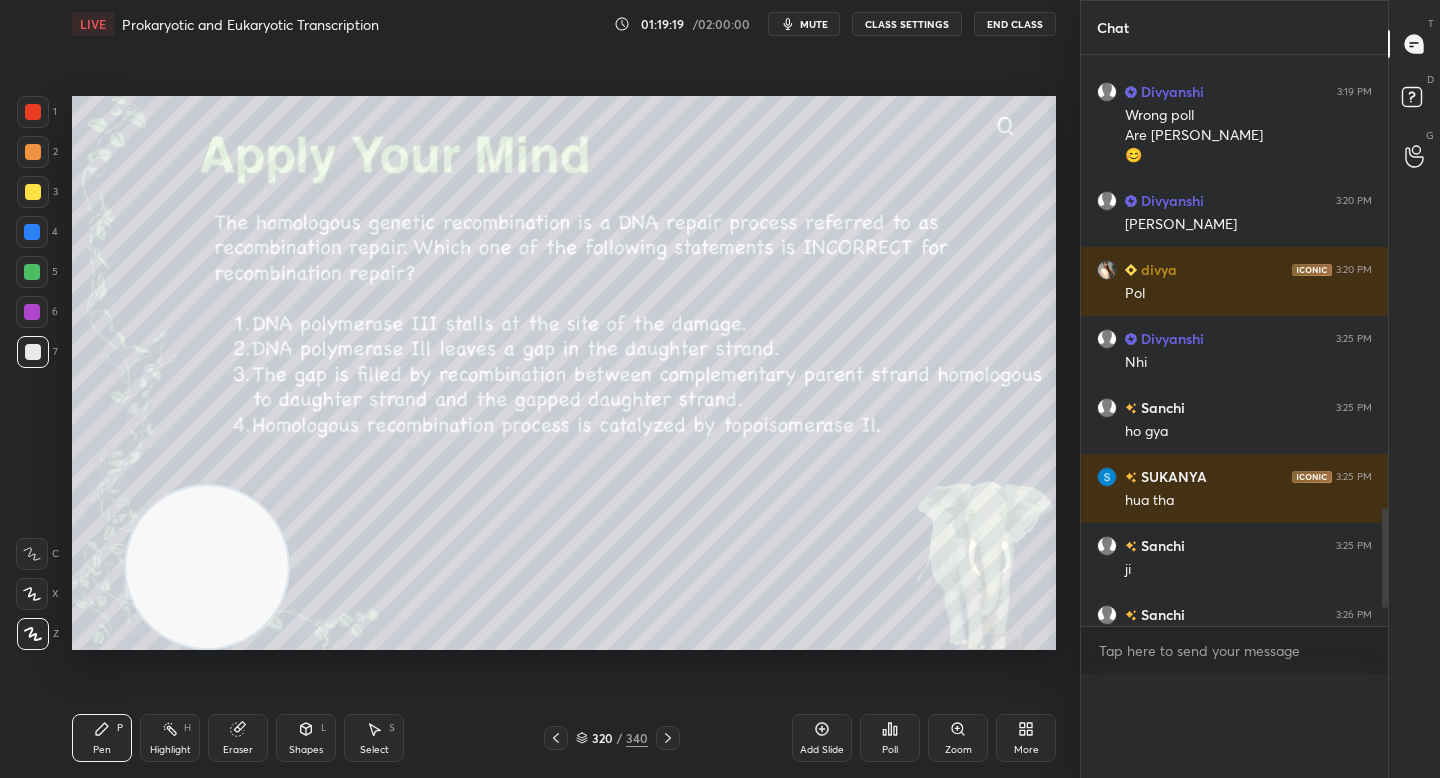 scroll, scrollTop: 19, scrollLeft: 269, axis: both 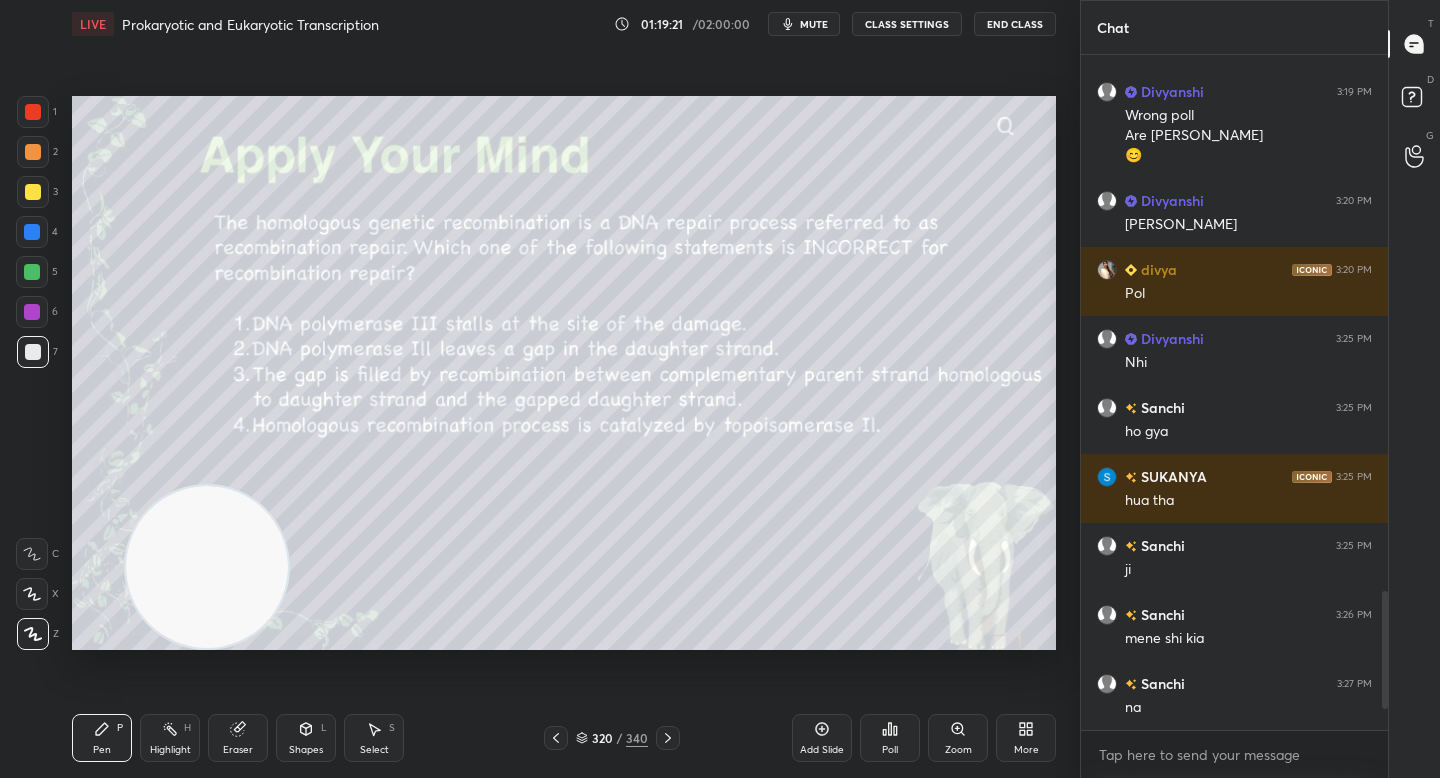 click on "Poll" at bounding box center (890, 738) 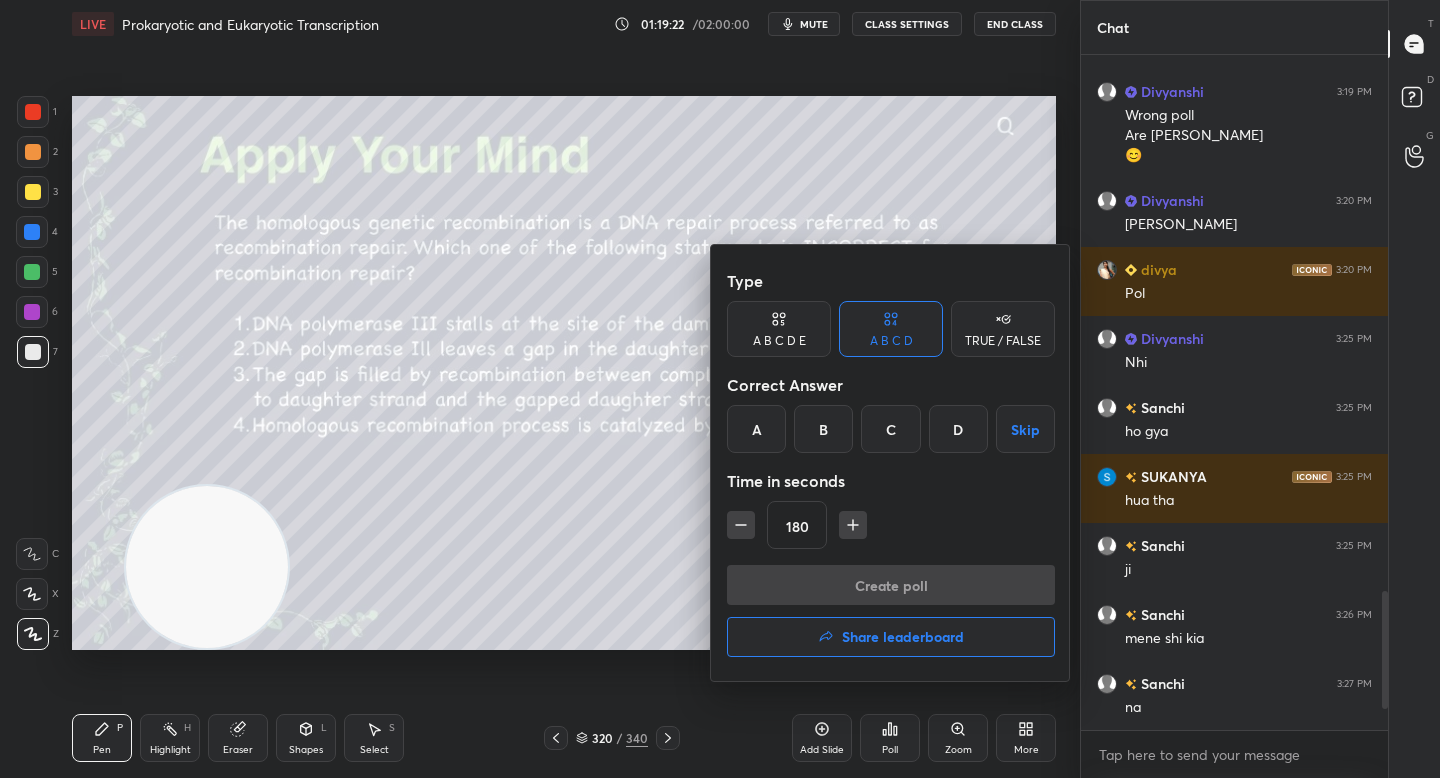 click on "D" at bounding box center (958, 429) 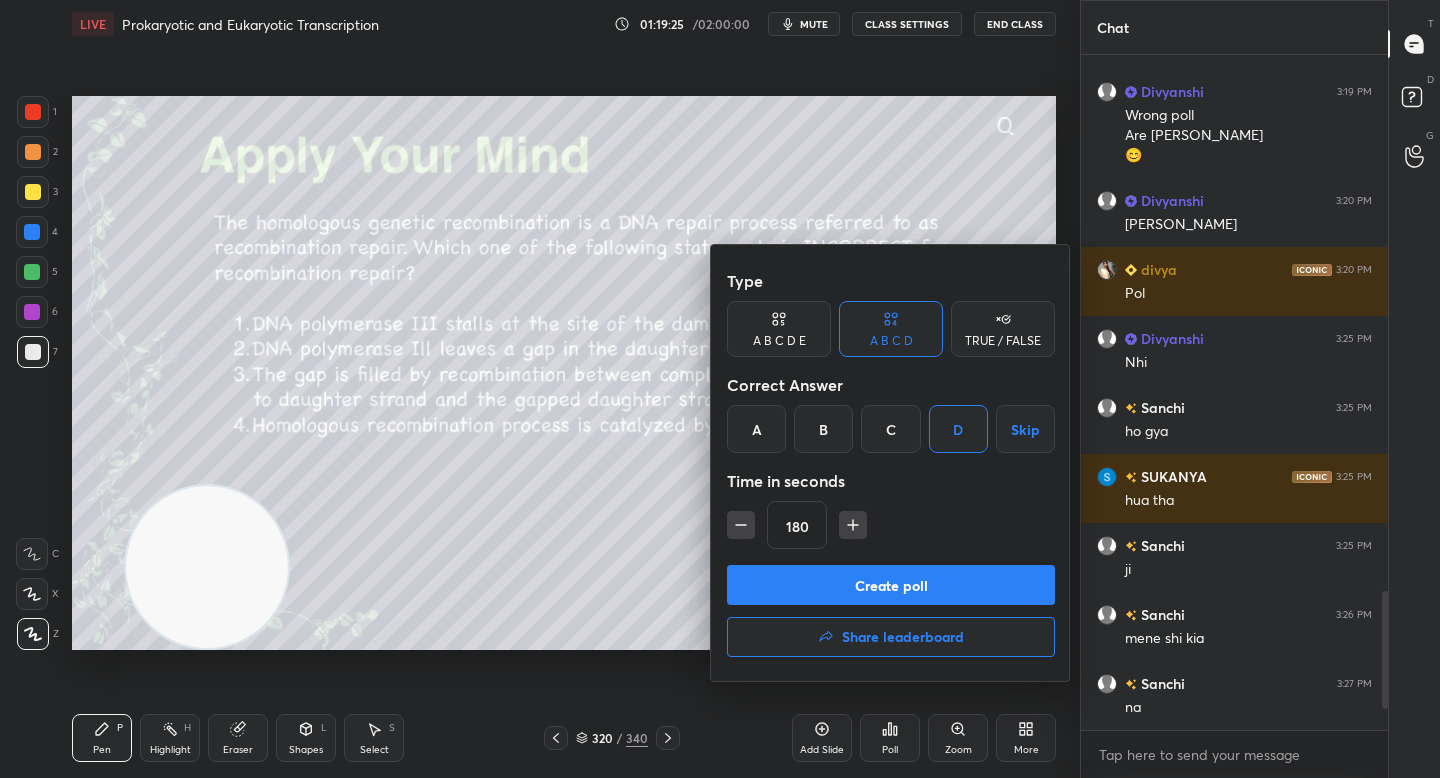 click on "Create poll" at bounding box center [891, 585] 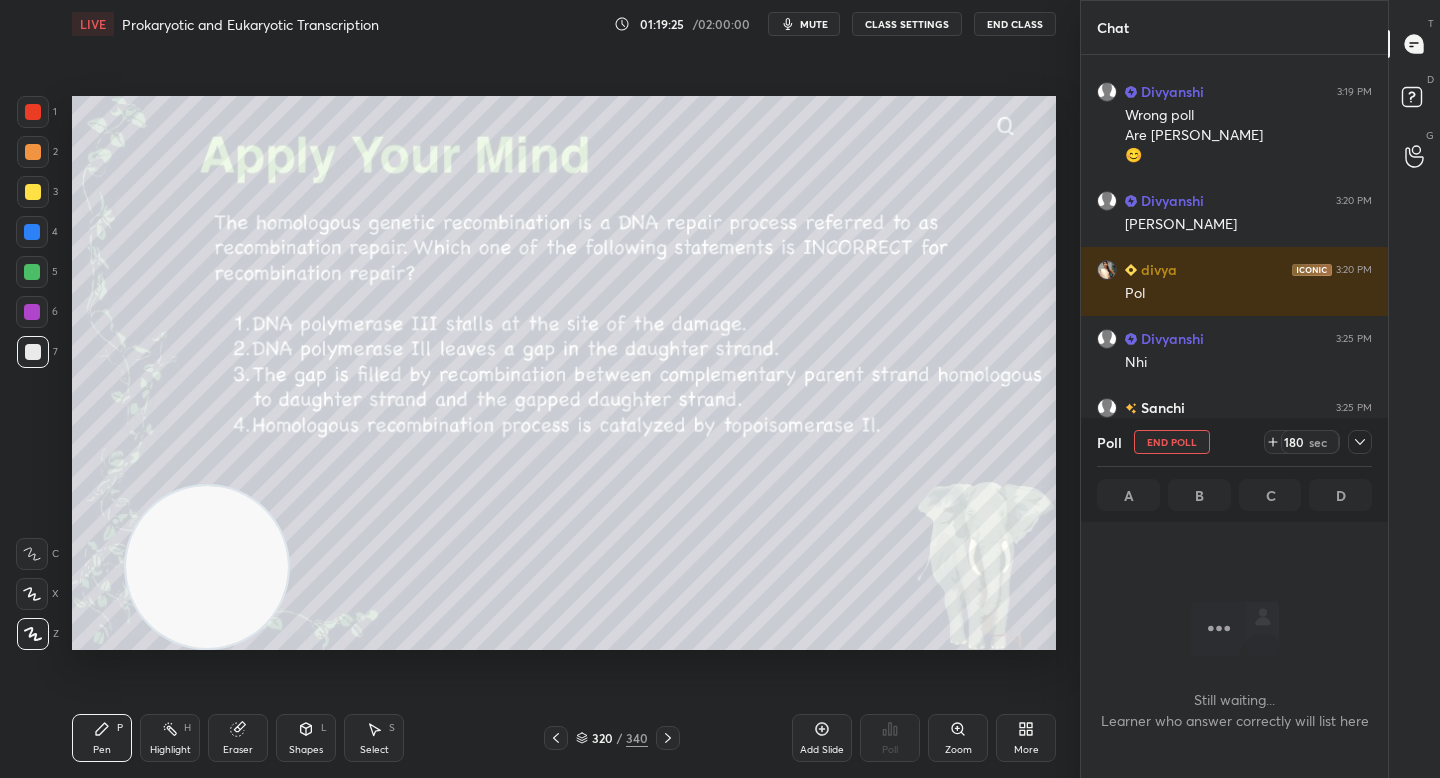 scroll, scrollTop: 607, scrollLeft: 301, axis: both 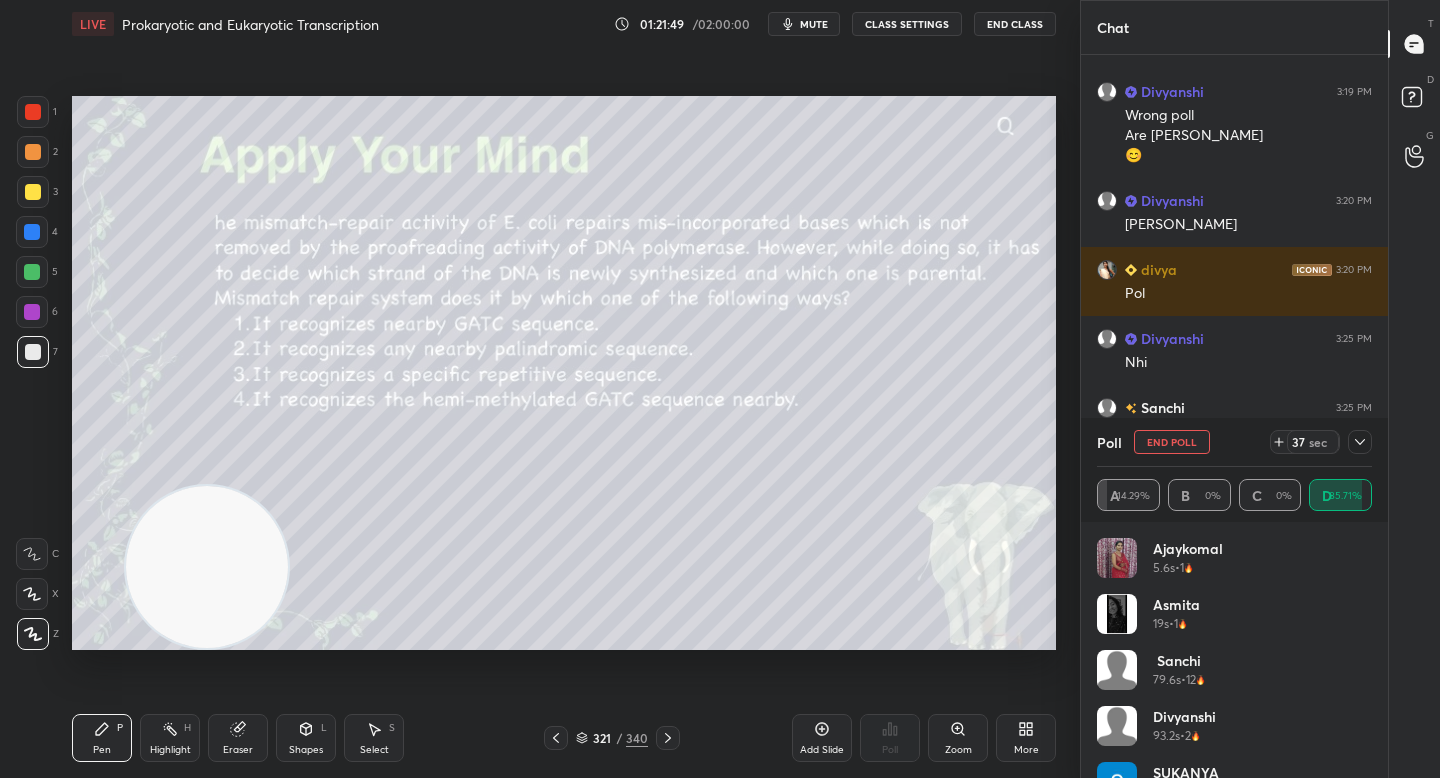 click on "End Poll" at bounding box center (1172, 442) 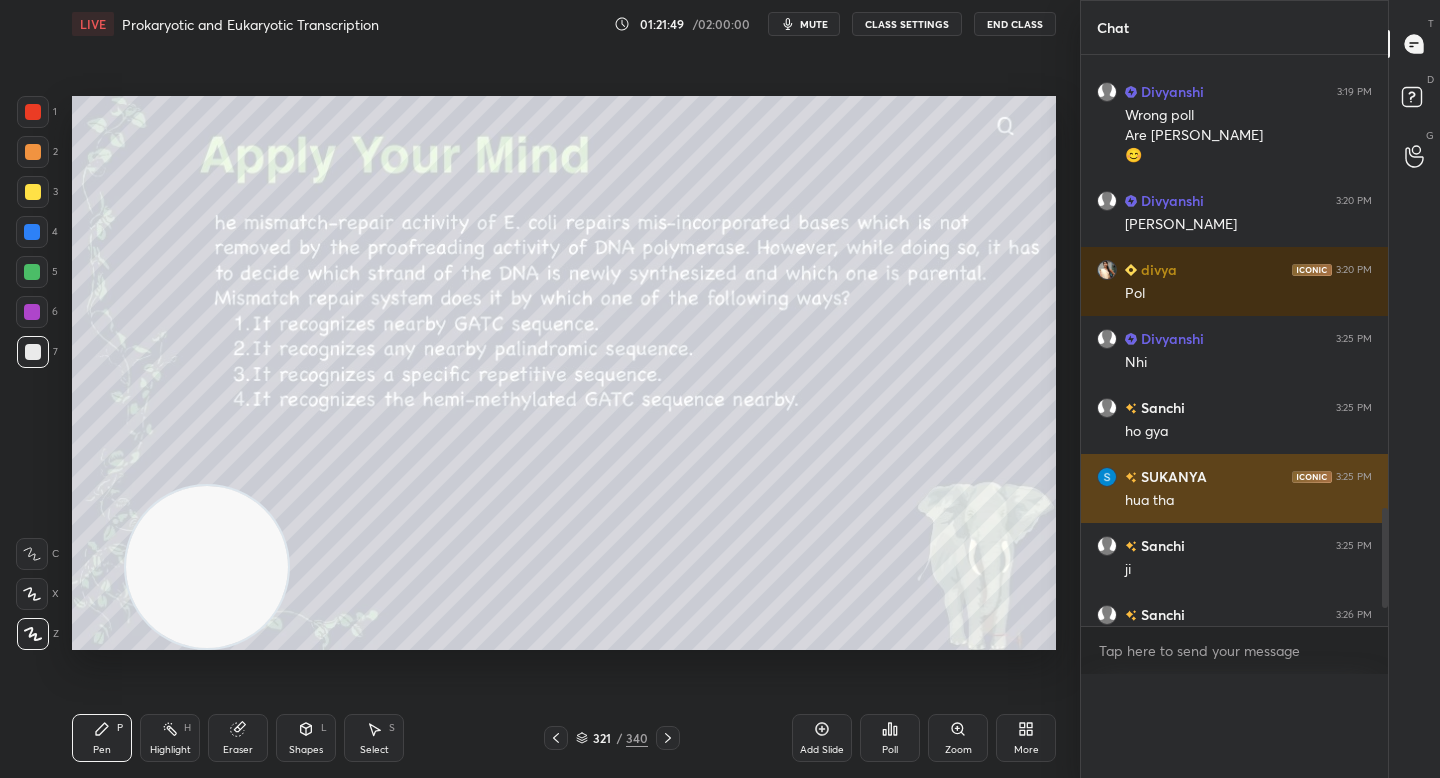 scroll, scrollTop: 0, scrollLeft: 0, axis: both 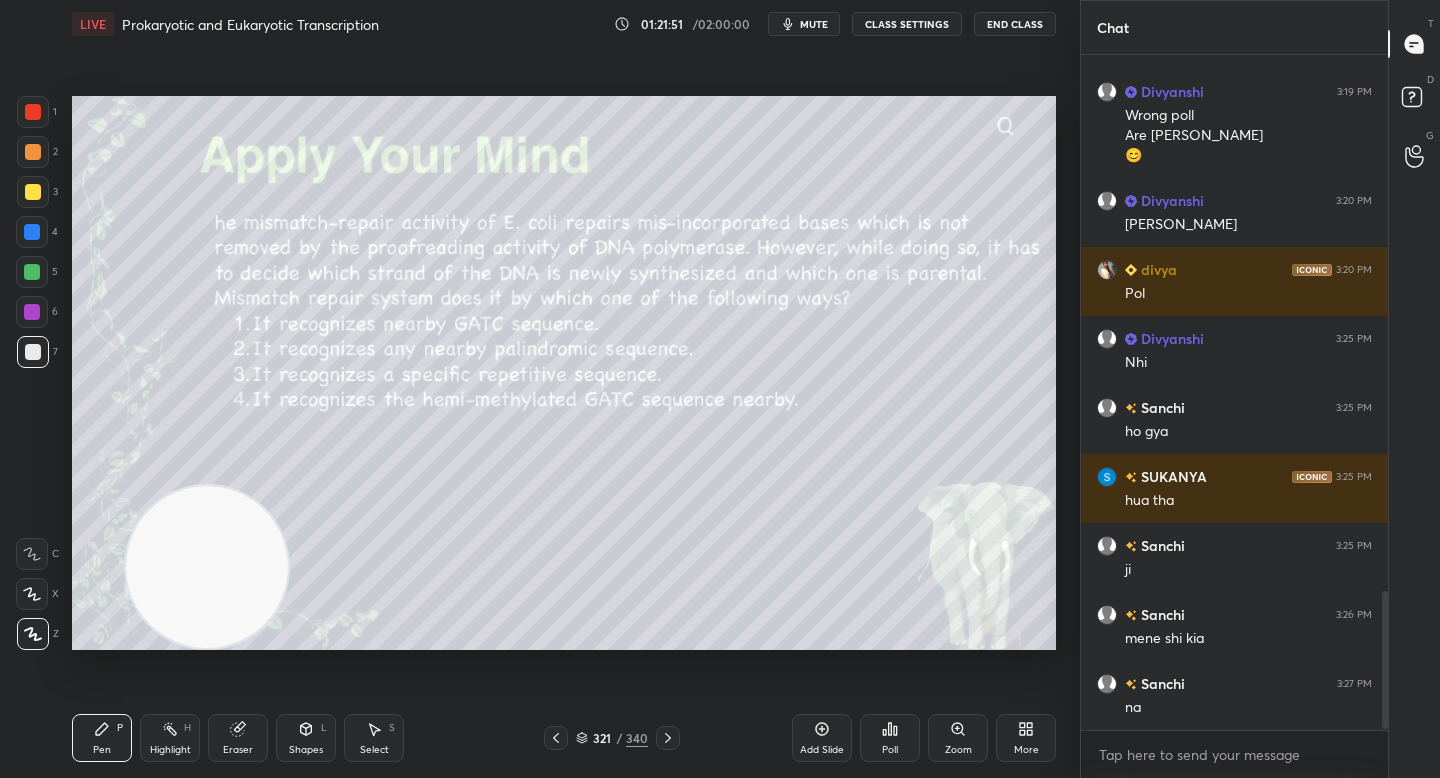 click 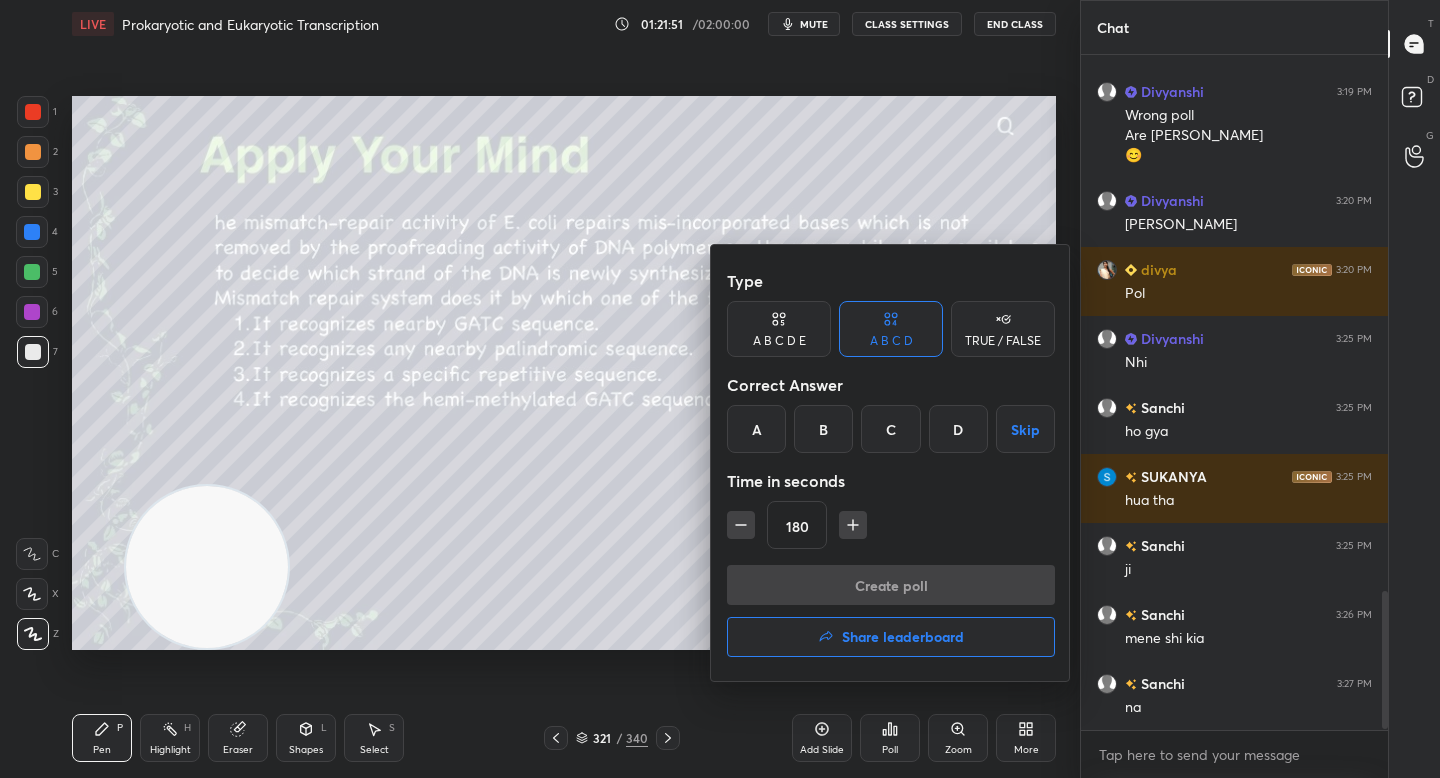 click on "D" at bounding box center [958, 429] 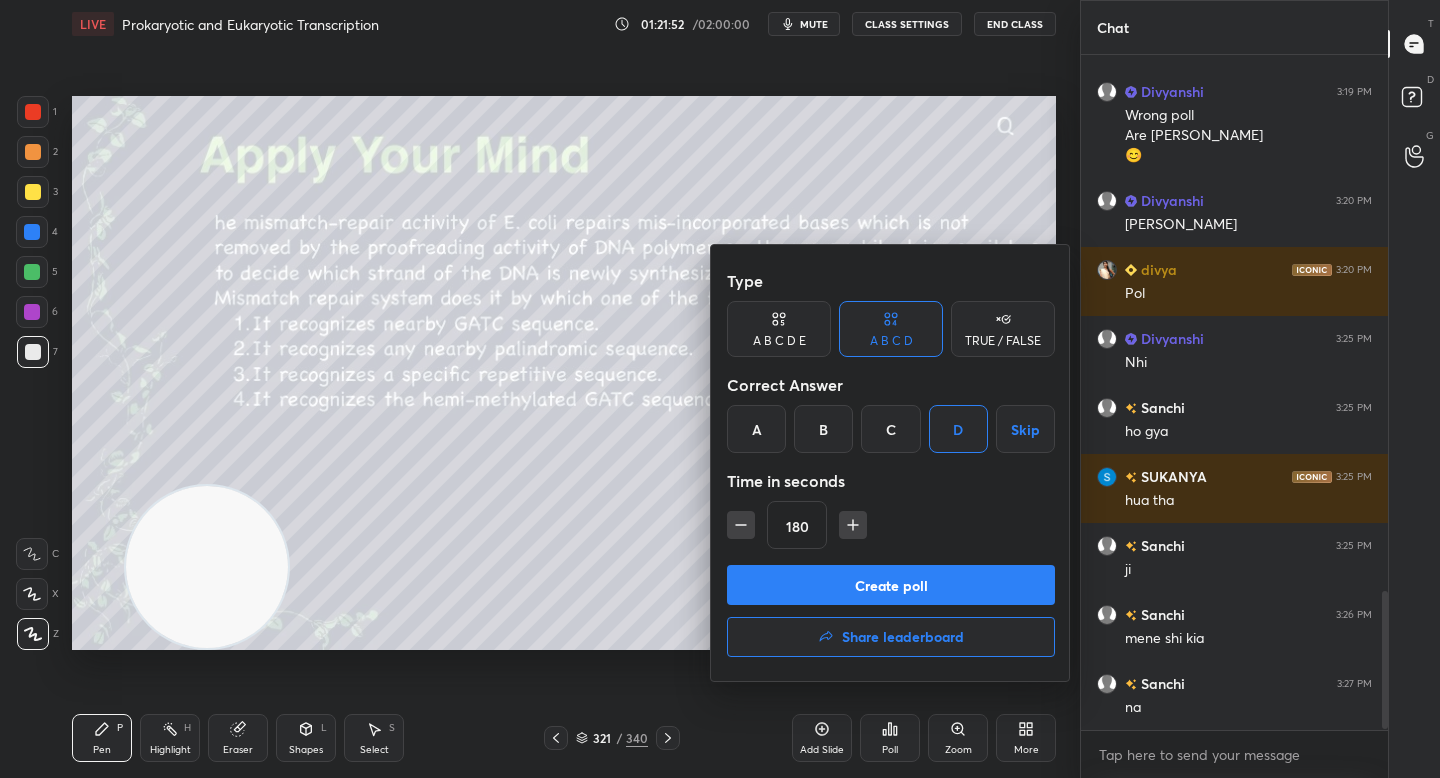click on "Create poll" at bounding box center [891, 585] 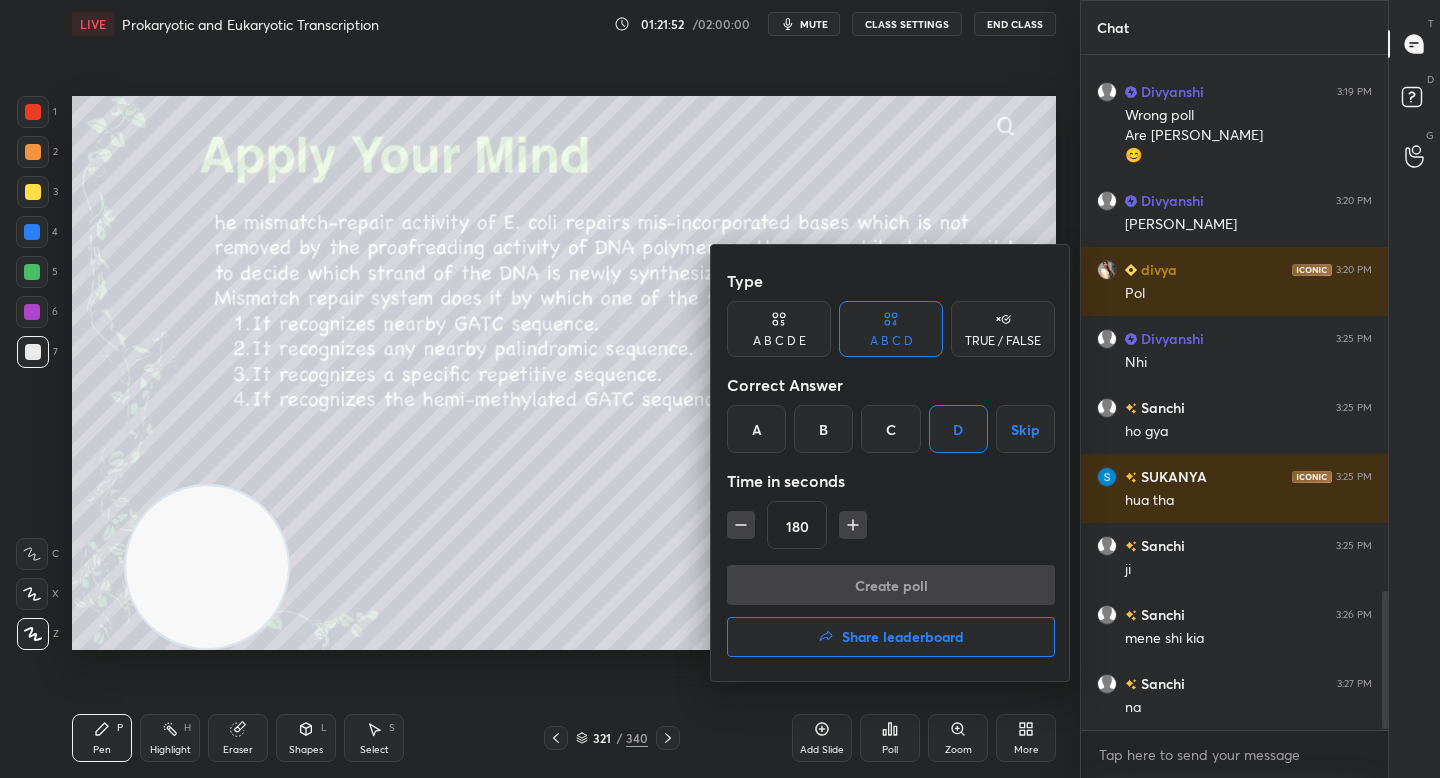 scroll, scrollTop: 589, scrollLeft: 301, axis: both 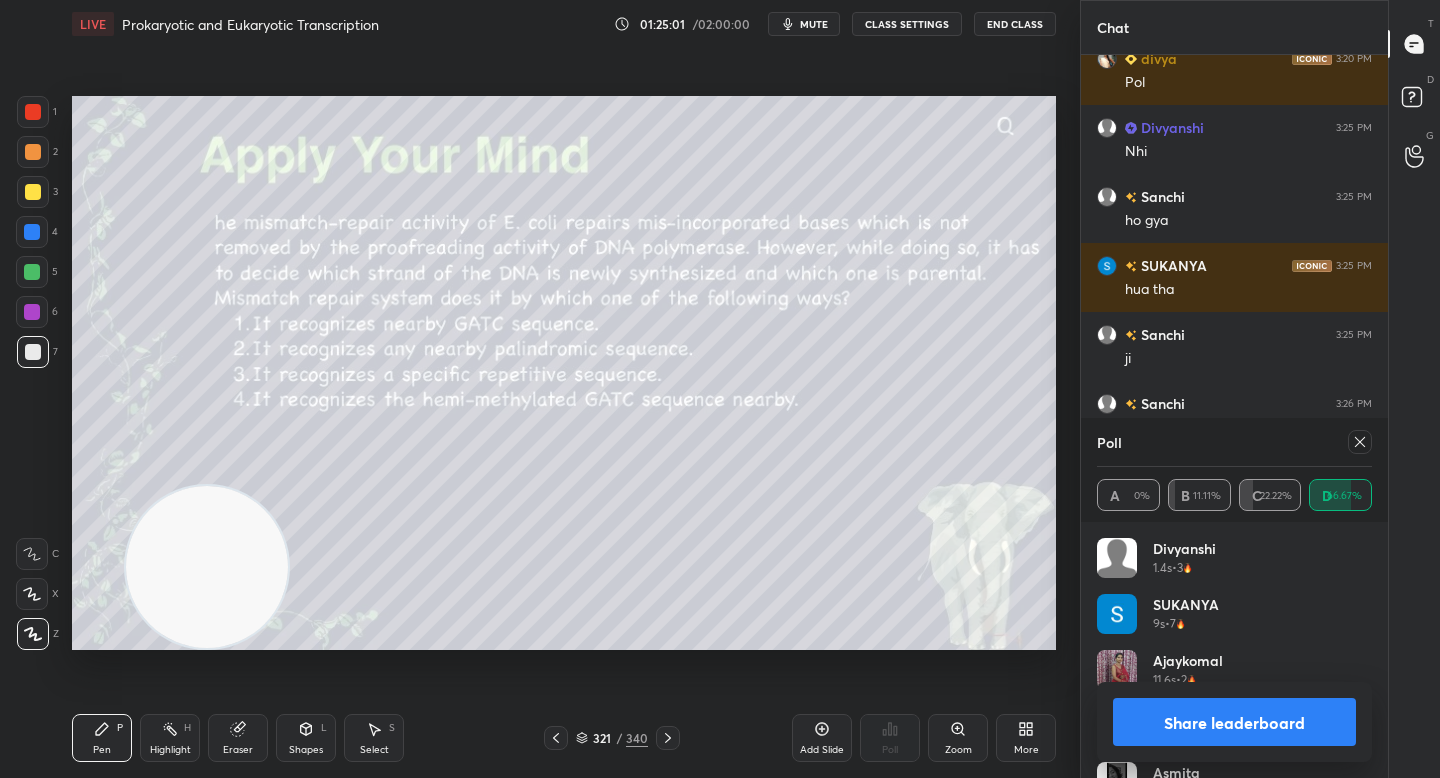 click on "Share leaderboard" at bounding box center (1234, 722) 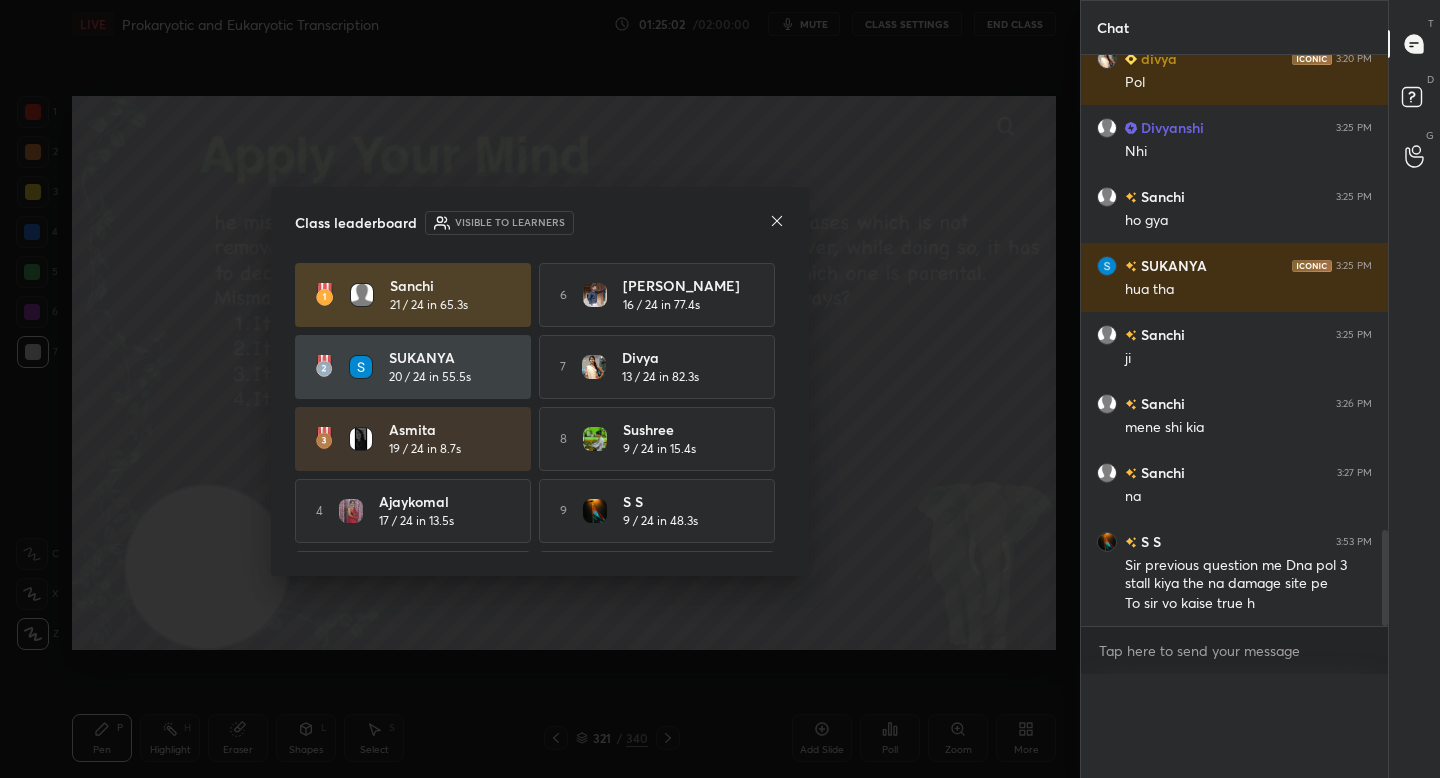 scroll, scrollTop: 0, scrollLeft: 0, axis: both 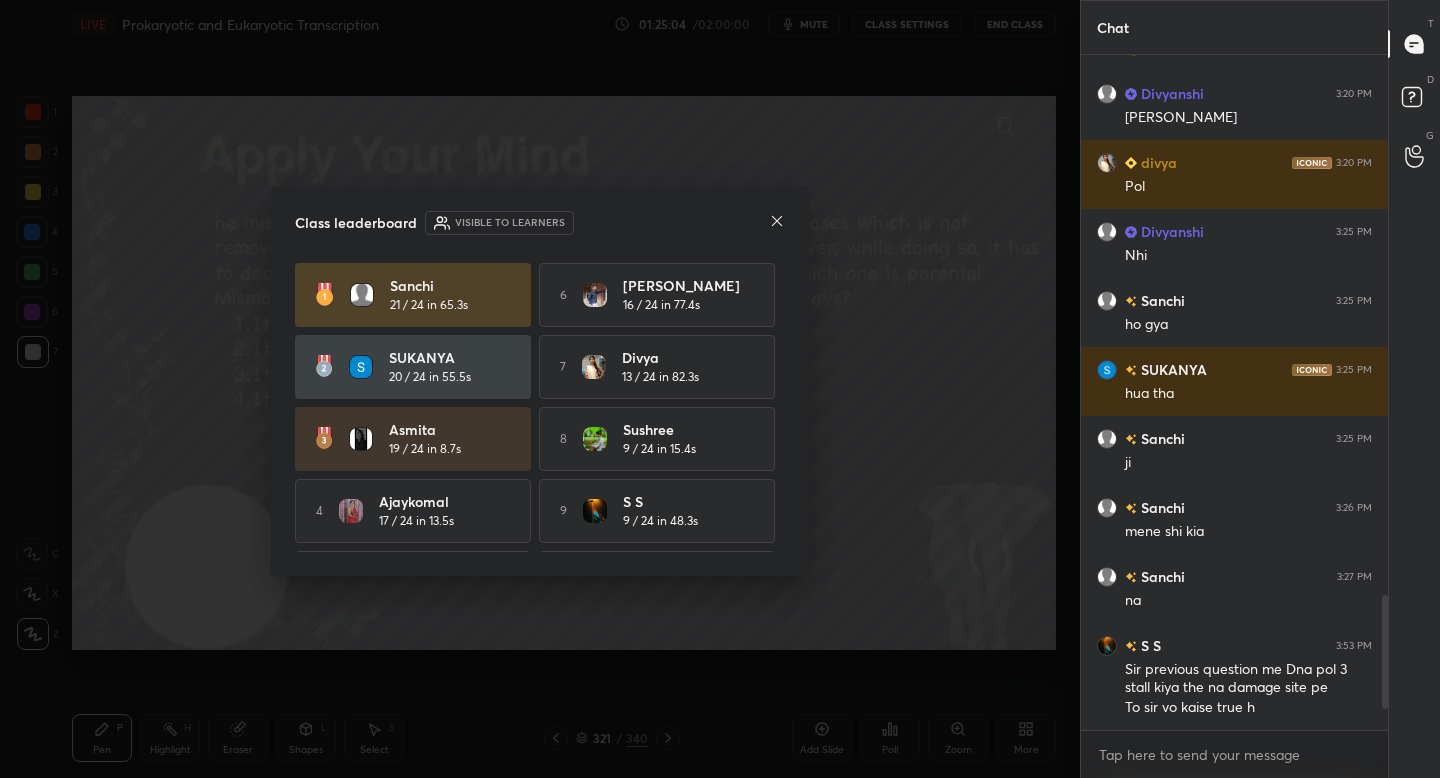 click 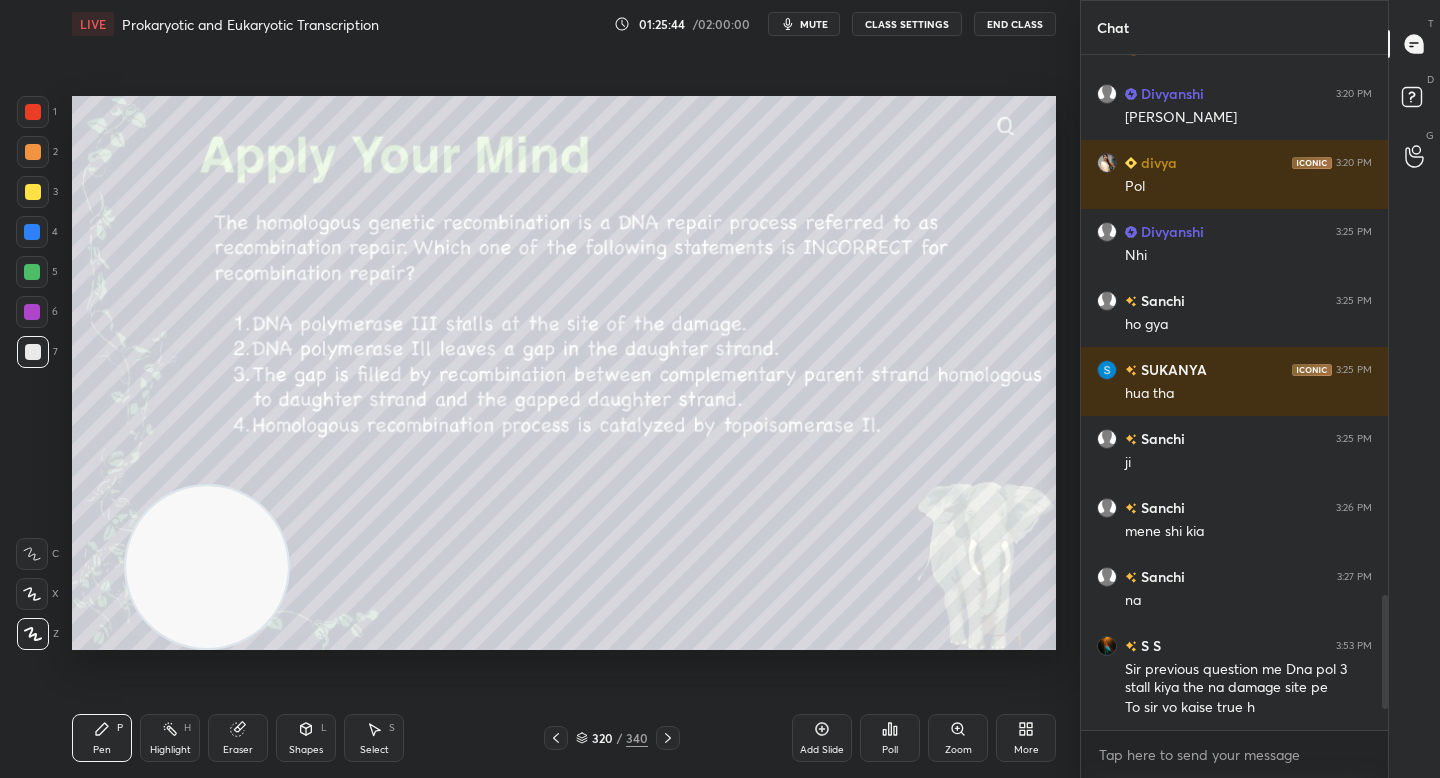 click on "Shapes L" at bounding box center [306, 738] 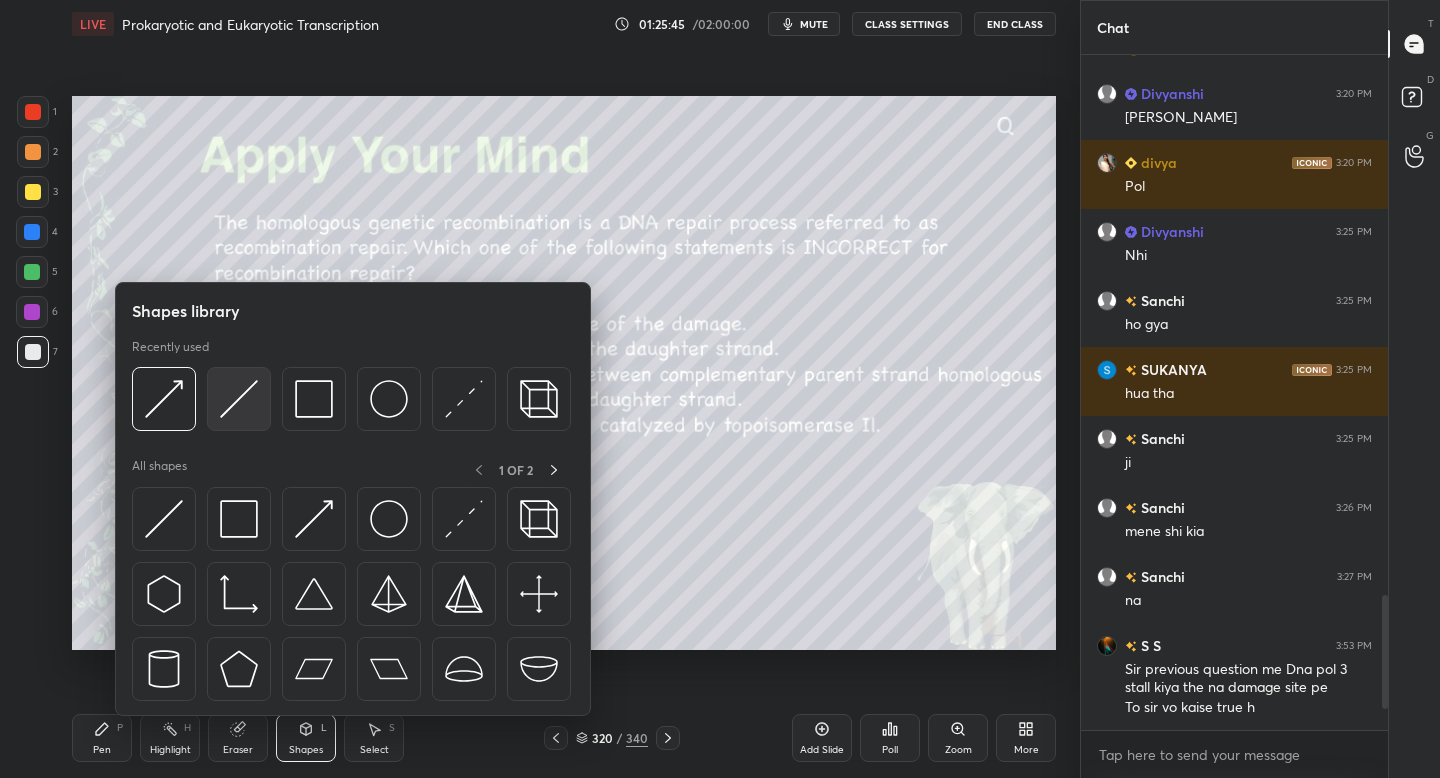 click at bounding box center (239, 399) 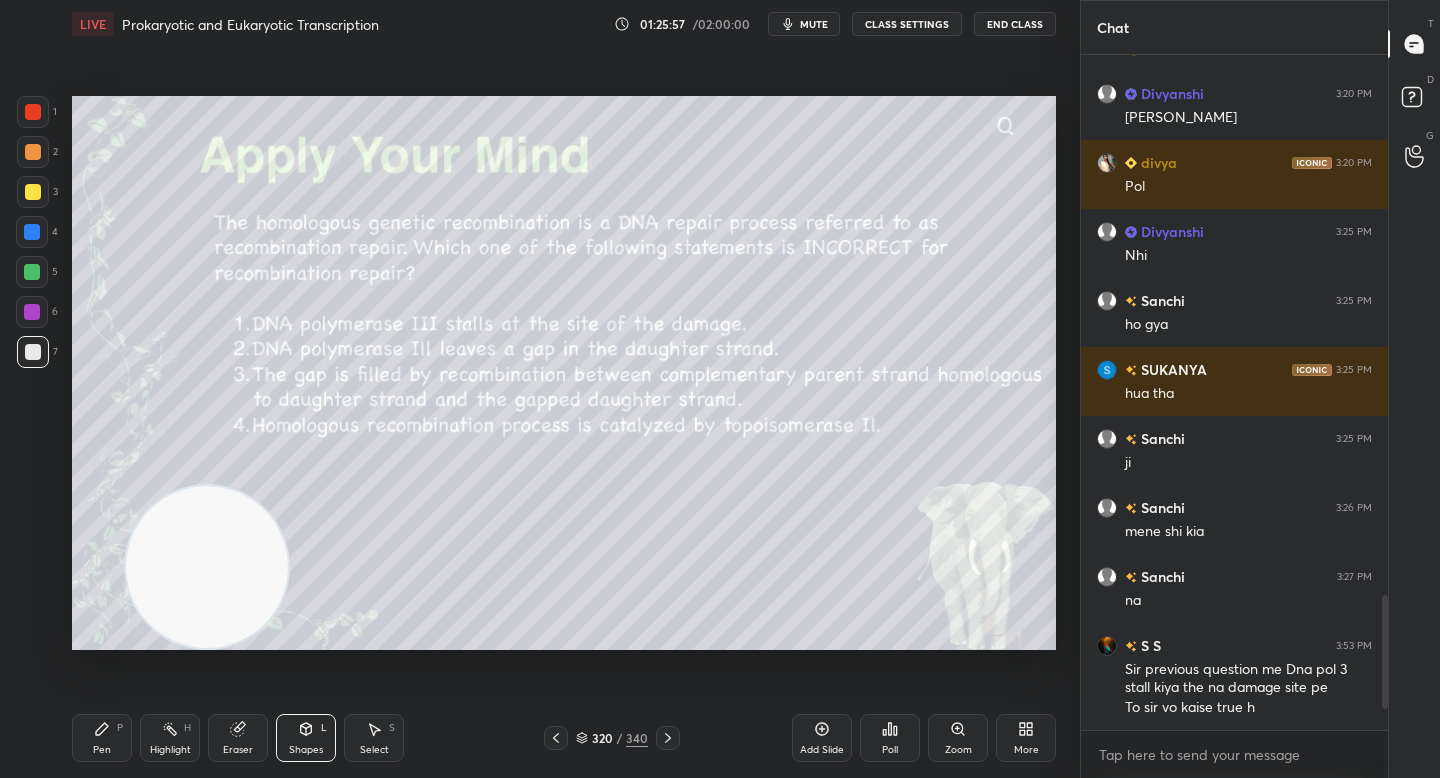 click on "Pen" at bounding box center (102, 750) 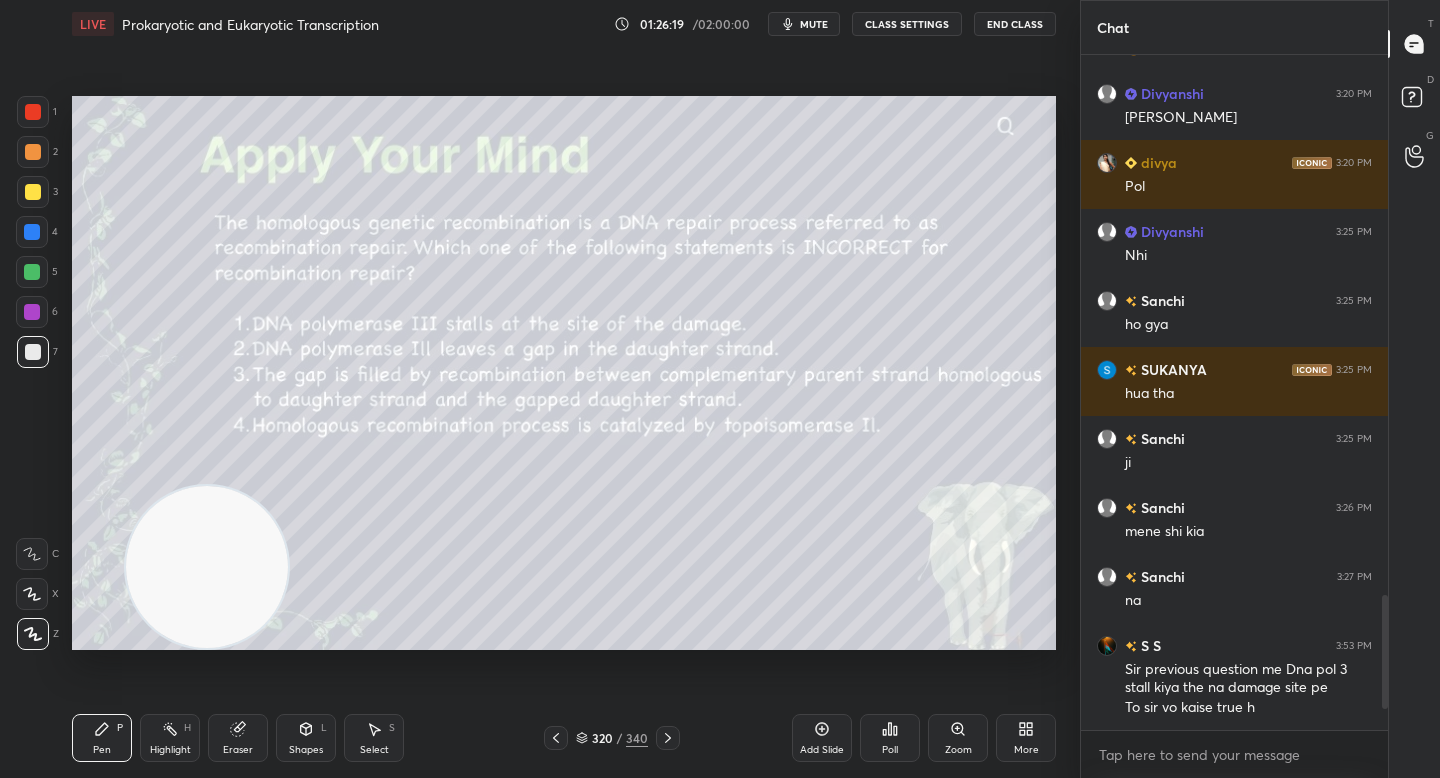 click on "Highlight H" at bounding box center (170, 738) 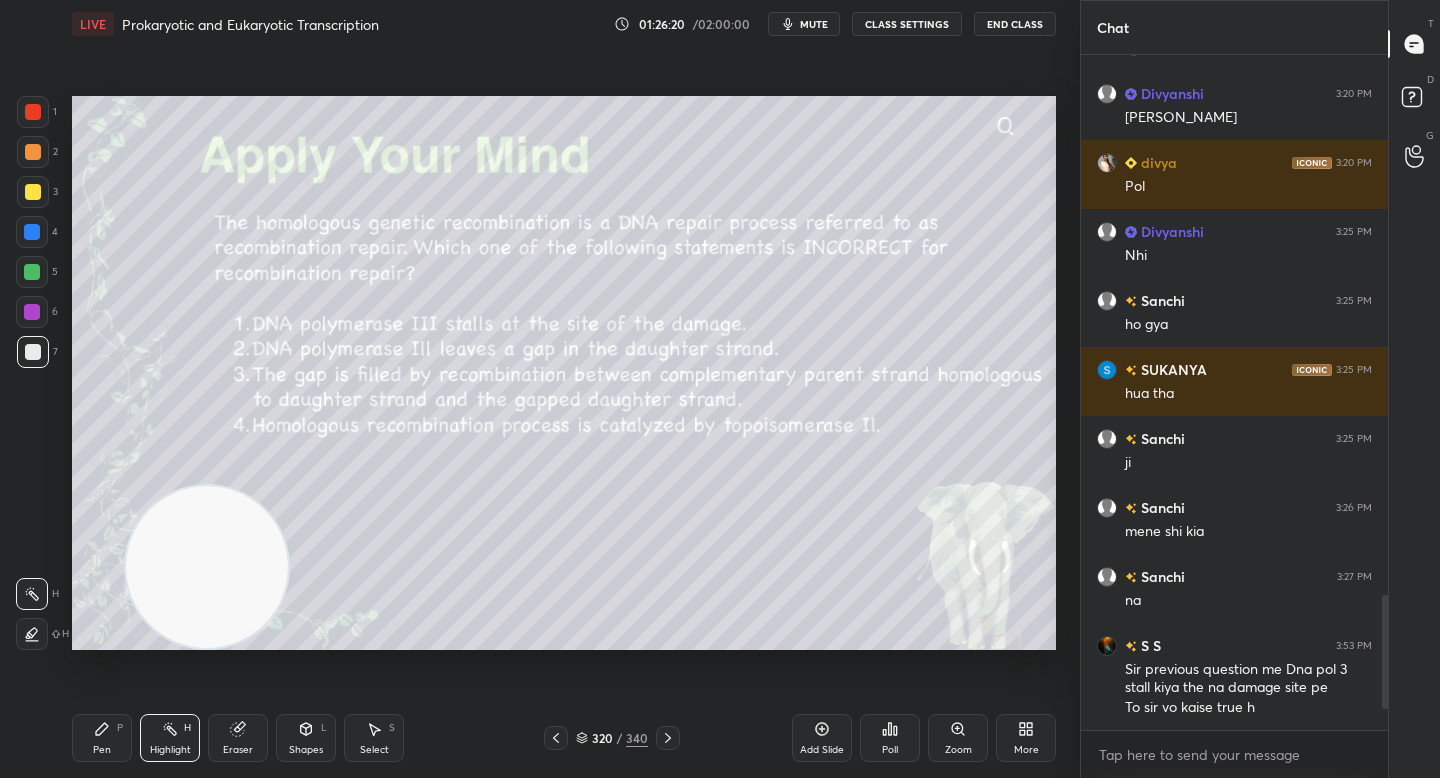 click on "H" at bounding box center (42, 634) 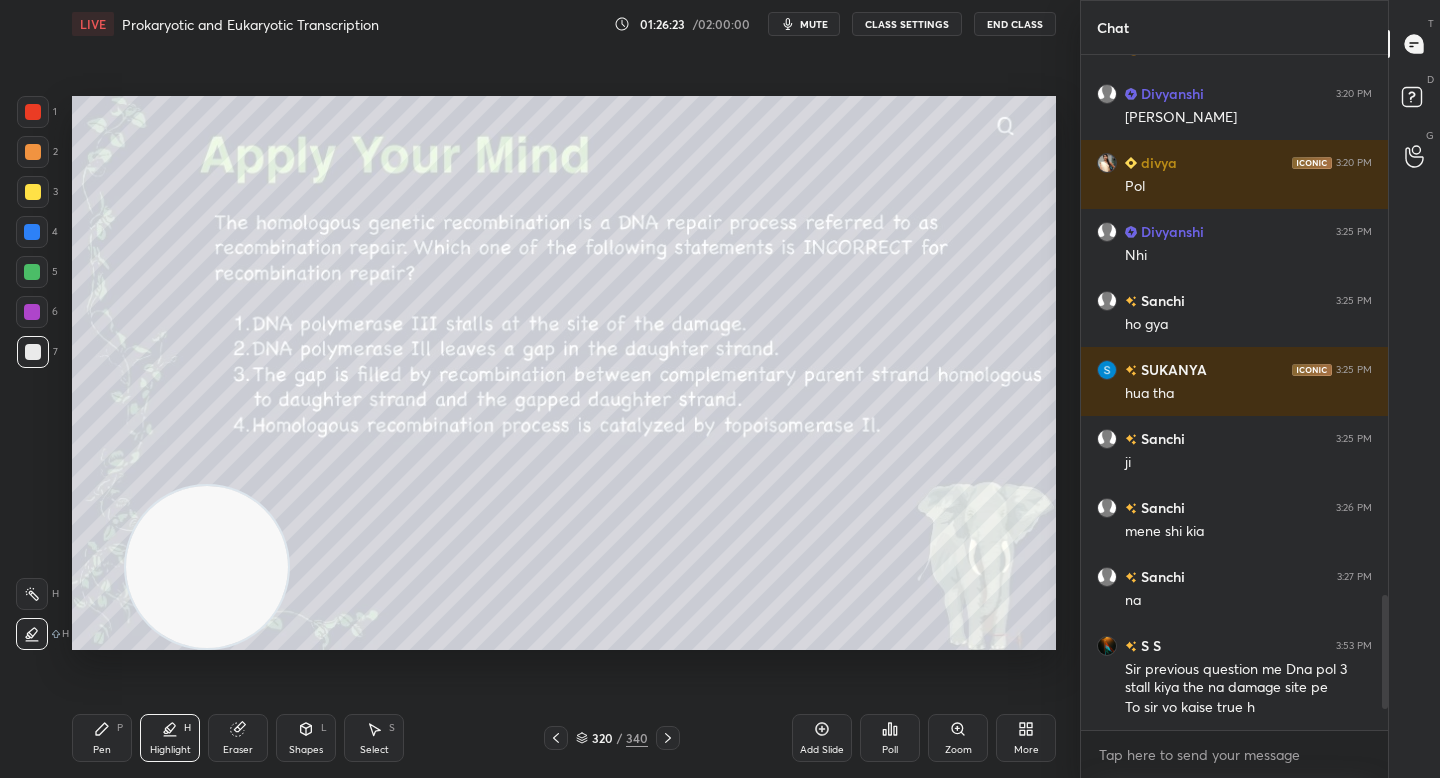 click 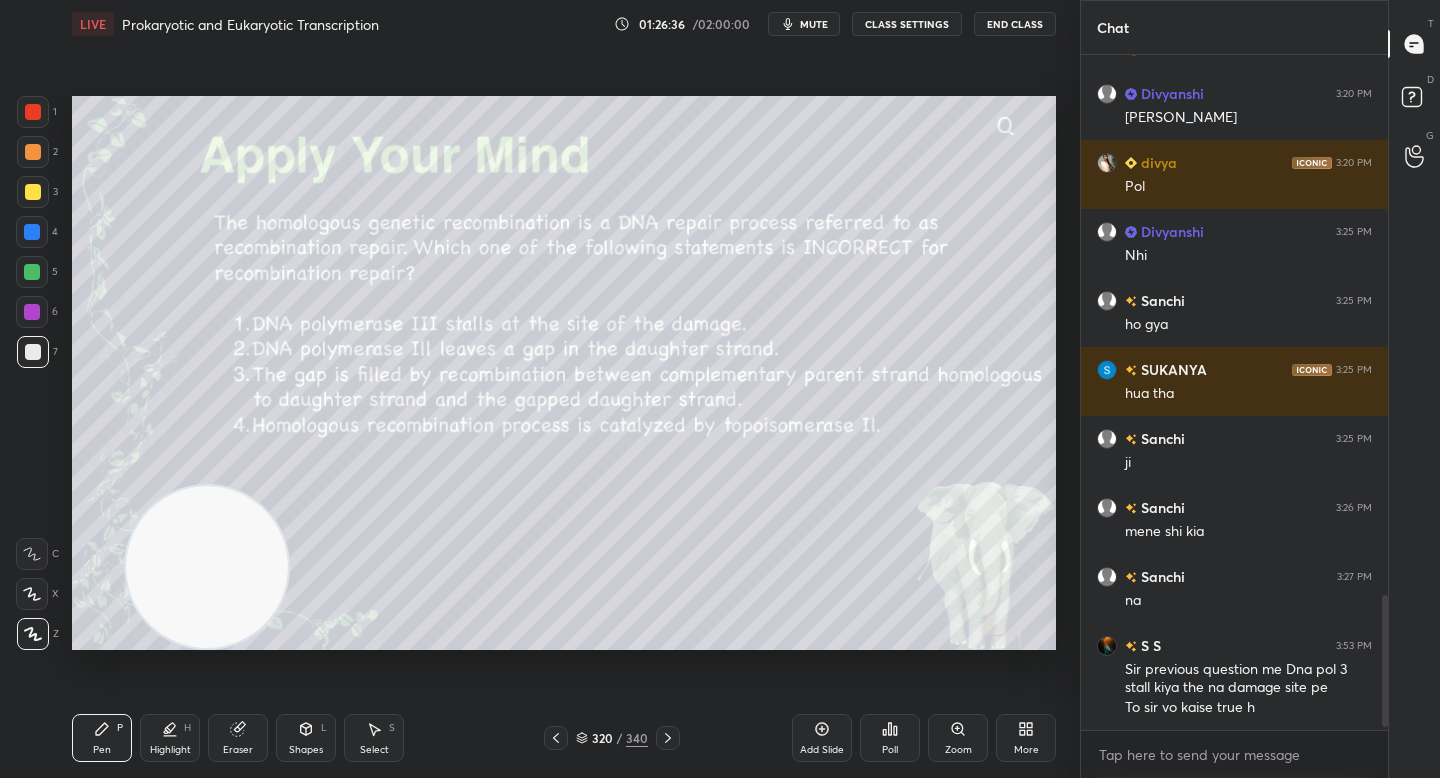 scroll, scrollTop: 2777, scrollLeft: 0, axis: vertical 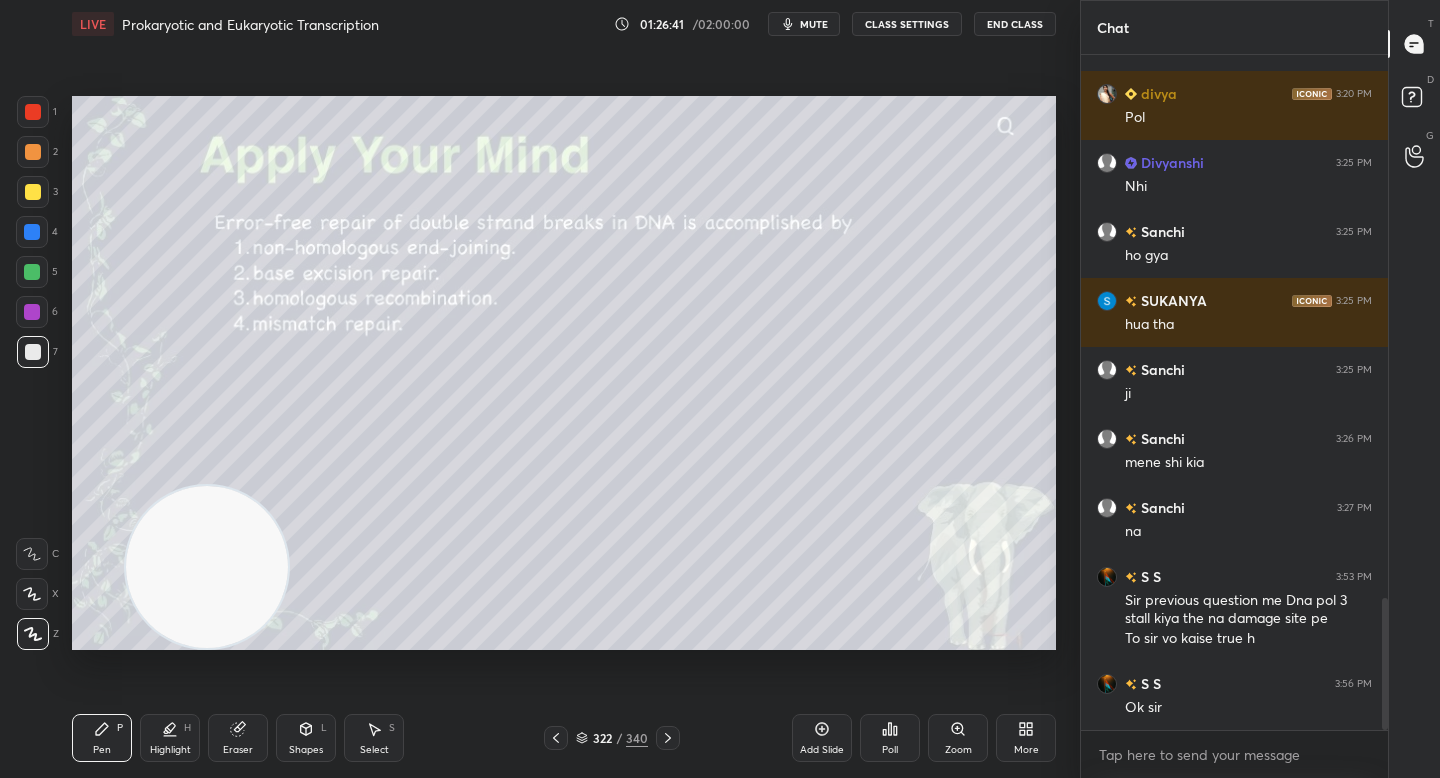 click 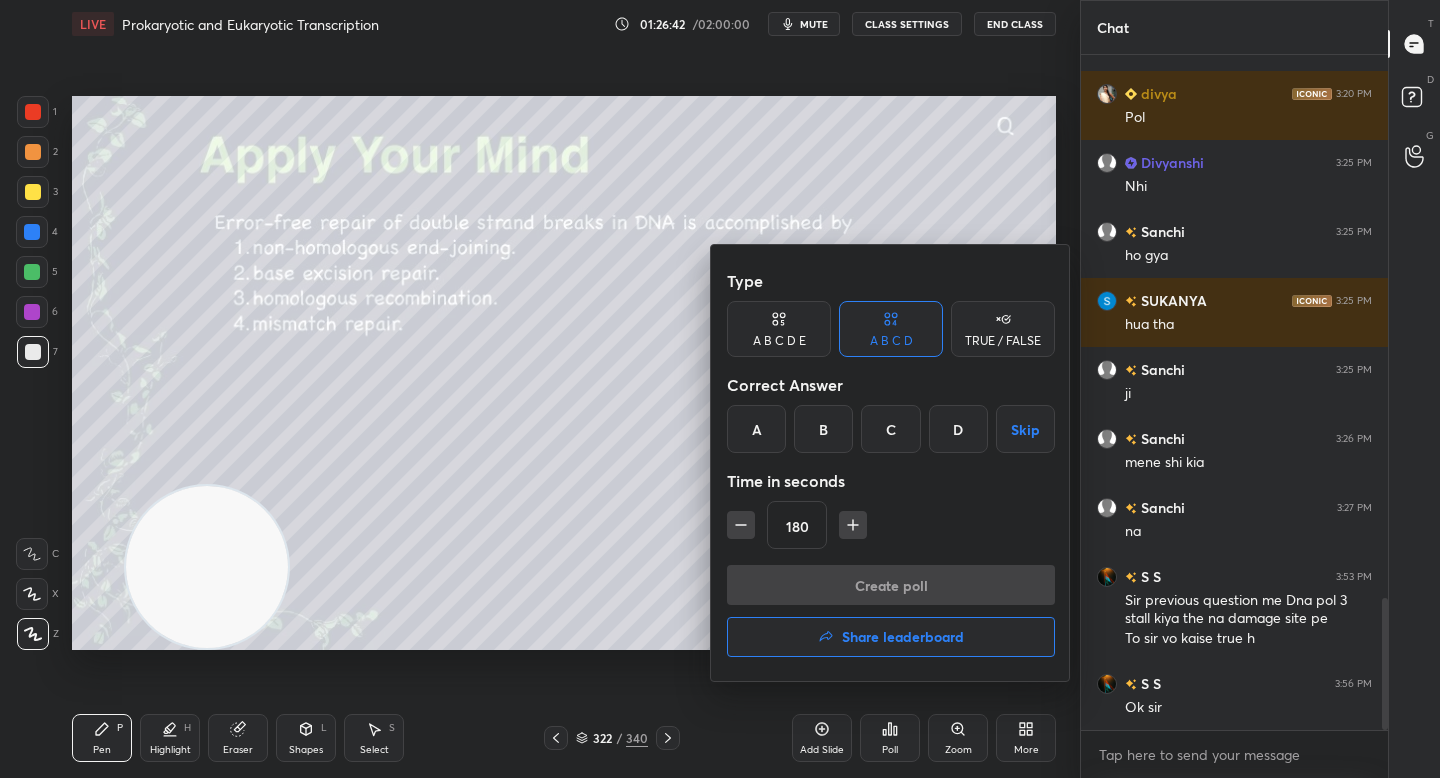 click on "C" at bounding box center (890, 429) 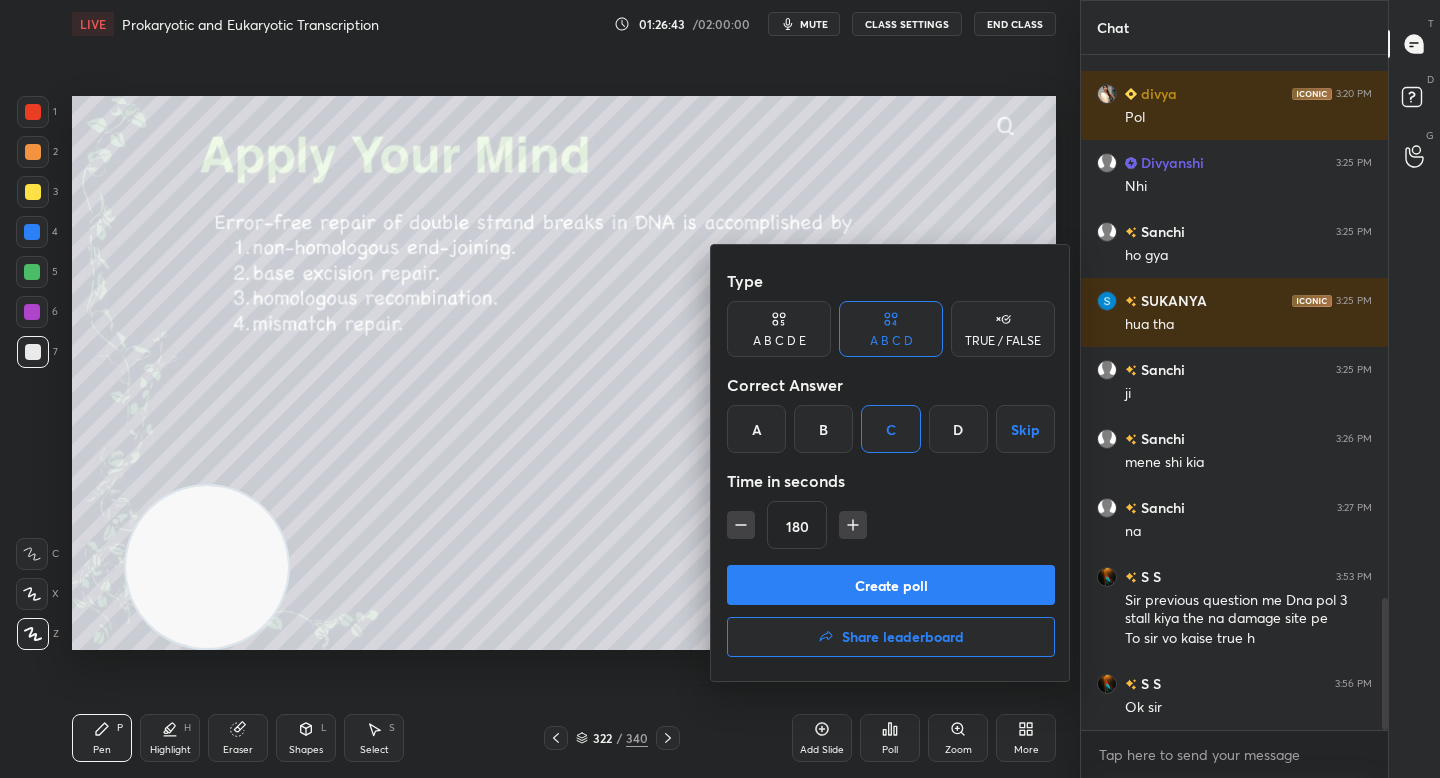click on "Type A B C D E A B C D TRUE / FALSE Correct Answer A B C D Skip Time in seconds 180" at bounding box center (891, 413) 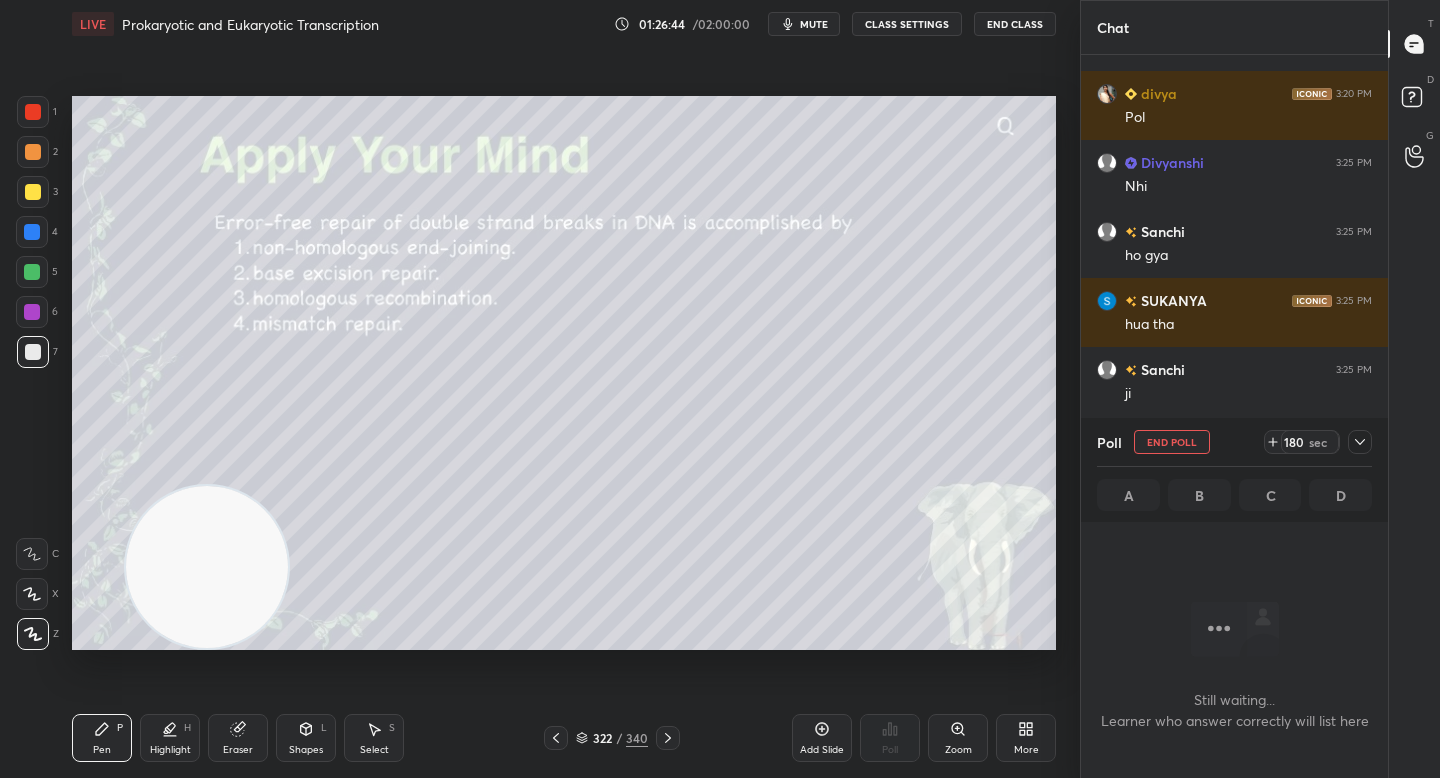 scroll, scrollTop: 589, scrollLeft: 301, axis: both 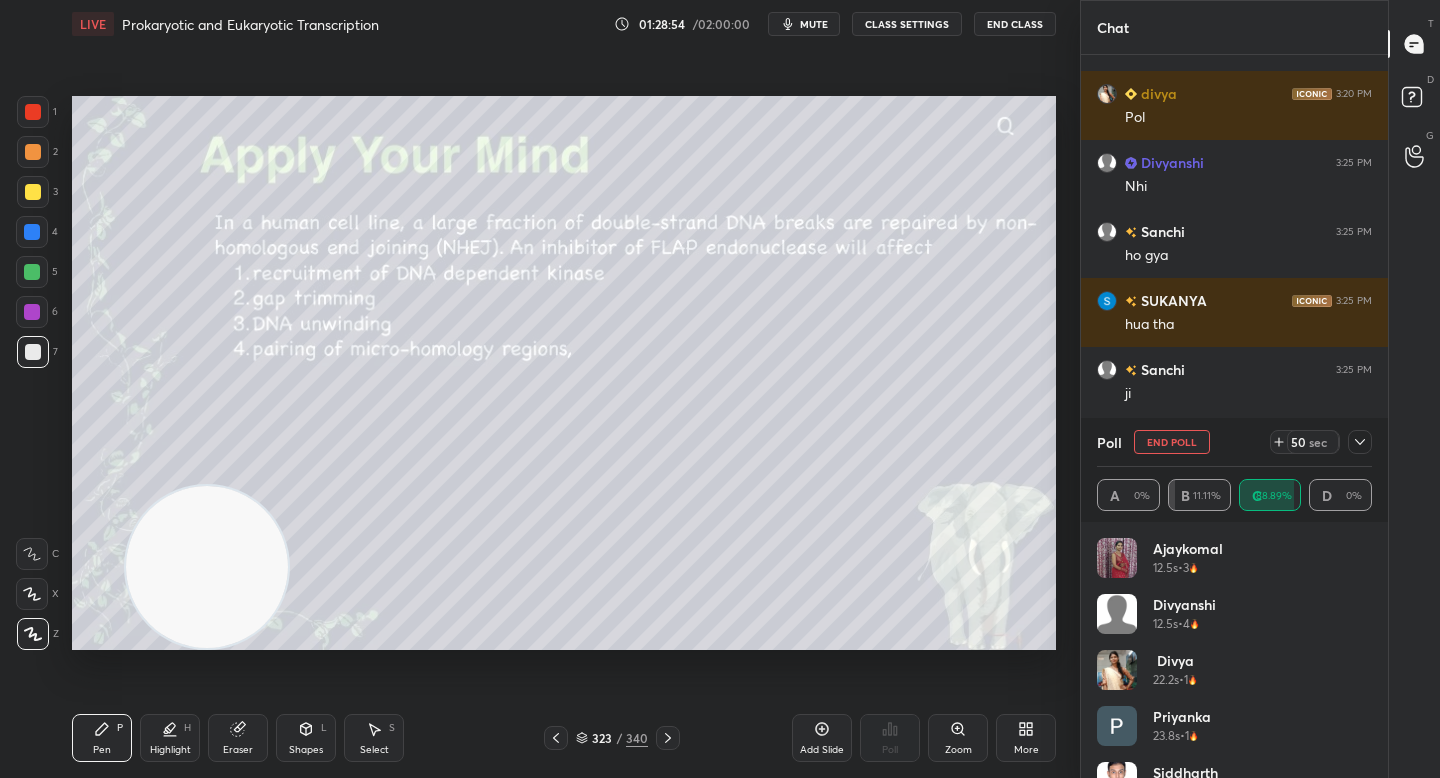 click on "End Poll" at bounding box center [1172, 442] 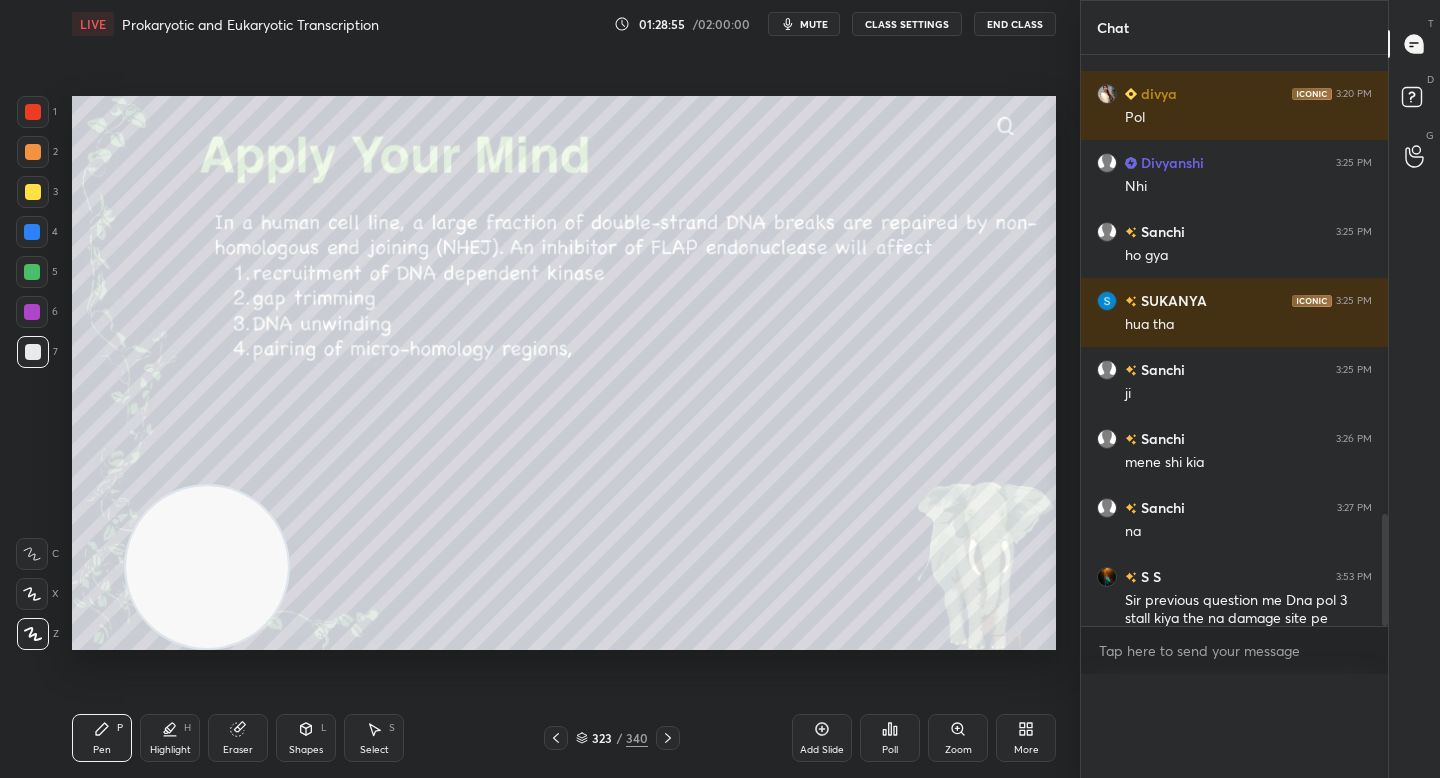 scroll, scrollTop: 19, scrollLeft: 269, axis: both 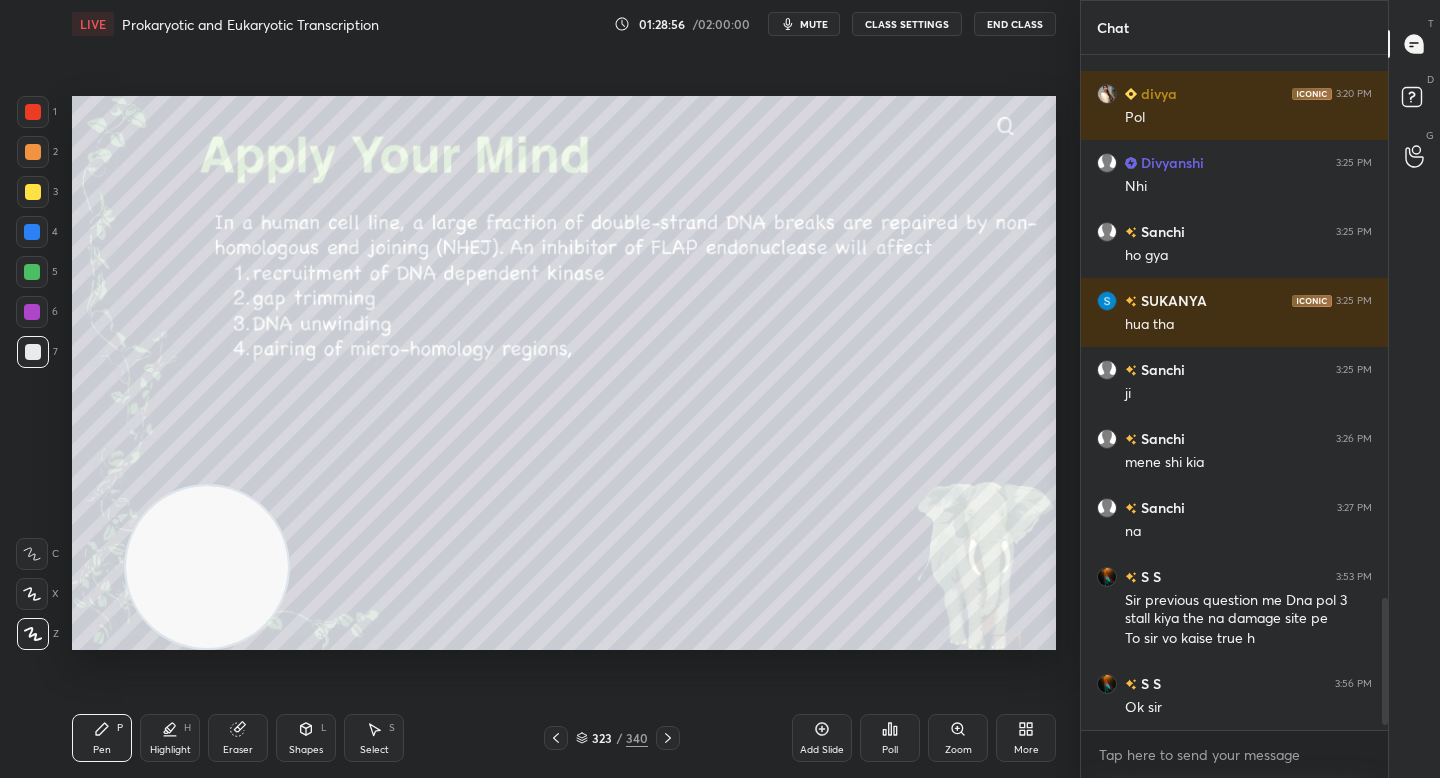 click on "Poll" at bounding box center (890, 738) 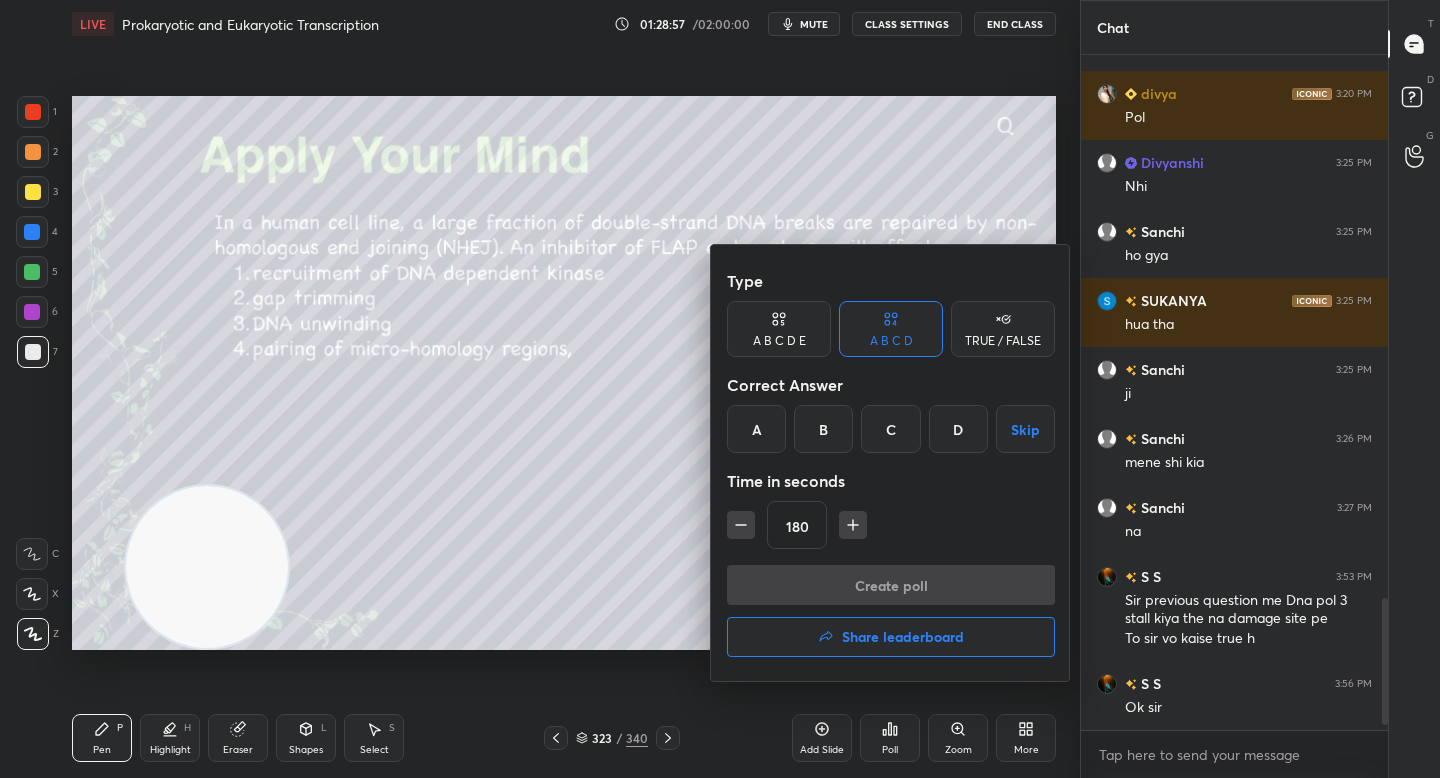 click on "B" at bounding box center [823, 429] 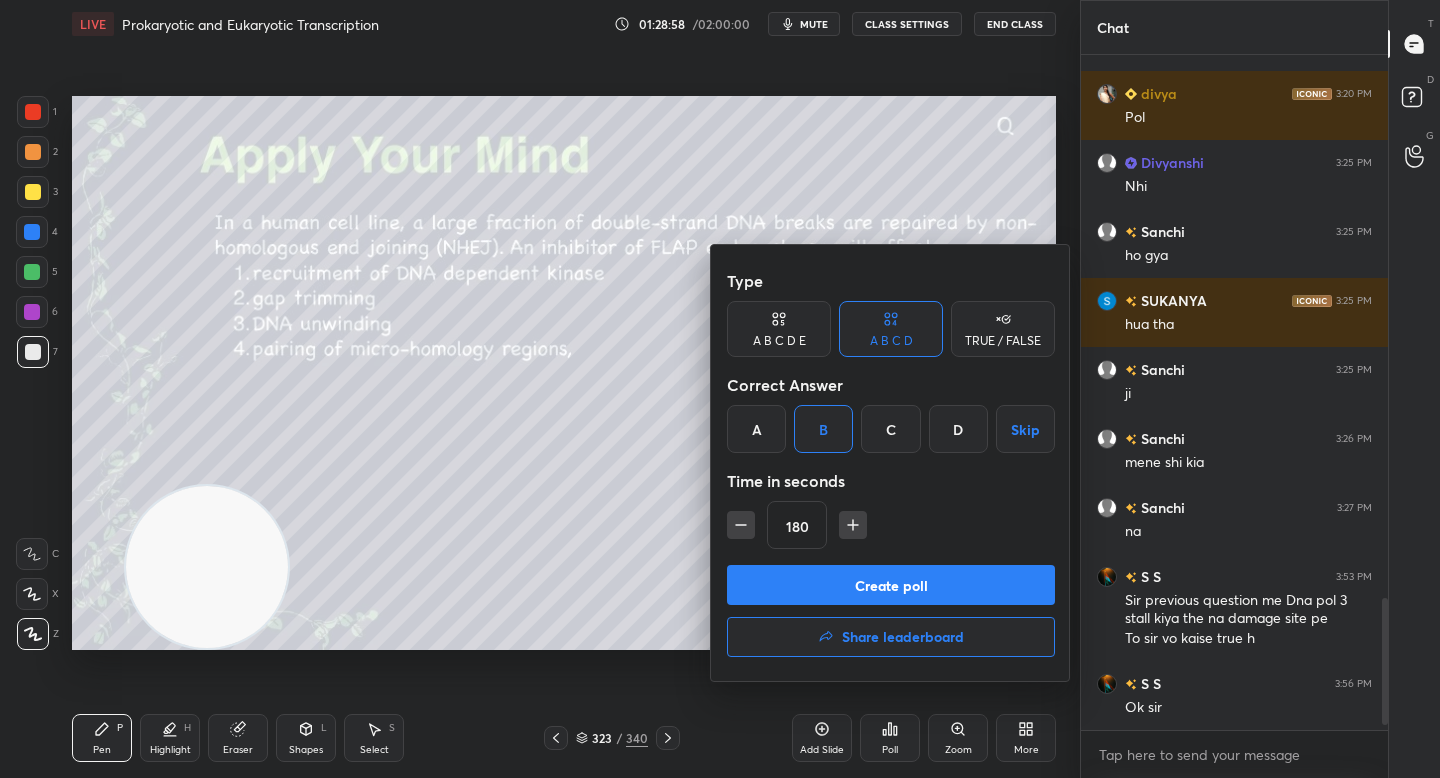 click on "Create poll" at bounding box center (891, 585) 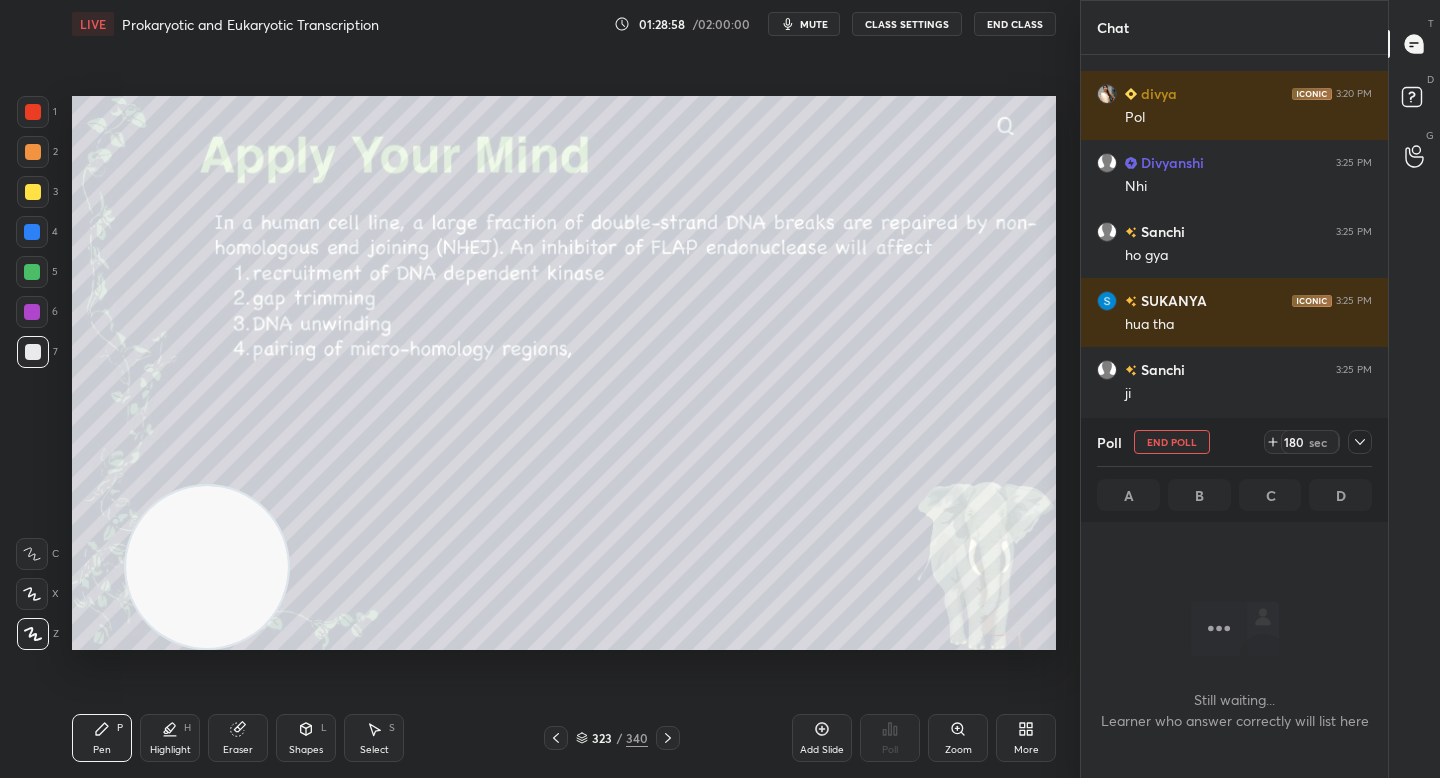 scroll, scrollTop: 589, scrollLeft: 301, axis: both 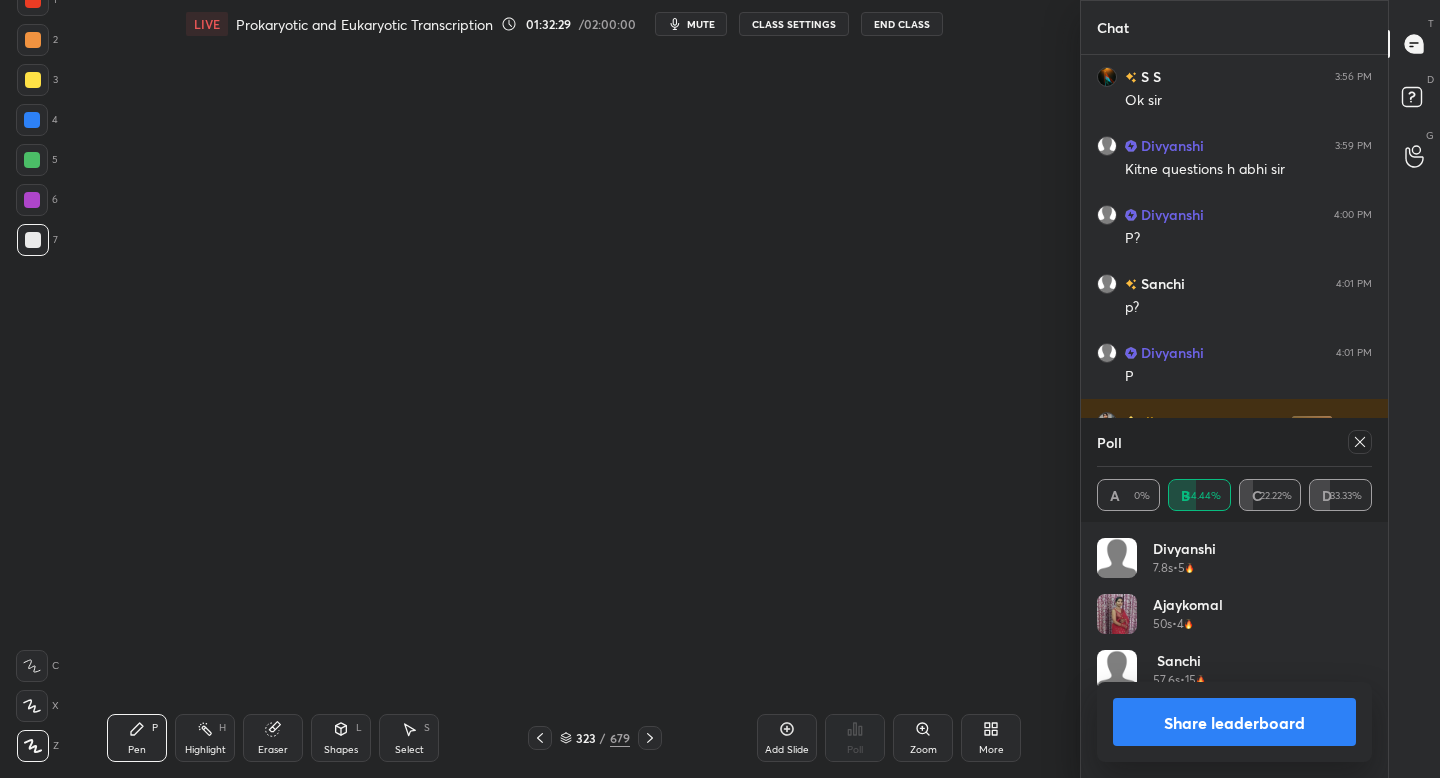 type on "x" 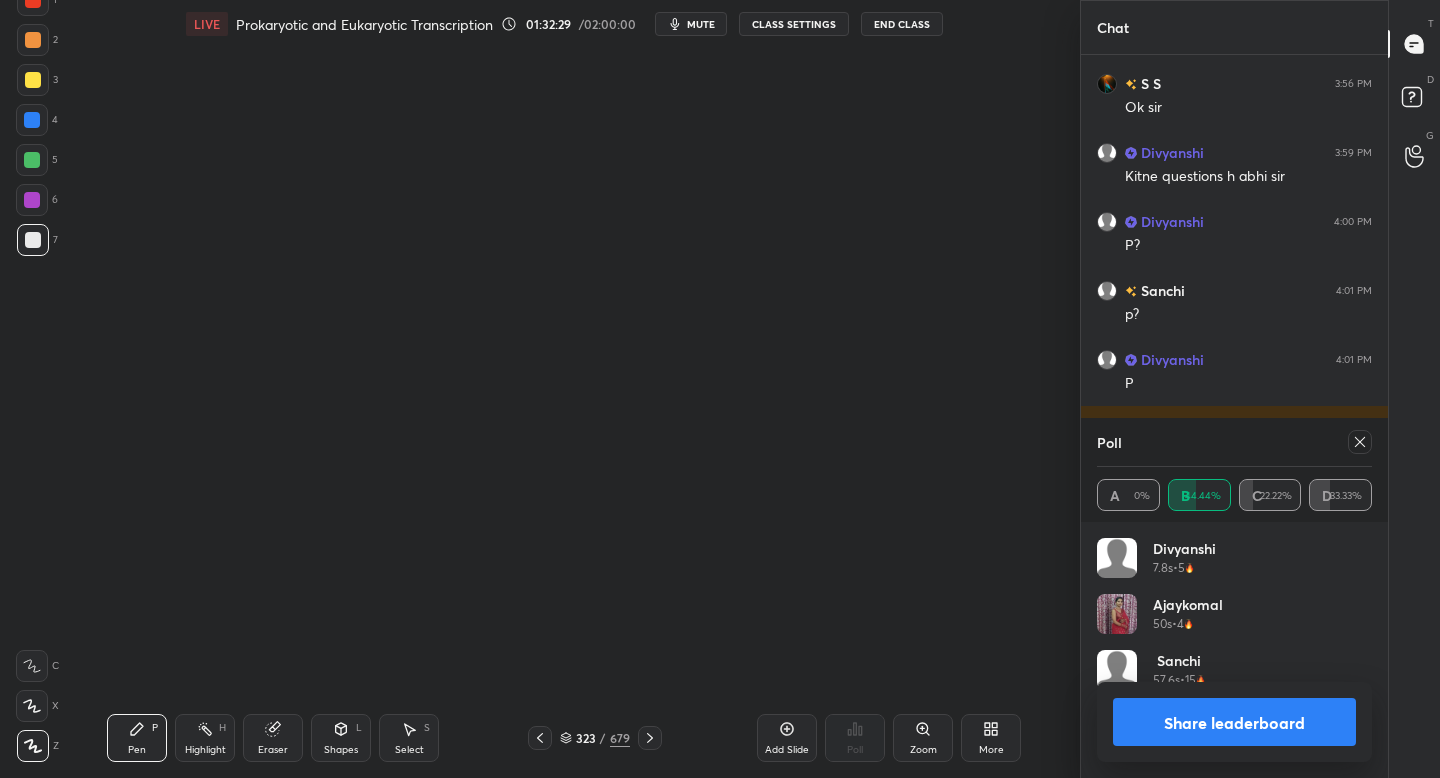 scroll, scrollTop: 7, scrollLeft: 7, axis: both 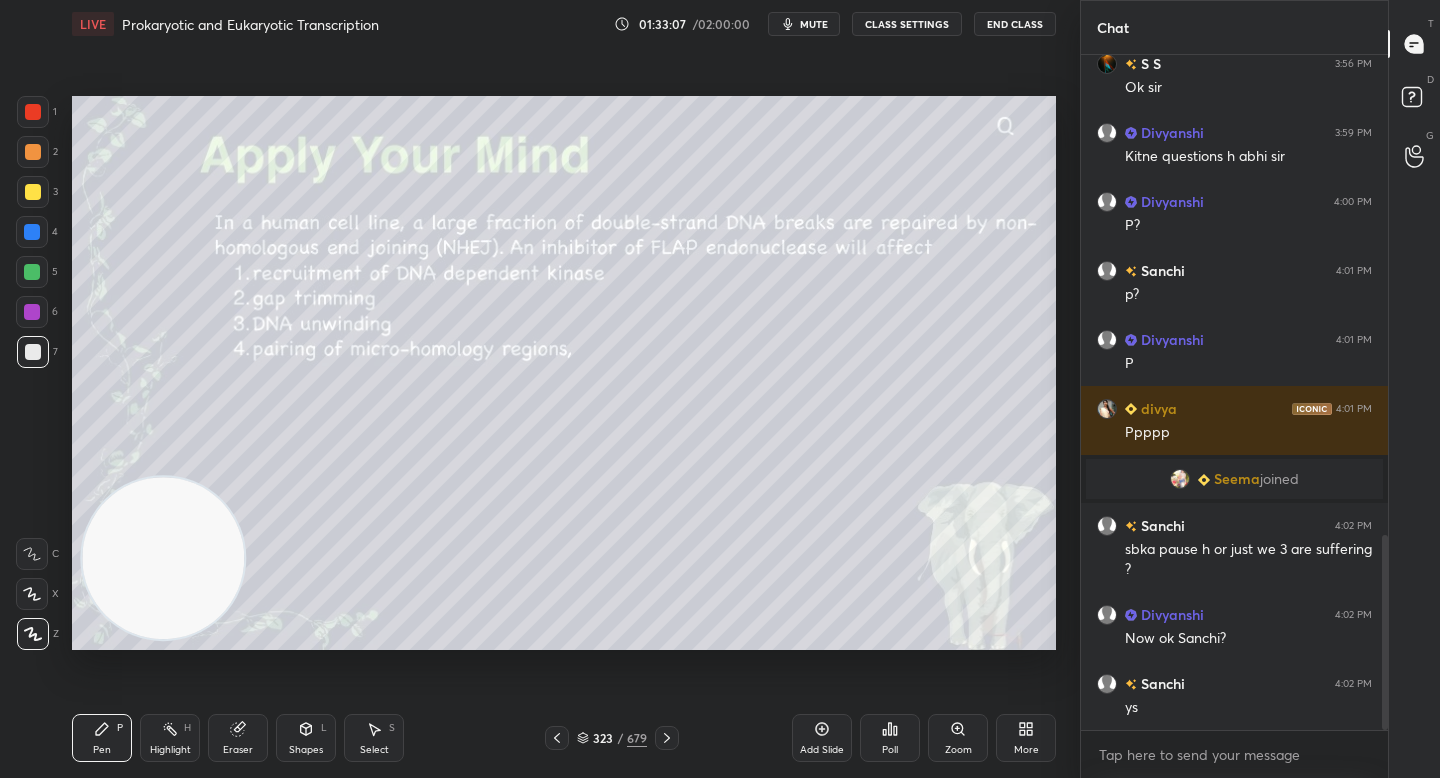 click on "Poll" at bounding box center (890, 738) 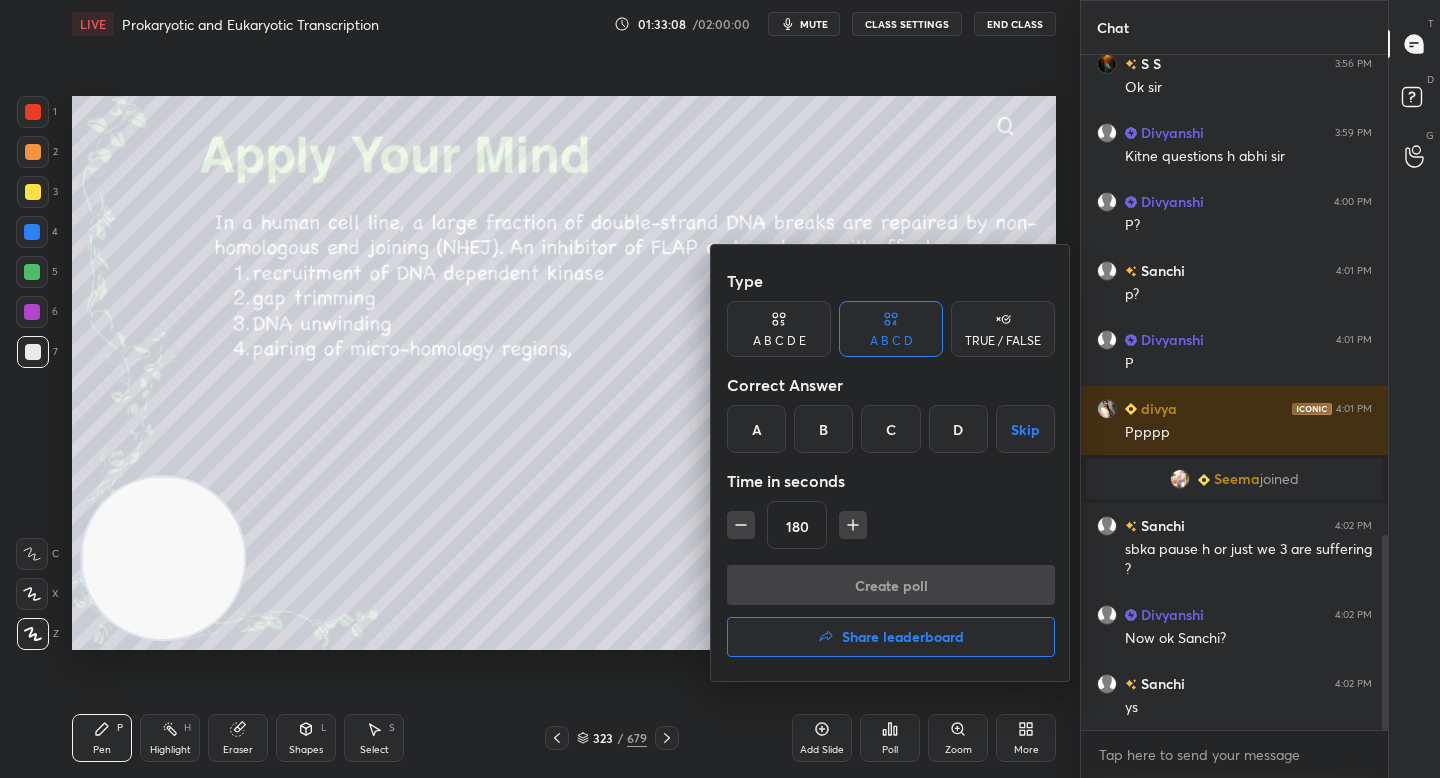 click on "B" at bounding box center (823, 429) 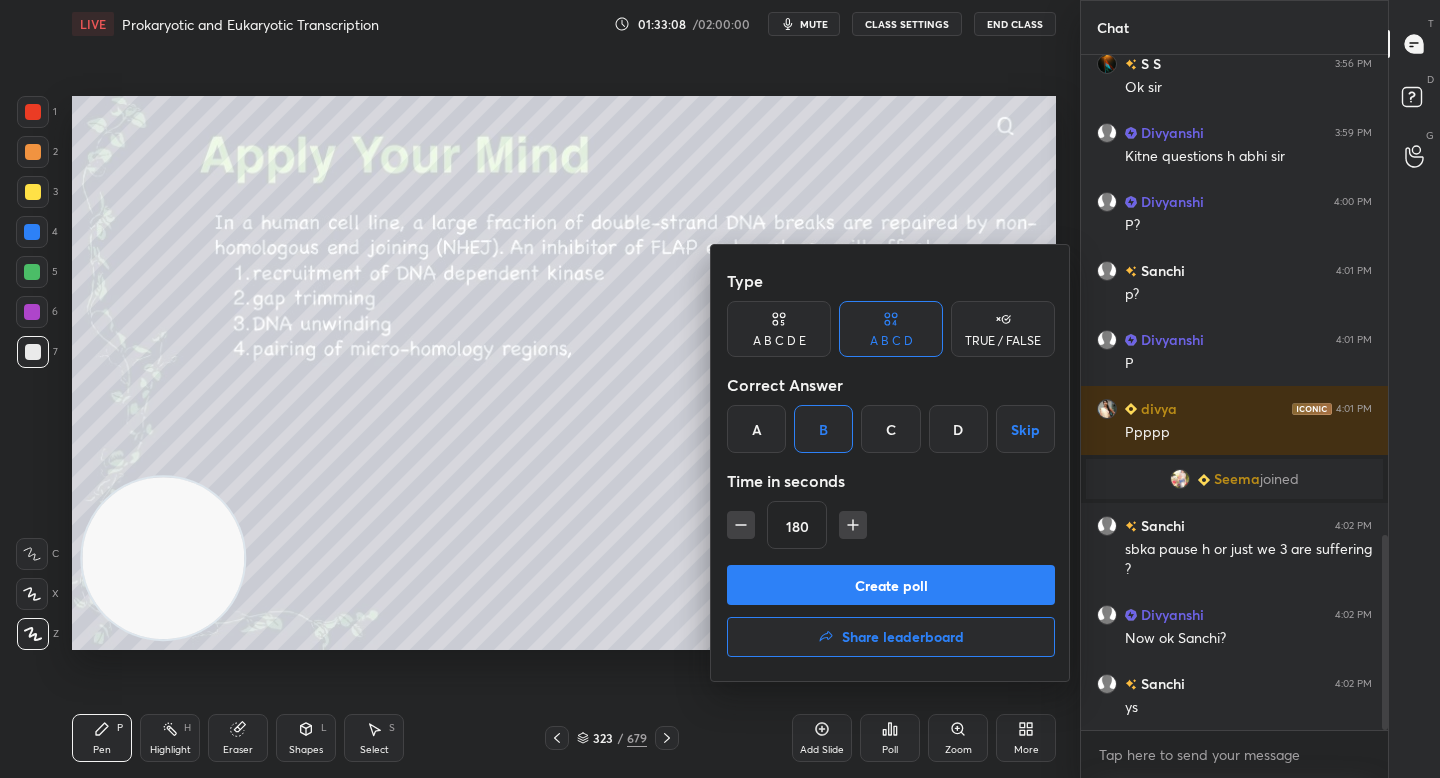 click 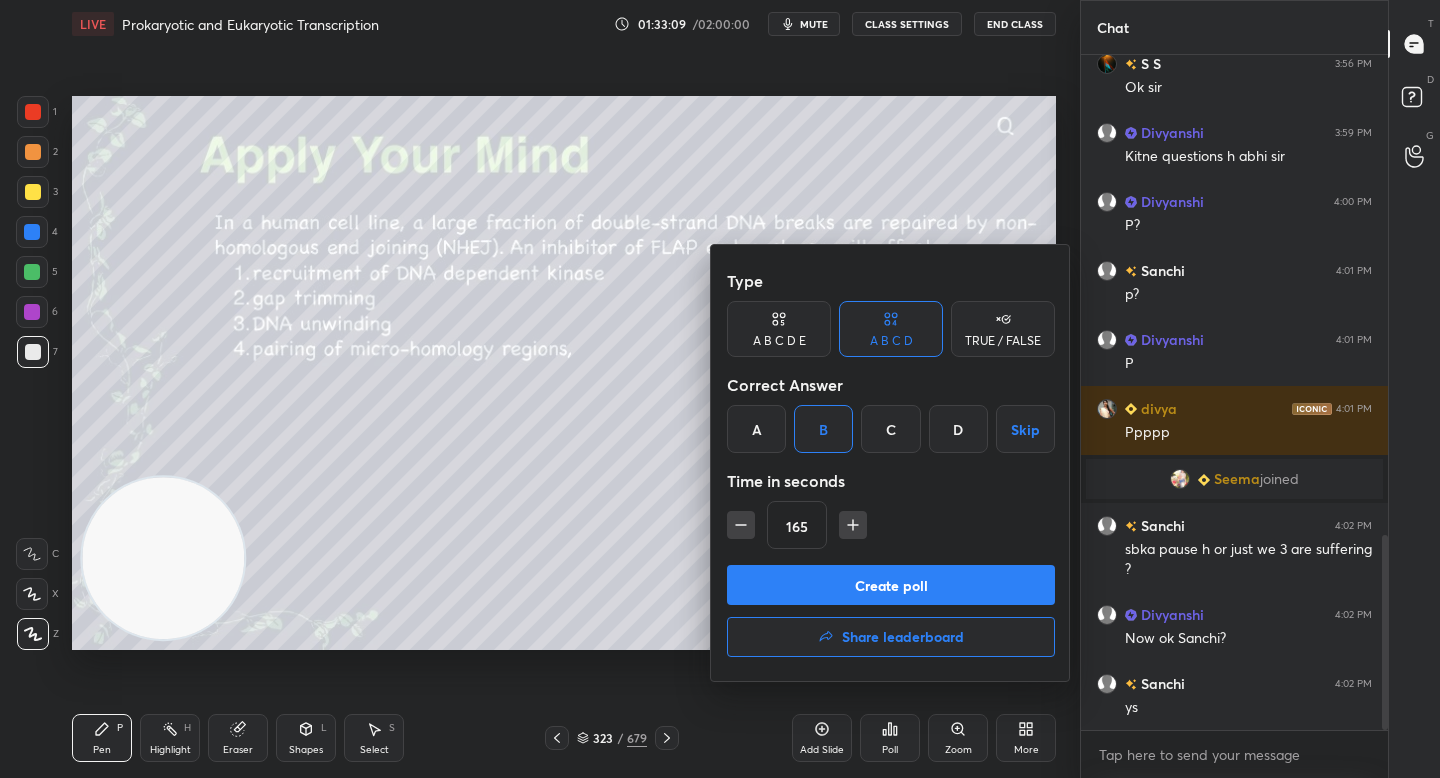 click 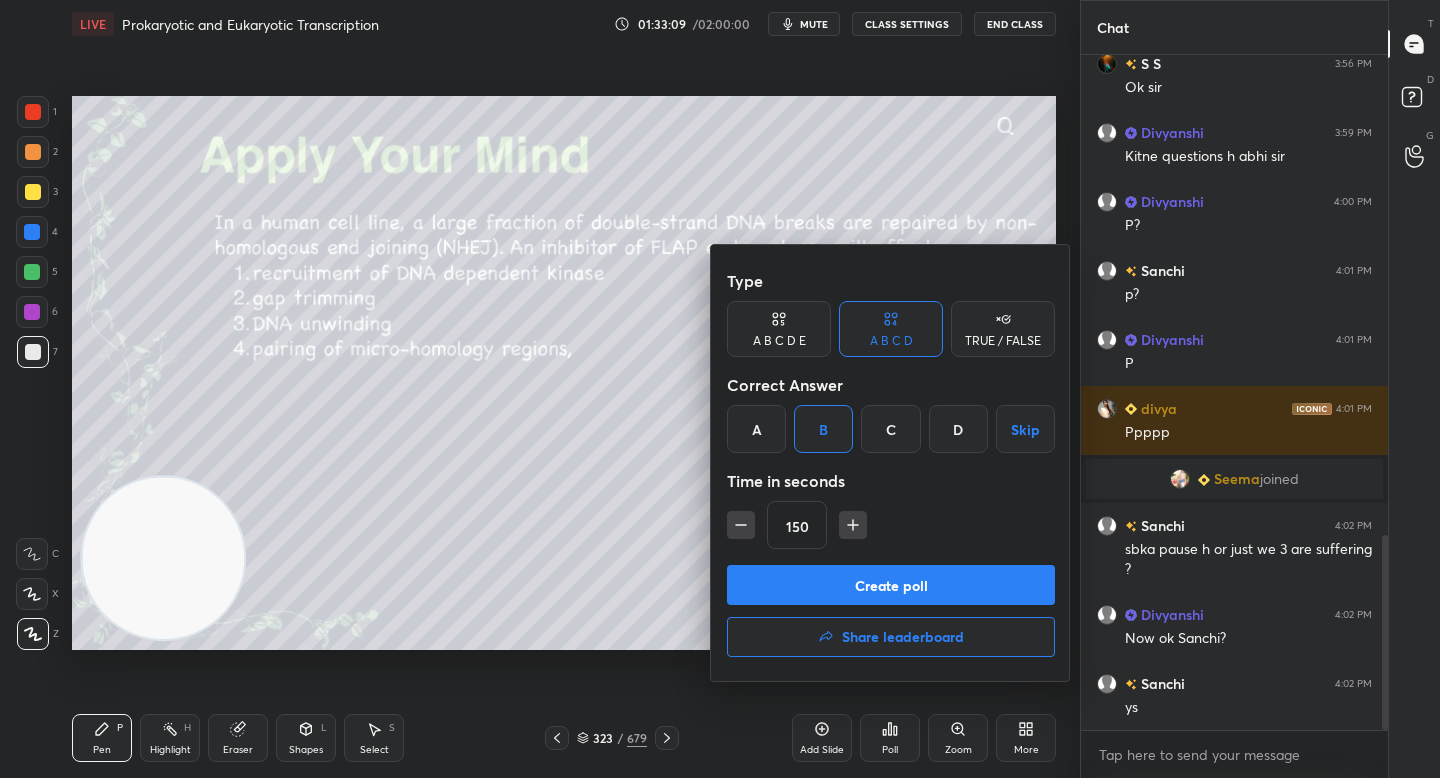 click 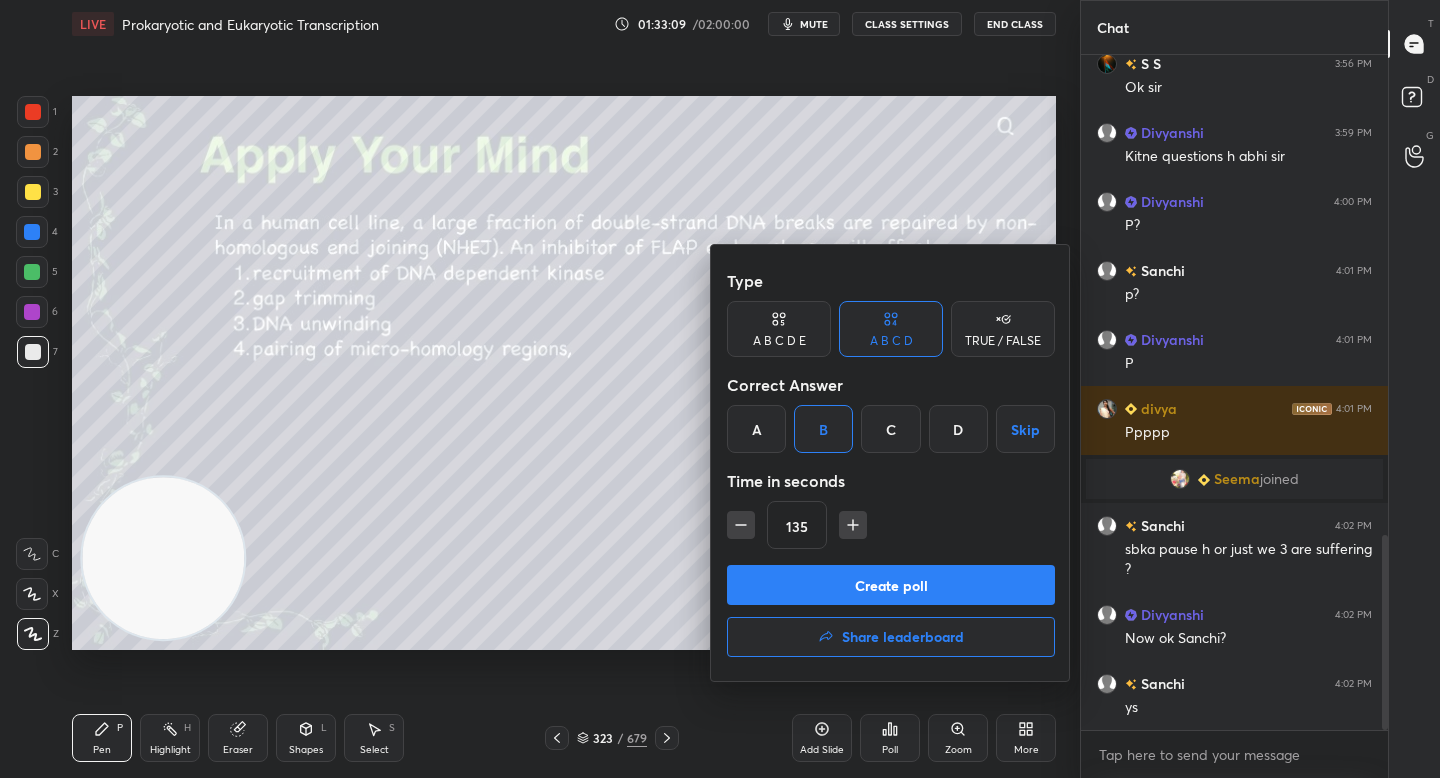click on "135" at bounding box center [891, 525] 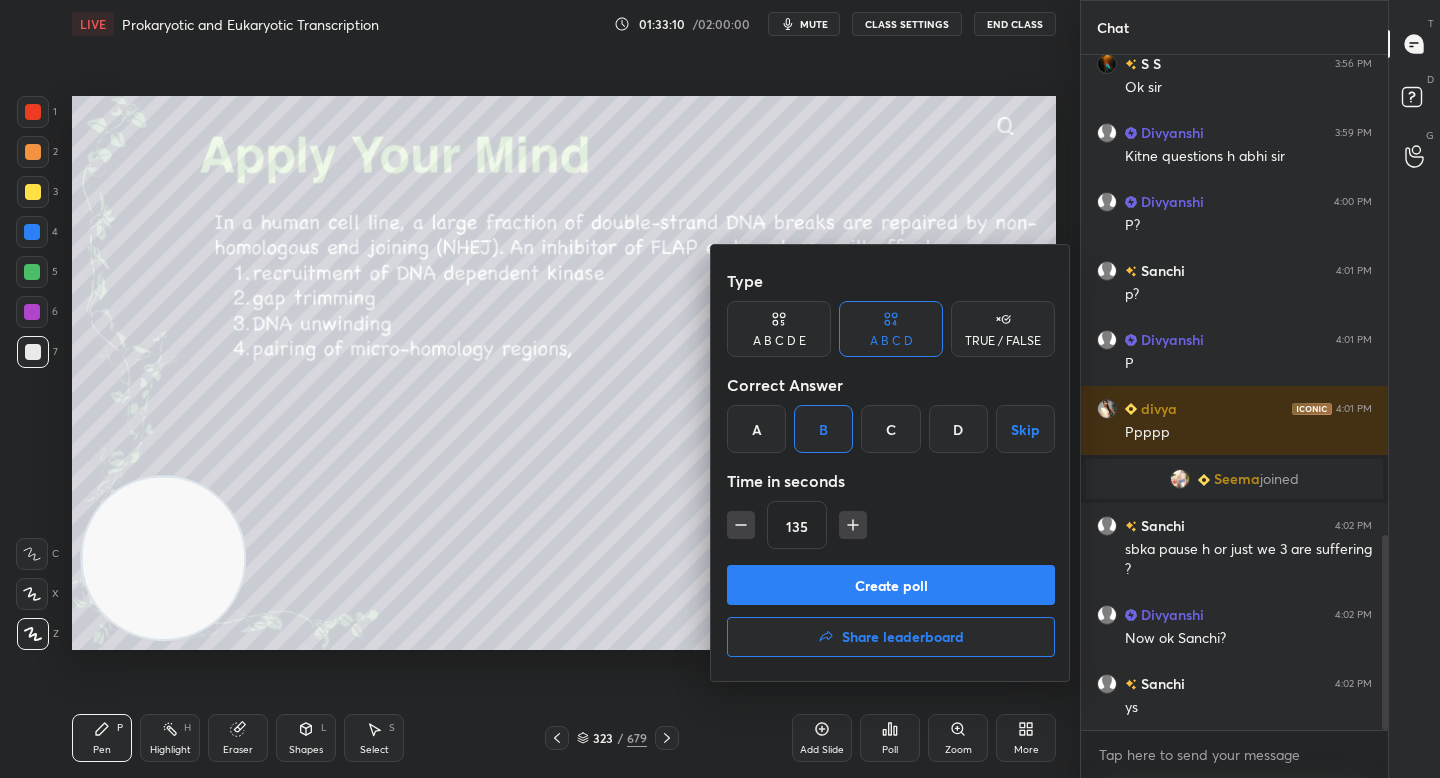 click at bounding box center (741, 525) 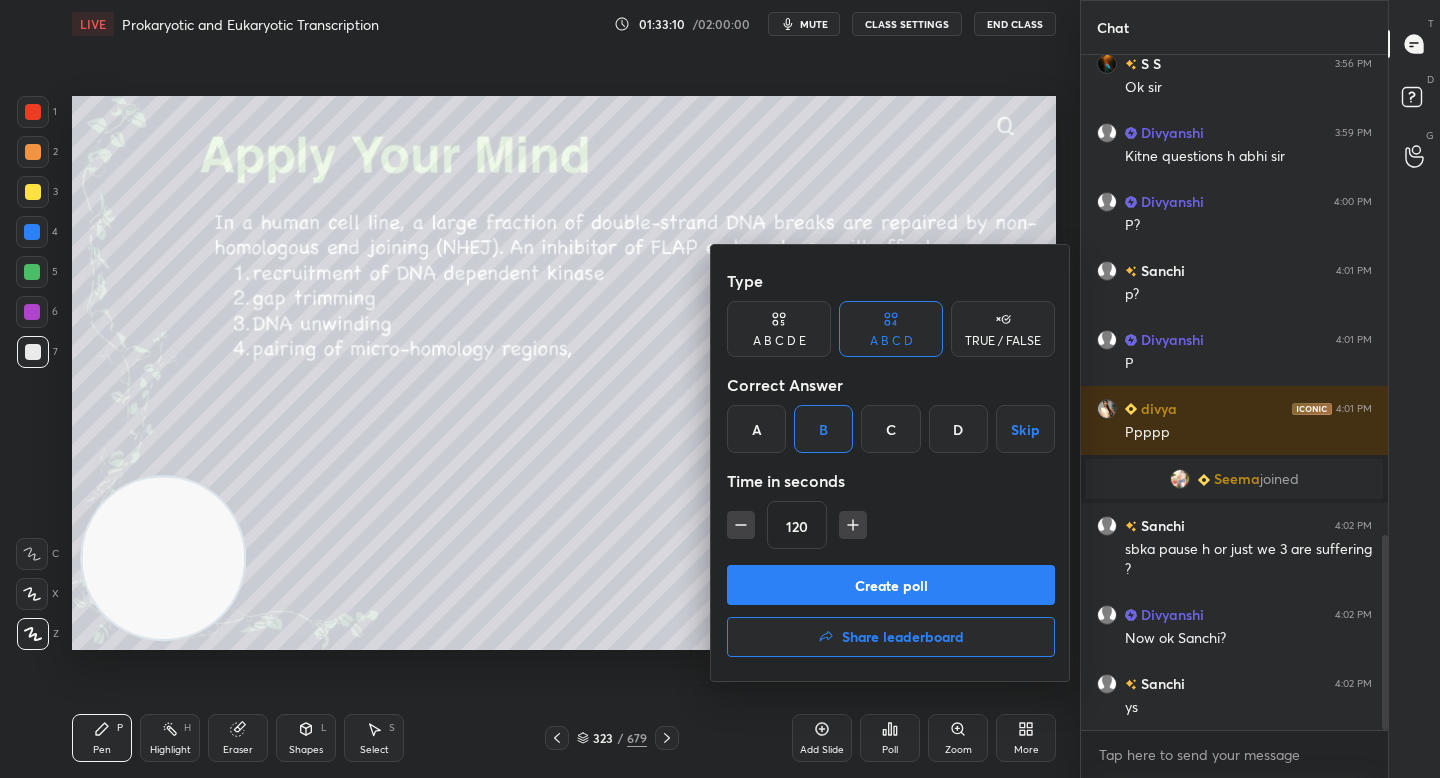 click on "Create poll" at bounding box center (891, 585) 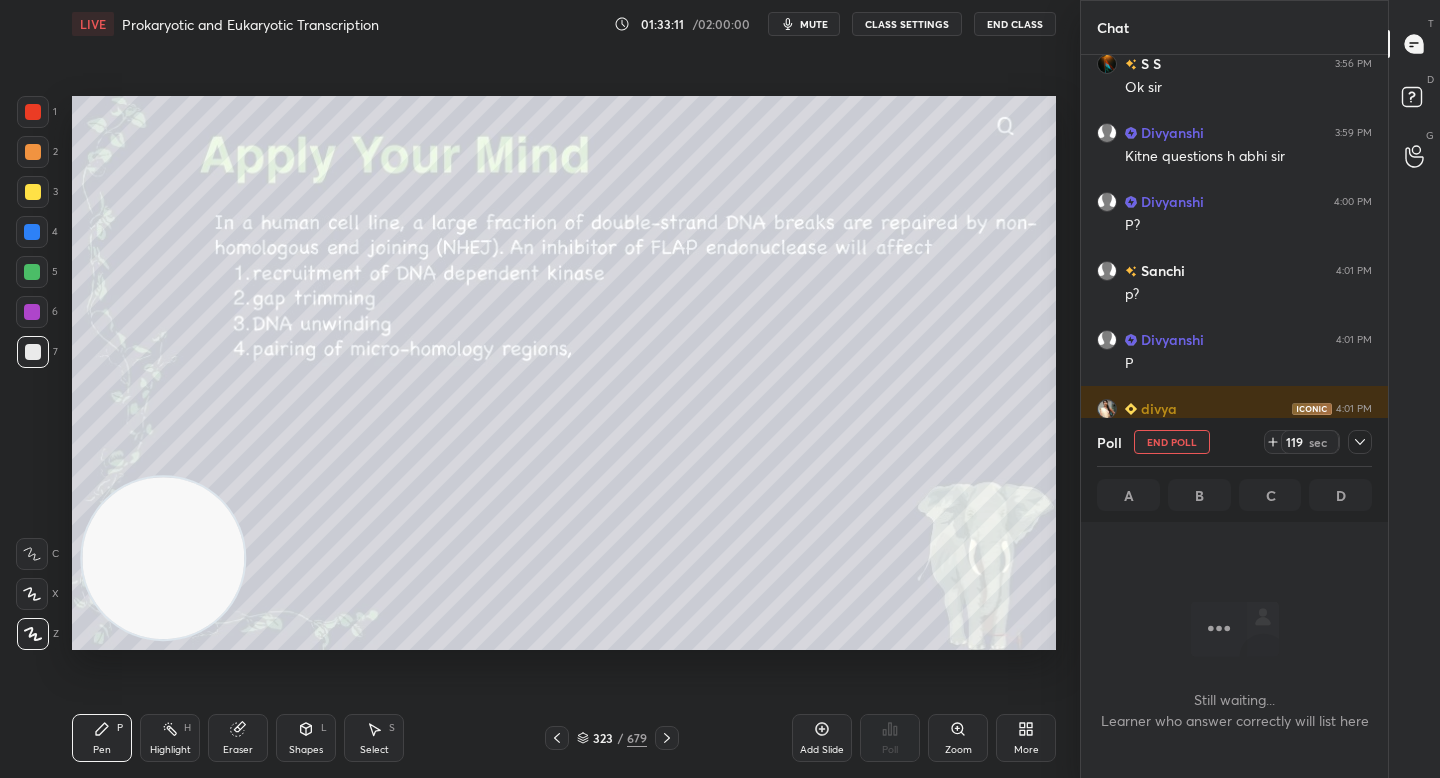 scroll, scrollTop: 571, scrollLeft: 301, axis: both 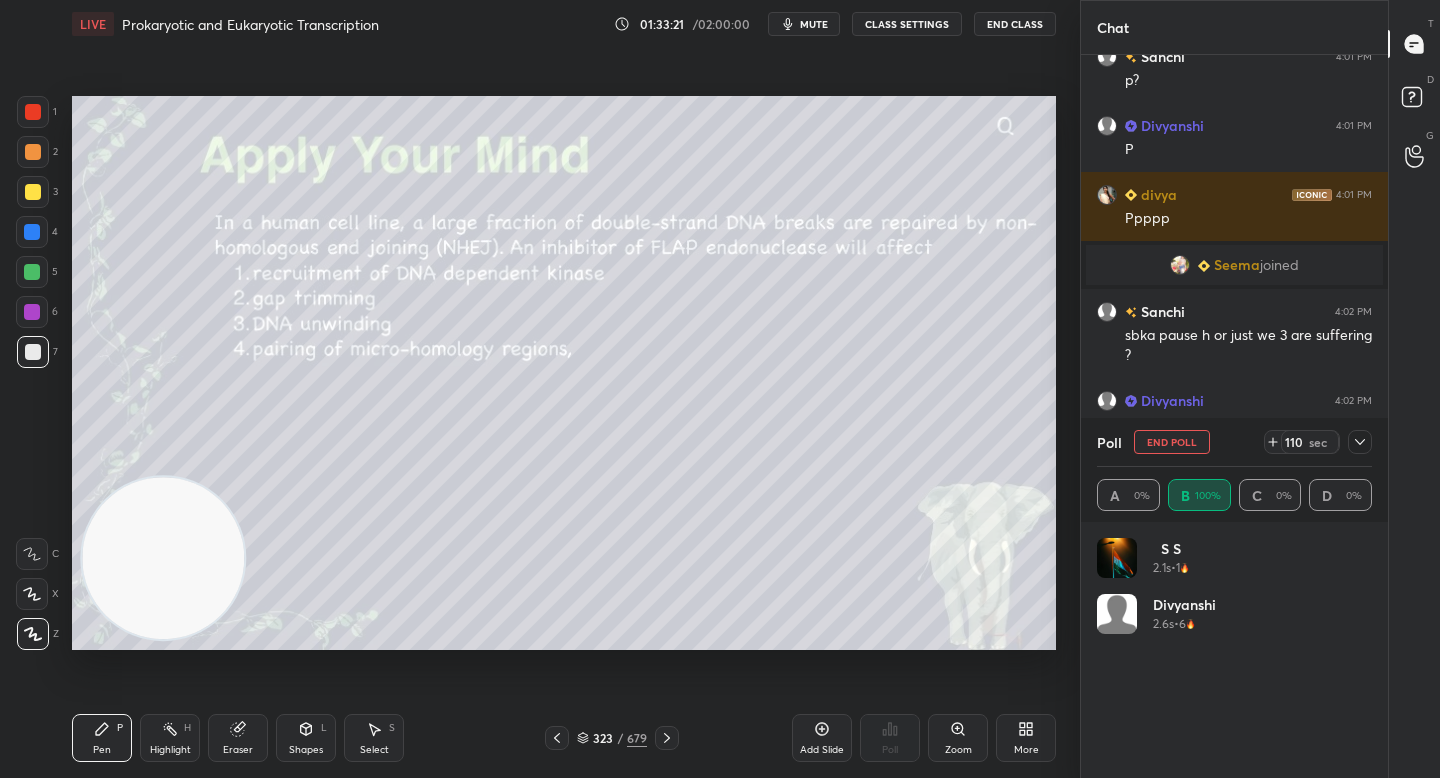 click at bounding box center [1180, 265] 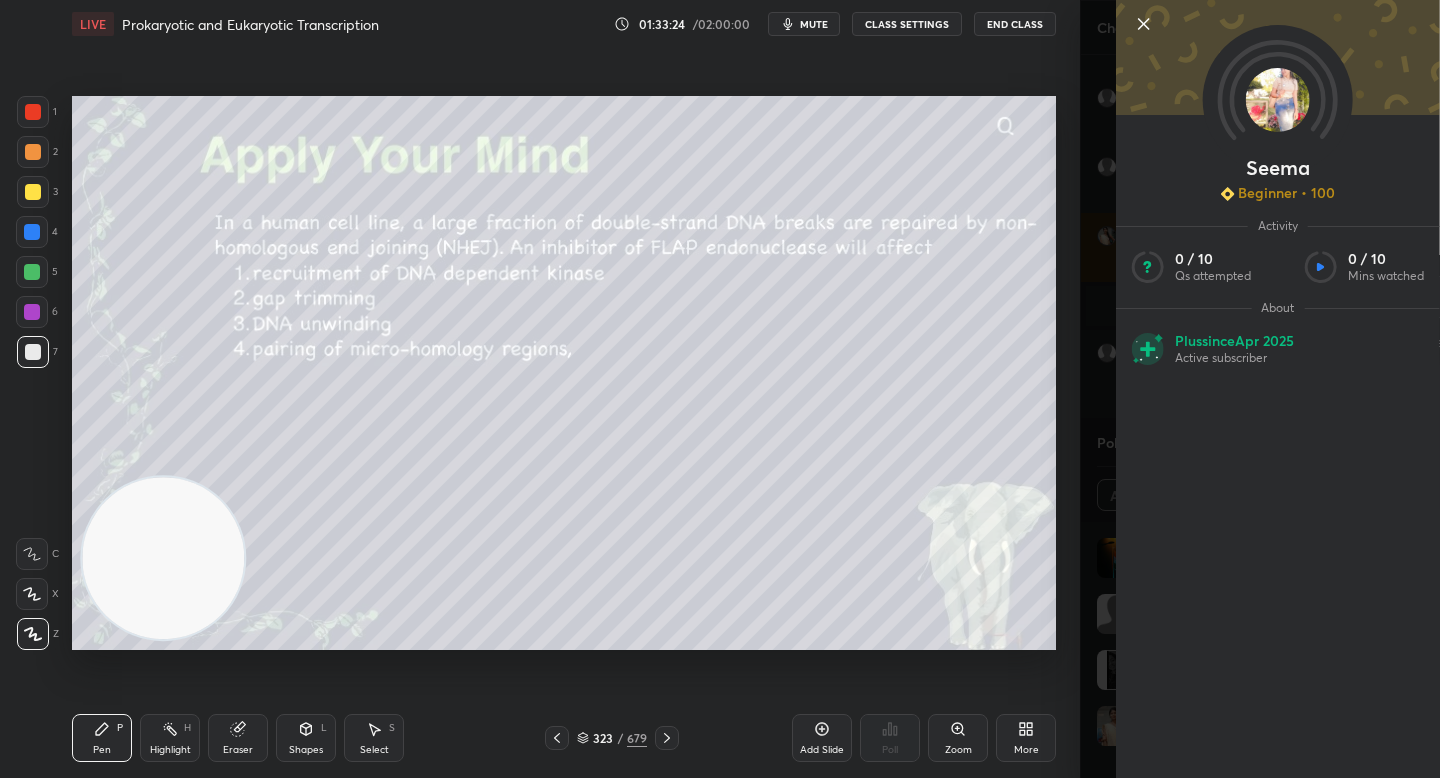 click 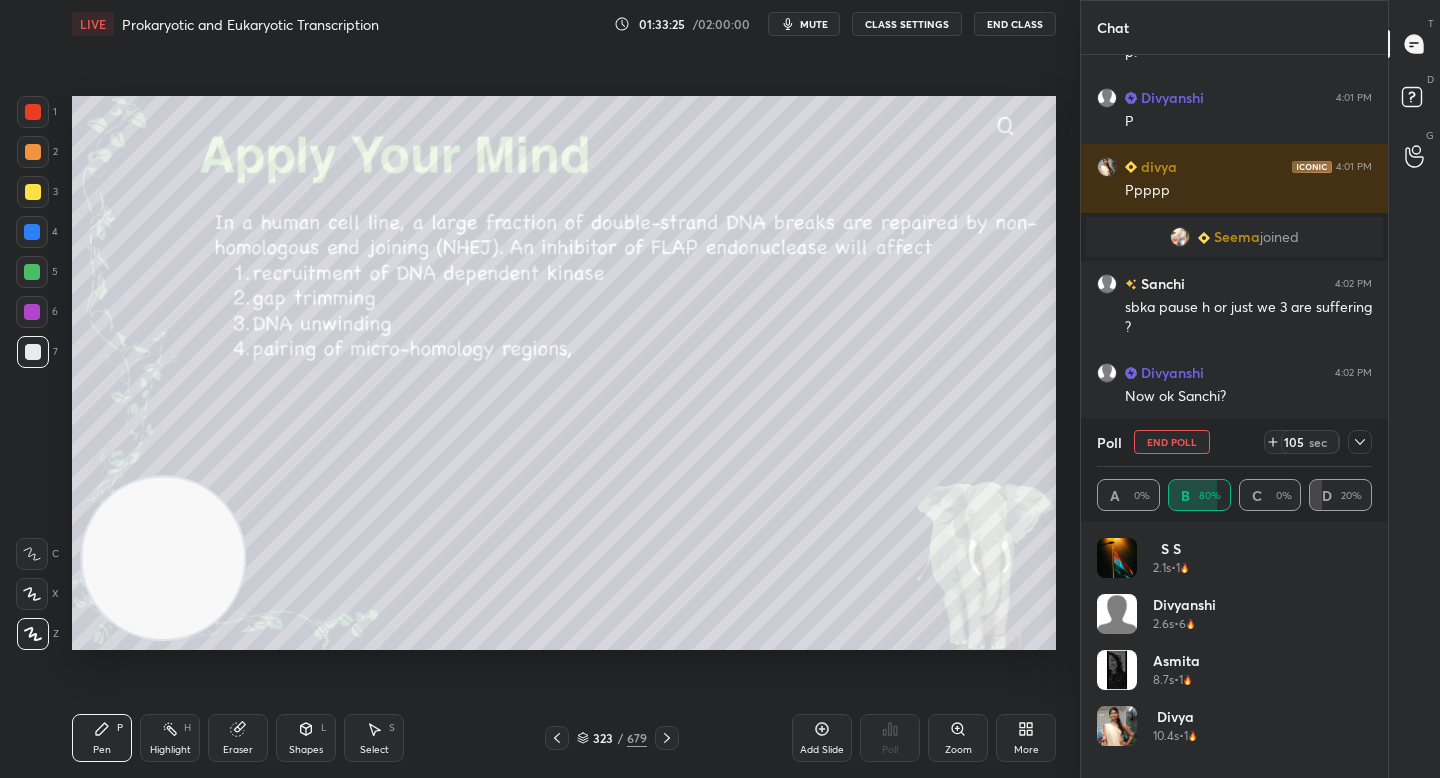 click 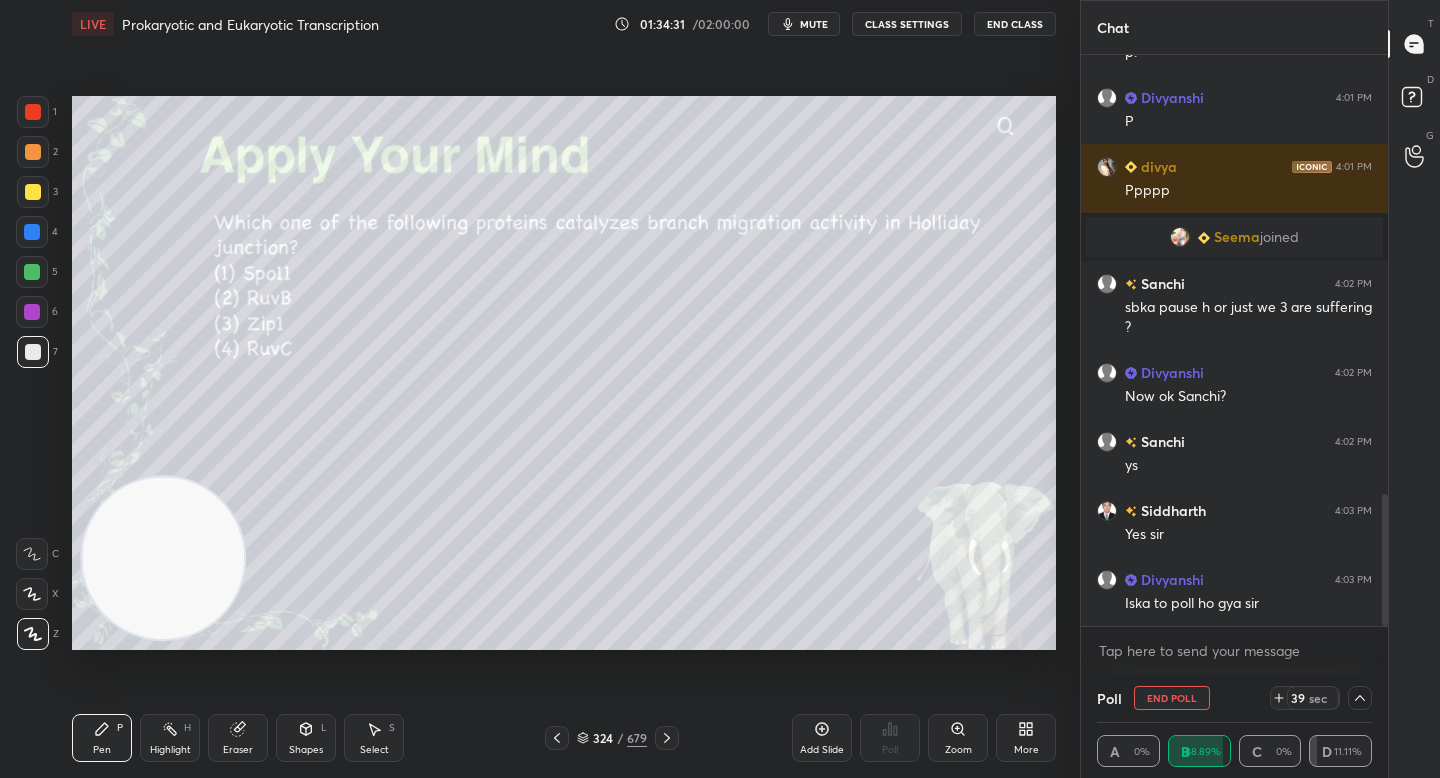 click on "End Poll" at bounding box center [1172, 698] 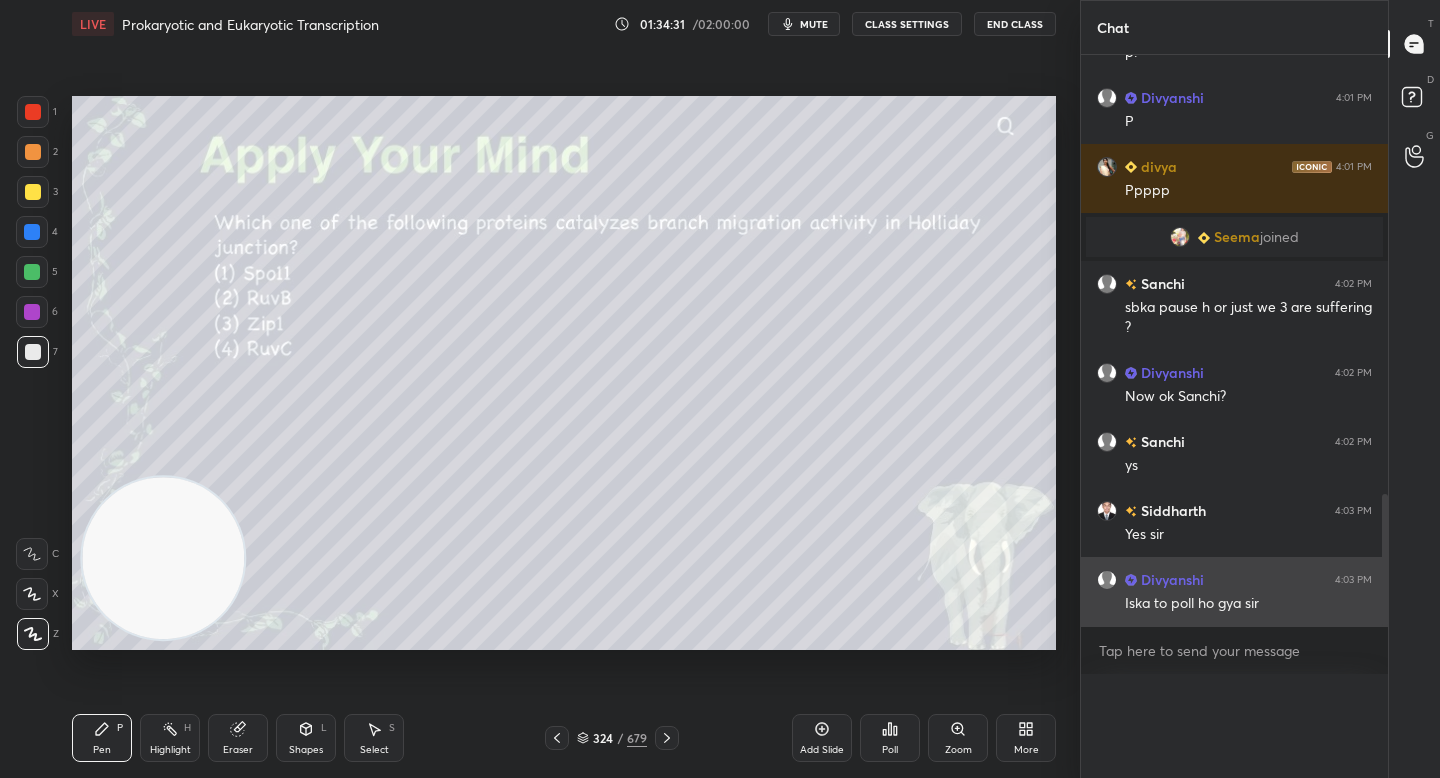 scroll, scrollTop: 6, scrollLeft: 7, axis: both 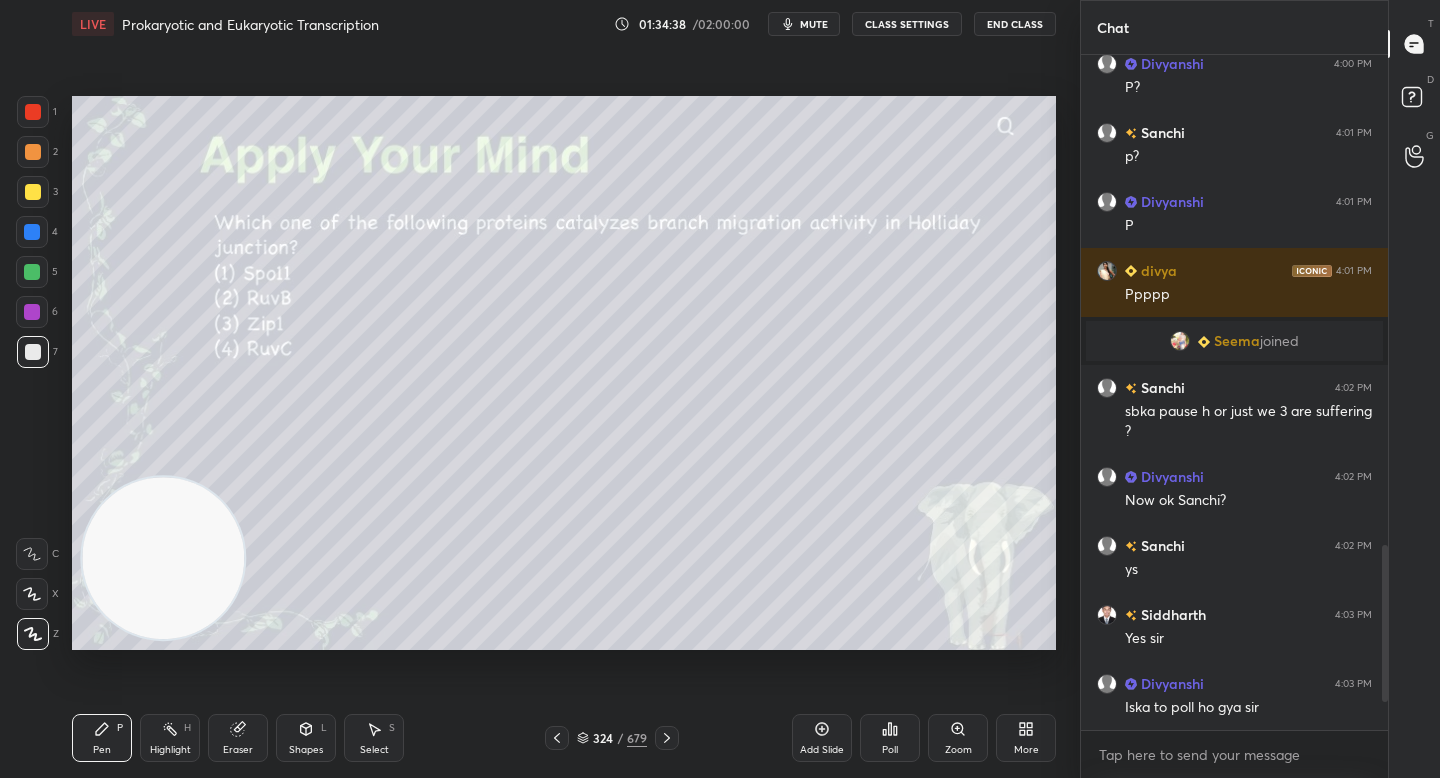 click 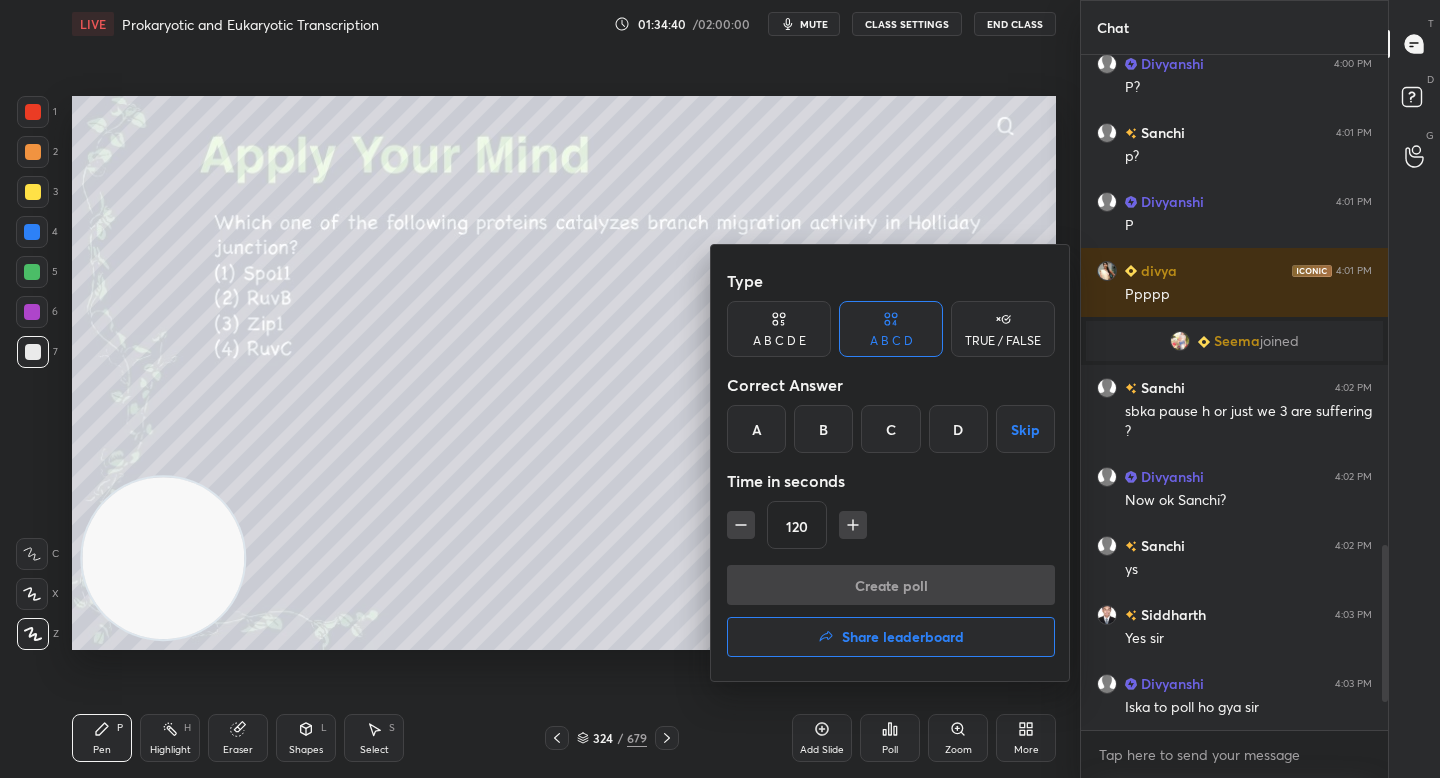 click on "B" at bounding box center (823, 429) 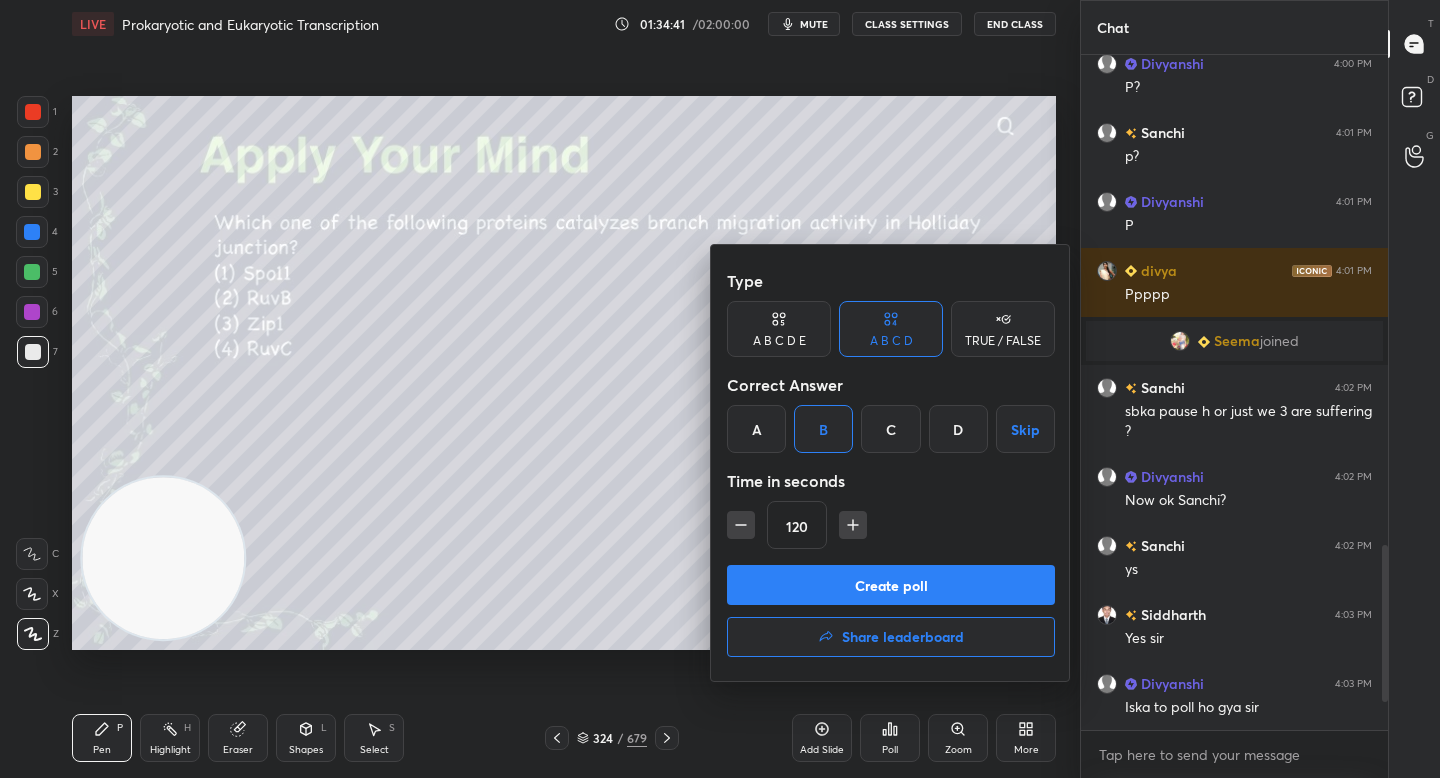 click on "Create poll" at bounding box center [891, 585] 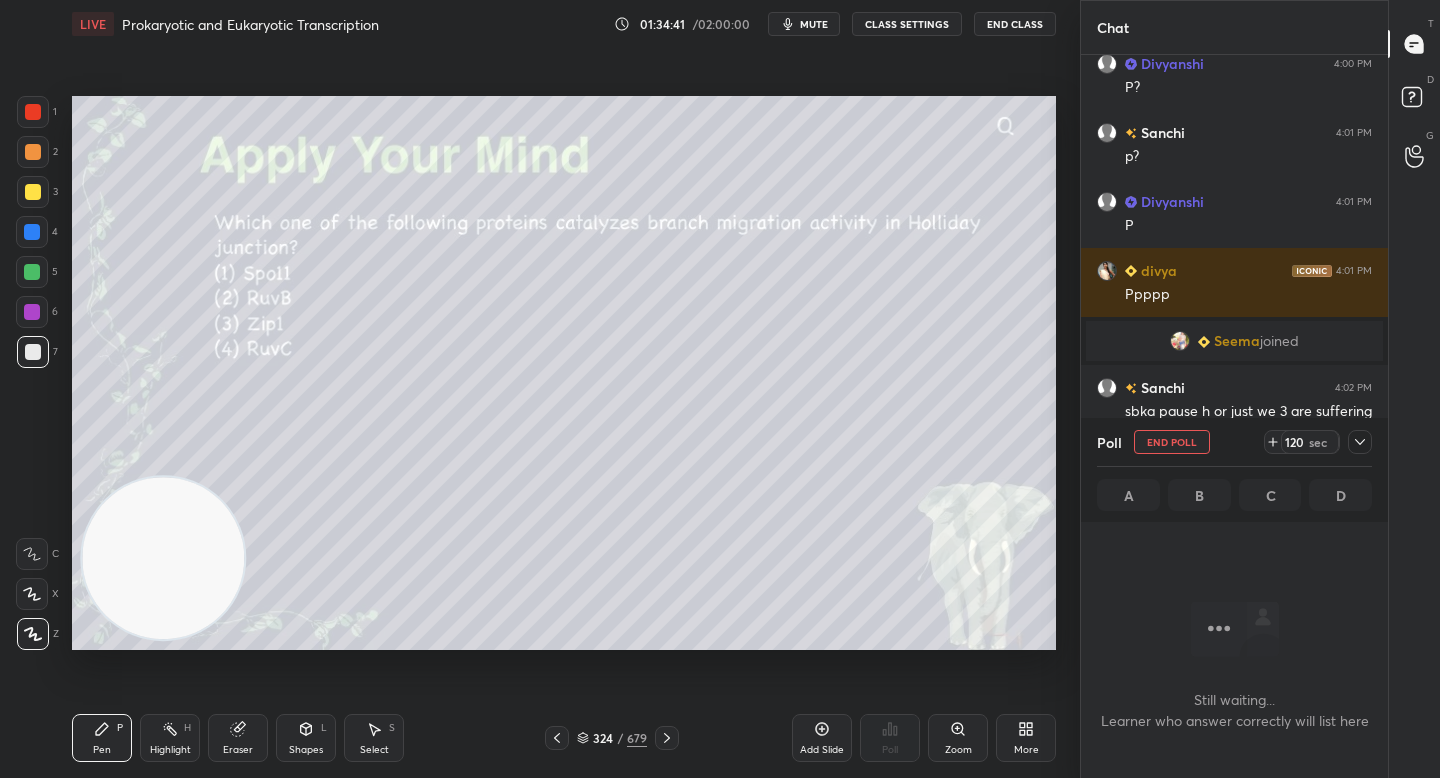 scroll, scrollTop: 570, scrollLeft: 301, axis: both 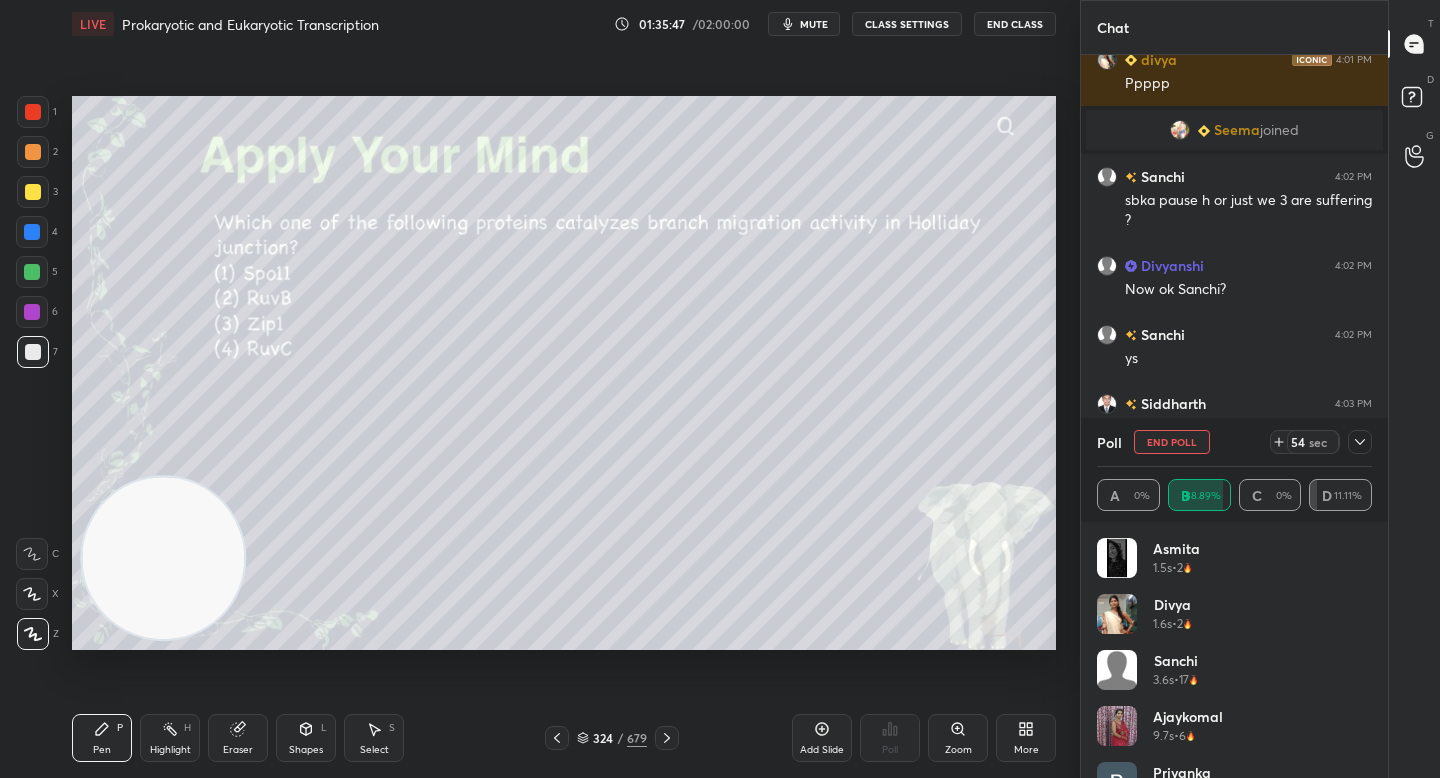 click on "End Poll" at bounding box center (1172, 442) 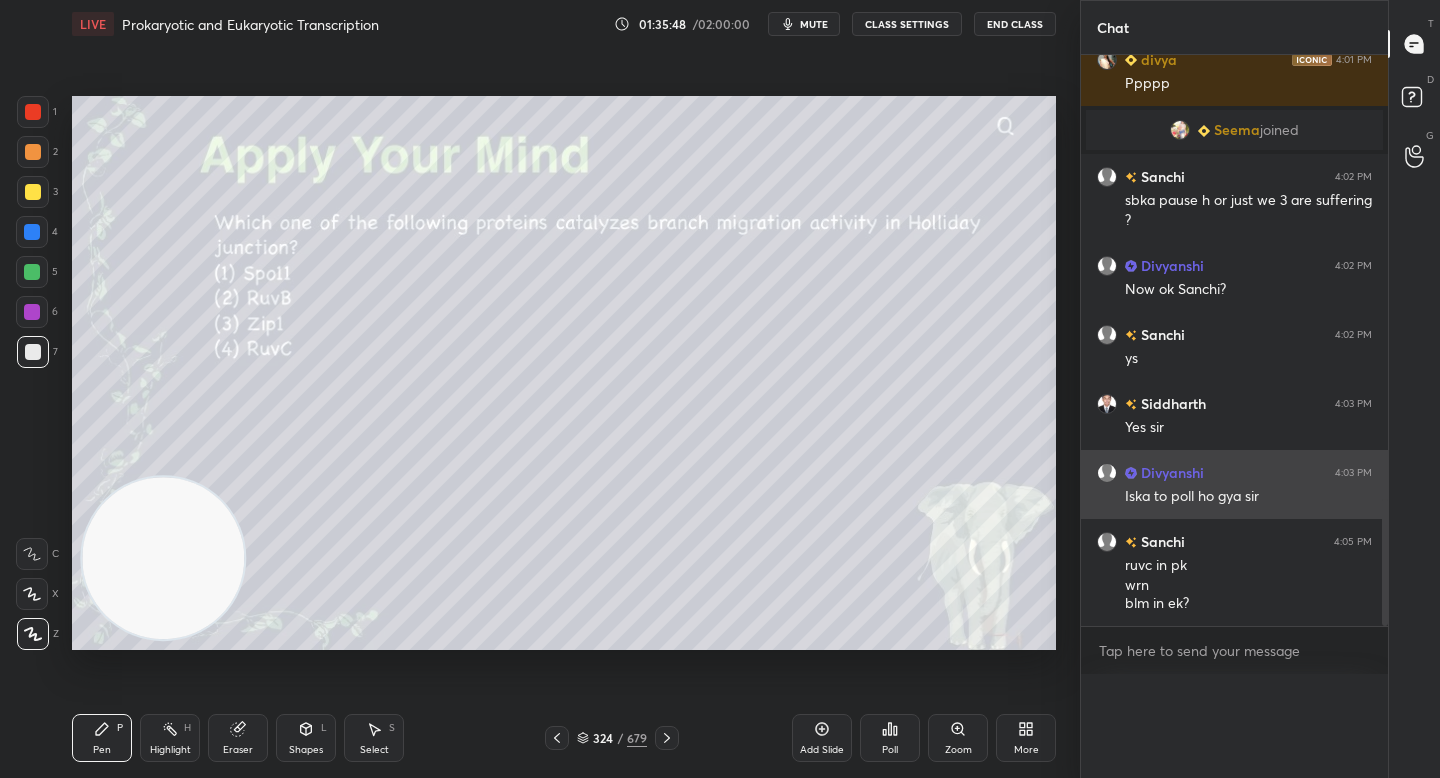 scroll, scrollTop: 121, scrollLeft: 269, axis: both 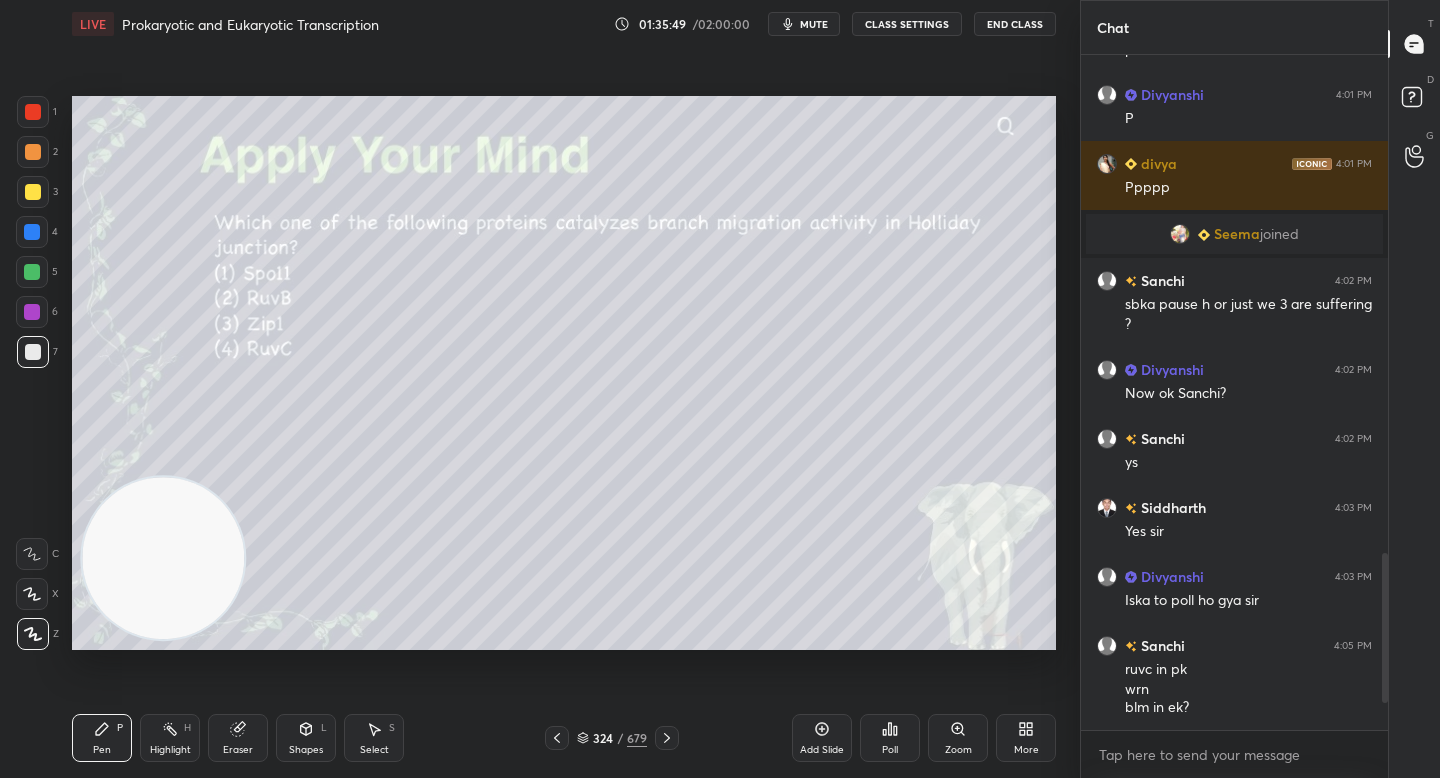 click on "Poll" at bounding box center [890, 738] 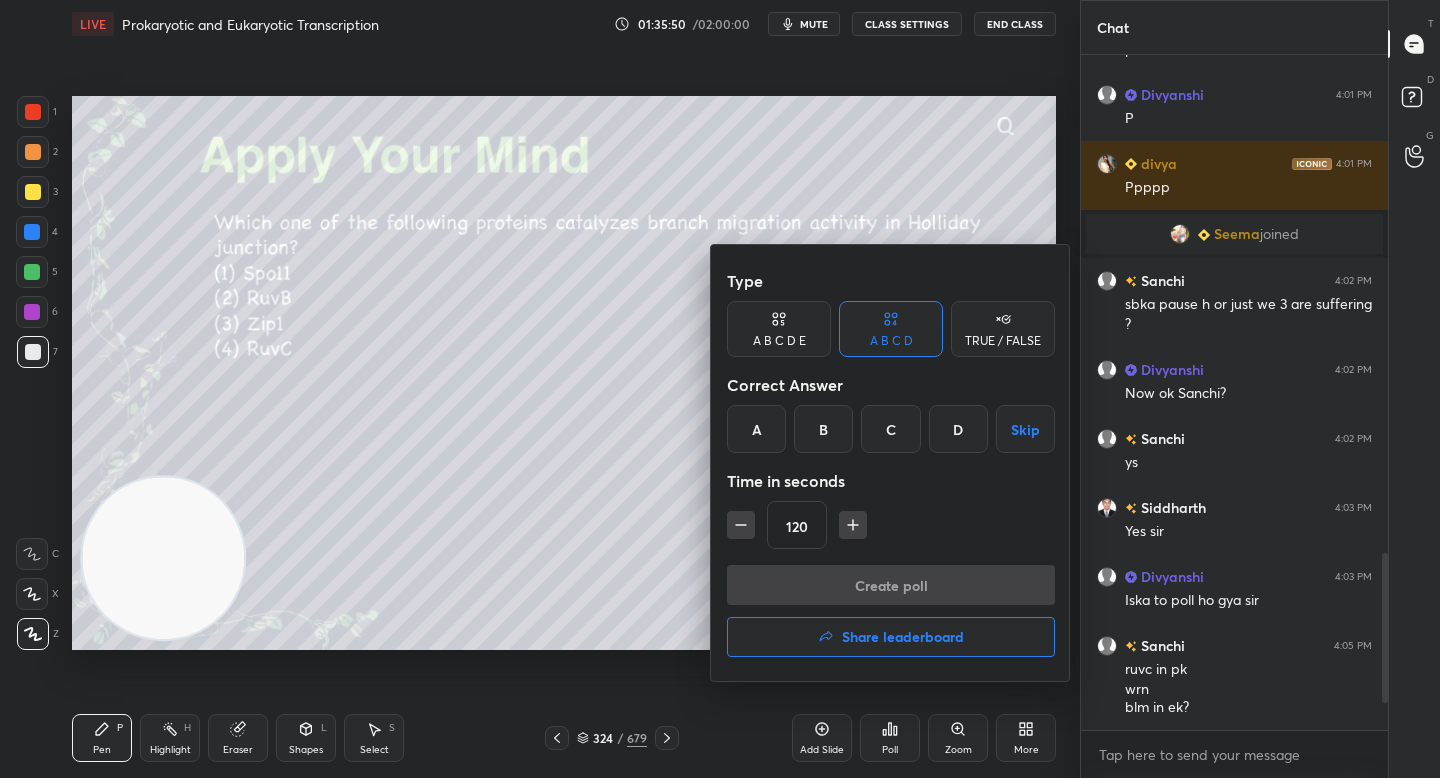 drag, startPoint x: 955, startPoint y: 432, endPoint x: 910, endPoint y: 485, distance: 69.52697 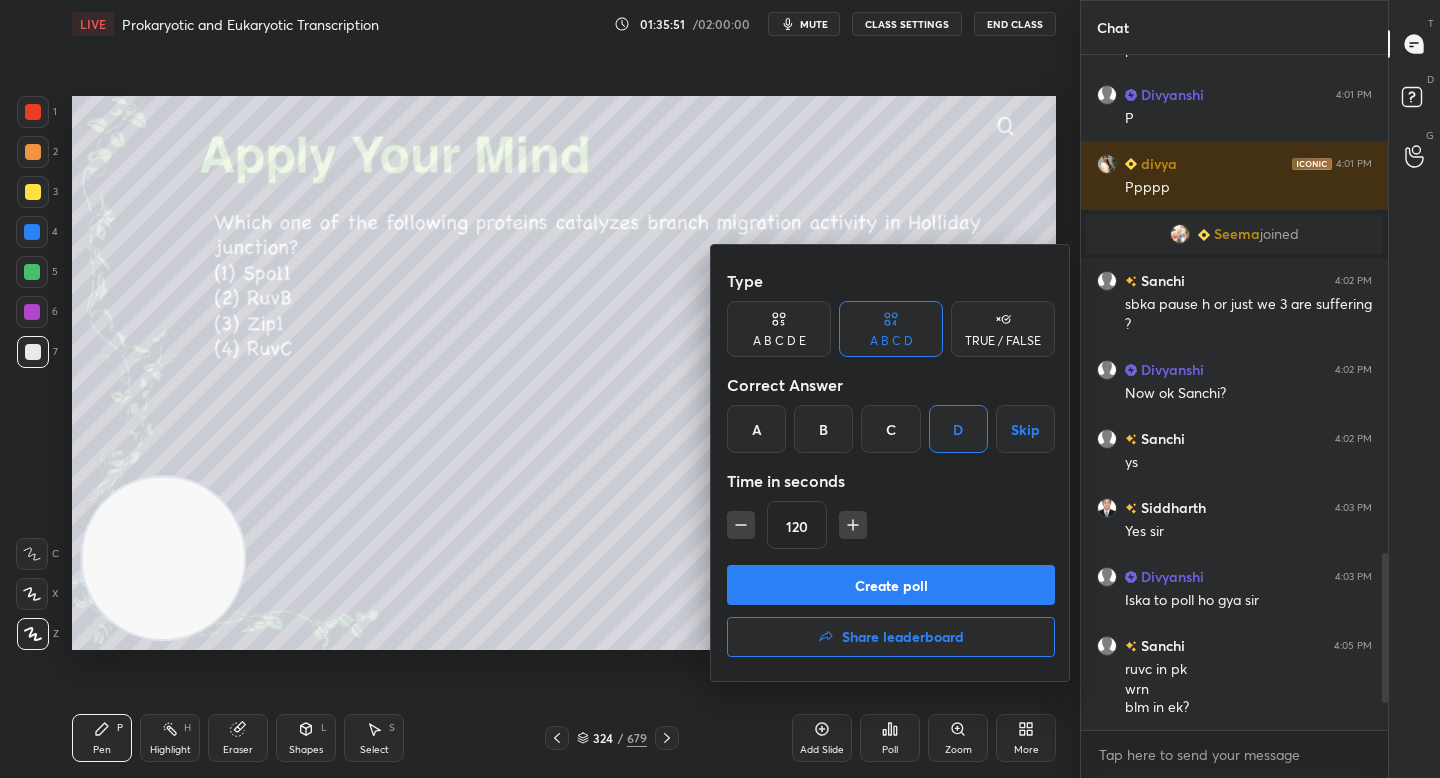 click on "Create poll" at bounding box center [891, 585] 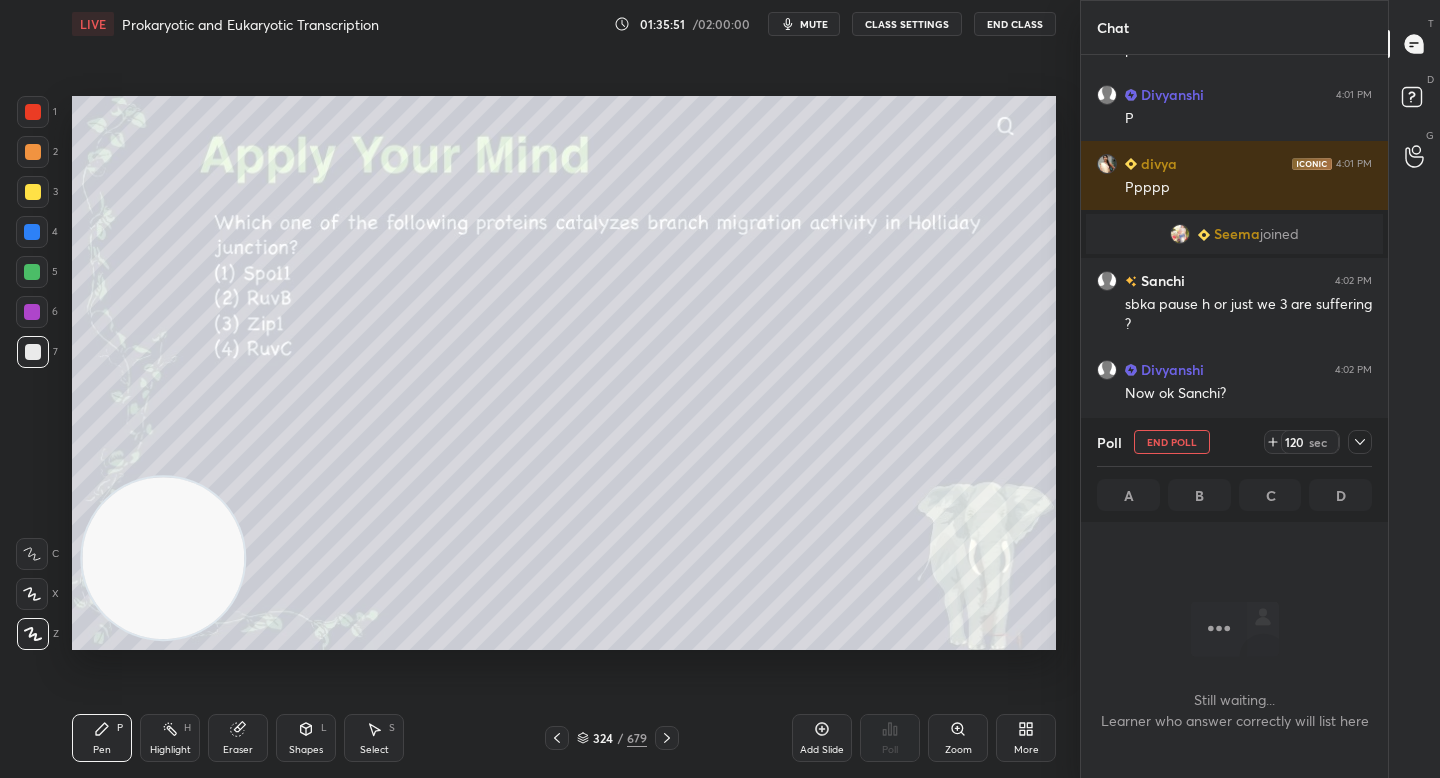 scroll, scrollTop: 636, scrollLeft: 301, axis: both 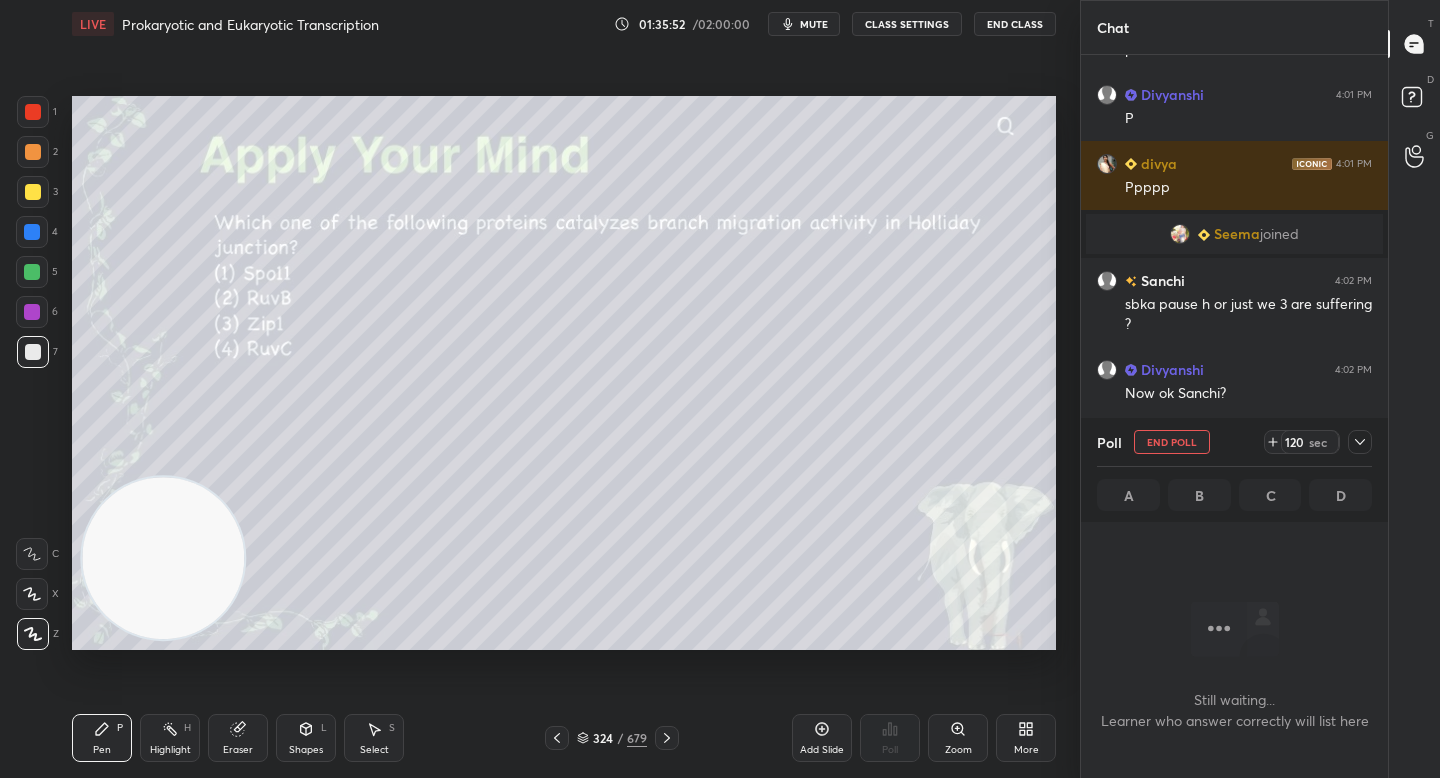 click 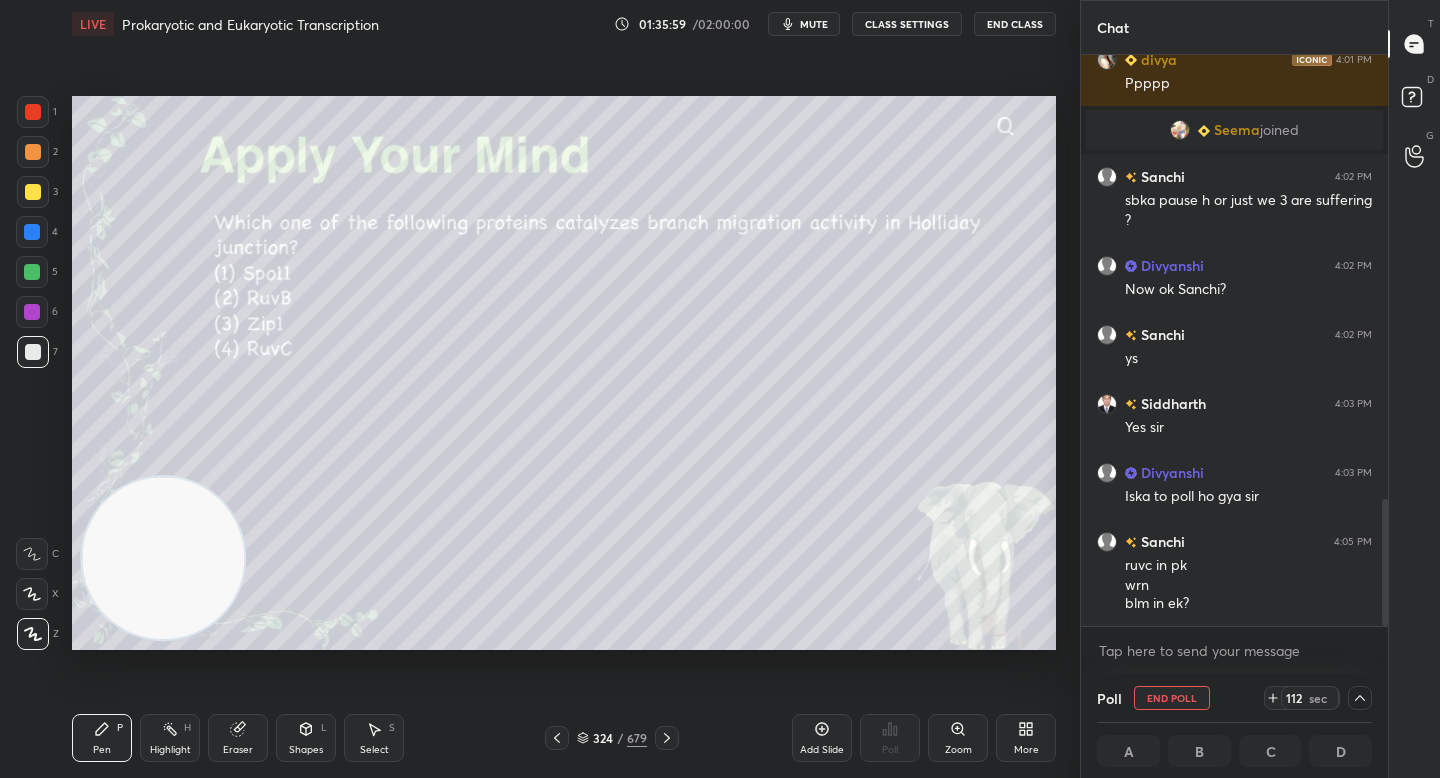 click on "Eraser" at bounding box center (238, 738) 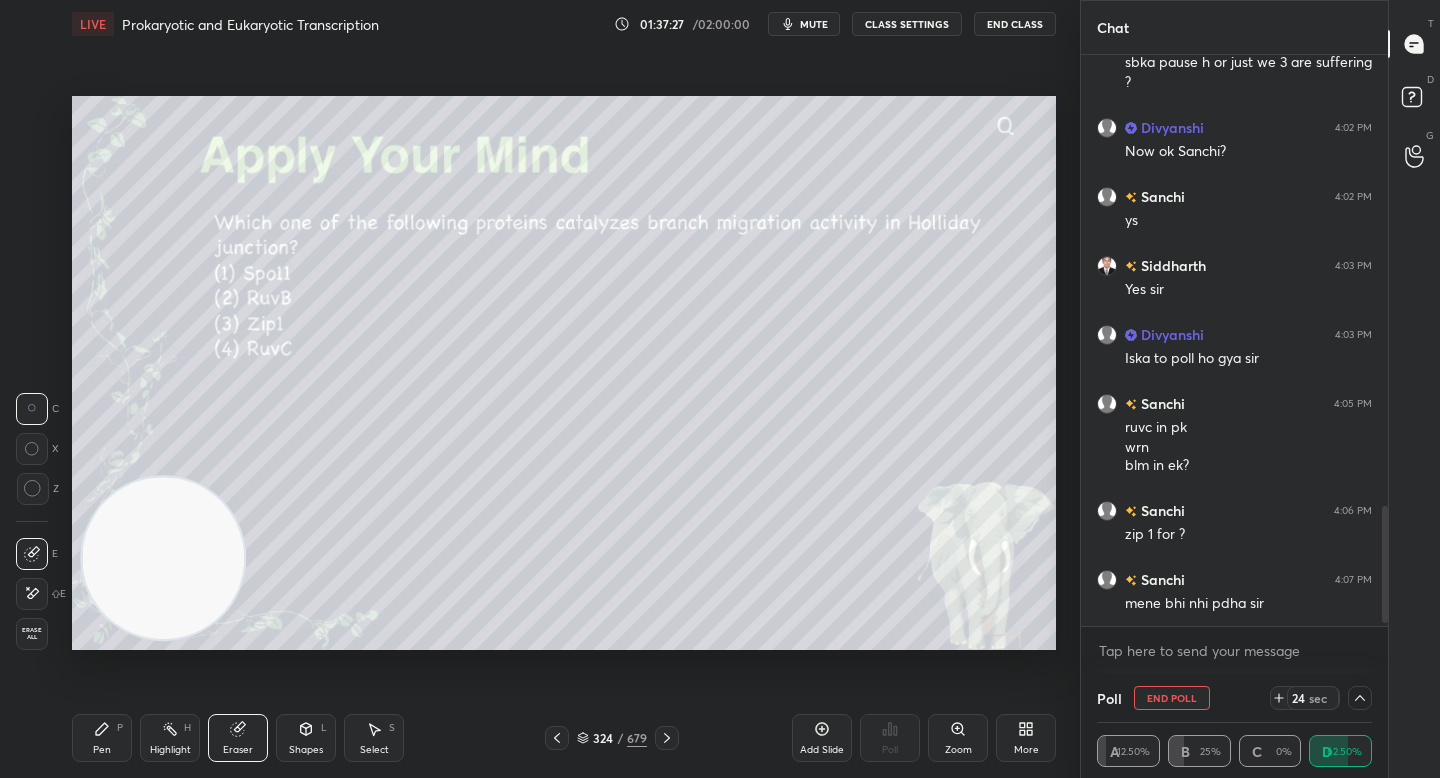 scroll, scrollTop: 2212, scrollLeft: 0, axis: vertical 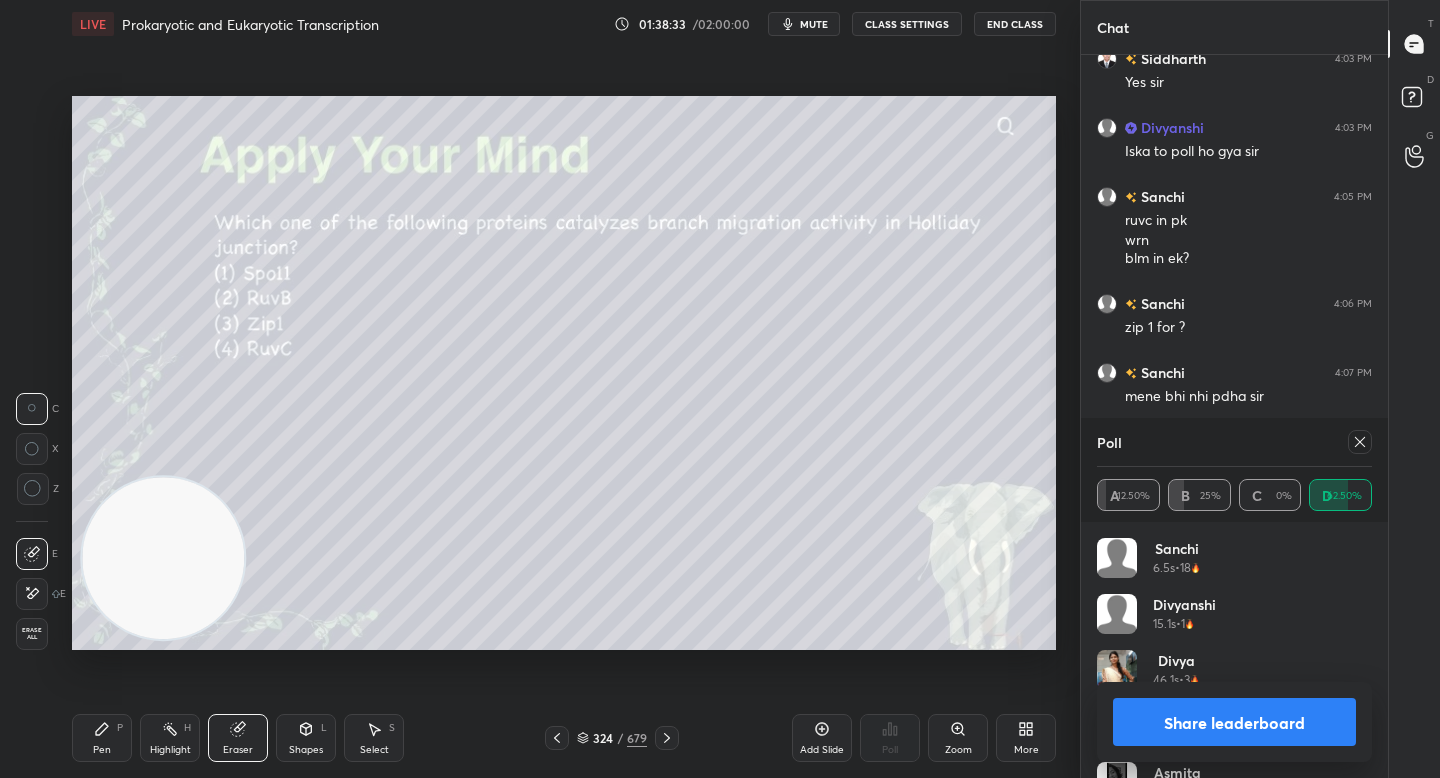 click on "Pen P" at bounding box center [102, 738] 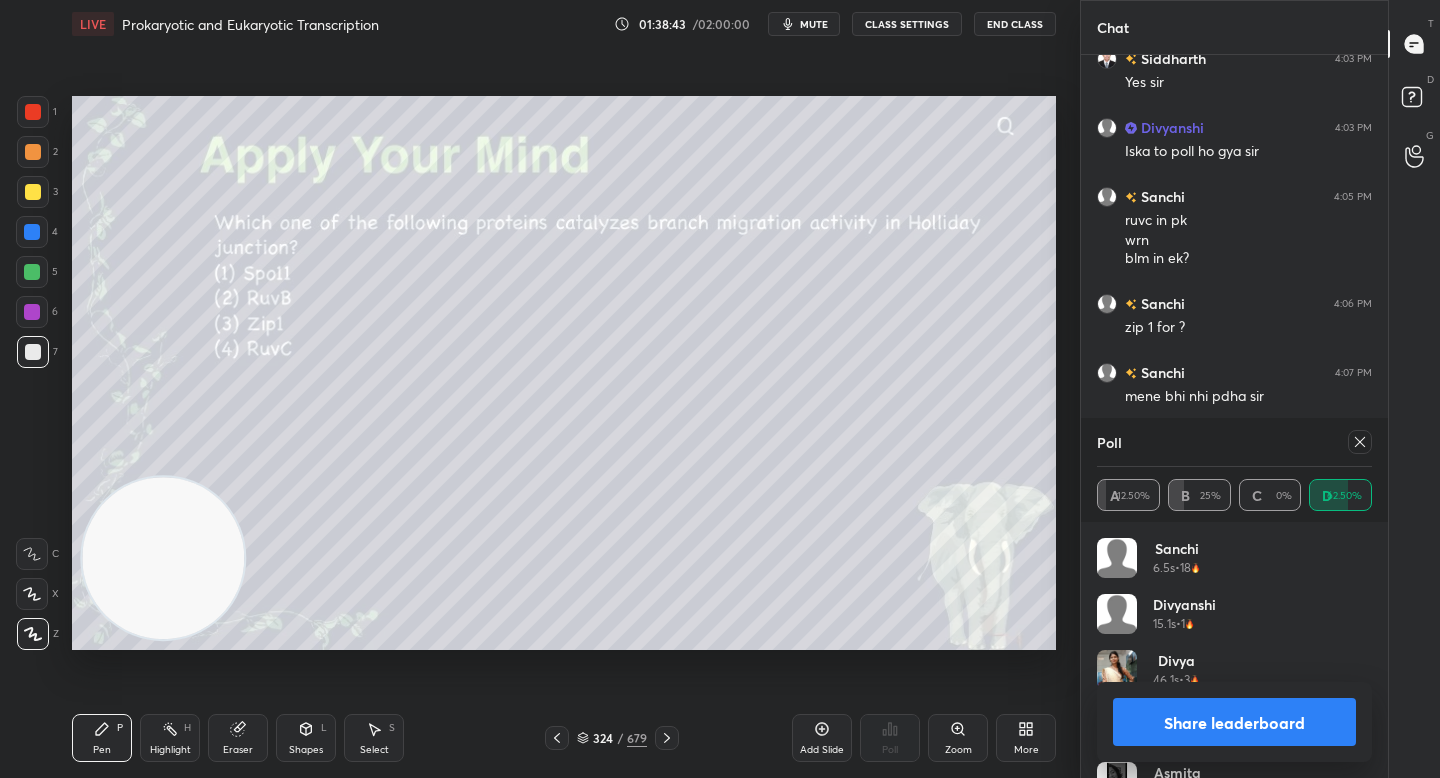 click on "Share leaderboard" at bounding box center (1234, 722) 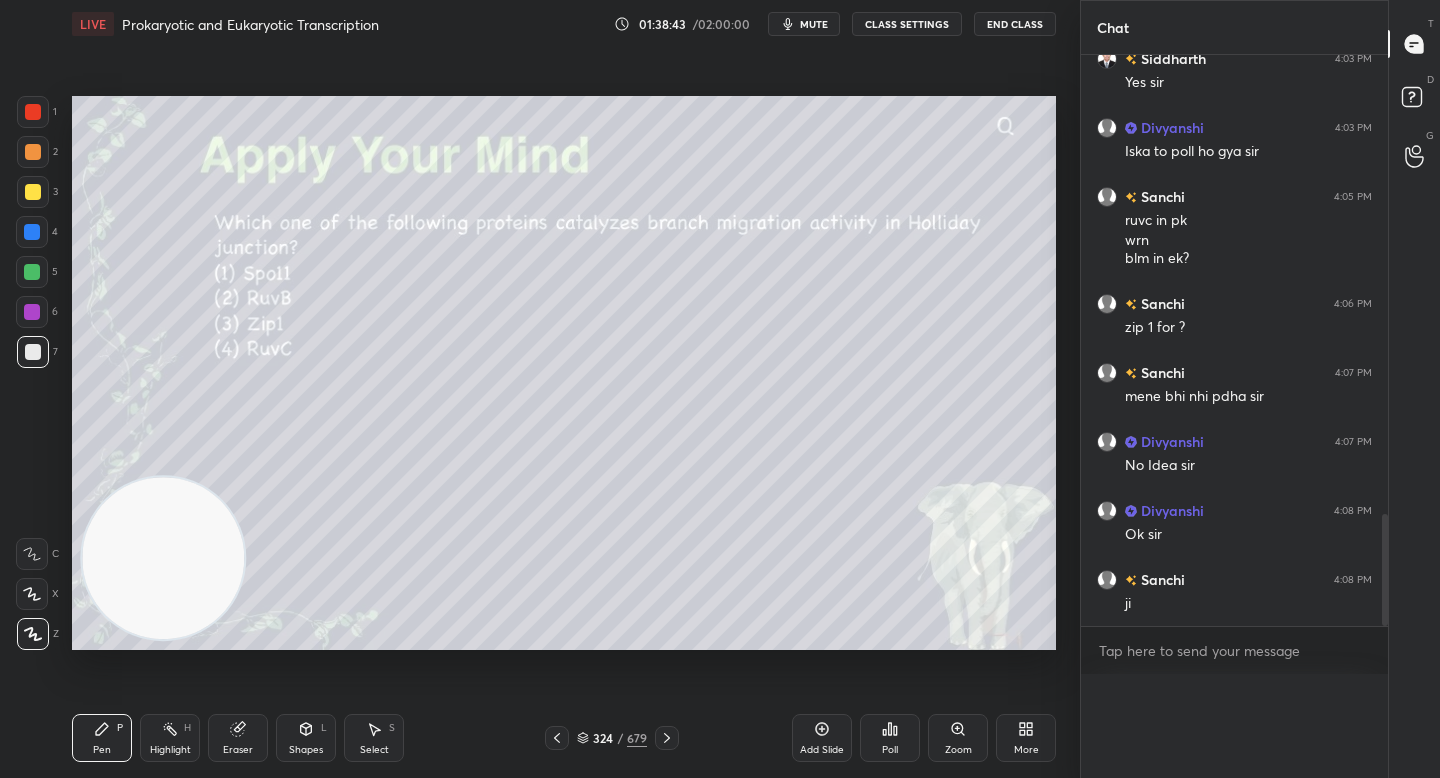 scroll, scrollTop: 120, scrollLeft: 269, axis: both 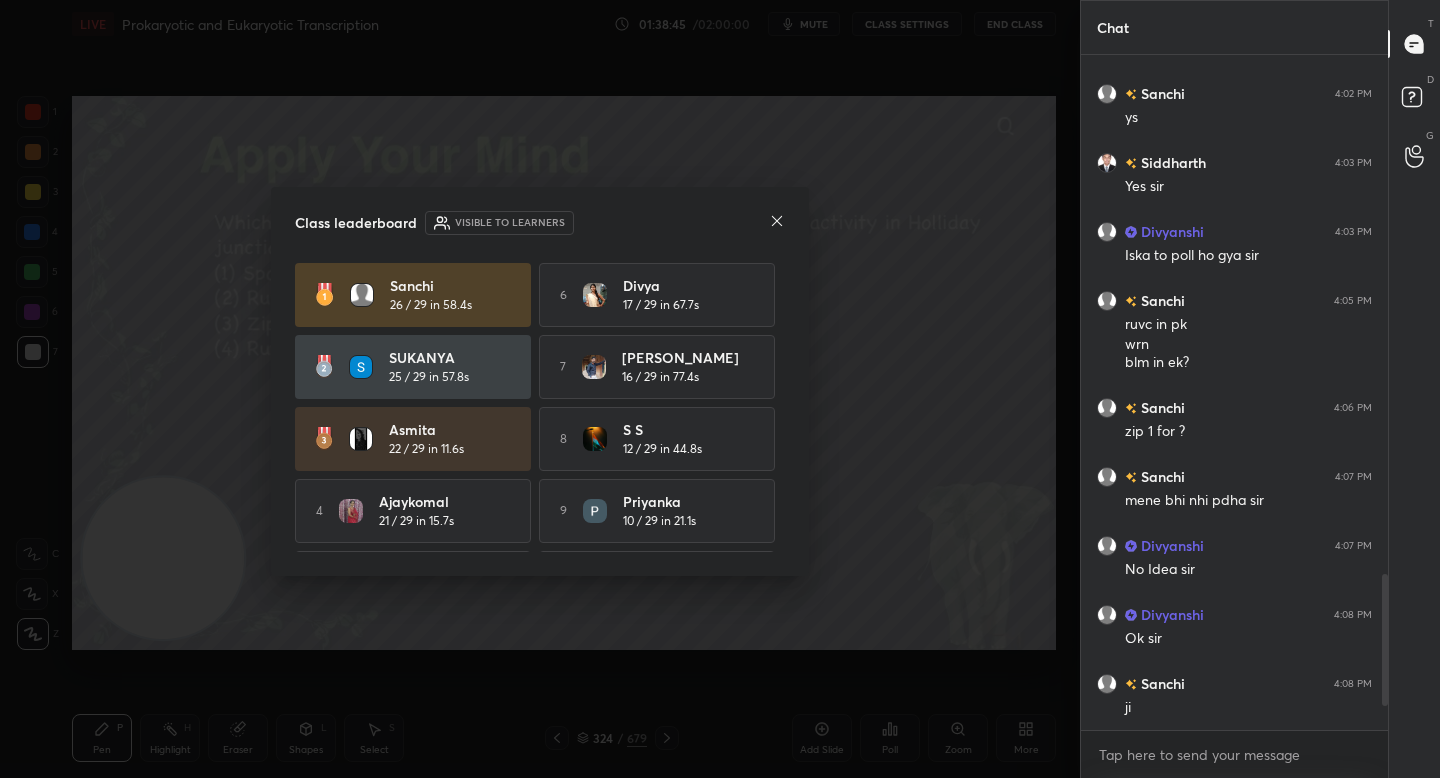 click 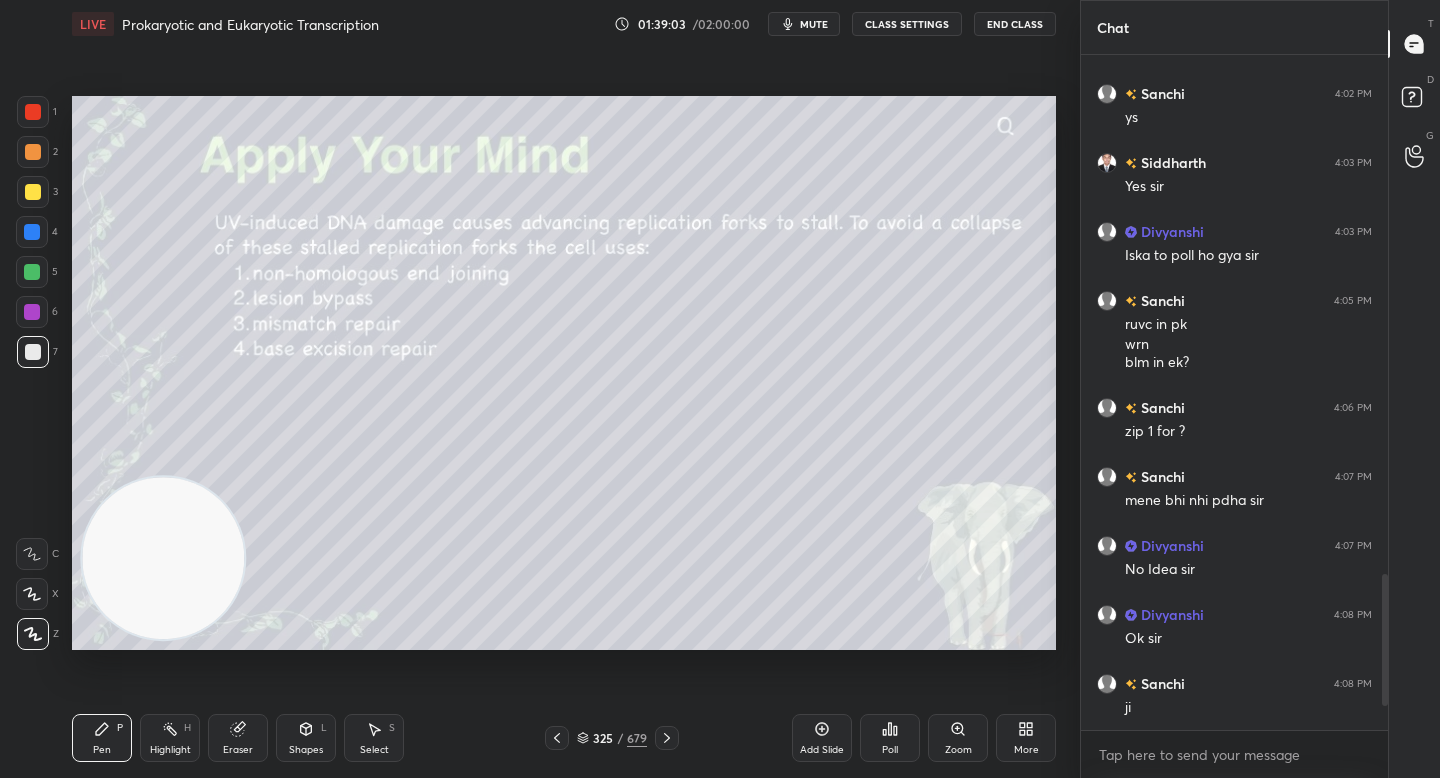 click on "Poll" at bounding box center (890, 738) 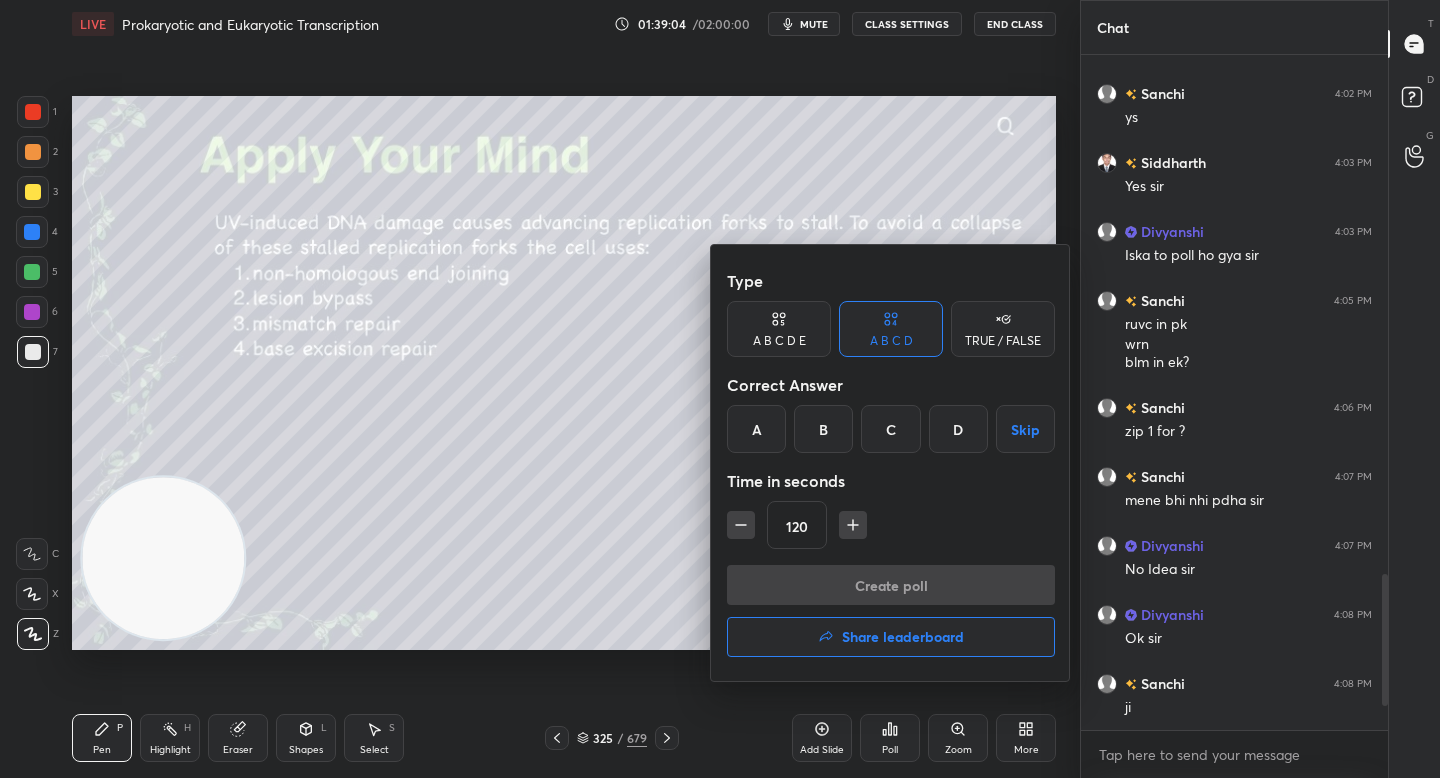 click on "B" at bounding box center (823, 429) 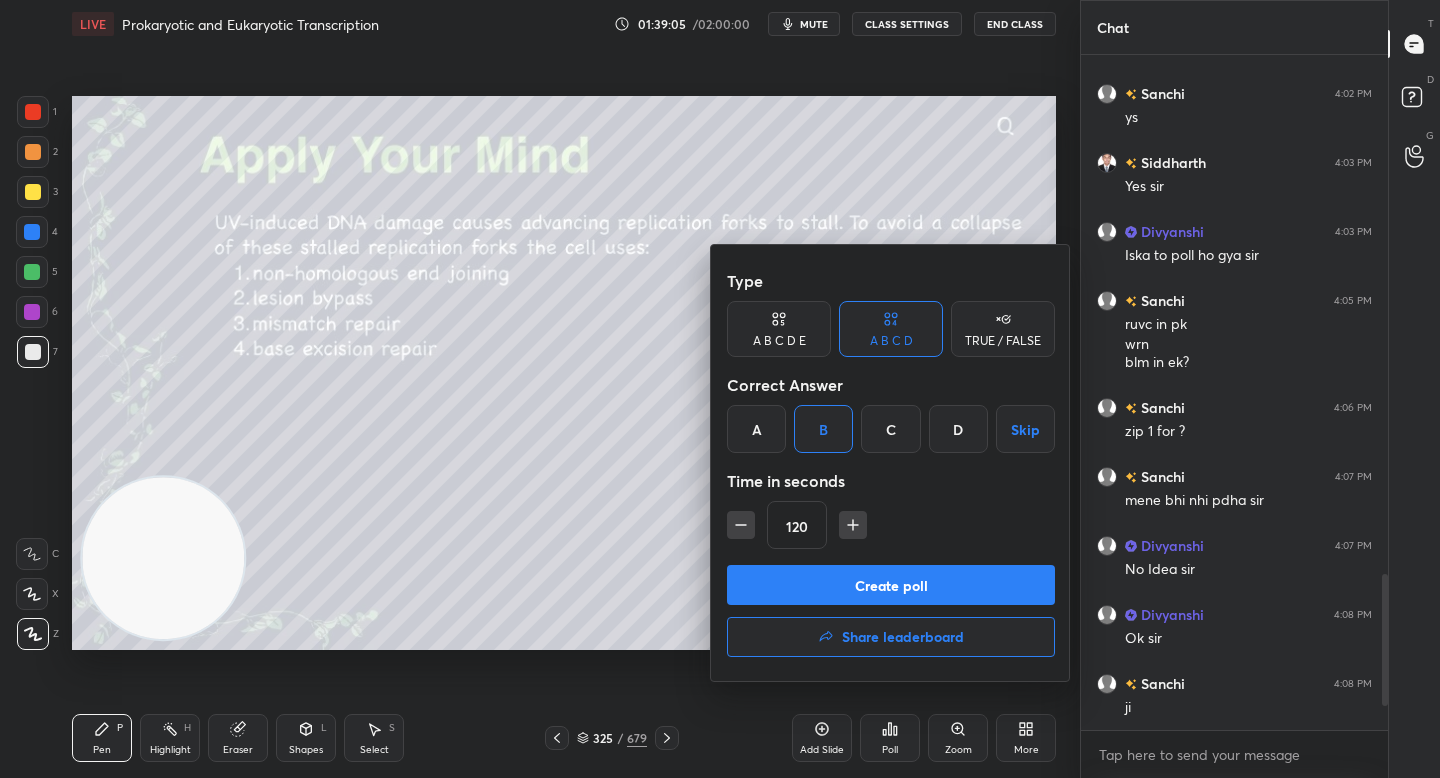 click on "Create poll" at bounding box center [891, 585] 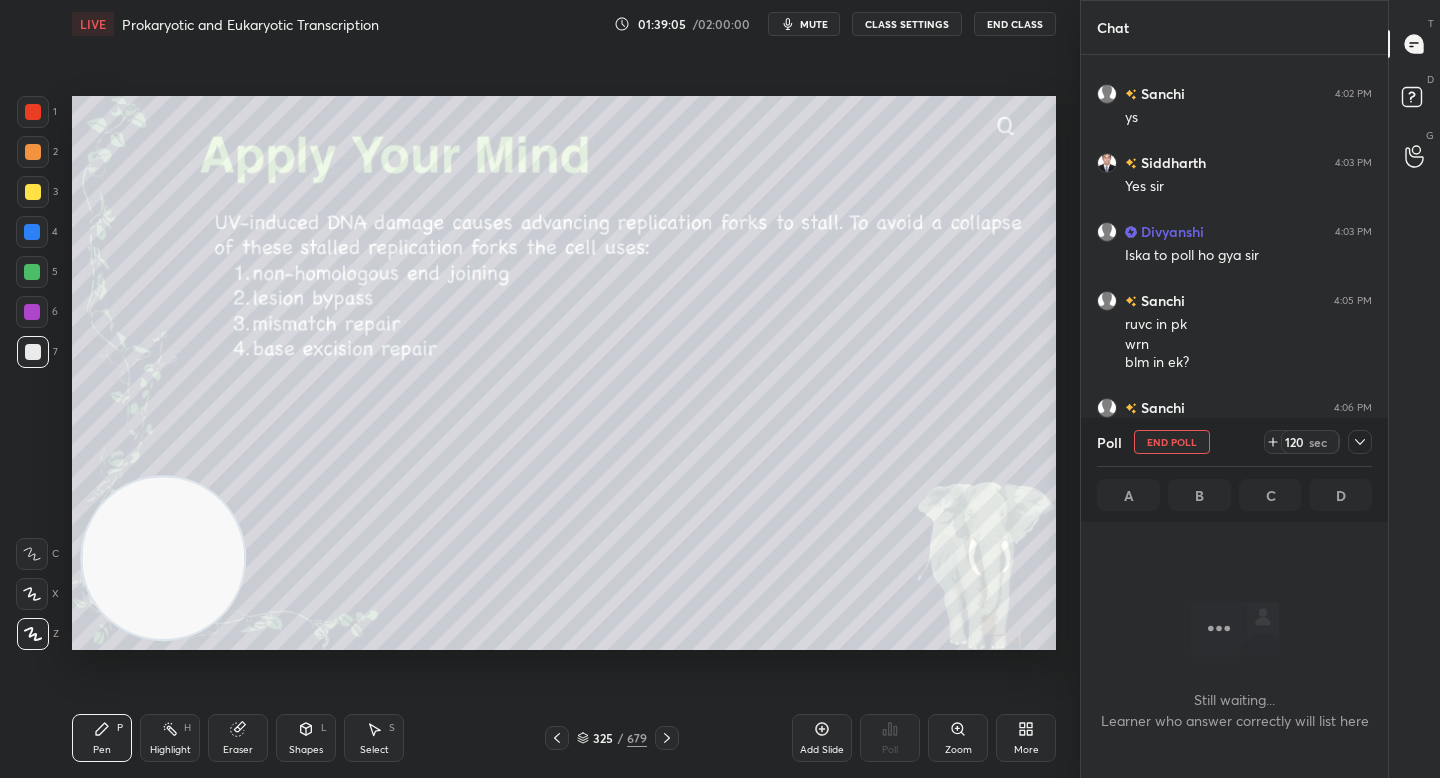 scroll, scrollTop: 570, scrollLeft: 301, axis: both 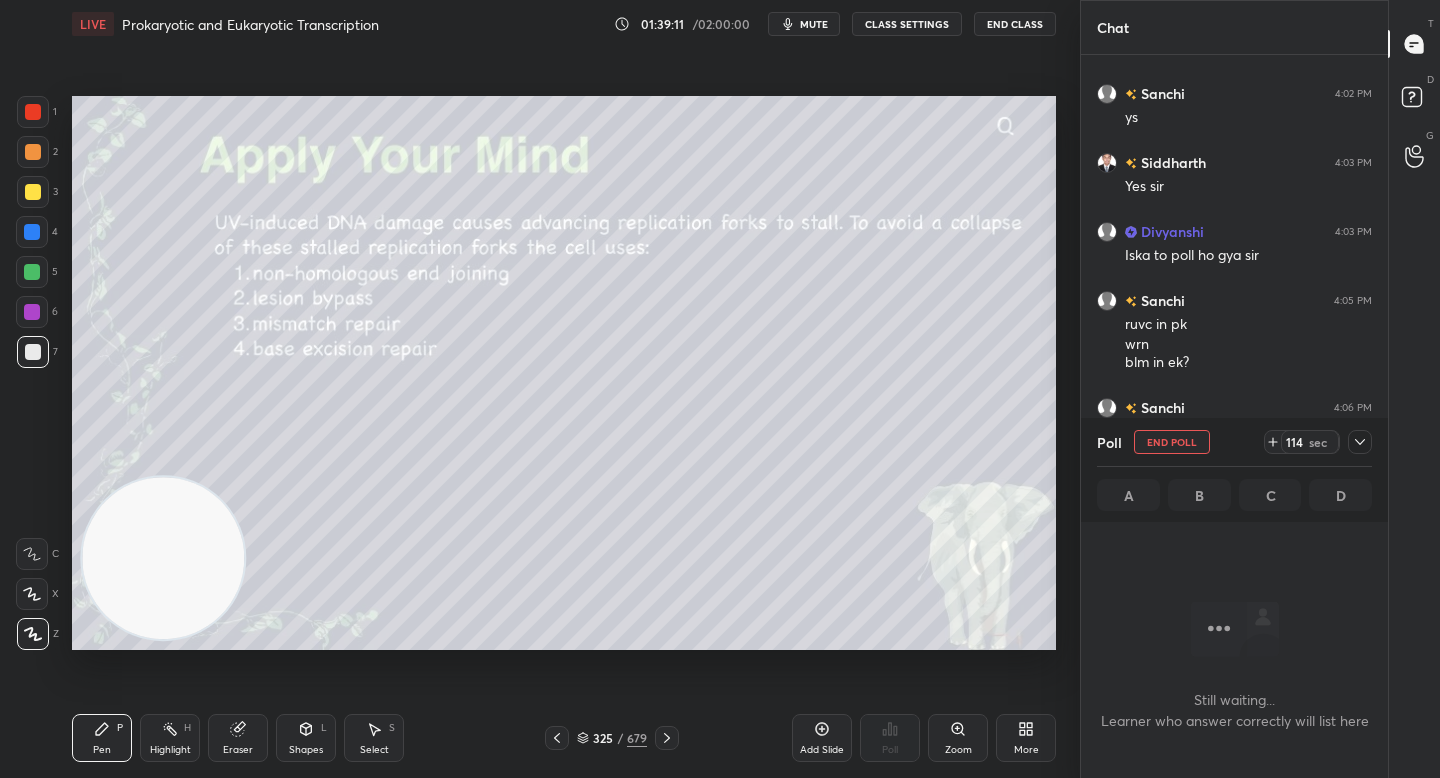click on "End Poll" at bounding box center [1172, 442] 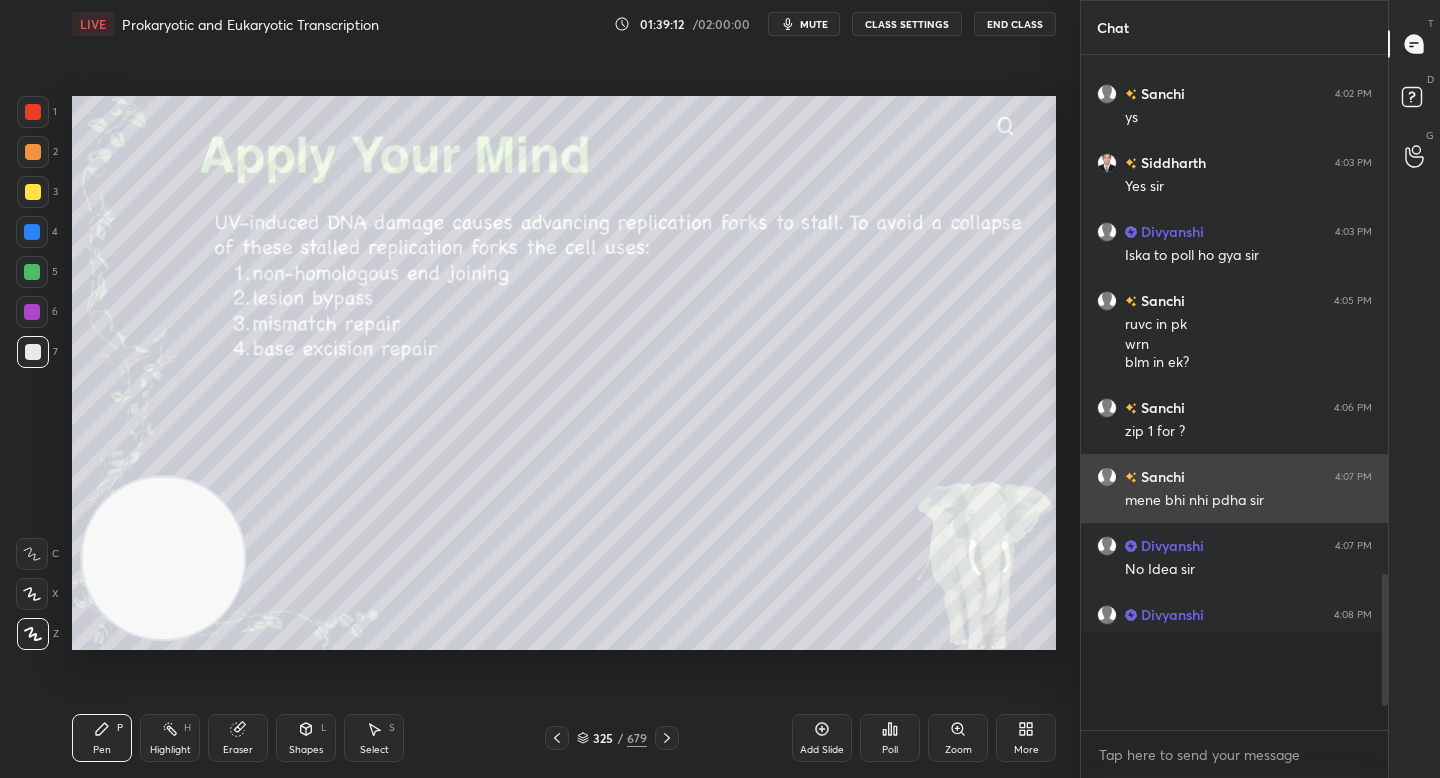 scroll, scrollTop: 6, scrollLeft: 7, axis: both 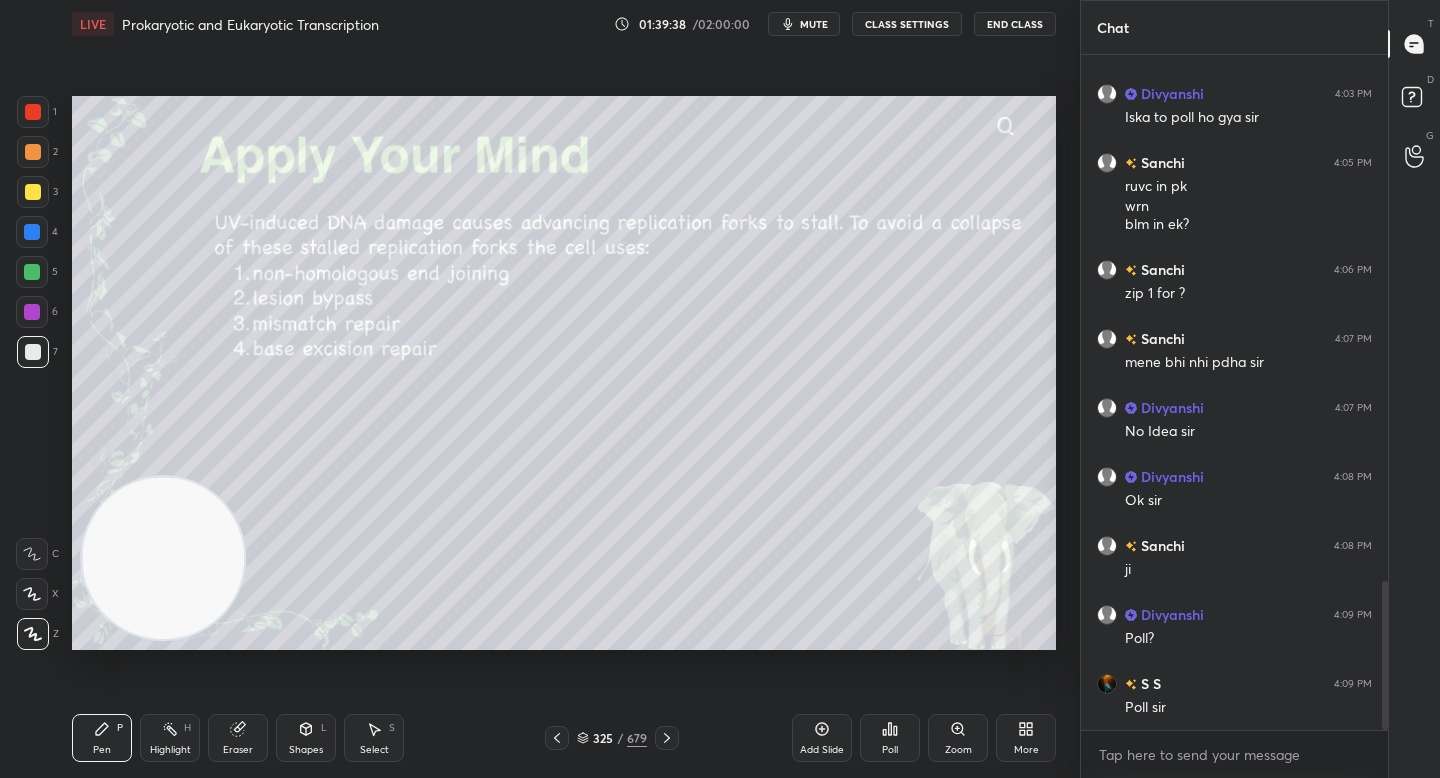 click on "Poll" at bounding box center (890, 750) 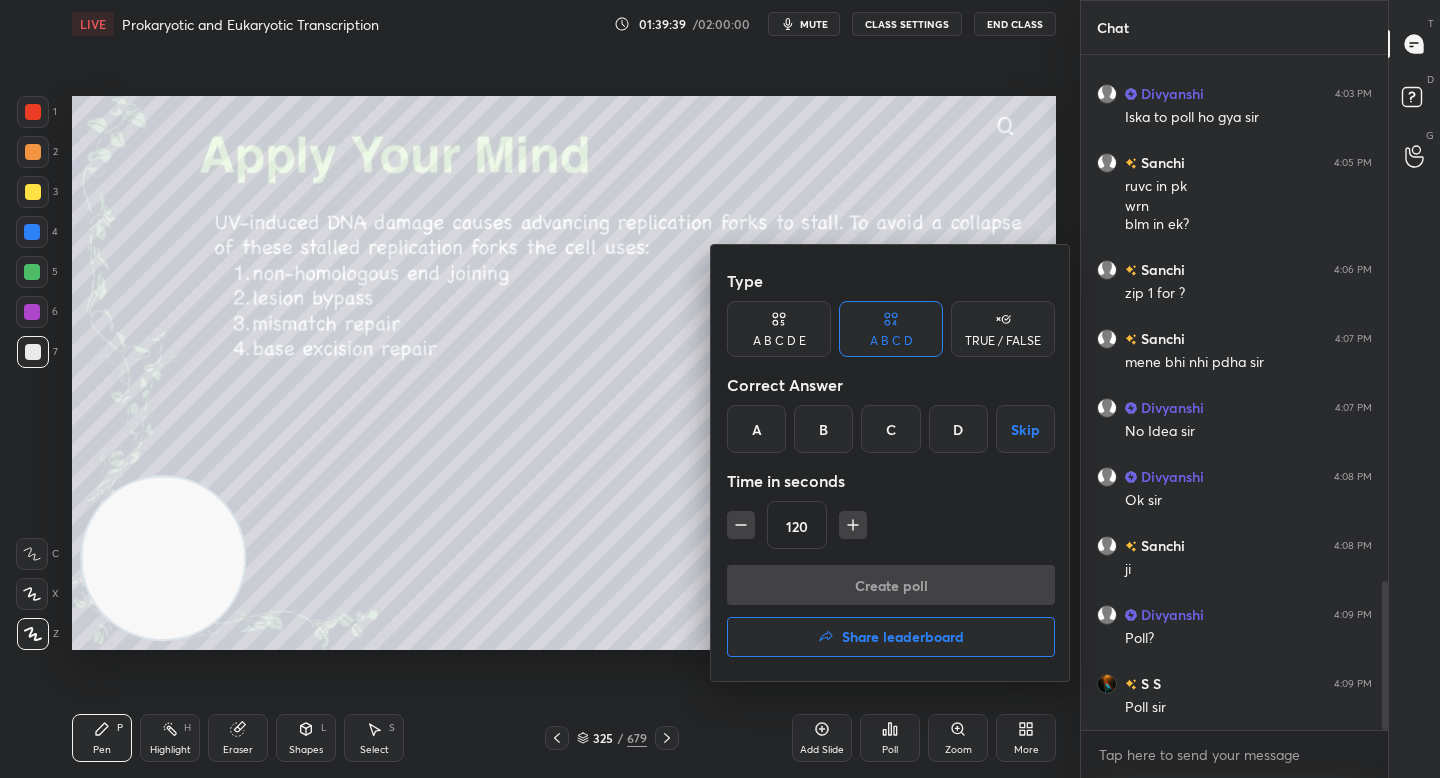 click on "B" at bounding box center [823, 429] 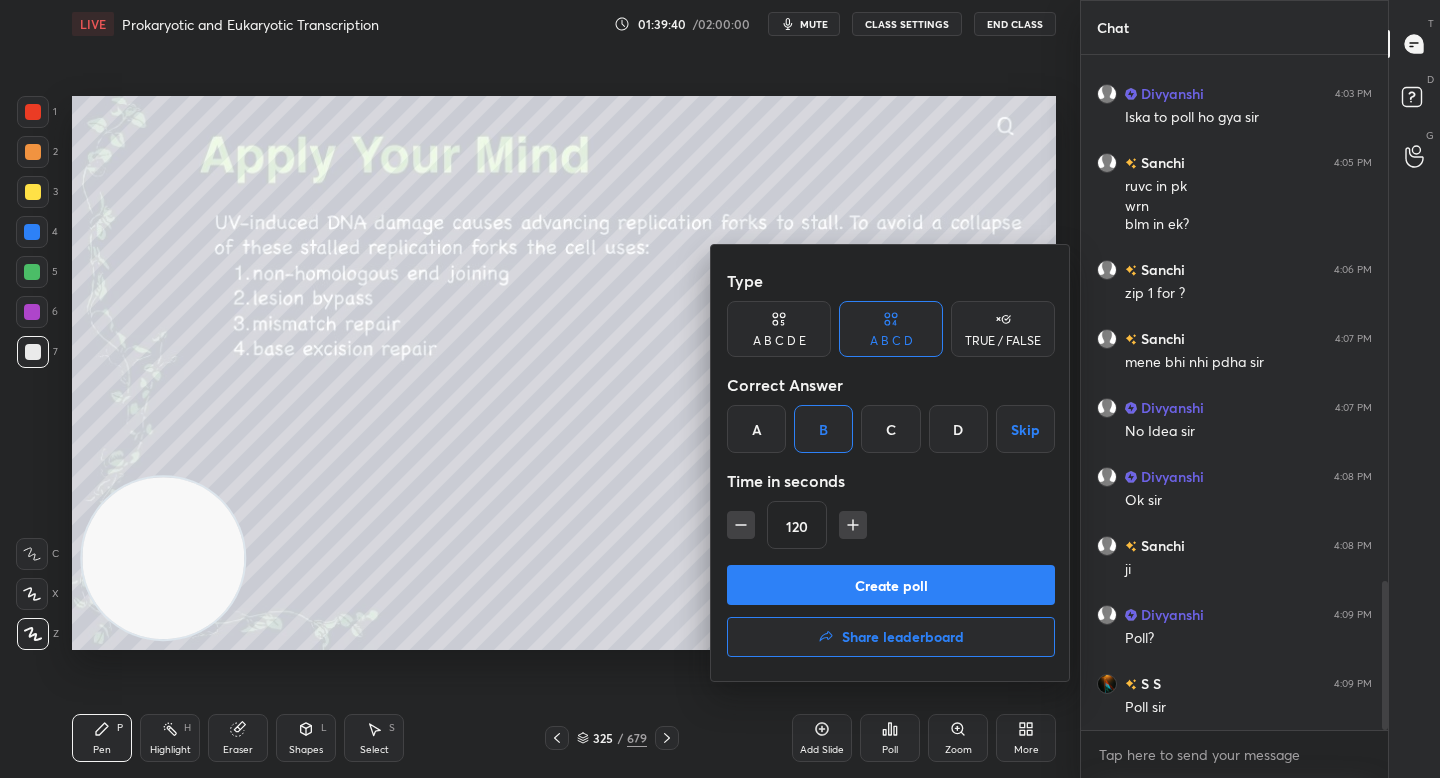 click 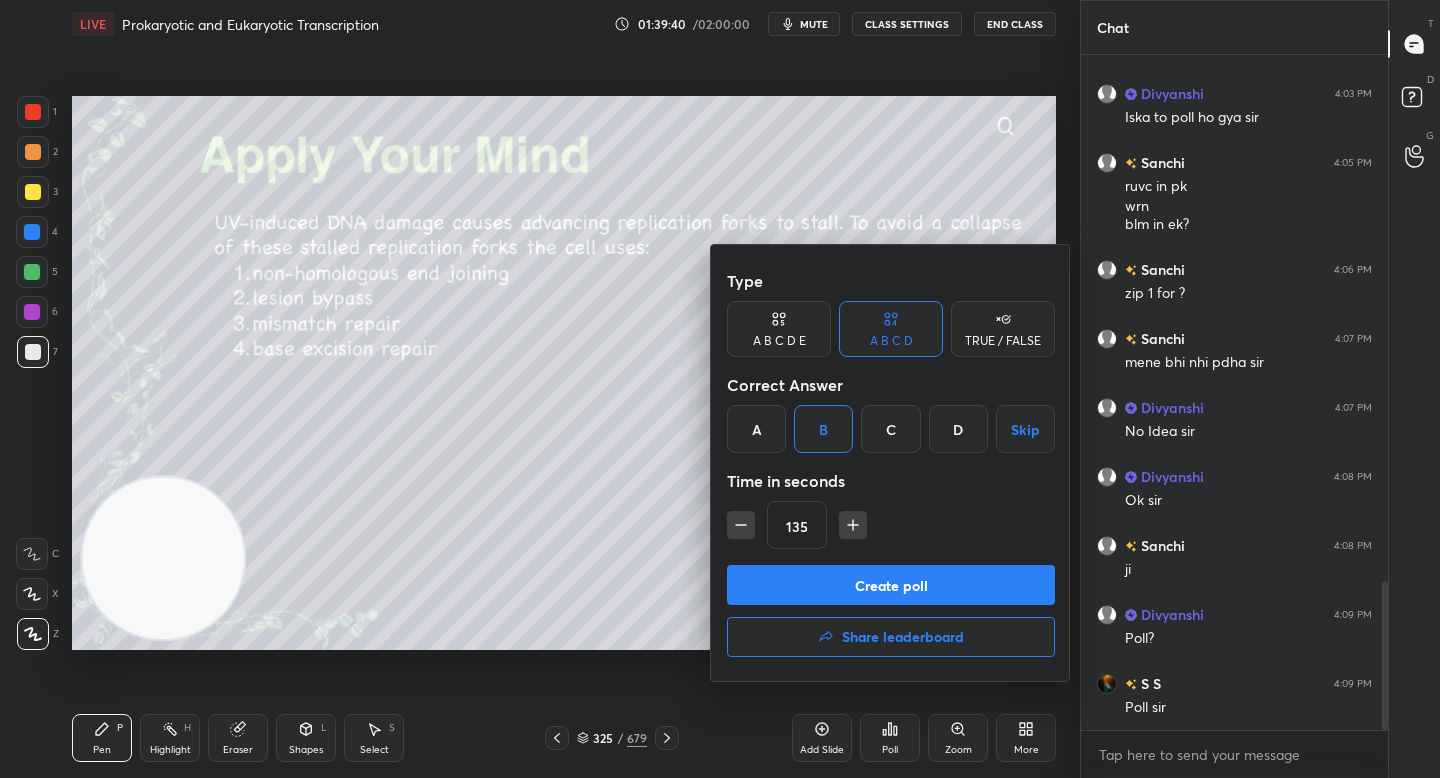 click 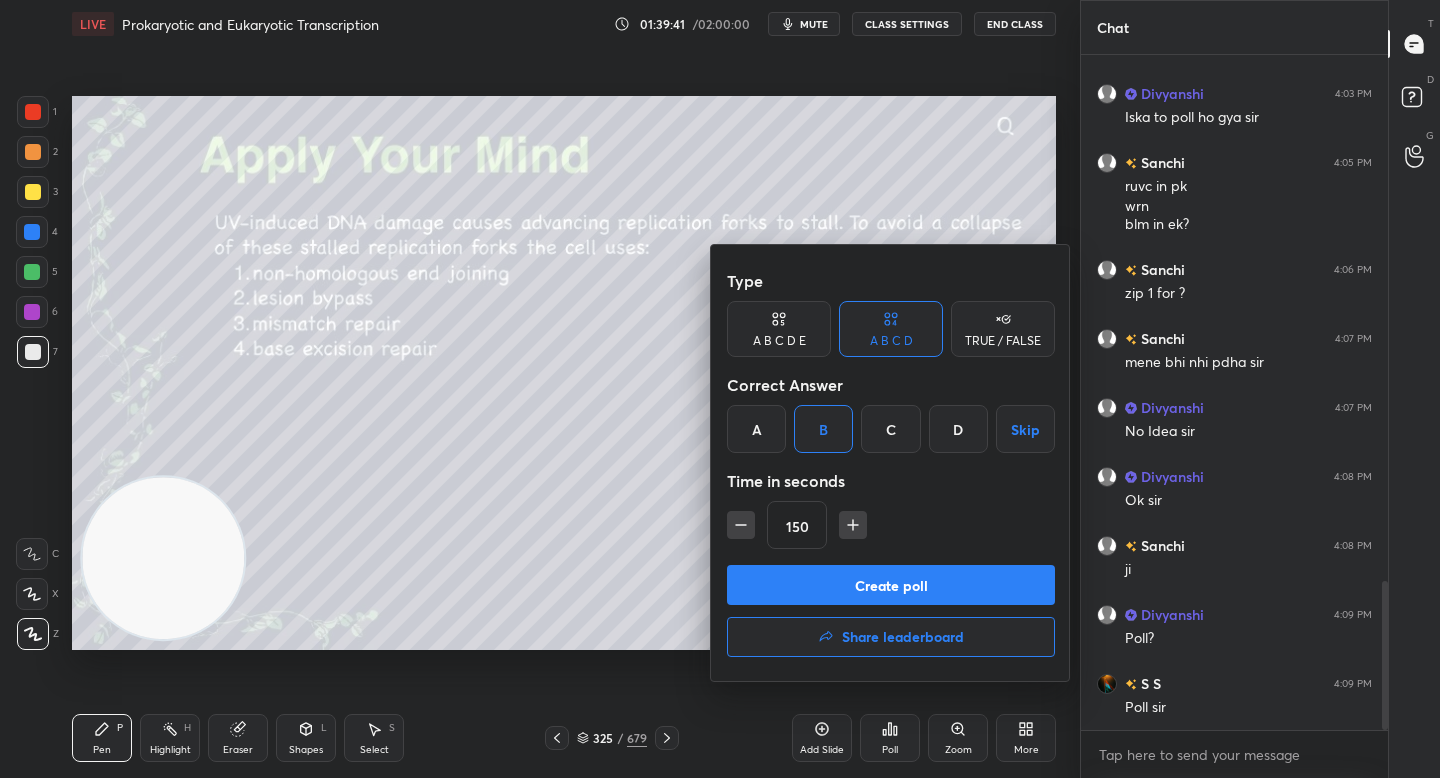 click on "Create poll" at bounding box center (891, 585) 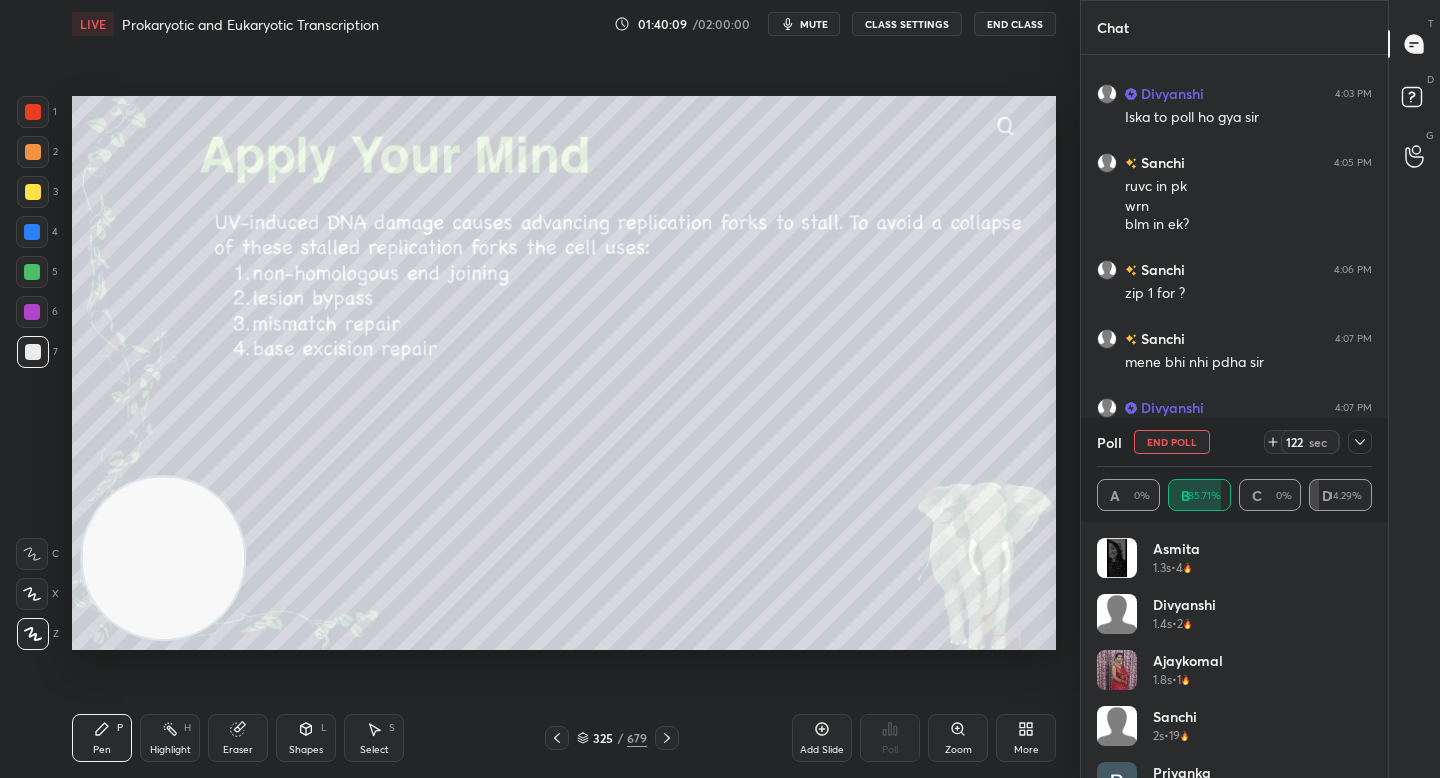 scroll, scrollTop: 524, scrollLeft: 301, axis: both 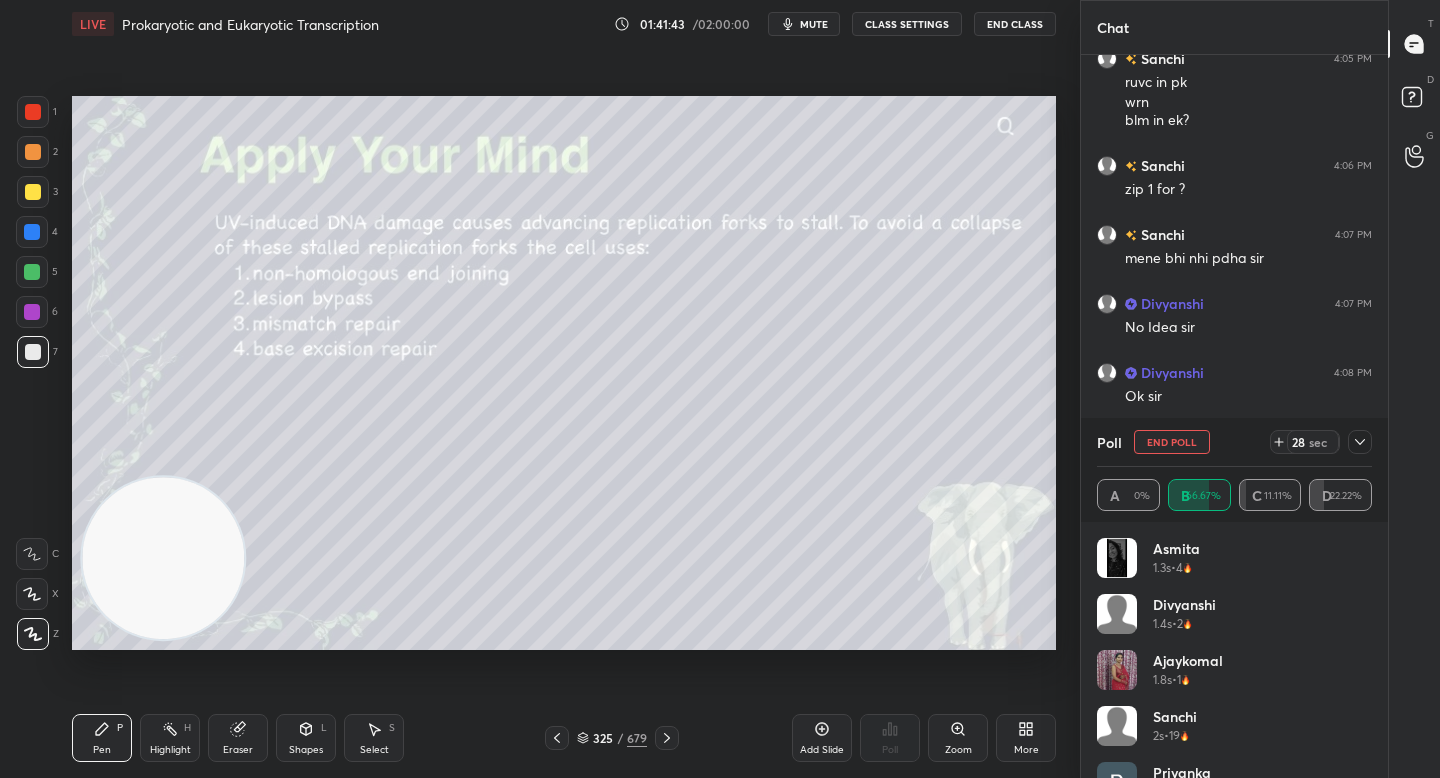 click 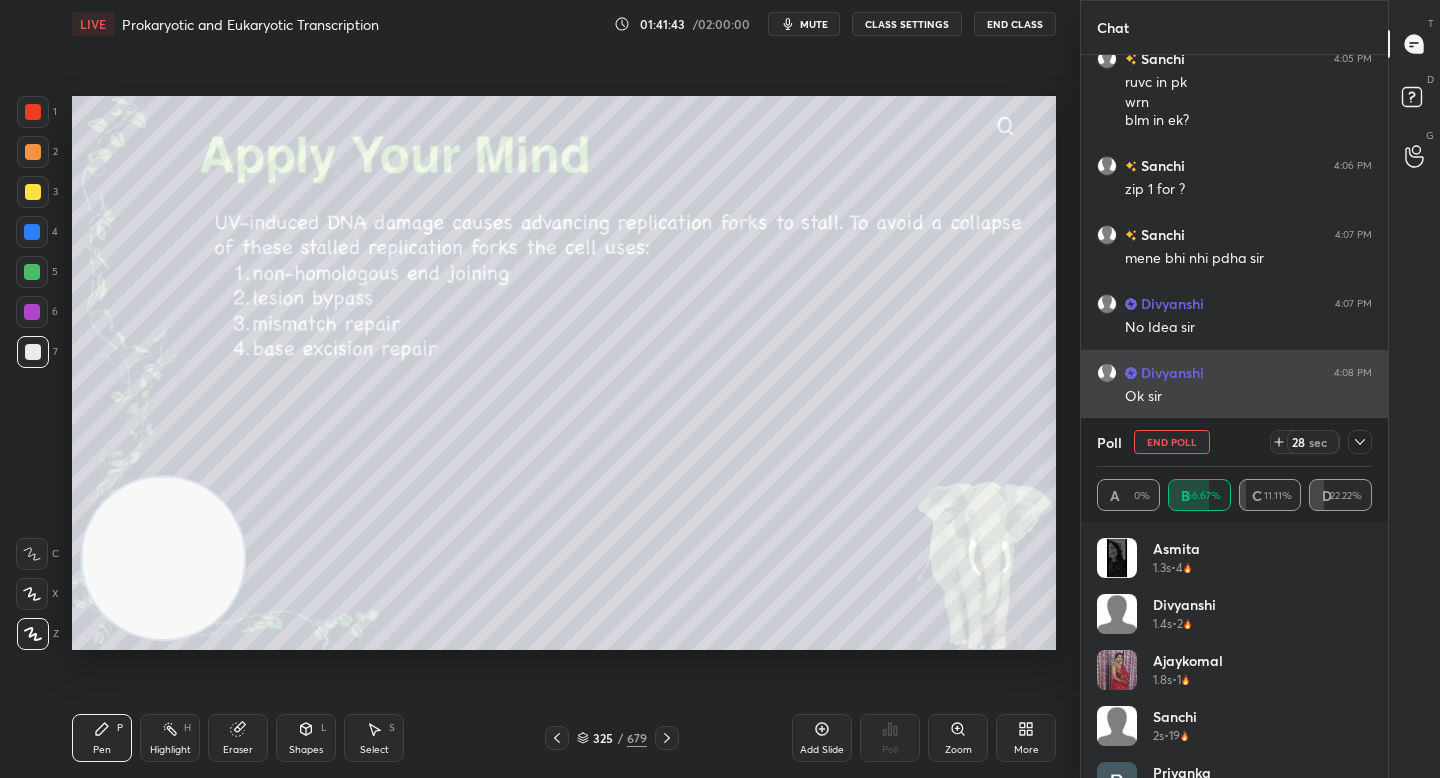 scroll, scrollTop: 130, scrollLeft: 269, axis: both 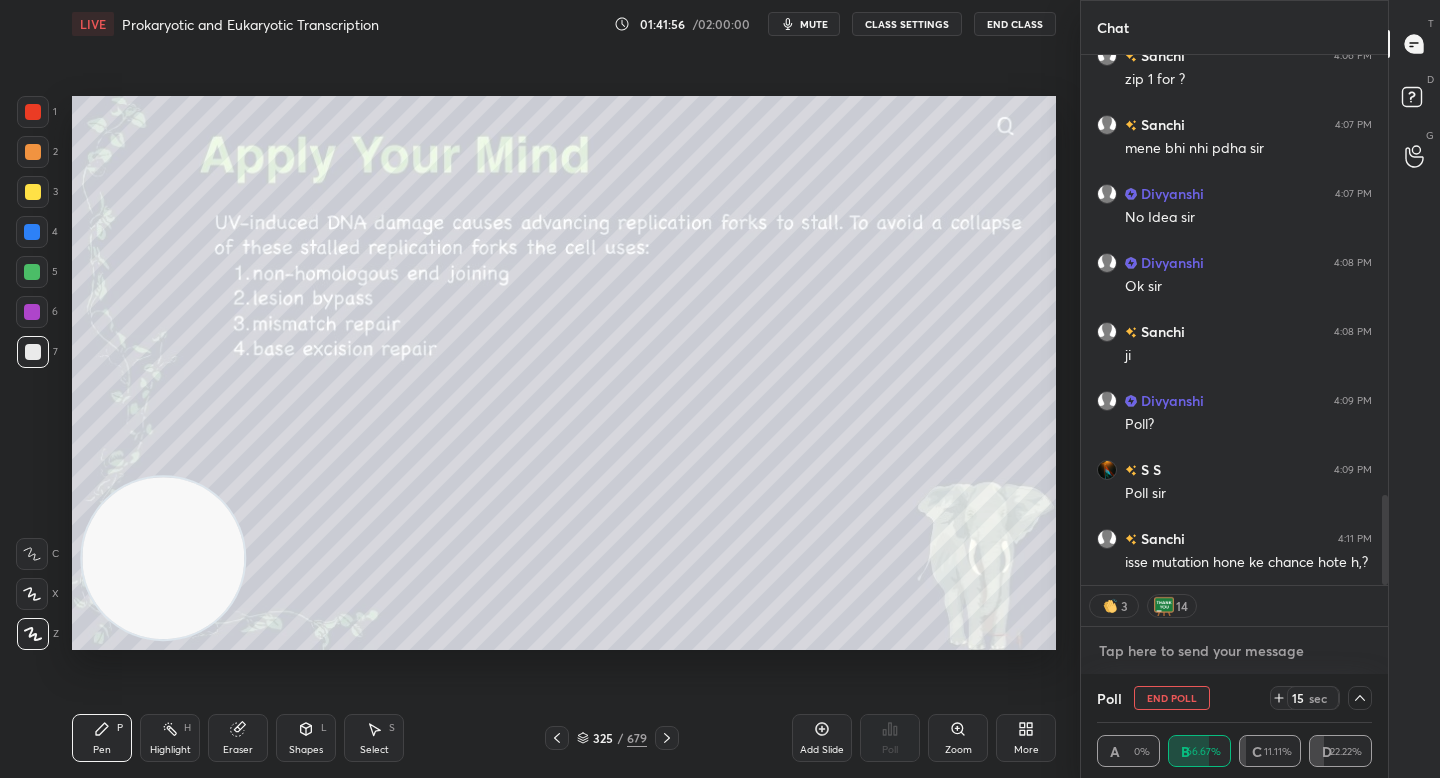 type on "x" 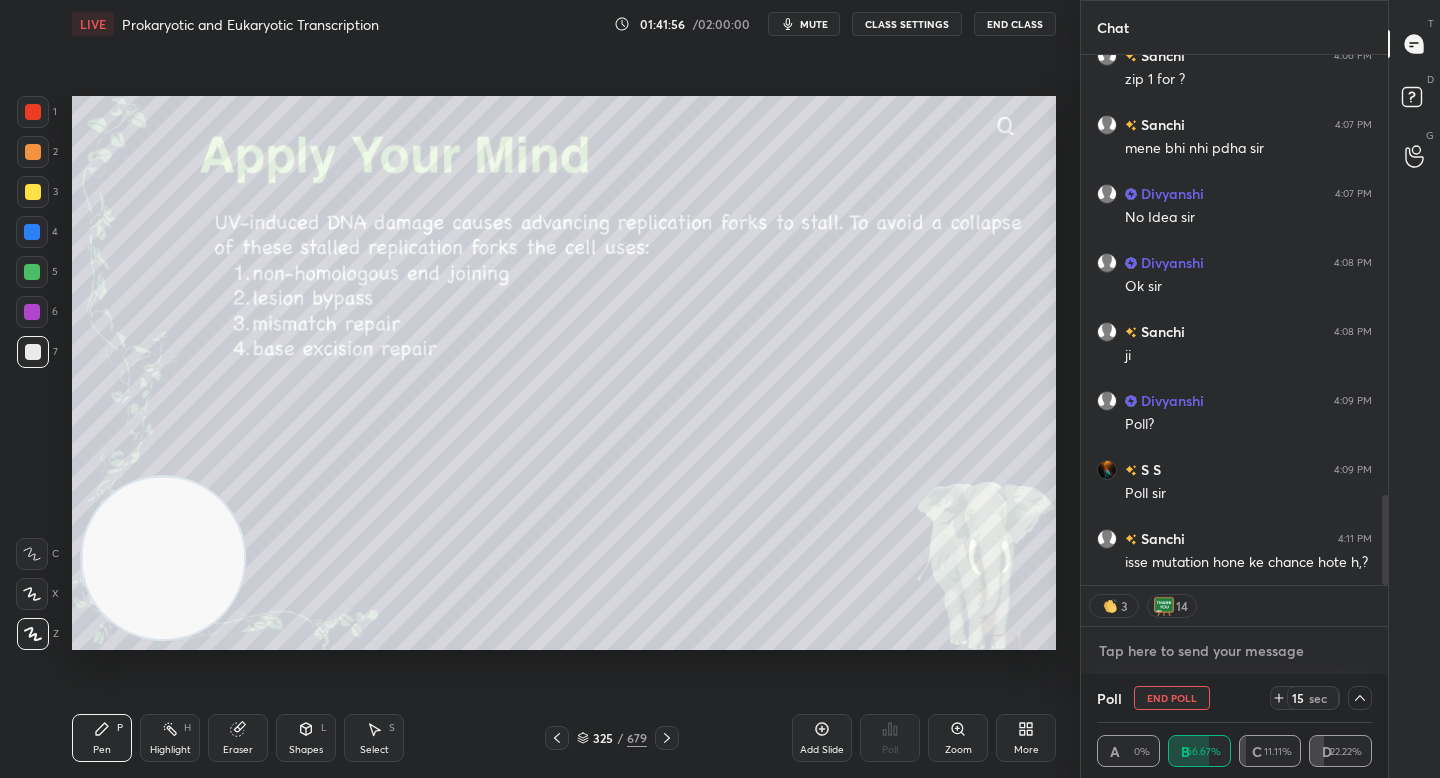 click at bounding box center (1234, 651) 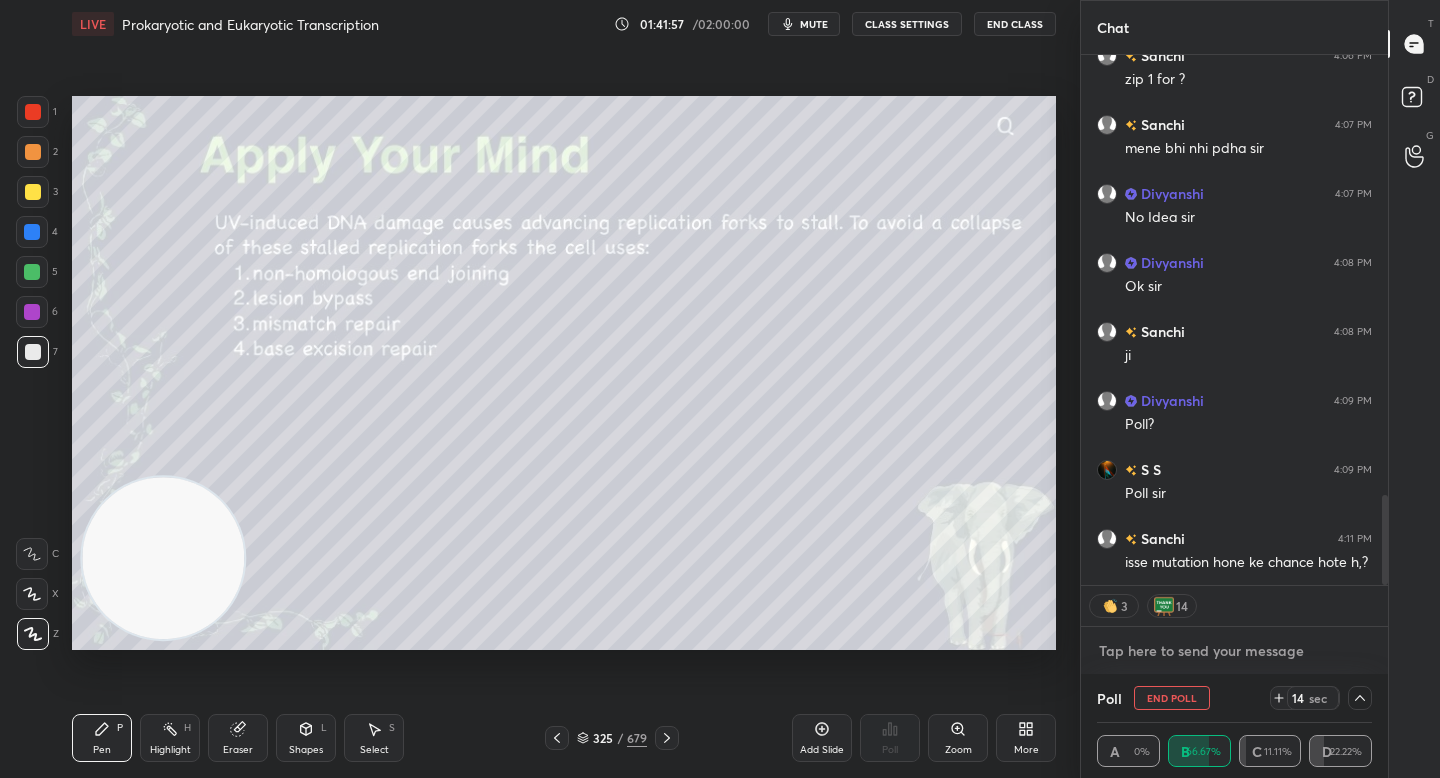paste on "https://www.youtube.com/live/rTzeN095ZKw?feature=shared" 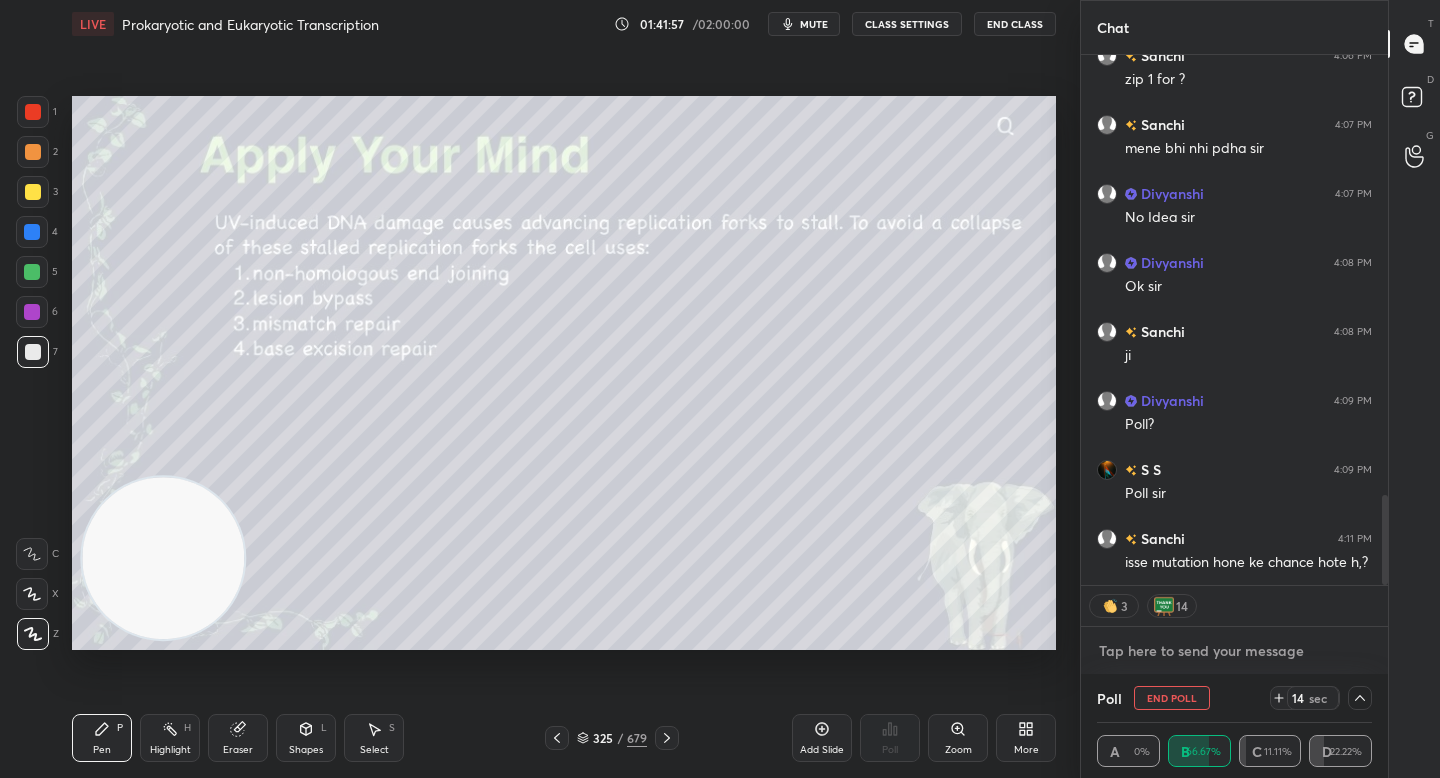 type on "https://www.youtube.com/live/rTzeN095ZKw?feature=shared" 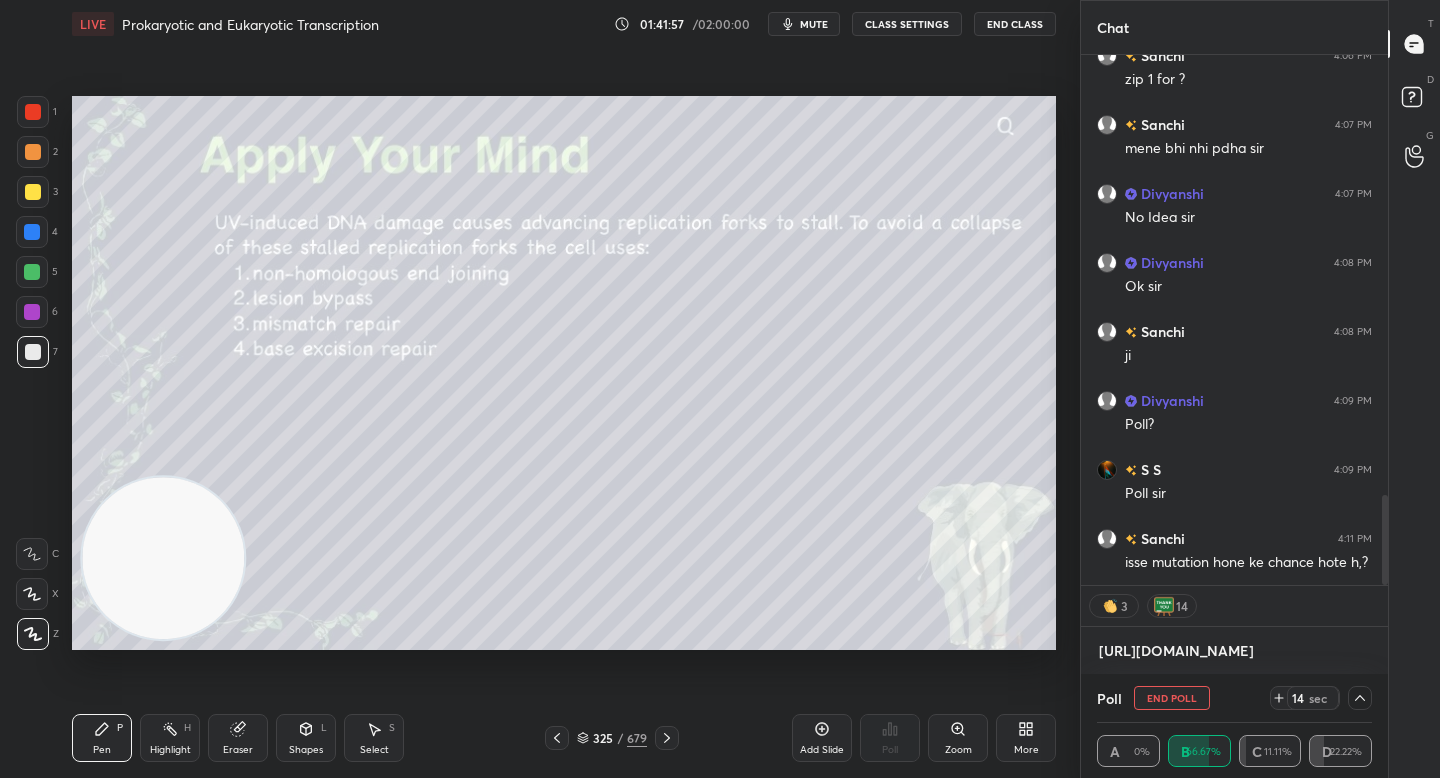 scroll, scrollTop: 0, scrollLeft: 0, axis: both 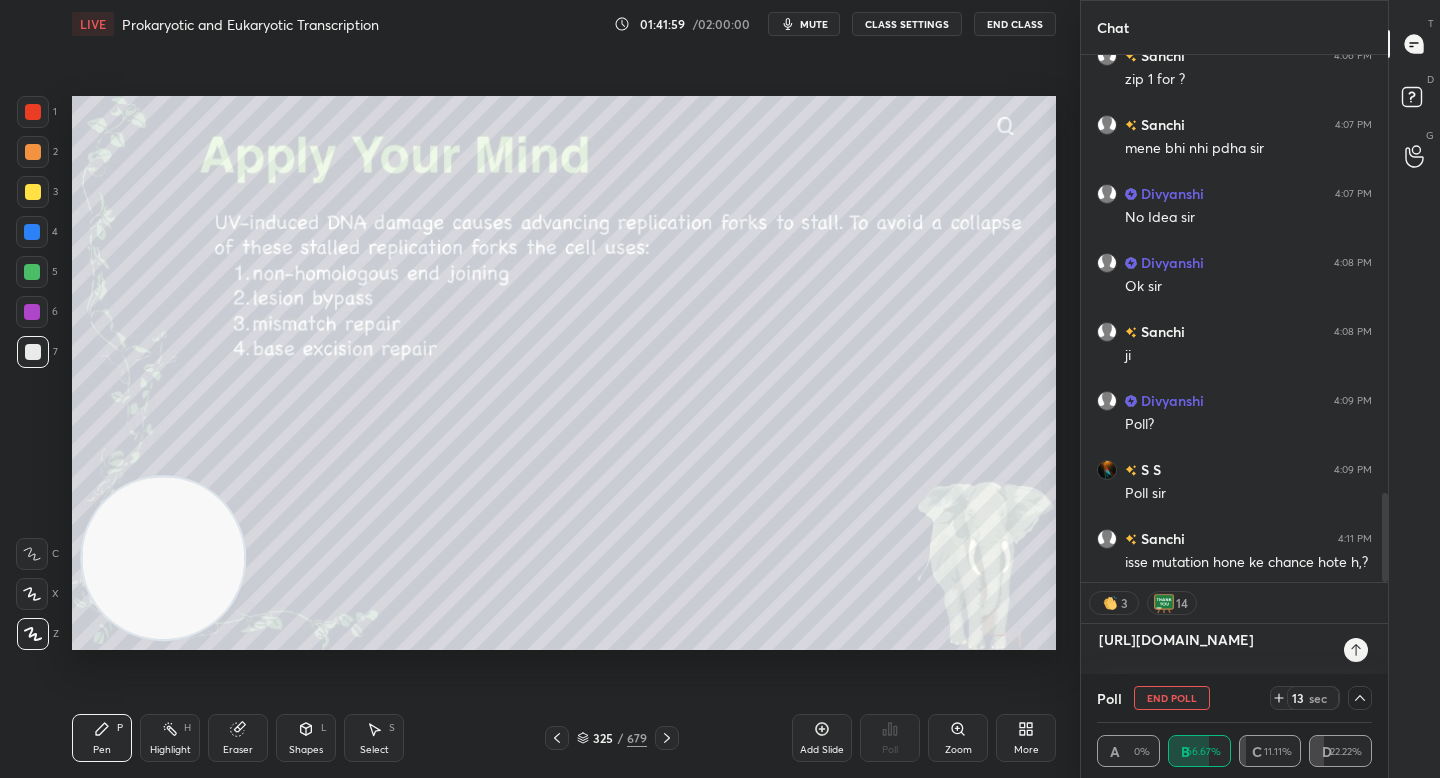 type on "https://www.youtube.com/live/rTzeN095ZKw?feature=shared" 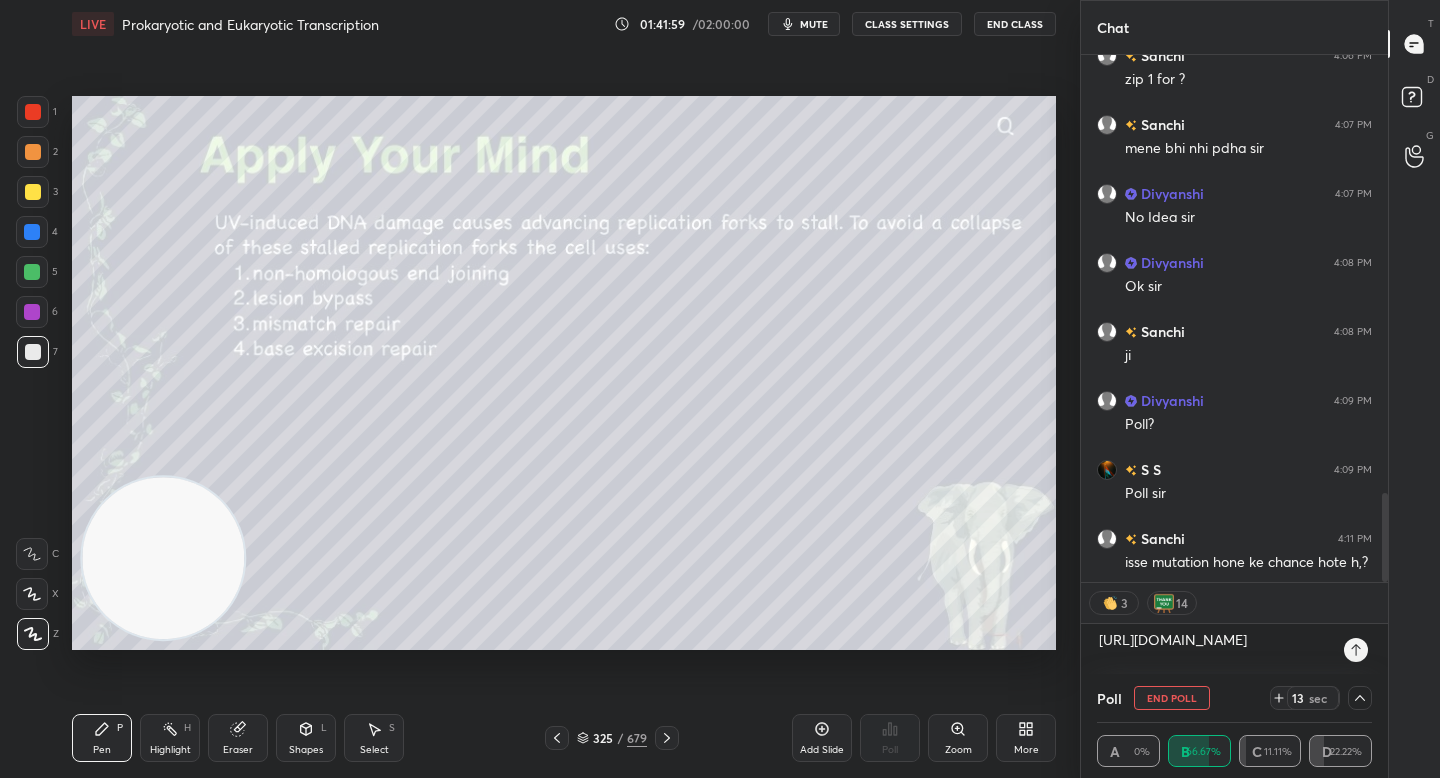 type on "x" 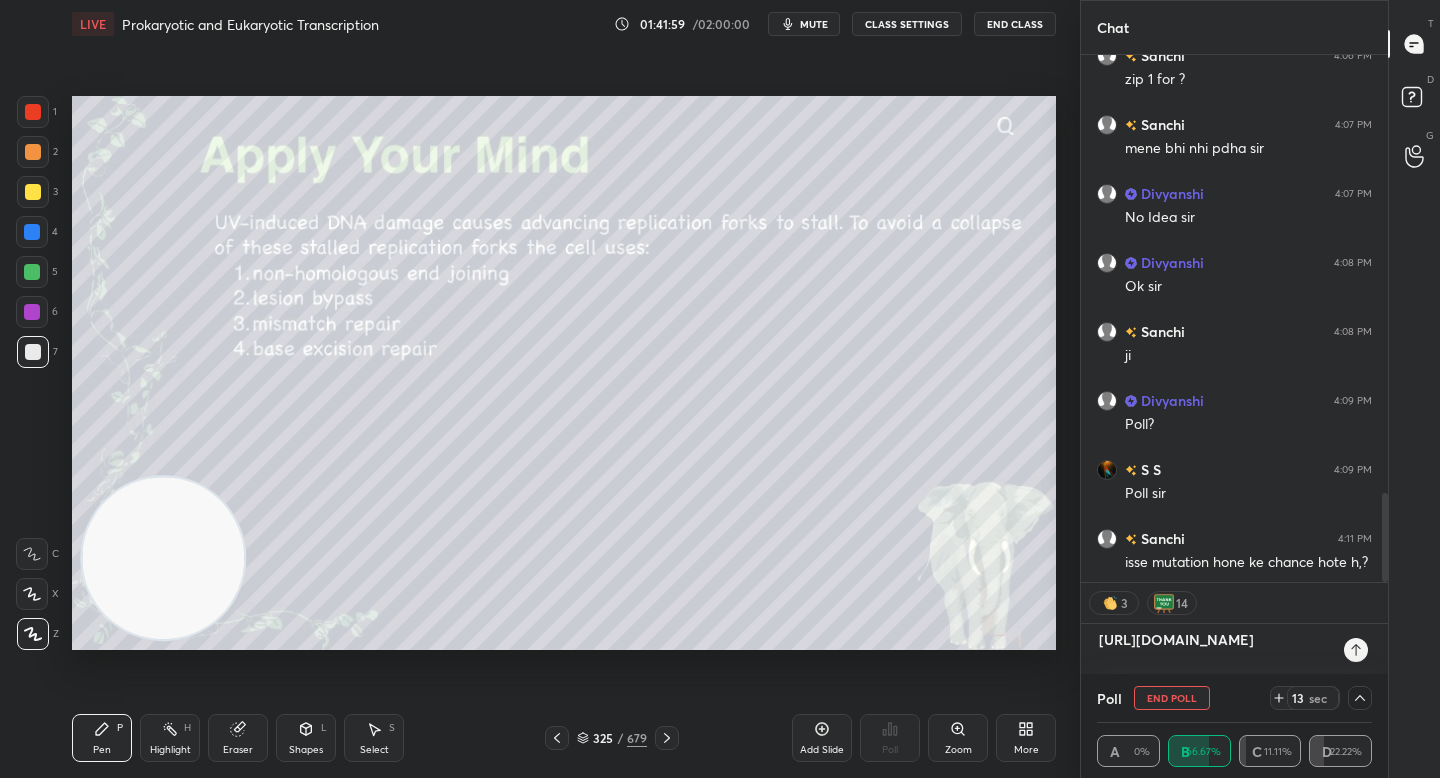 type 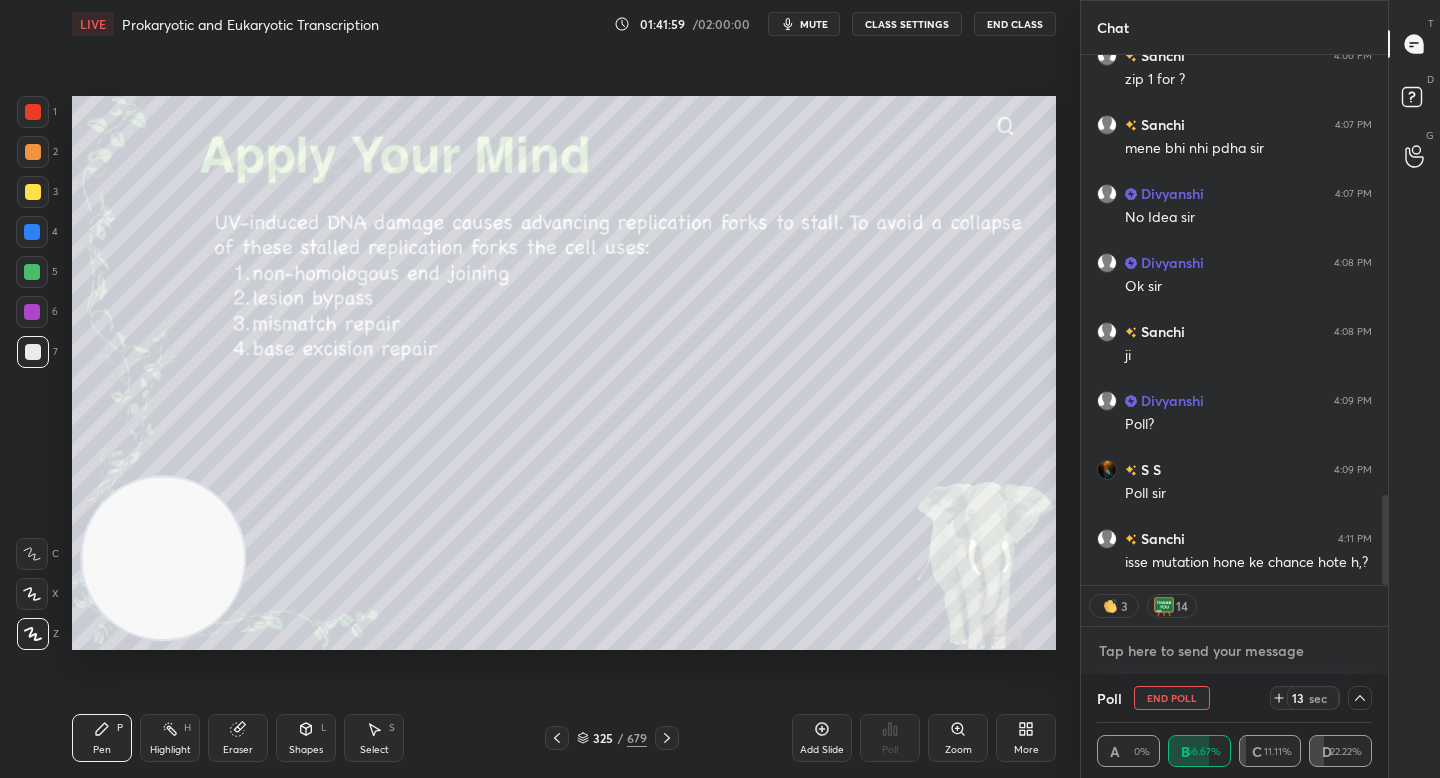 scroll, scrollTop: 7, scrollLeft: 7, axis: both 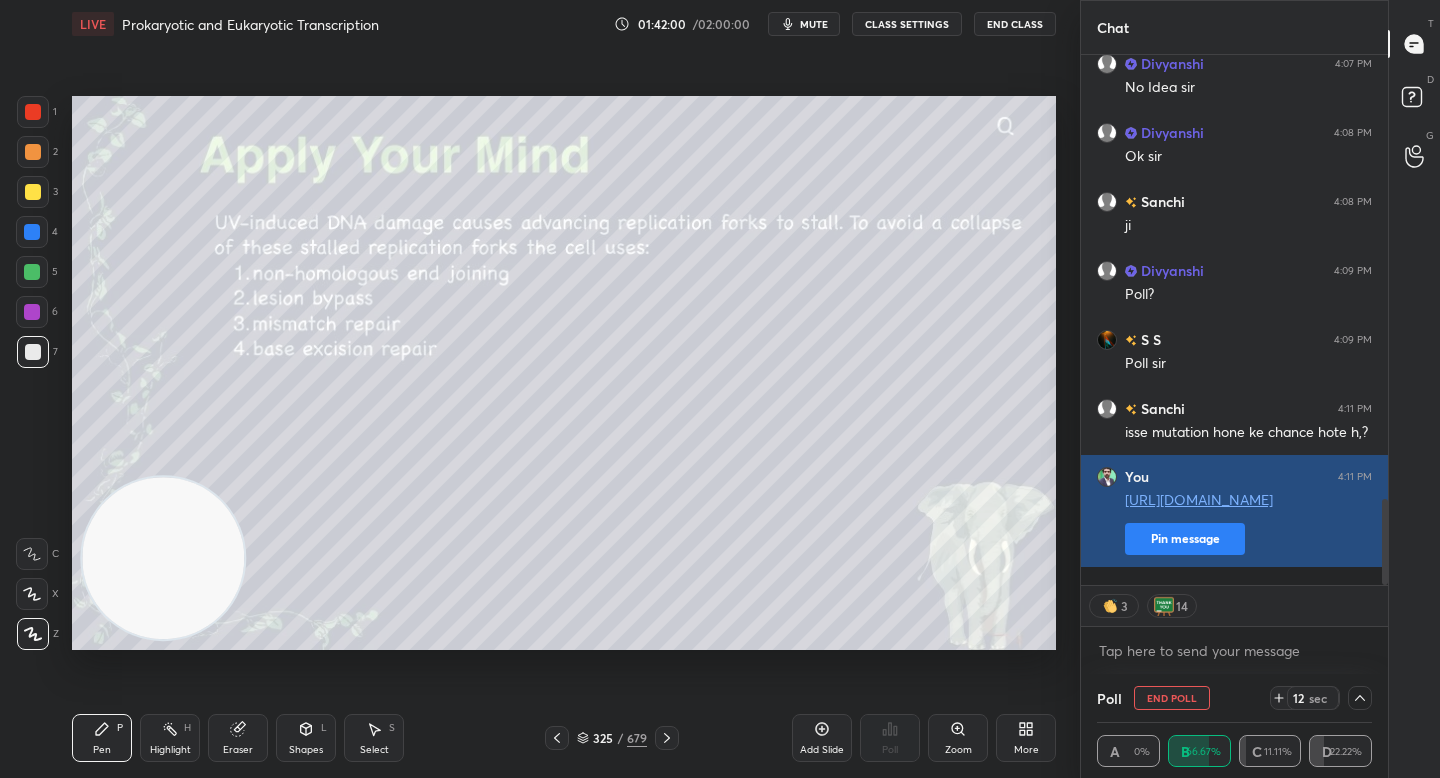 click on "Pin message" at bounding box center [1185, 539] 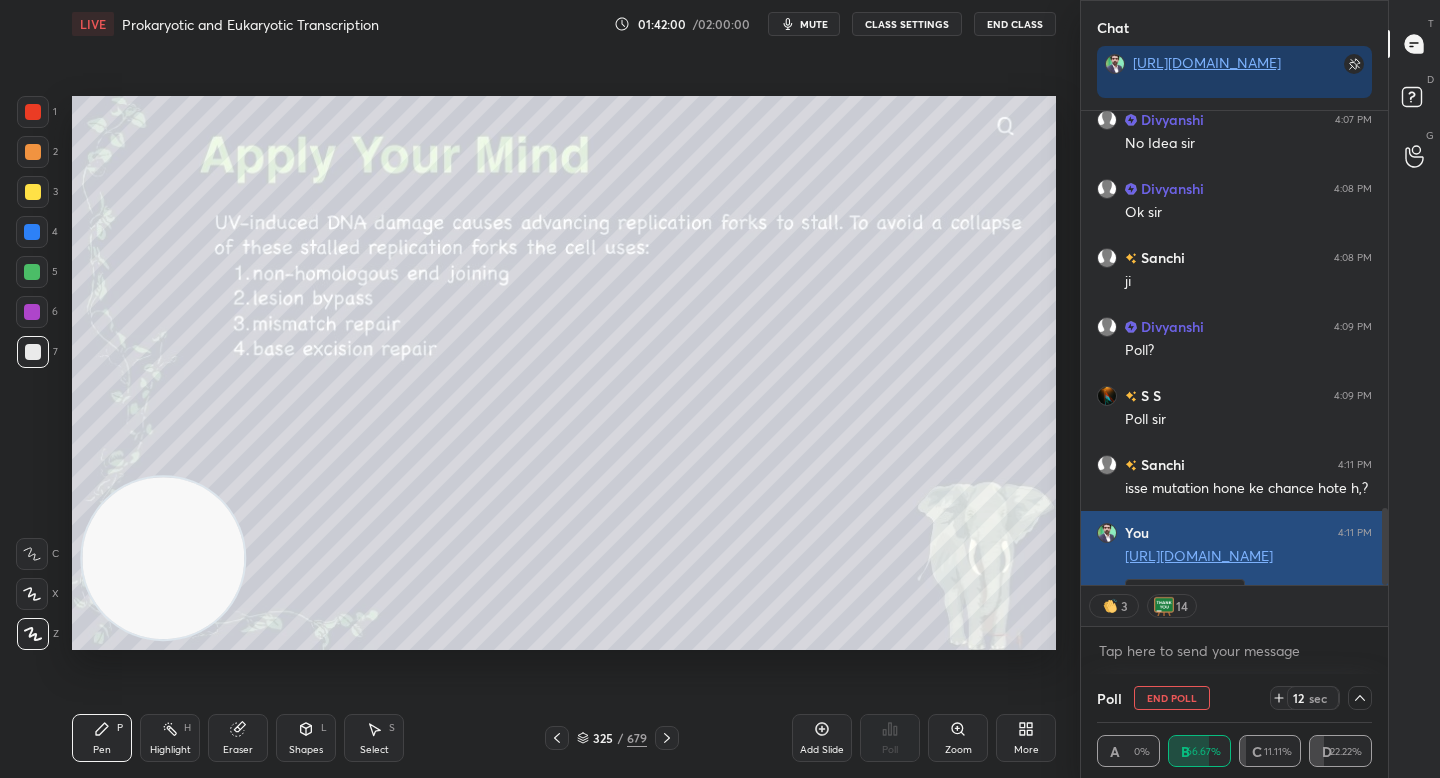 scroll, scrollTop: 468, scrollLeft: 301, axis: both 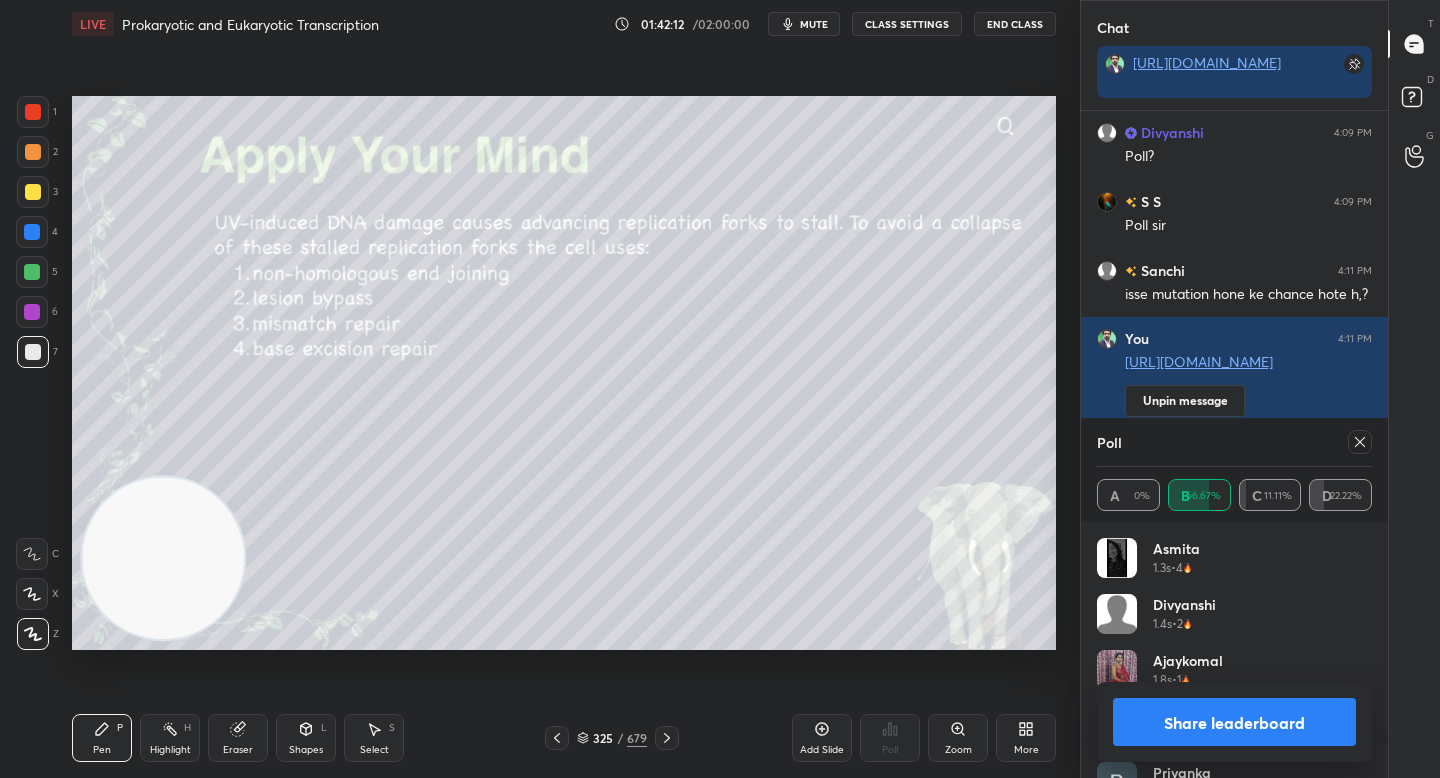 click on "Share leaderboard" at bounding box center (1234, 722) 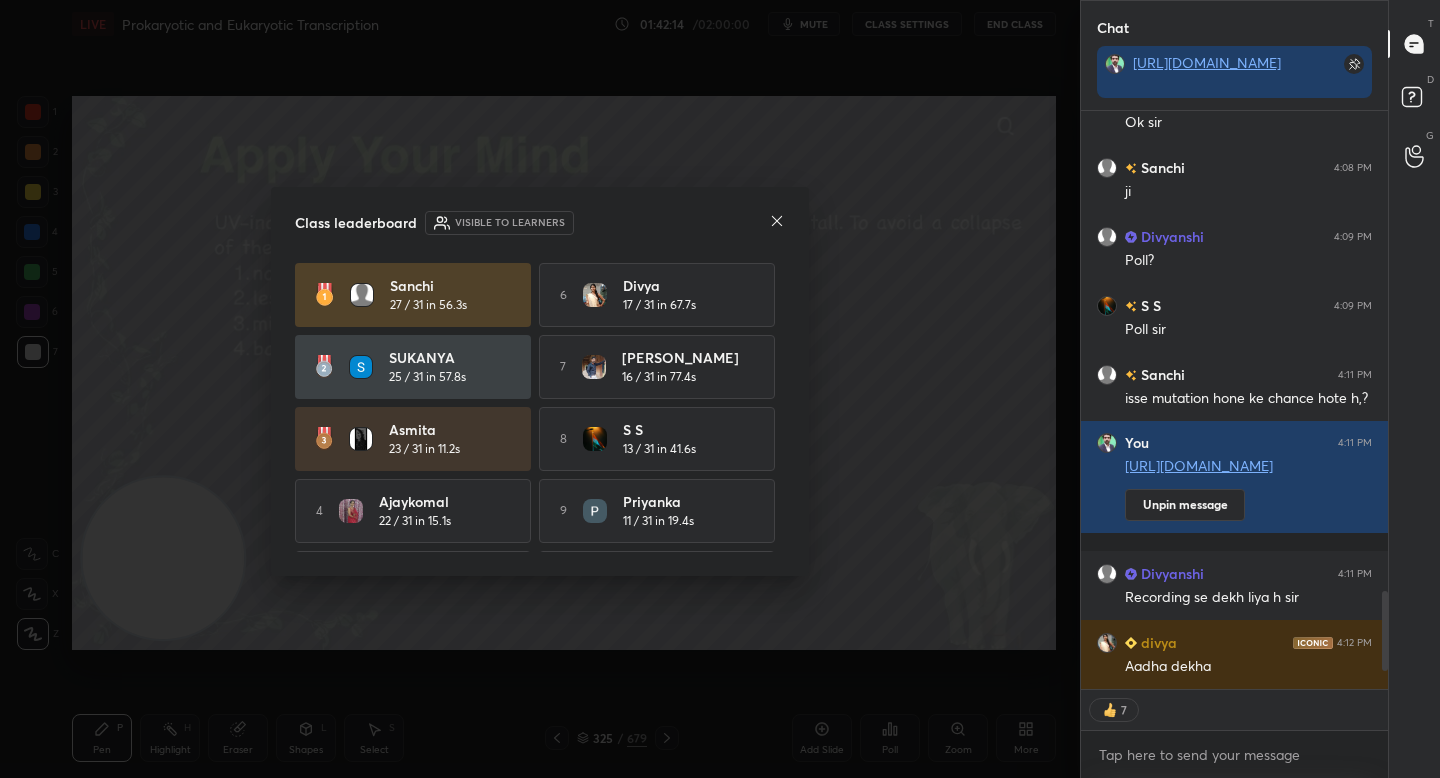 click 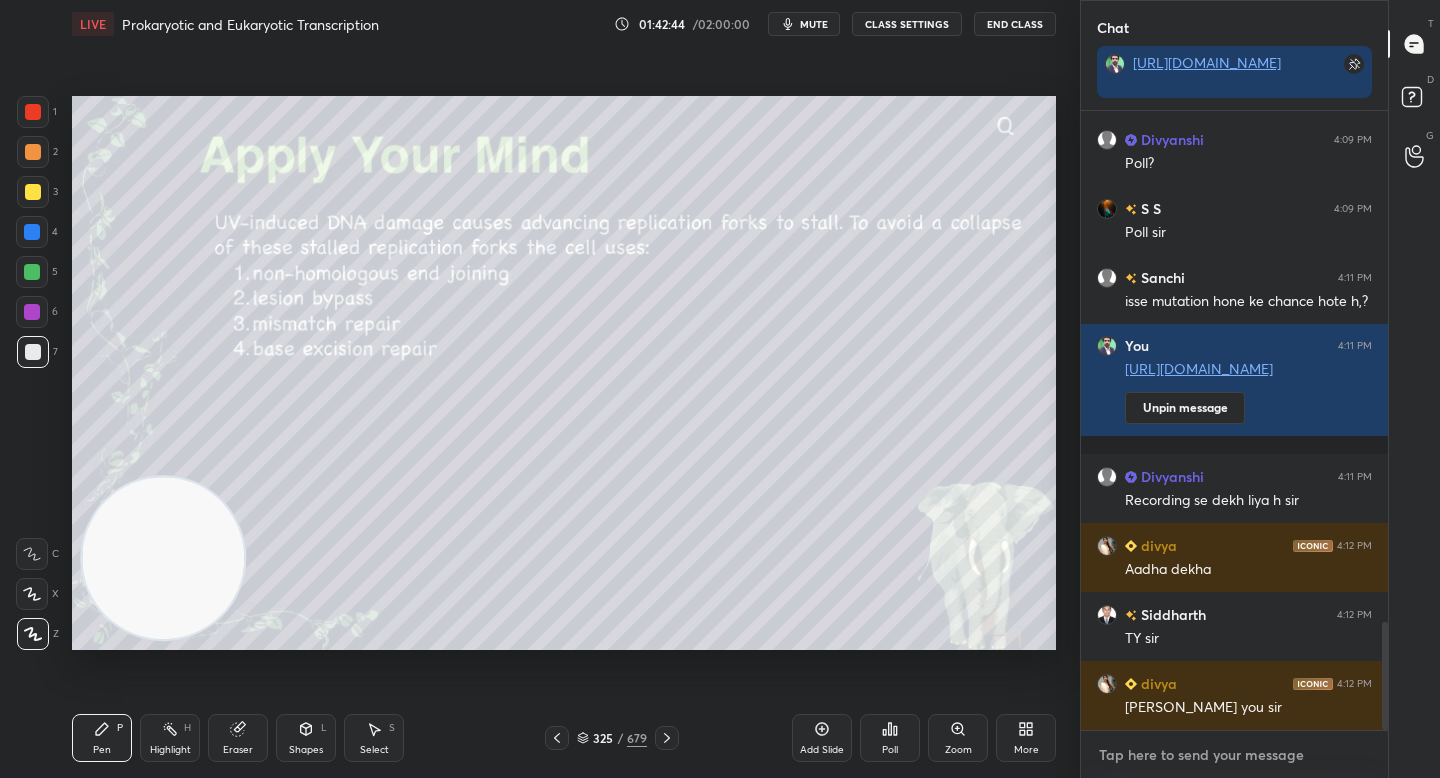 type on "x" 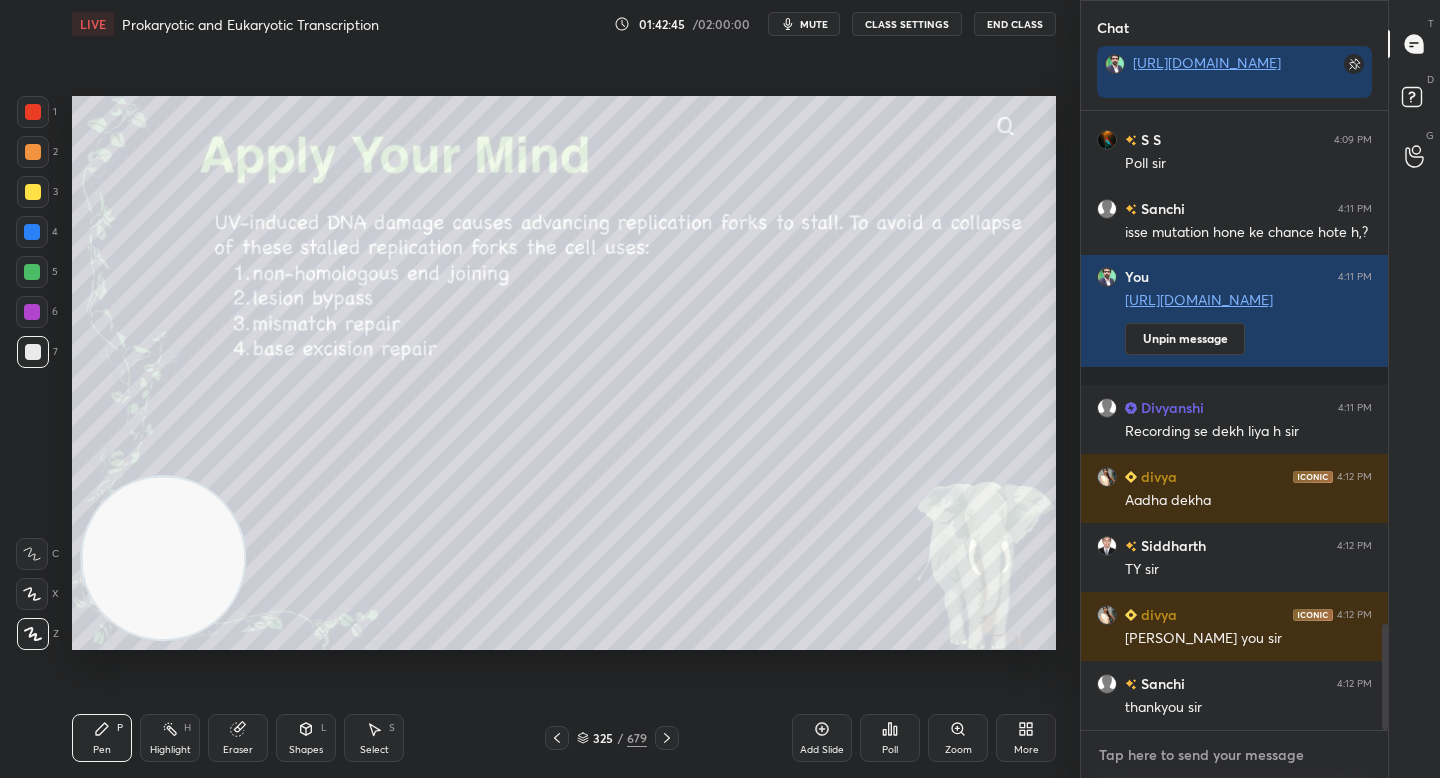 paste on "https://www.youtube.com/live/jEVOukZnd0c?feature=shared" 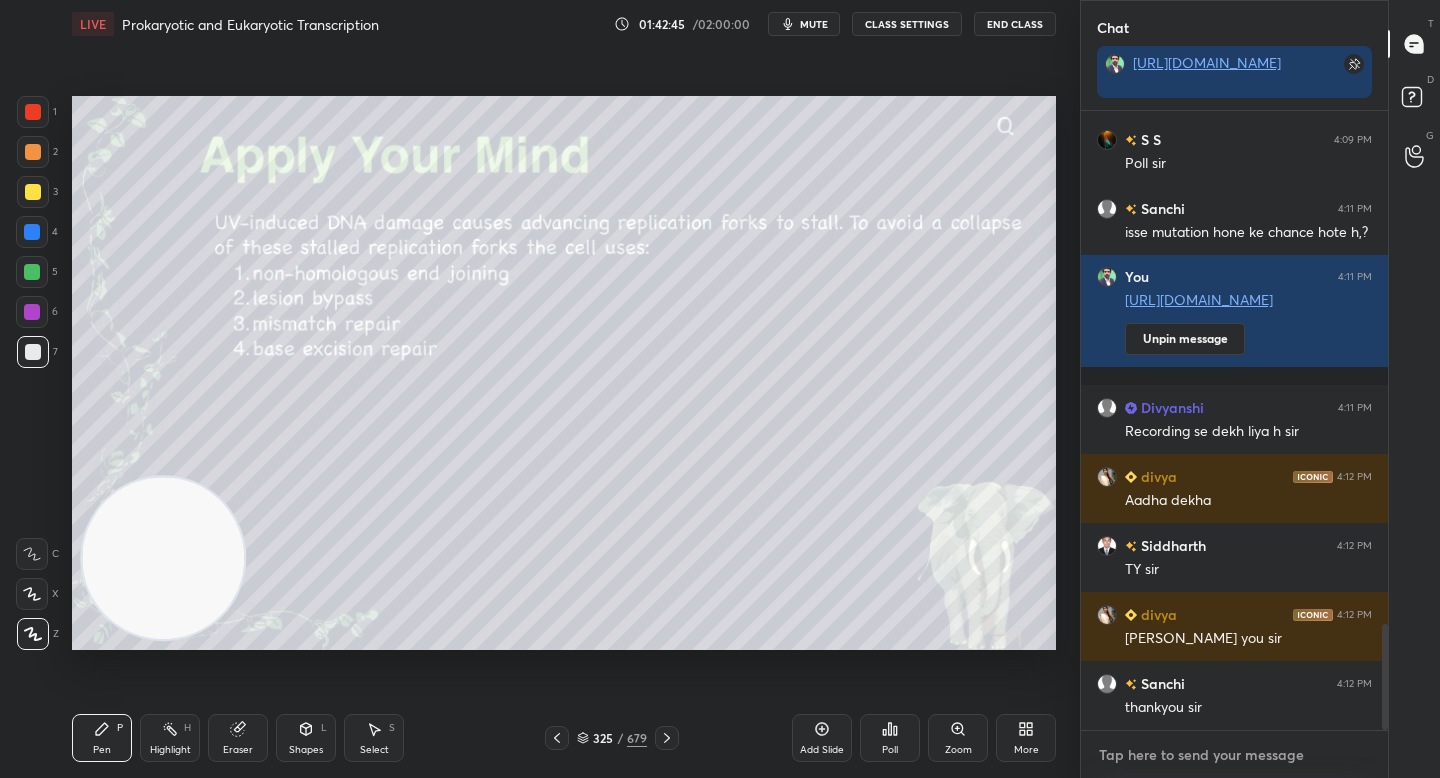 type on "https://www.youtube.com/live/jEVOukZnd0c?feature=shared" 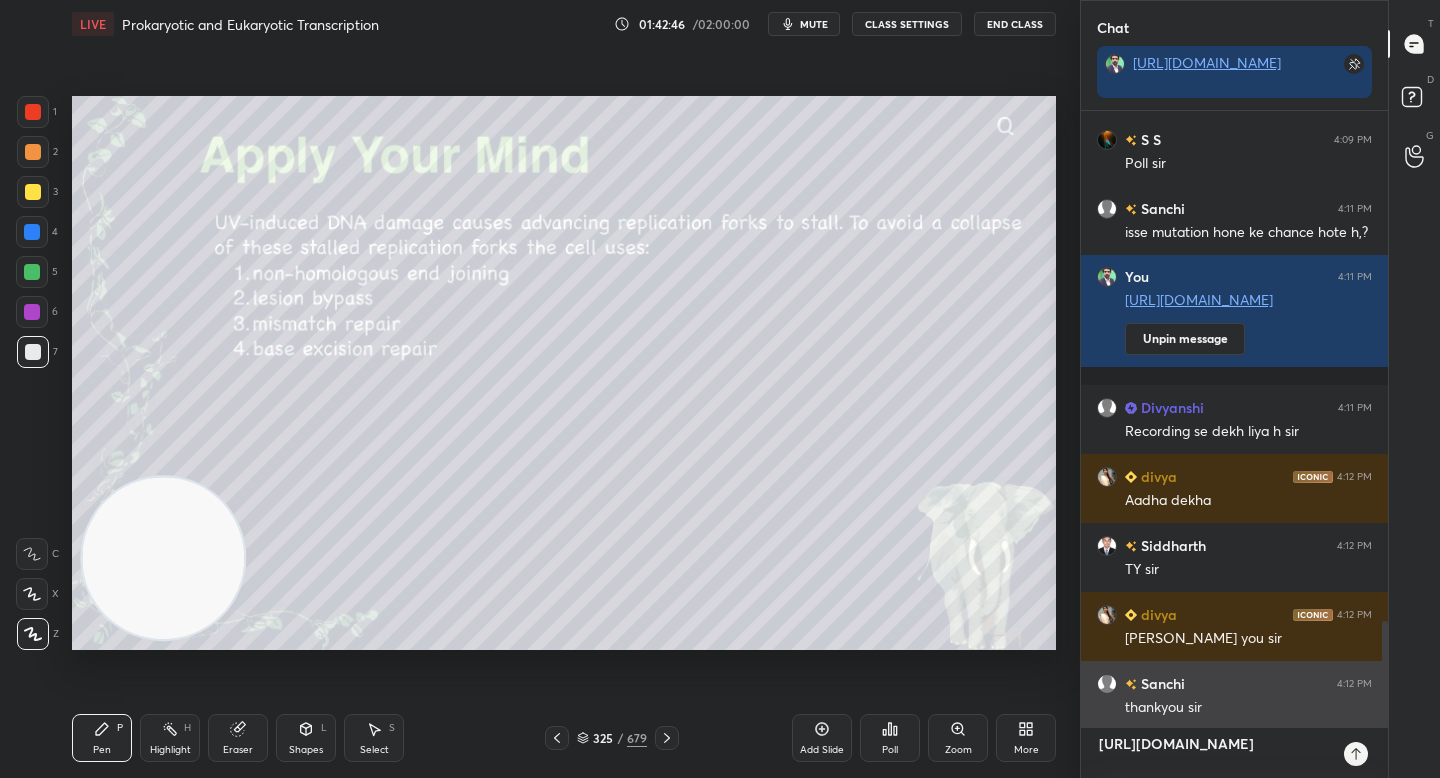 type 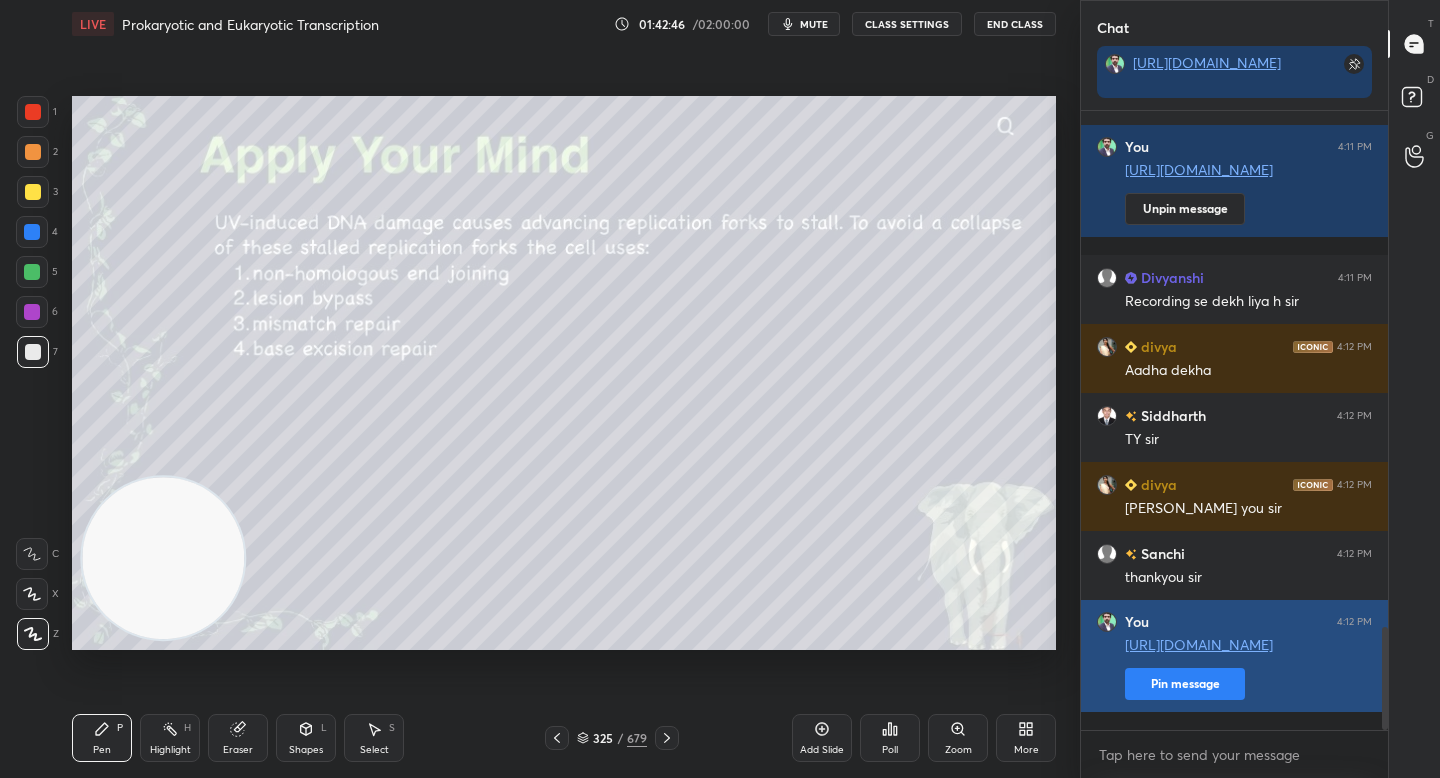 click on "Pin message" at bounding box center (1185, 684) 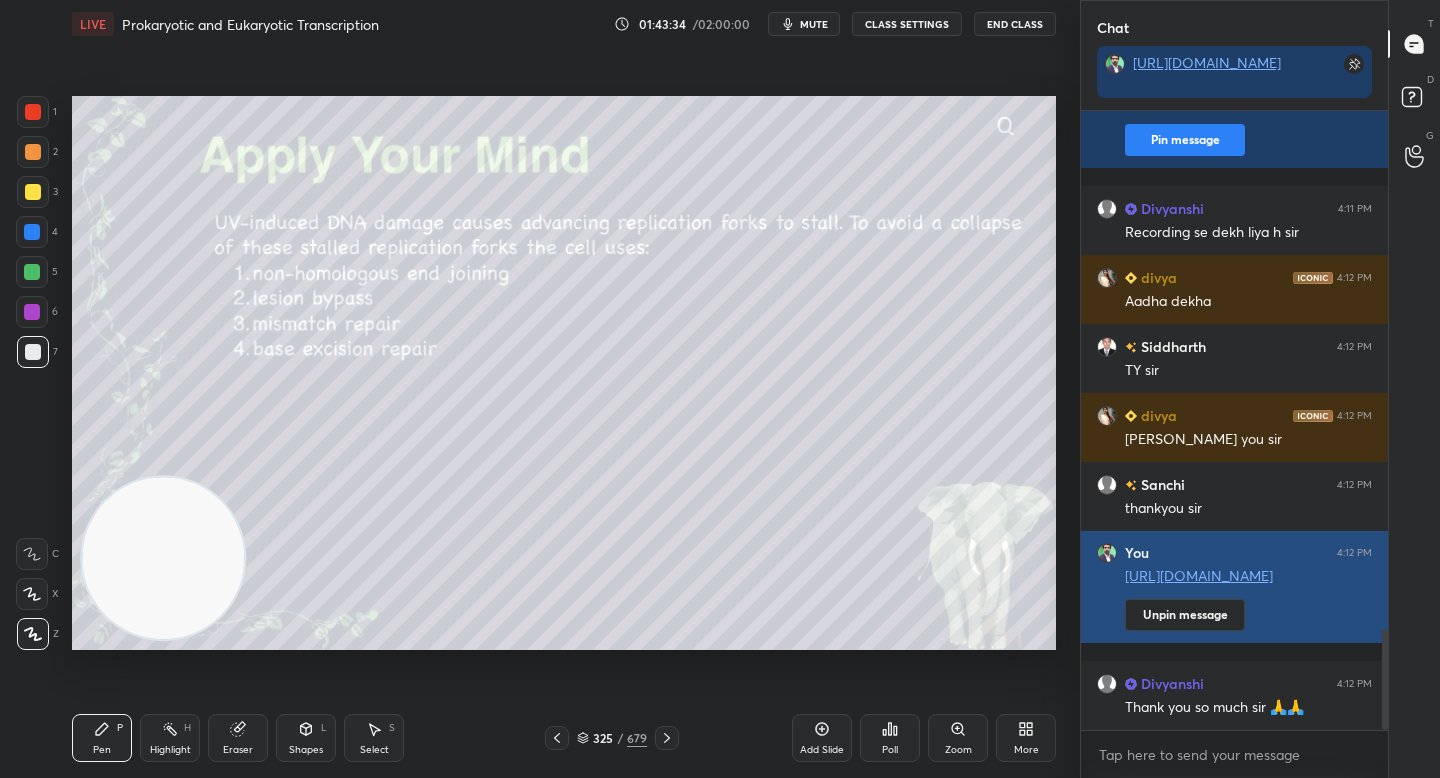 scroll, scrollTop: 572, scrollLeft: 301, axis: both 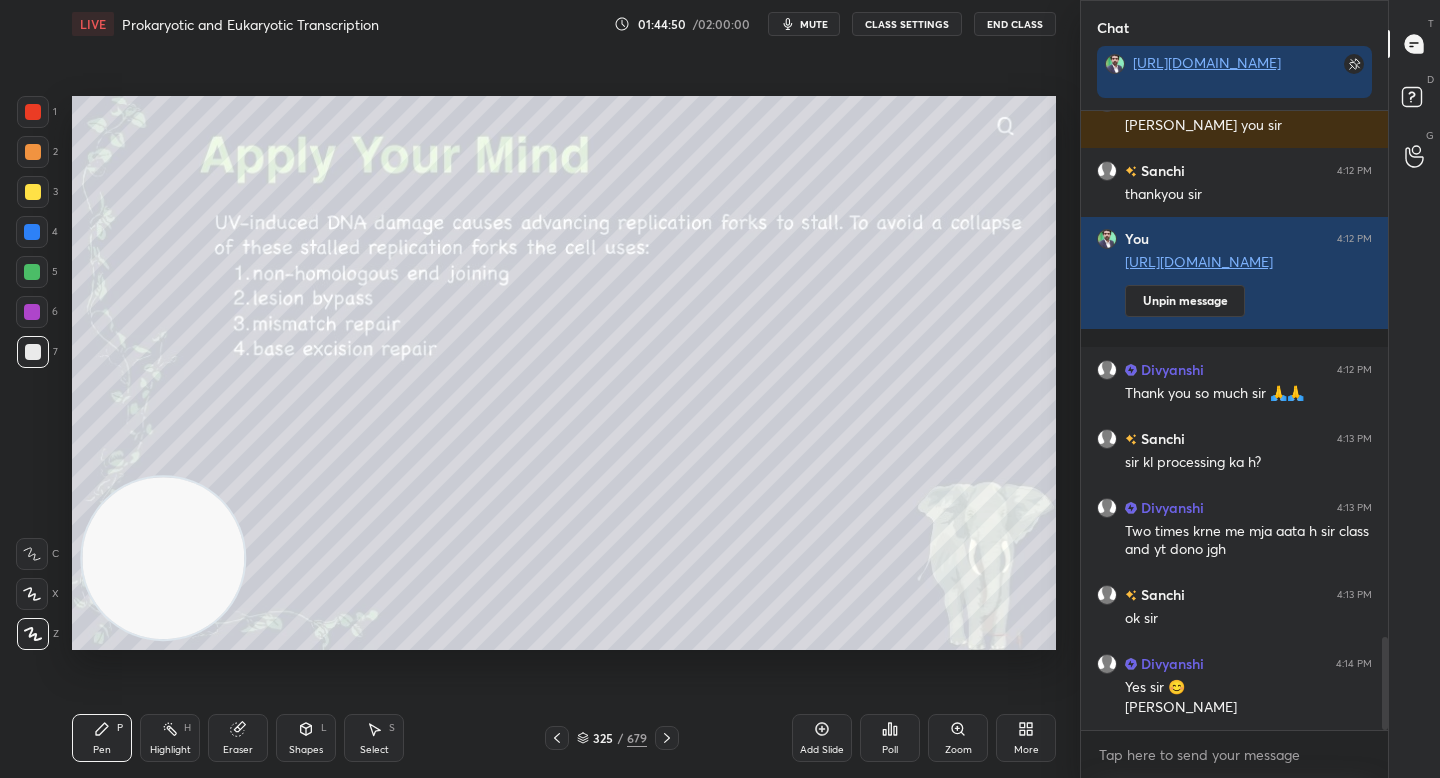 click on "End Class" at bounding box center [1015, 24] 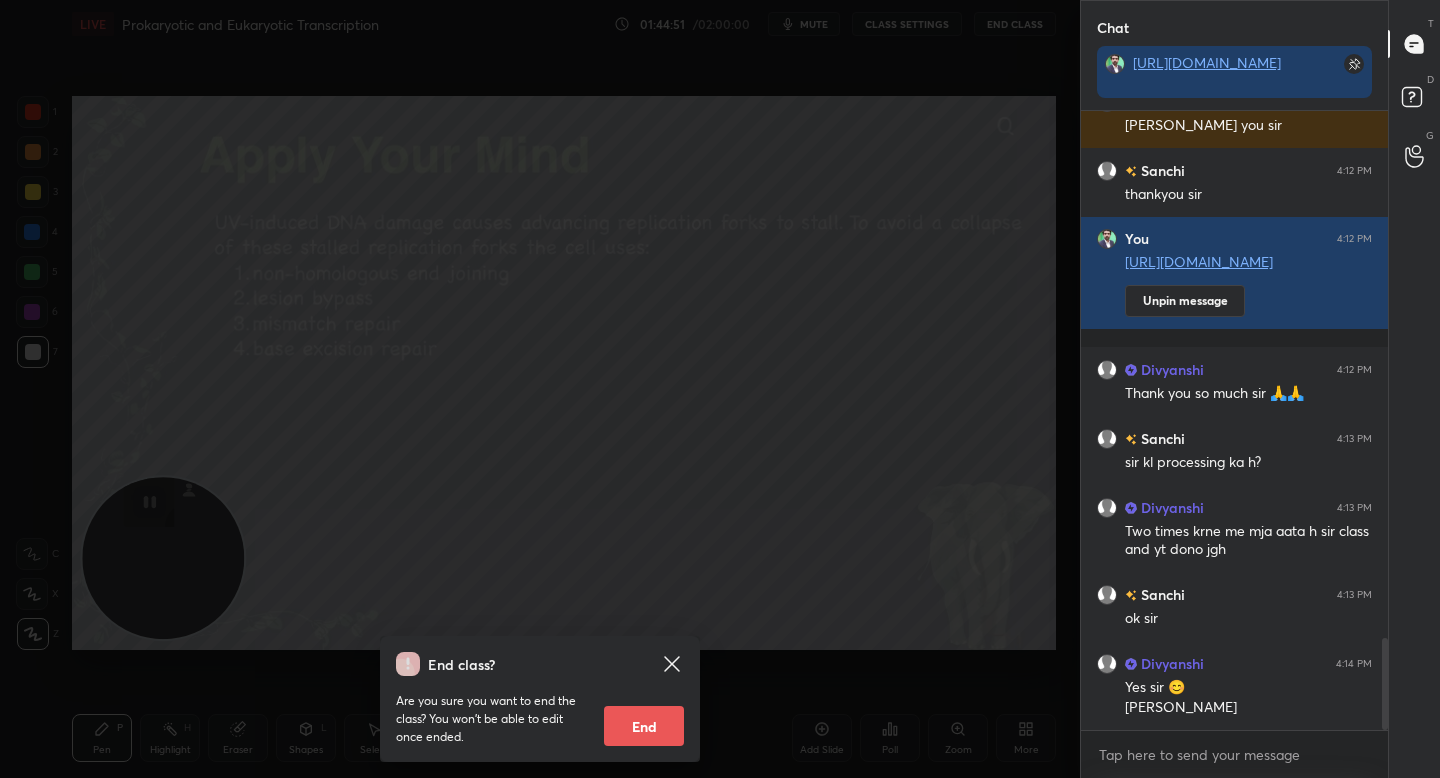 scroll, scrollTop: 3566, scrollLeft: 0, axis: vertical 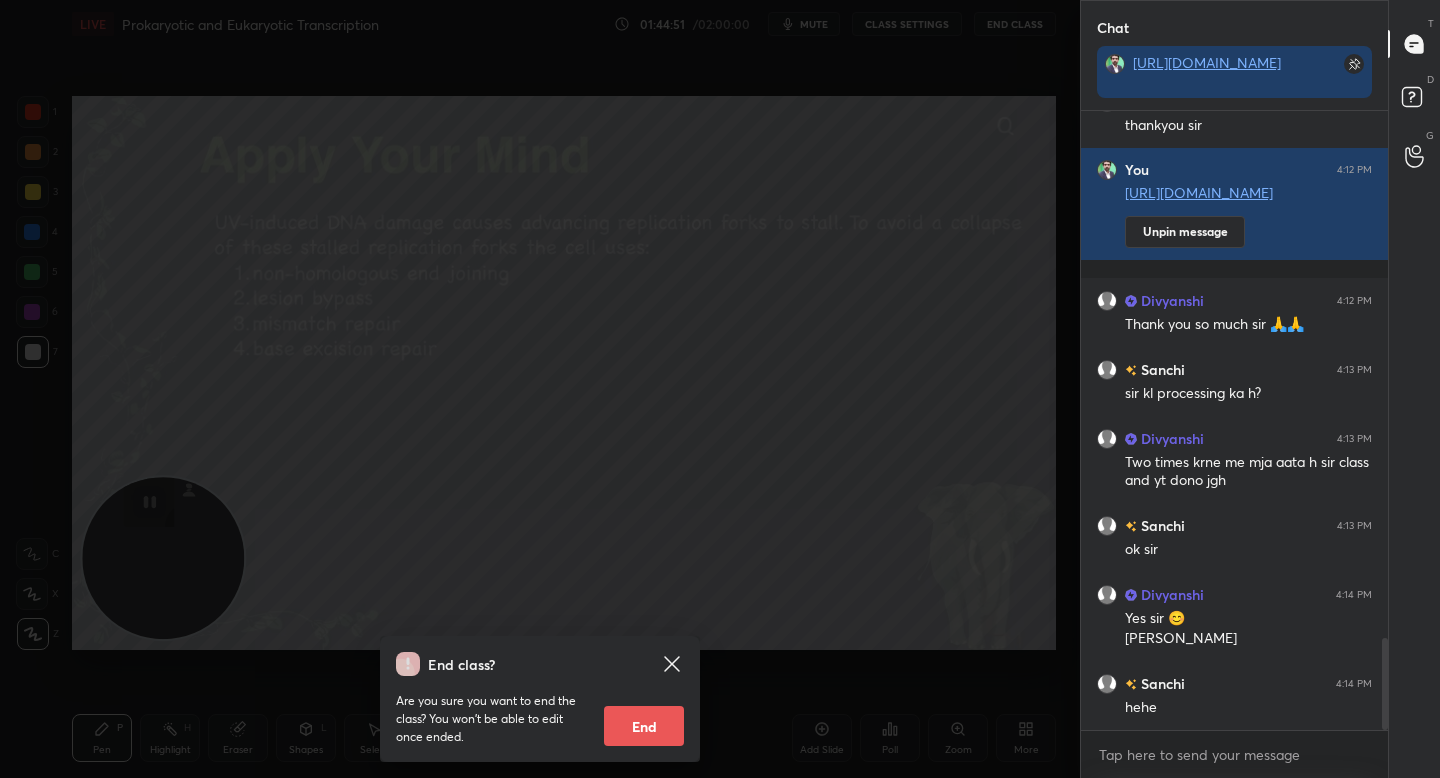 click on "End" at bounding box center [644, 726] 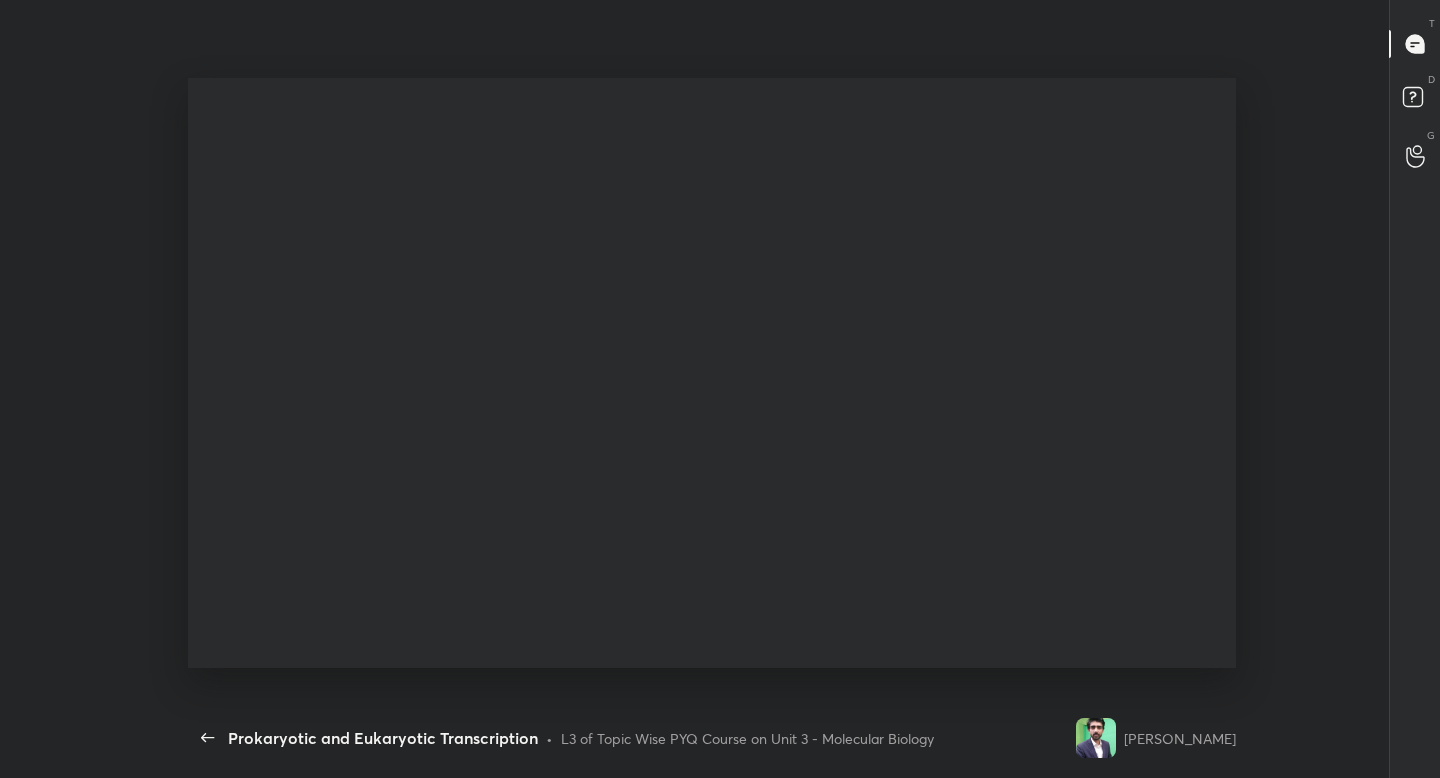 scroll, scrollTop: 99350, scrollLeft: 98935, axis: both 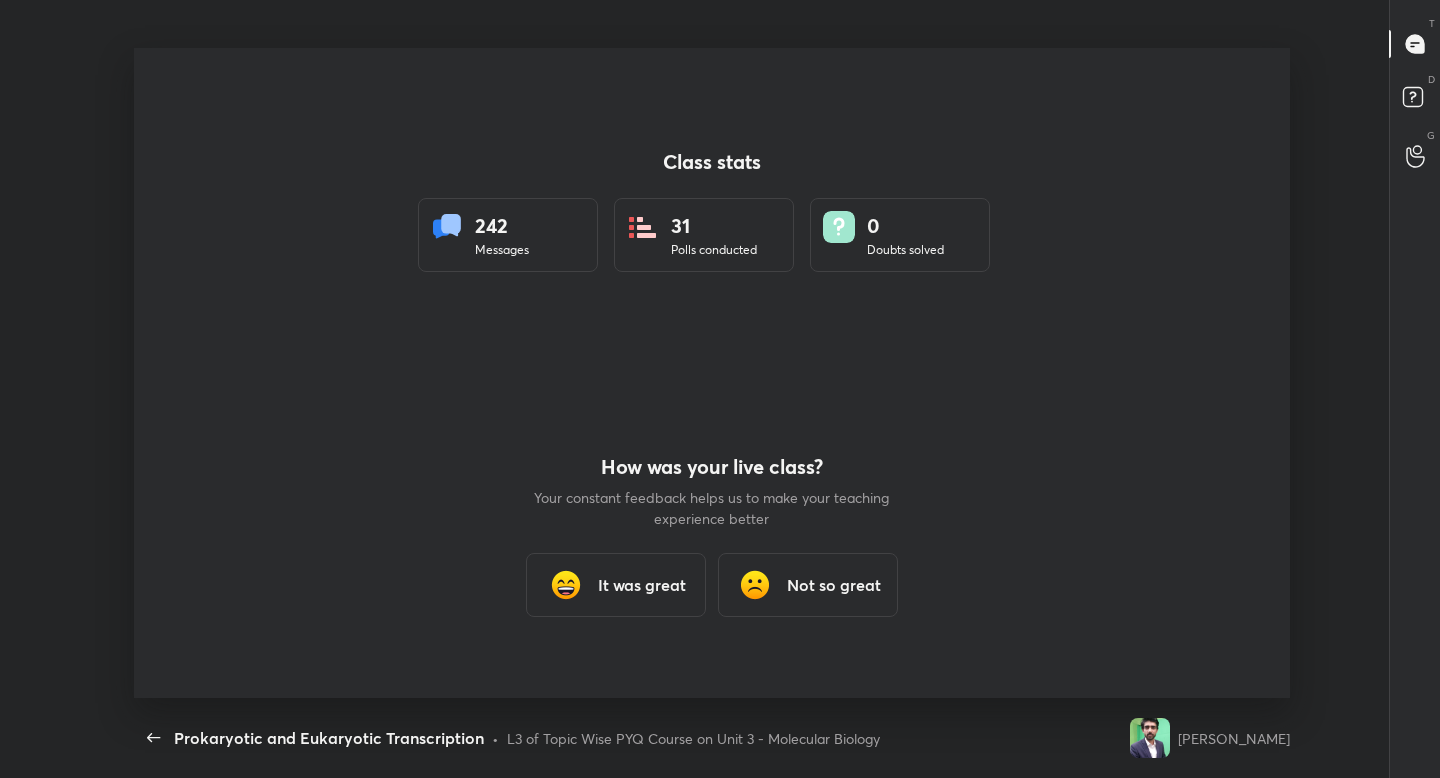 click at bounding box center (566, 585) 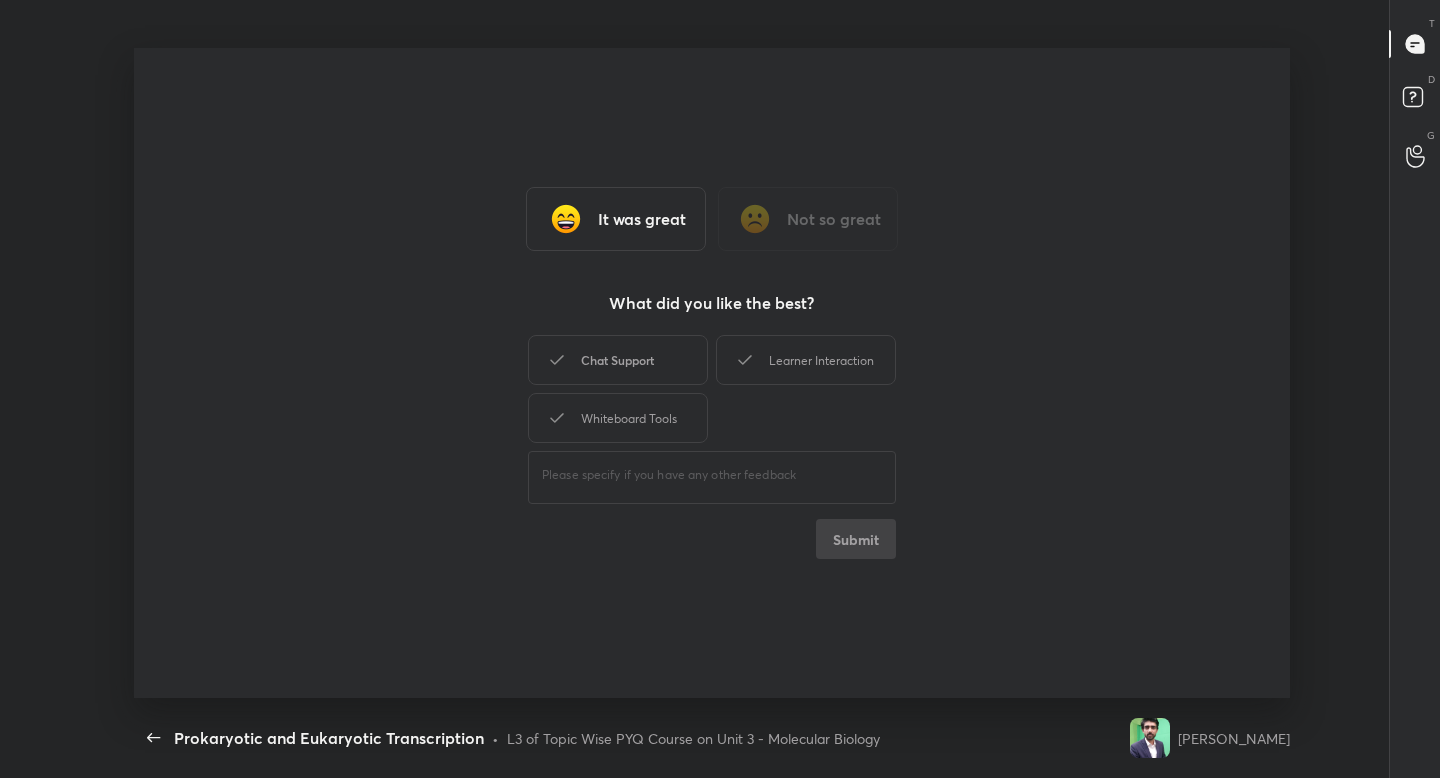 click on "Chat Support" at bounding box center [618, 360] 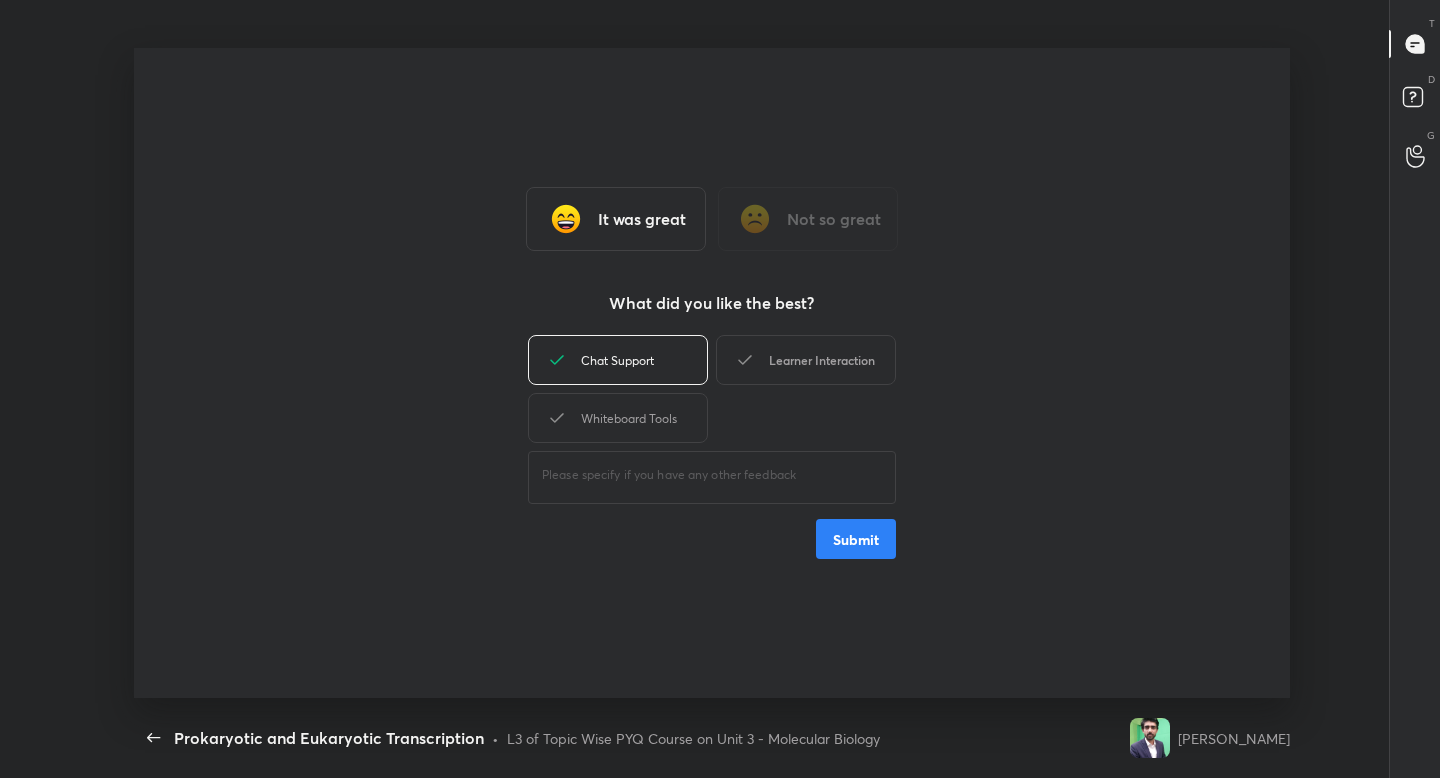 click on "Learner Interaction" at bounding box center [806, 360] 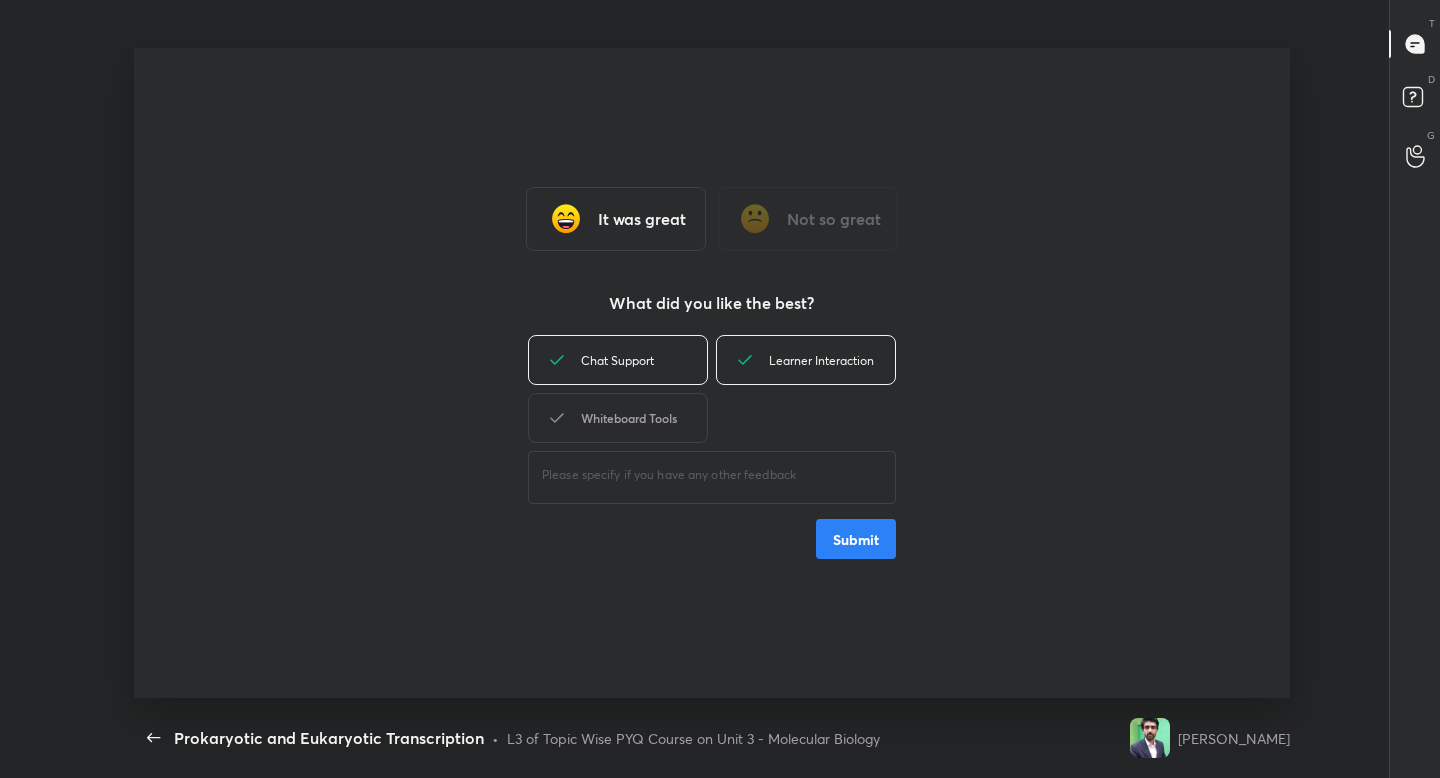 click on "Whiteboard Tools" at bounding box center (618, 418) 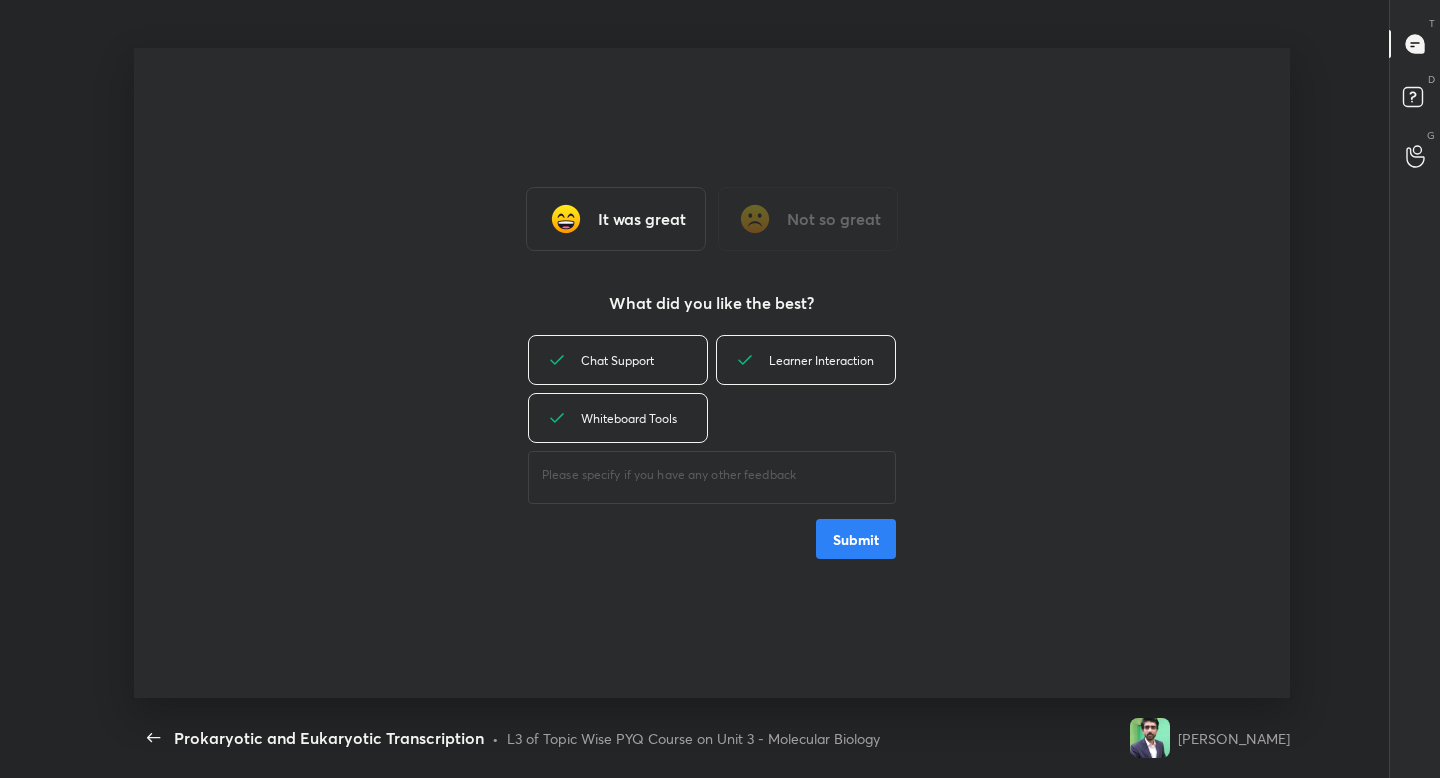 click on "Submit" at bounding box center [856, 539] 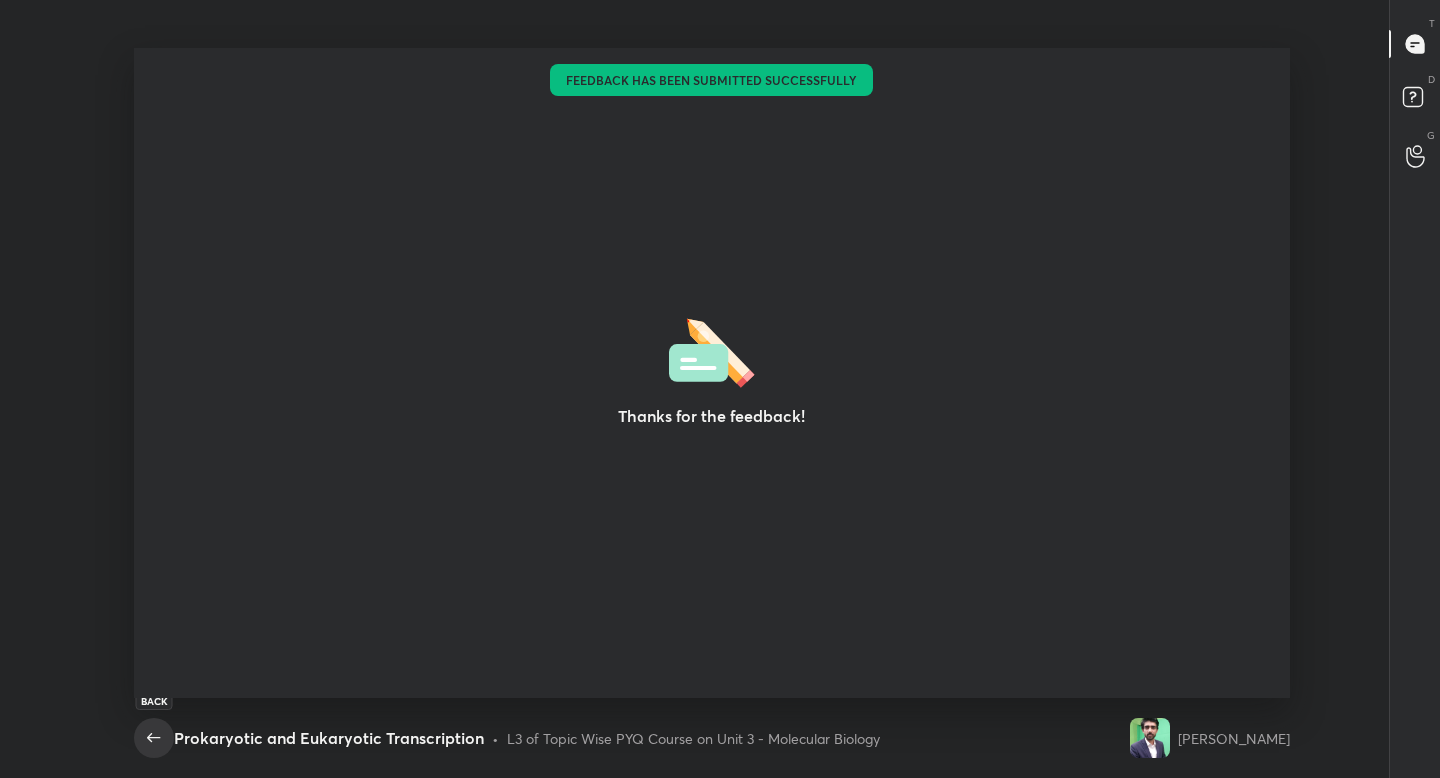 click 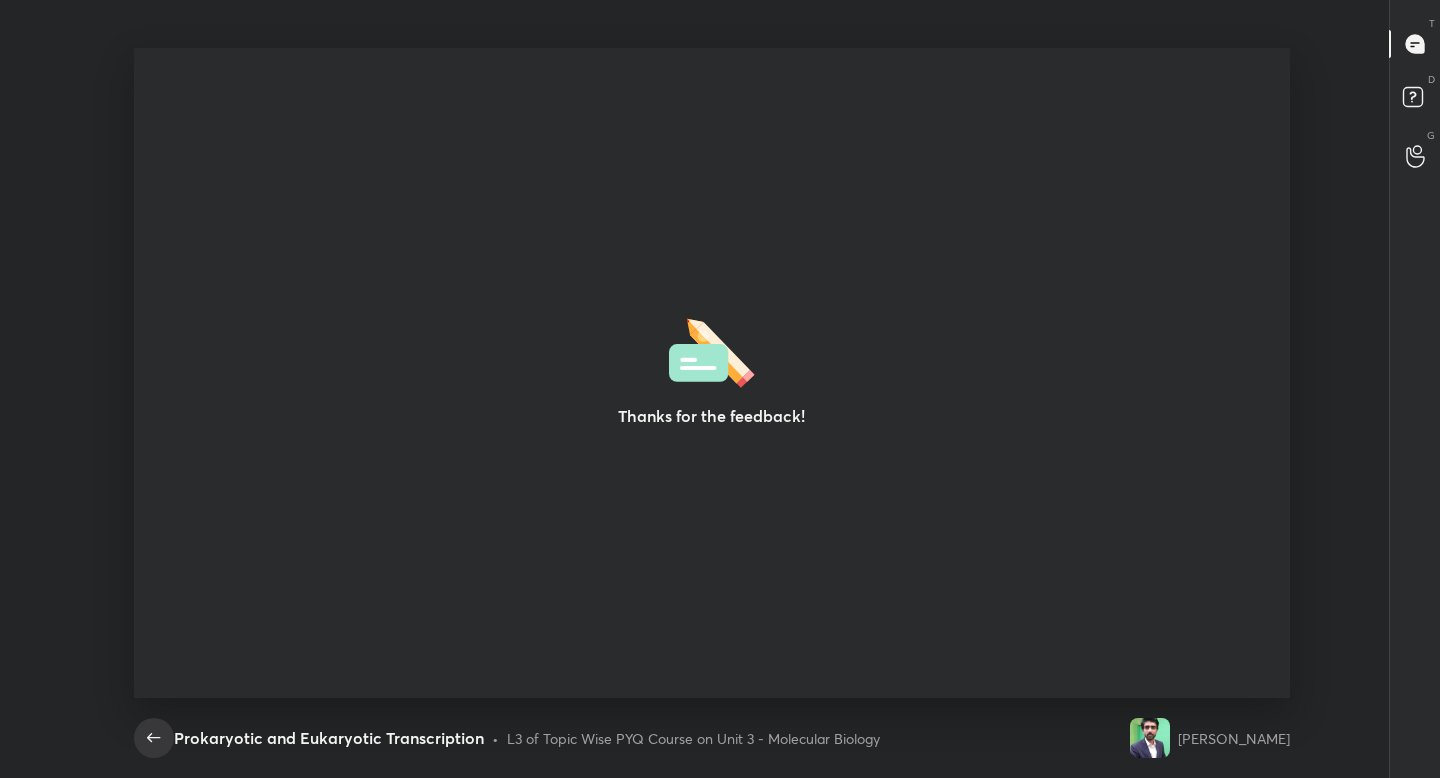 click 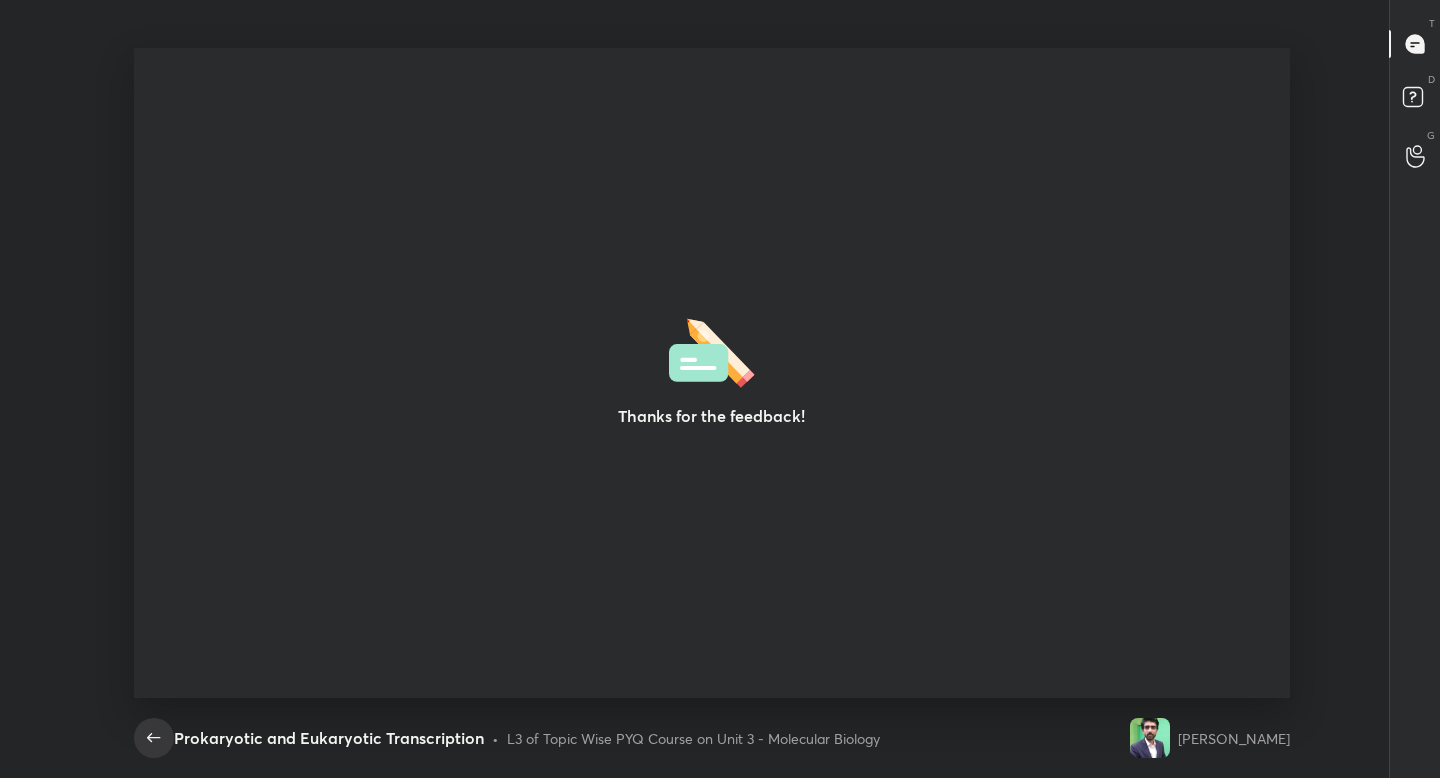 click at bounding box center (154, 738) 